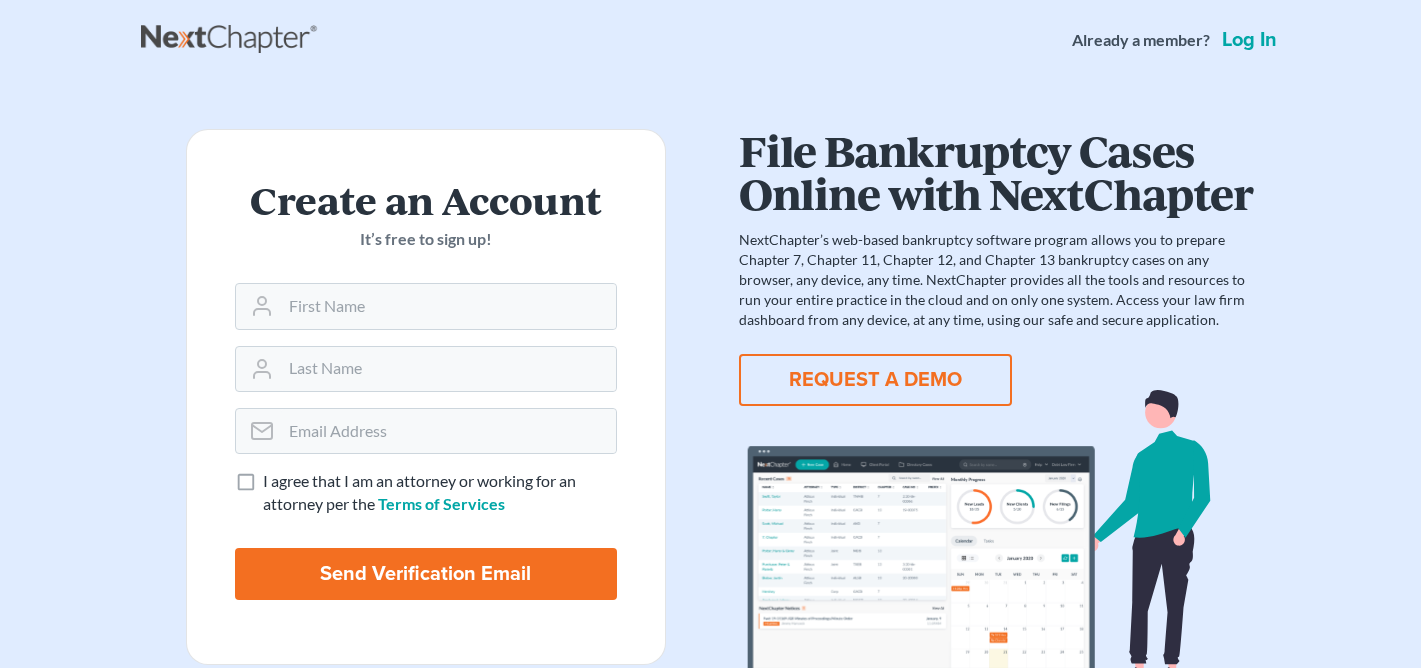 scroll, scrollTop: 0, scrollLeft: 0, axis: both 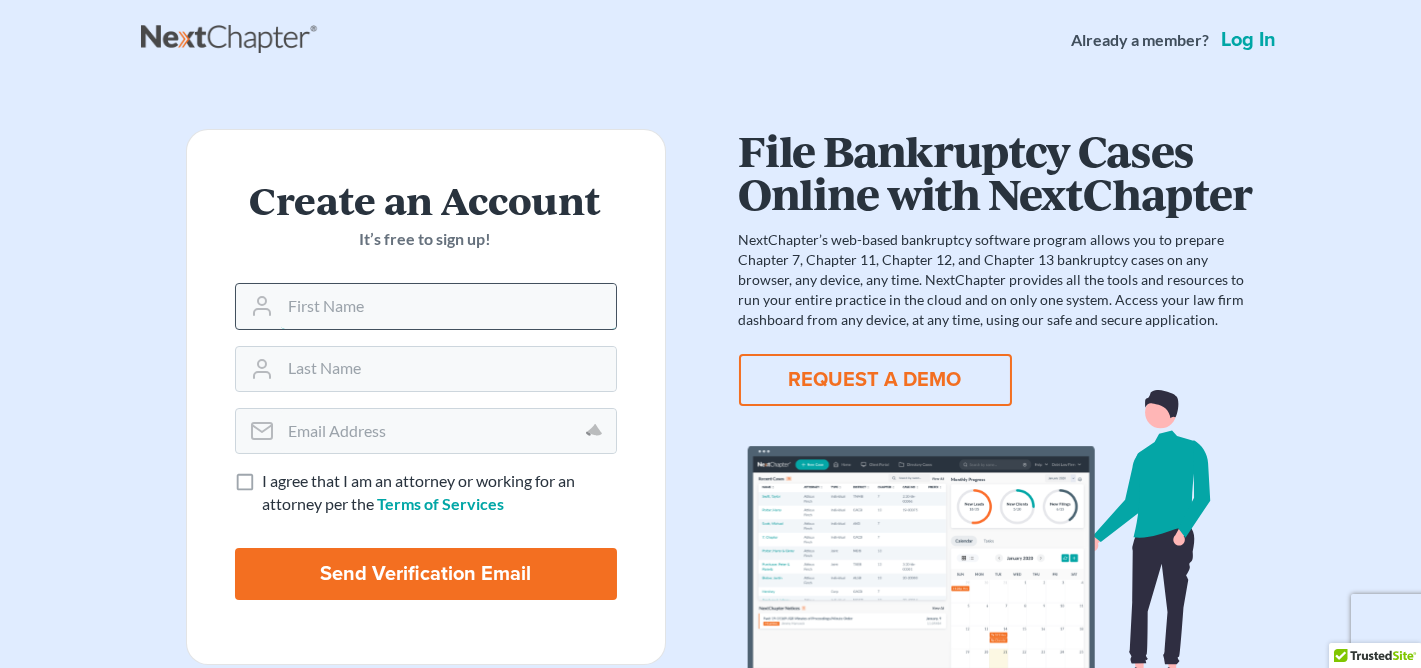click at bounding box center [448, 306] 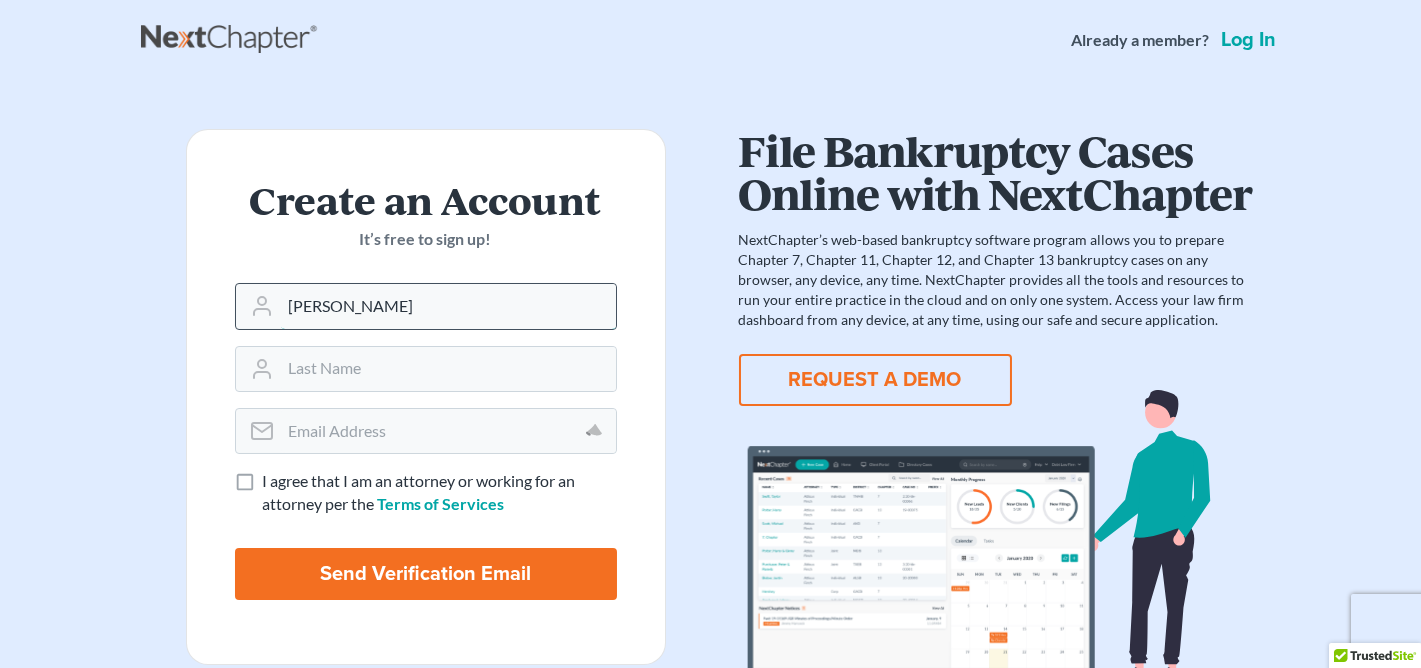 type on "Timothy" 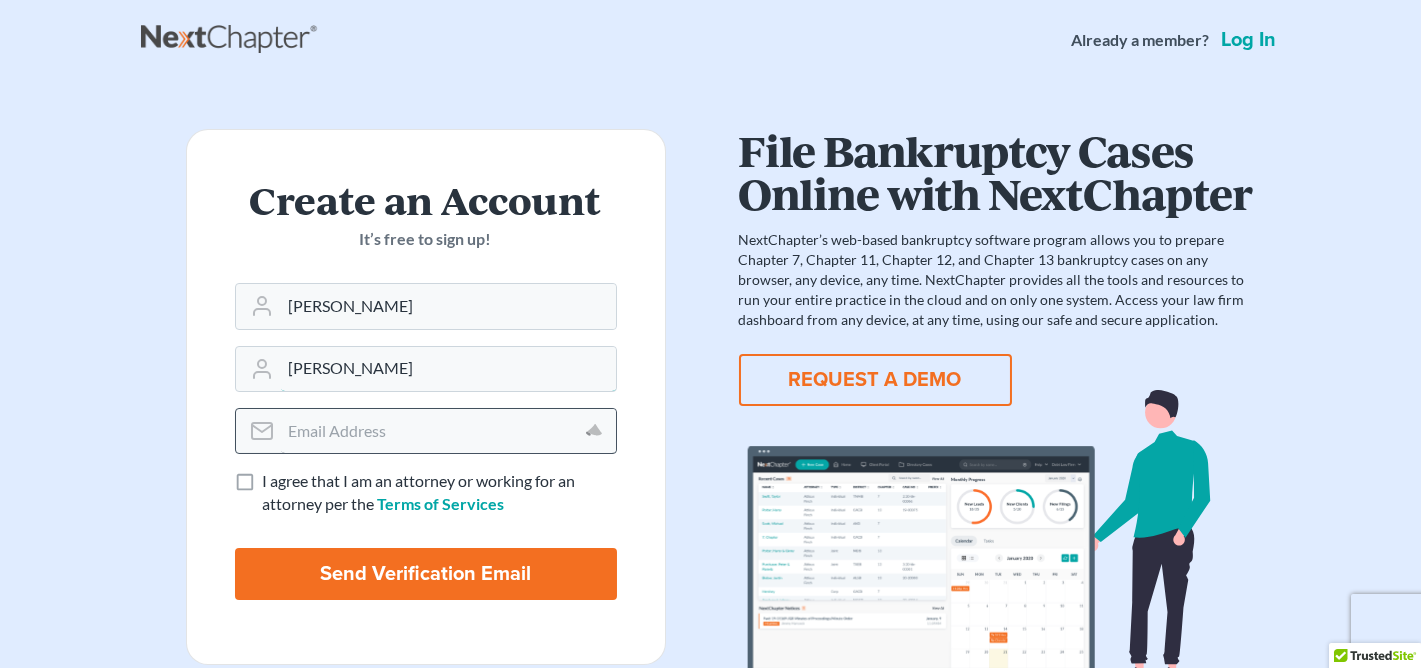 type on "DeBerry" 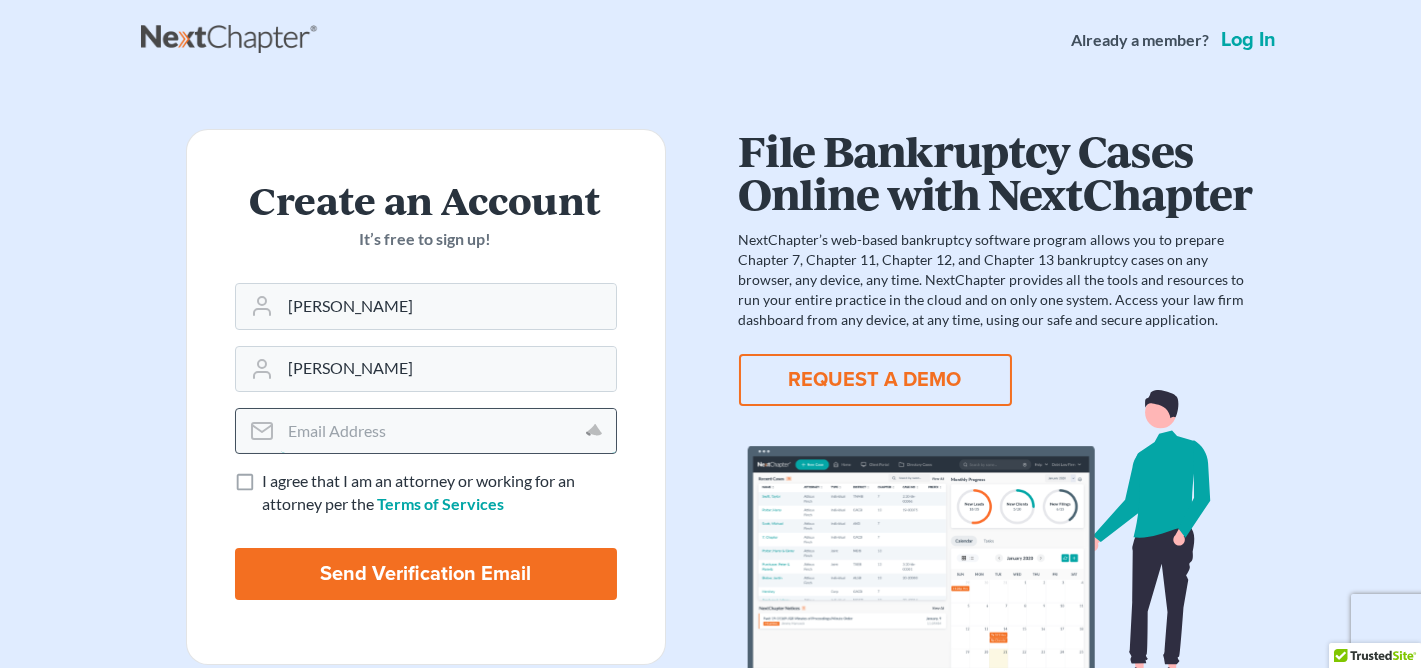 click at bounding box center [448, 431] 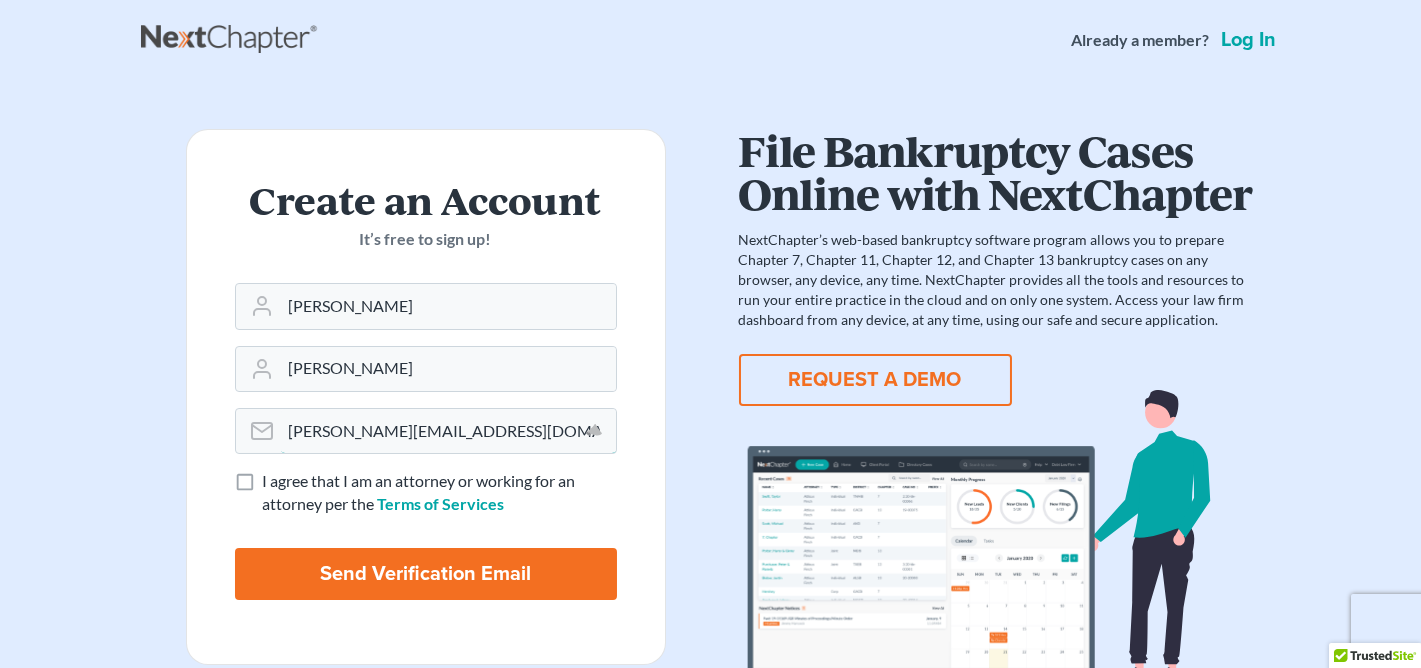 type on "[PERSON_NAME][EMAIL_ADDRESS][DOMAIN_NAME]" 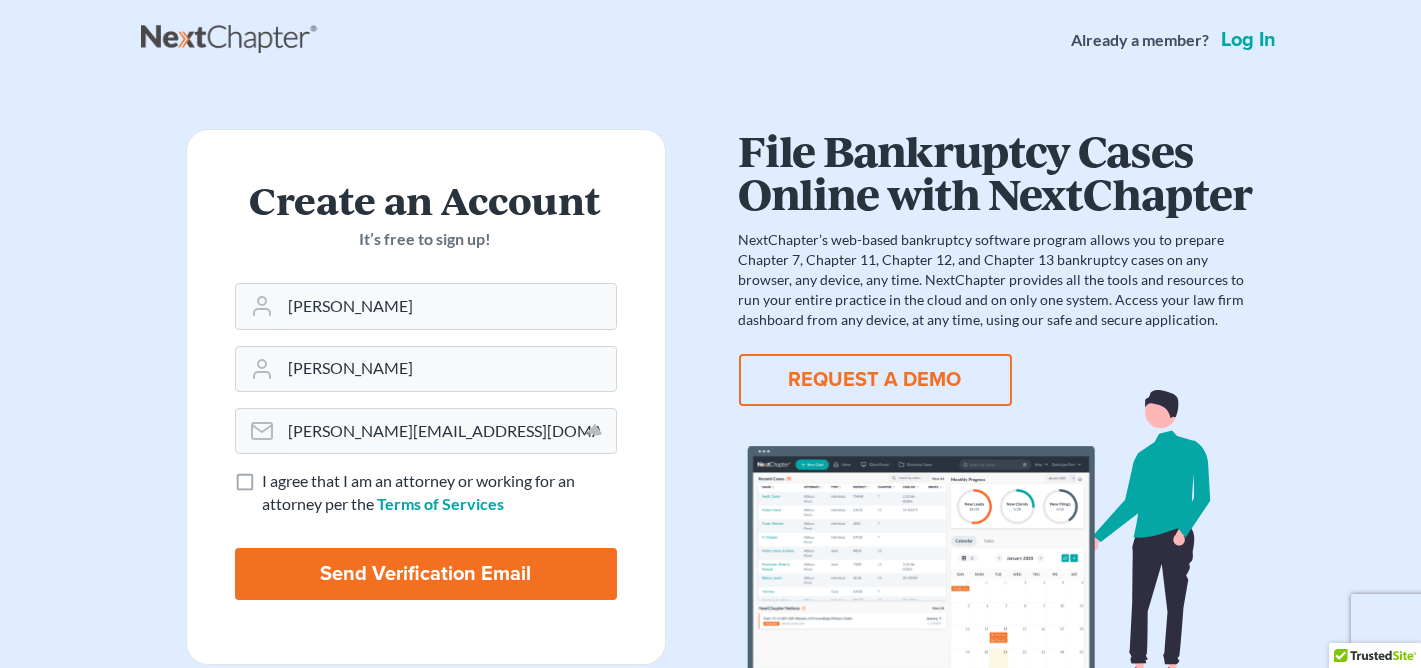 click on "I agree that I am an attorney or working for an attorney per the   Terms of Services" at bounding box center (440, 493) 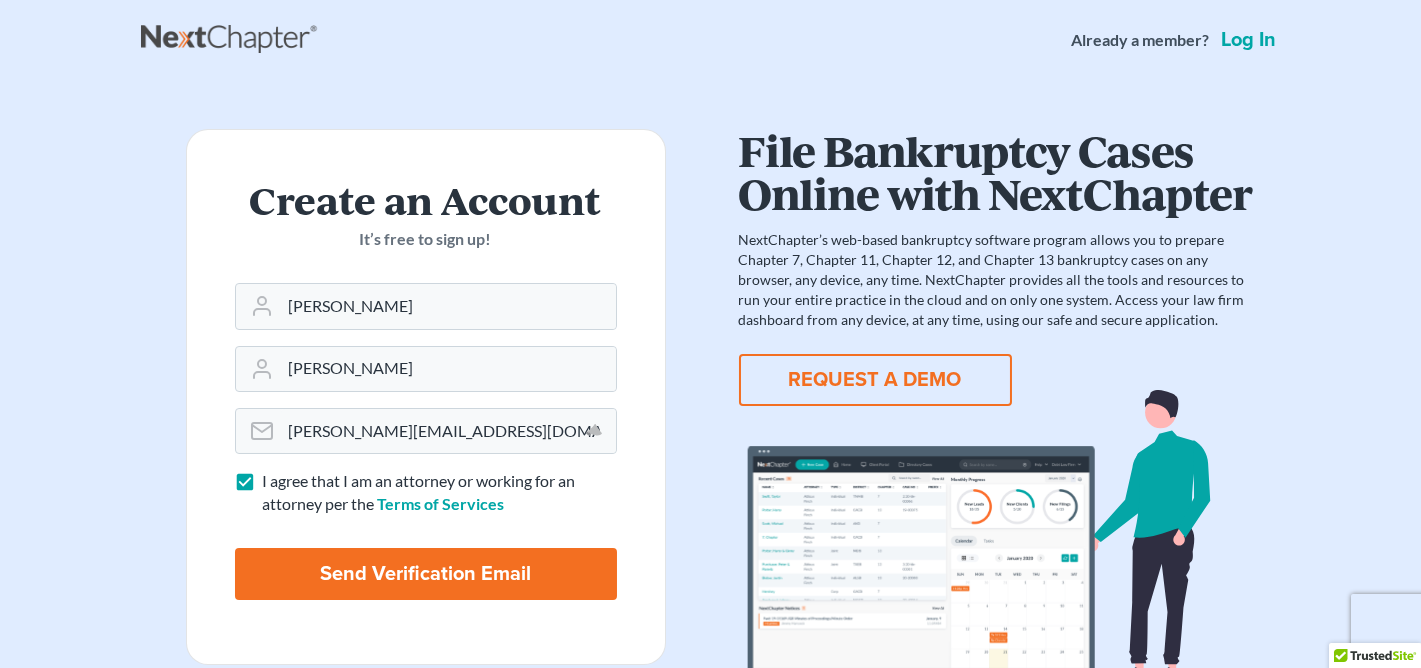 click on "Send Verification Email" at bounding box center [426, 574] 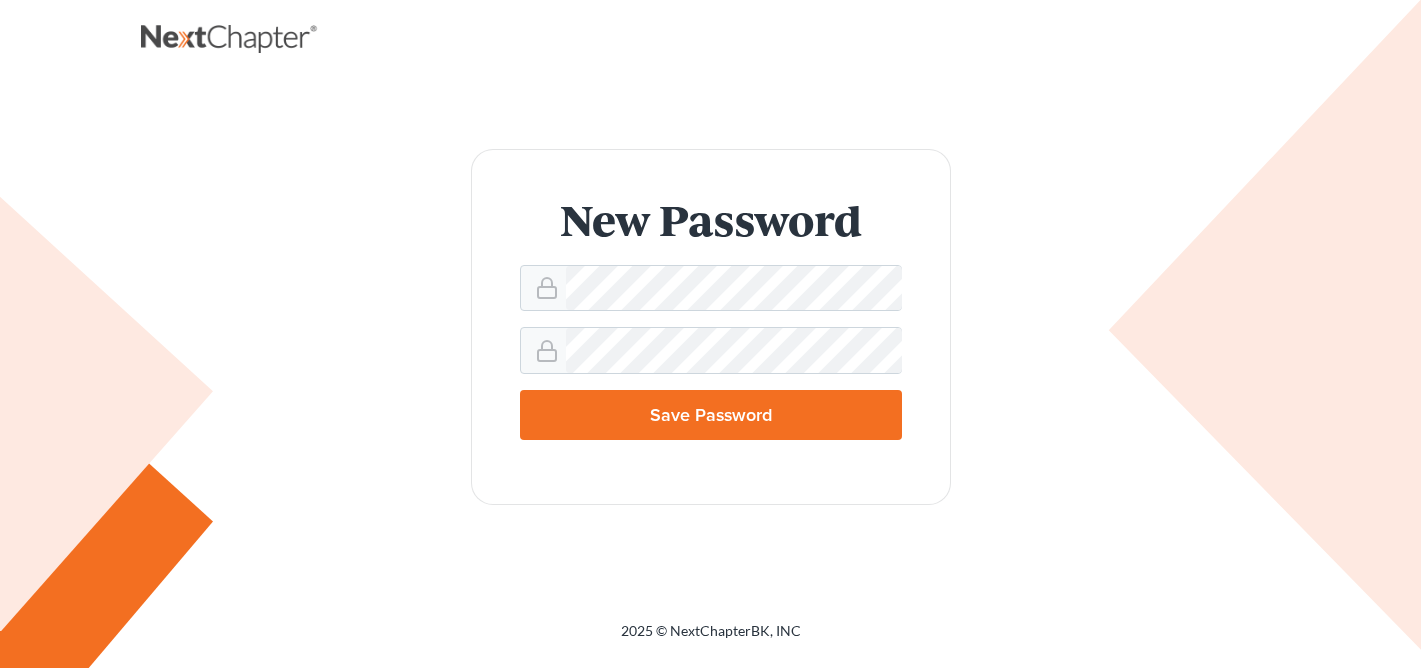 scroll, scrollTop: 0, scrollLeft: 0, axis: both 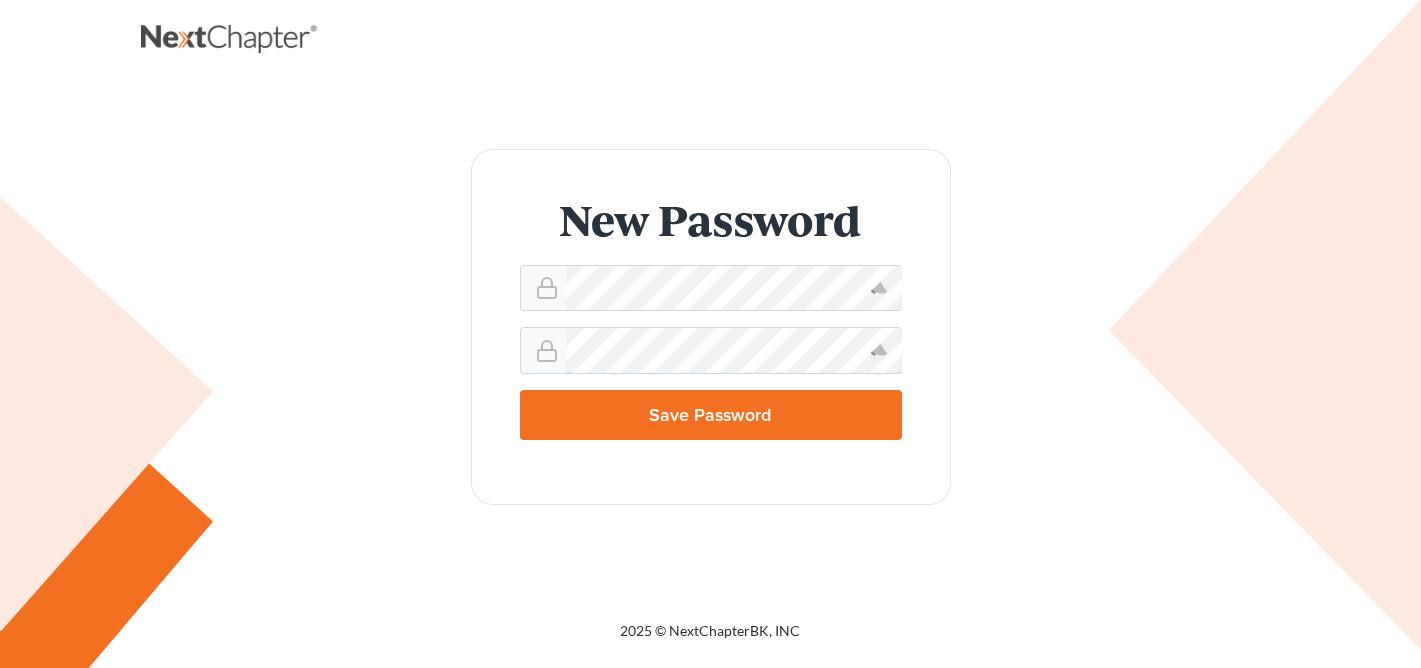 click on "Save Password" at bounding box center [711, 415] 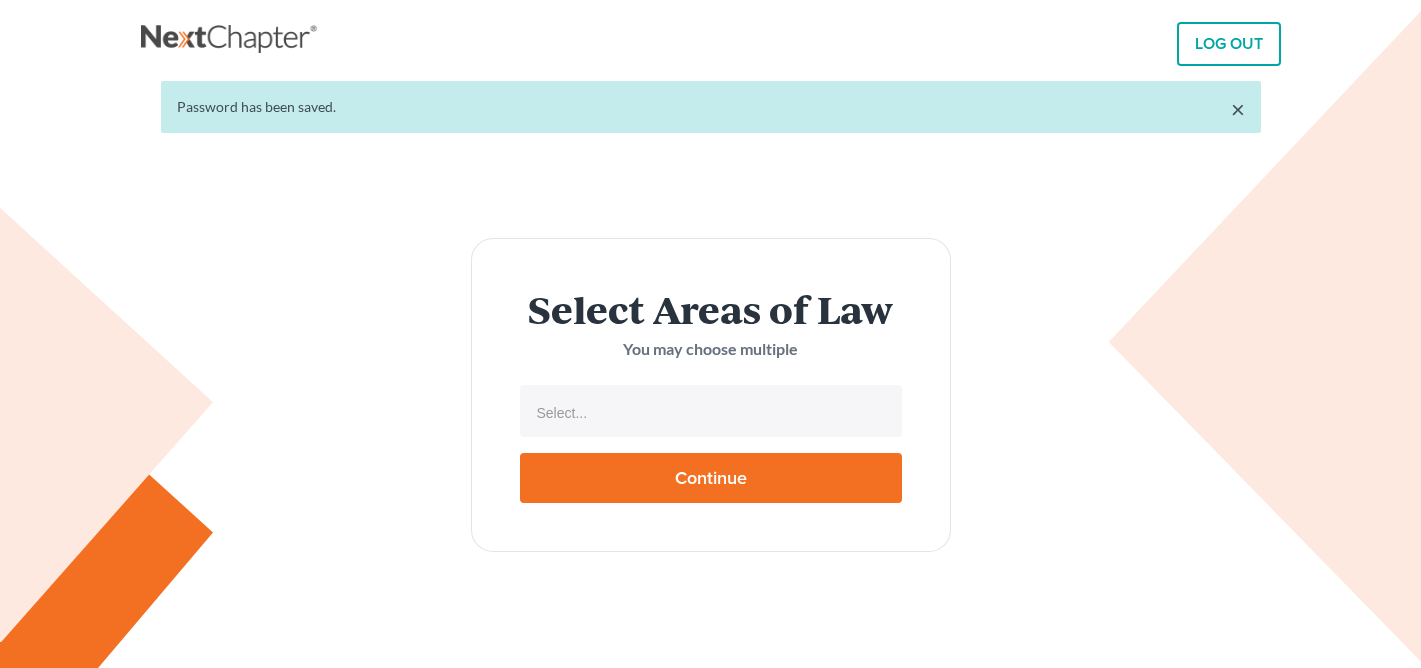select 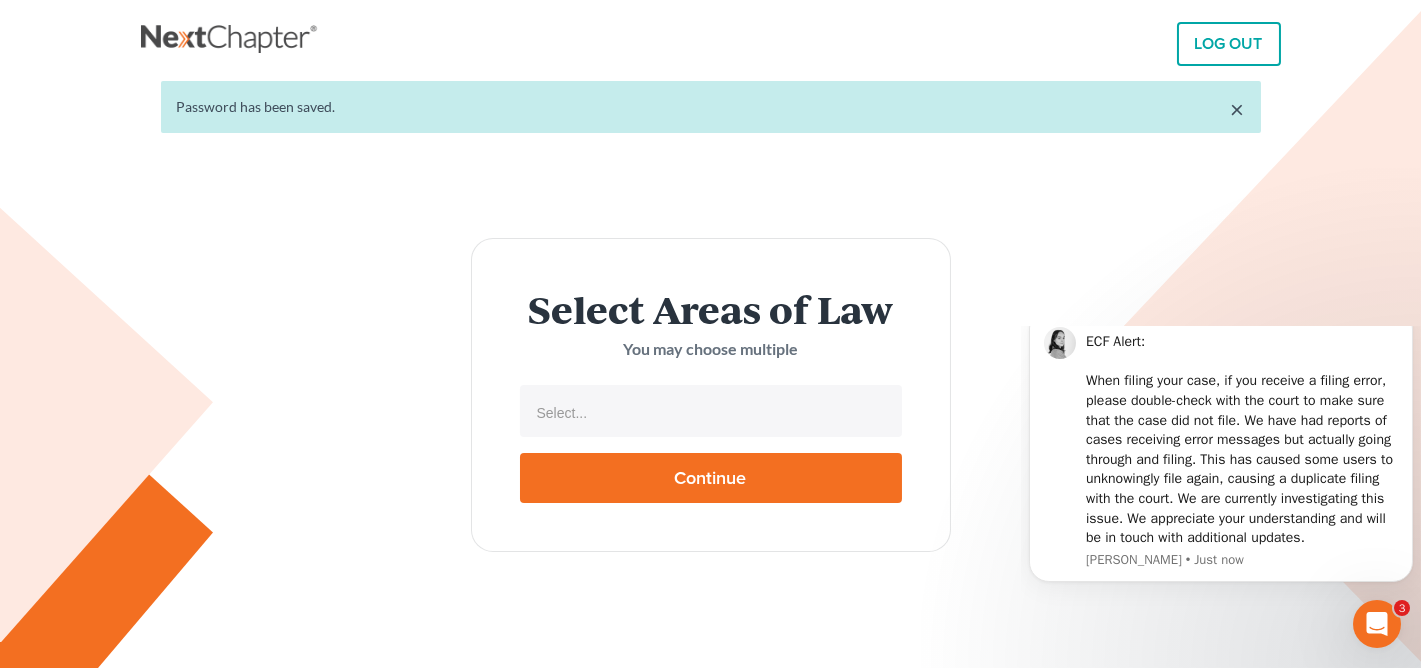 scroll, scrollTop: 0, scrollLeft: 0, axis: both 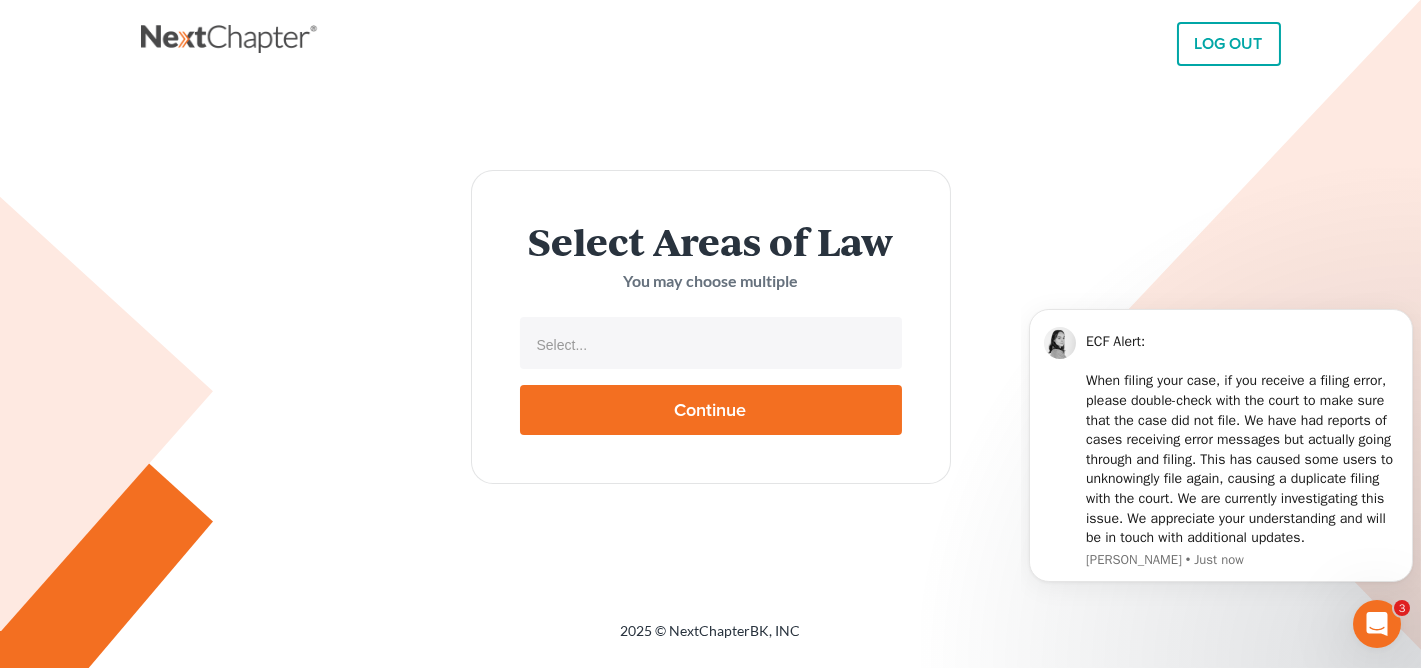 type 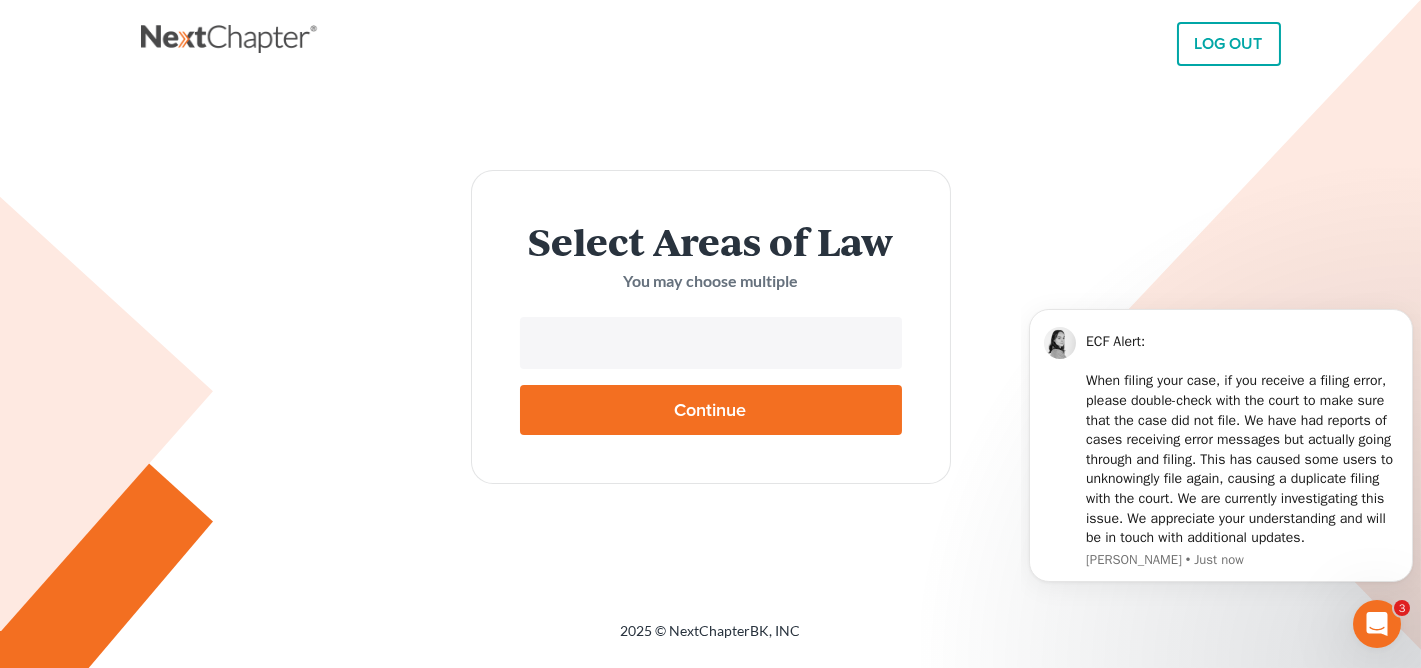 click at bounding box center (709, 345) 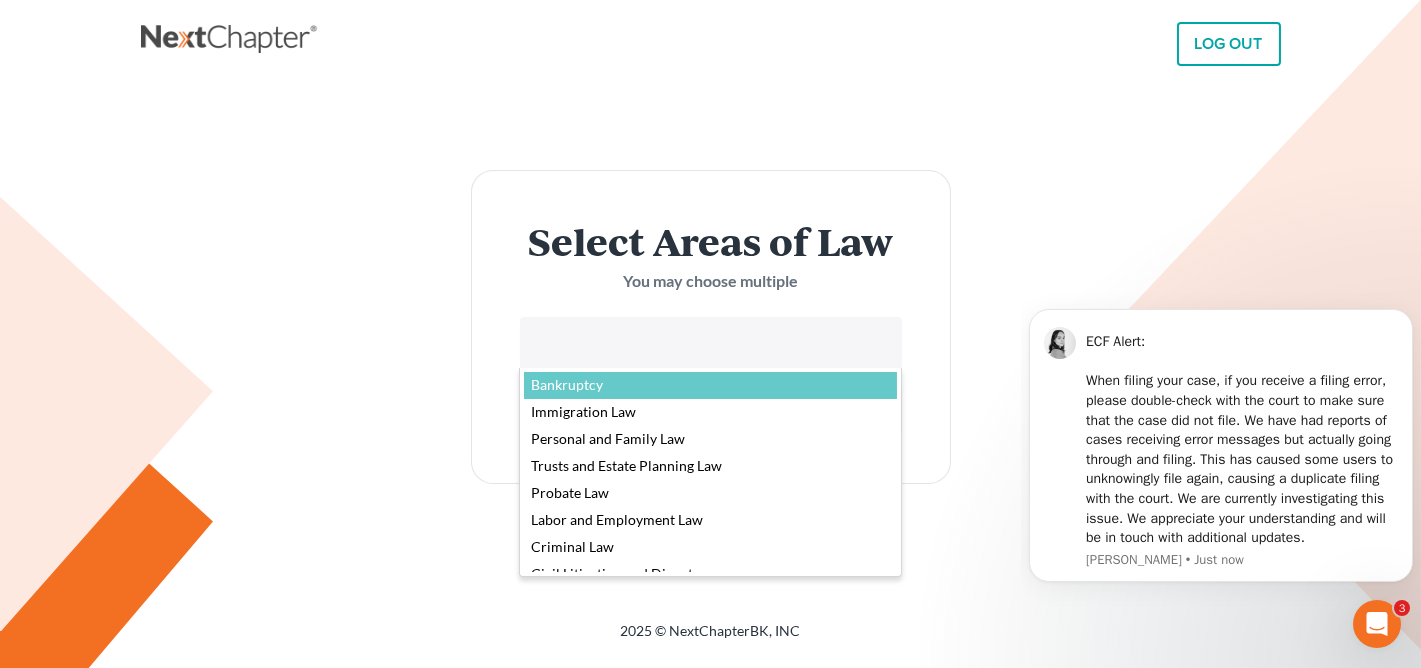 select on "4556" 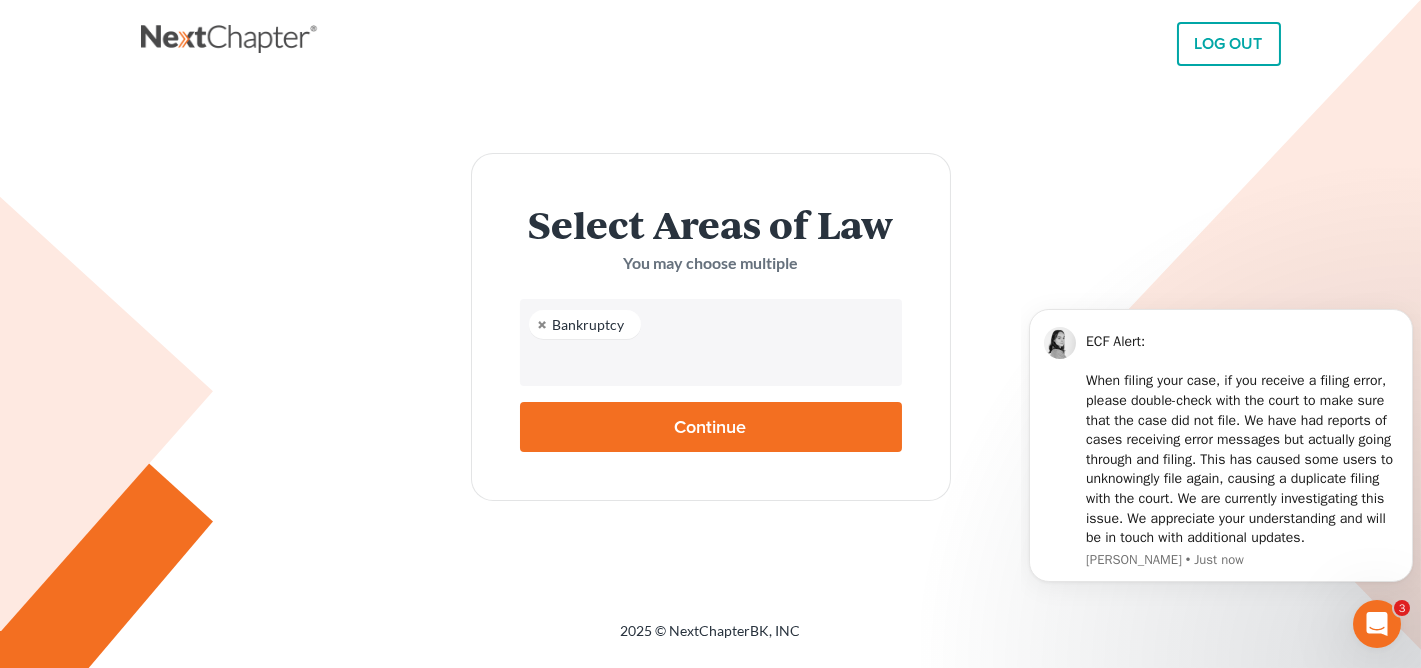 click on "Continue" at bounding box center [711, 427] 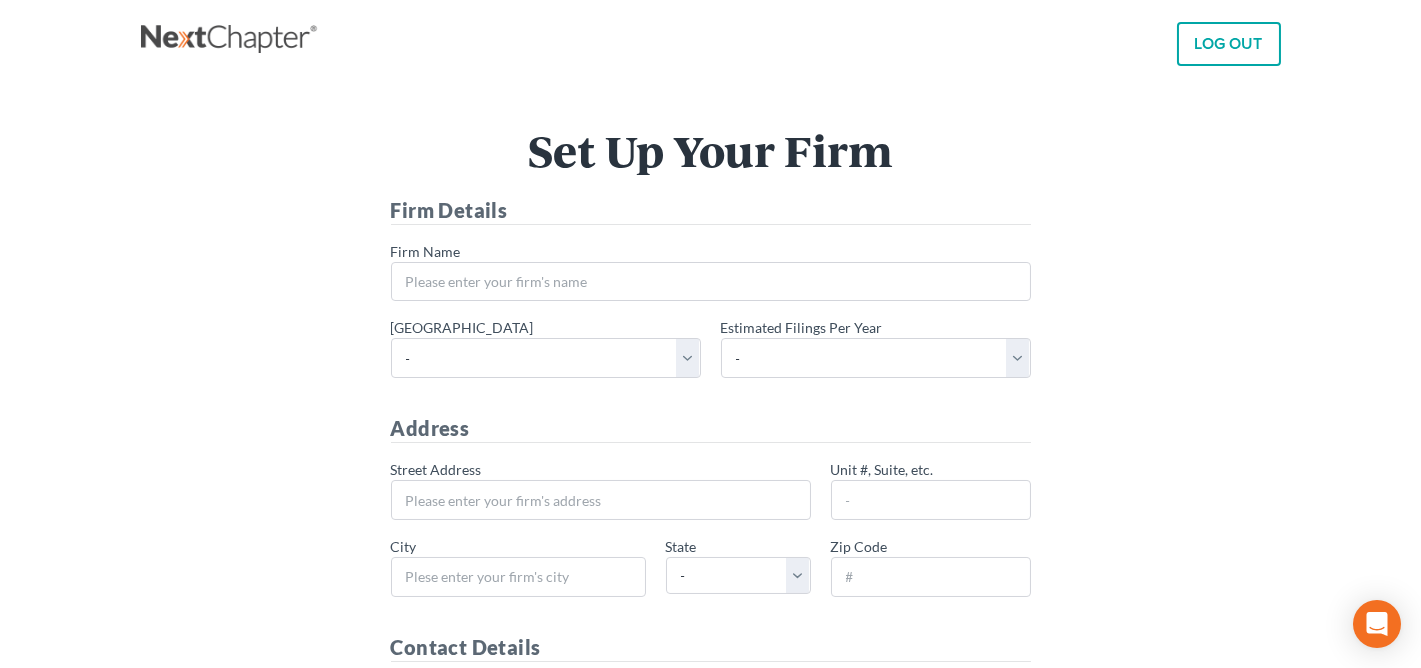 scroll, scrollTop: 443, scrollLeft: 0, axis: vertical 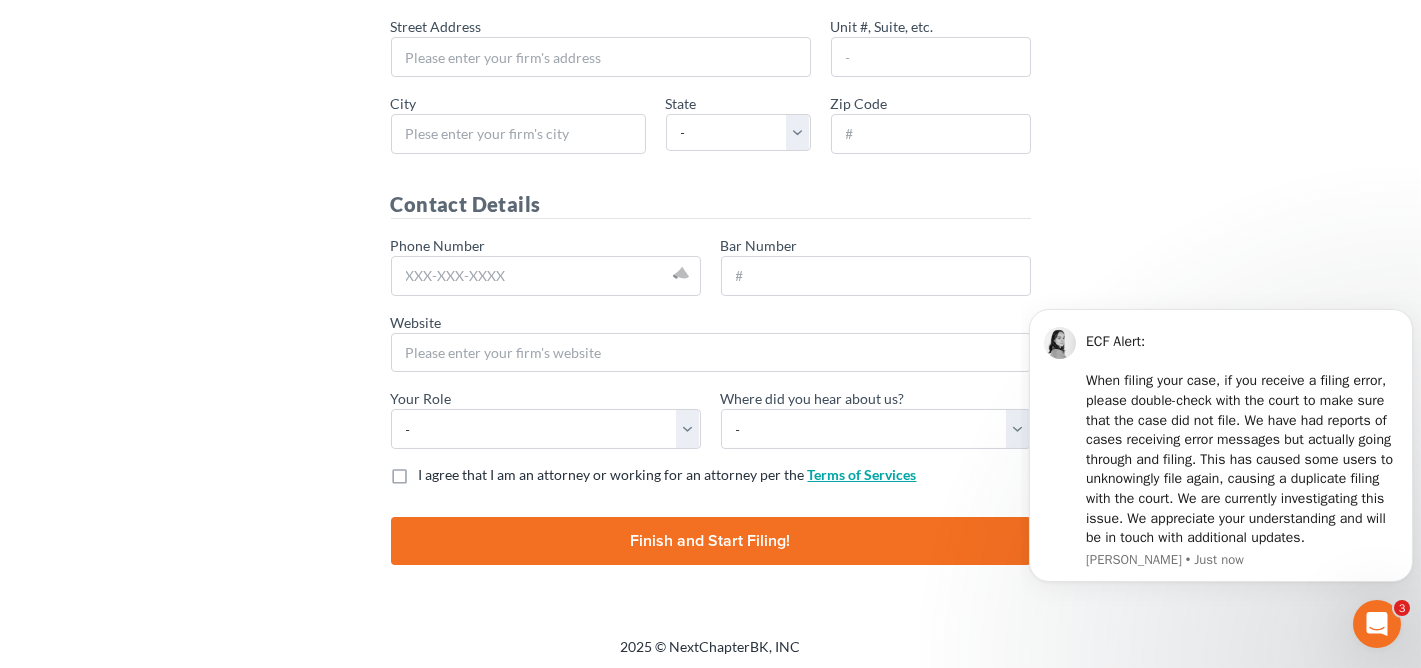 click on "Terms of Services" at bounding box center (862, 474) 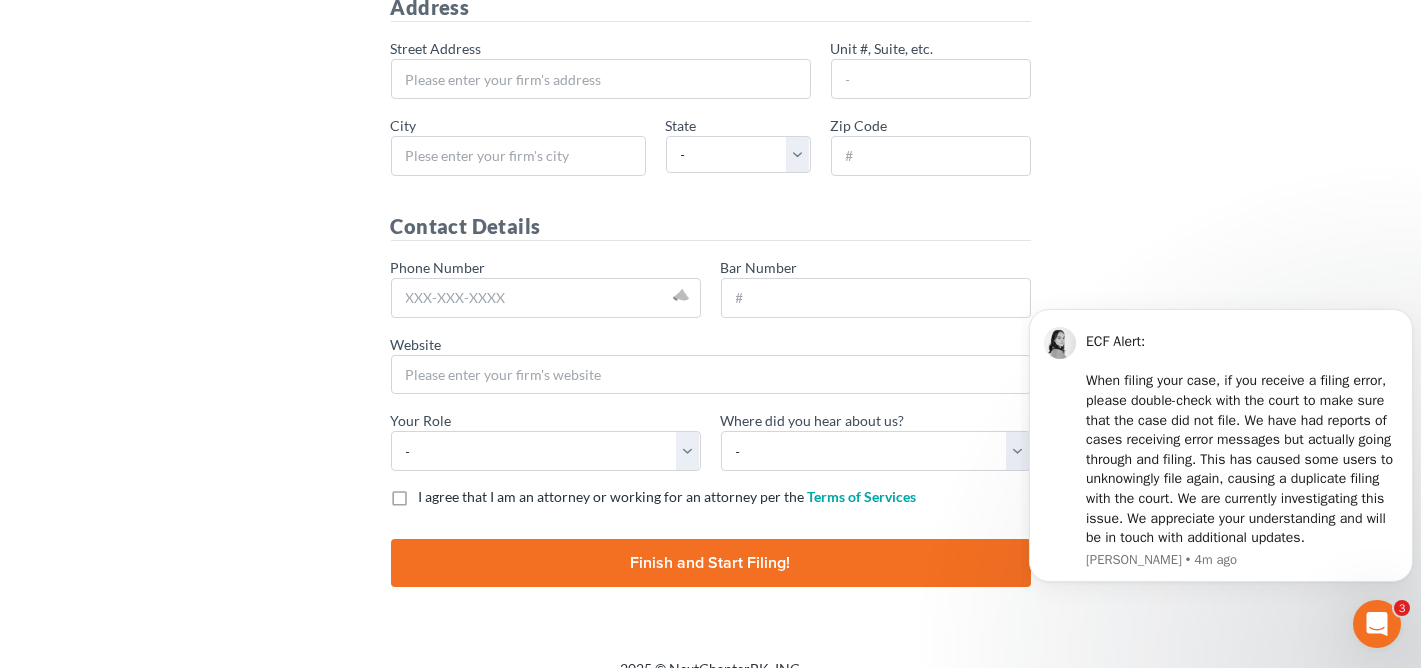scroll, scrollTop: 443, scrollLeft: 0, axis: vertical 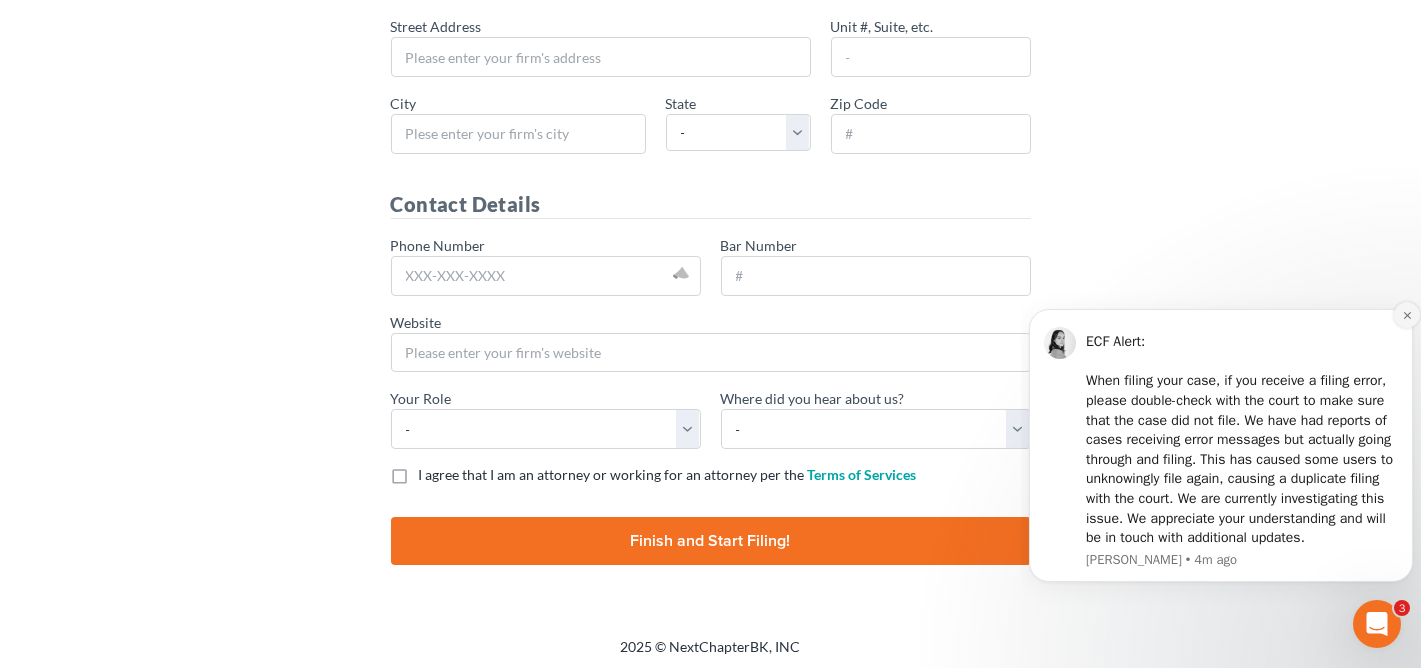 click 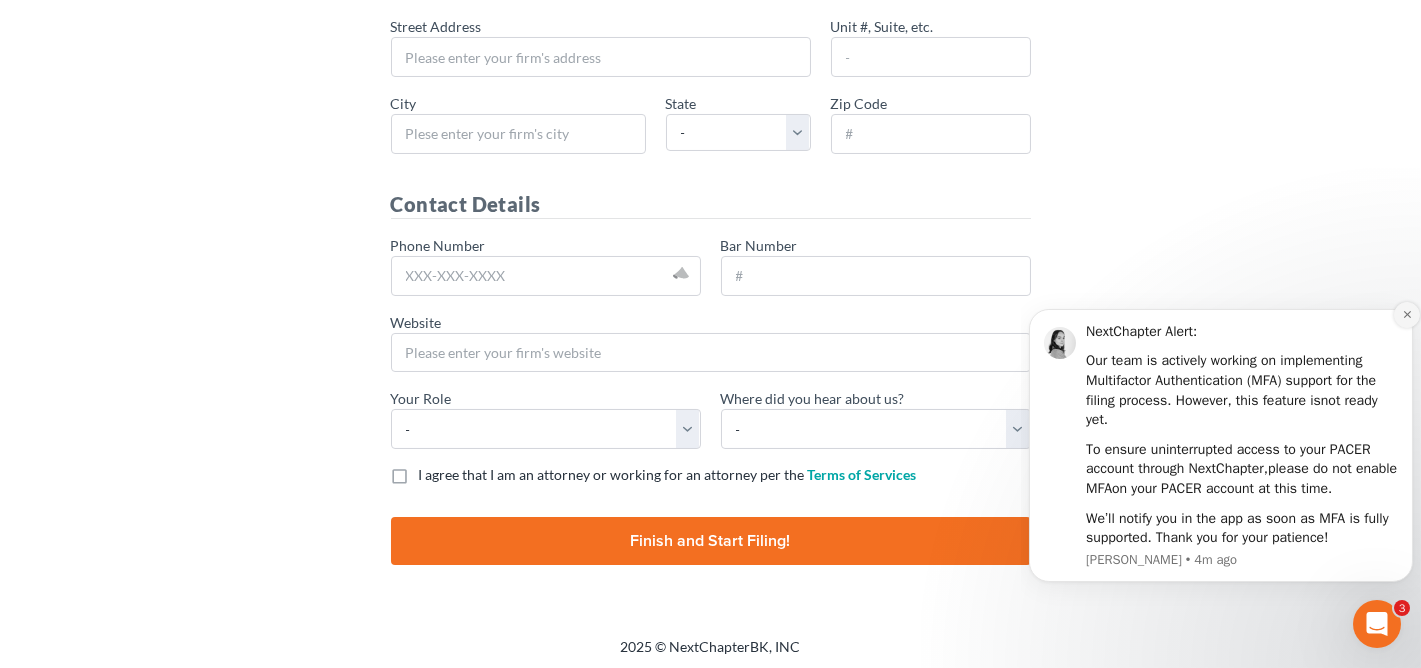 click at bounding box center [1406, 314] 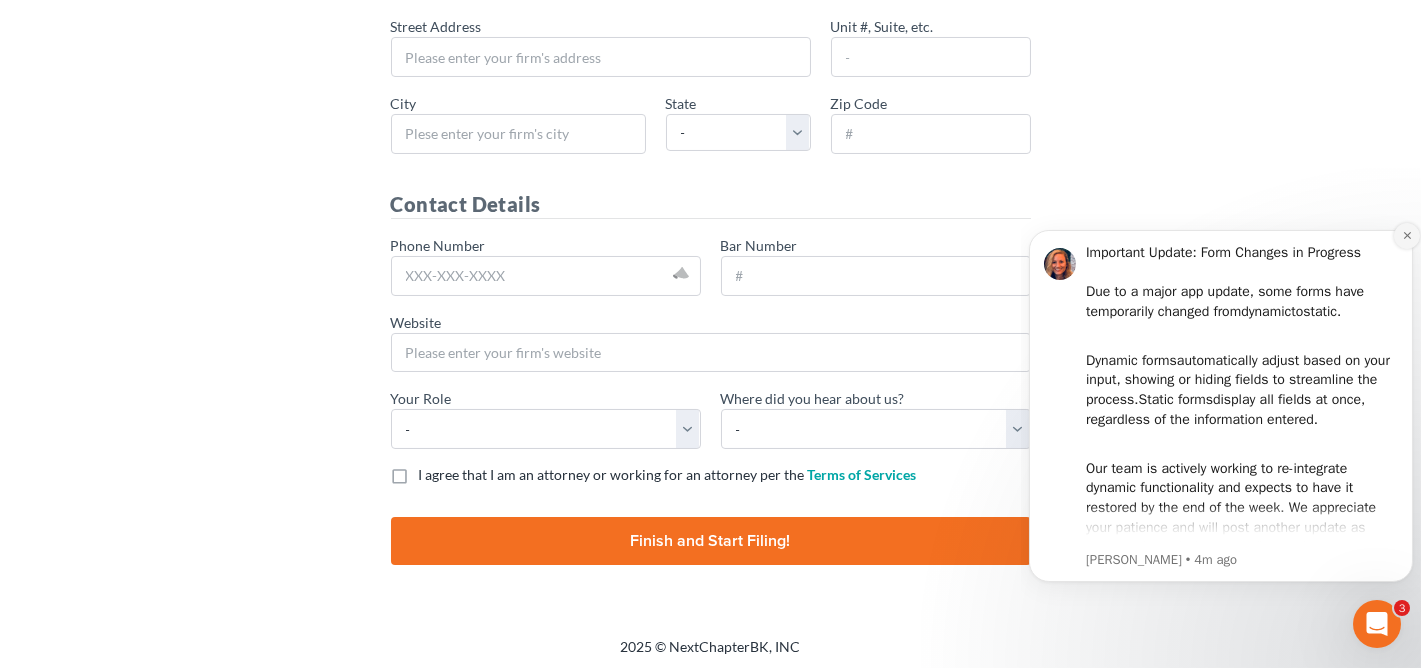 click 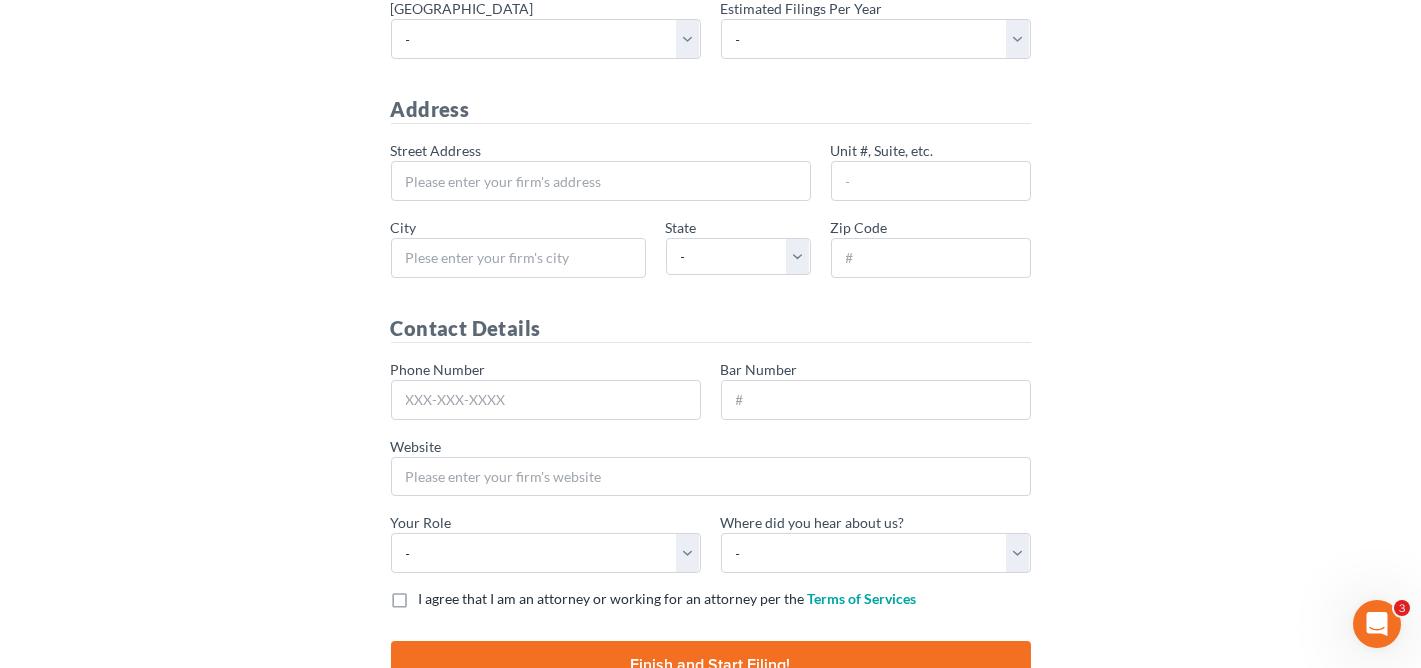 scroll, scrollTop: 443, scrollLeft: 0, axis: vertical 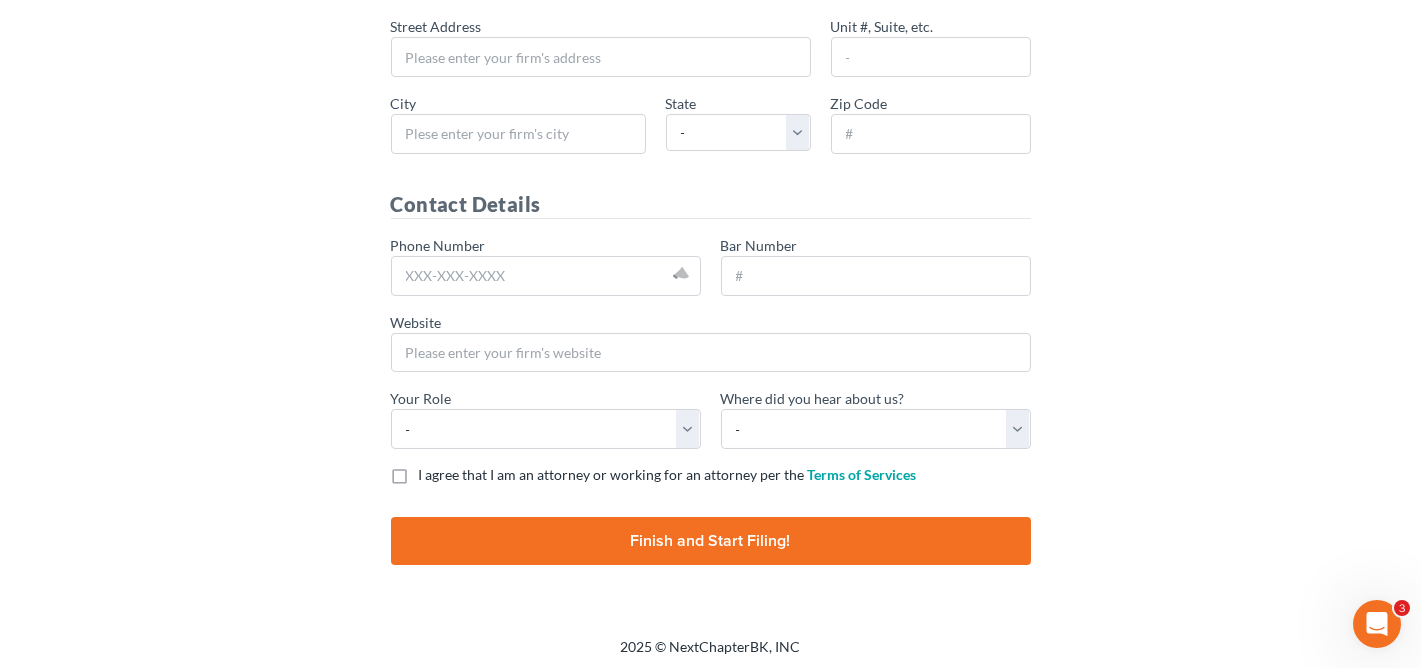 click on "Finish and Start Filing!" at bounding box center [711, 541] 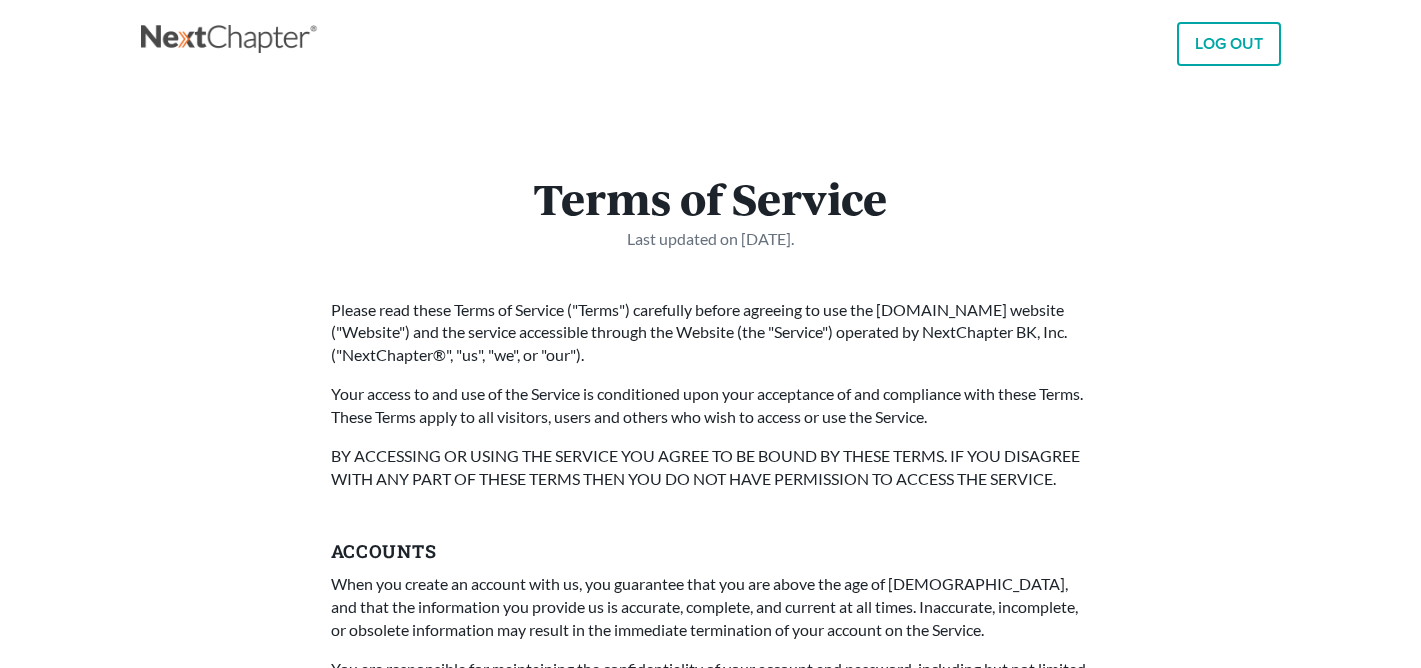 scroll, scrollTop: 0, scrollLeft: 0, axis: both 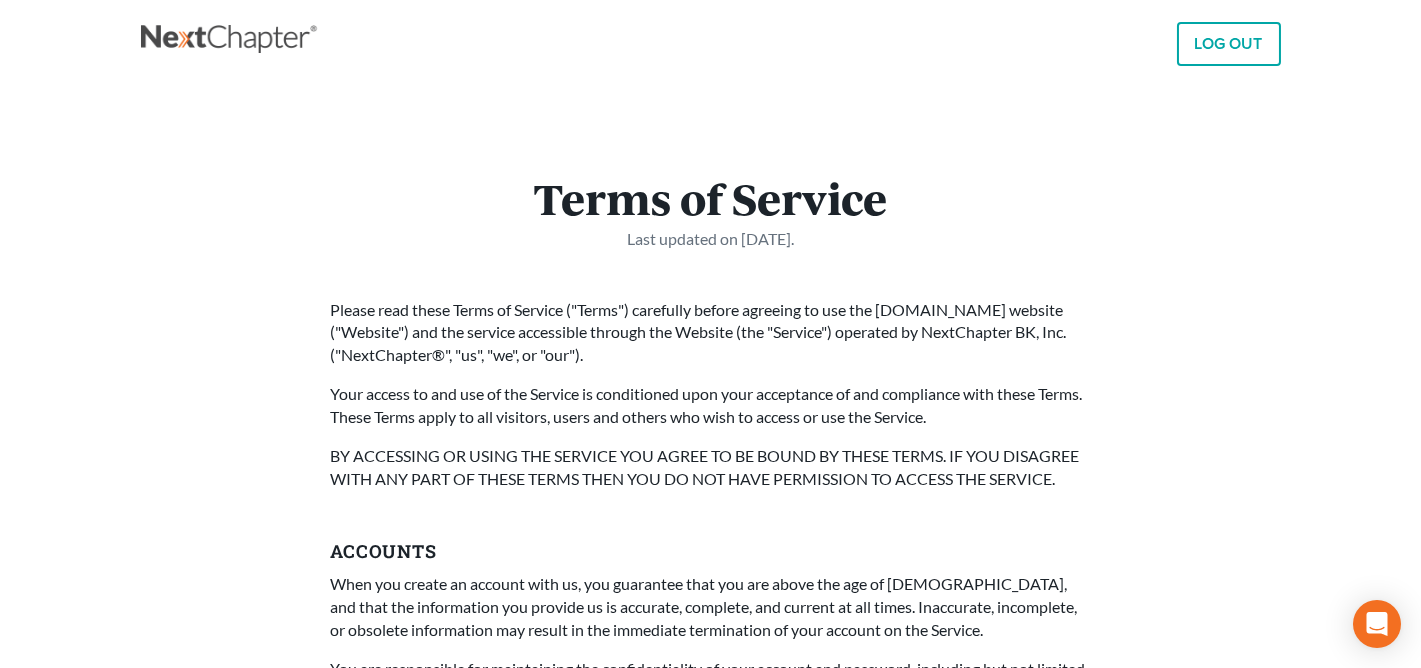 click on "Please read these Terms of Service ("Terms") carefully before agreeing to use the [DOMAIN_NAME] website ("Website") and the service accessible through the Website (the "Service") operated by NextChapter BK, Inc. ("NextChapter®", "us", "we", or "our")." at bounding box center (711, 333) 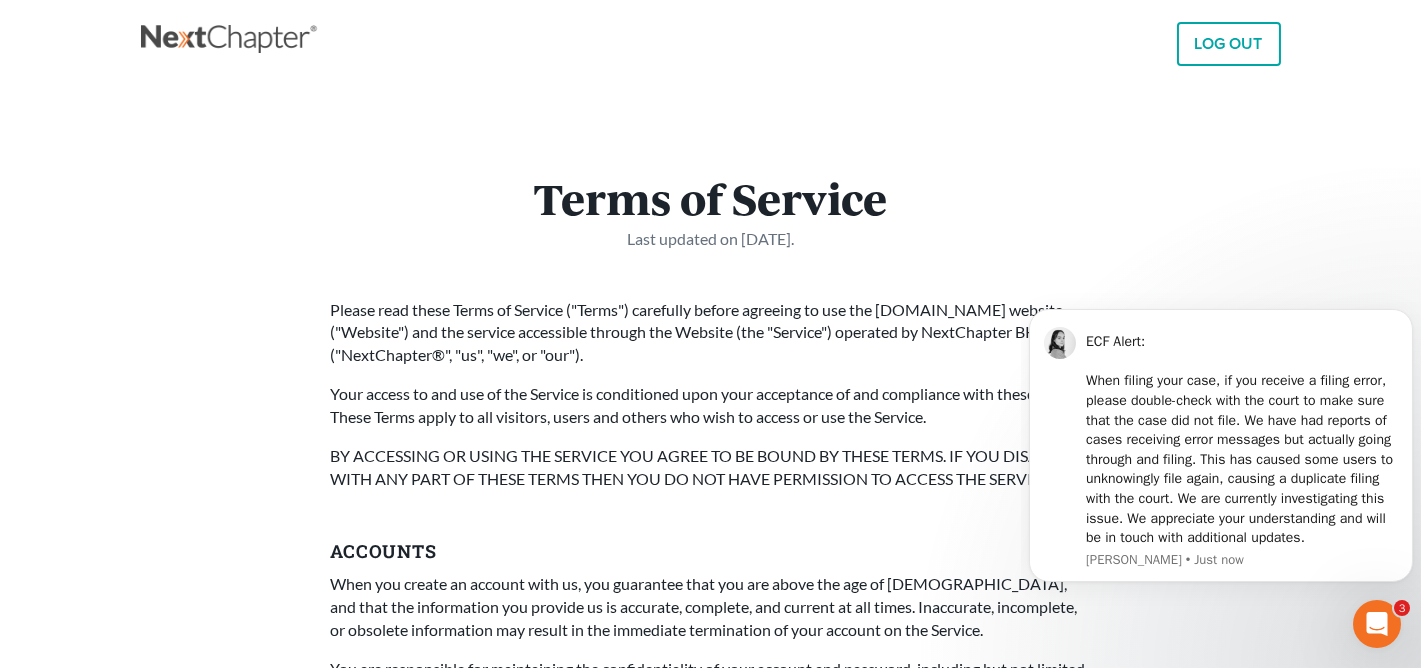 scroll, scrollTop: 0, scrollLeft: 0, axis: both 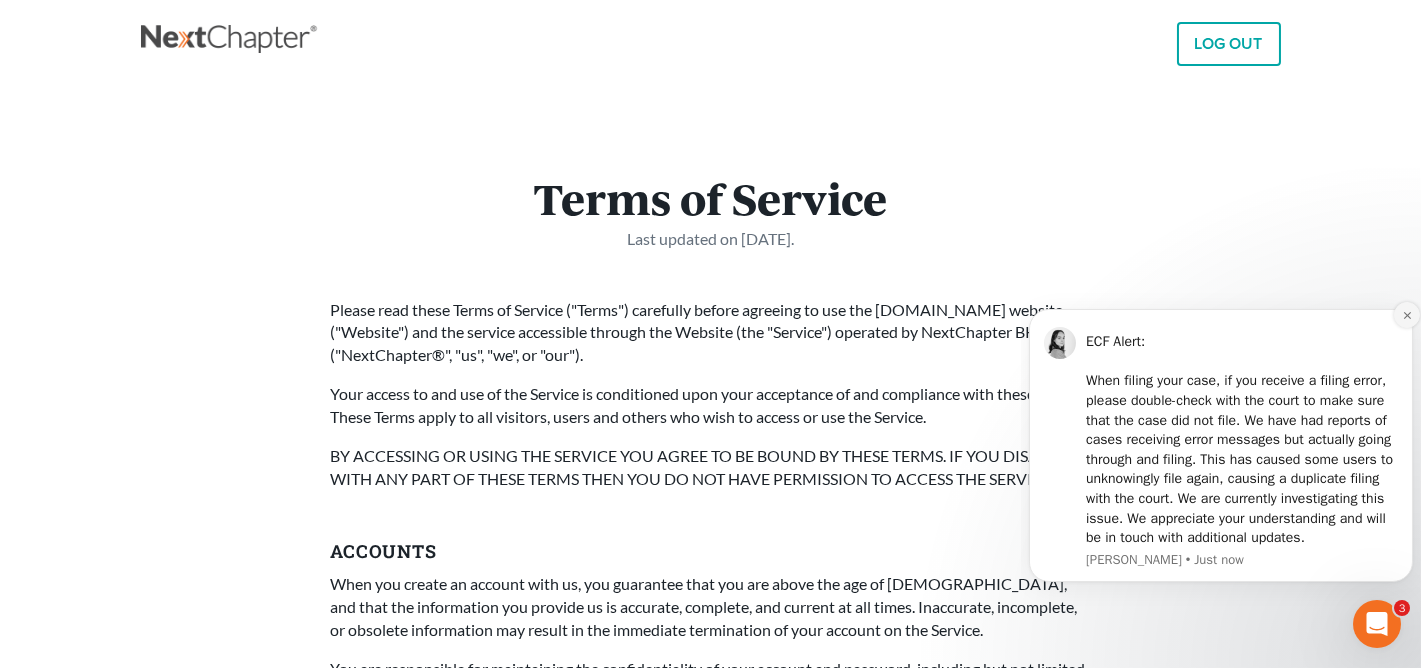 click 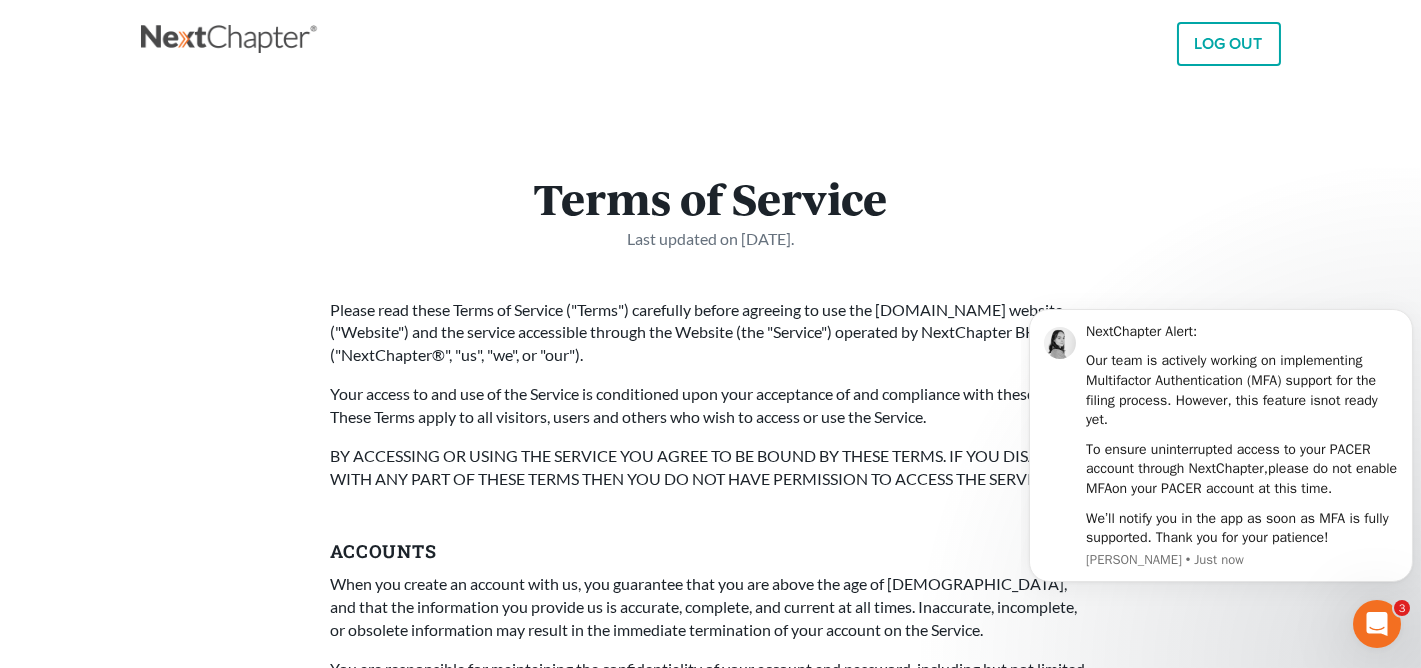 scroll, scrollTop: 584, scrollLeft: 0, axis: vertical 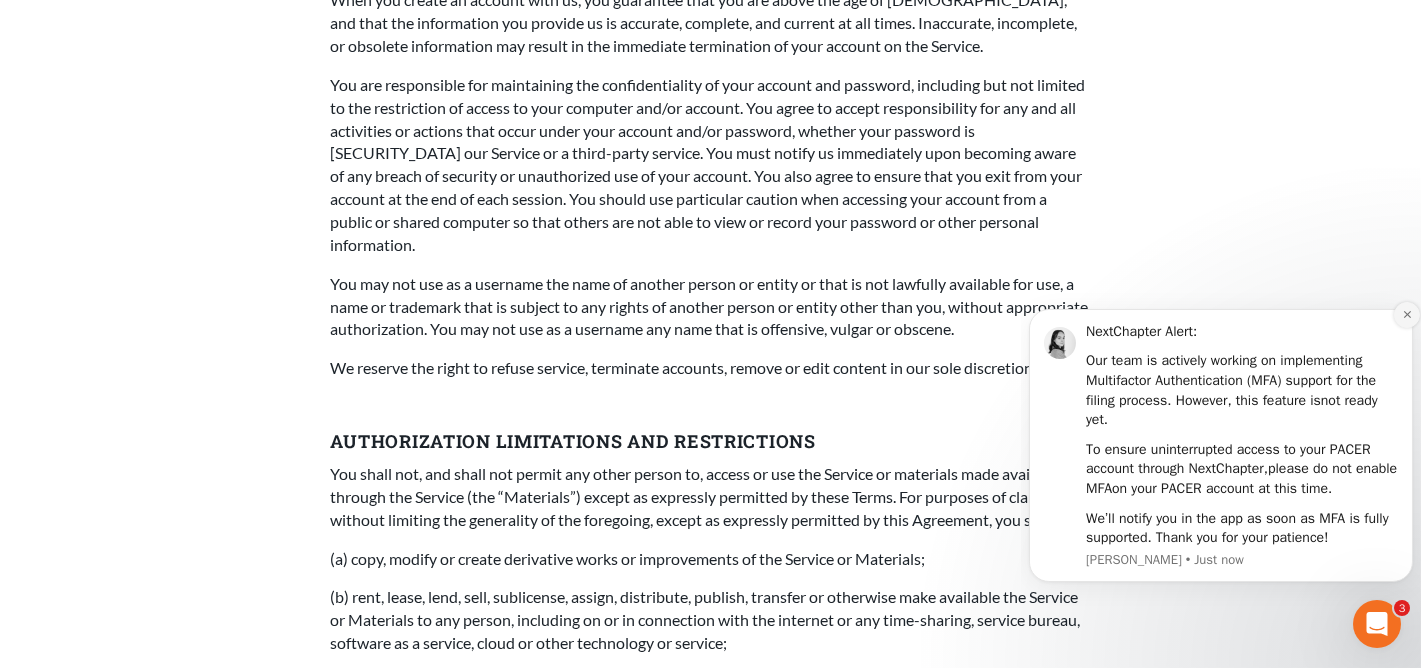click 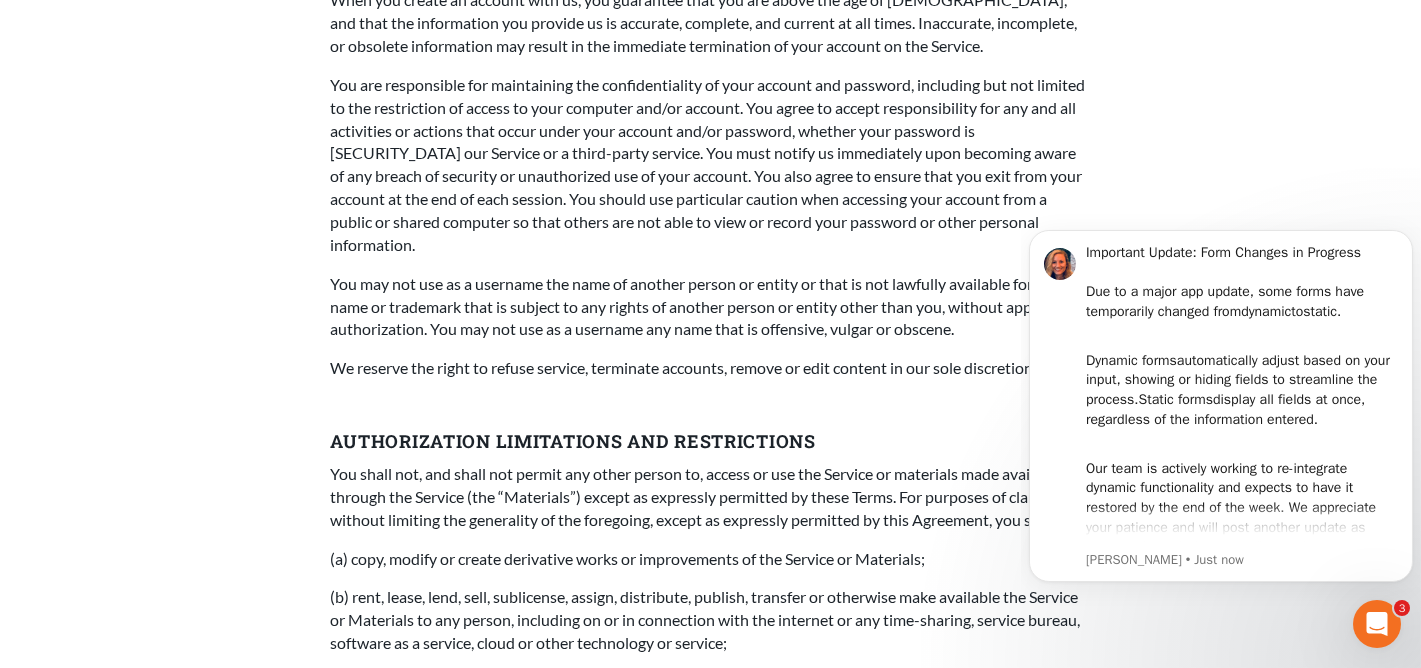 click on "We reserve the right to refuse service, terminate accounts, remove or edit content in our sole discretion." at bounding box center (711, 368) 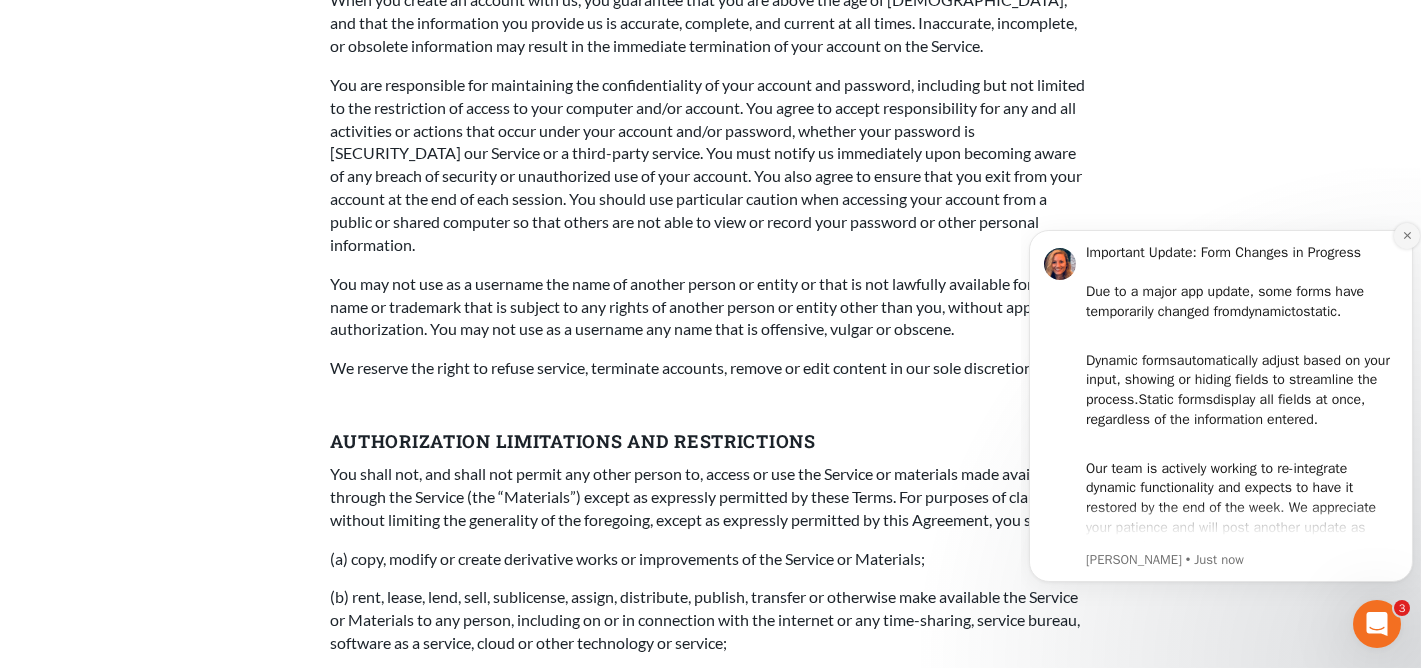 click 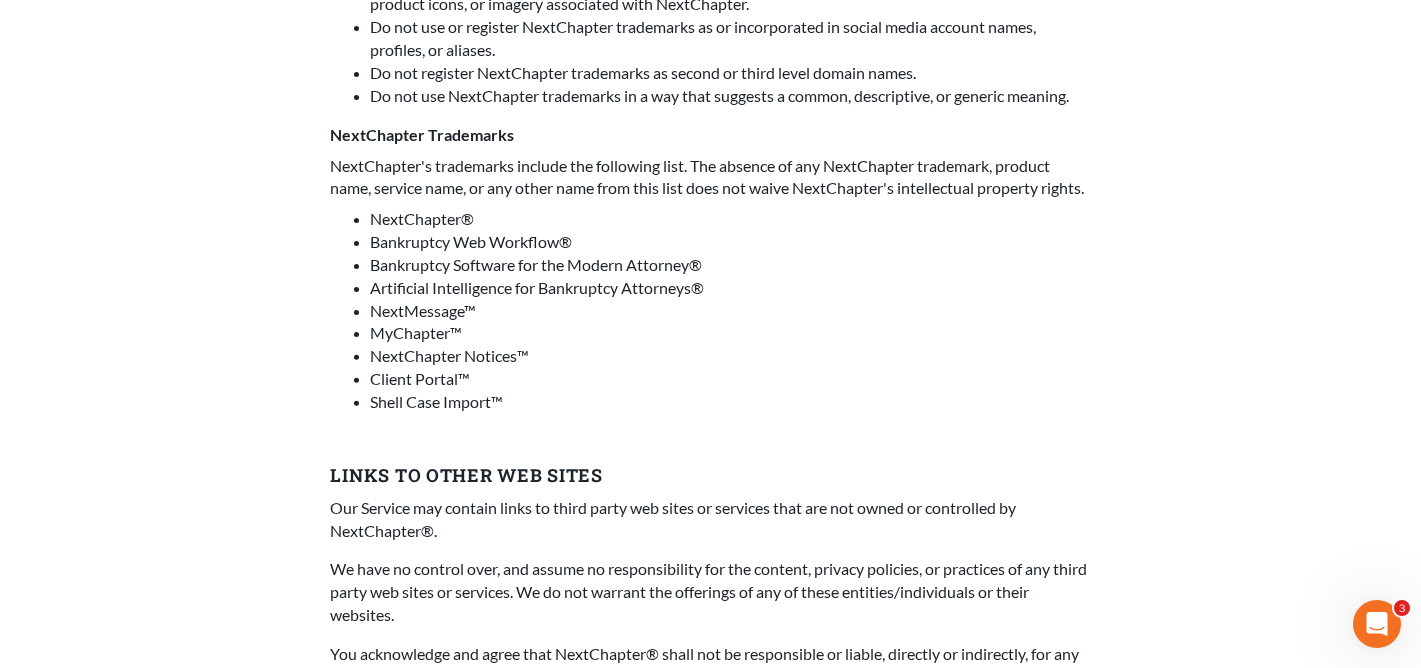 scroll, scrollTop: 5614, scrollLeft: 0, axis: vertical 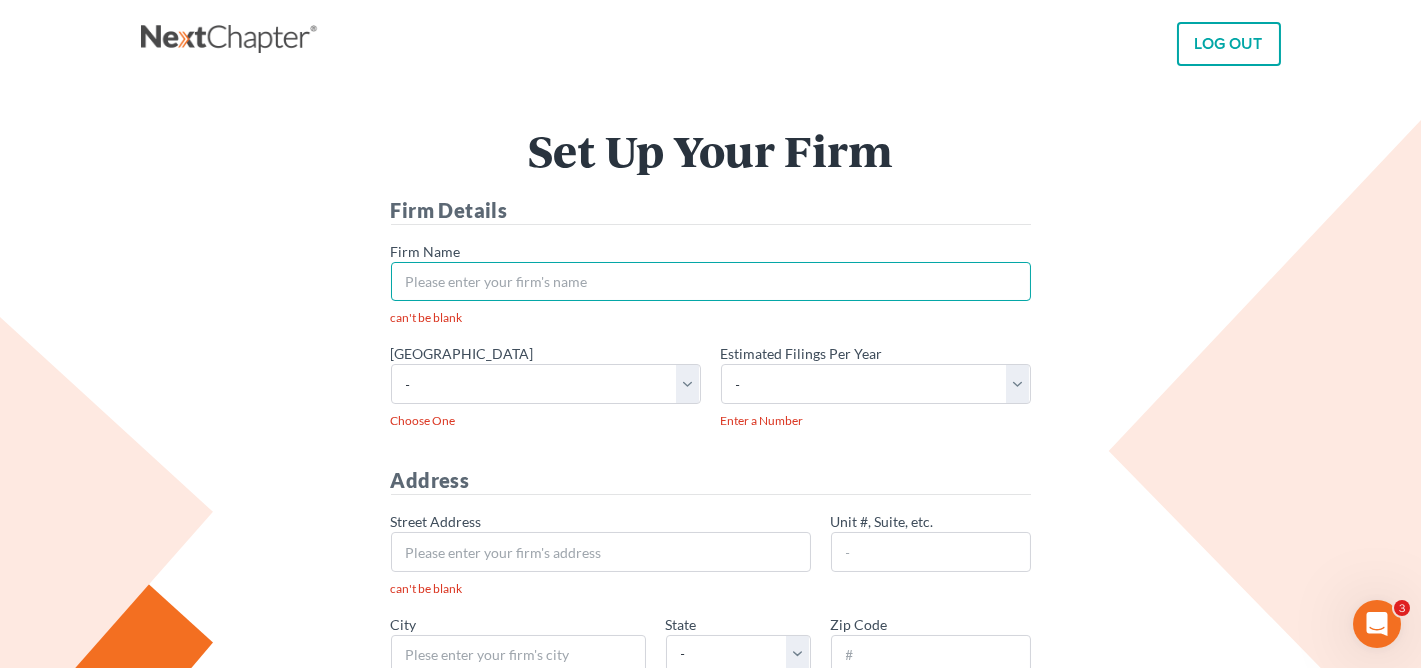 click on "*  Firm Name" at bounding box center (711, 282) 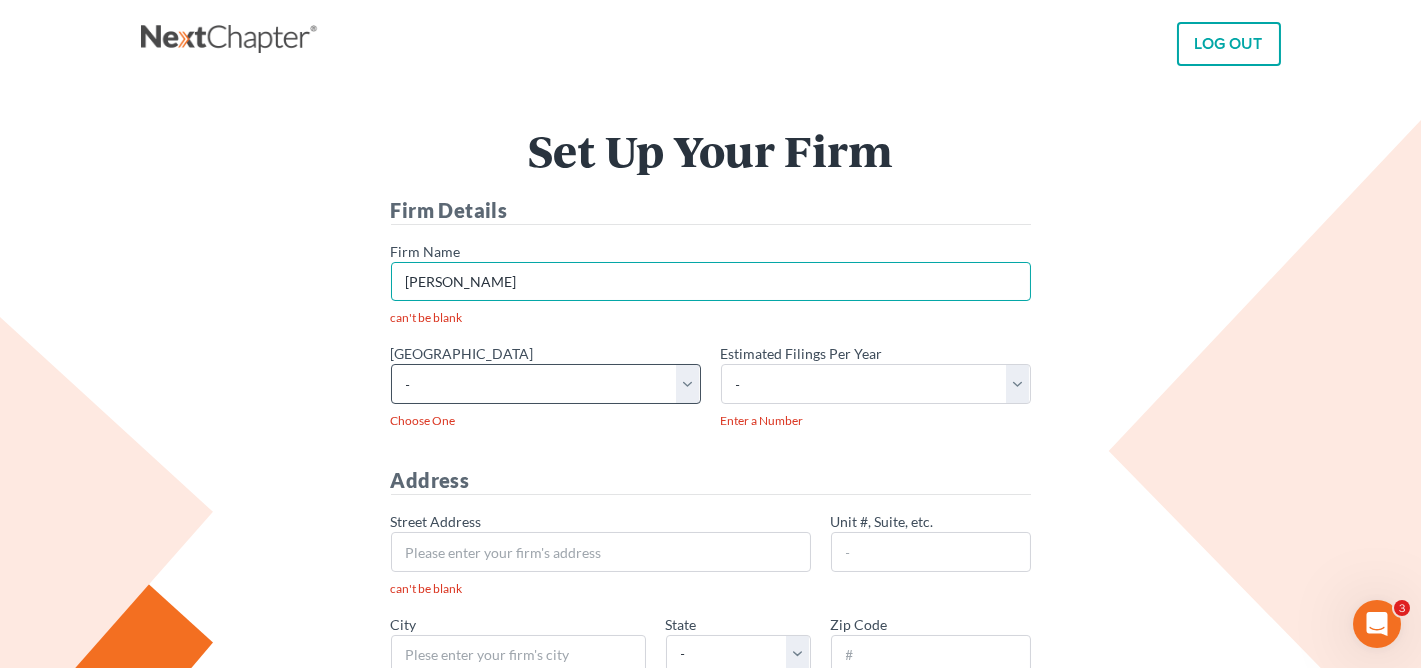 type on "[PERSON_NAME]" 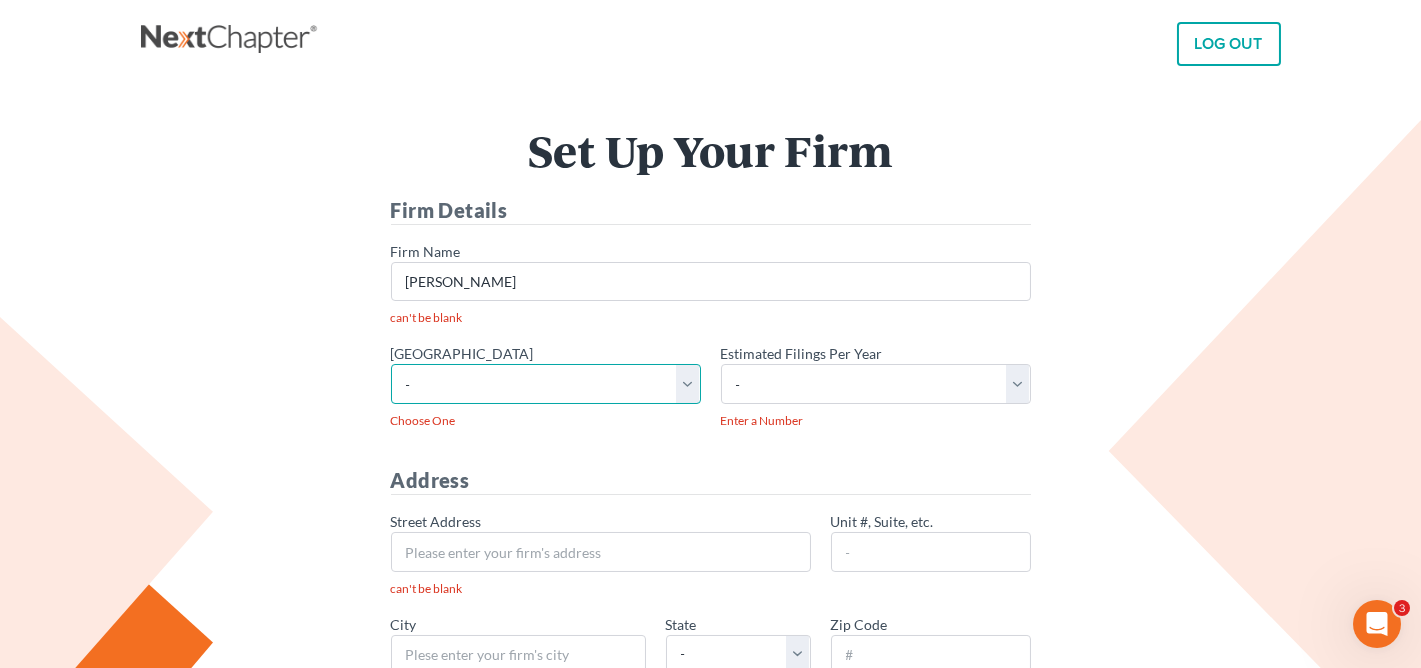 click on "-
Alabama - Middle
Alabama - Northern
Alabama - Southern
Alaska
Arizona
Arkansas - Eastern
Arkansas - Western
California - Central
California - Eastern
California - Northern
California - Southern
Colorado
Connecticut
Delaware
District of Columbia
Florida - Middle
Florida - Northern
Florida - Southern
Georgia - Middle
Georgia - Northern
Georgia - Southern
Guam
Hawaii
Idaho
Illinois - Central
Illinois - Northern
Illinois - Southern
Indiana - Northern
Indiana - Southern
Iowa - Northern
Iowa - Southern
Kansas
Kentucky
Kentucky - Eastern
Kentucky - Western
Louisiana - Eastern
Louisiana - Middle
Louisiana - Western
Maine
Maryland
Massachusetts
Michigan - Eastern
Michigan - Western
Minnesota
Mississippi - Northern
Mississippi - Southern
Missouri - Eastern
Missouri - Western
Montana
Nebraska
Nevada
New Hampshire
New Jersey
New Mexico
New York - Eastern
New York - Northern
New York - Southern" at bounding box center [546, 384] 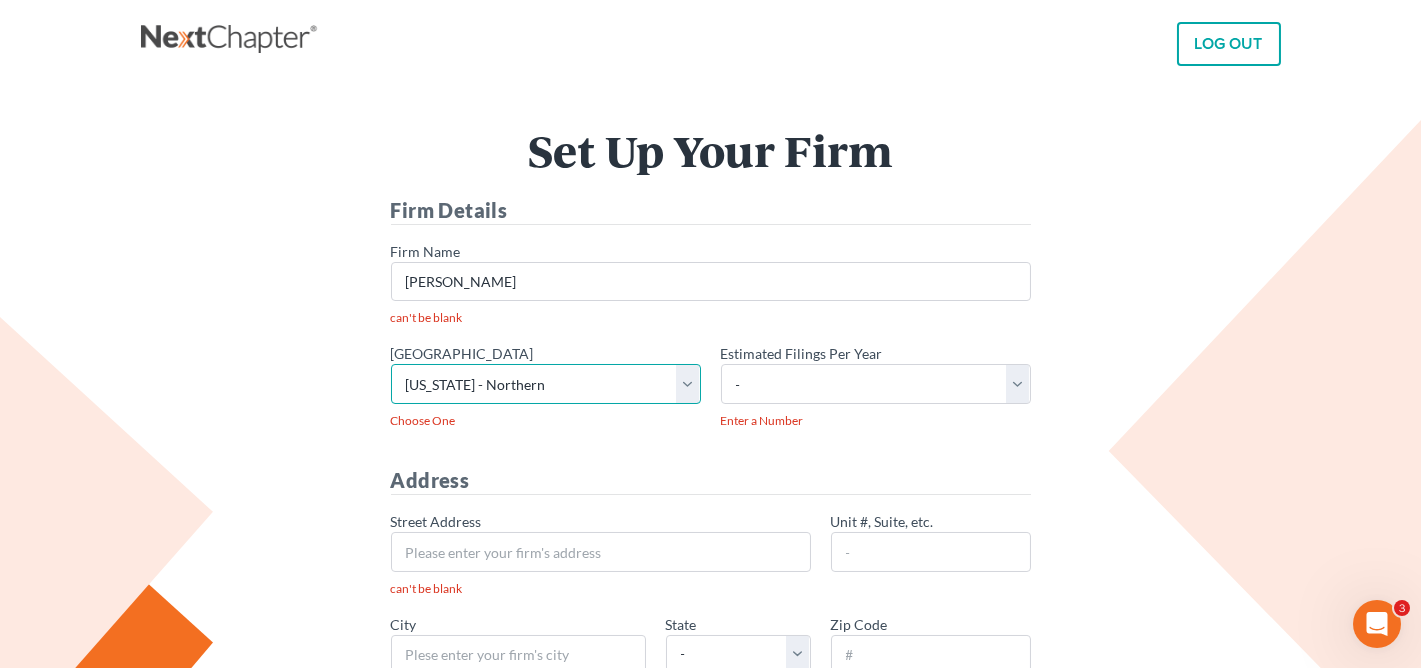 click on "-
Alabama - Middle
Alabama - Northern
Alabama - Southern
Alaska
Arizona
Arkansas - Eastern
Arkansas - Western
California - Central
California - Eastern
California - Northern
California - Southern
Colorado
Connecticut
Delaware
District of Columbia
Florida - Middle
Florida - Northern
Florida - Southern
Georgia - Middle
Georgia - Northern
Georgia - Southern
Guam
Hawaii
Idaho
Illinois - Central
Illinois - Northern
Illinois - Southern
Indiana - Northern
Indiana - Southern
Iowa - Northern
Iowa - Southern
Kansas
Kentucky
Kentucky - Eastern
Kentucky - Western
Louisiana - Eastern
Louisiana - Middle
Louisiana - Western
Maine
Maryland
Massachusetts
Michigan - Eastern
Michigan - Western
Minnesota
Mississippi - Northern
Mississippi - Southern
Missouri - Eastern
Missouri - Western
Montana
Nebraska
Nevada
New Hampshire
New Jersey
New Mexico
New York - Eastern
New York - Northern
New York - Southern" at bounding box center [546, 384] 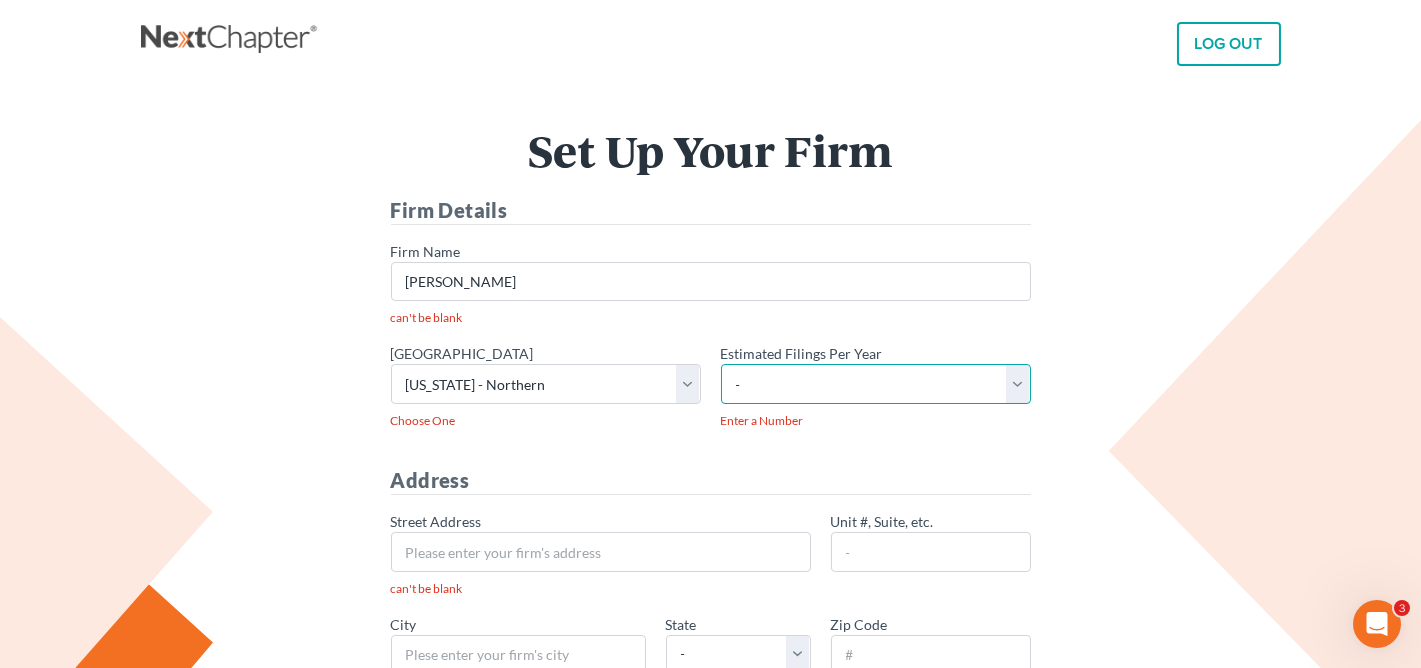 click on "-
1-10
11-50
50+" at bounding box center [876, 384] 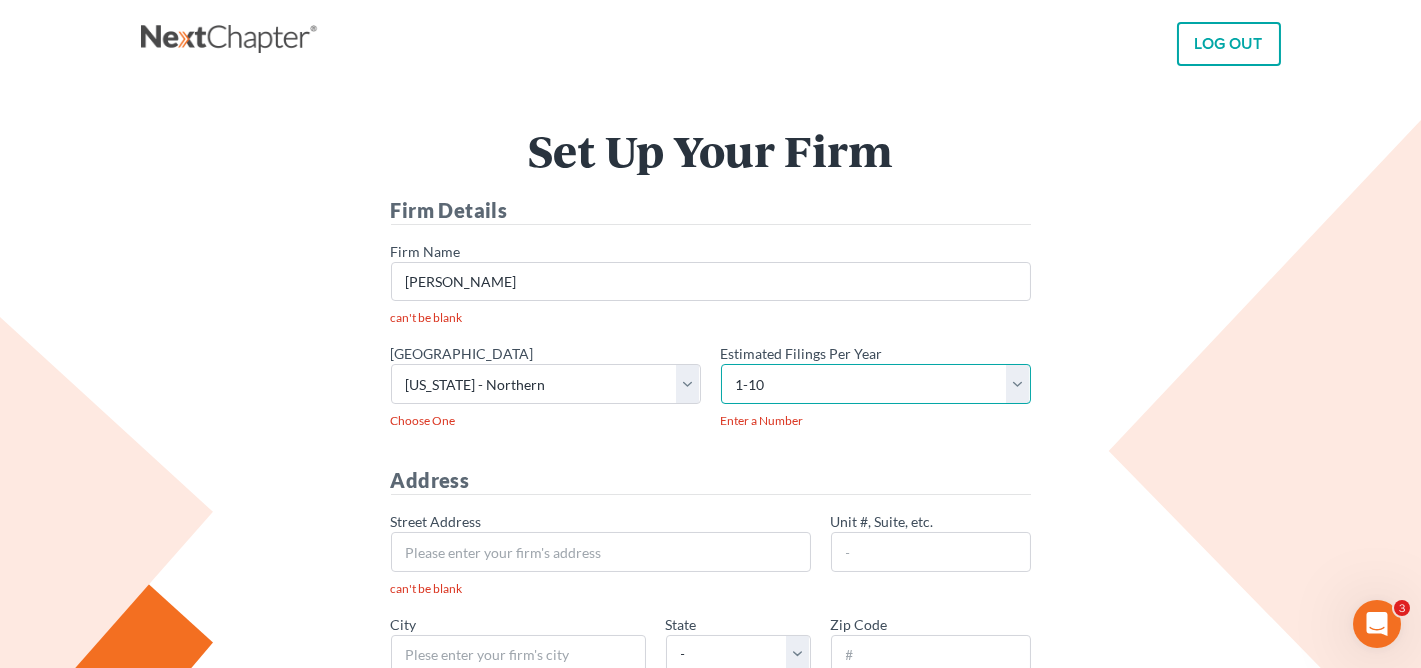 click on "-
1-10
11-50
50+" at bounding box center [876, 384] 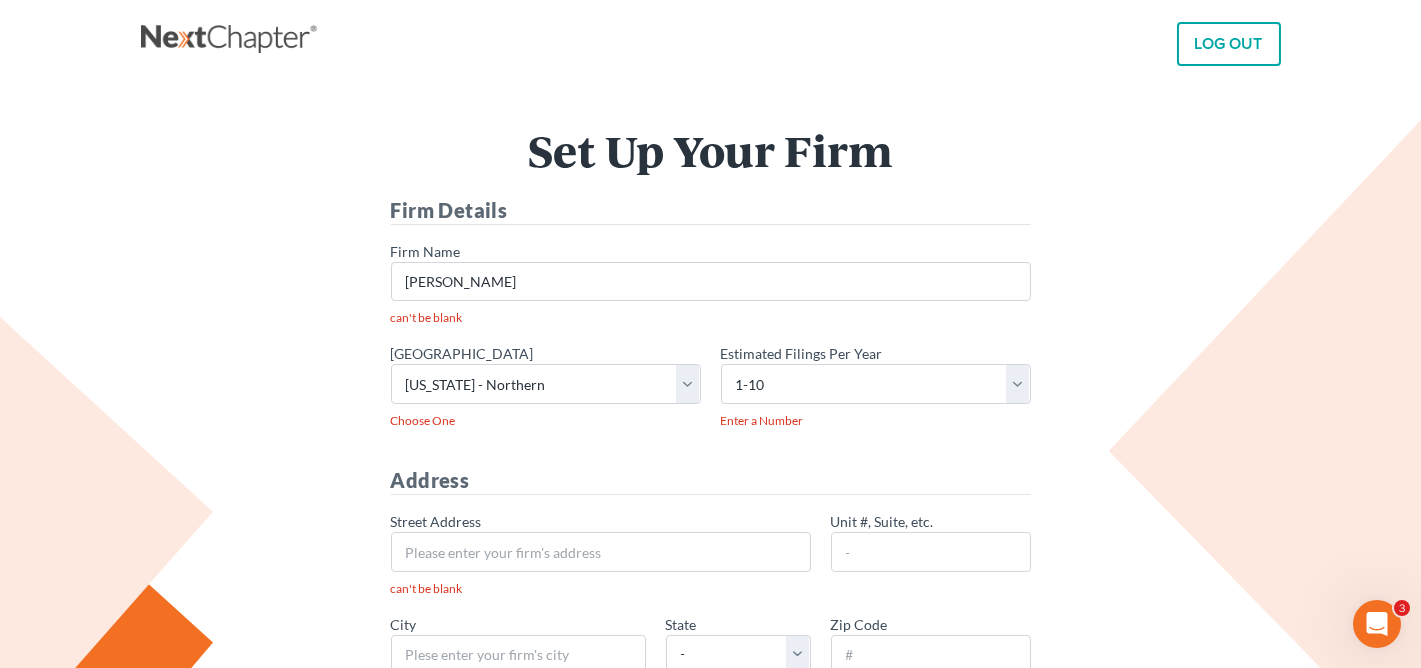 click on "Set Up Your Firm Firm Details *  Firm Name Timothy DeBerry can't be blank *  Primary district -
Alabama - Middle
Alabama - Northern
Alabama - Southern
Alaska
Arizona
Arkansas - Eastern
Arkansas - Western
California - Central
California - Eastern
California - Northern
California - Southern
Colorado
Connecticut
Delaware
District of Columbia
Florida - Middle
Florida - Northern
Florida - Southern
Georgia - Middle
Georgia - Northern
Georgia - Southern
Guam
Hawaii
Idaho
Illinois - Central
Illinois - Northern
Illinois - Southern
Indiana - Northern
Indiana - Southern
Iowa - Northern
Iowa - Southern
Kansas
Kentucky
Kentucky - Eastern
Kentucky - Western
Louisiana - Eastern
Louisiana - Middle
Louisiana - Western
Maine
Maryland
Massachusetts
Michigan - Eastern
Michigan - Western
Minnesota
Mississippi - Northern
Mississippi - Southern
Missouri - Eastern
Missouri - Western
Montana
Nebraska
Nevada
New Hampshire" at bounding box center [711, 658] 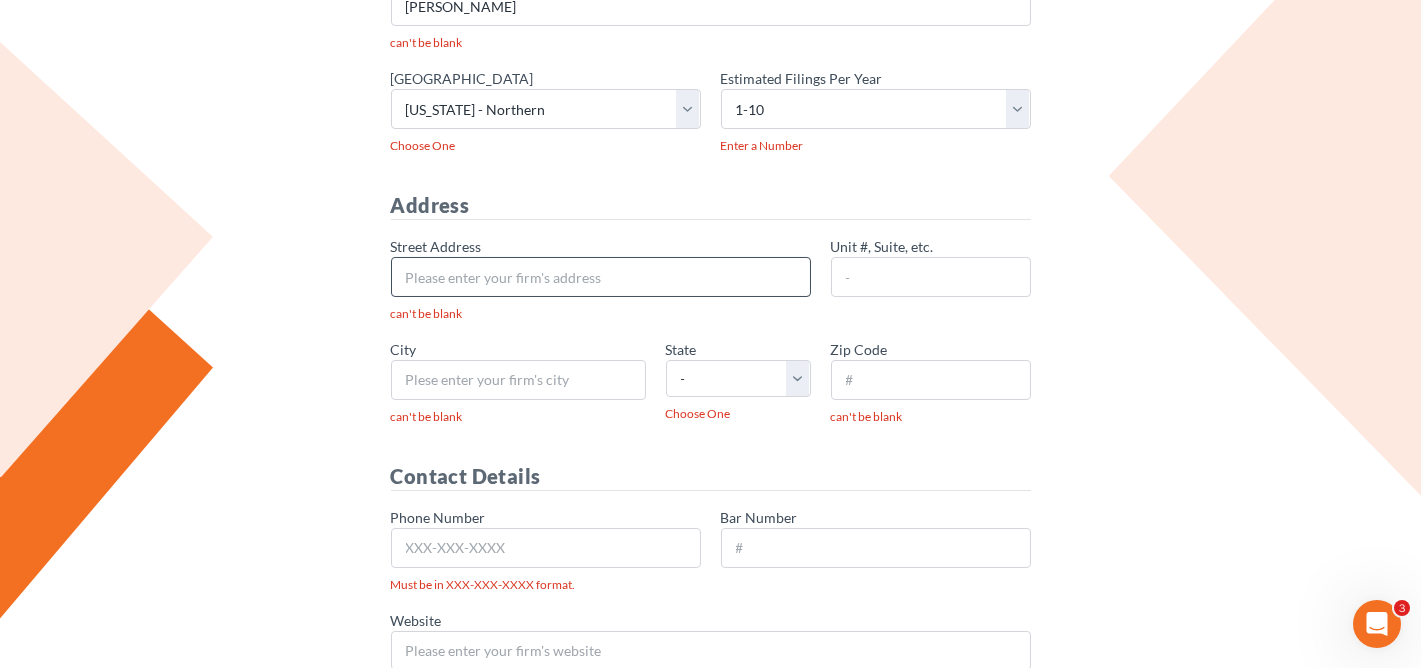scroll, scrollTop: 278, scrollLeft: 0, axis: vertical 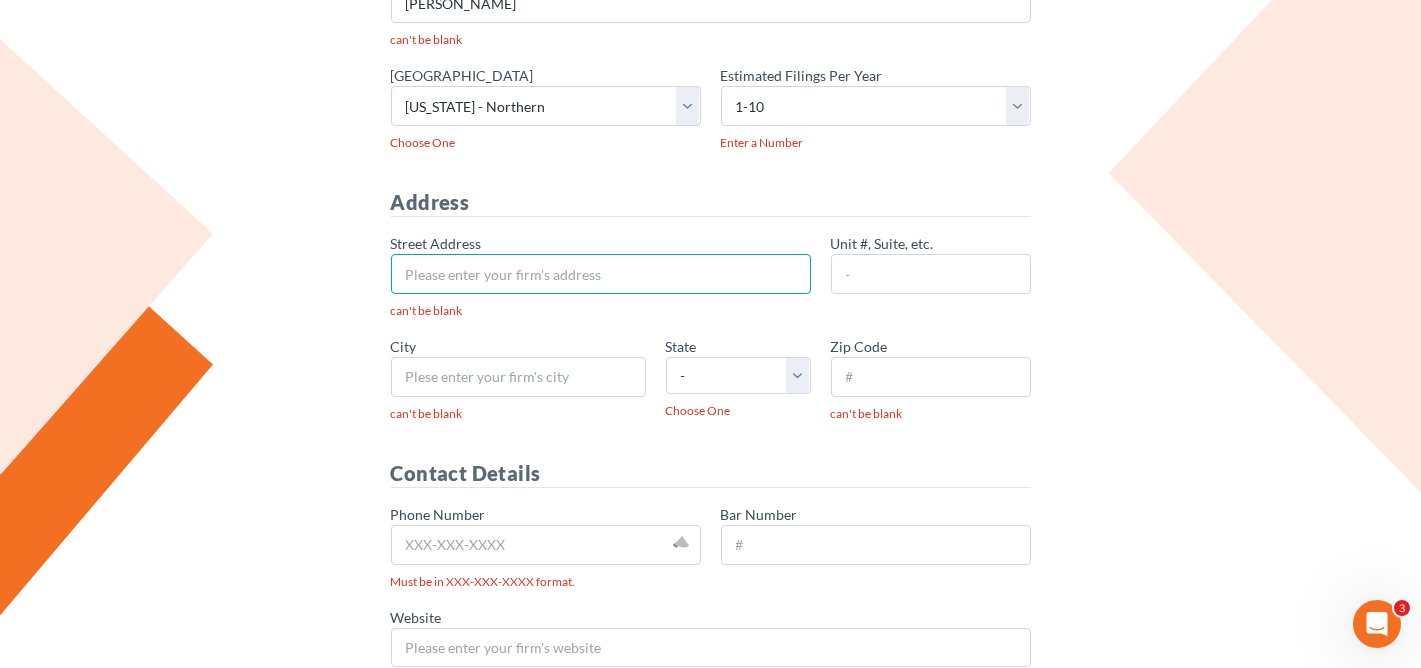 click on "*  Street Address" at bounding box center (601, 274) 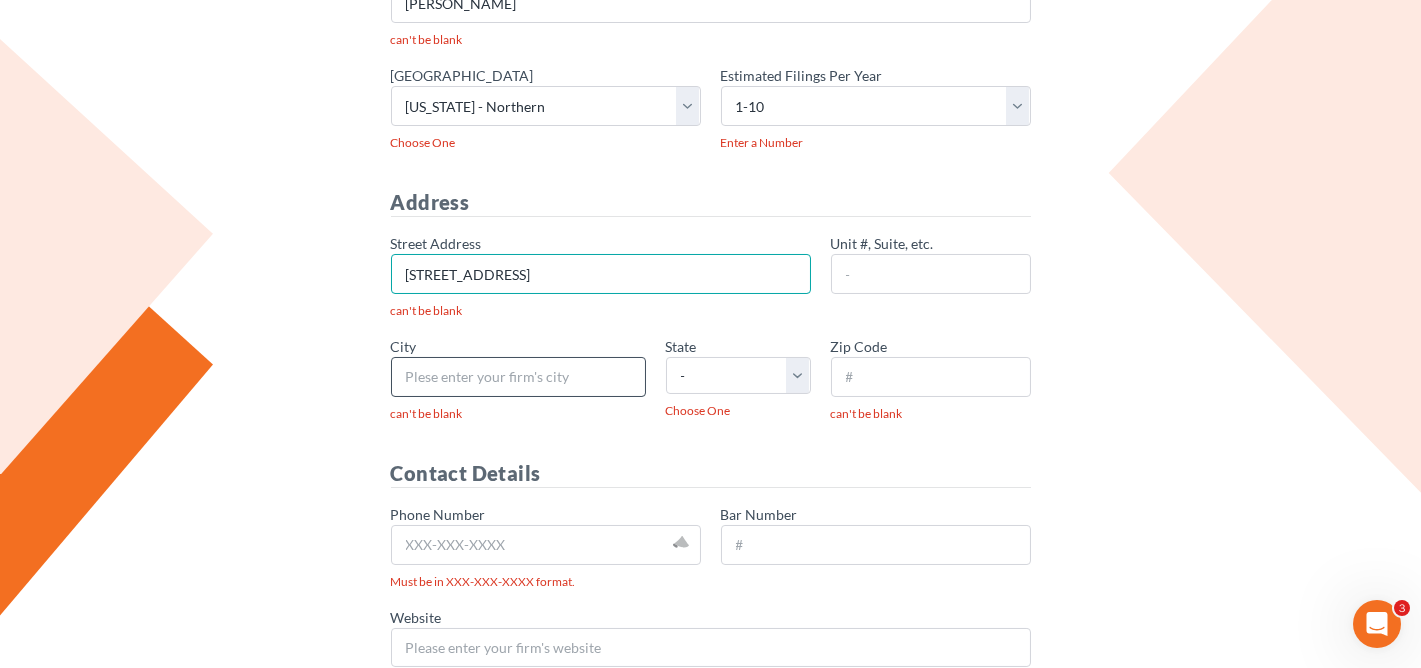 type on "[STREET_ADDRESS]" 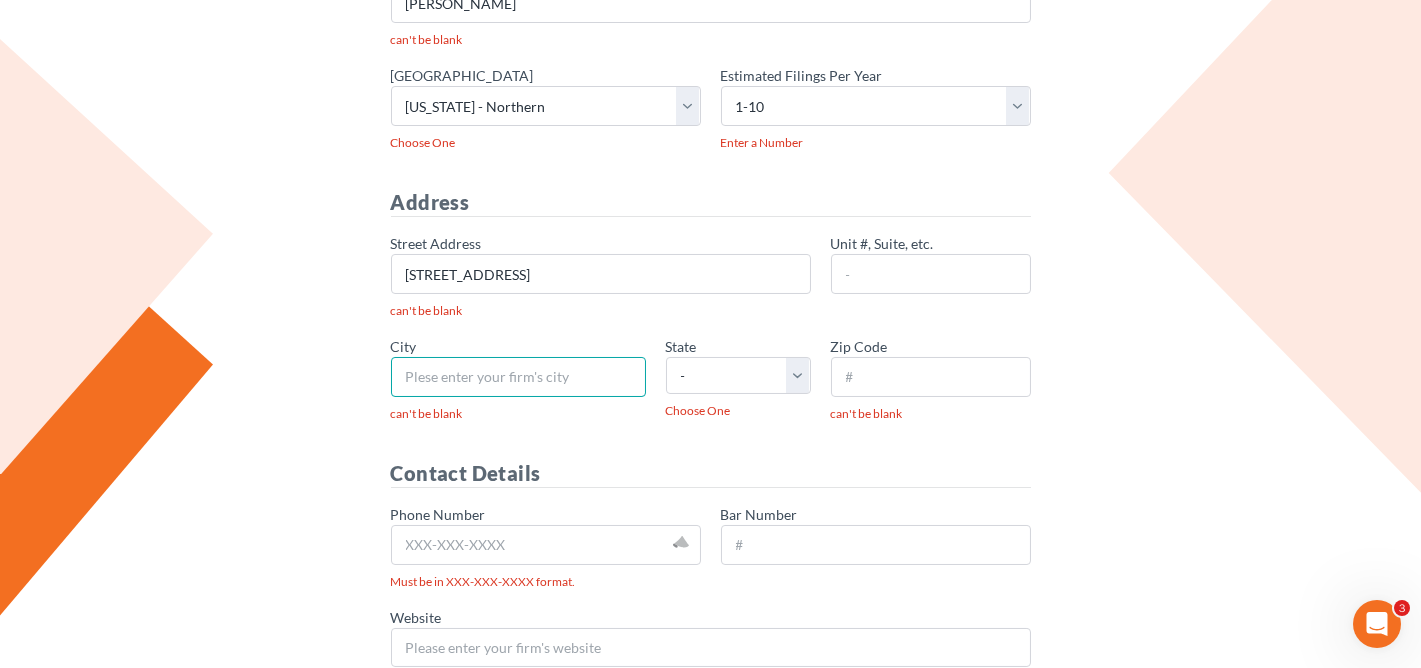 click on "*  City" at bounding box center [518, 377] 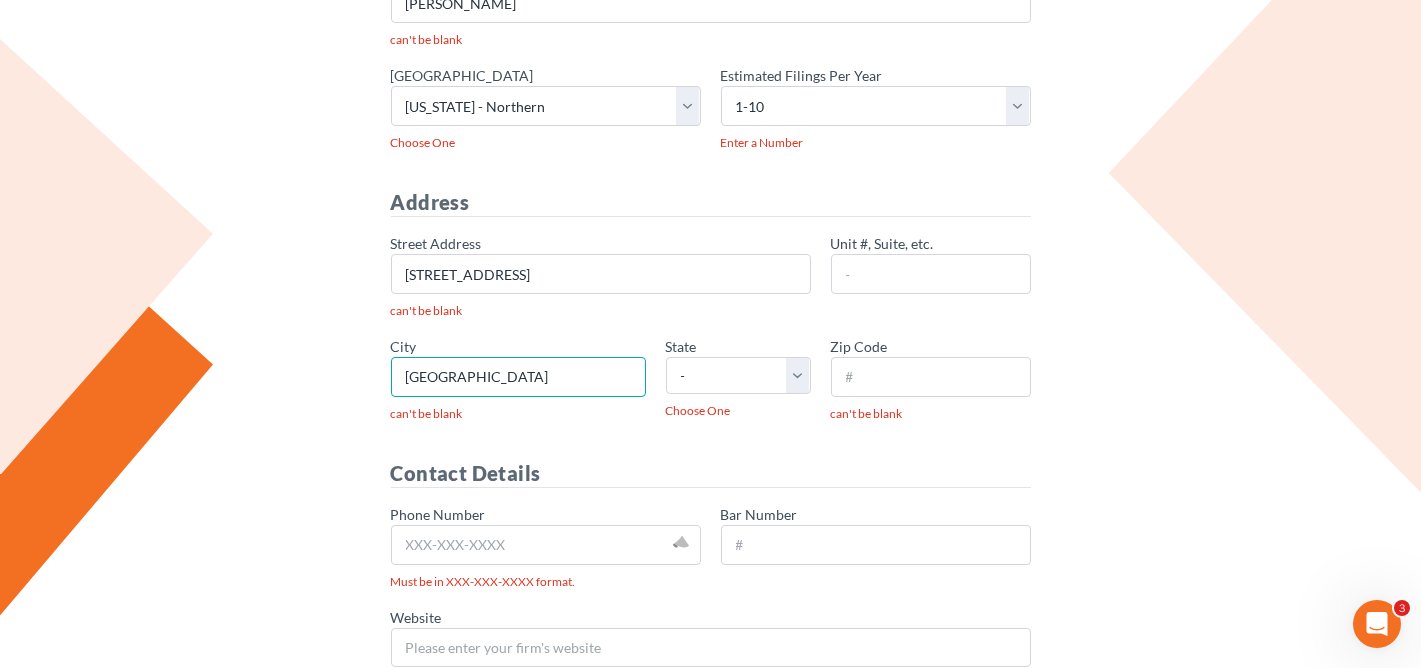 type on "[GEOGRAPHIC_DATA]" 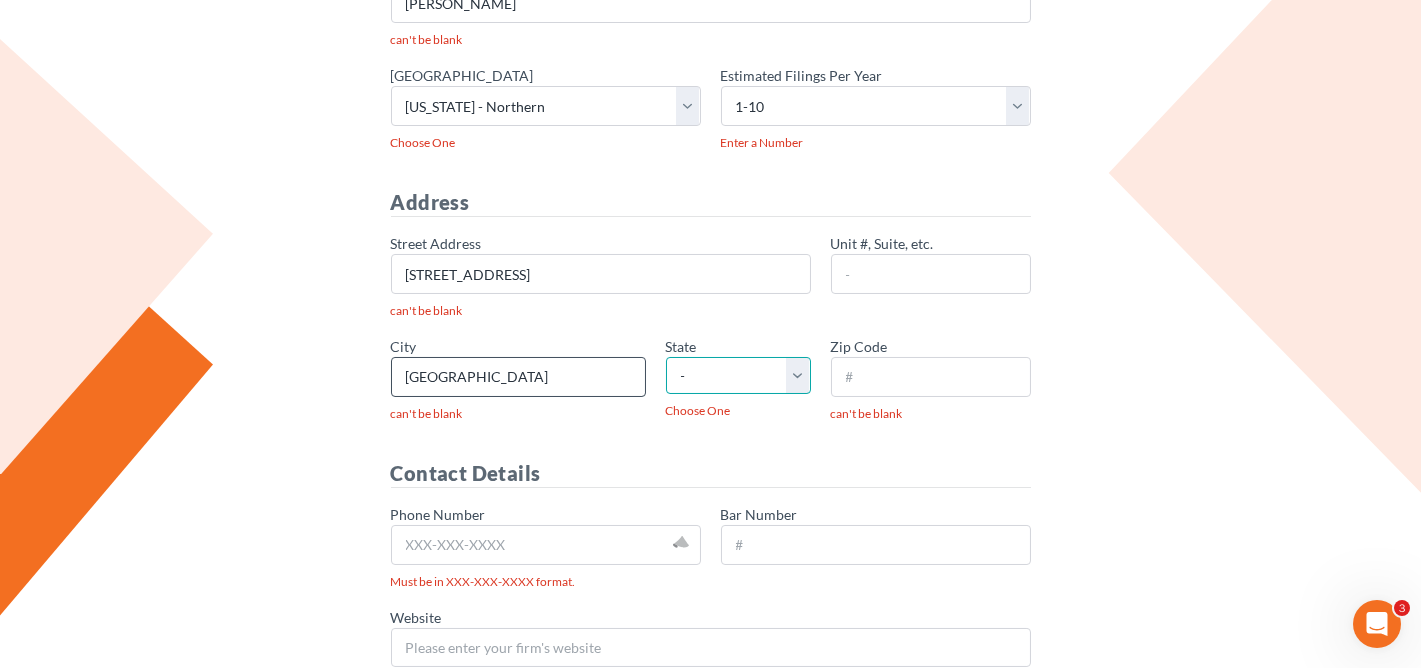 select on "FL" 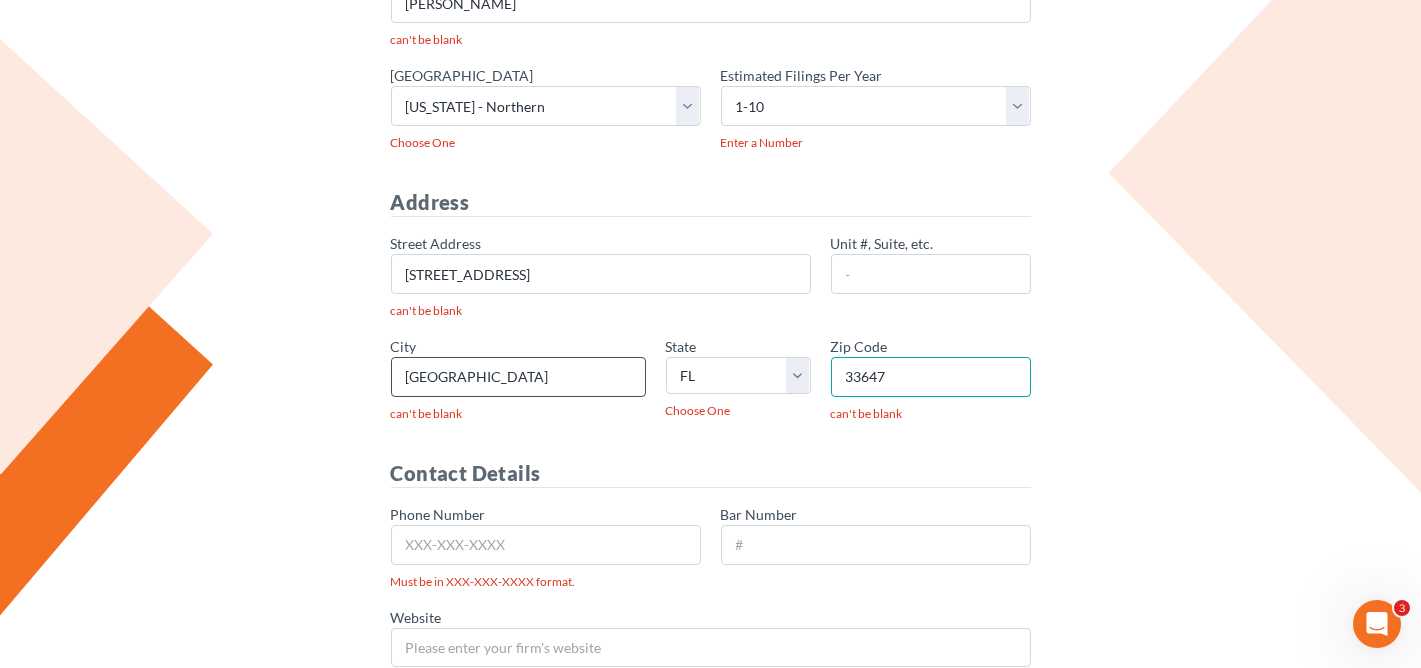 scroll, scrollTop: 533, scrollLeft: 0, axis: vertical 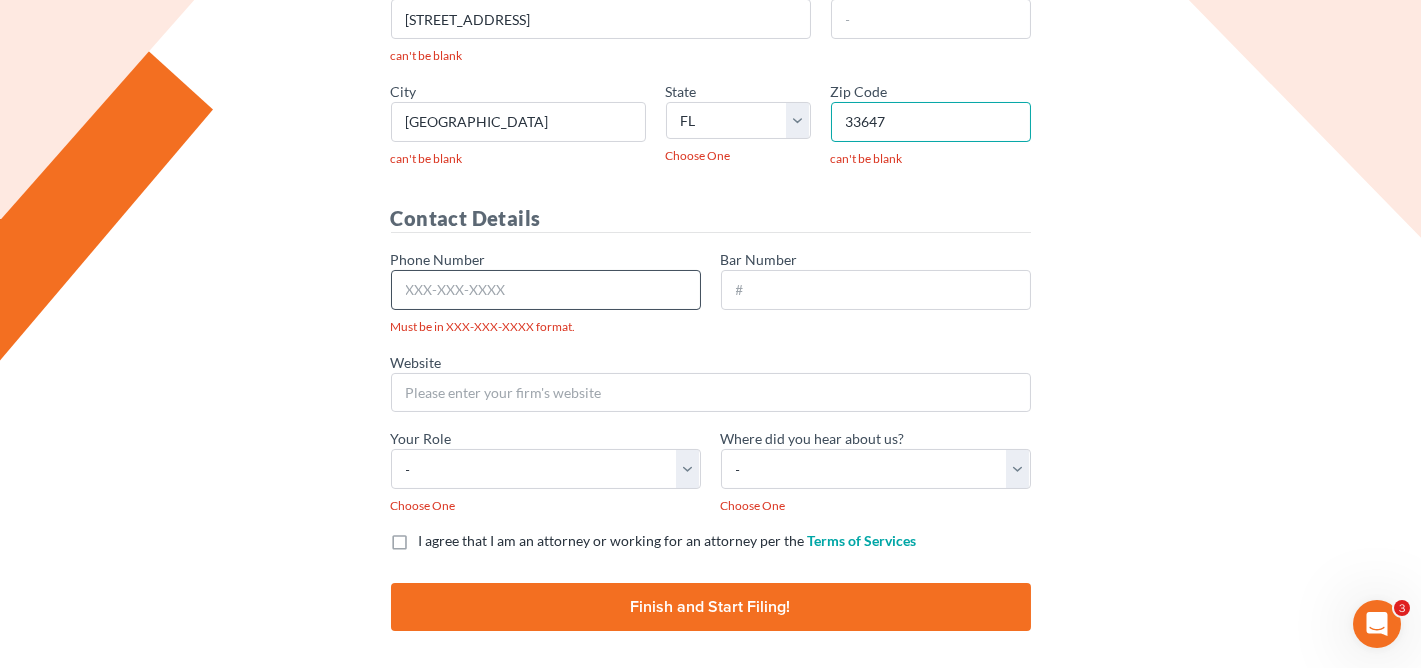 type on "33647" 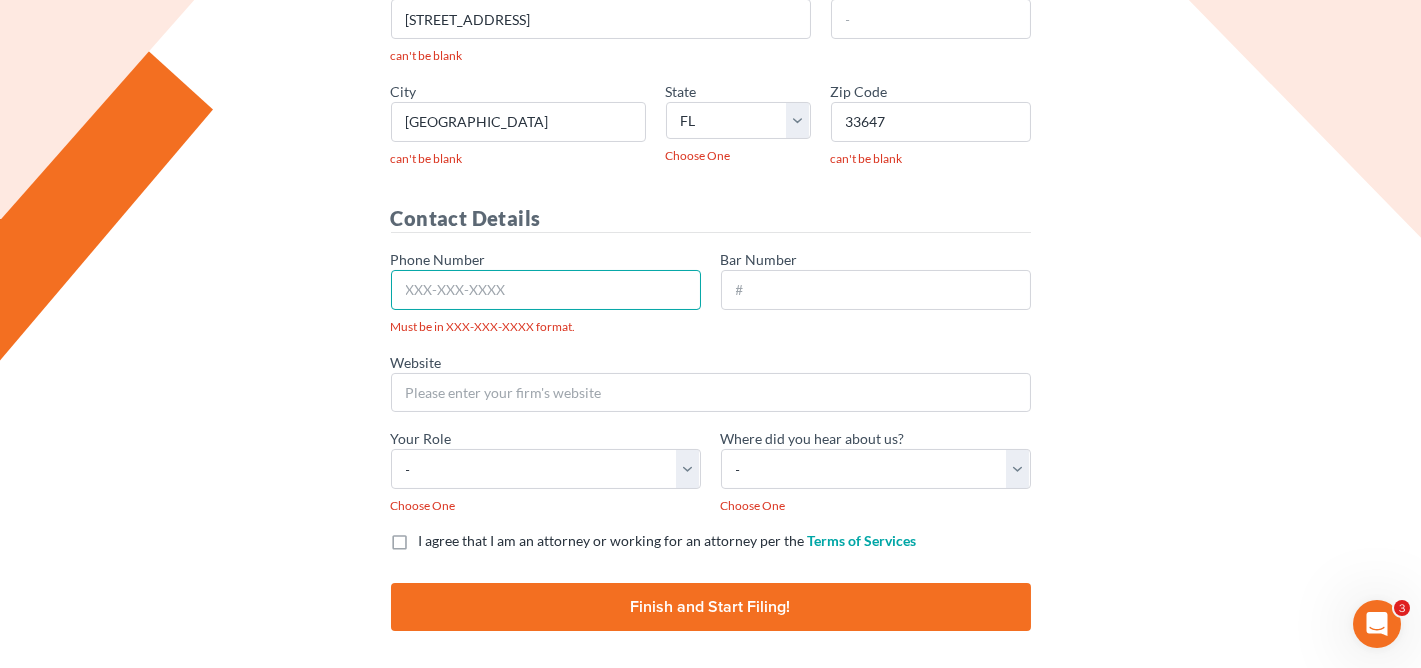 click on "Phone Number" at bounding box center (546, 290) 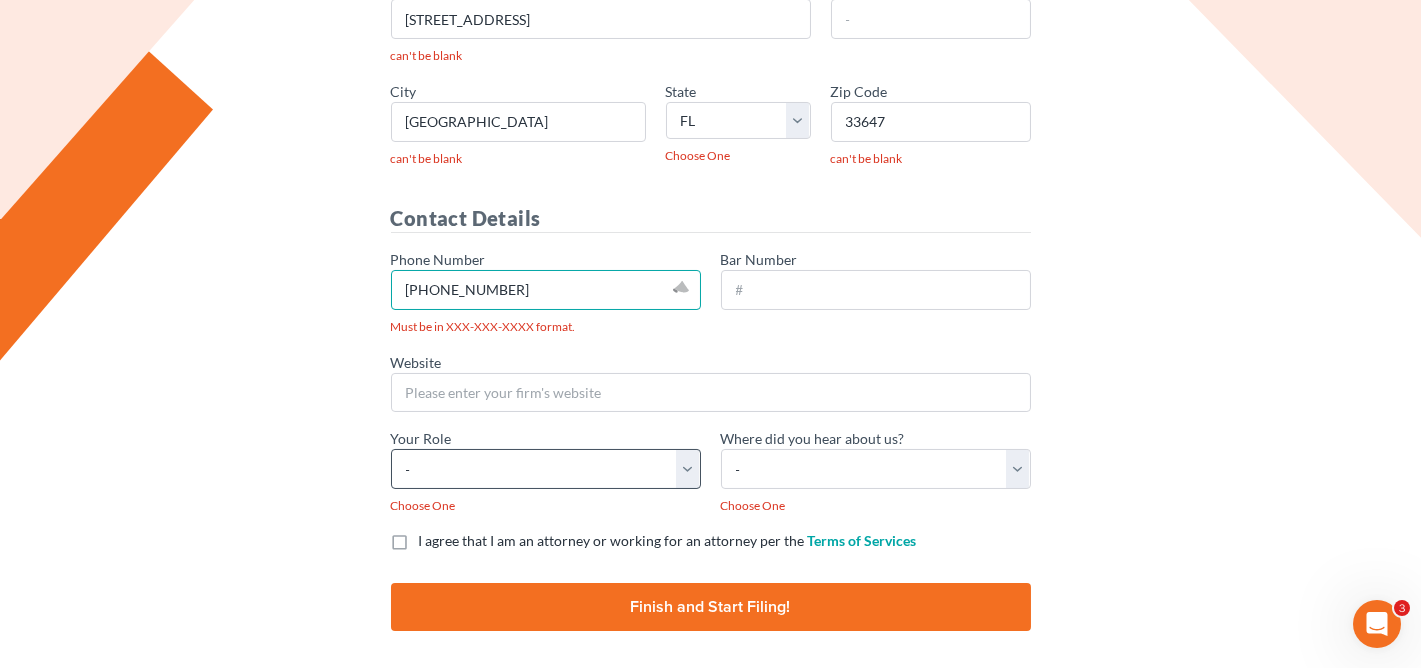 type on "813-517-9438" 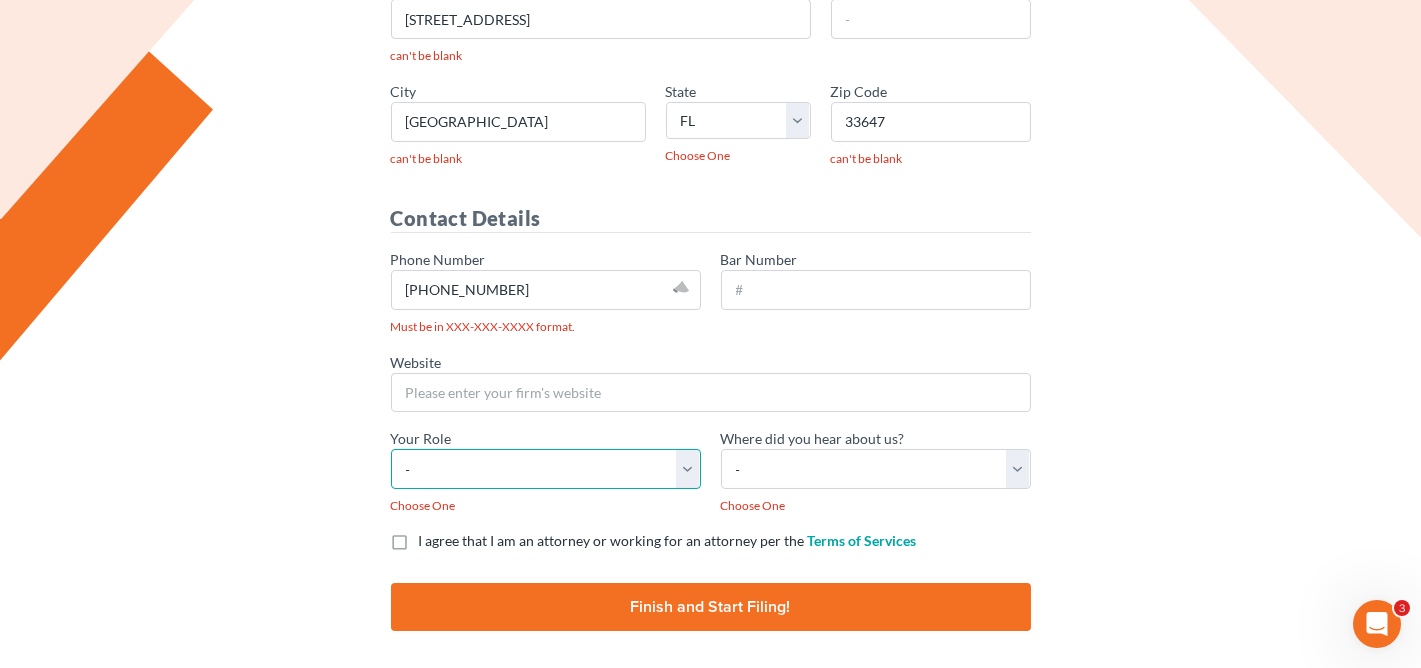 click on "-
Attorney
Paralegal
Assistant" at bounding box center (546, 469) 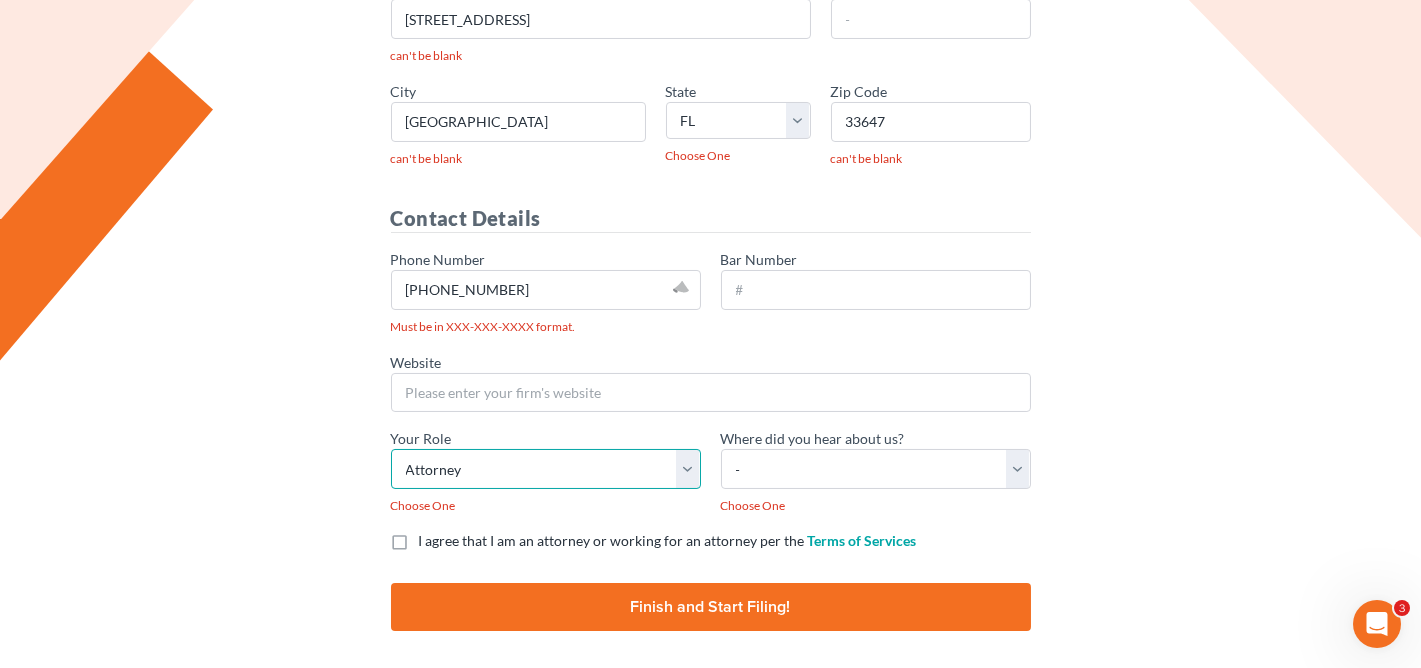 click on "-
Attorney
Paralegal
Assistant" at bounding box center [546, 469] 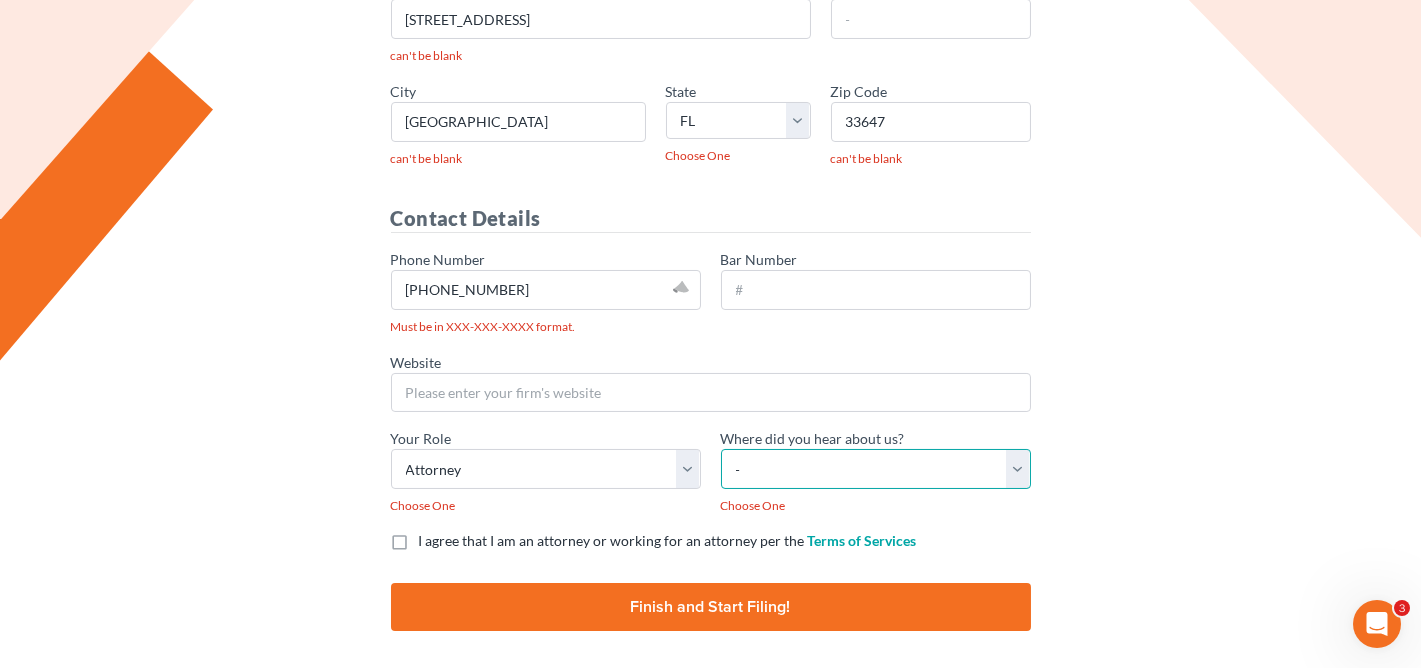 click on "-
Bar association
Capterra
Clio
Email
Facebook
Google
Word of mouth
Other" at bounding box center [876, 469] 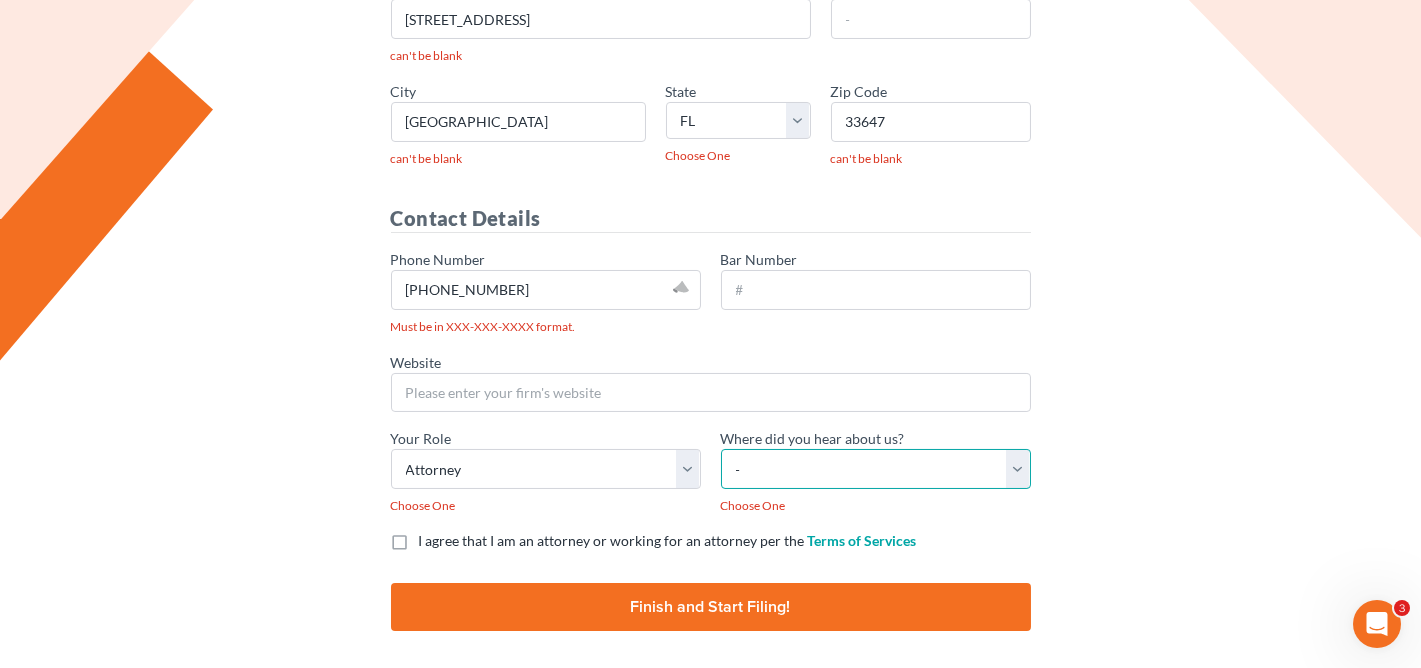 select on "Google" 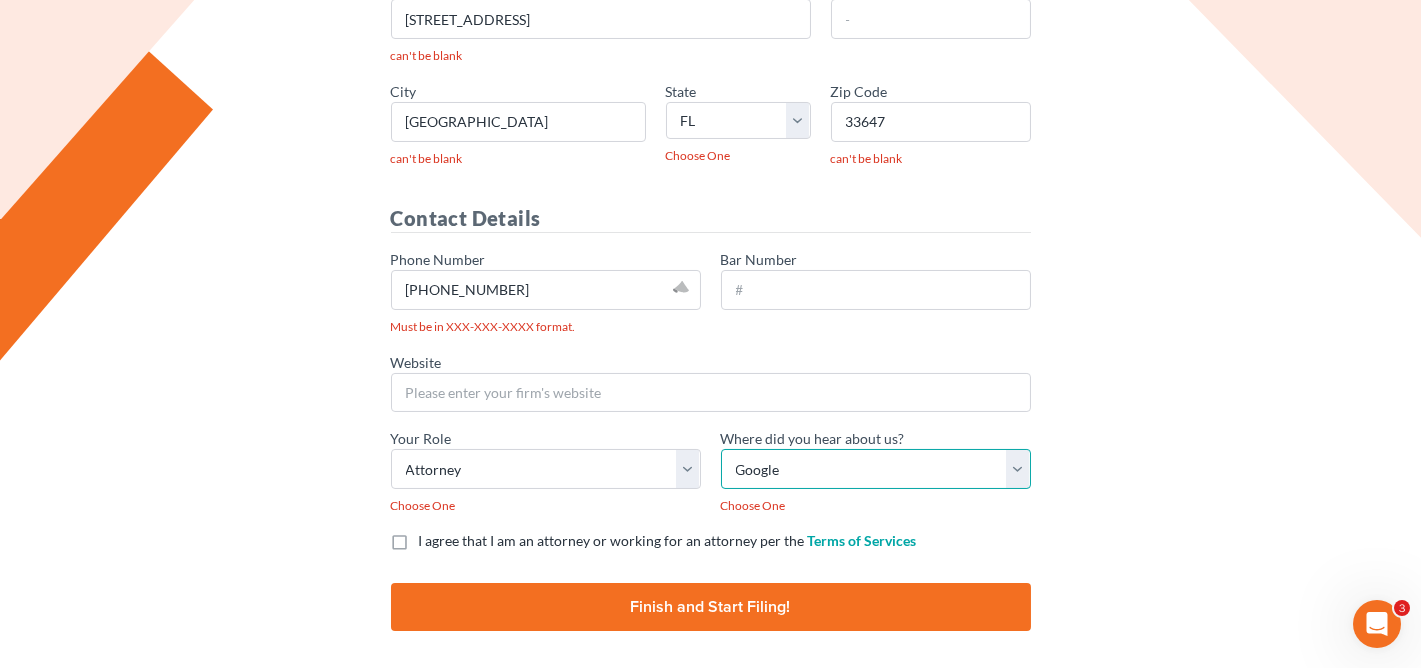 click on "-
Bar association
Capterra
Clio
Email
Facebook
Google
Word of mouth
Other" at bounding box center (876, 469) 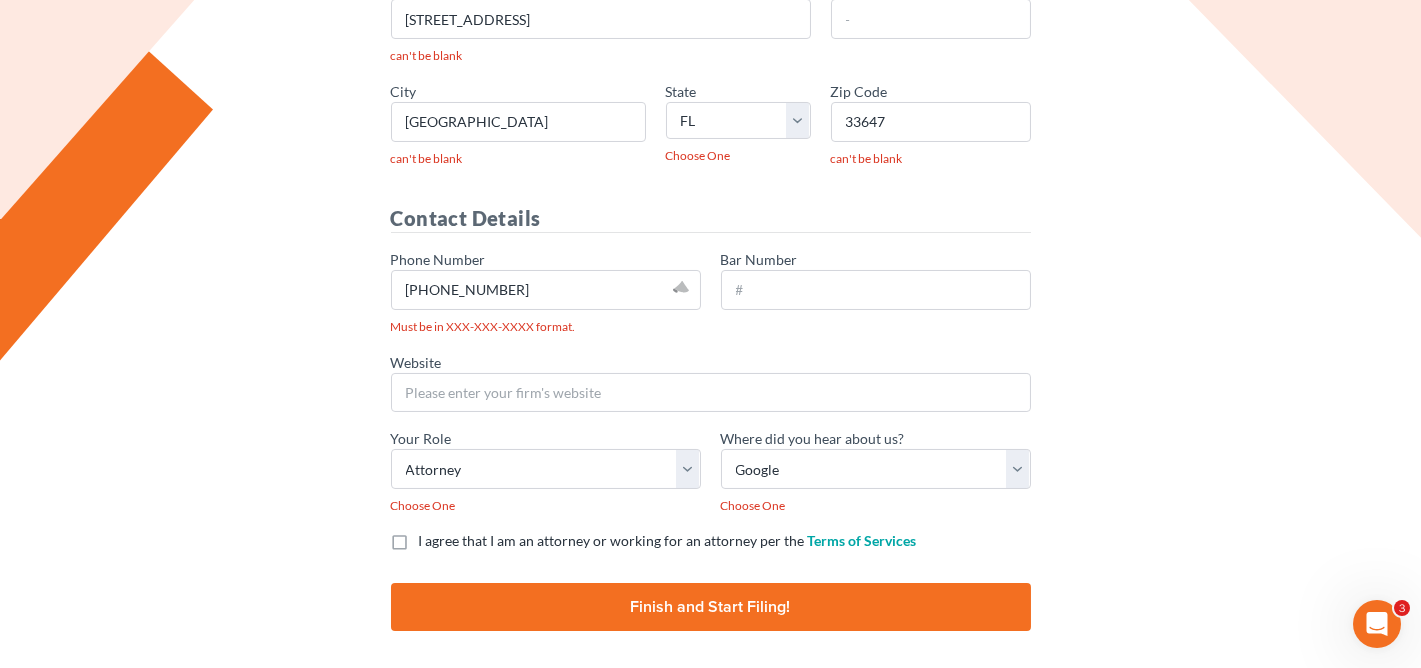 click on "I agree that I am an attorney or working for an attorney per the" at bounding box center (612, 540) 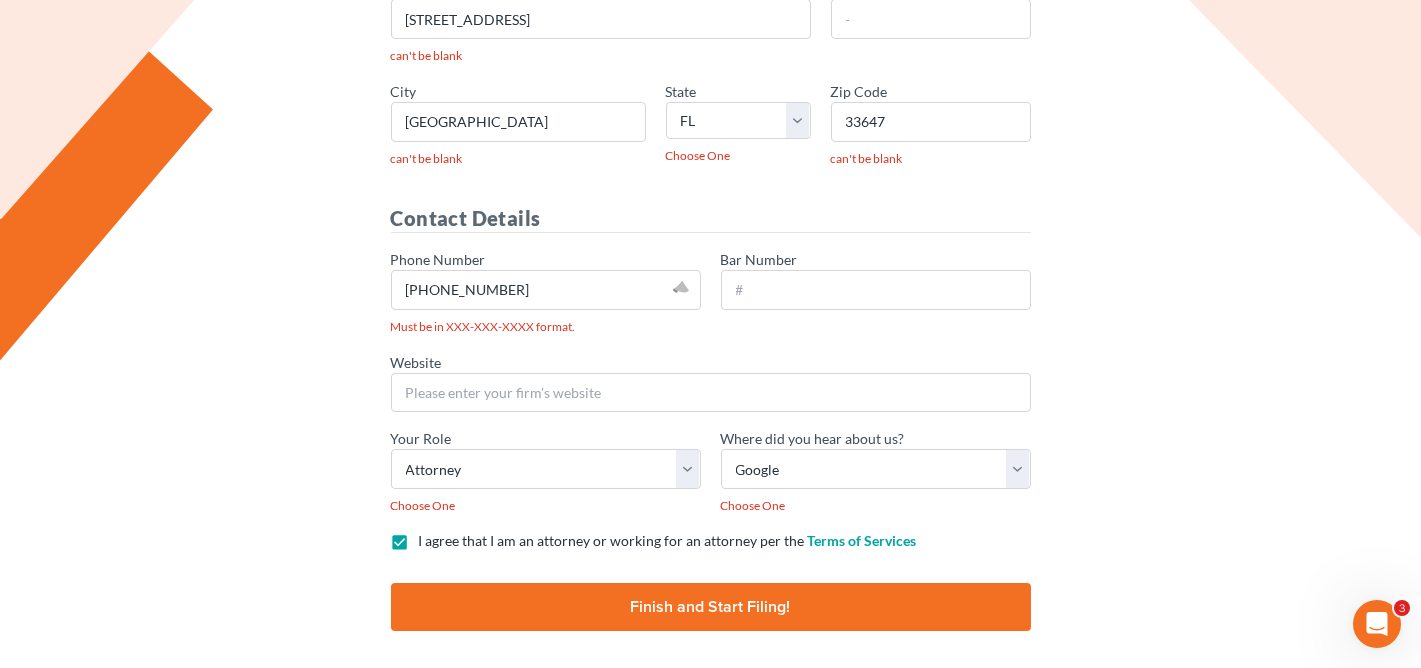 click on "Finish and Start Filing!" at bounding box center (711, 607) 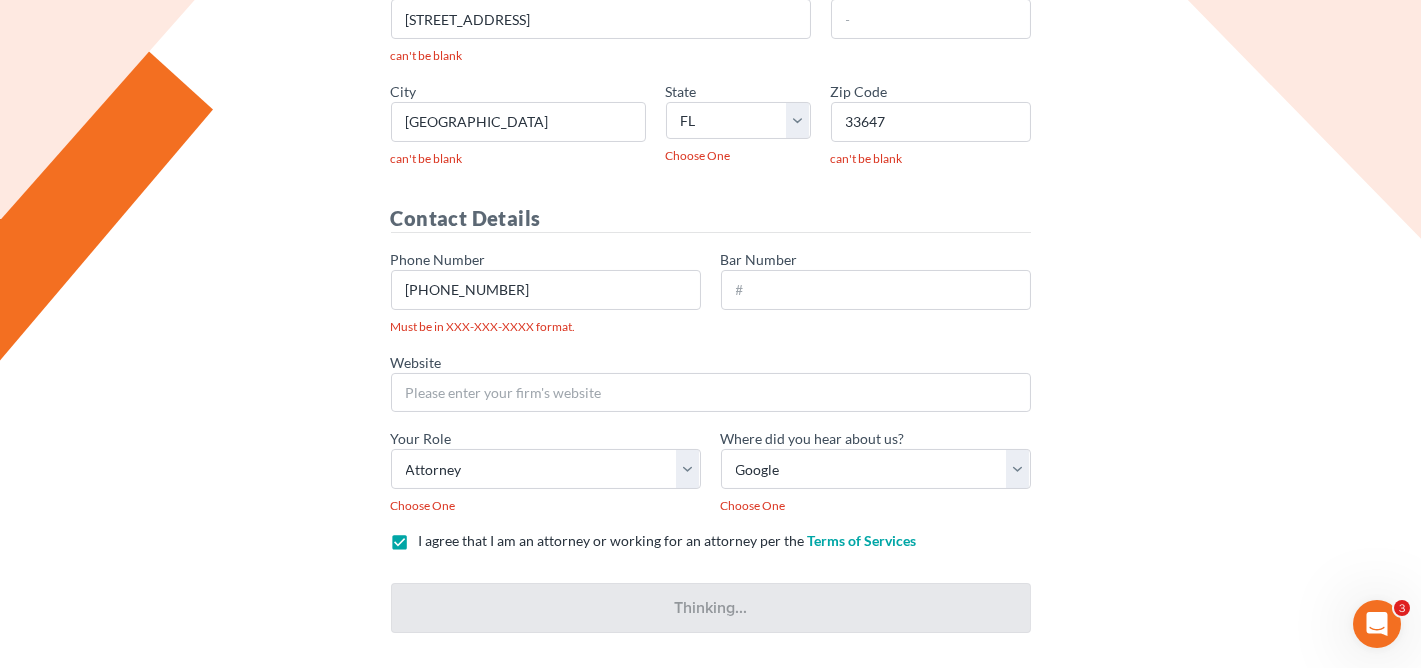 scroll, scrollTop: 534, scrollLeft: 0, axis: vertical 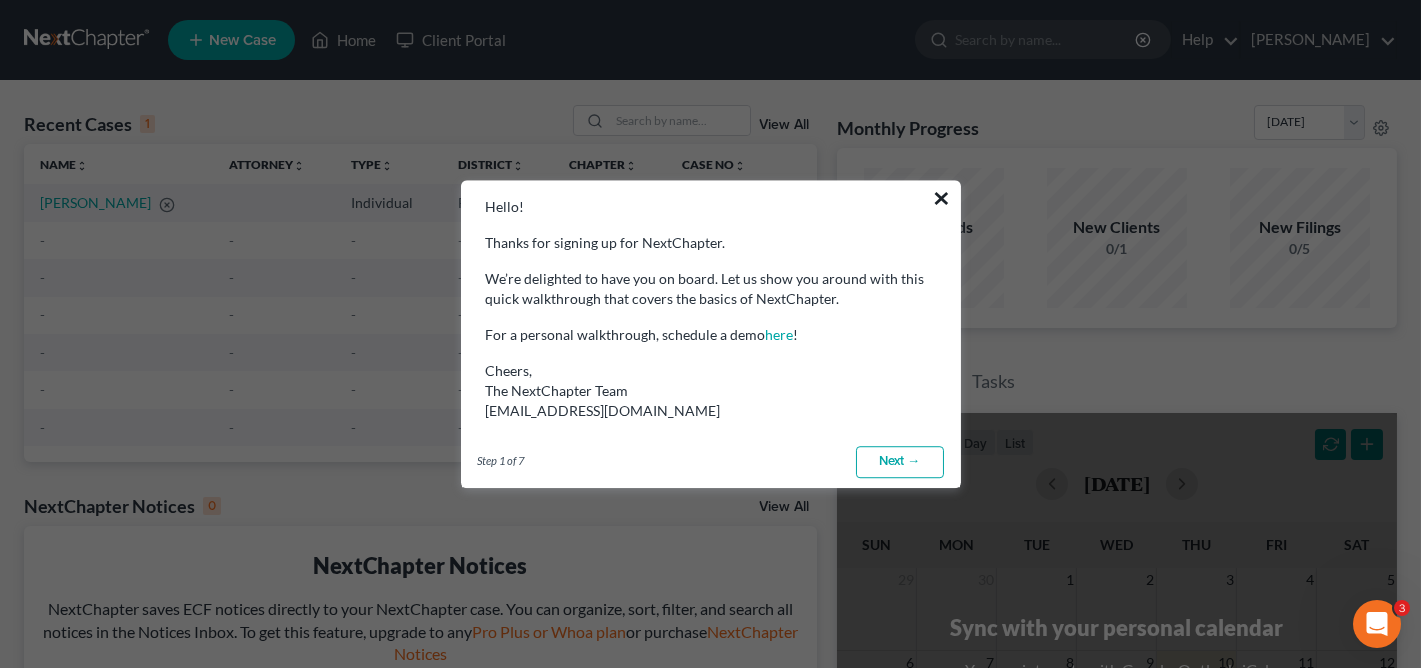 click on "×" at bounding box center [942, 198] 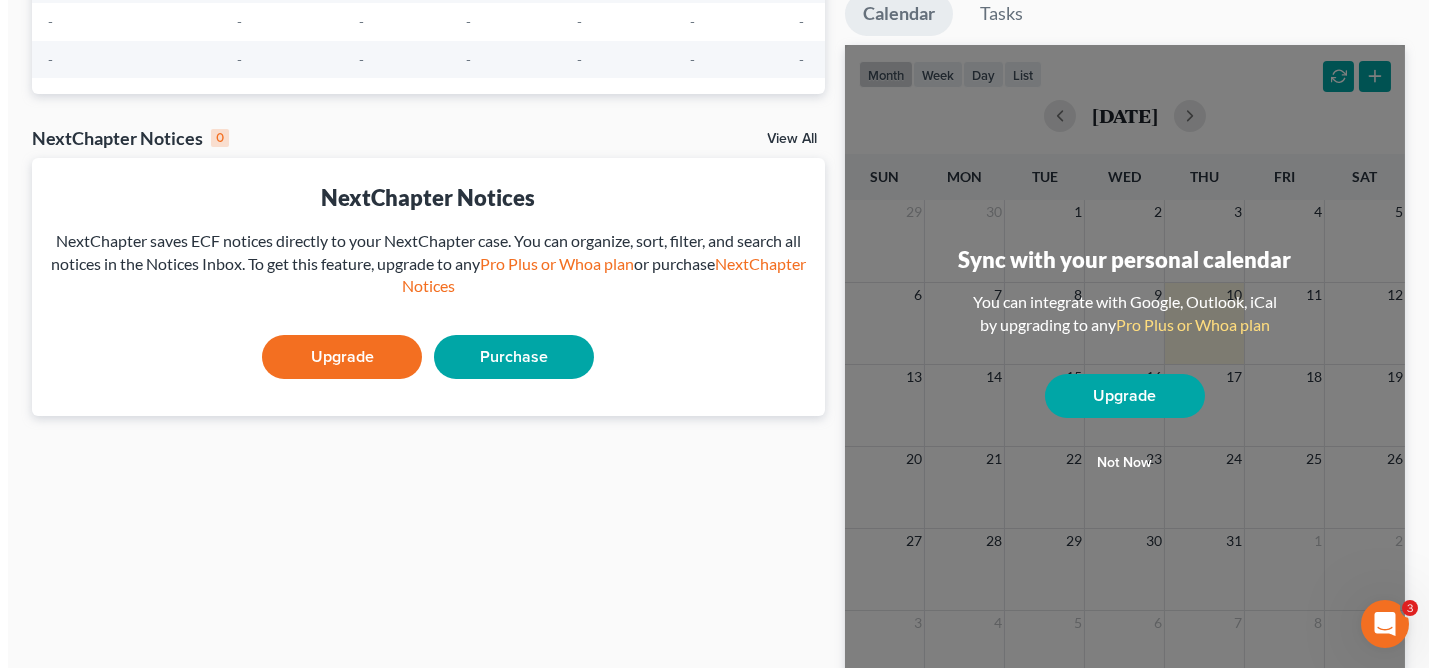 scroll, scrollTop: 0, scrollLeft: 0, axis: both 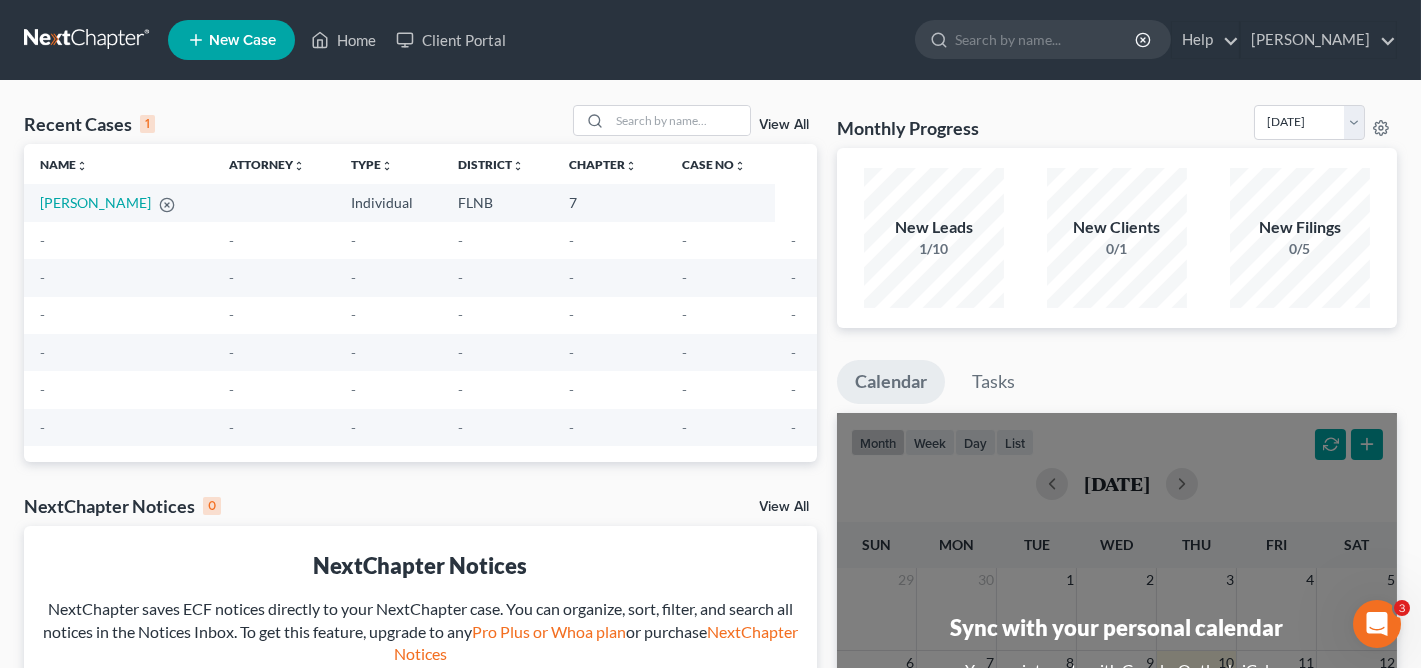 click on "New Case" at bounding box center (242, 40) 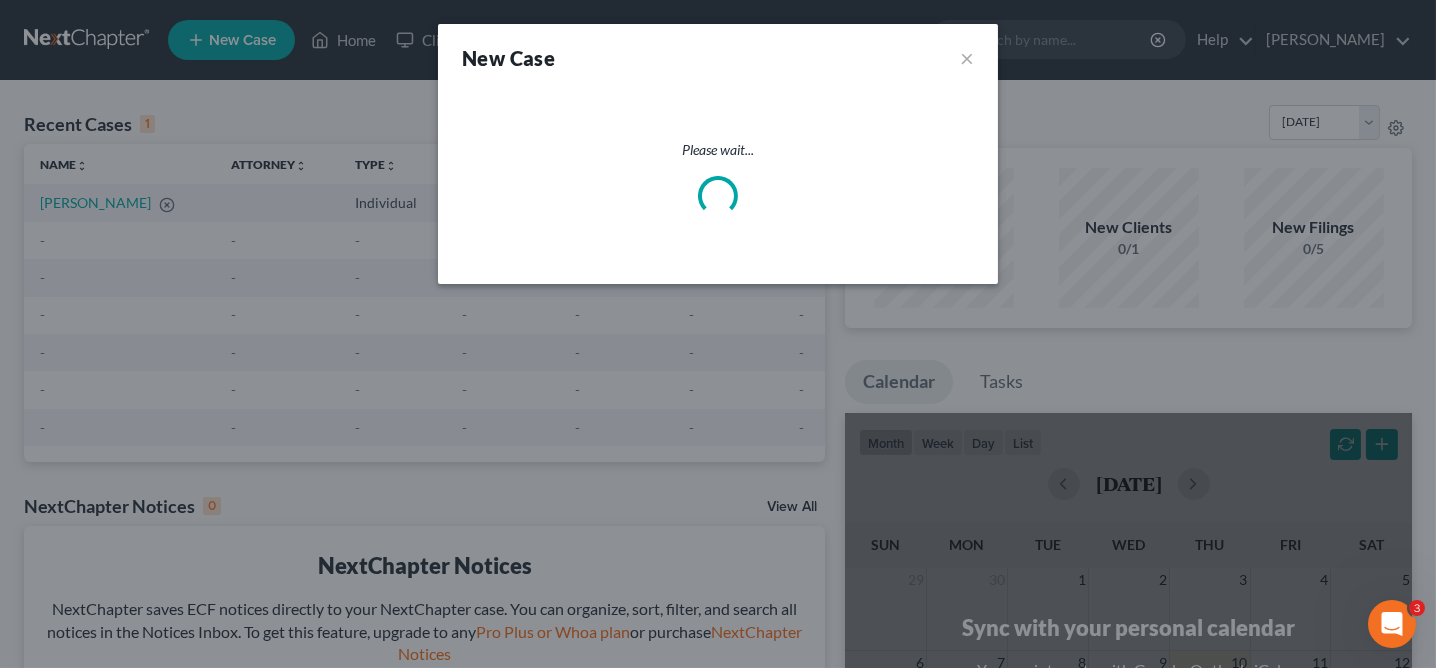 select on "16" 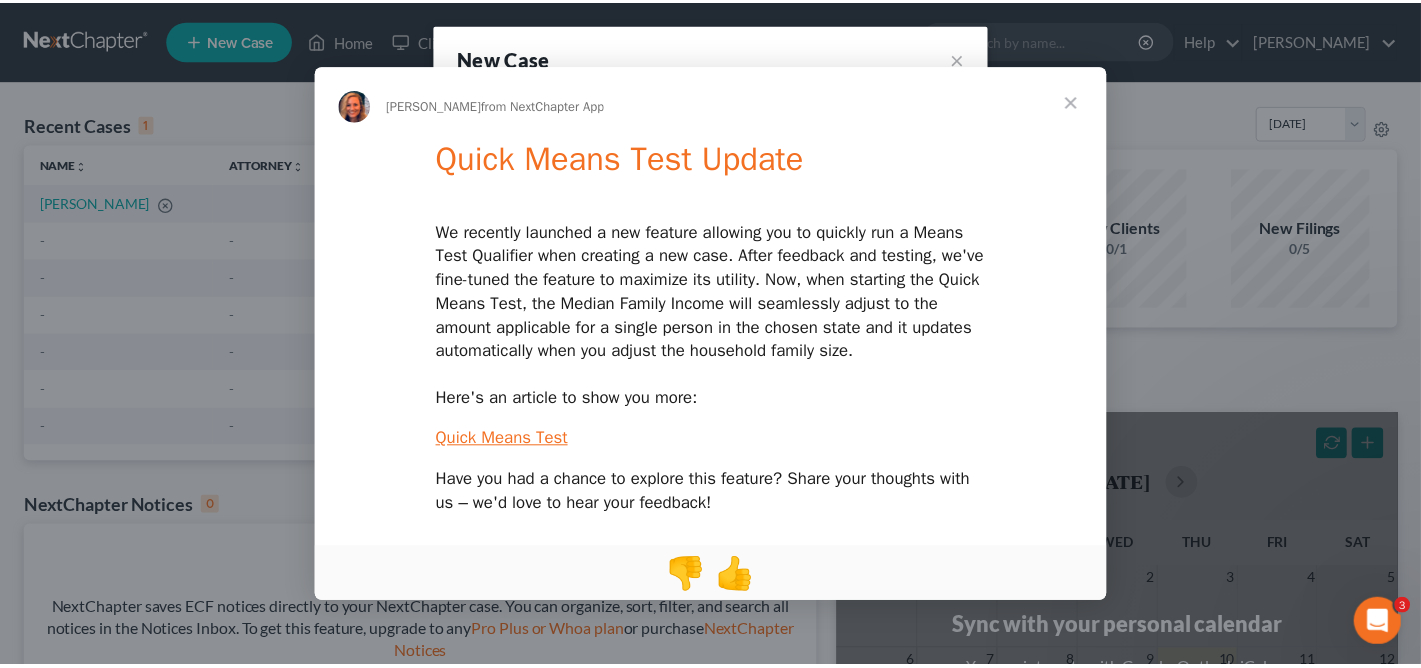 scroll, scrollTop: 0, scrollLeft: 0, axis: both 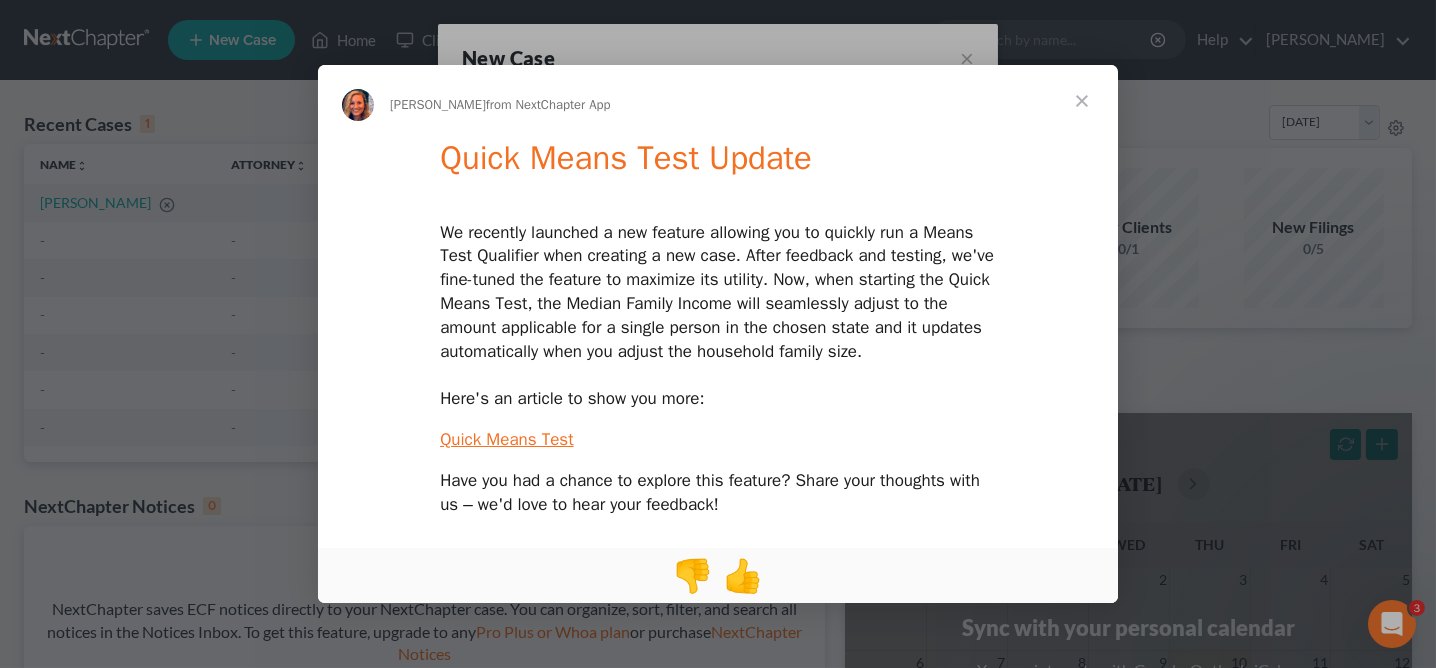 click at bounding box center (1082, 101) 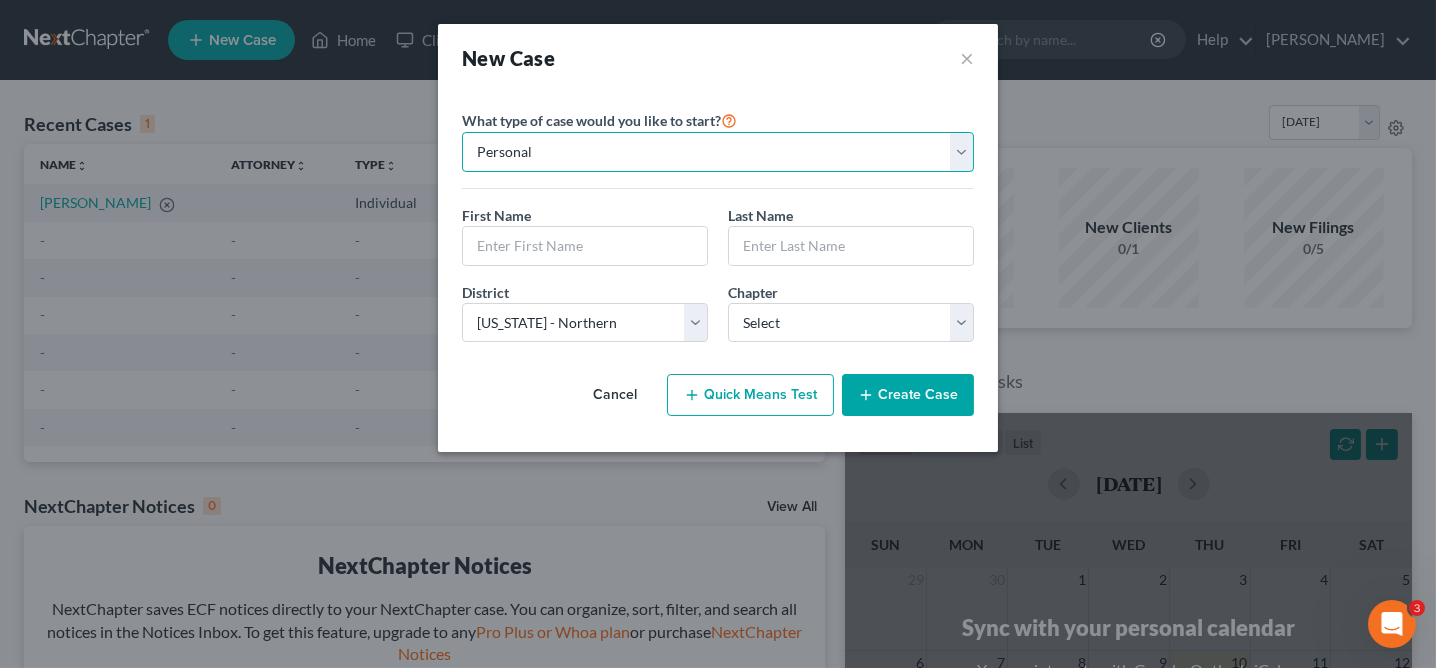 click on "Personal Business" at bounding box center [718, 152] 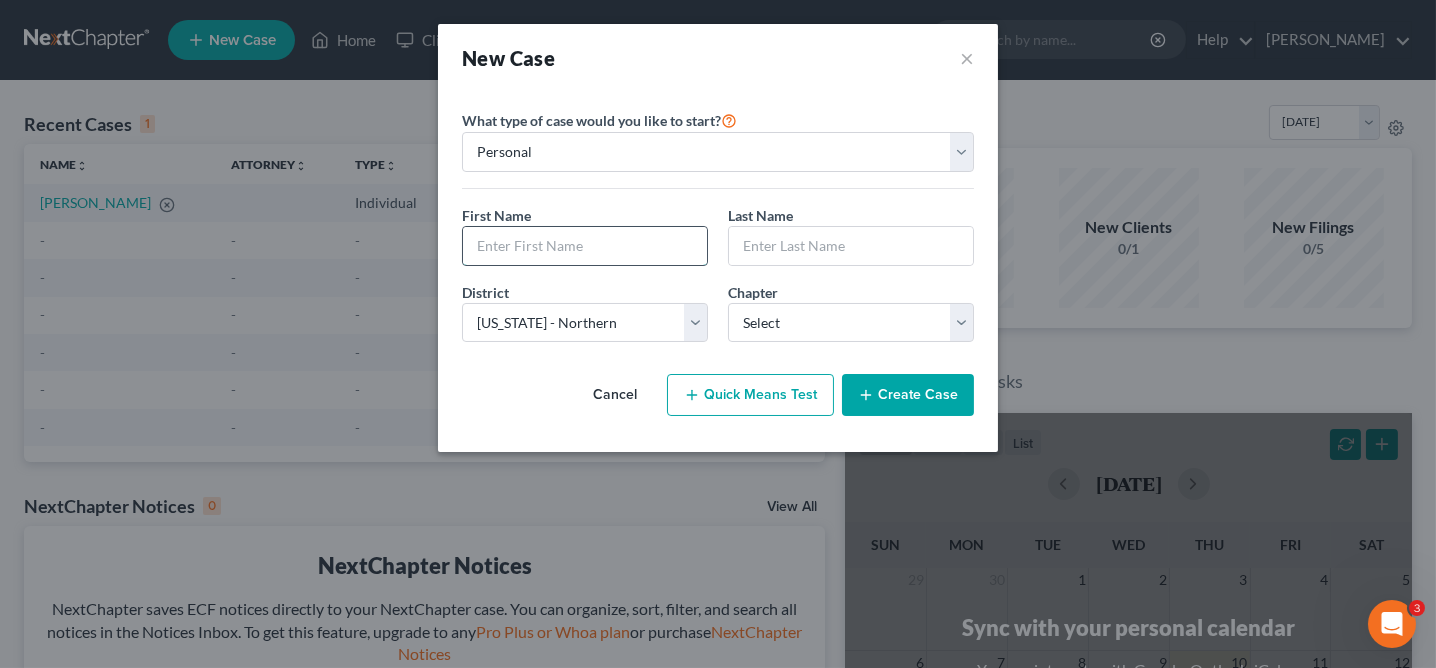 click at bounding box center (585, 246) 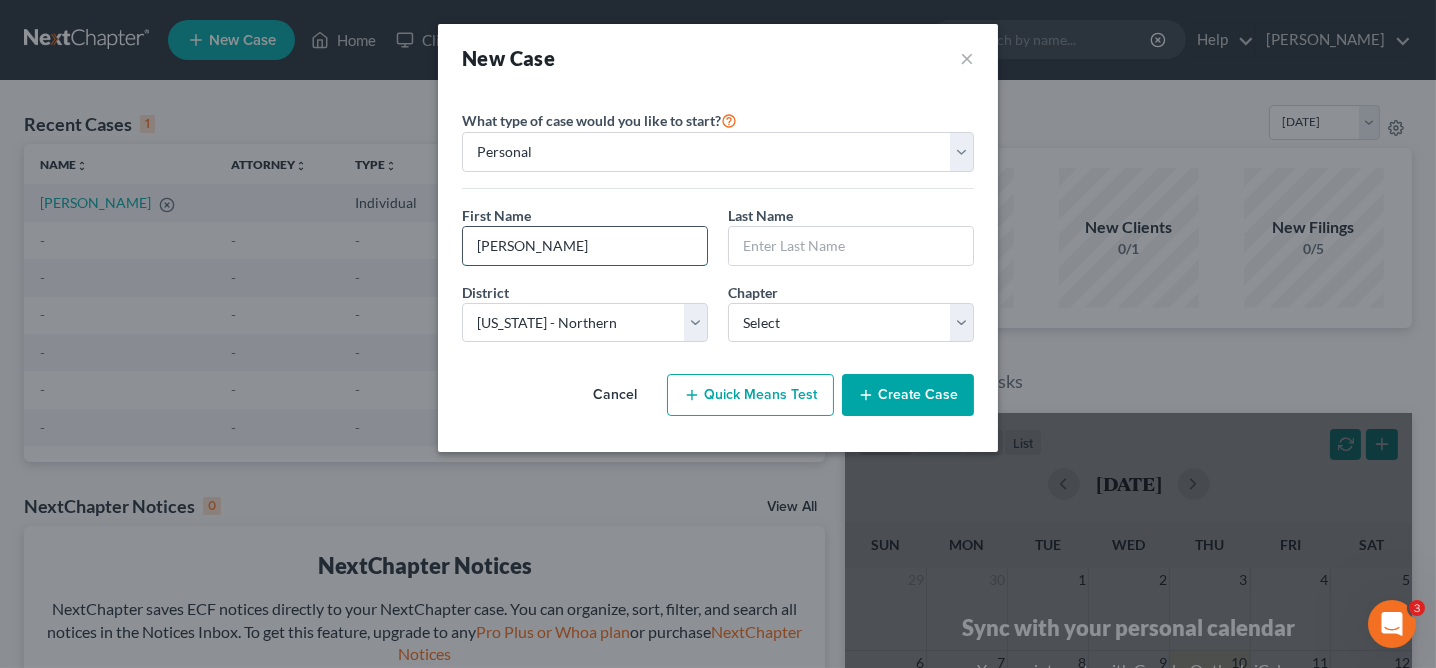type on "Timothy" 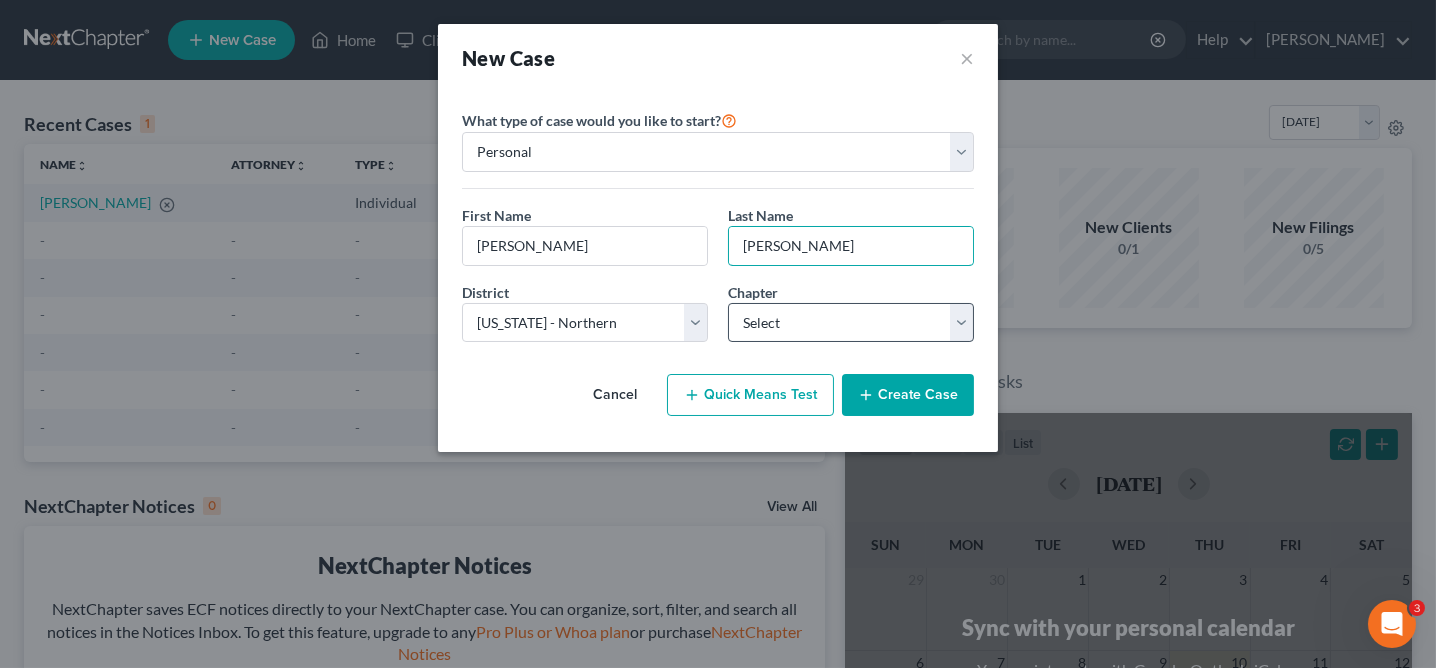 type on "DeBerry" 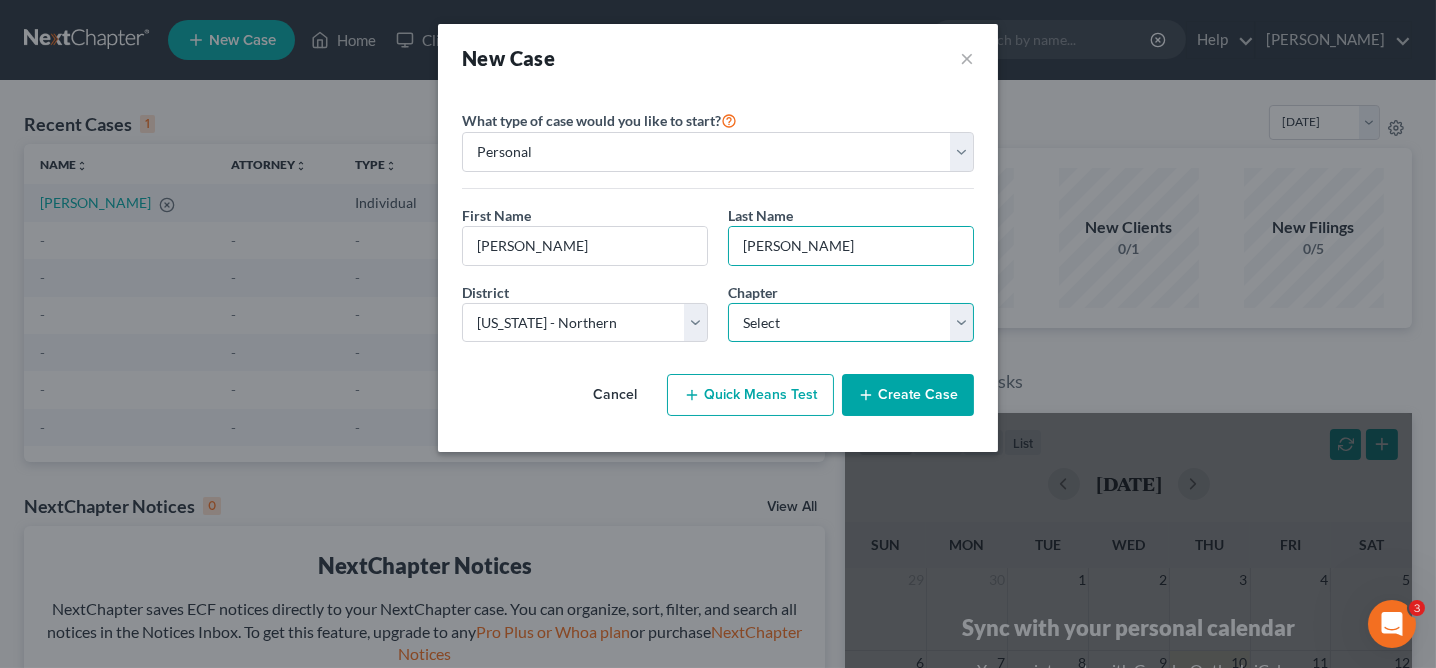 click on "Select 7 11 12 13" at bounding box center (851, 323) 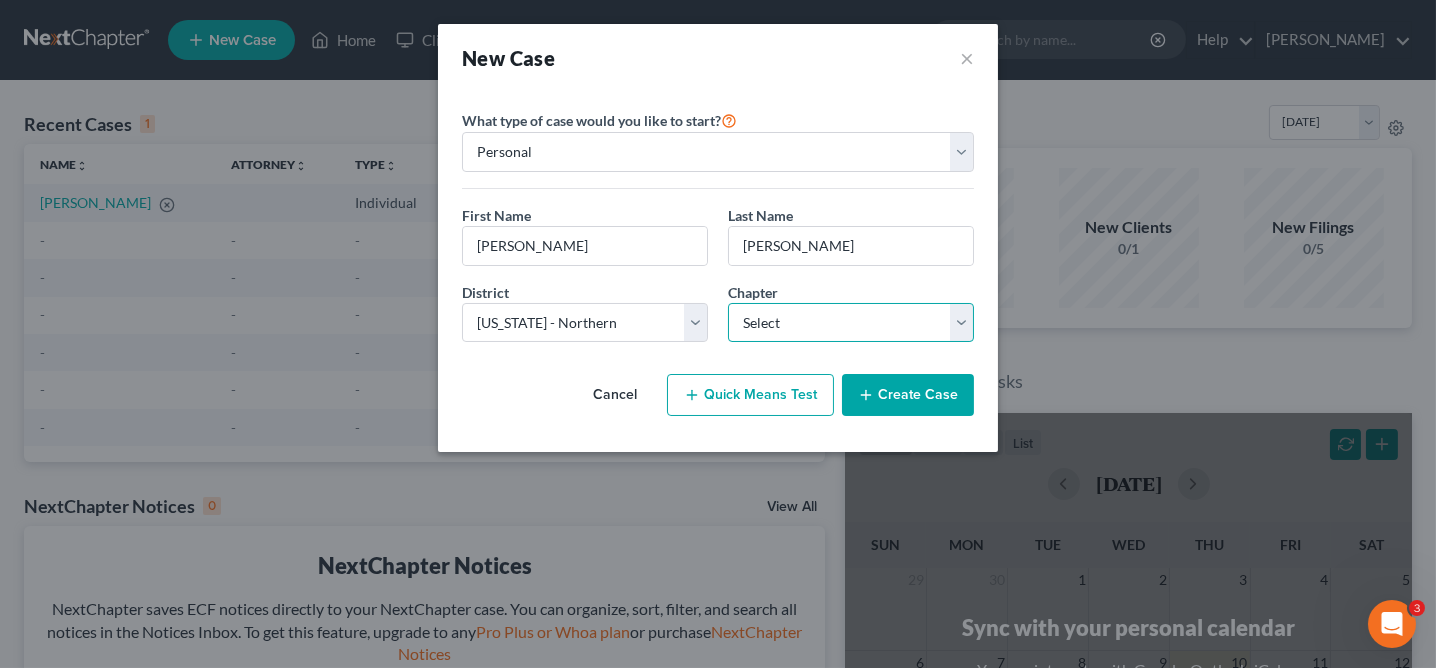 select on "3" 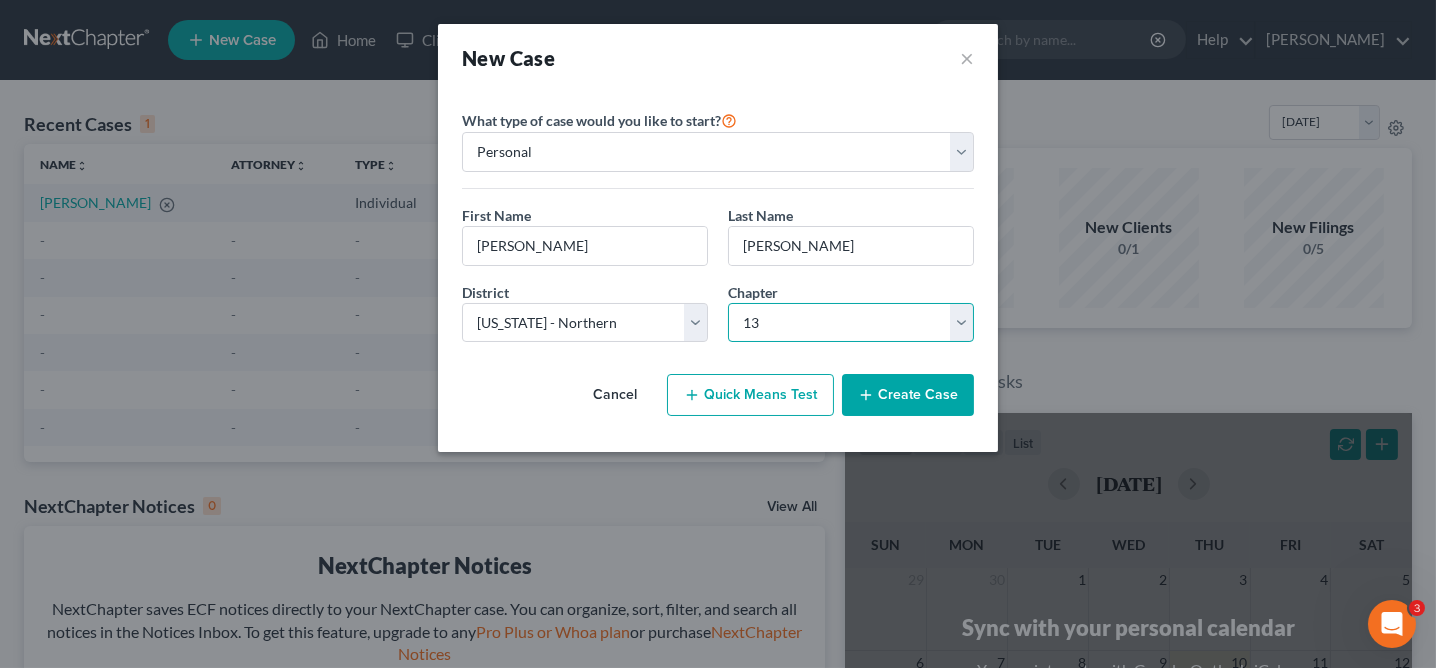 click on "Select 7 11 12 13" at bounding box center (851, 323) 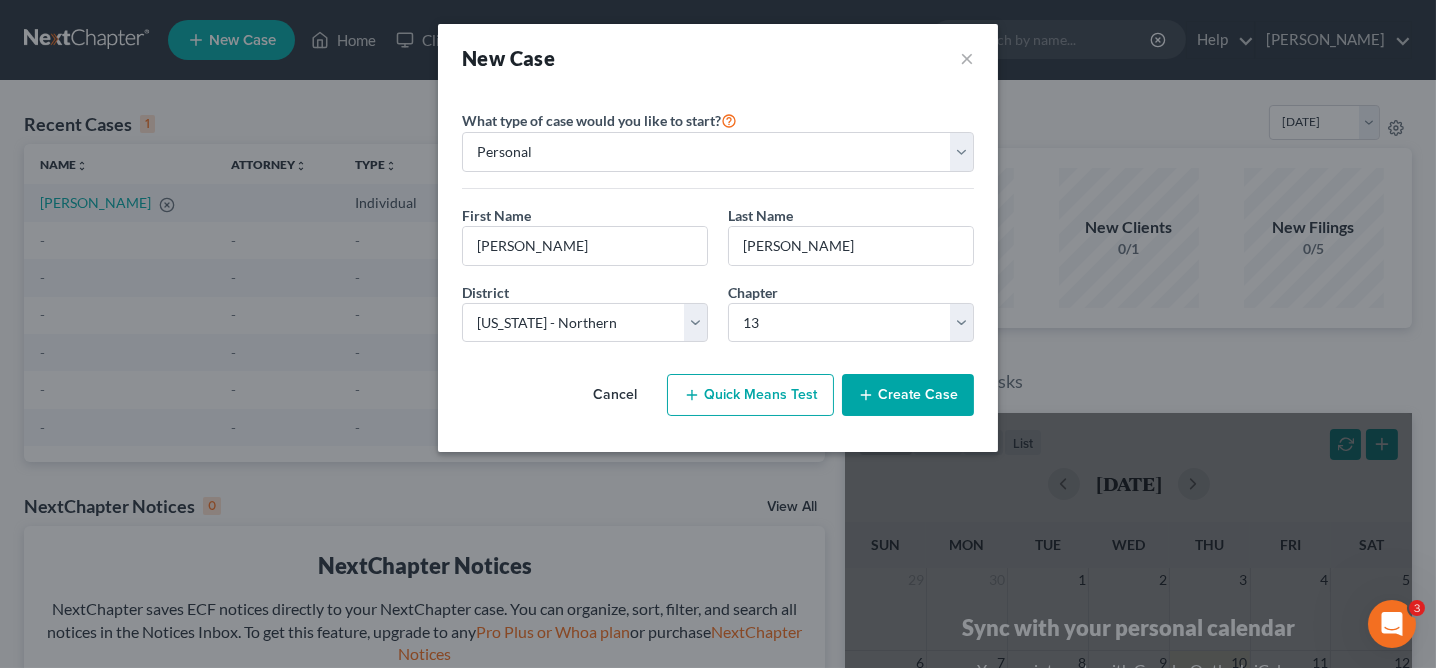 click on "District
*
Select Alabama - Middle Alabama - Northern Alabama - Southern Alaska Arizona Arkansas - Eastern Arkansas - Western California - Central California - Eastern California - Northern California - Southern Colorado Connecticut Delaware District of Columbia Florida - Middle Florida - Northern Florida - Southern Georgia - Middle Georgia - Northern Georgia - Southern Guam Hawaii Idaho Illinois - Central Illinois - Northern Illinois - Southern Indiana - Northern Indiana - Southern Iowa - Northern Iowa - Southern Kansas Kentucky - Eastern Kentucky - Western Louisiana - Eastern Louisiana - Middle Louisiana - Western Maine Maryland Massachusetts Michigan - Eastern Michigan - Western Minnesota Mississippi - Northern Mississippi - Southern Missouri - Eastern Missouri - Western Montana Nebraska Nevada New Hampshire New Jersey New Mexico New York - Eastern New York - Northern New York - Southern New York - Western North Carolina - Eastern North Carolina - Middle North Carolina - Western North Dakota" at bounding box center [718, 320] 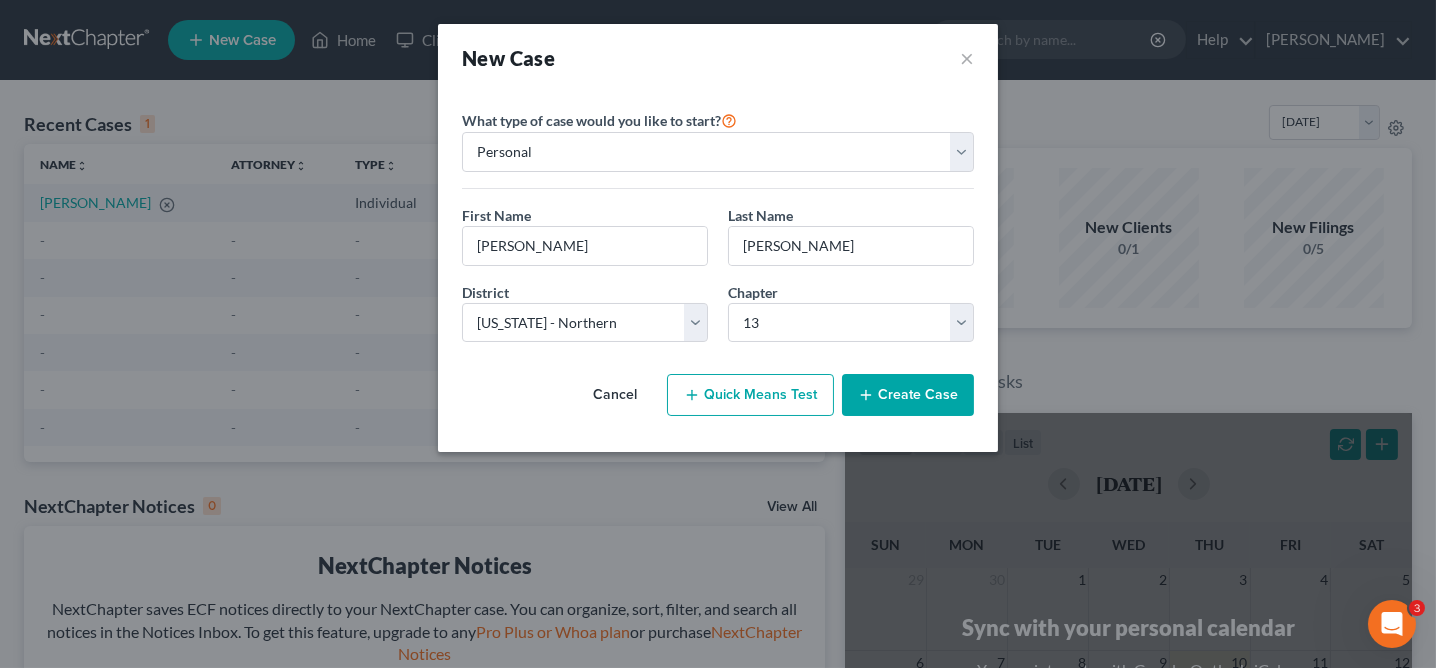 click on "Quick Means Test" at bounding box center [750, 395] 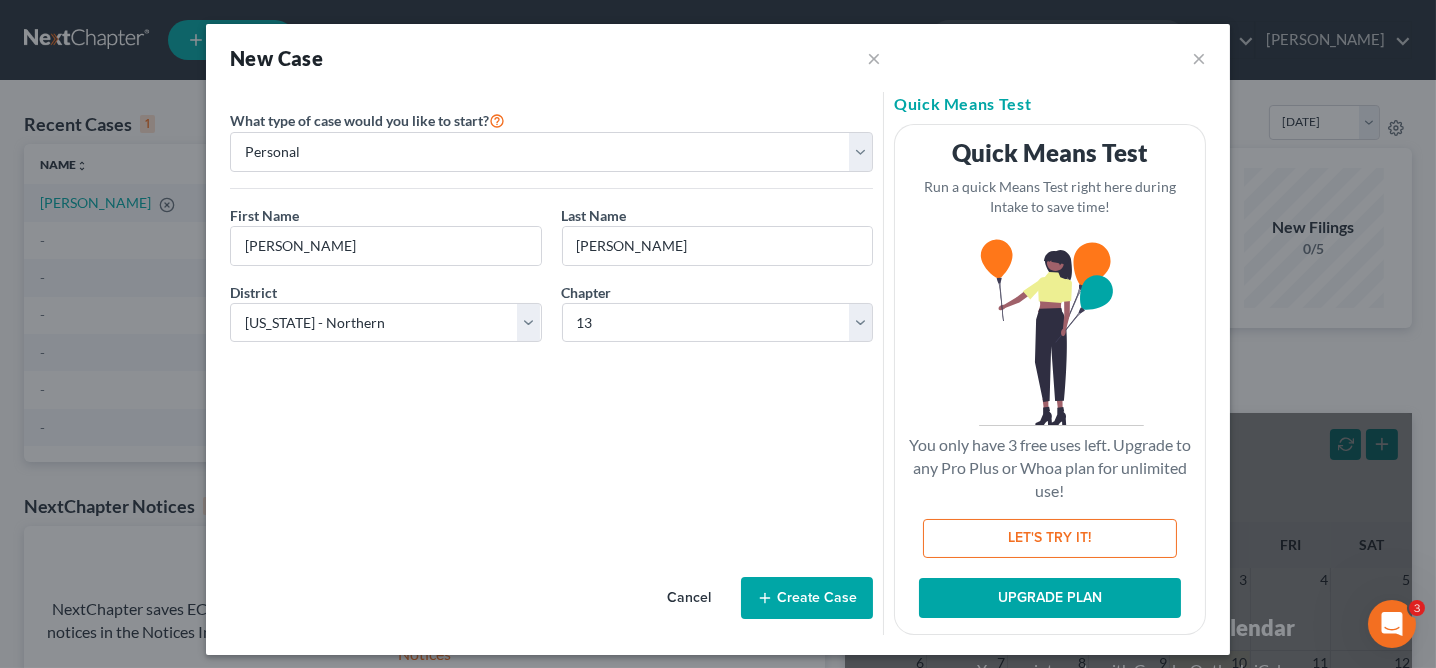 click on "LET'S TRY IT!" at bounding box center (1050, 539) 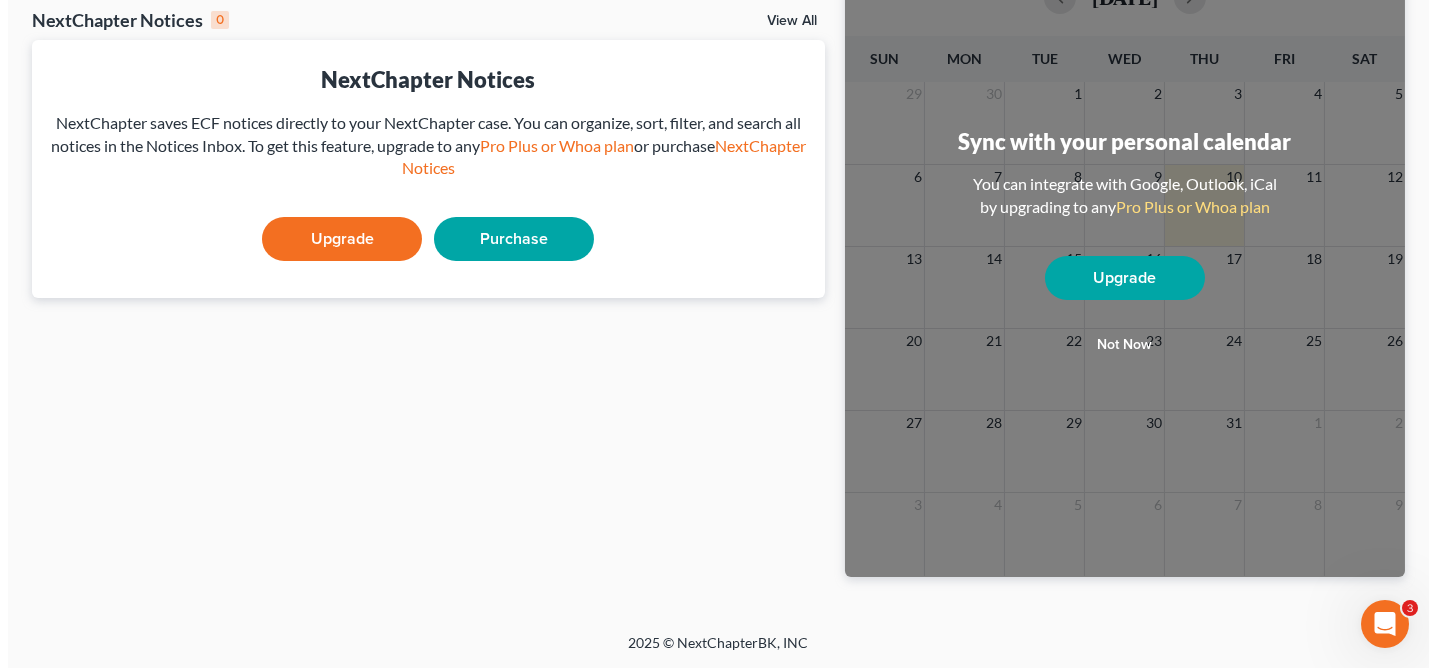 scroll, scrollTop: 0, scrollLeft: 0, axis: both 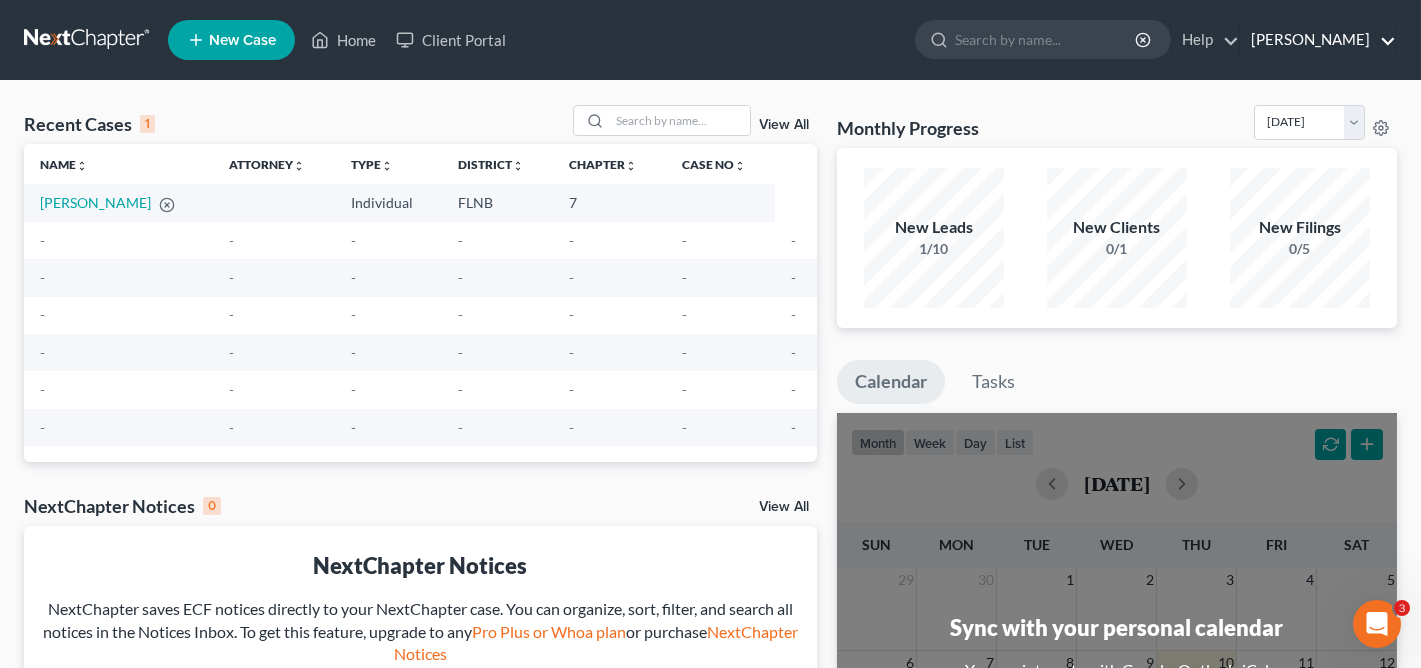 click on "[PERSON_NAME]" at bounding box center (1318, 40) 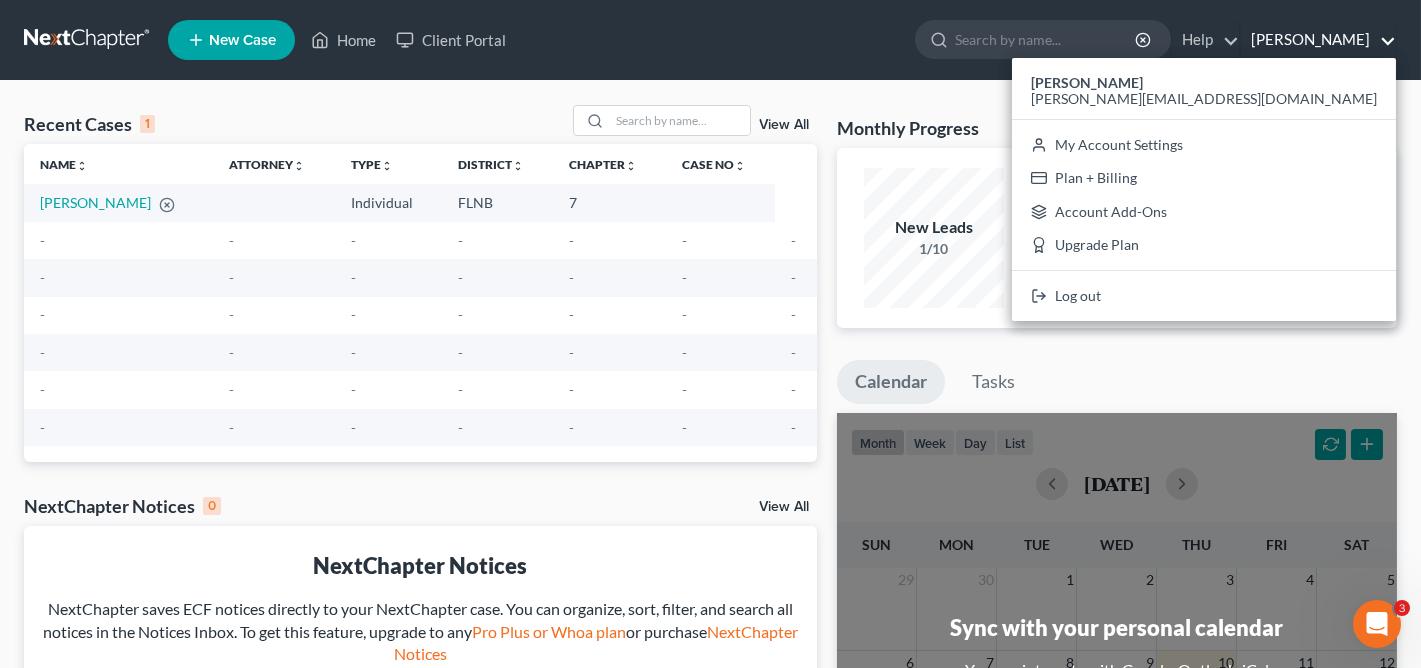 click on "Recent Cases 1         View All" at bounding box center (420, 124) 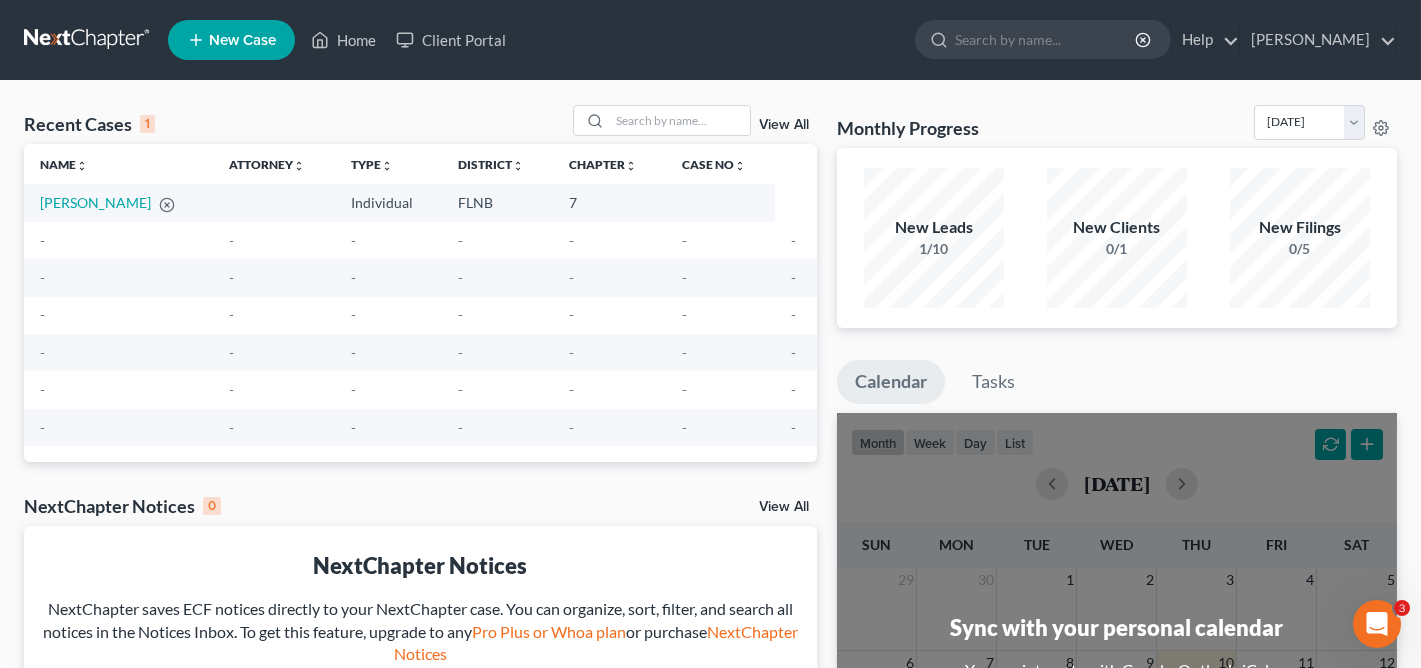 click on "New Case" at bounding box center (242, 40) 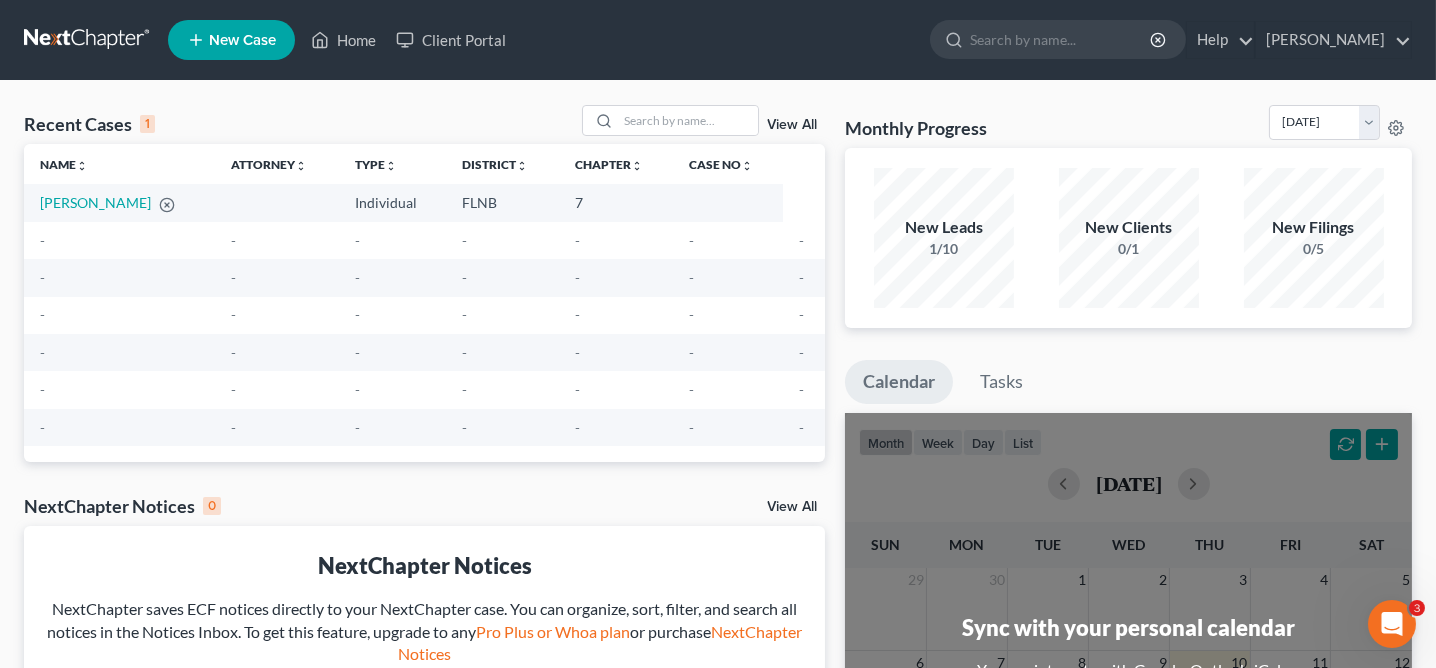 select on "16" 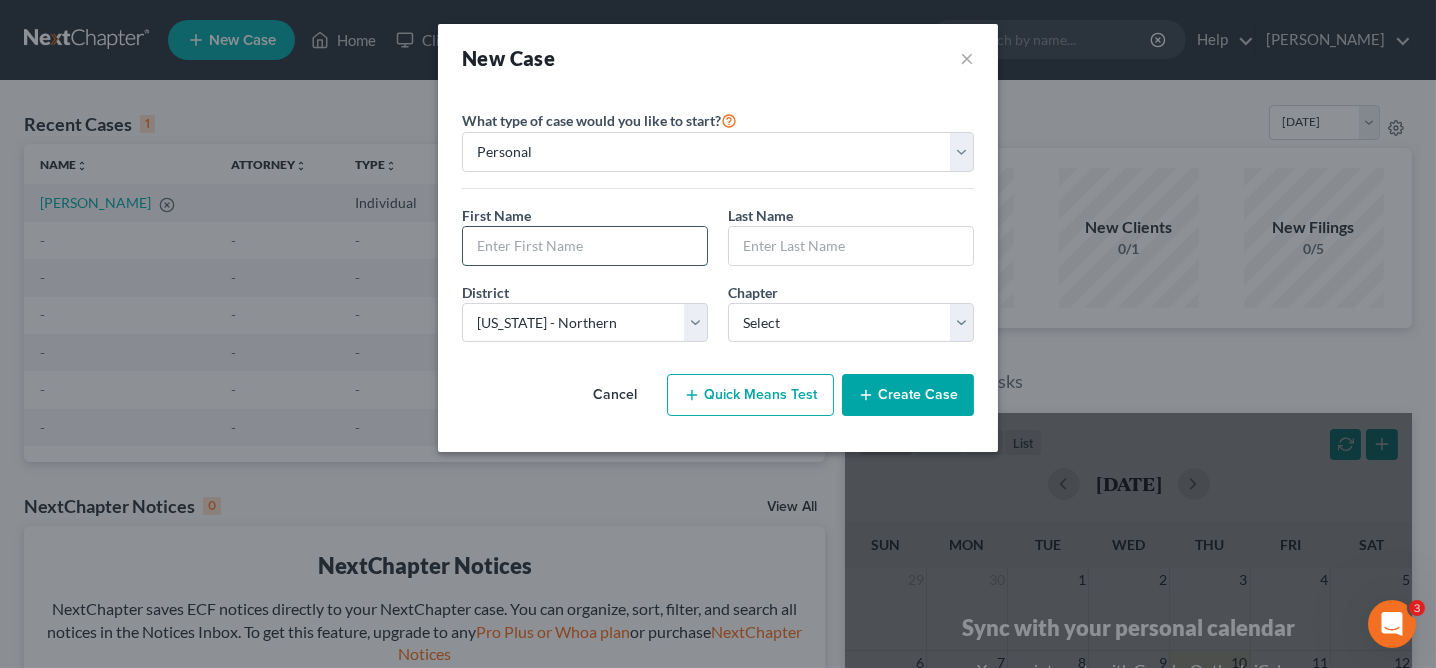 click at bounding box center (585, 246) 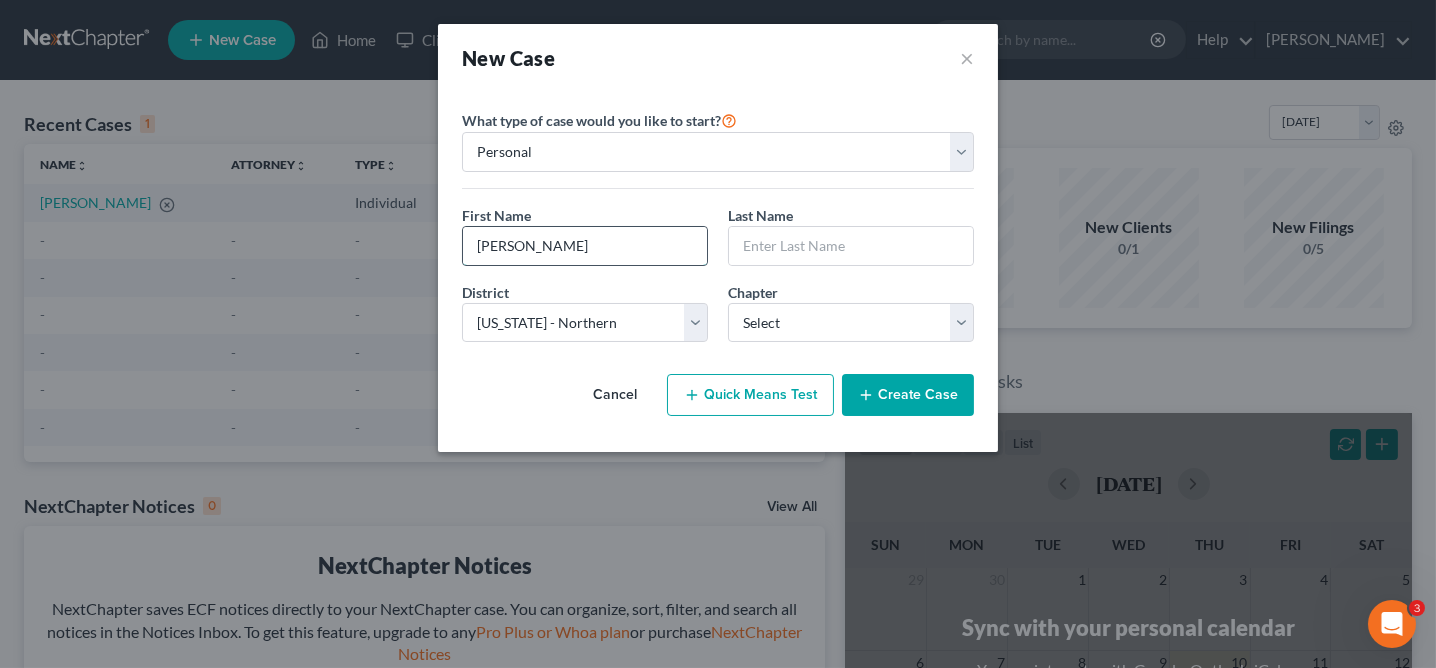 type on "Timothy" 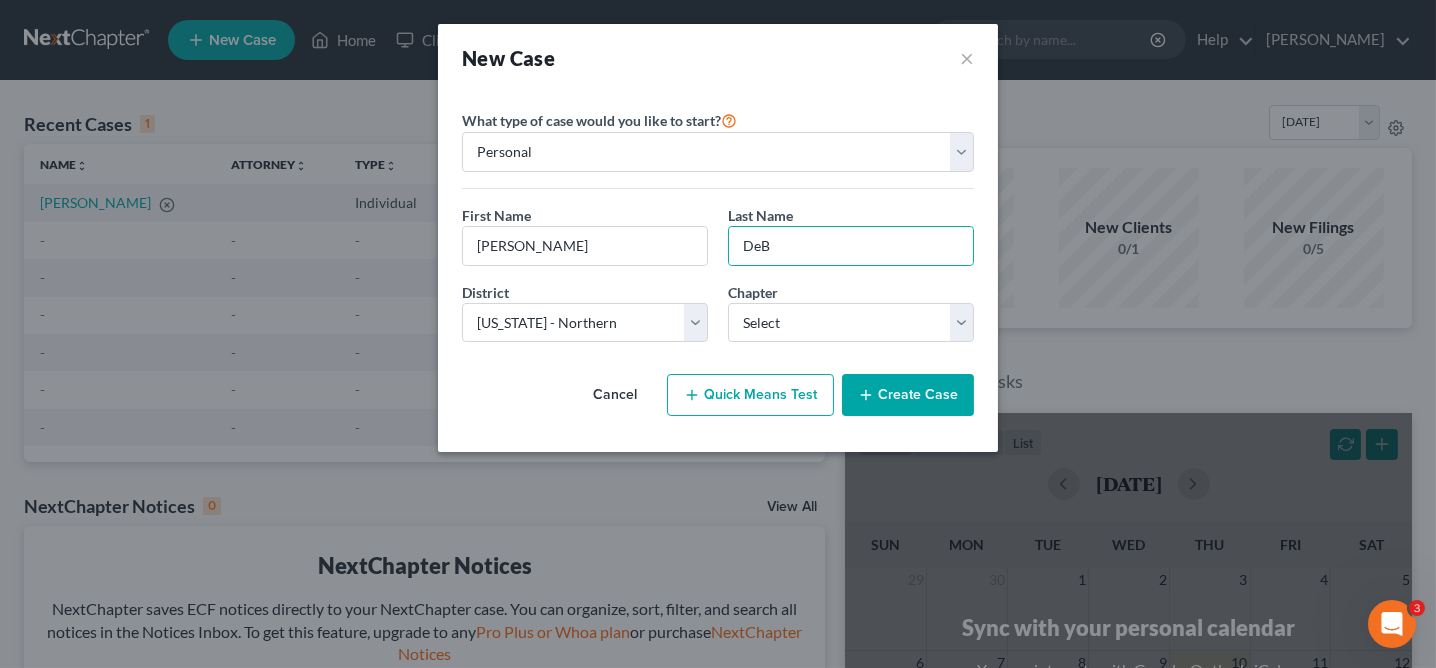 click on "Quick Means Test" at bounding box center [750, 395] 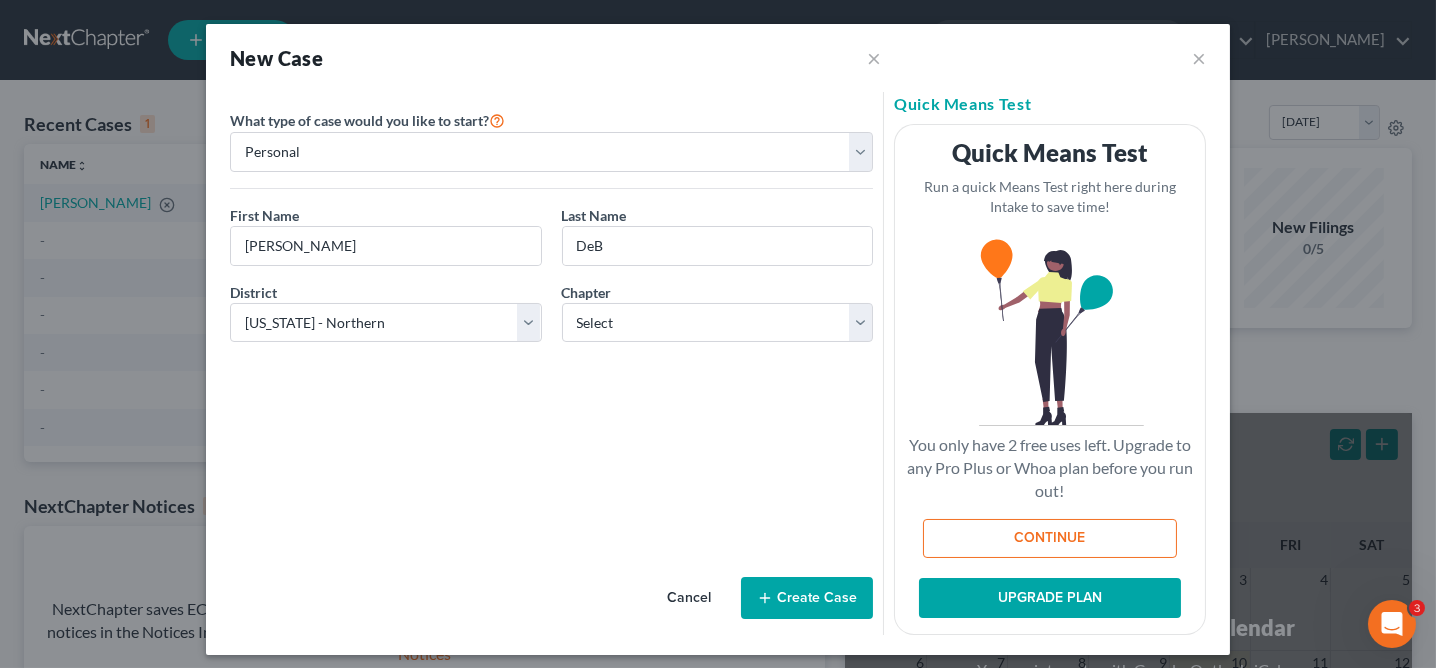 scroll, scrollTop: 9, scrollLeft: 0, axis: vertical 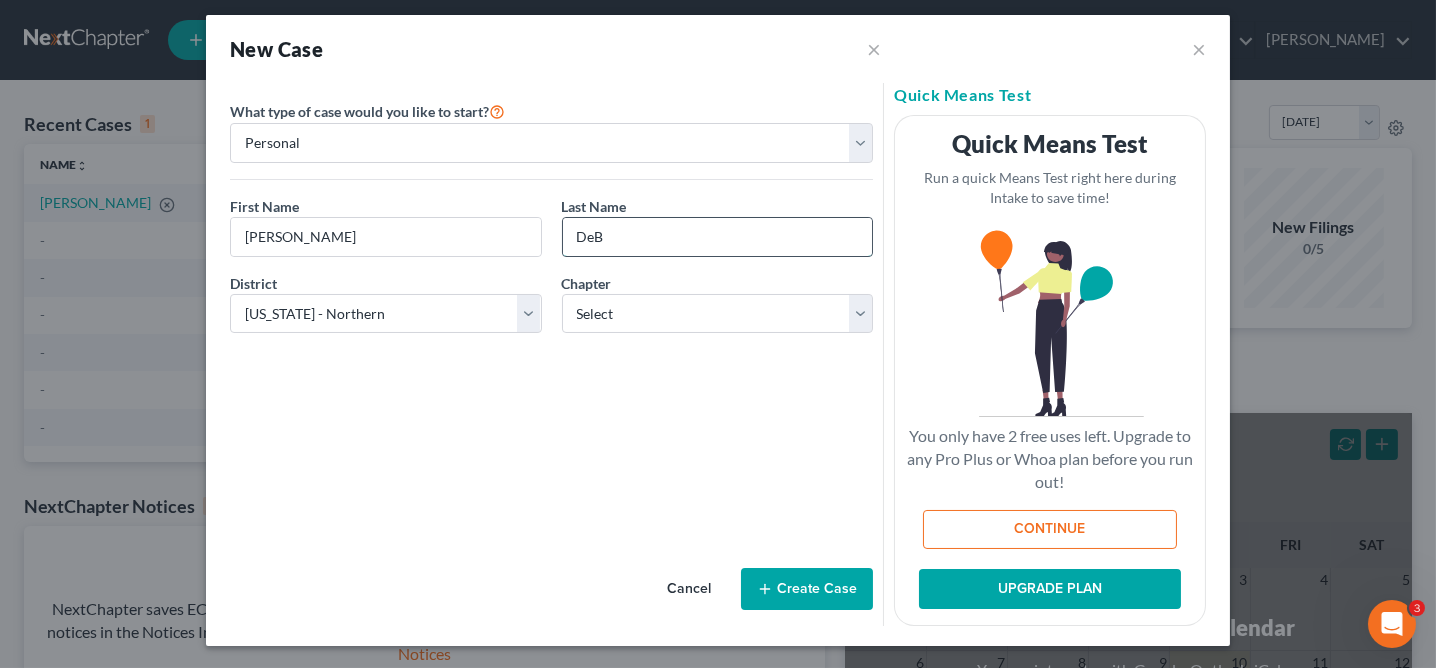 click on "DeB" at bounding box center (718, 237) 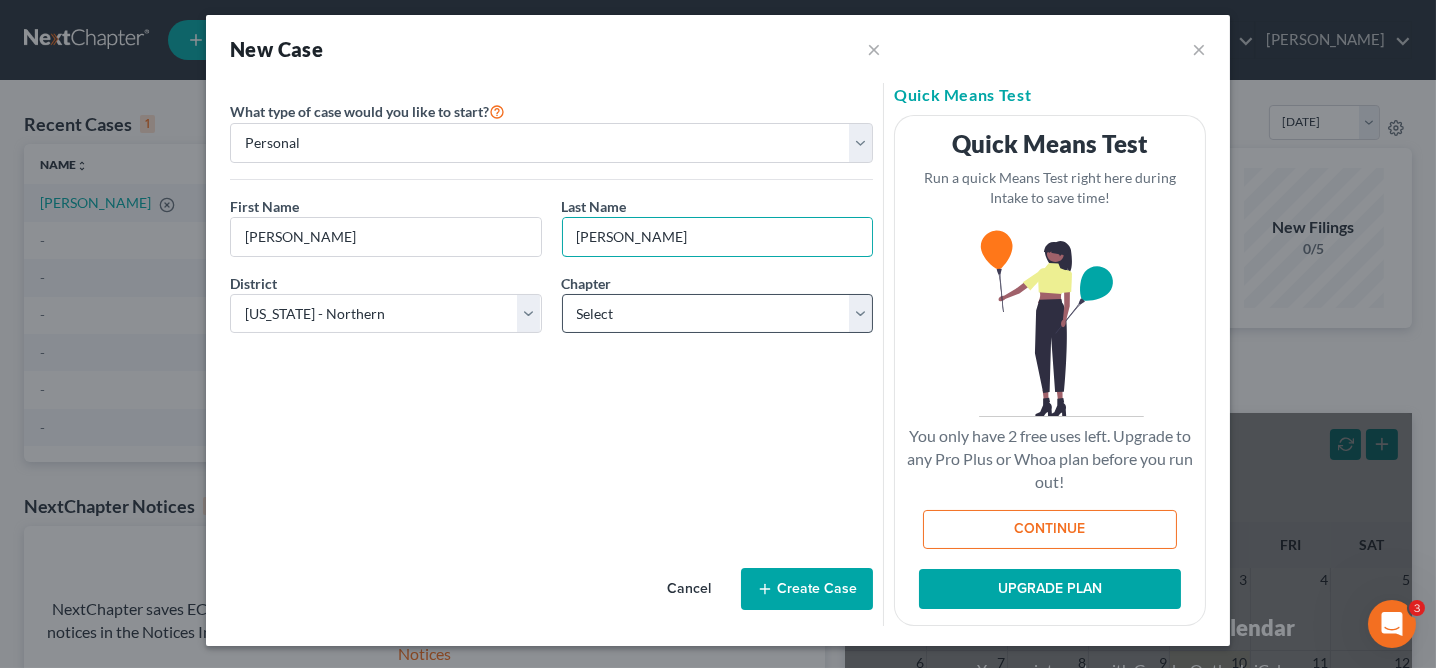 type on "DeBerry" 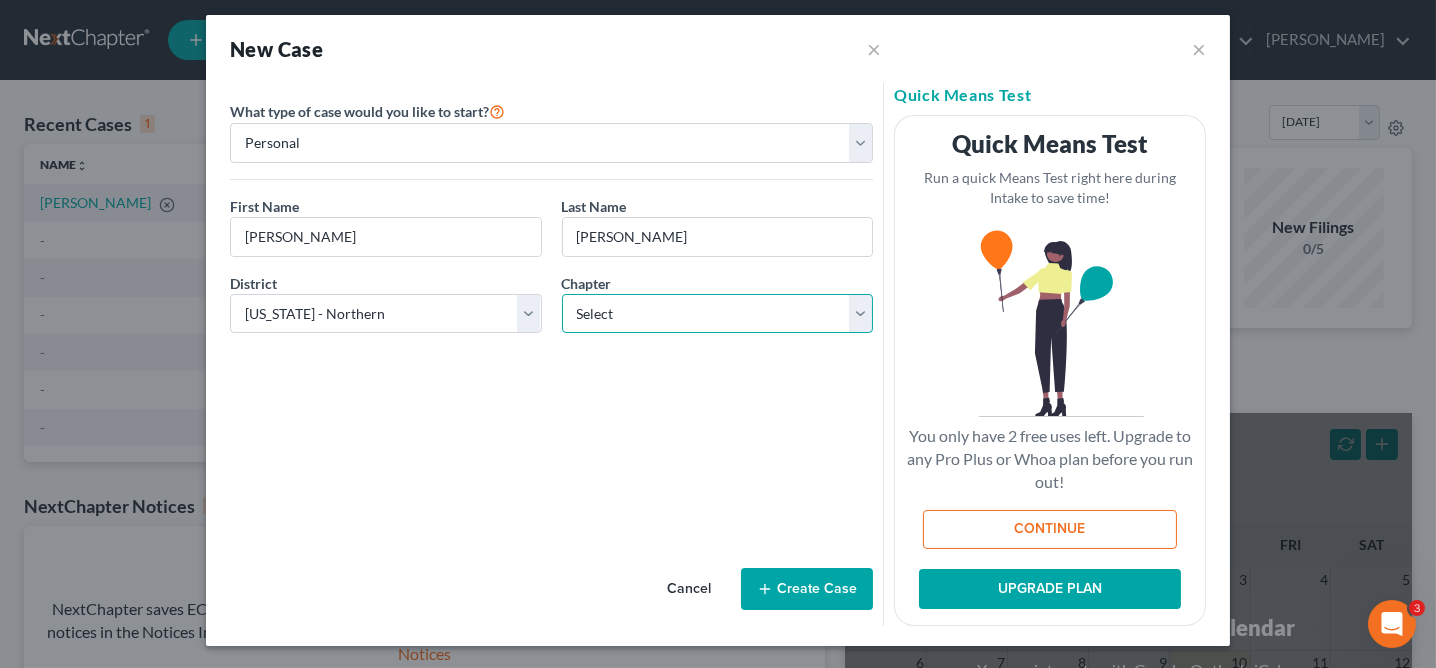 click on "Select 7 11 12 13" at bounding box center (718, 314) 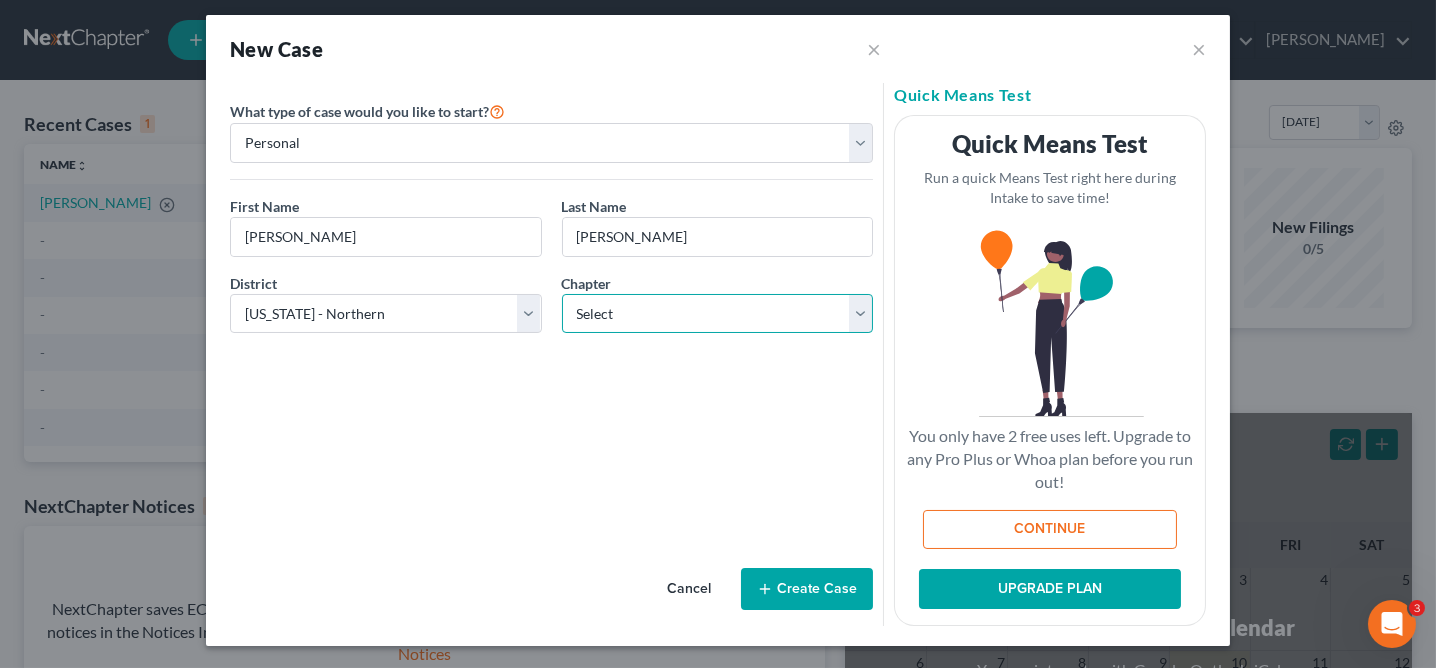 select on "3" 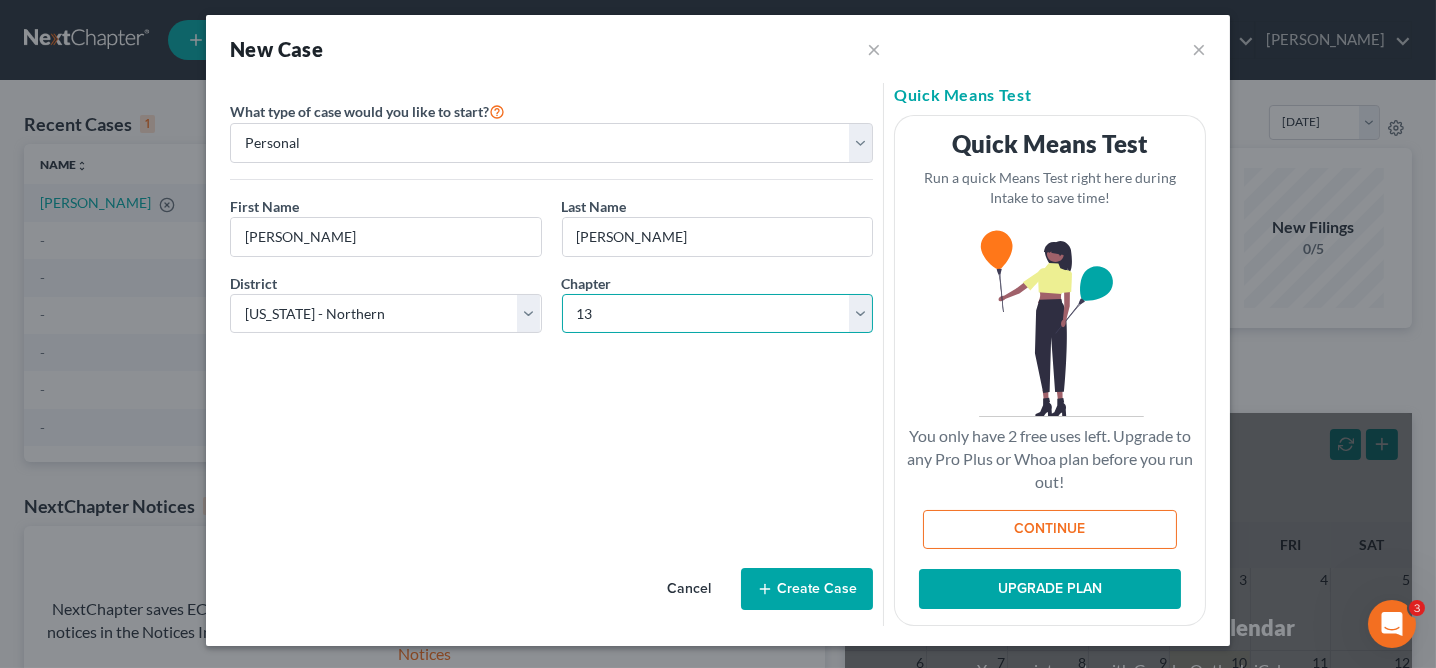 click on "Select 7 11 12 13" at bounding box center [718, 314] 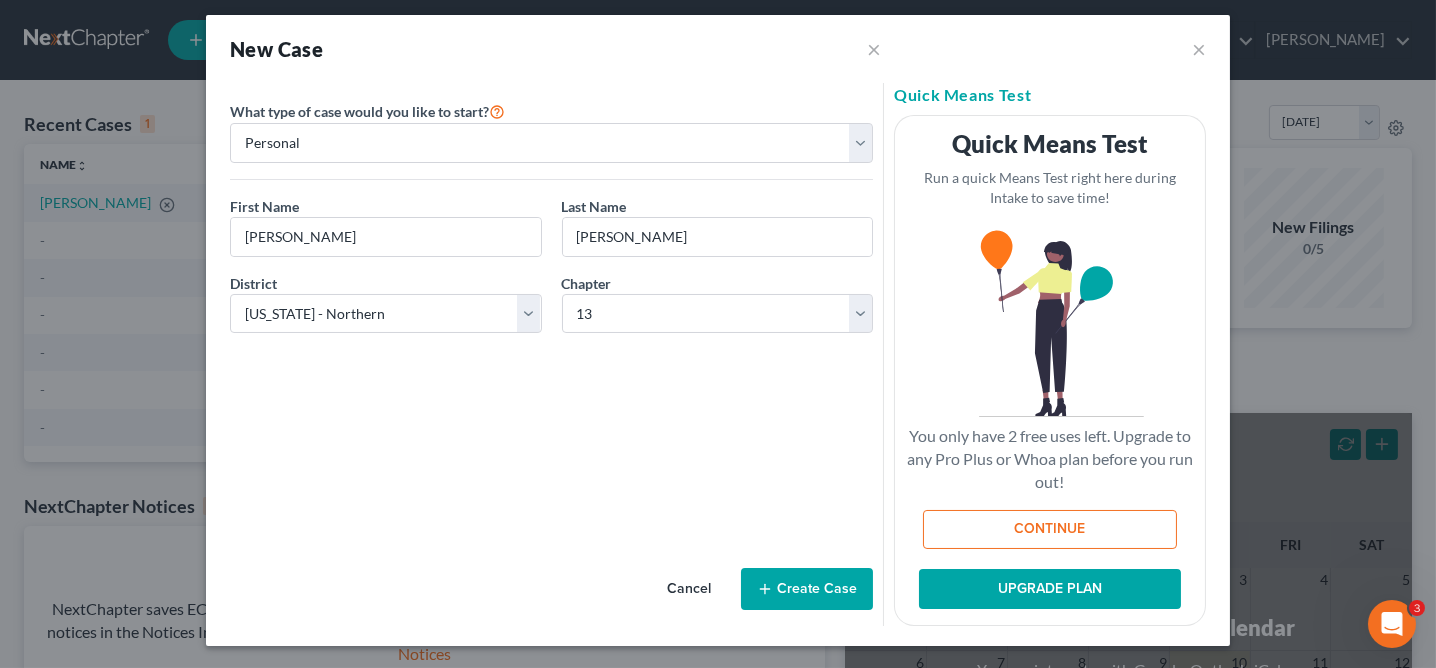 click on "CONTINUE" at bounding box center (1050, 530) 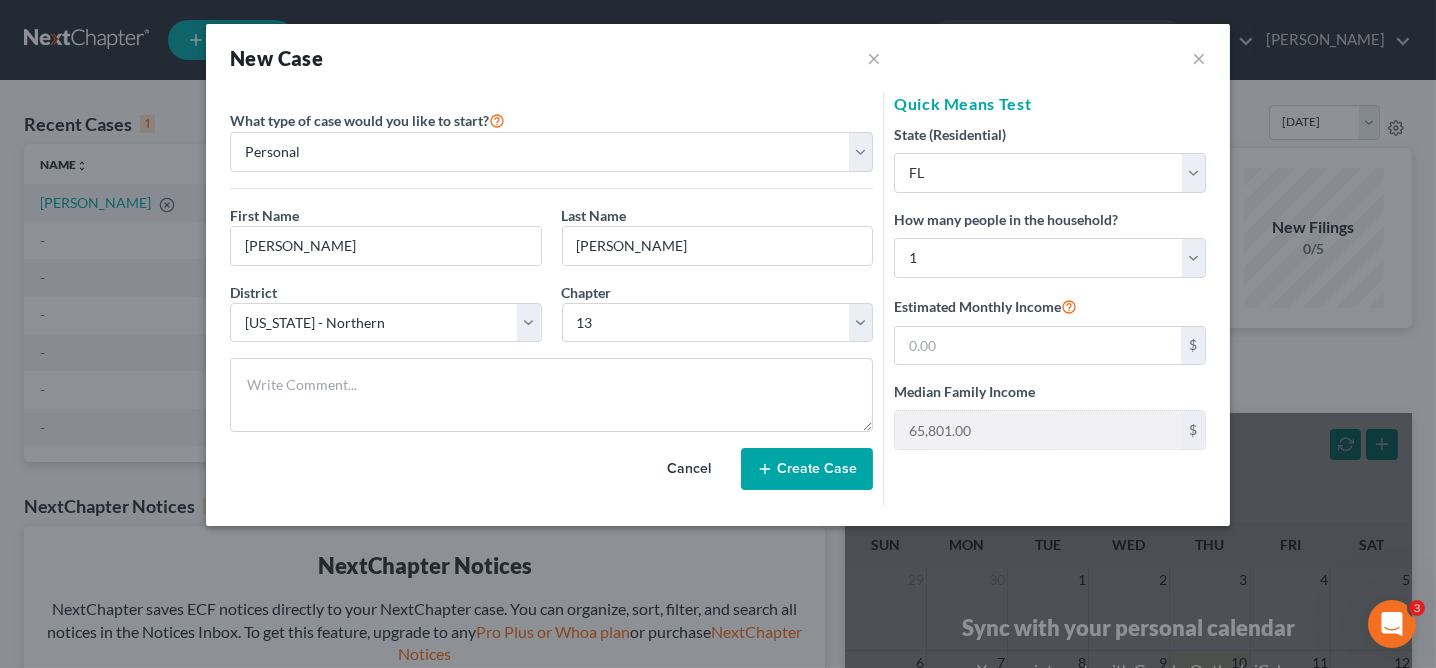 scroll, scrollTop: 0, scrollLeft: 0, axis: both 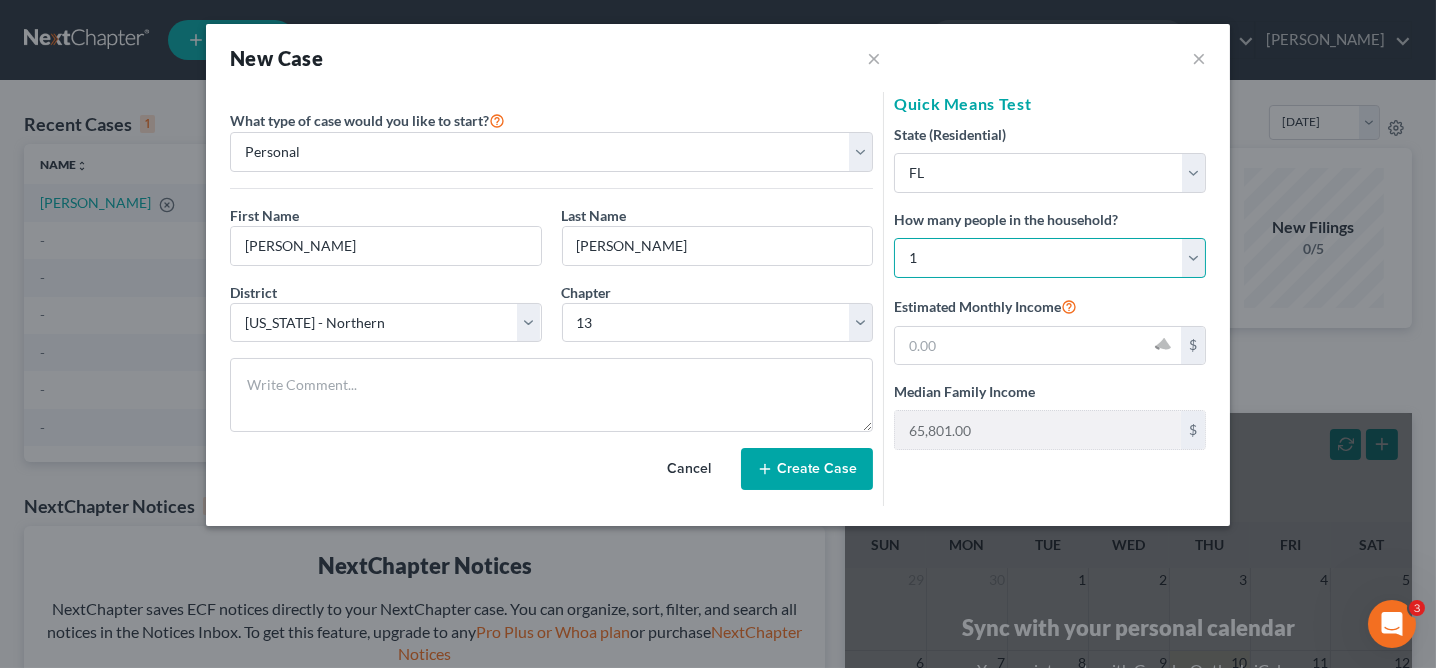 click on "Select 1 2 3 4 5 6 7 8 9 10 11 12 13 14 15 16 17 18 19 20" at bounding box center (1050, 258) 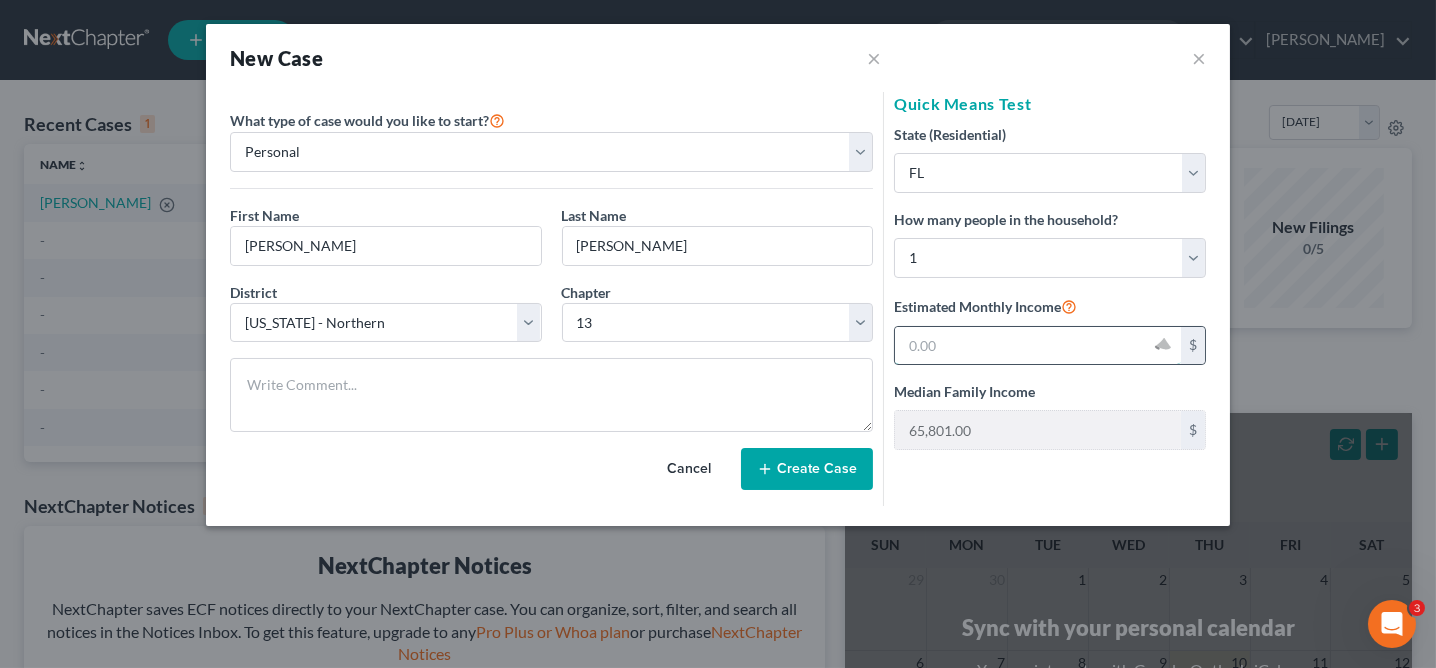 click at bounding box center (1038, 346) 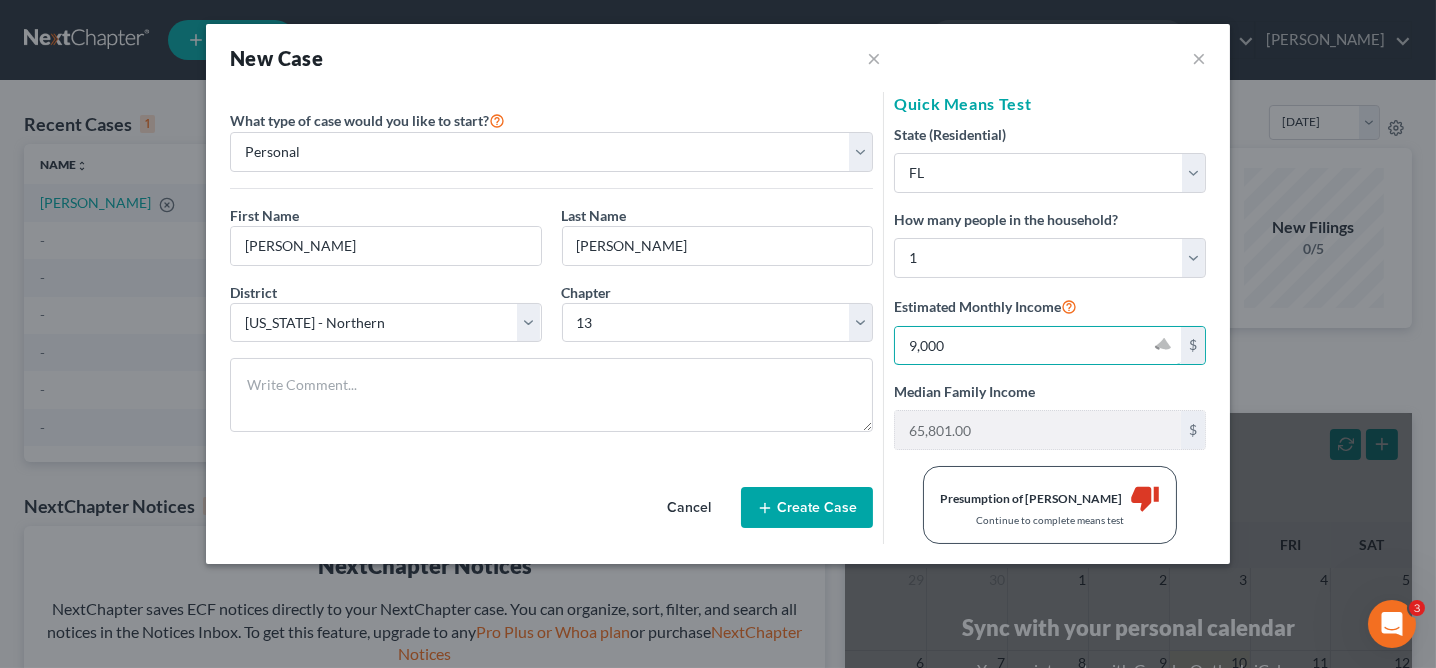 type on "9,000" 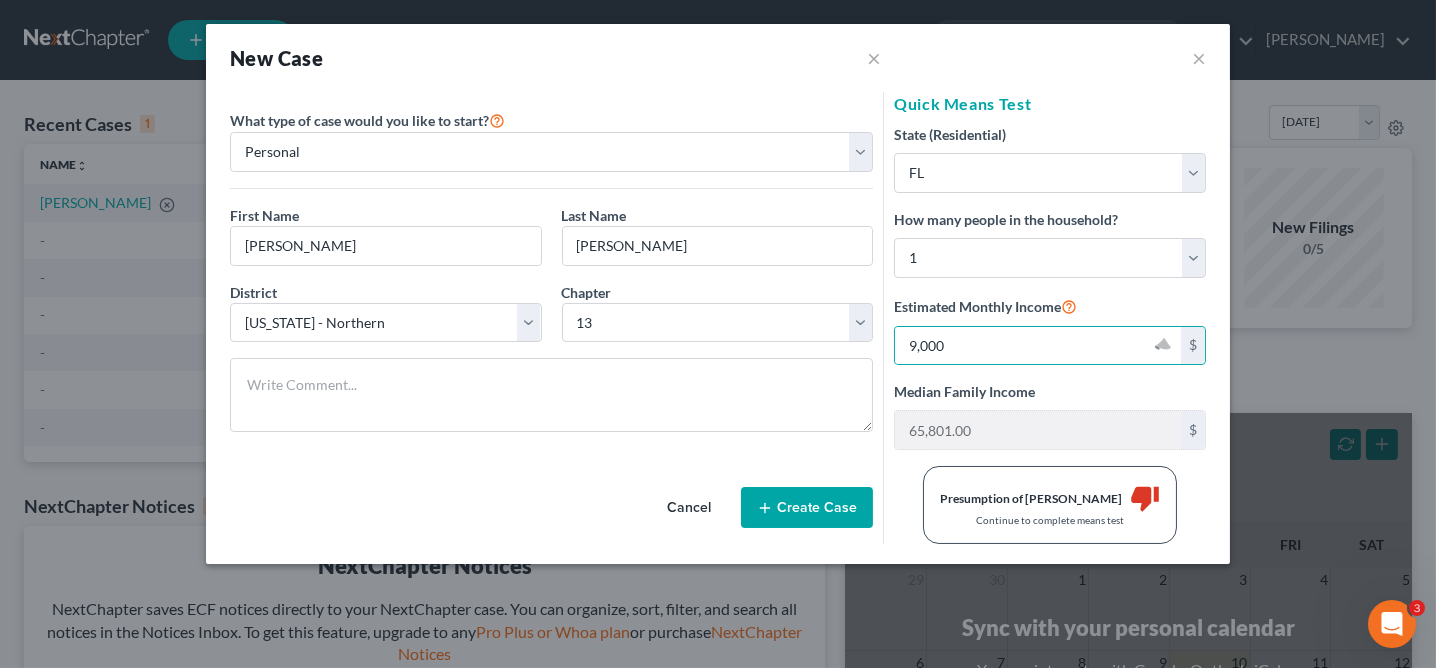 click on "Presumption of Abuse Arises thumb_down Continue to complete means test" at bounding box center [1050, 505] 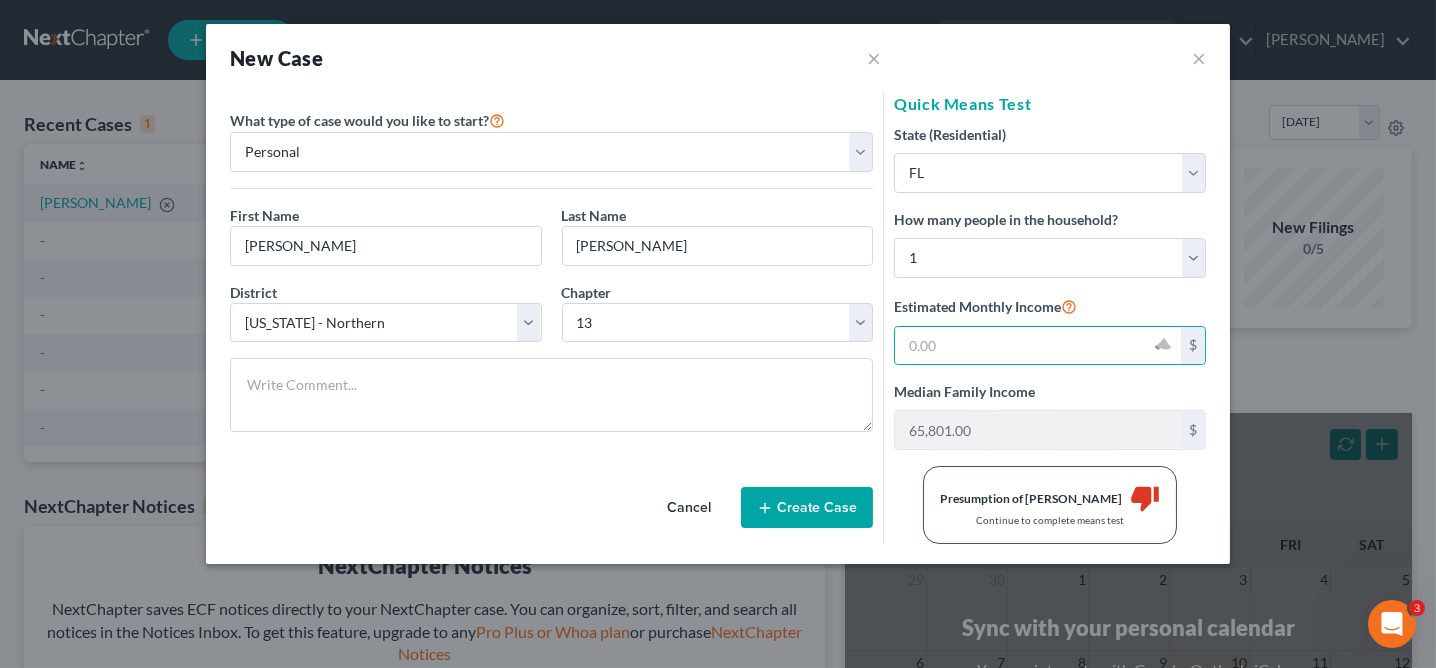 click on "Quick Means Test
State (Residential)
*
State AL AK AR AZ CA CO CT DE DC FL GA GU HI ID IL IN IA KS KY LA ME MD MA MI MN MS MO MT NC ND NE NV NH NJ NM NY OH OK OR PA PR RI SC SD TN TX UT VI VA VT WA WV WI WY How many people in the household? Select 1 2 3 4 5 6 7 8 9 10 11 12 13 14 15 16 17 18 19 20 Estimated Monthly Income  $ Median Family Income 65,801.00 $ Presumption of Abuse Arises thumb_down Continue to complete means test" at bounding box center (1050, 318) 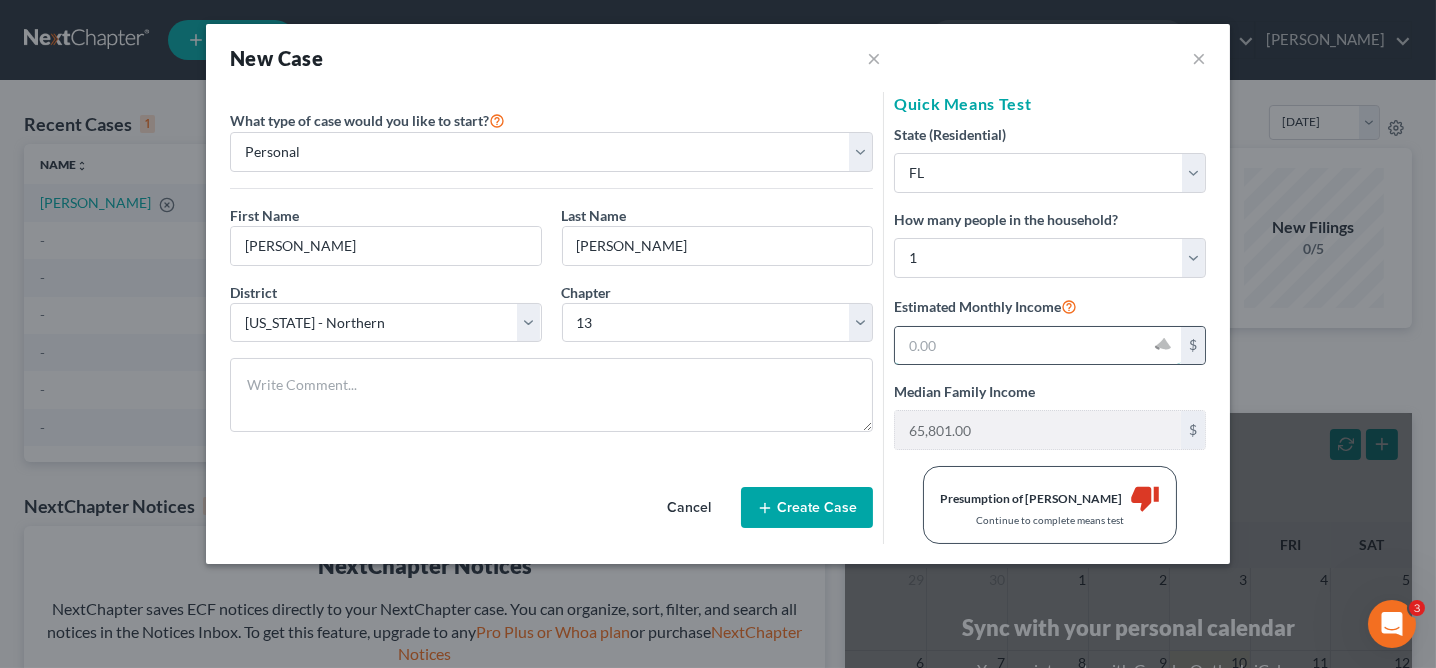 click at bounding box center [1038, 346] 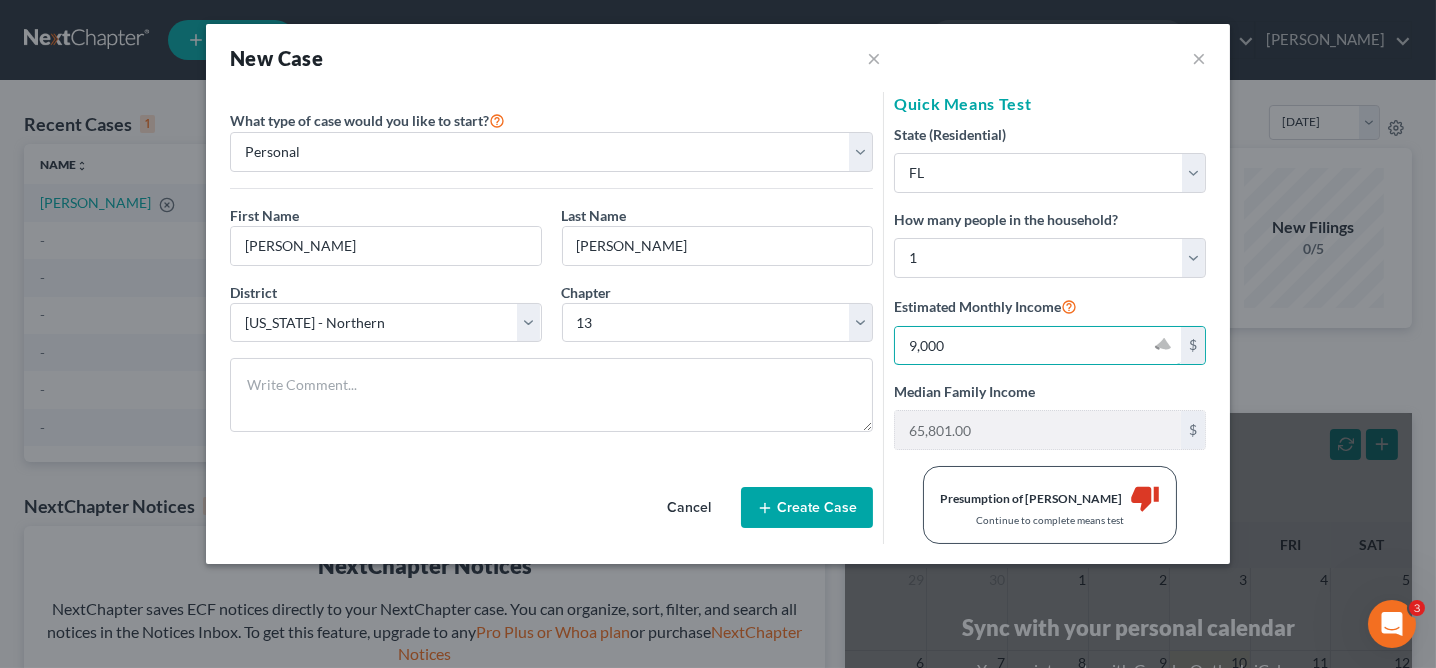 type on "9,000" 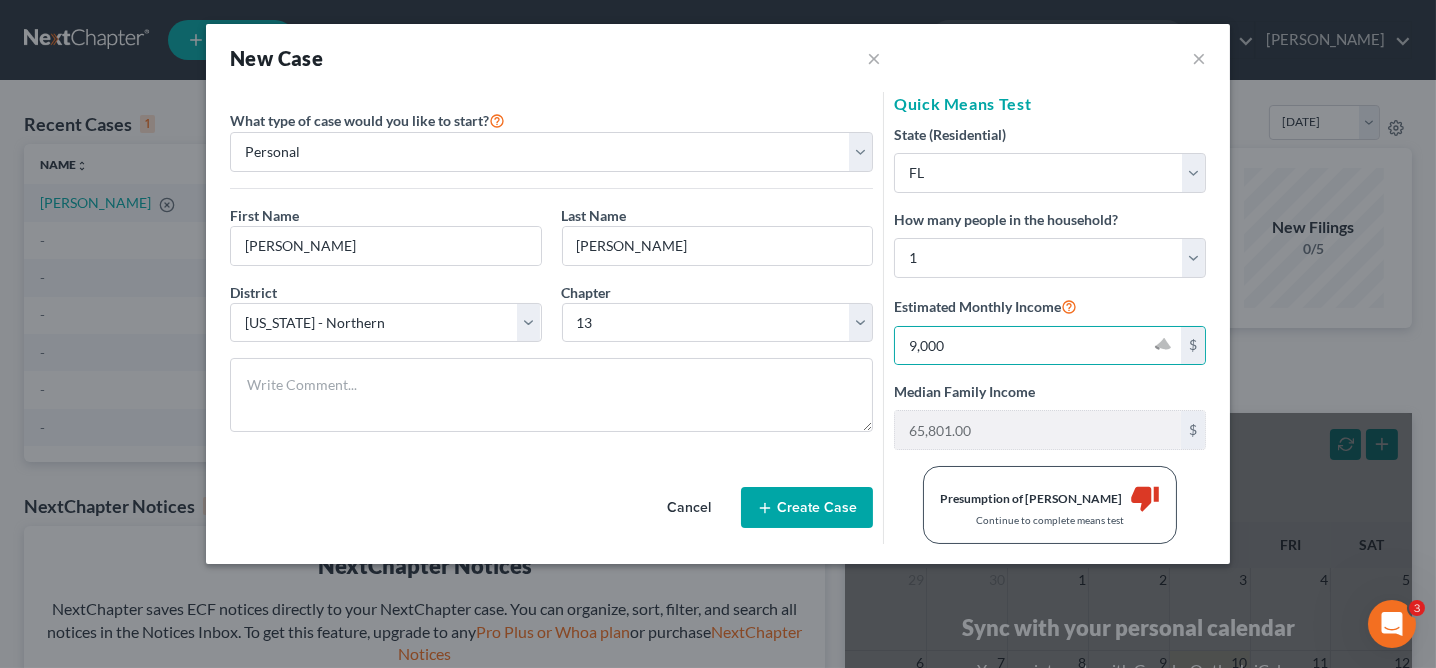click on "Median Family Income 65,801.00 $" at bounding box center (1050, 415) 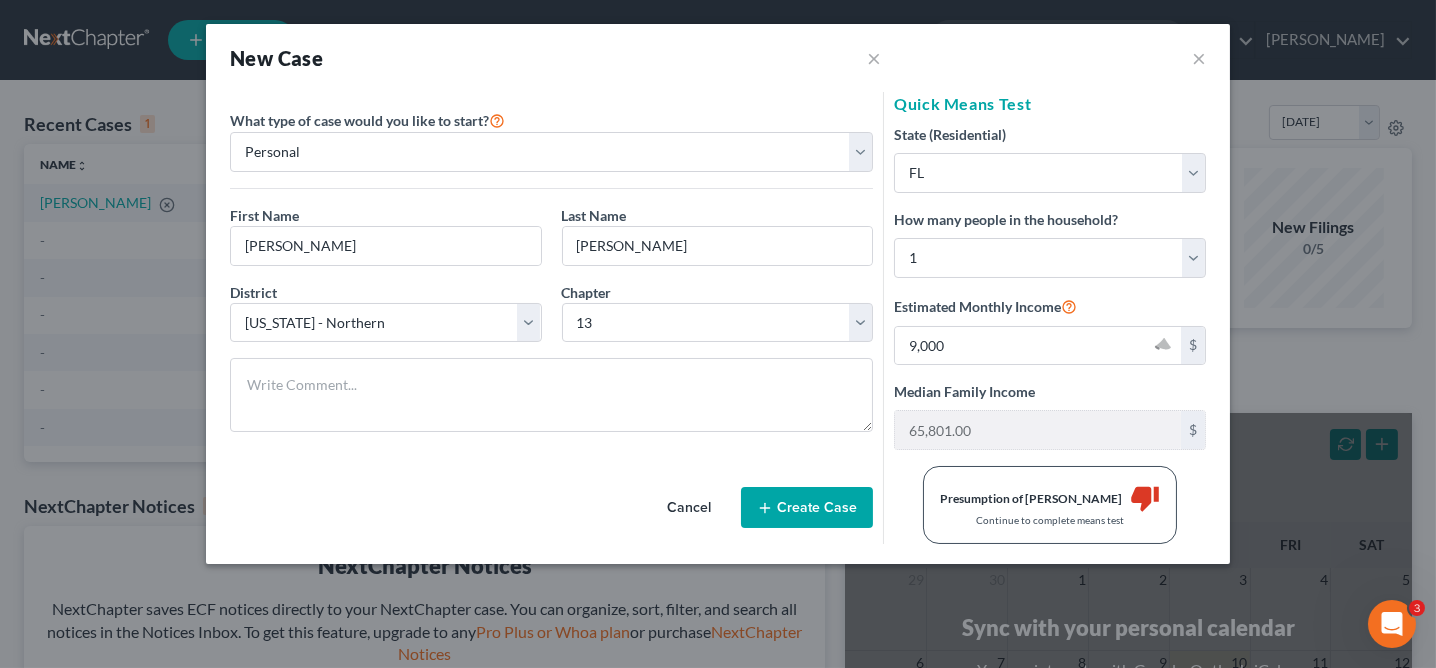 click on "Continue to complete means test" at bounding box center (1050, 520) 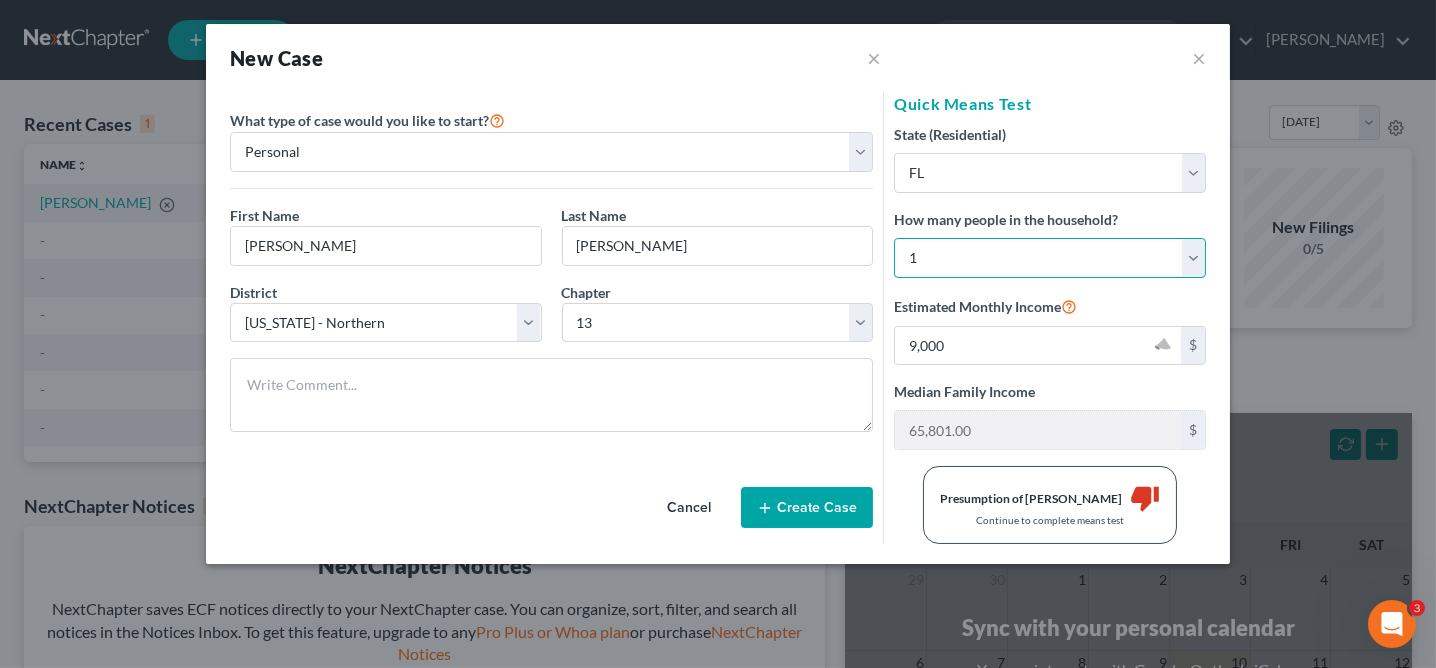 click on "Select 1 2 3 4 5 6 7 8 9 10 11 12 13 14 15 16 17 18 19 20" at bounding box center (1050, 258) 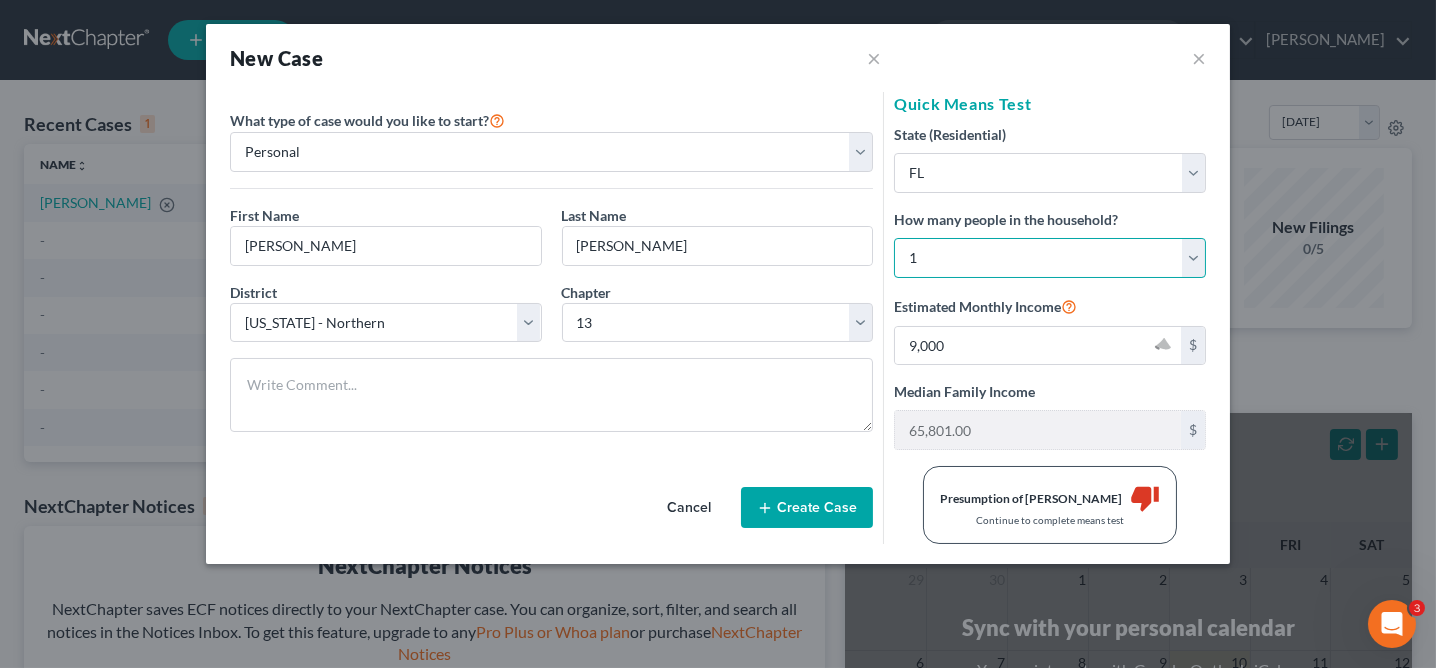 select on "3" 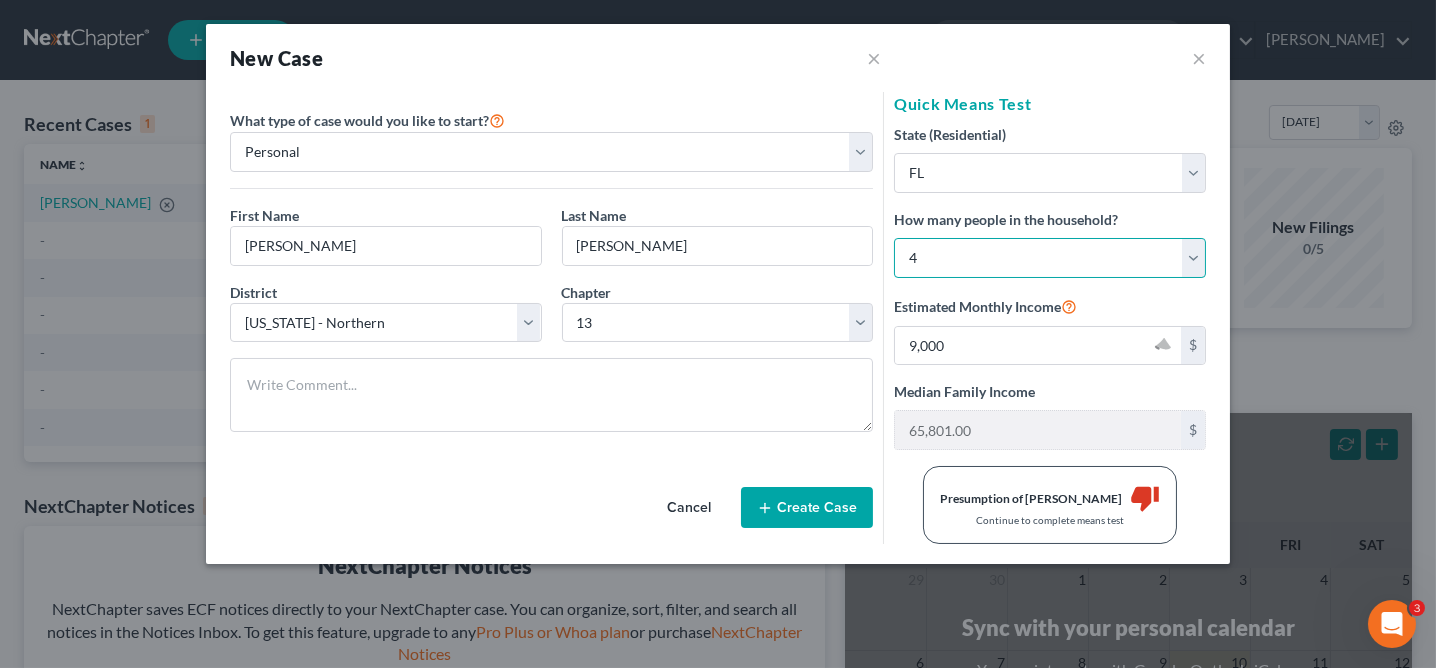 click on "Select 1 2 3 4 5 6 7 8 9 10 11 12 13 14 15 16 17 18 19 20" at bounding box center (1050, 258) 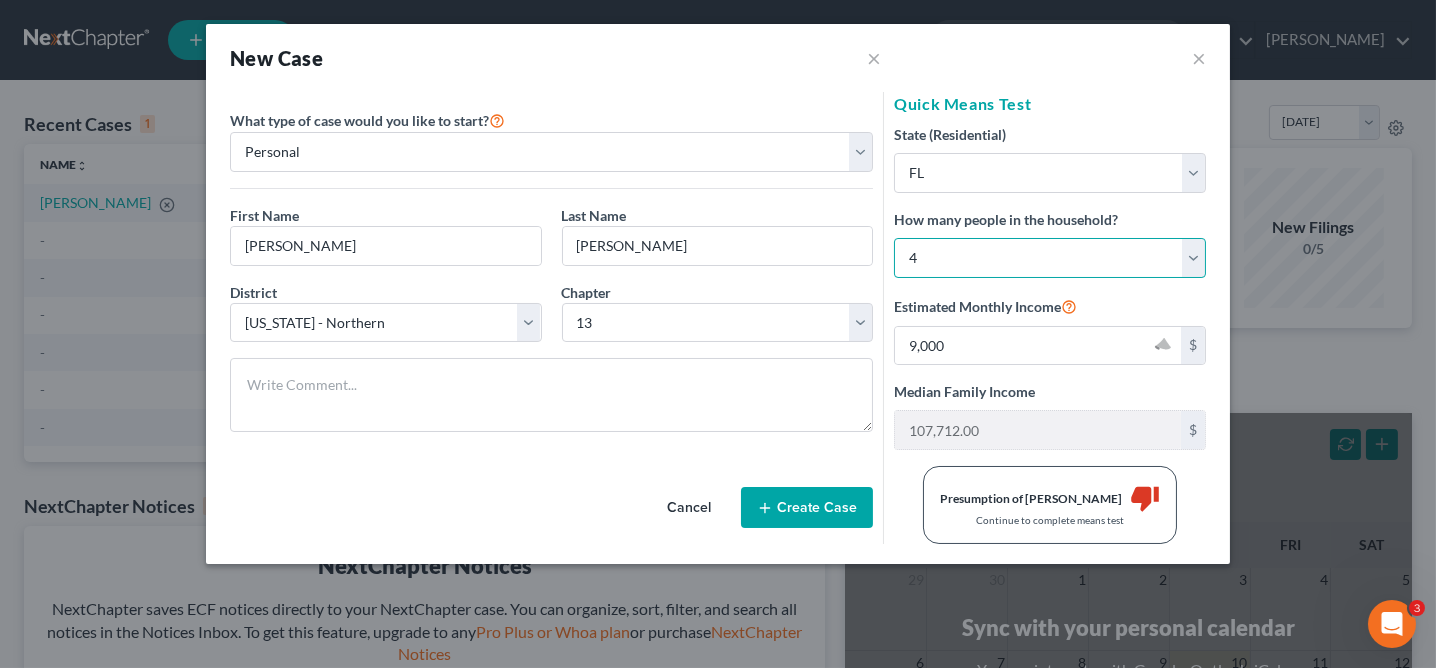 click on "Select 1 2 3 4 5 6 7 8 9 10 11 12 13 14 15 16 17 18 19 20" at bounding box center [1050, 258] 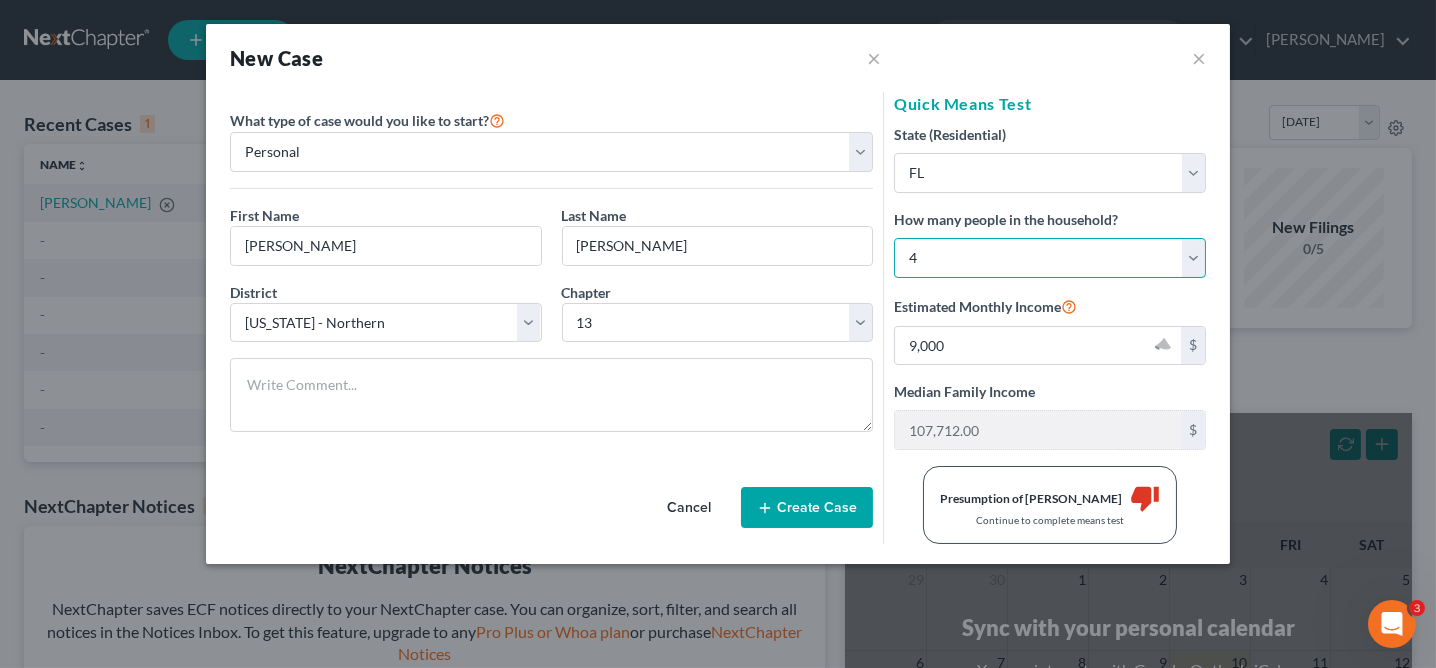 select on "1" 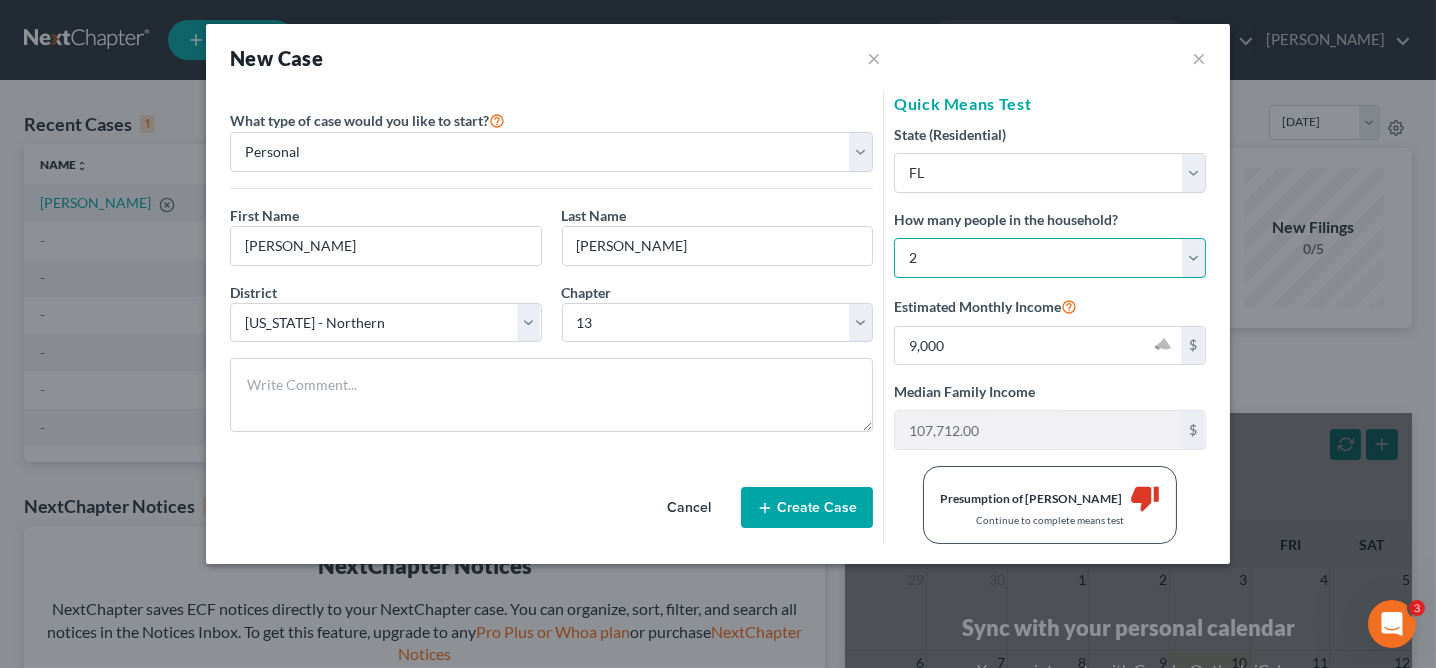 click on "Select 1 2 3 4 5 6 7 8 9 10 11 12 13 14 15 16 17 18 19 20" at bounding box center (1050, 258) 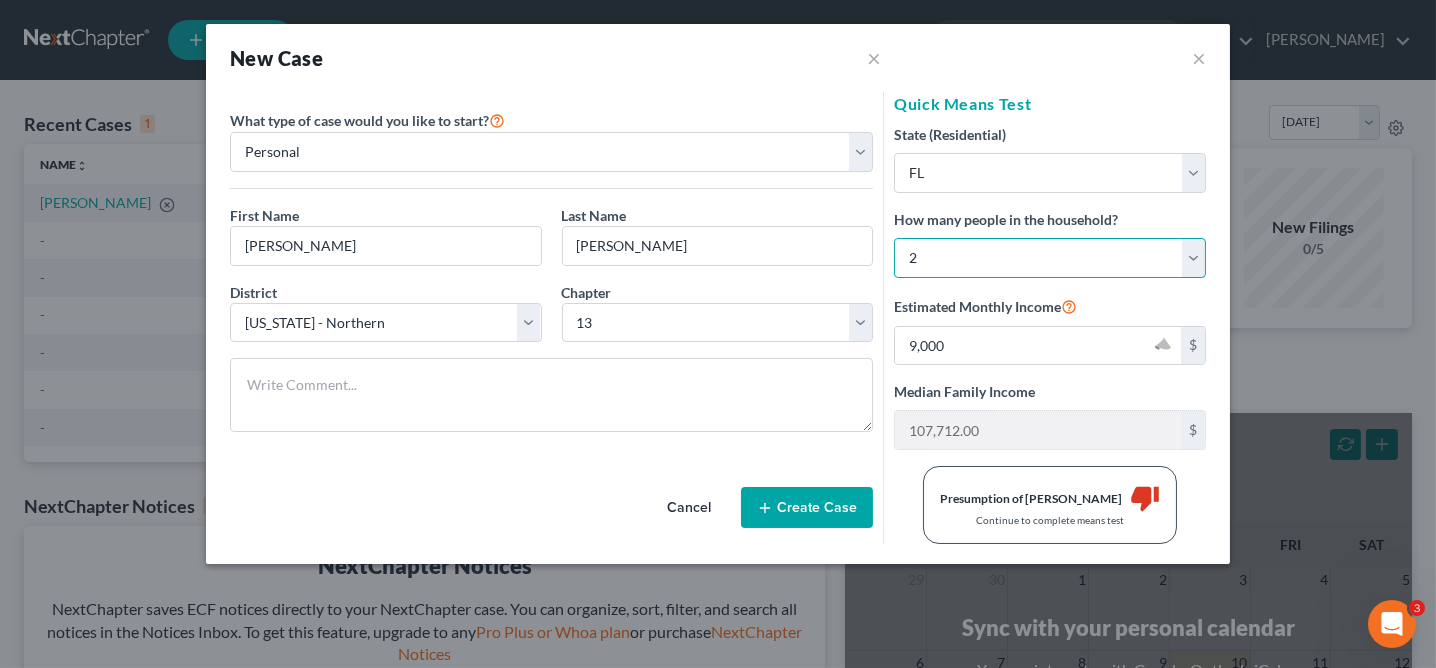 type on "81,109.00" 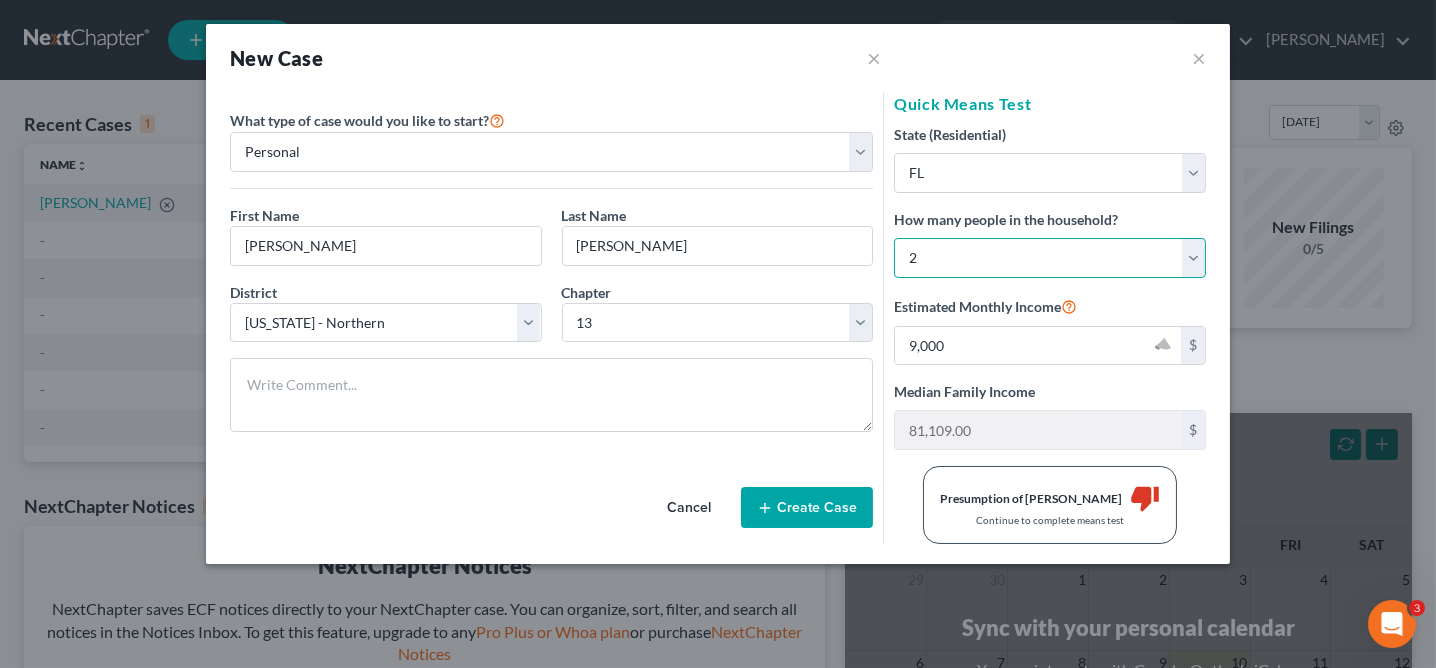 click on "Select 1 2 3 4 5 6 7 8 9 10 11 12 13 14 15 16 17 18 19 20" at bounding box center [1050, 258] 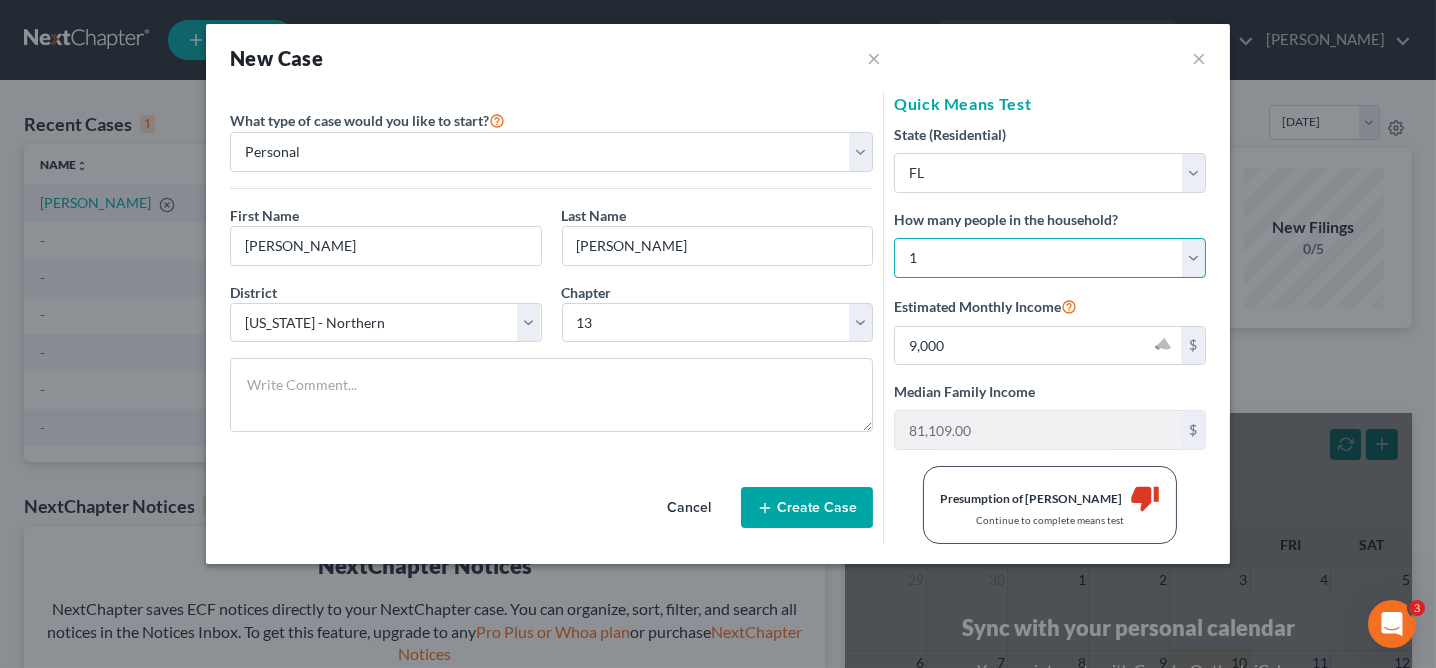 click on "Select 1 2 3 4 5 6 7 8 9 10 11 12 13 14 15 16 17 18 19 20" at bounding box center (1050, 258) 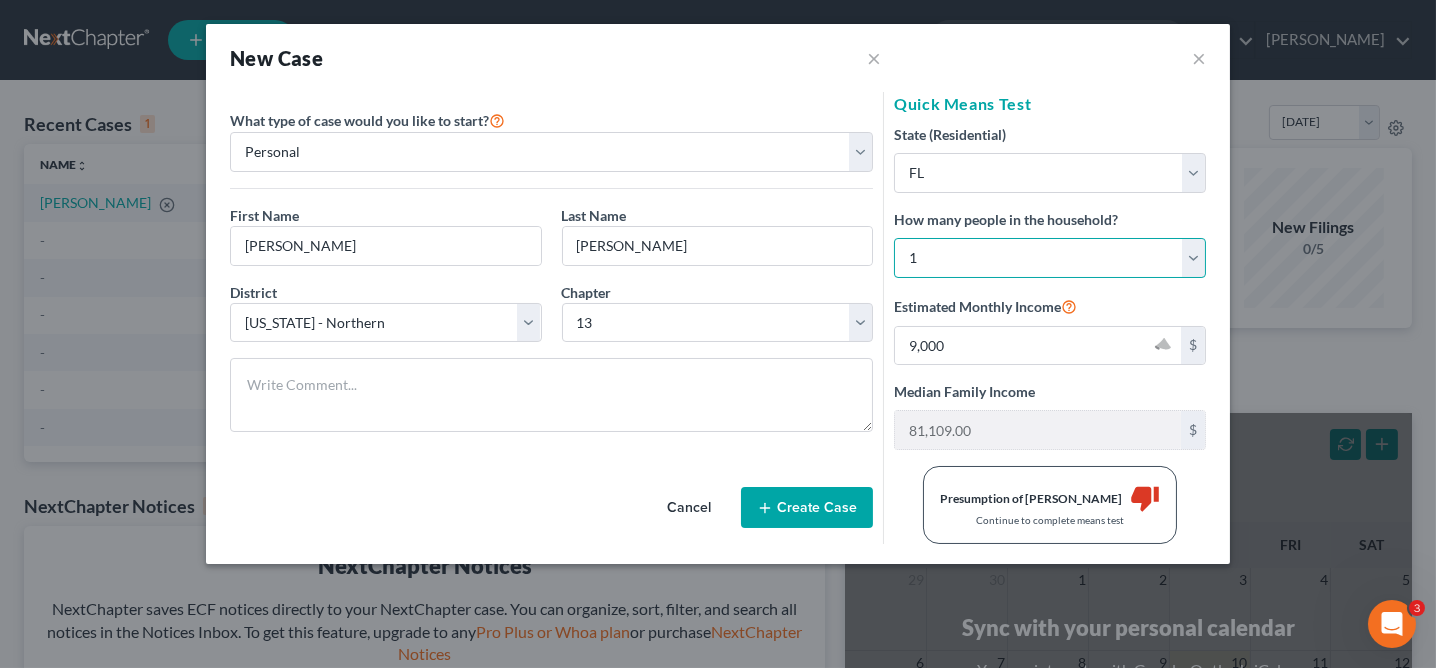 type on "65,801.00" 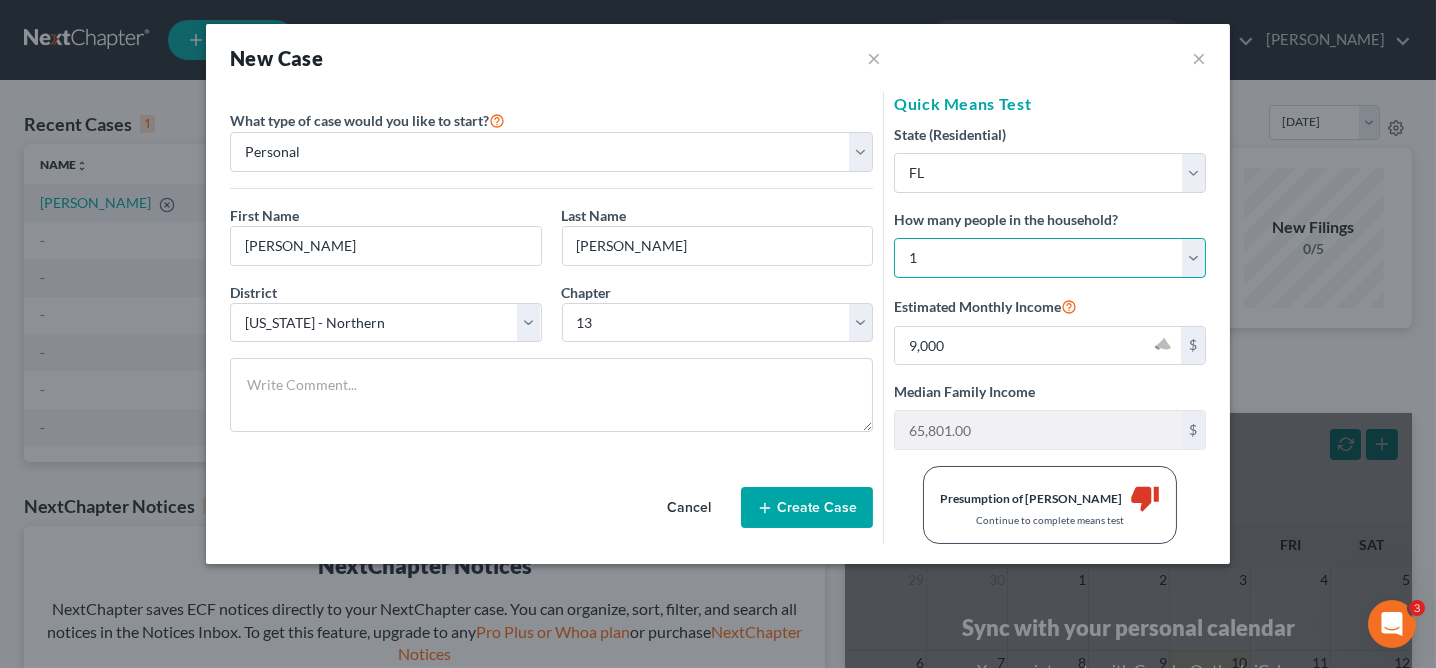click on "Select 1 2 3 4 5 6 7 8 9 10 11 12 13 14 15 16 17 18 19 20" at bounding box center [1050, 258] 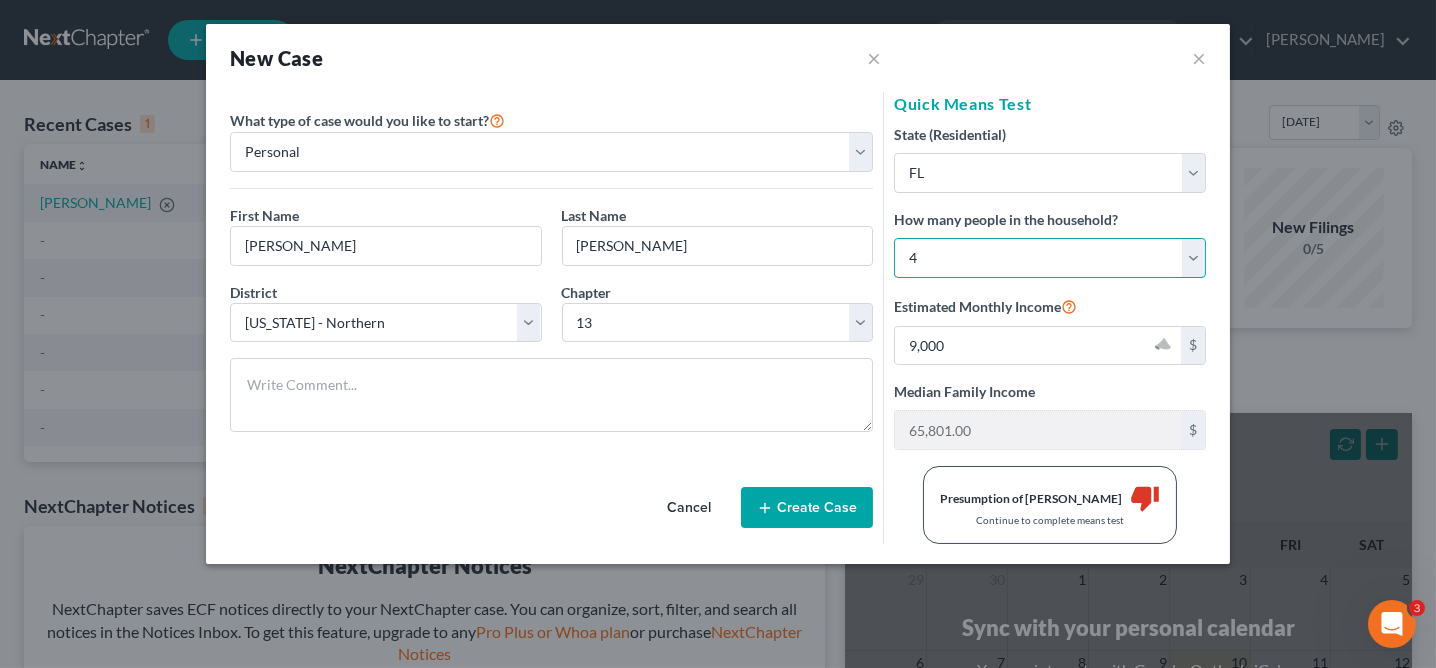 click on "Select 1 2 3 4 5 6 7 8 9 10 11 12 13 14 15 16 17 18 19 20" at bounding box center (1050, 258) 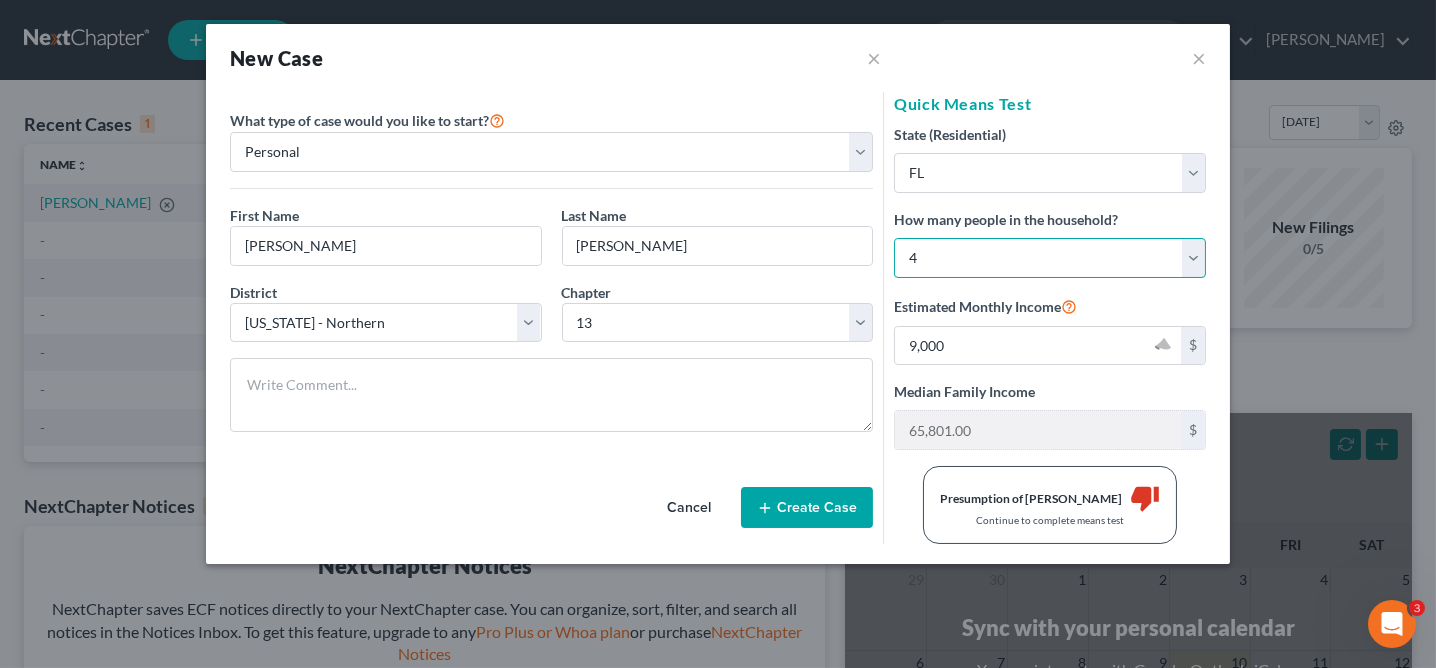 type on "107,712.00" 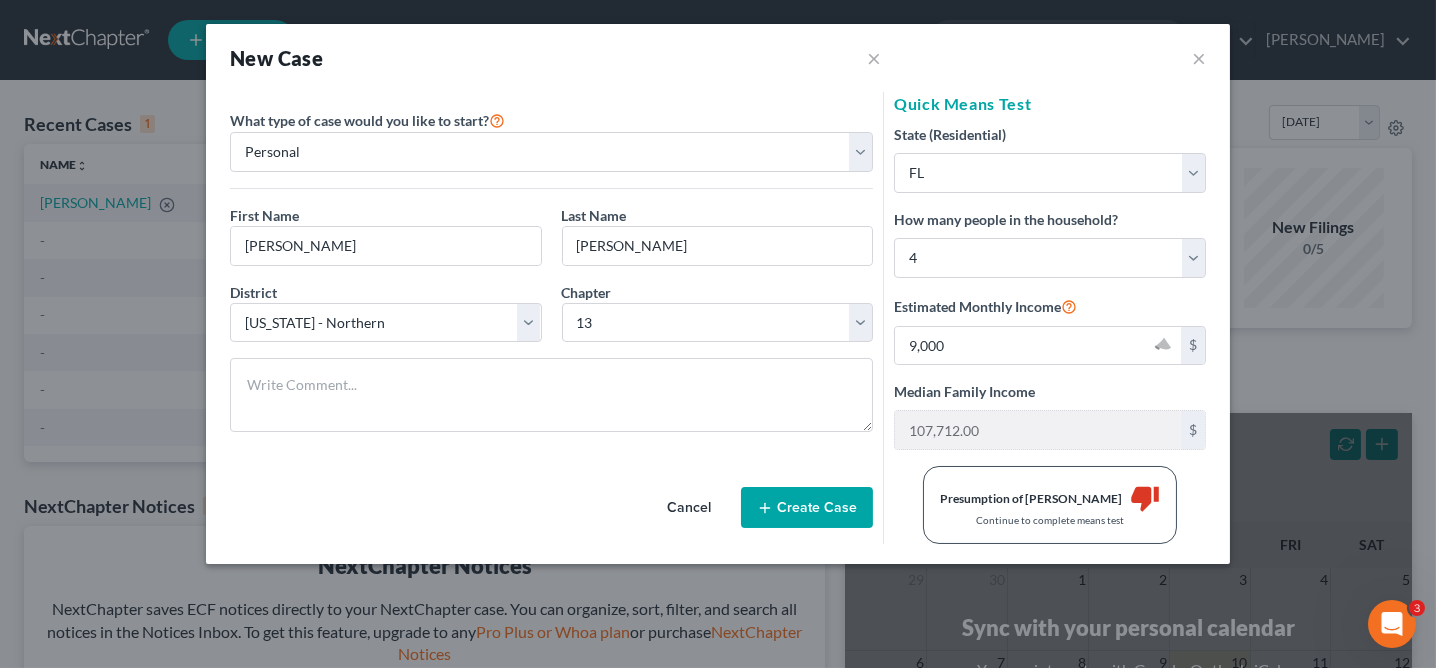 click on "Median Family Income 107,712.00 $" at bounding box center [1050, 415] 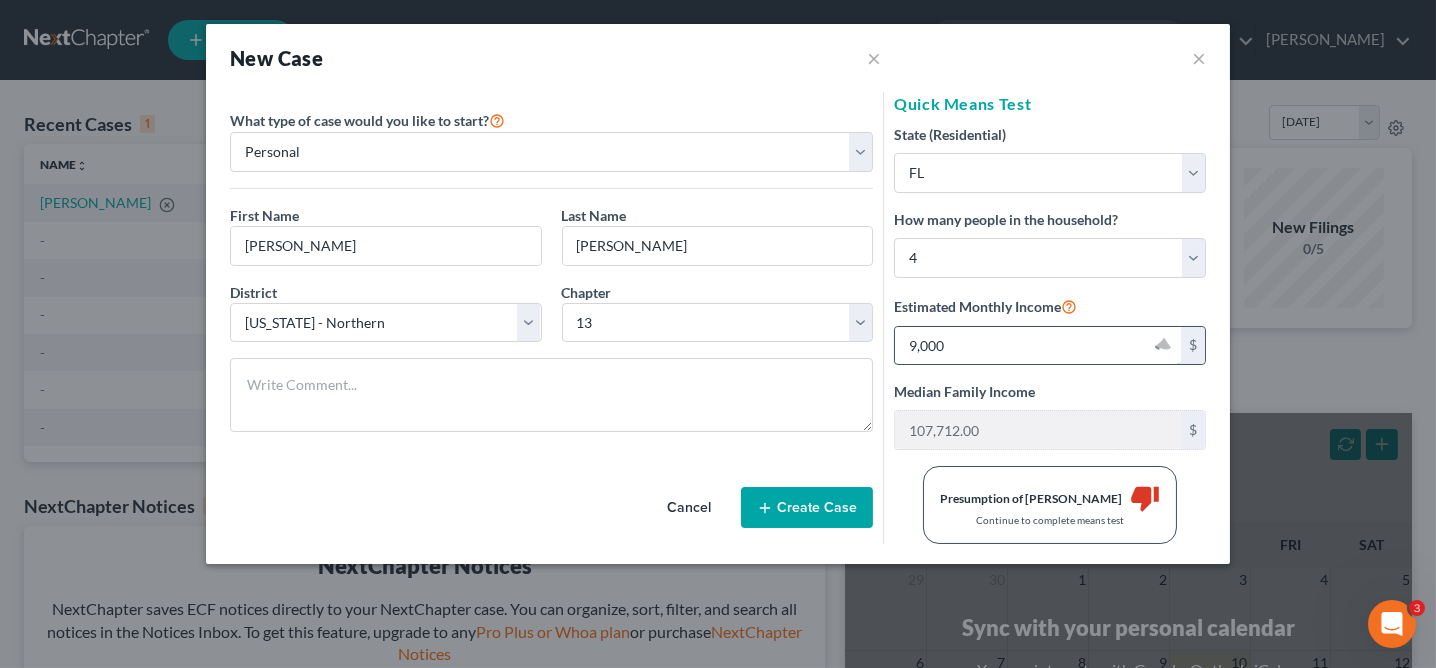 click on "9,000" at bounding box center (1038, 346) 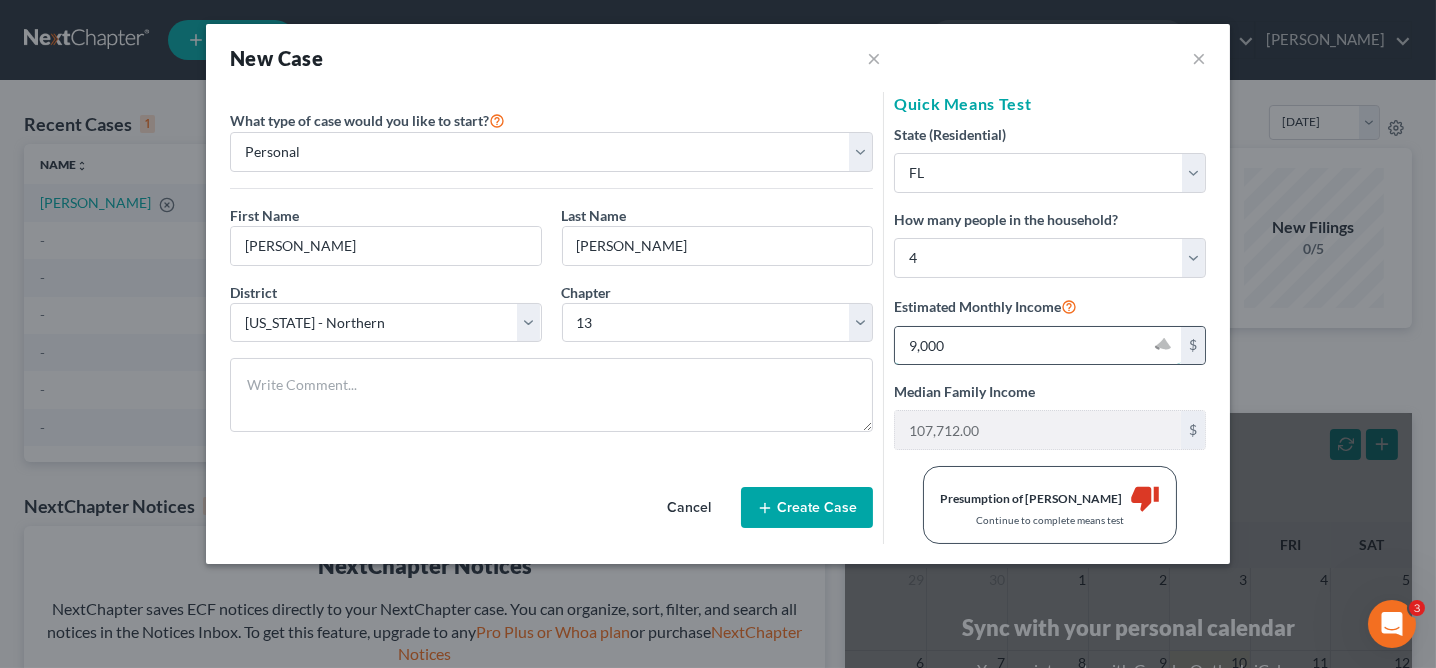 click on "9,000" at bounding box center (1038, 346) 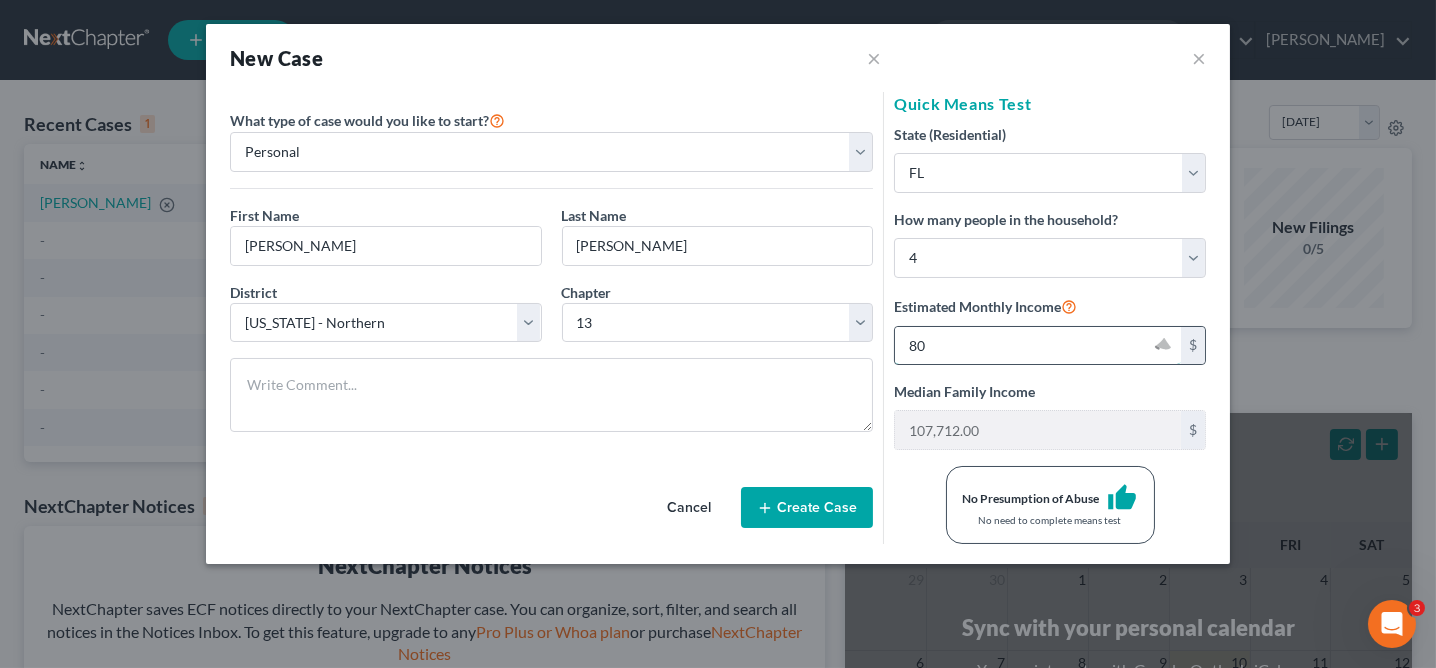 type on "8" 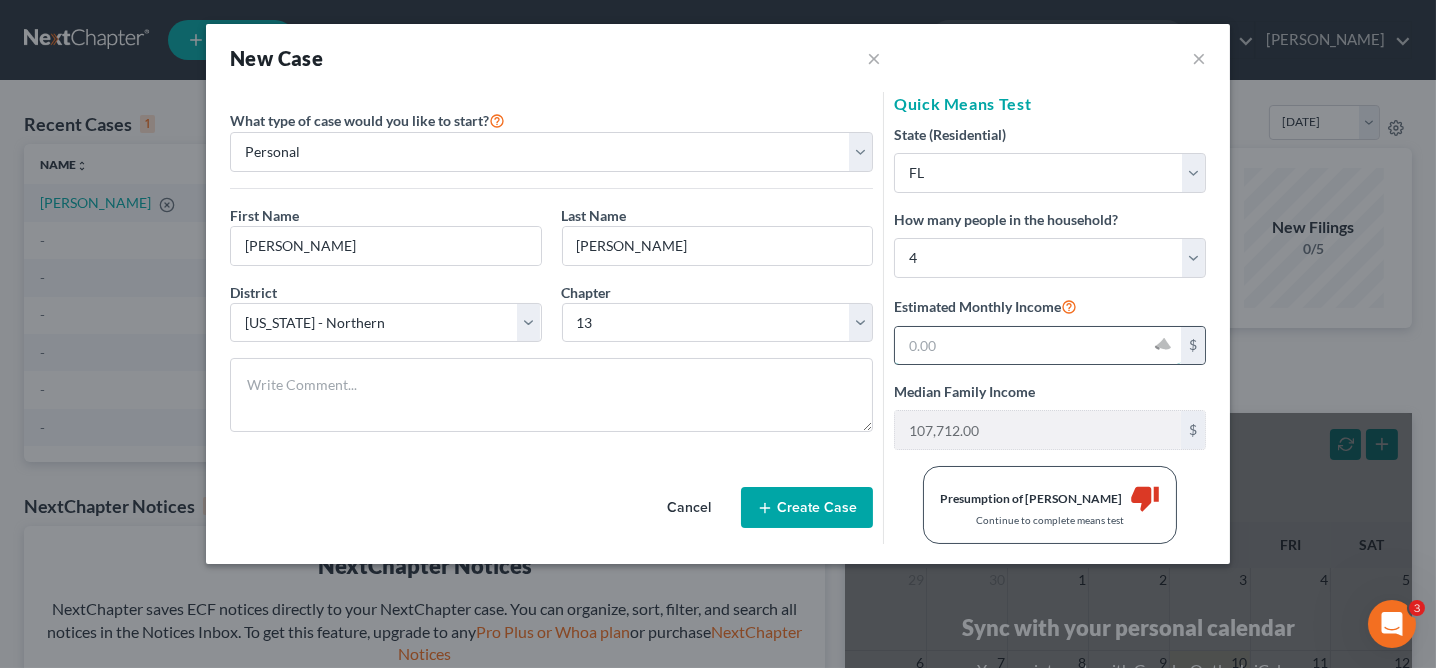 type on "1" 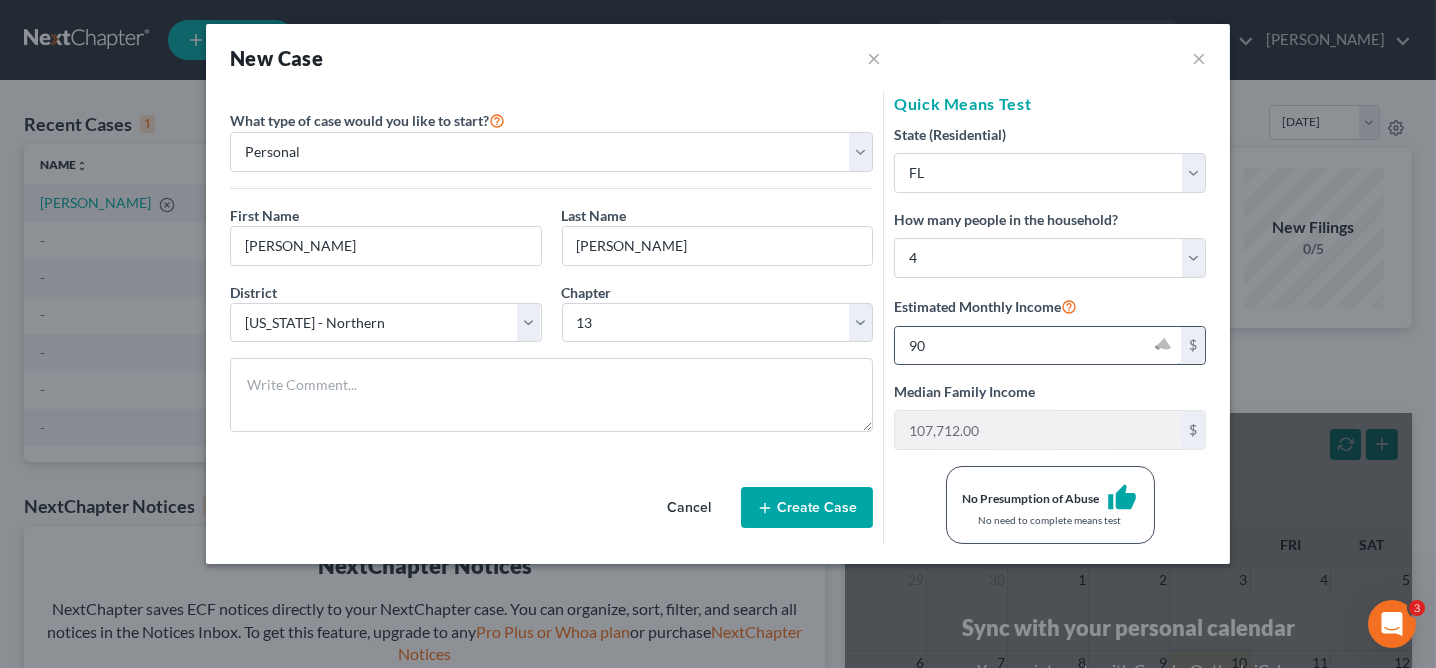 type on "9" 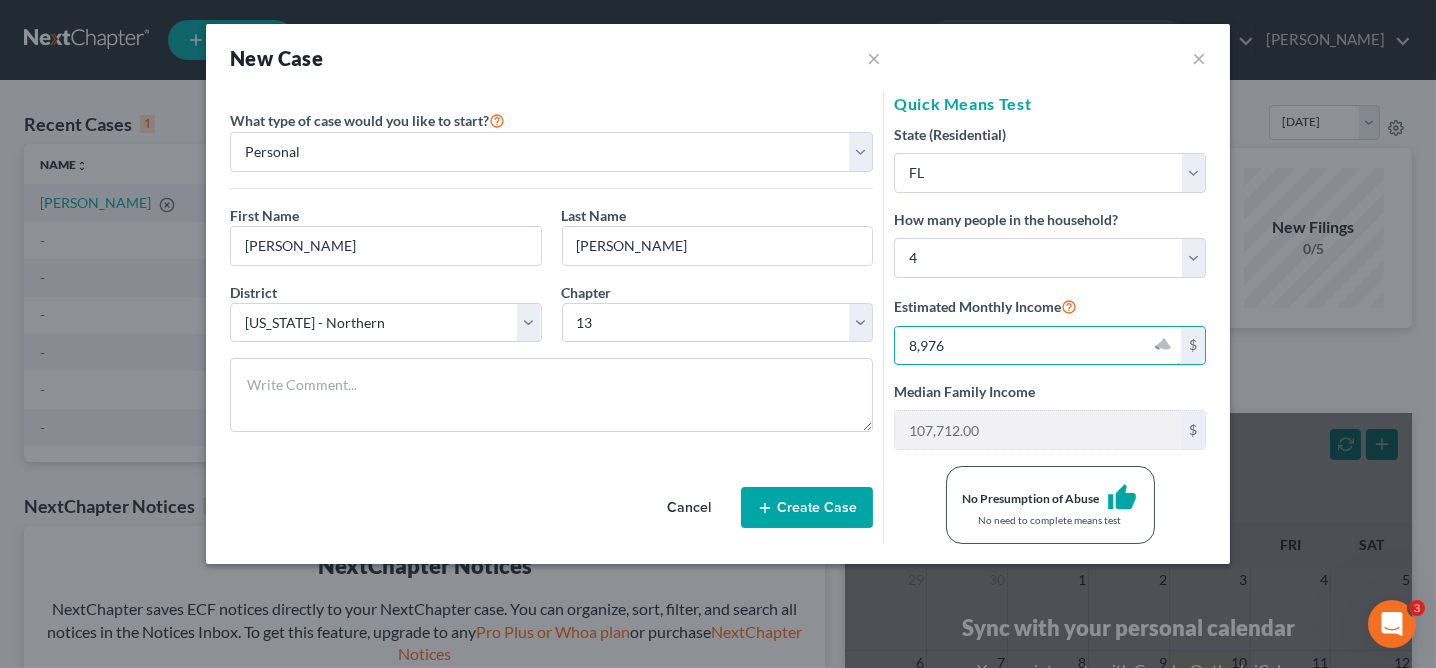 type on "8,976" 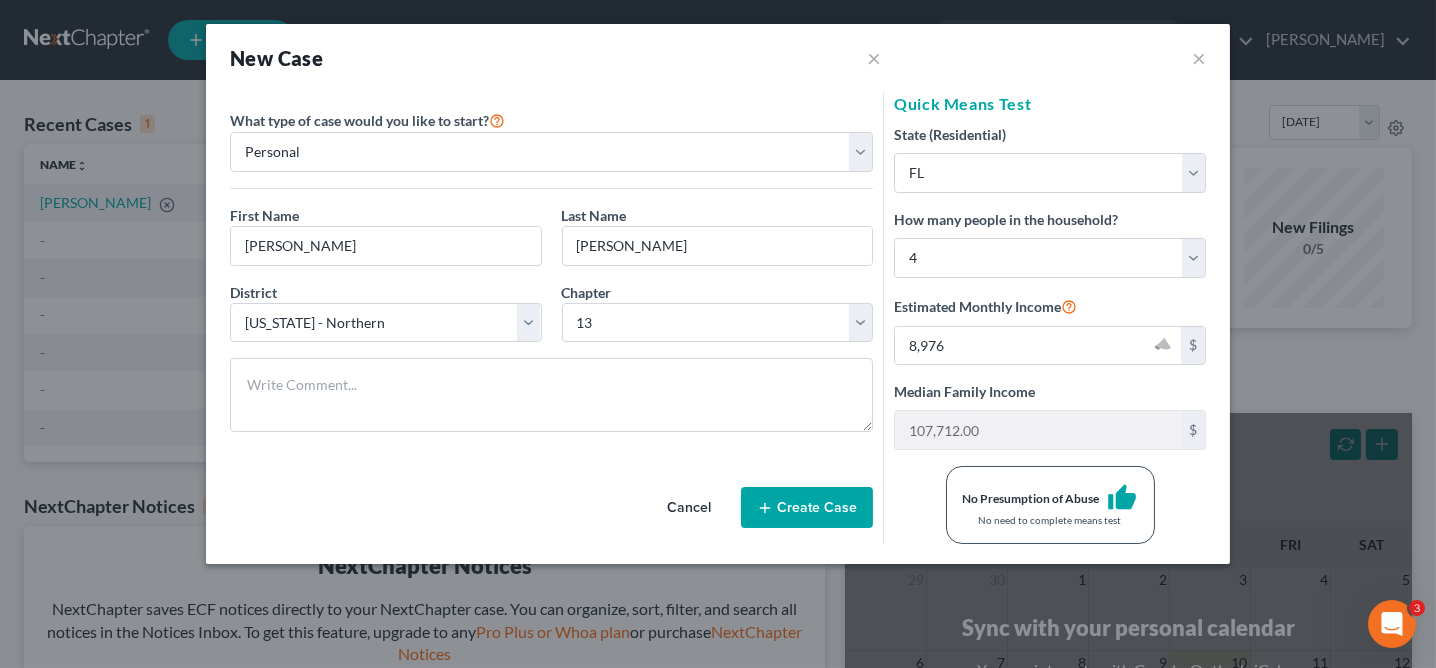 click on "Create Case" at bounding box center [807, 508] 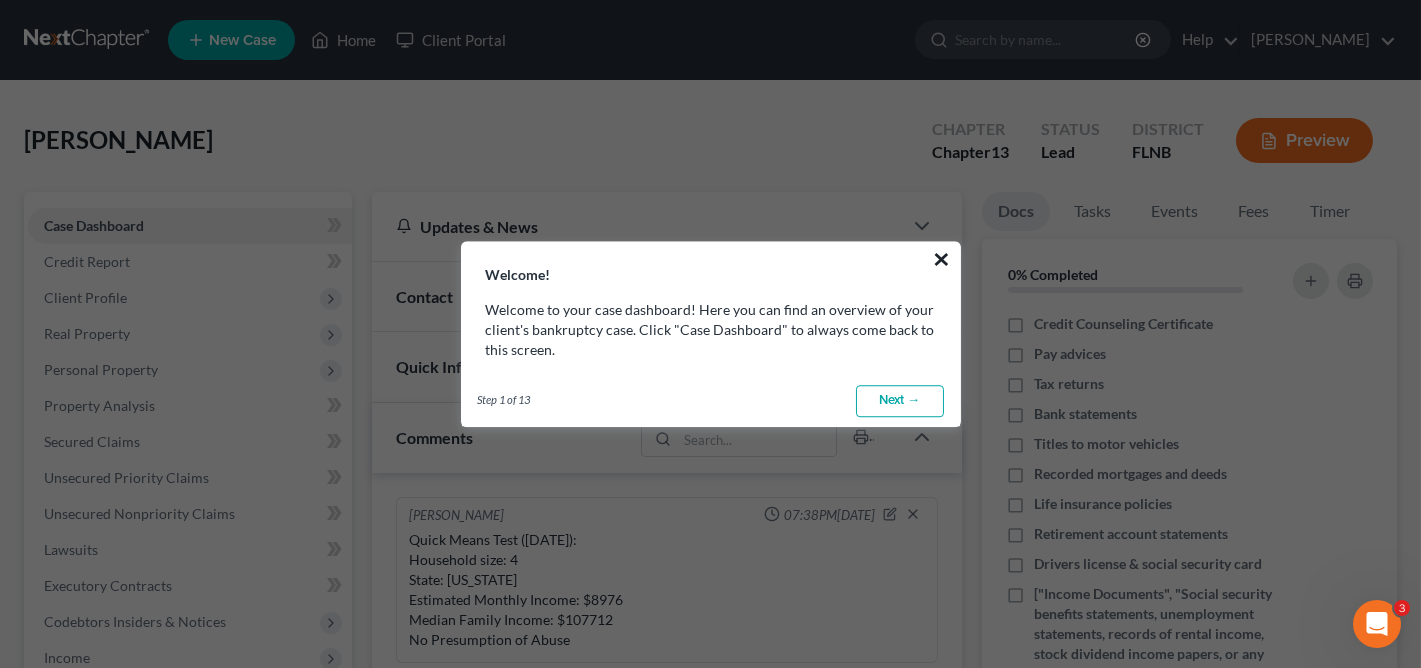 click on "×" at bounding box center [942, 259] 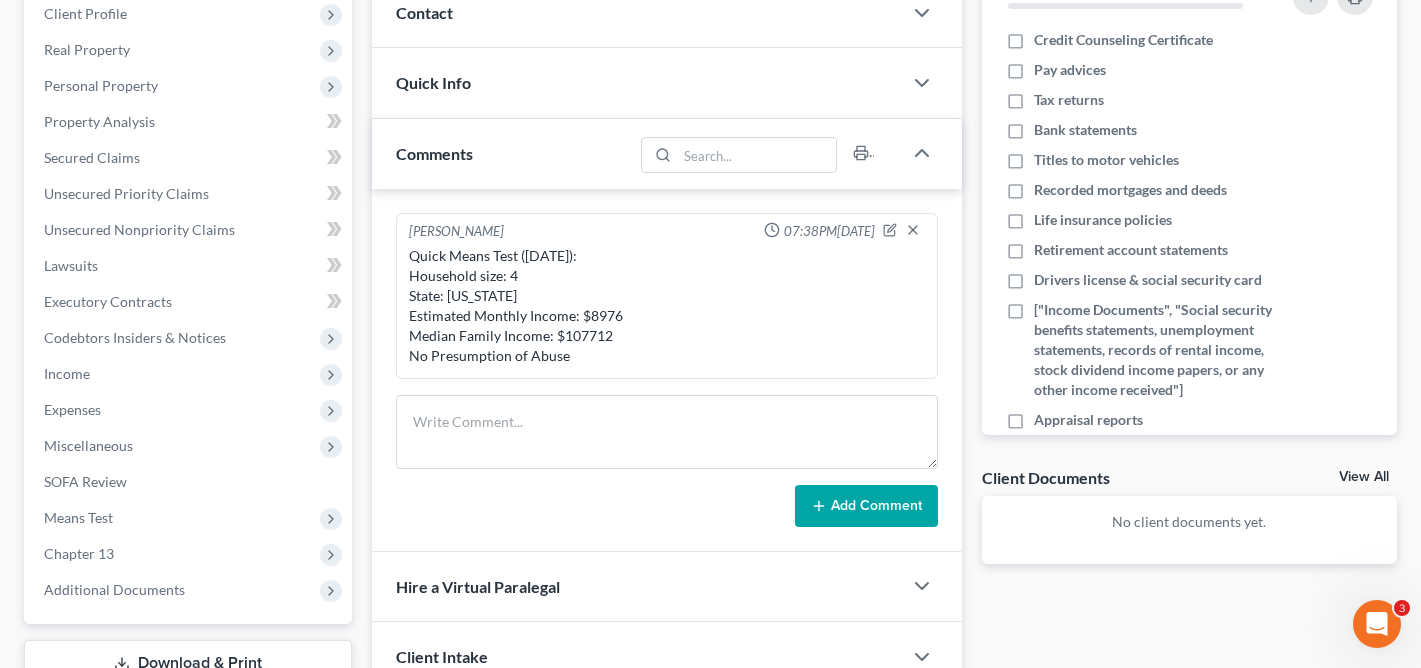 scroll, scrollTop: 280, scrollLeft: 0, axis: vertical 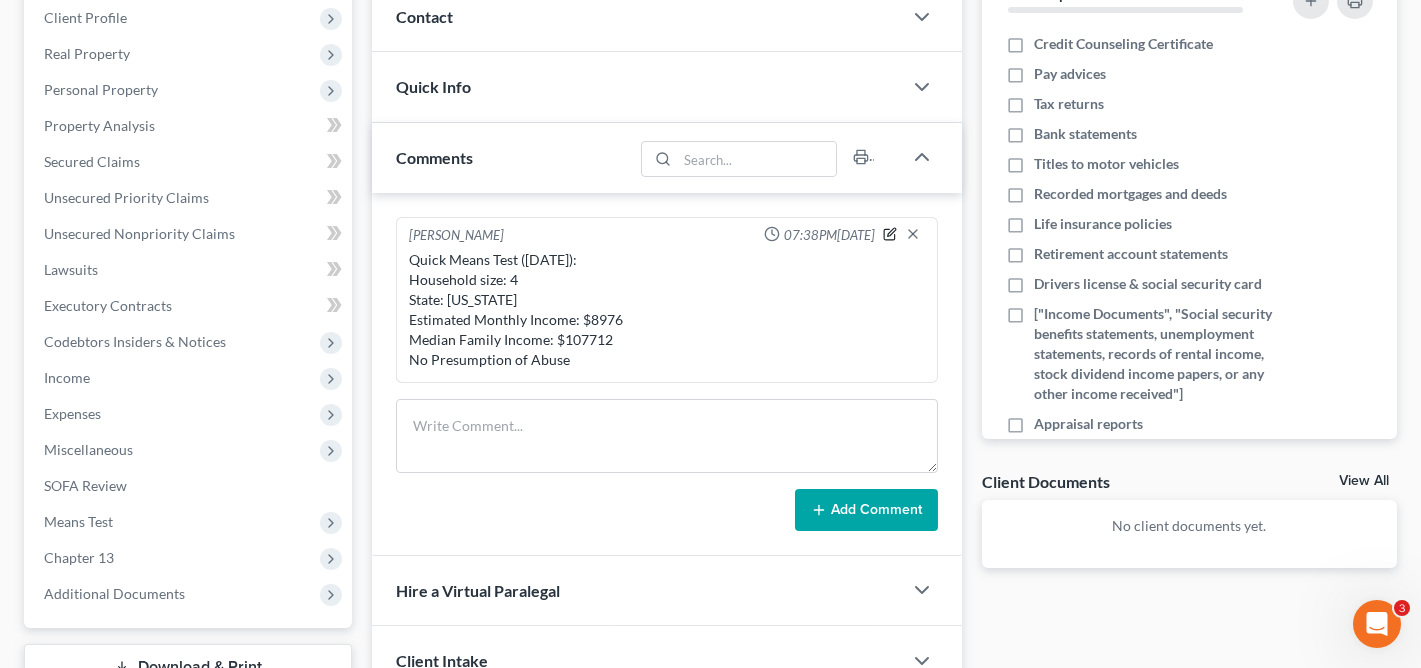 click 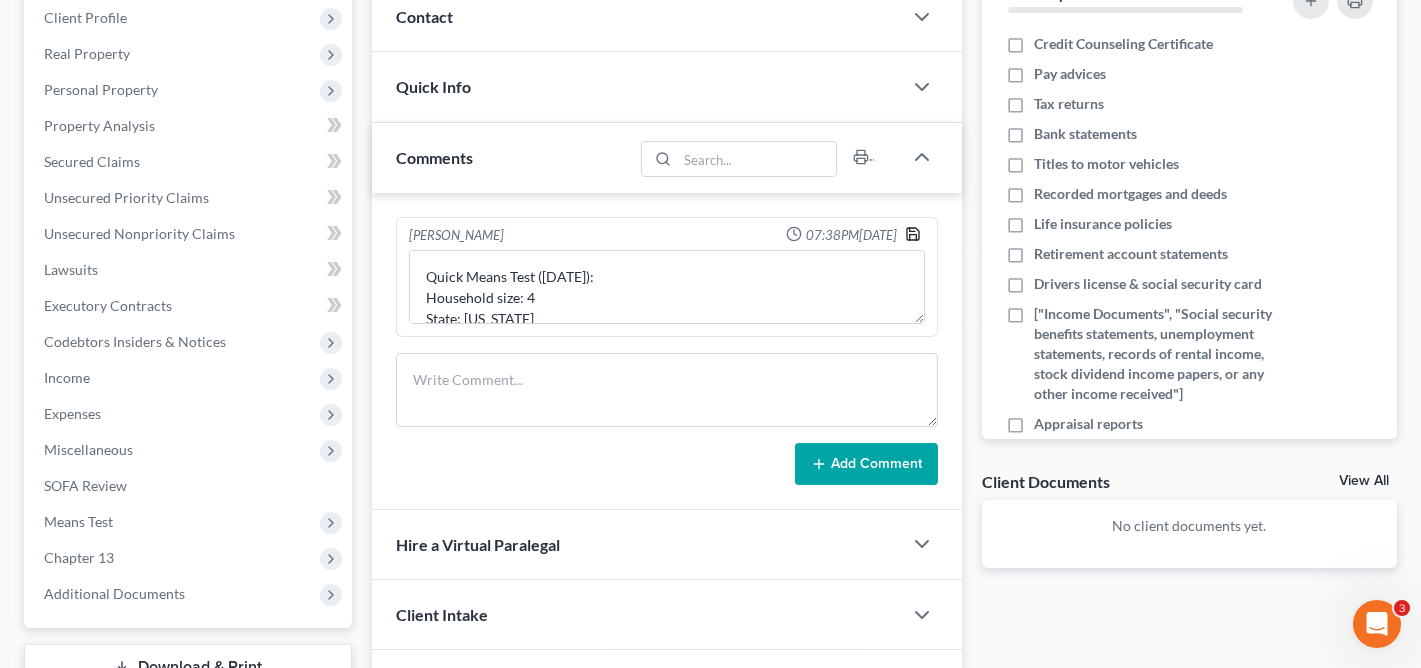 click 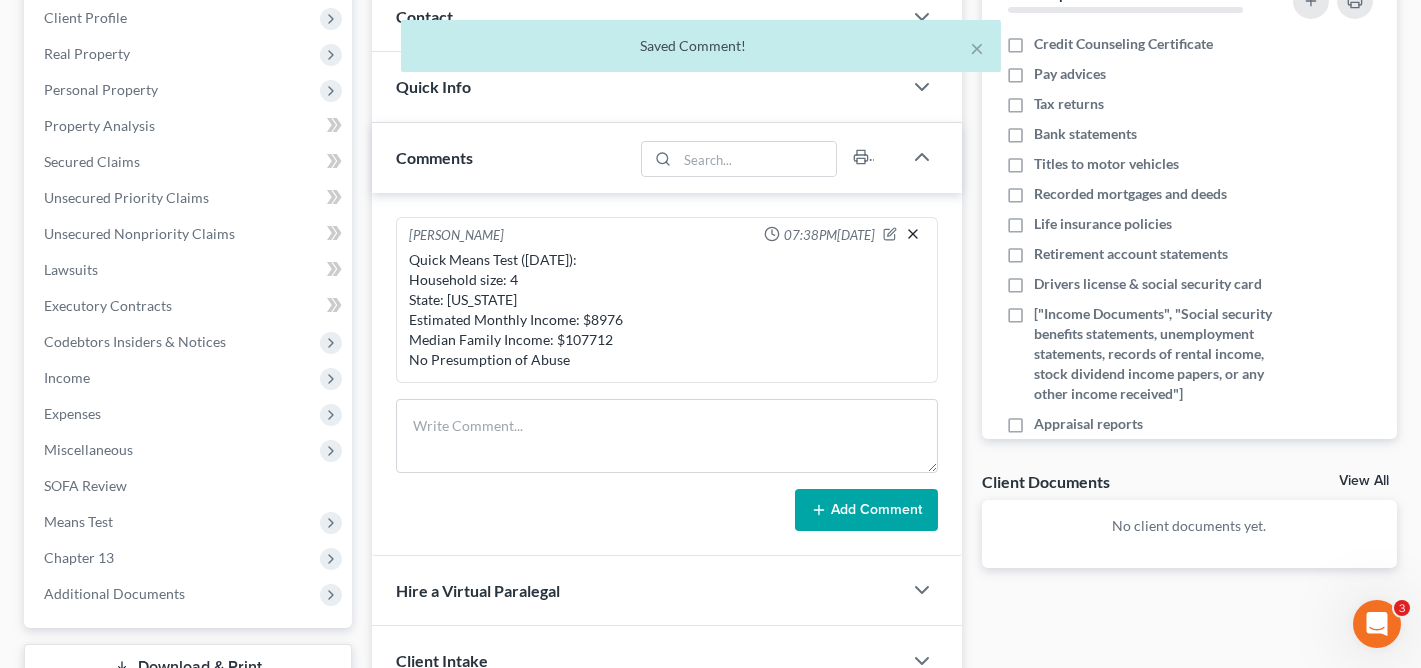 click 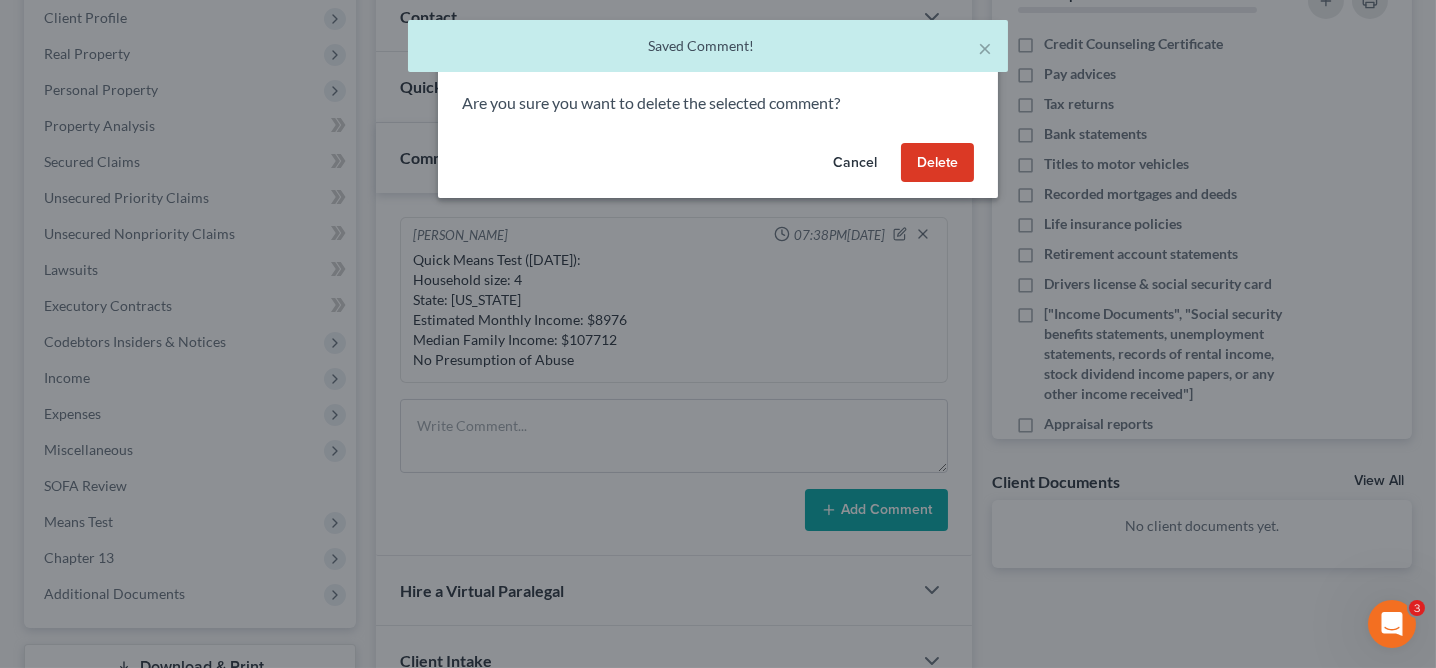 click on "Delete" at bounding box center [937, 163] 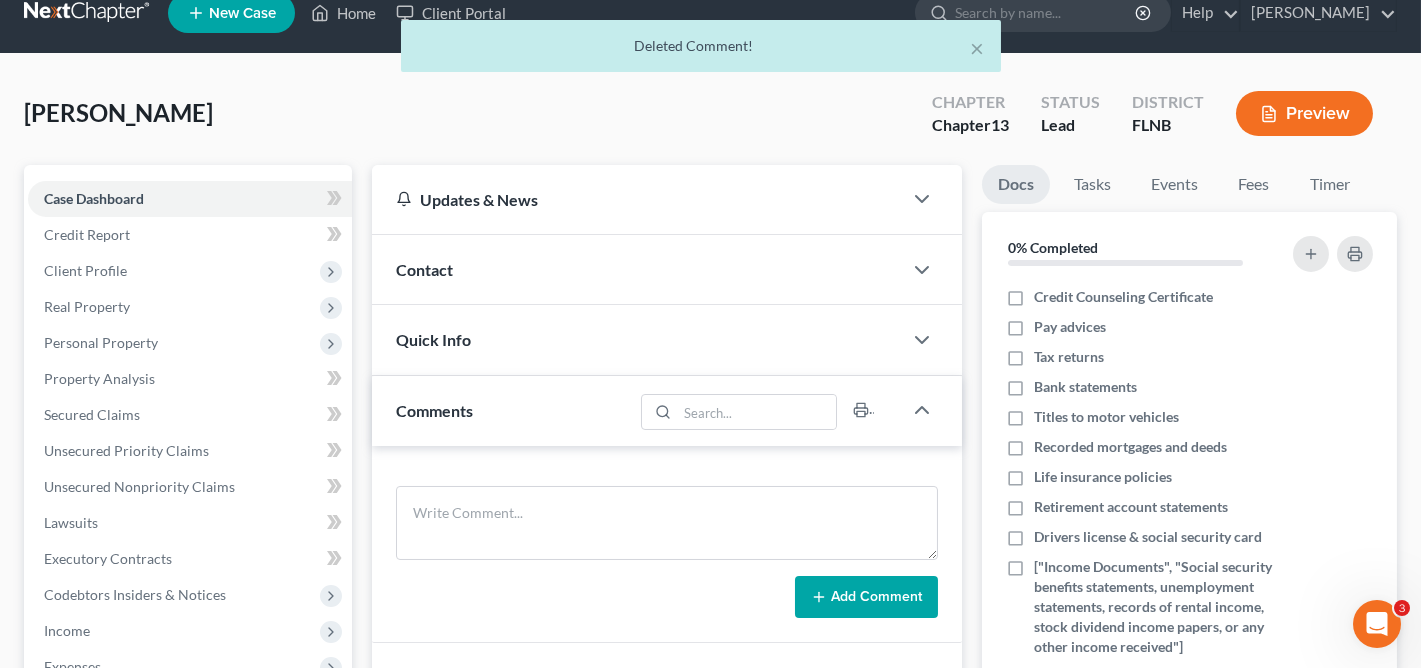 scroll, scrollTop: 0, scrollLeft: 0, axis: both 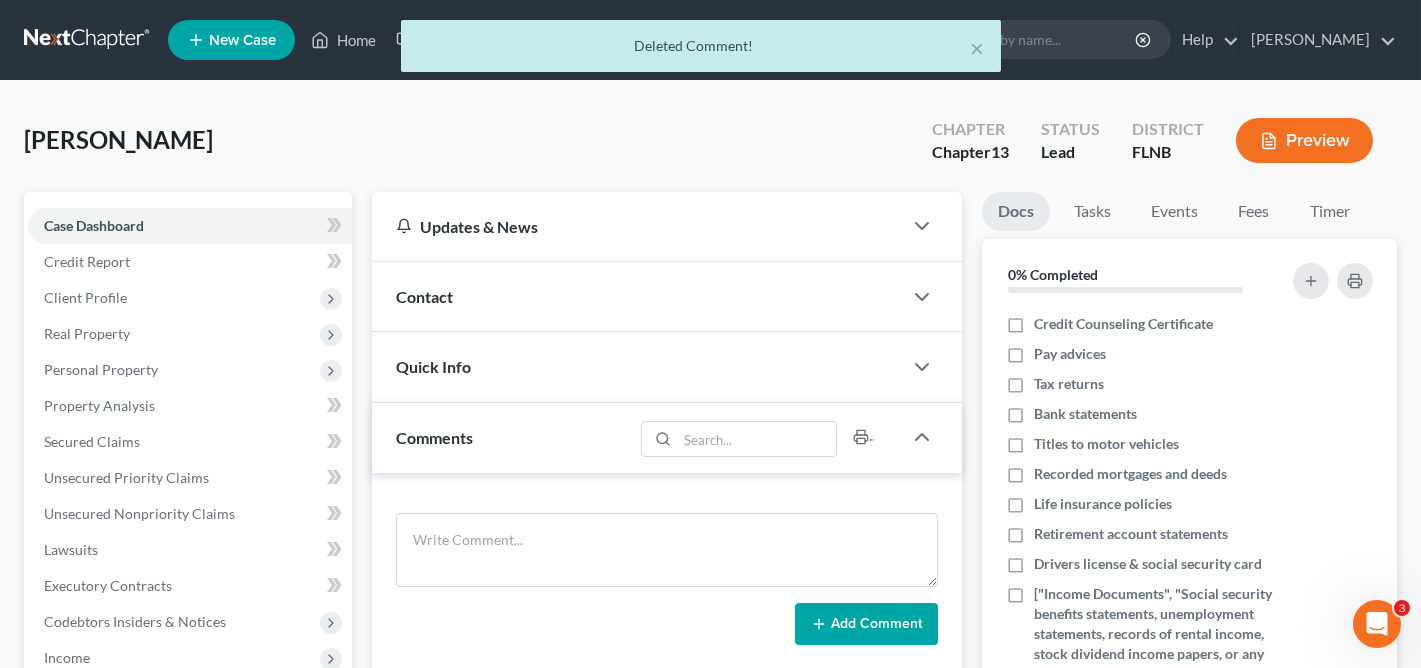 click on "Contact" at bounding box center [636, 296] 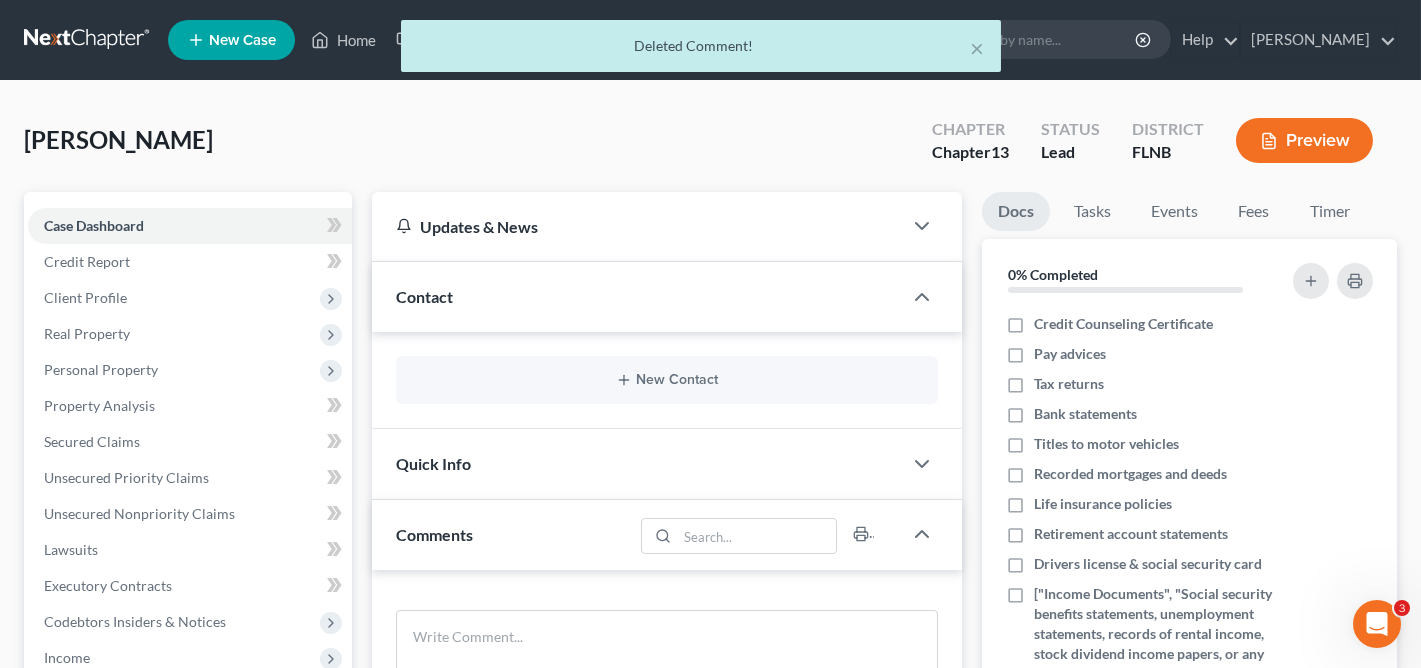 click on "Contact" at bounding box center (636, 296) 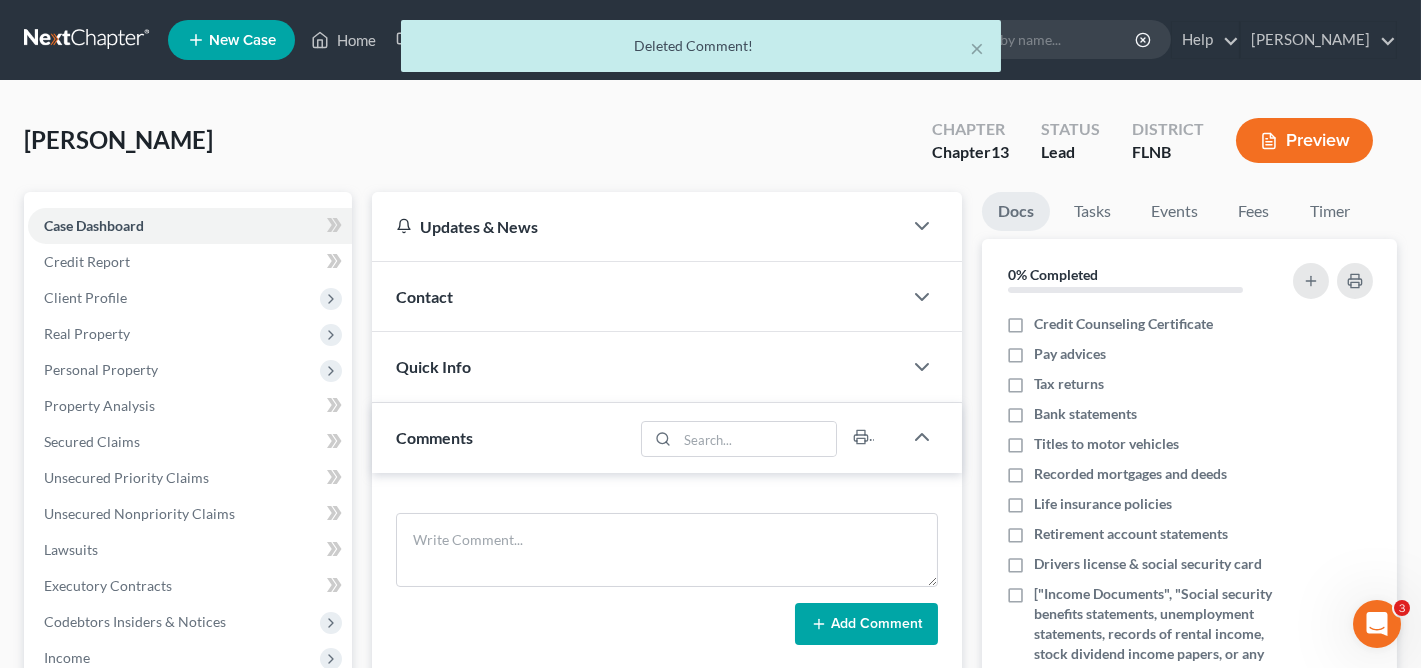 click on "Quick Info" at bounding box center [636, 366] 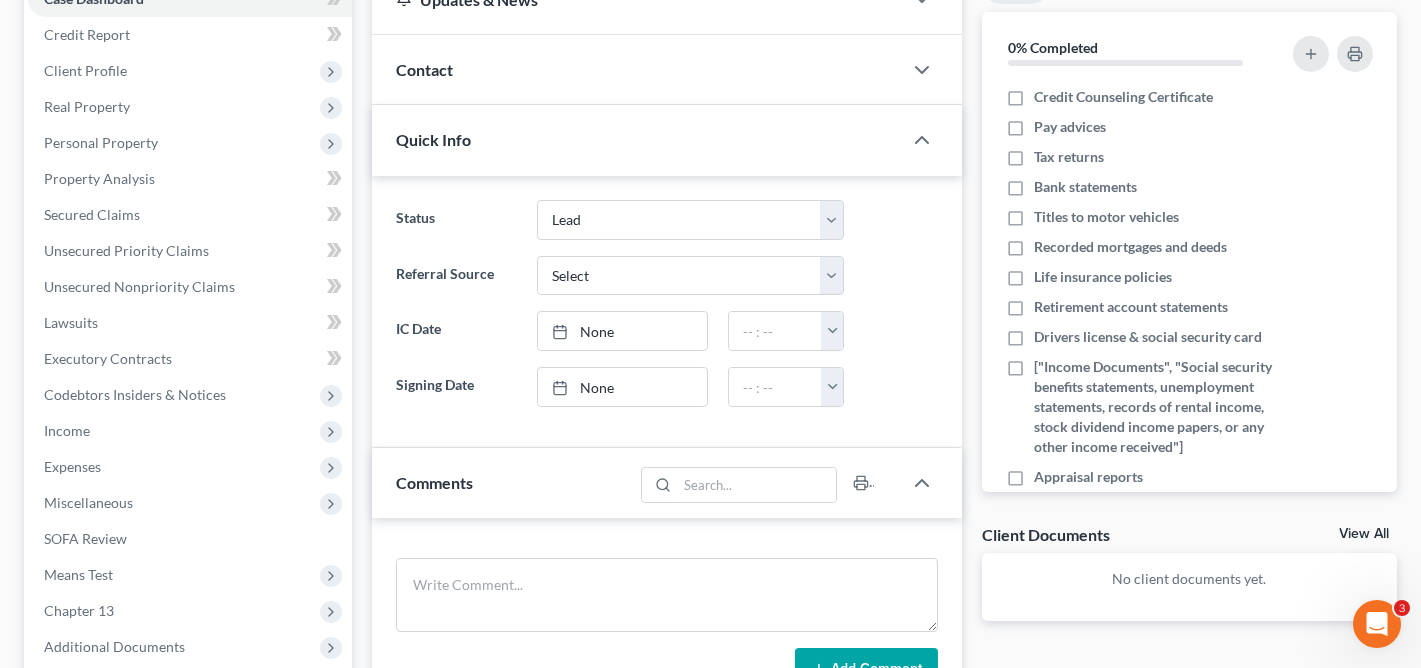 scroll, scrollTop: 115, scrollLeft: 0, axis: vertical 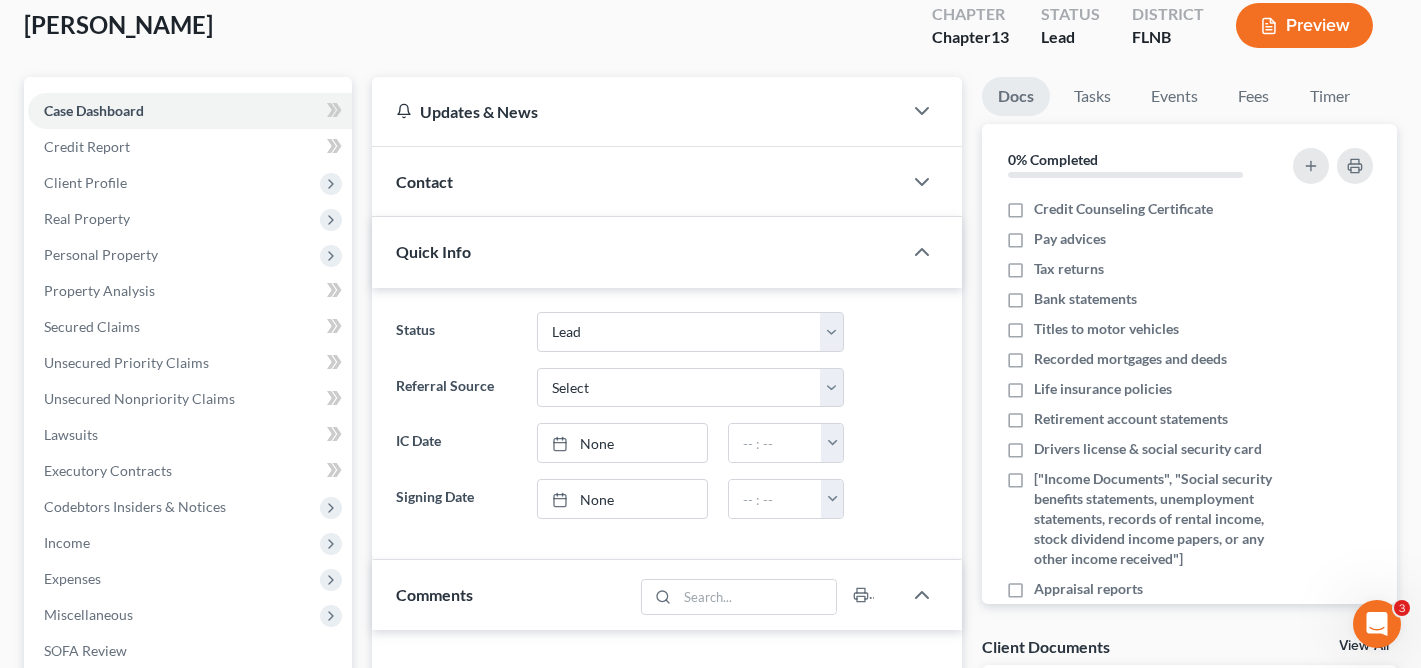 click on "Quick Info" at bounding box center (636, 251) 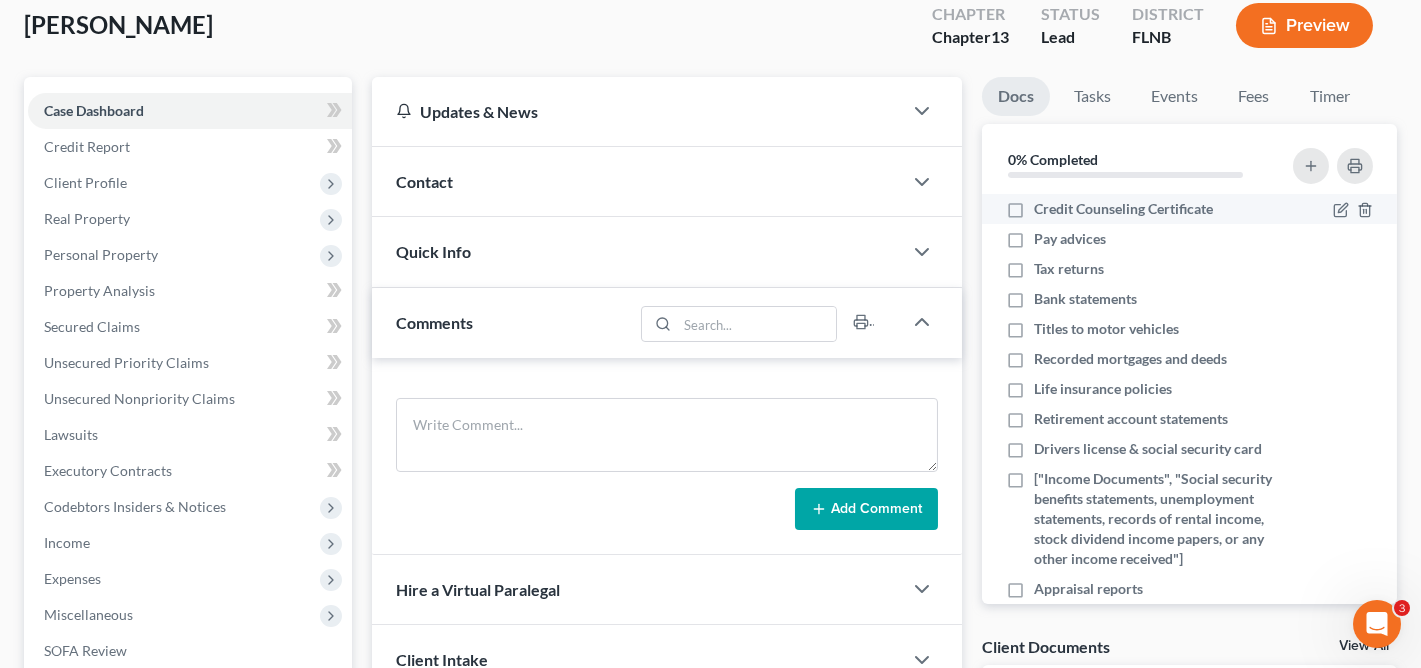 click on "Credit Counseling Certificate" at bounding box center (1123, 209) 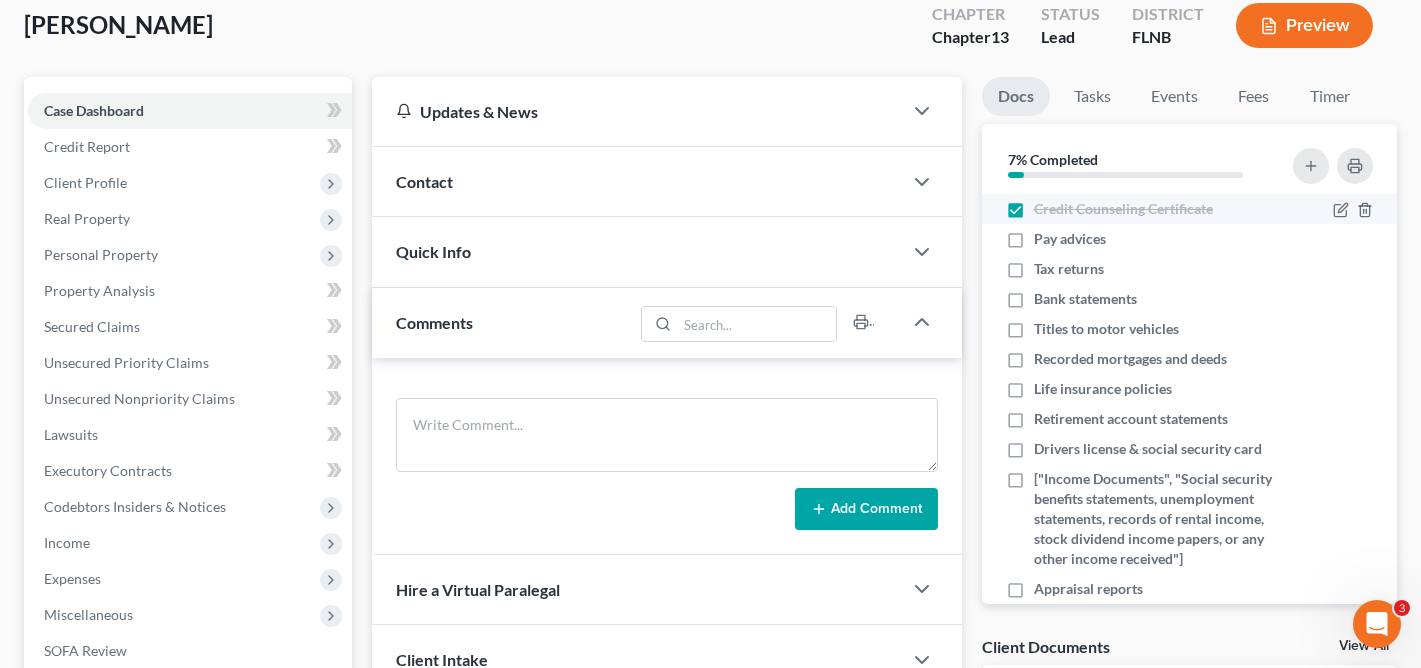 click on "Credit Counseling Certificate" at bounding box center [1123, 209] 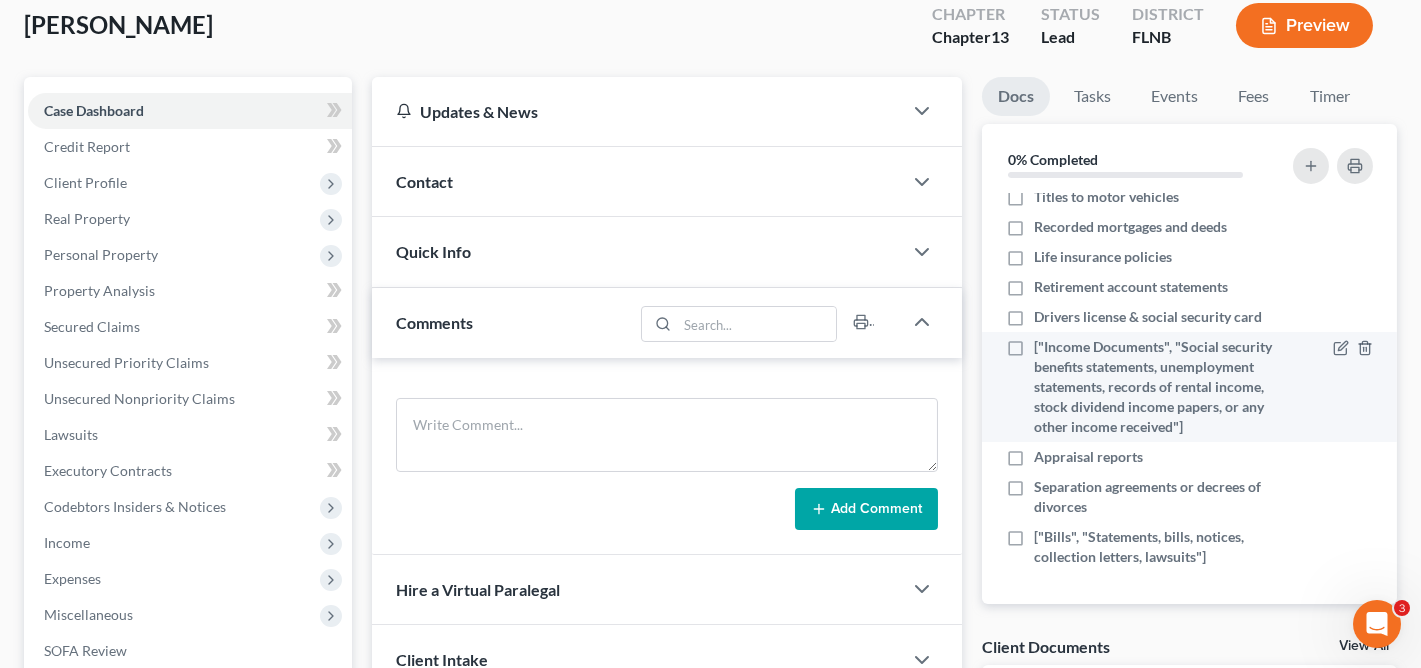 scroll, scrollTop: 0, scrollLeft: 0, axis: both 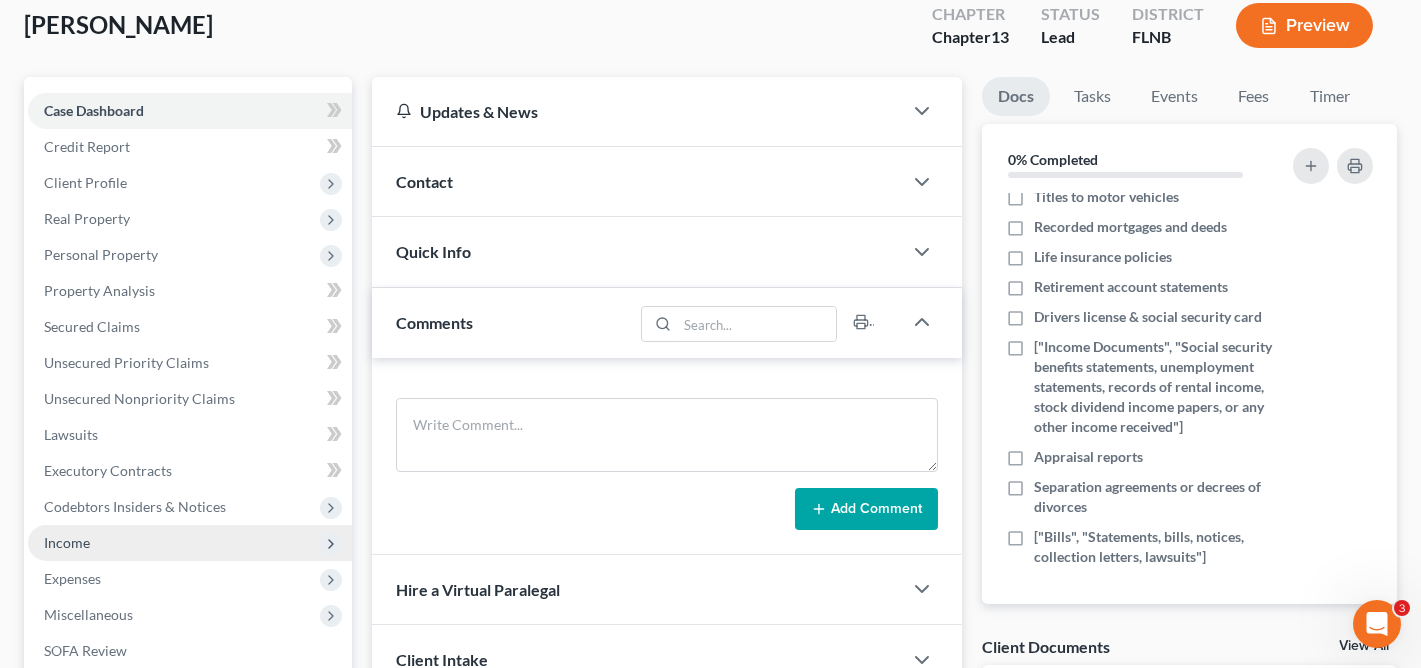 click on "Income" at bounding box center (190, 543) 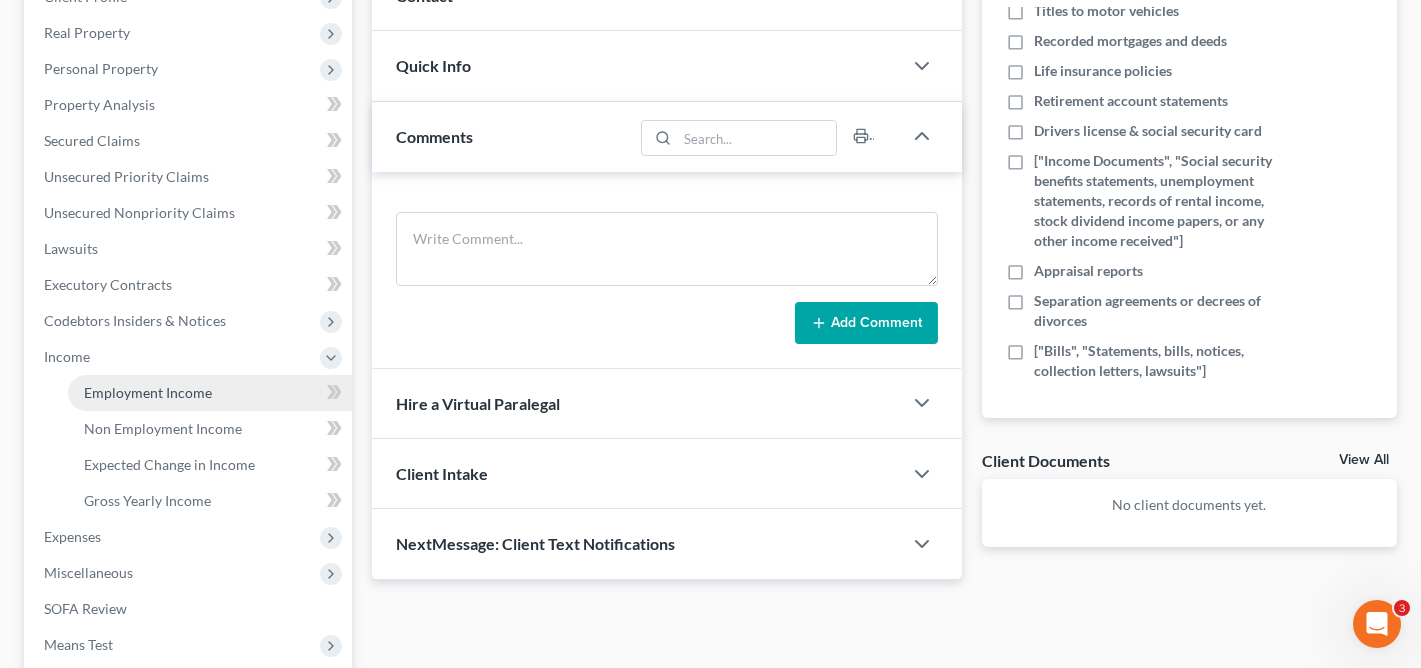 scroll, scrollTop: 310, scrollLeft: 0, axis: vertical 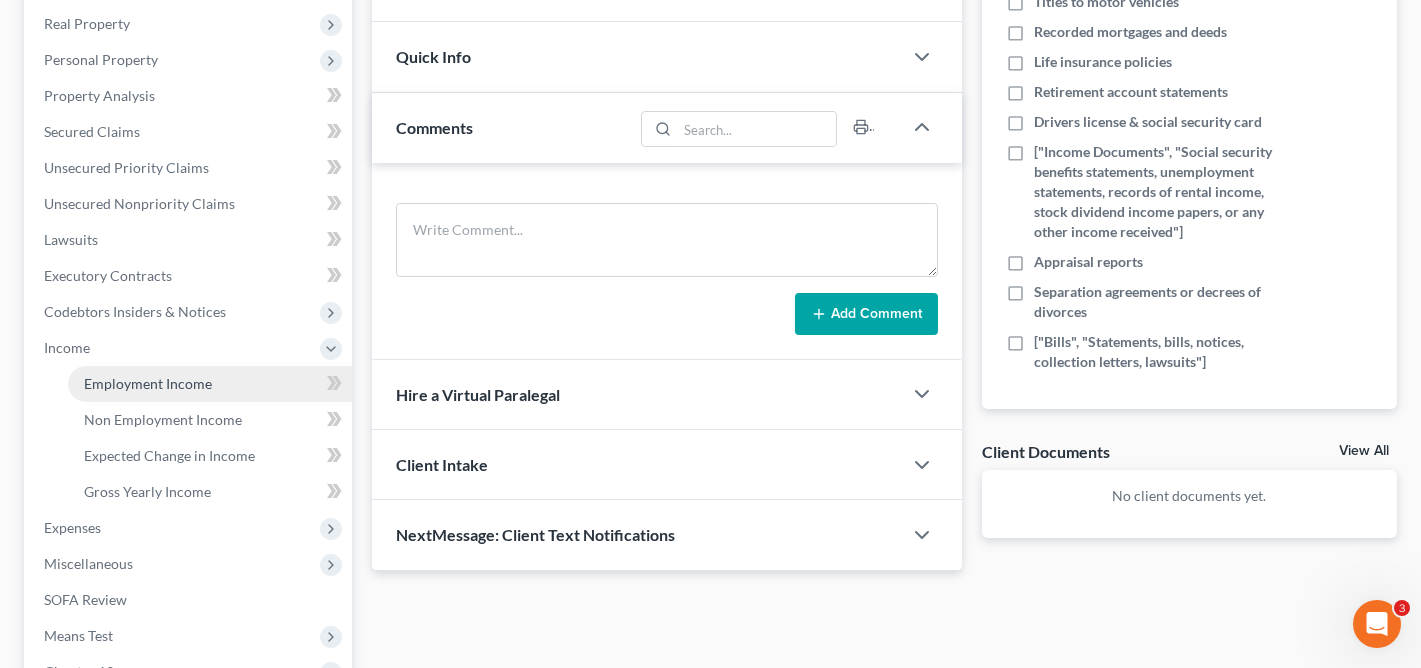 click on "Employment Income" at bounding box center (148, 383) 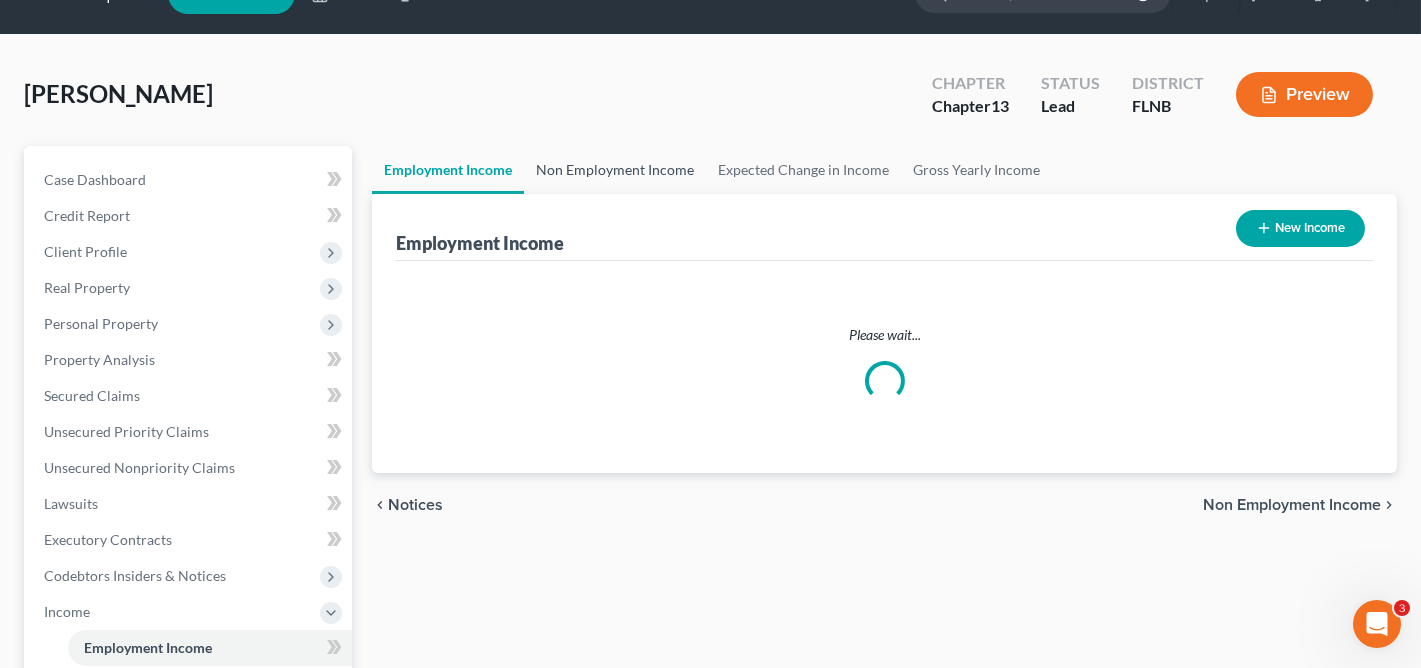 scroll, scrollTop: 0, scrollLeft: 0, axis: both 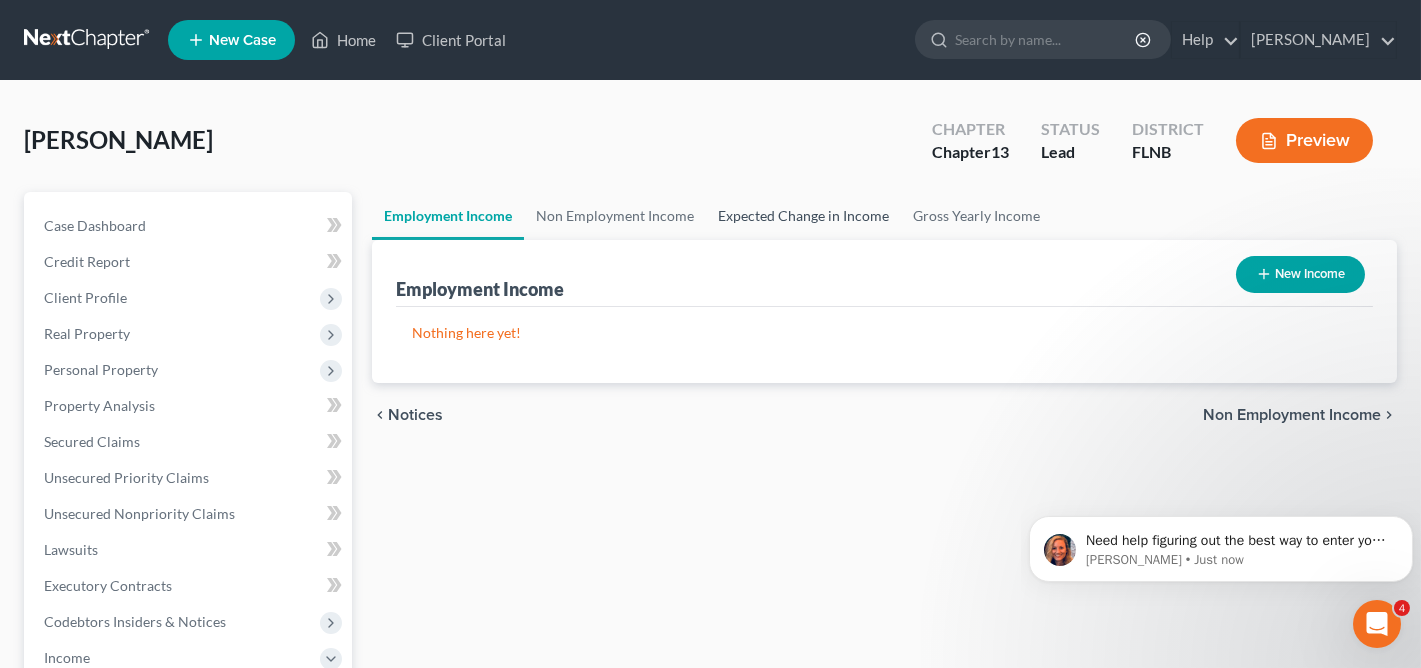 click on "Expected Change in Income" at bounding box center (803, 216) 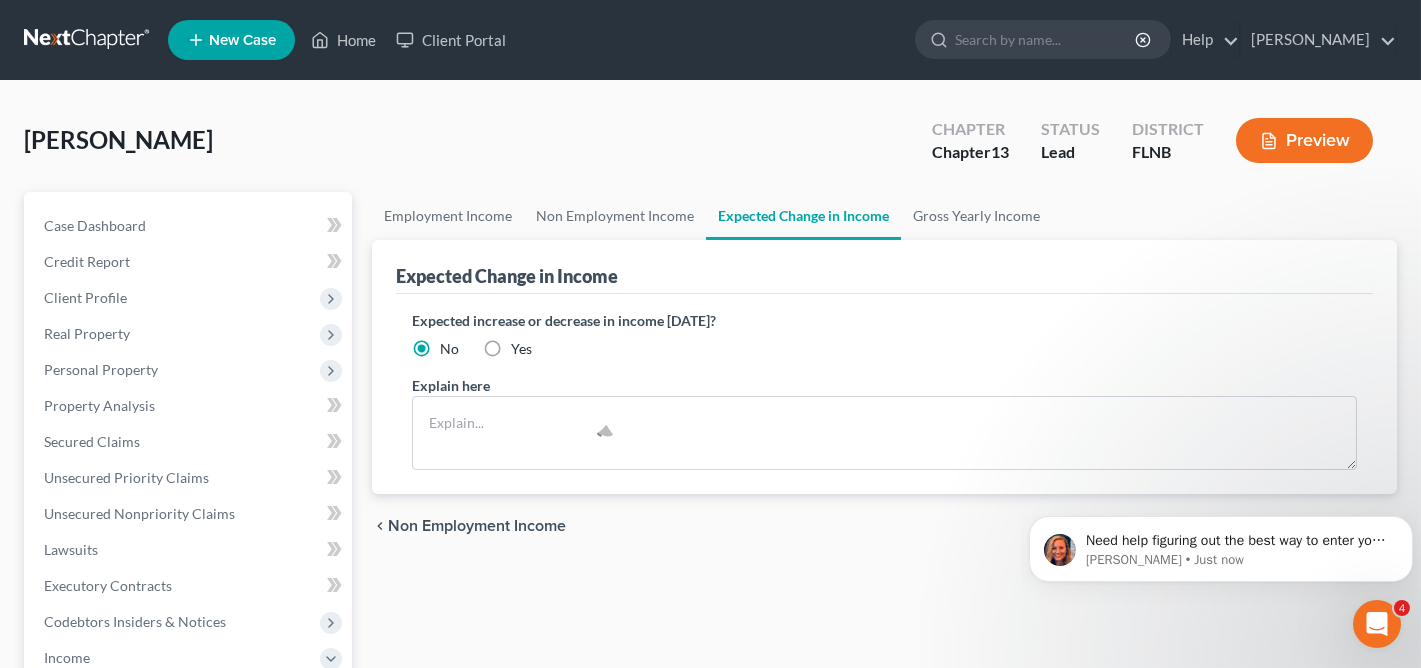 scroll, scrollTop: 0, scrollLeft: 0, axis: both 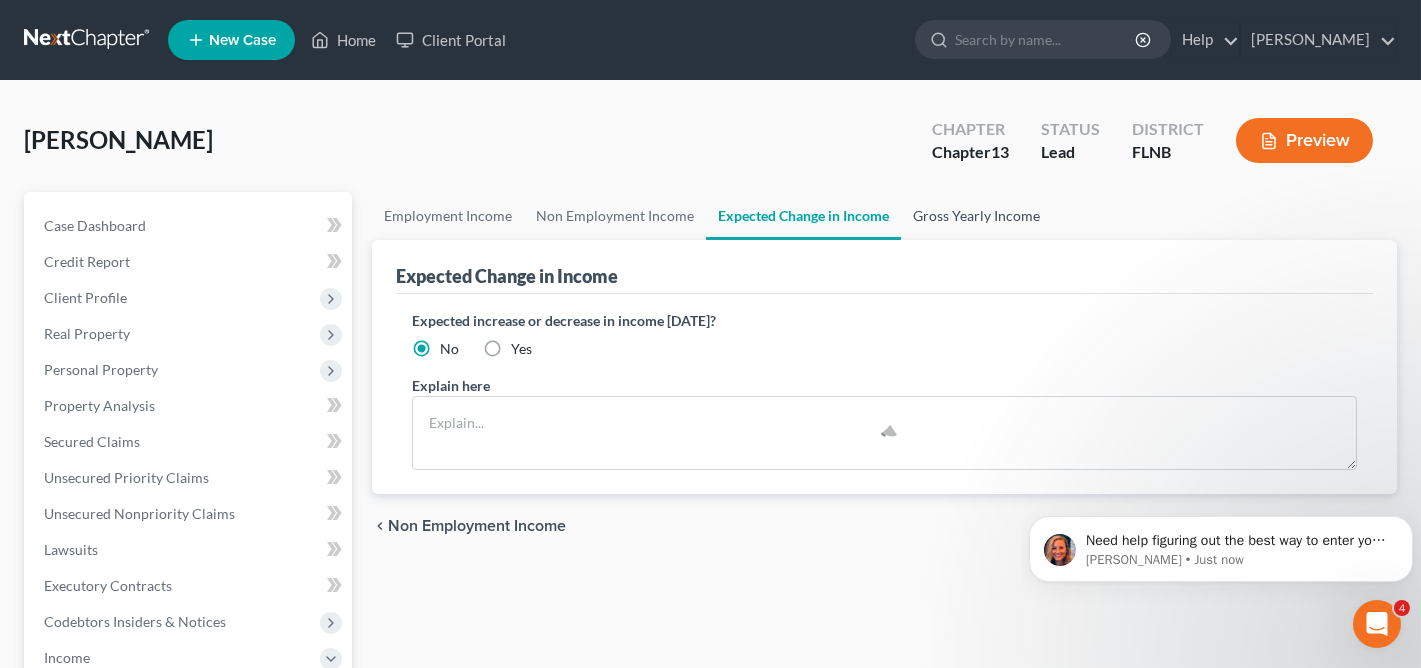 click on "Gross Yearly Income" at bounding box center [976, 216] 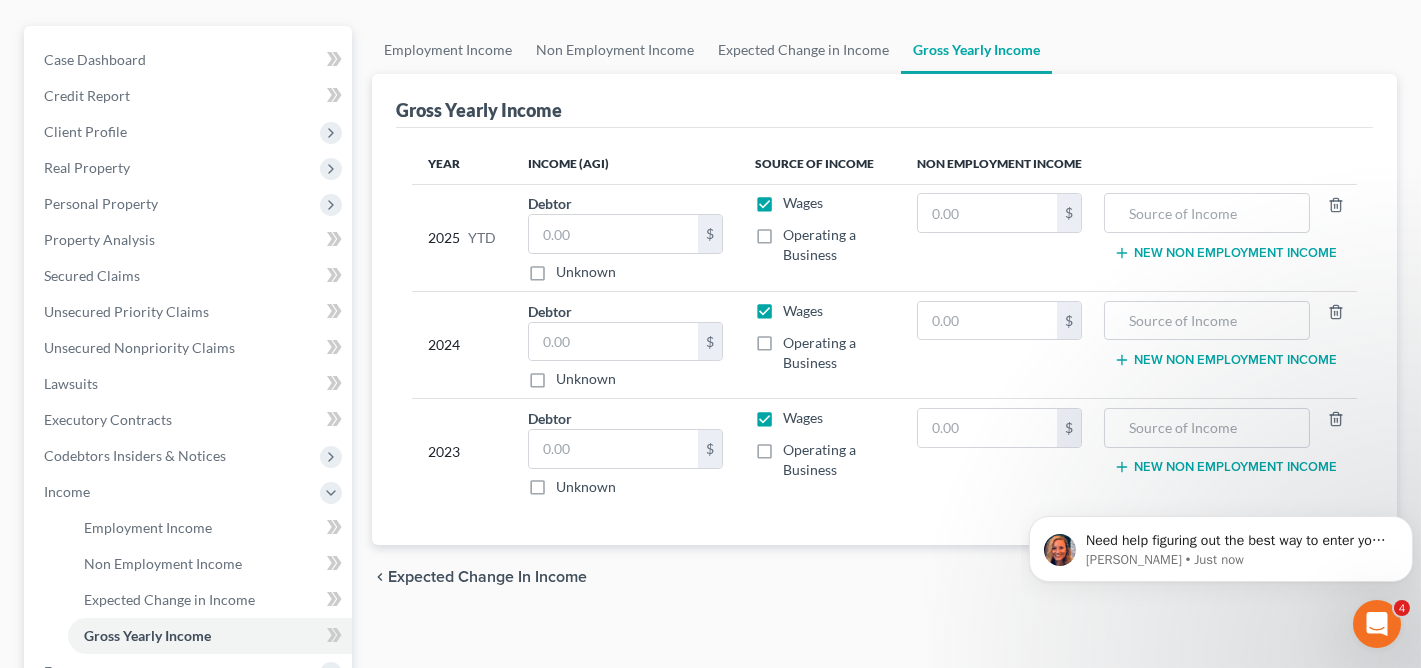 scroll, scrollTop: 69, scrollLeft: 0, axis: vertical 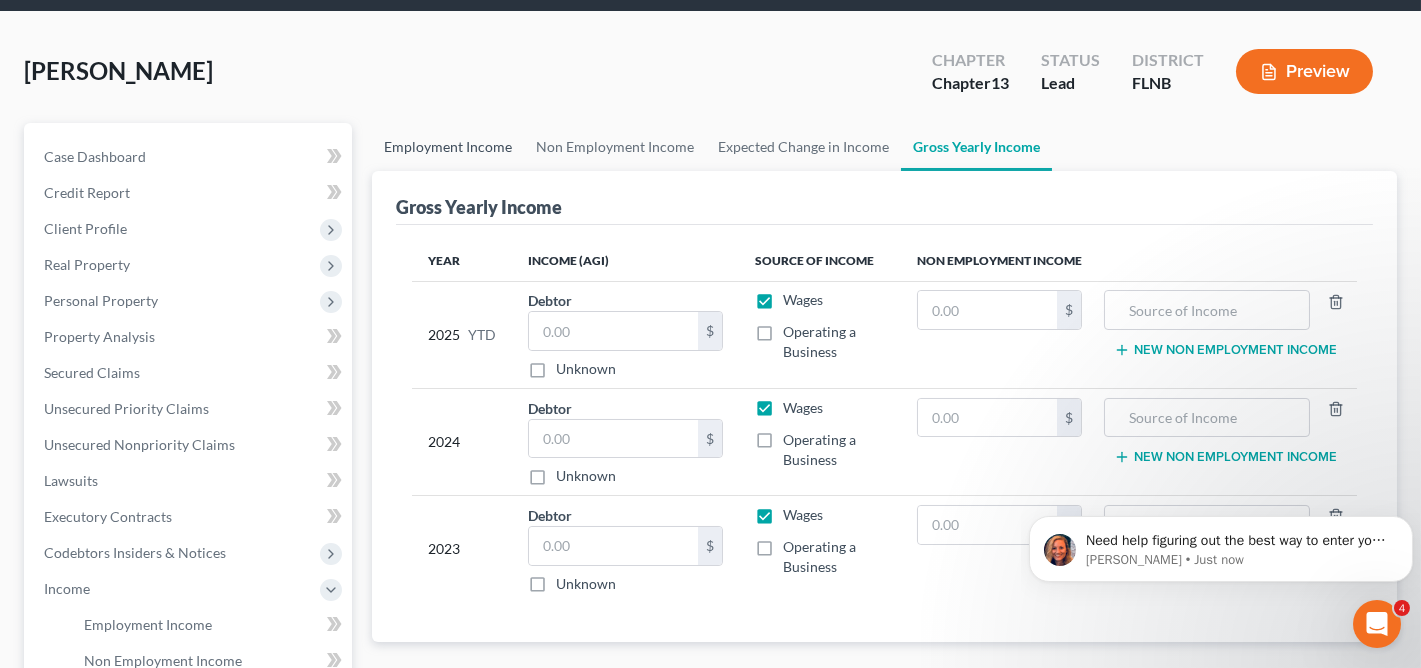 click on "Employment Income" at bounding box center [448, 147] 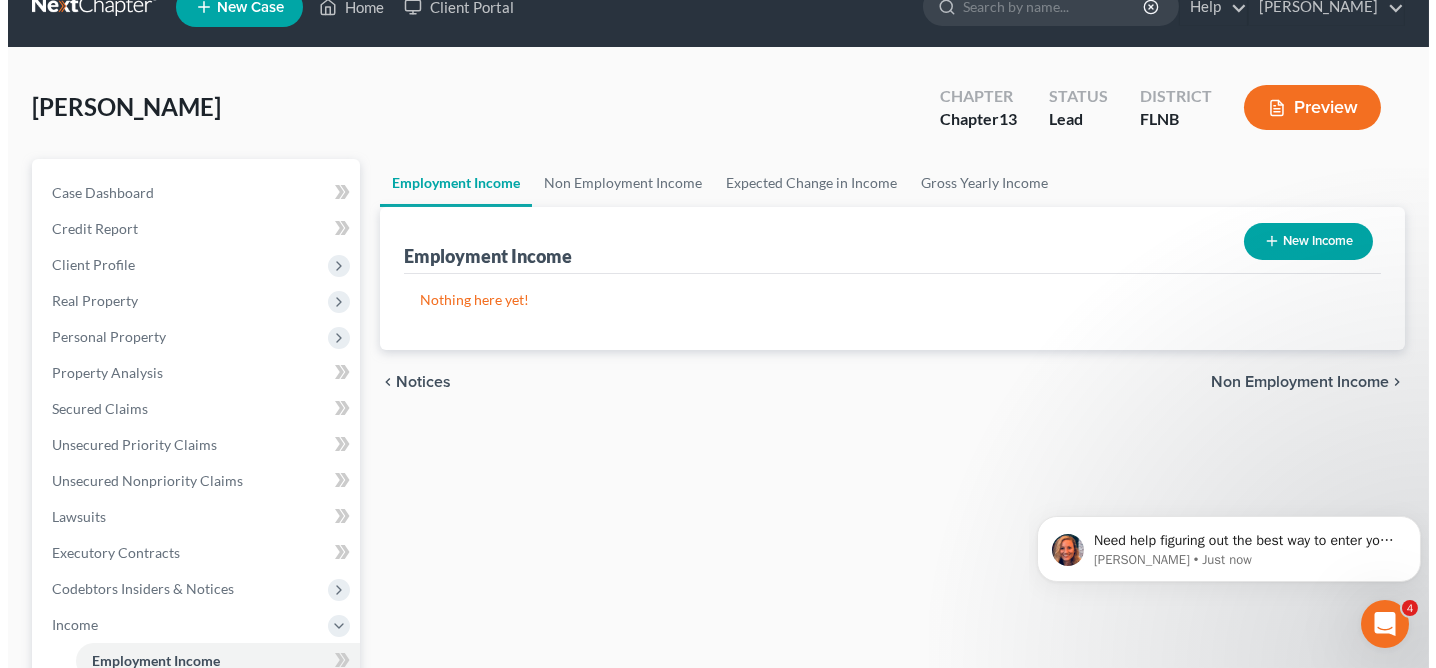 scroll, scrollTop: 0, scrollLeft: 0, axis: both 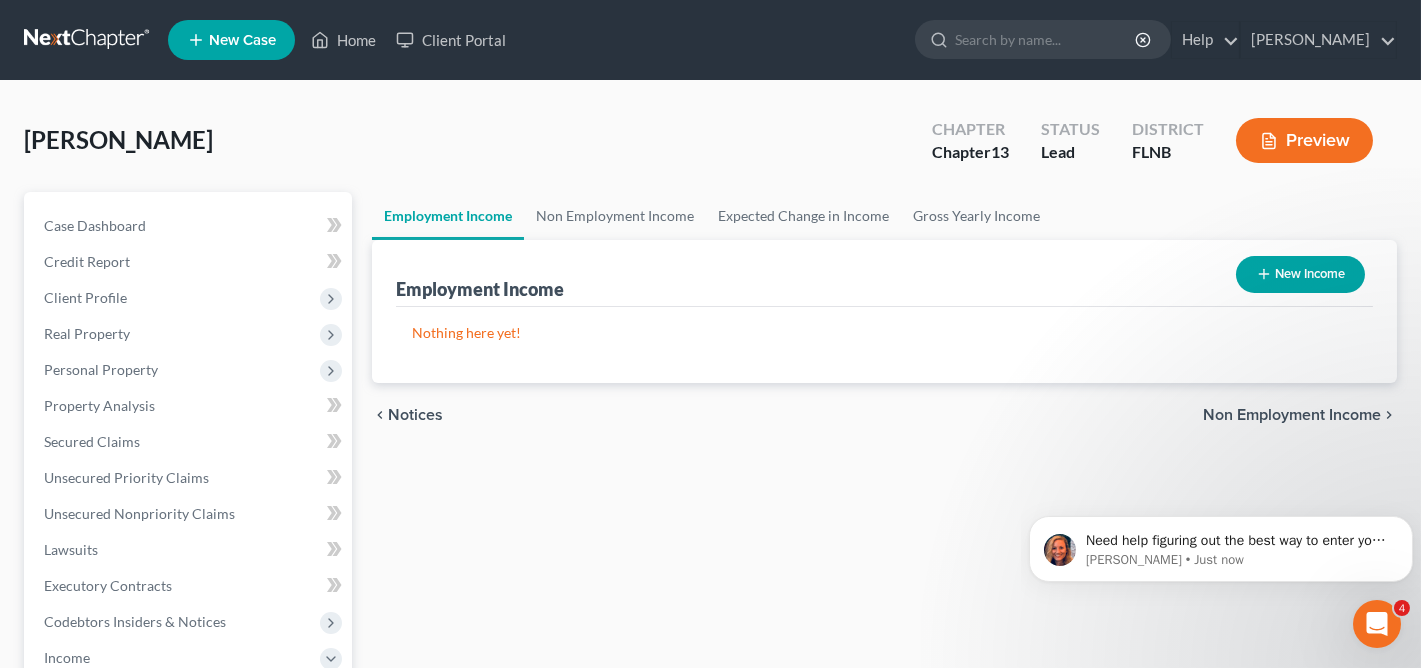 click on "New Income" at bounding box center [1300, 274] 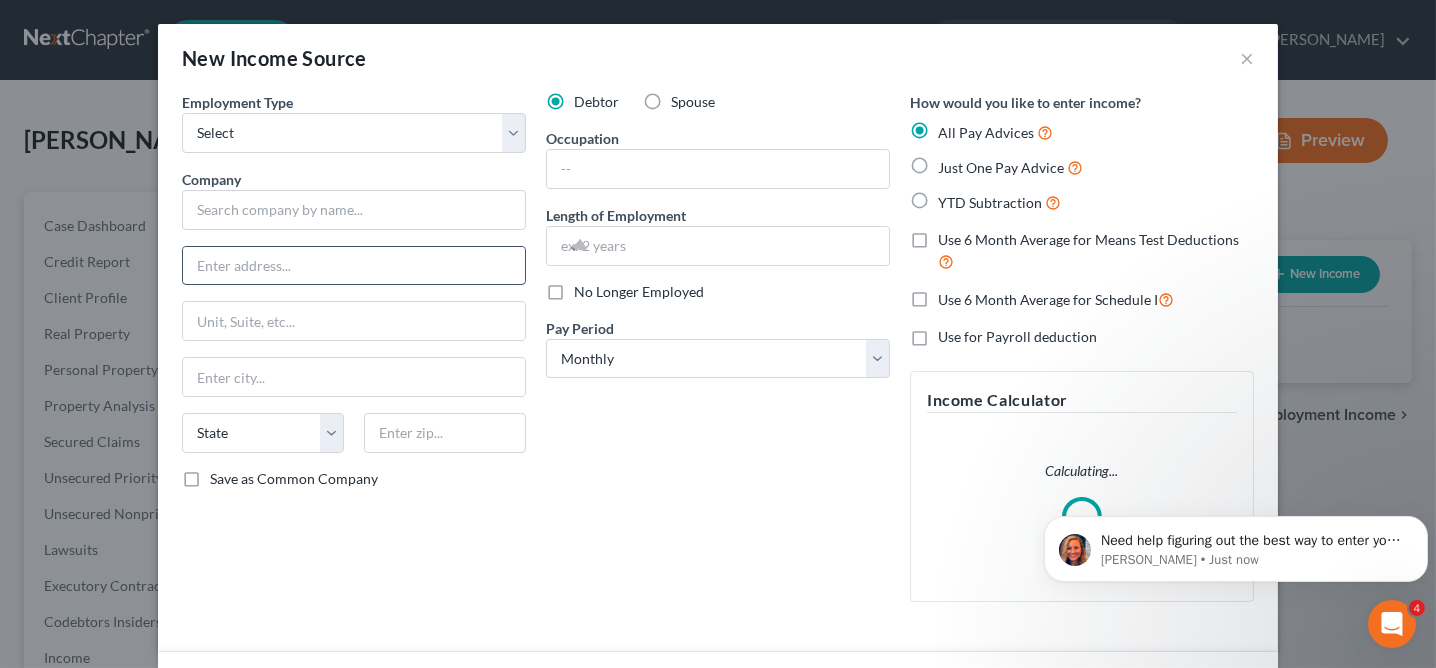 scroll, scrollTop: 0, scrollLeft: 0, axis: both 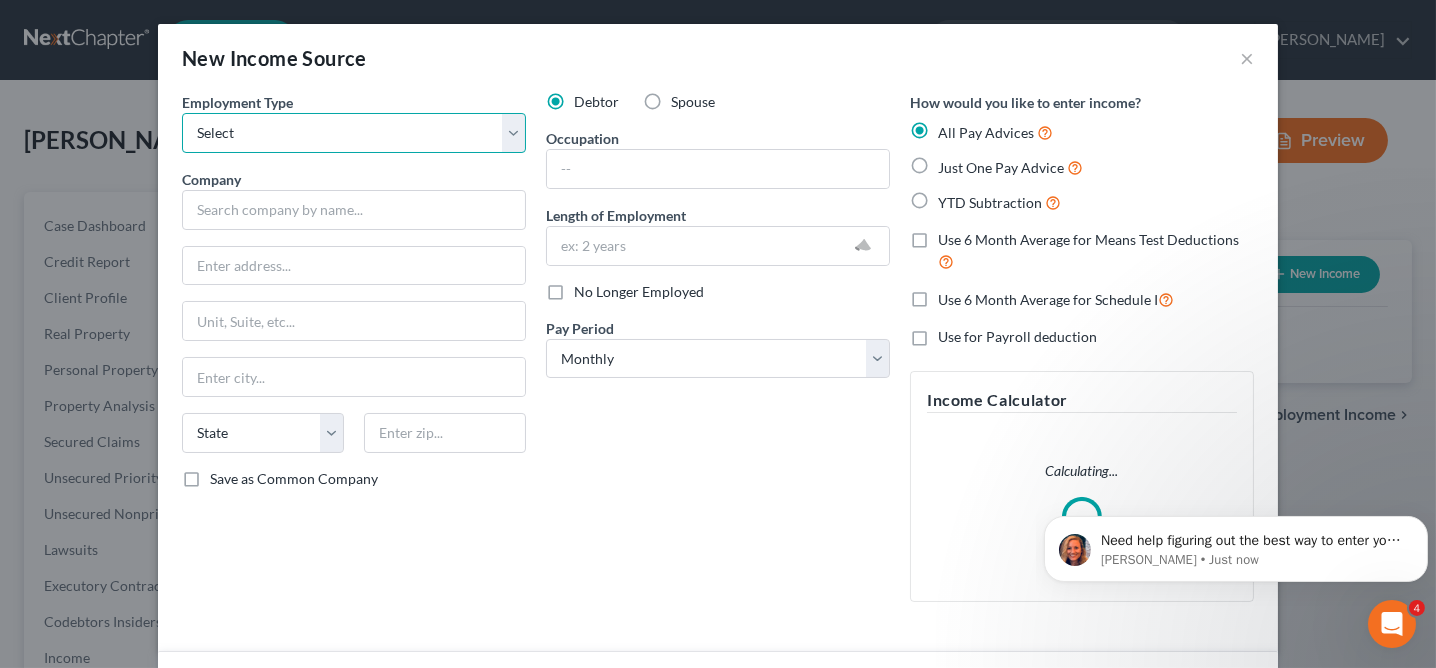 click on "Select Full or Part Time Employment Self Employment" at bounding box center (354, 133) 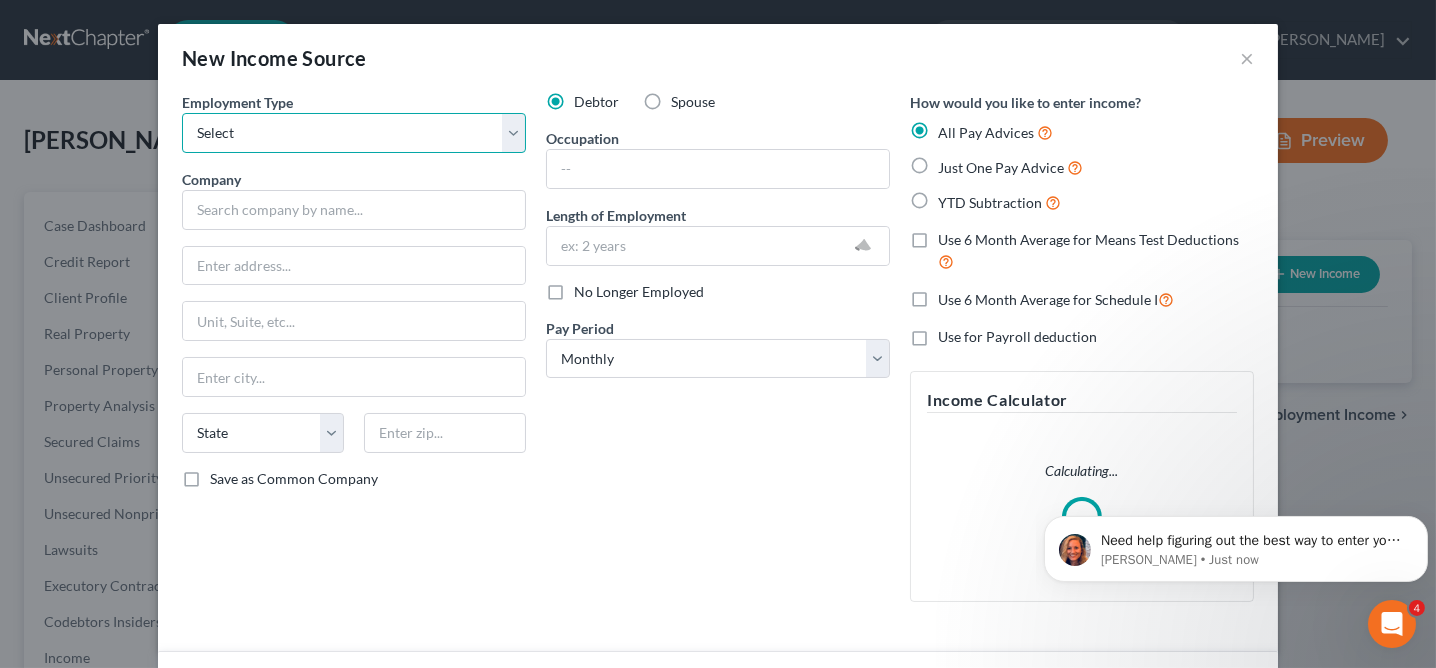 select on "0" 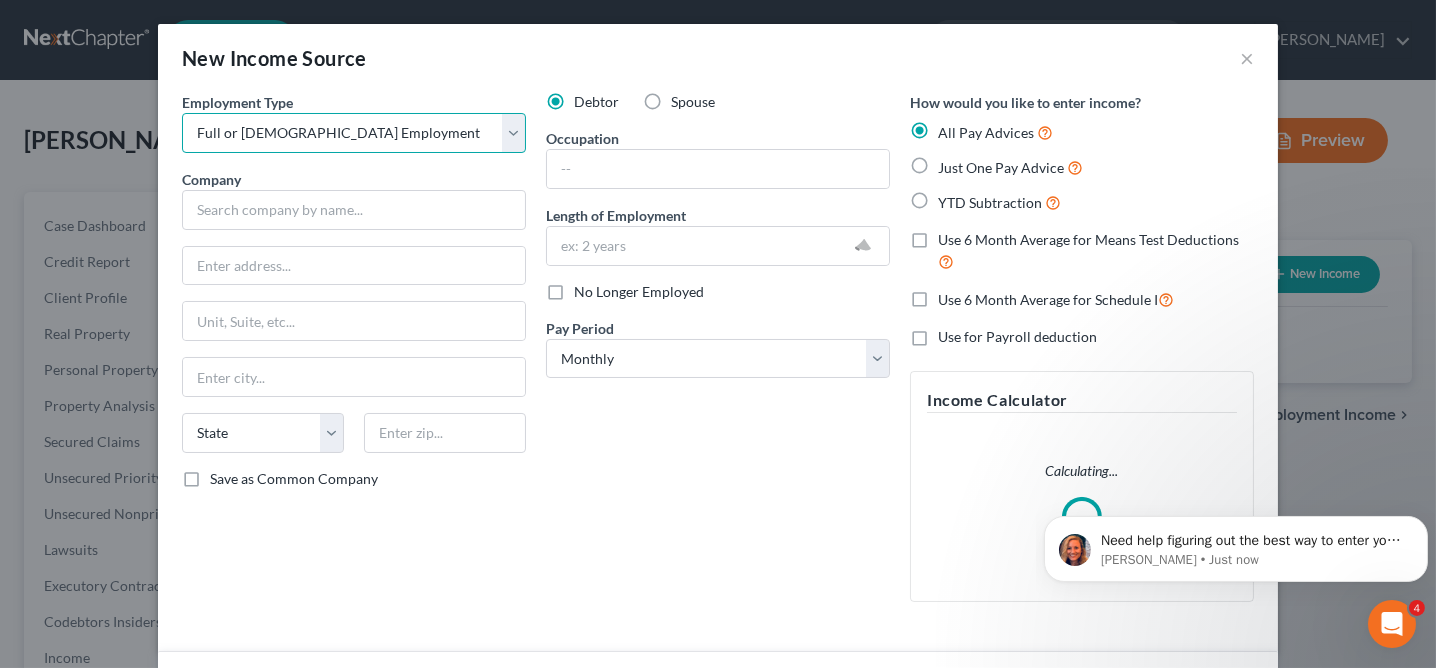 click on "Select Full or Part Time Employment Self Employment" at bounding box center (354, 133) 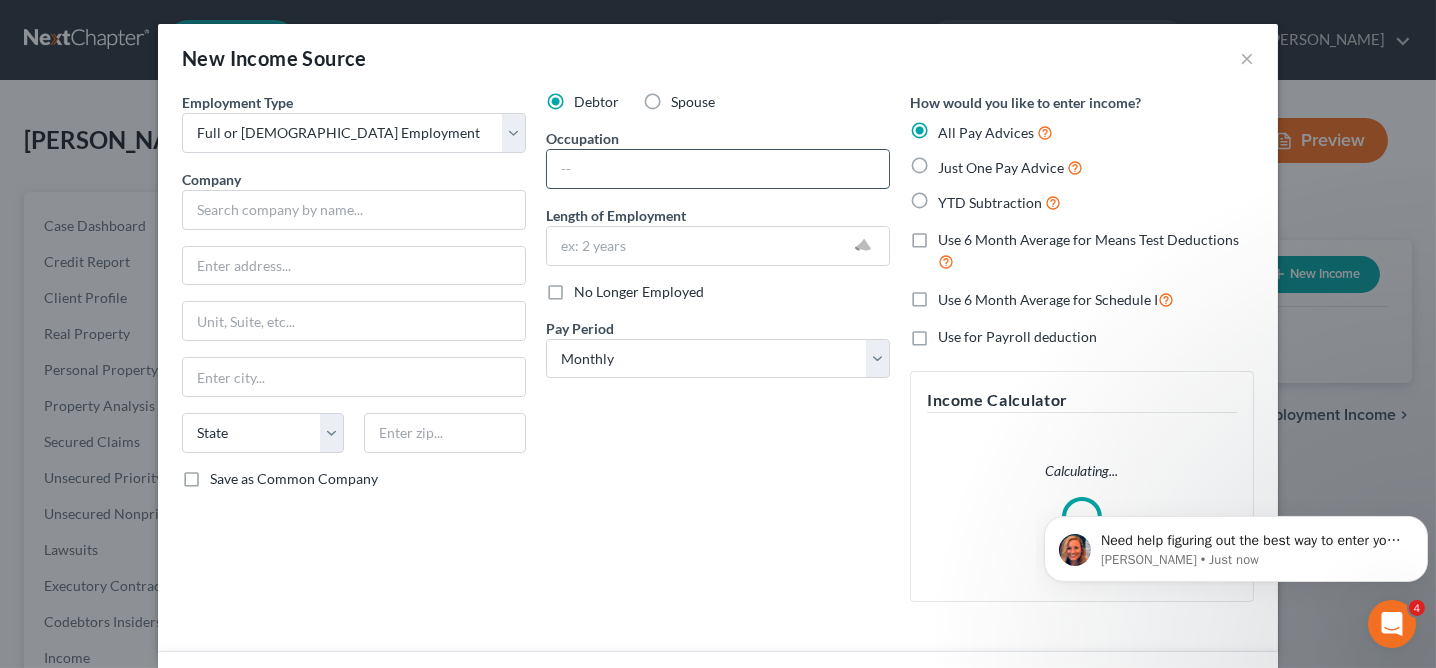 click at bounding box center [718, 169] 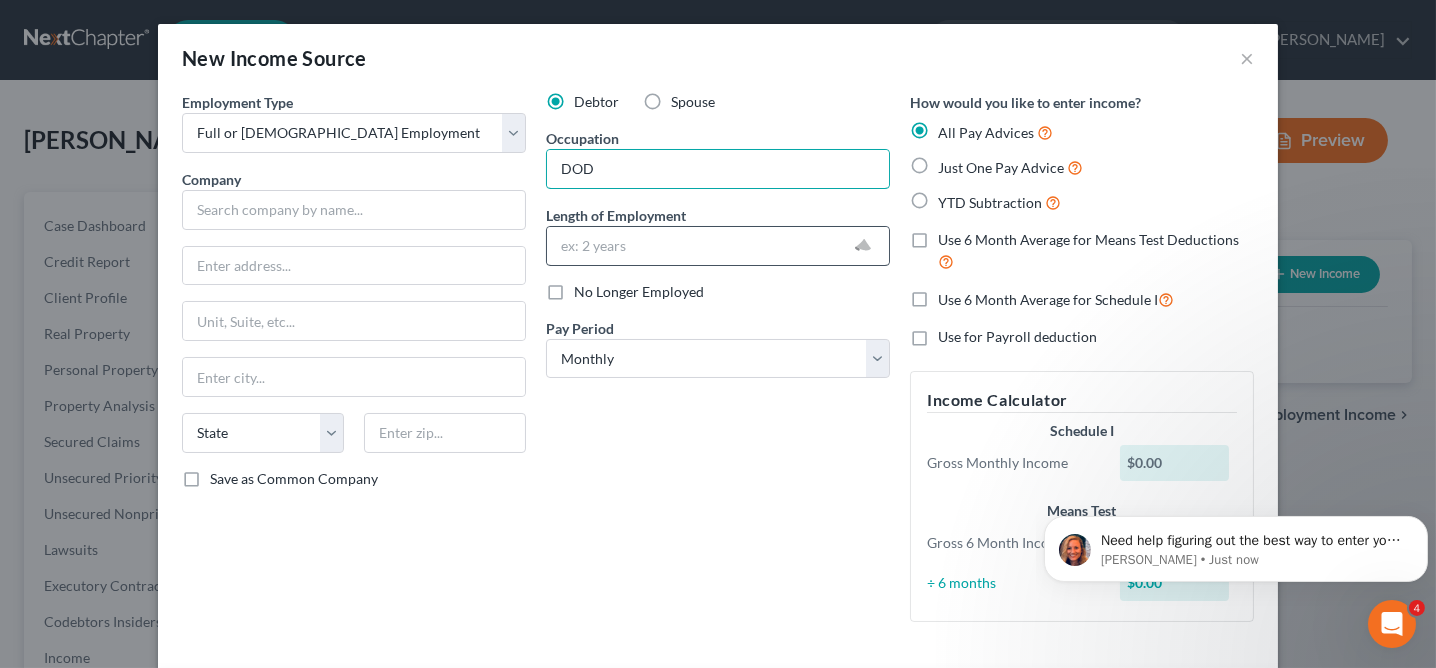 type on "DOD" 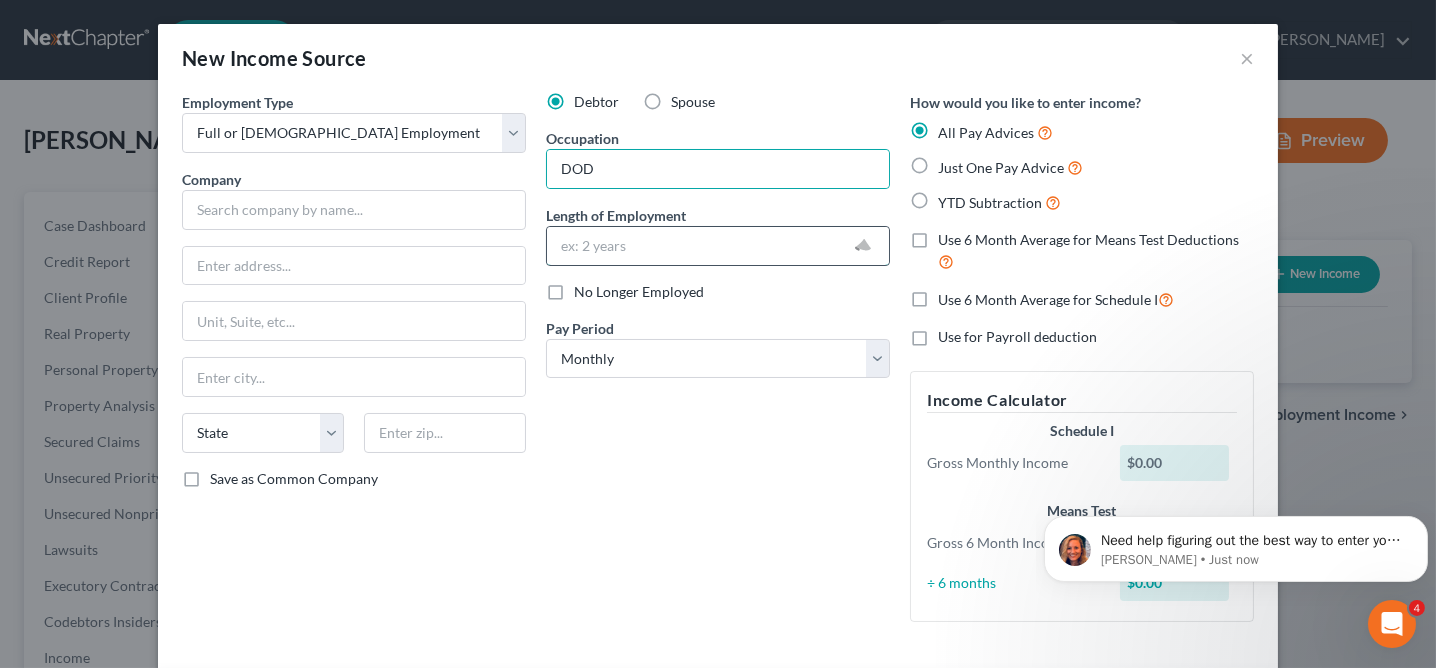 click at bounding box center (718, 246) 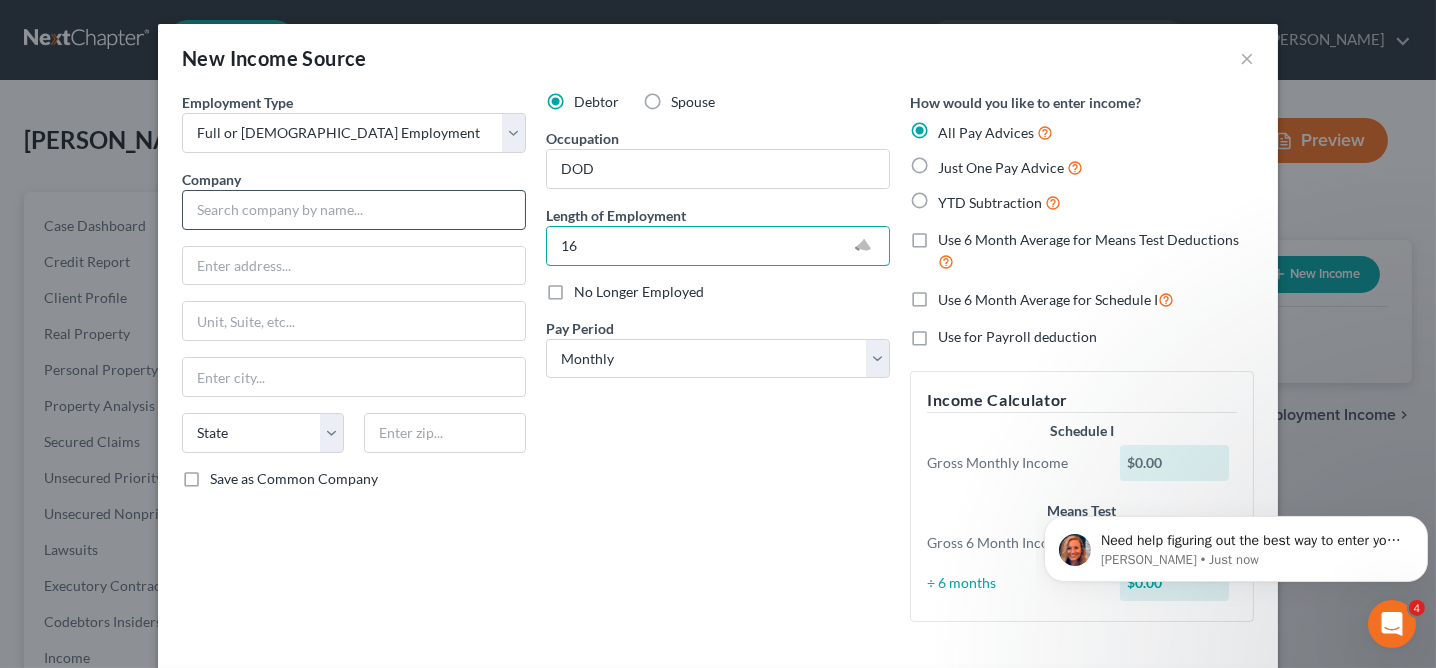 type on "16" 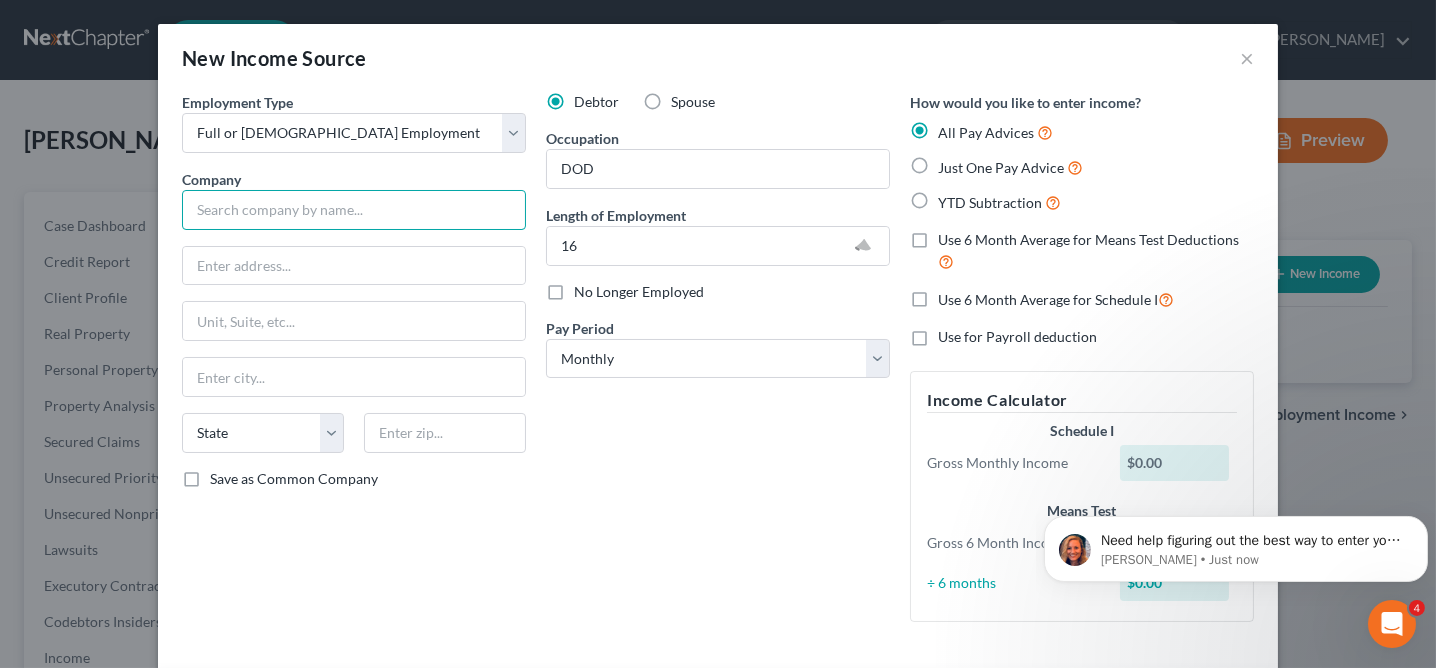 click at bounding box center [354, 210] 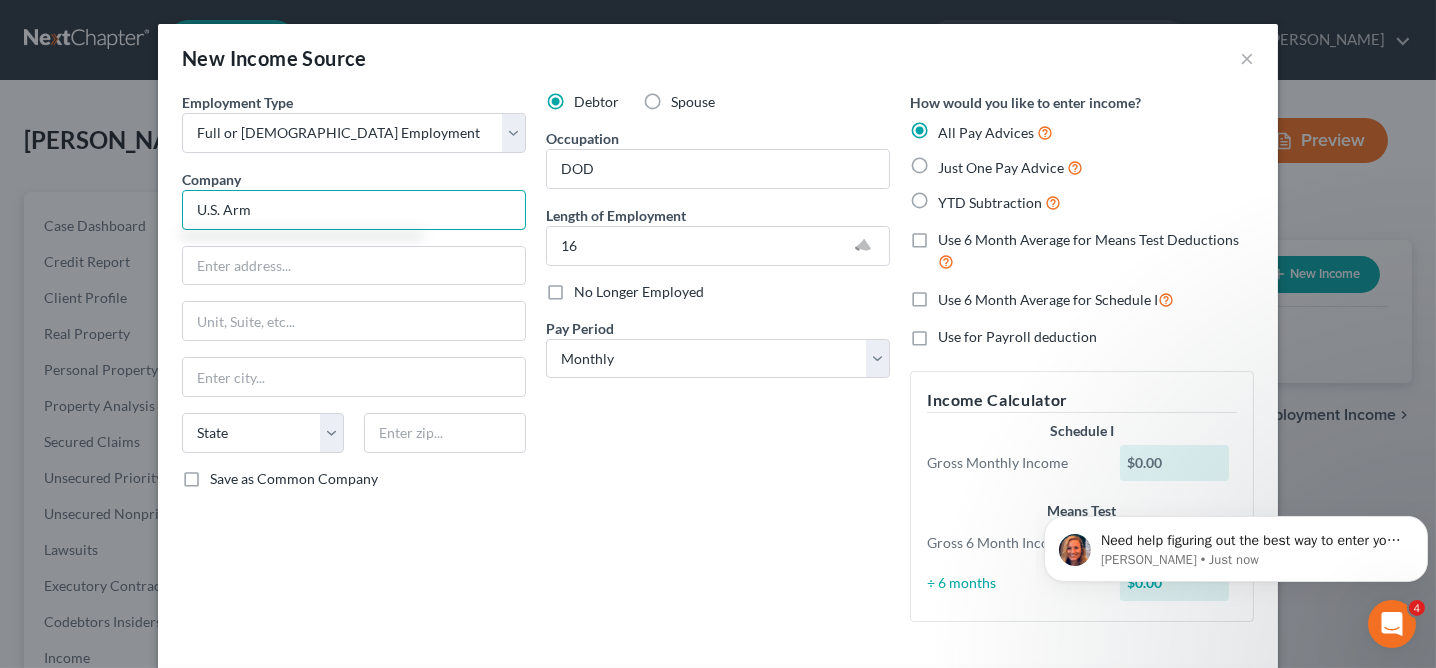 type on "U.S. Army" 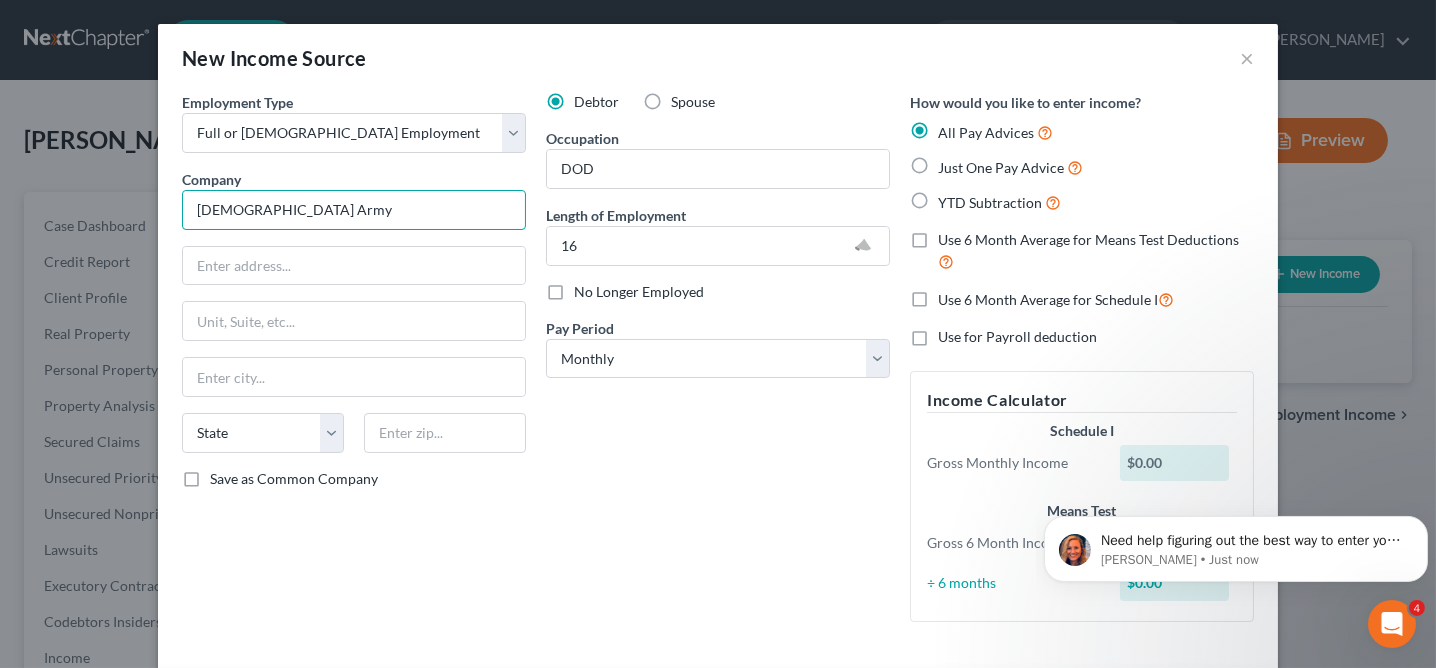 click on "U.S. Army" at bounding box center [354, 210] 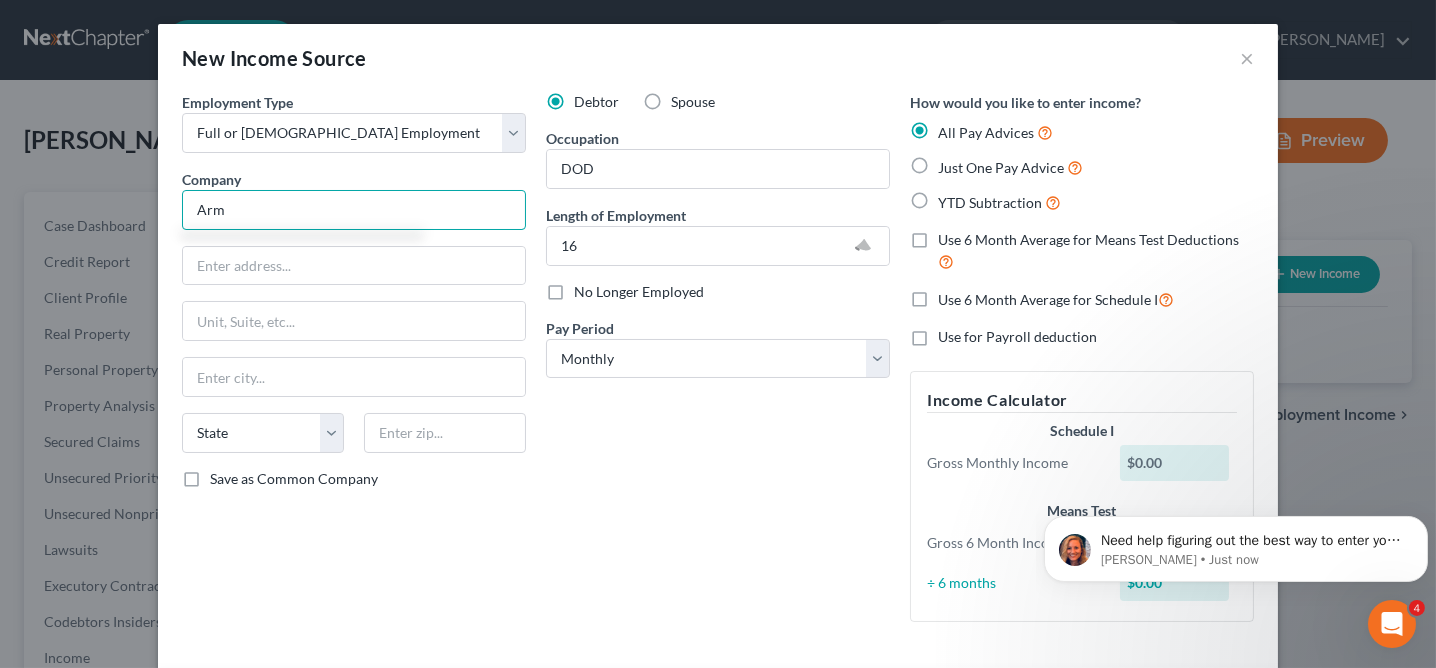 type on "Army" 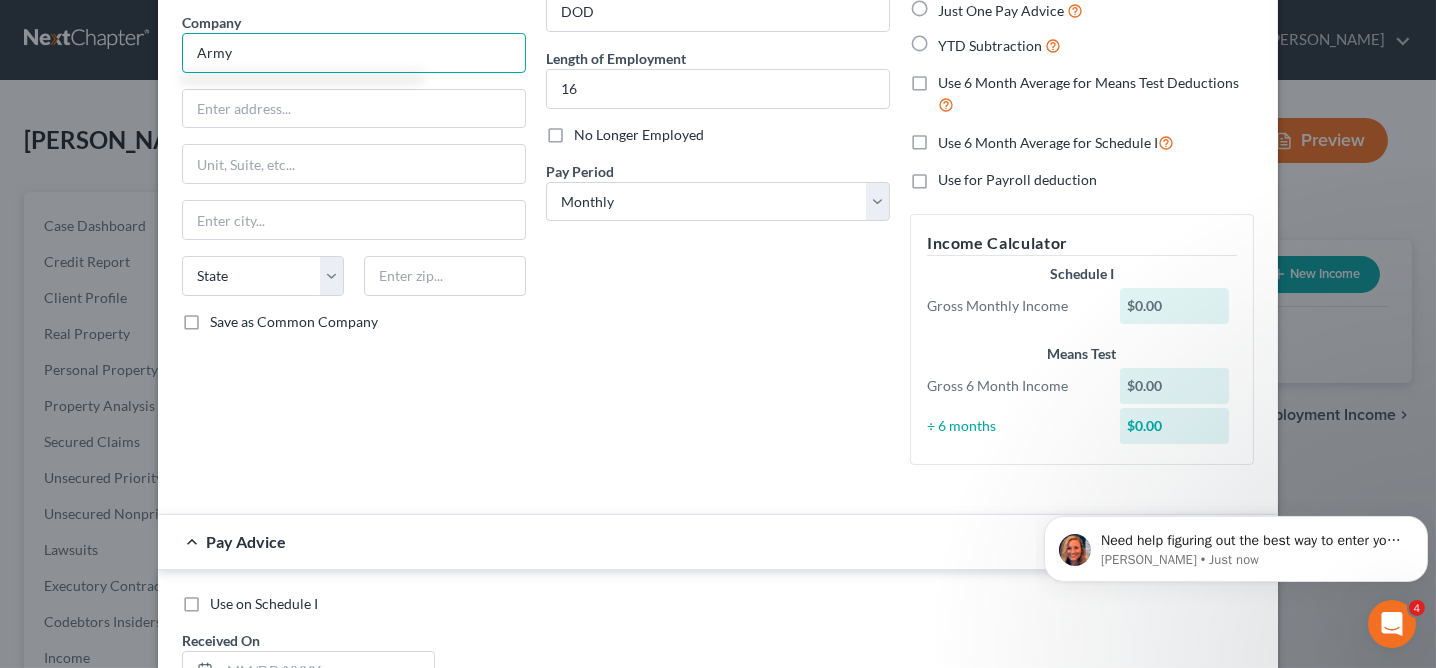 scroll, scrollTop: 0, scrollLeft: 0, axis: both 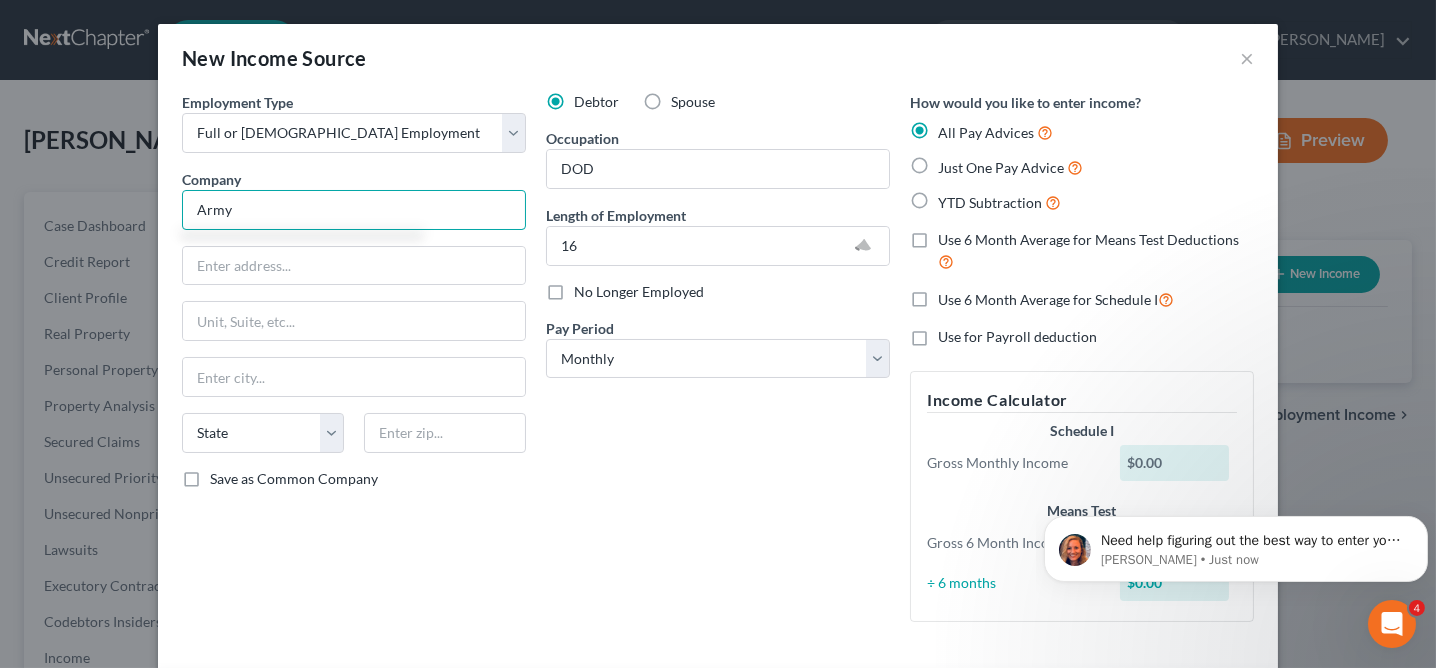 click on "New Income Source ×
Employment Type
*
Select Full or Part Time Employment Self Employment
Company
*
Army                      State AL AK AR AZ CA CO CT DE DC FL GA GU HI ID IL IN IA KS KY LA ME MD MA MI MN MS MO MT NC ND NE NV NH NJ NM NY OH OK OR PA PR RI SC SD TN TX UT VI VA VT WA WV WI WY Save as Common Company Debtor Spouse Occupation DOD Length of Employment 16 No Longer Employed
Pay Period
*
Select Monthly Twice Monthly Every Other Week Weekly How would you like to enter income?
All Pay Advices
Just One Pay Advice
YTD Subtraction
Use 6 Month Average for Means Test Deductions  Use 6 Month Average for Schedule I  Use for Payroll deduction Income Calculator
Schedule I Gross Monthly Income $0.00 Means Test Gross 6 Month Income $0.00 ÷ 6 months $0.00
Pay Advice
Use on Schedule I
Received On
*
Wages" at bounding box center [718, 334] 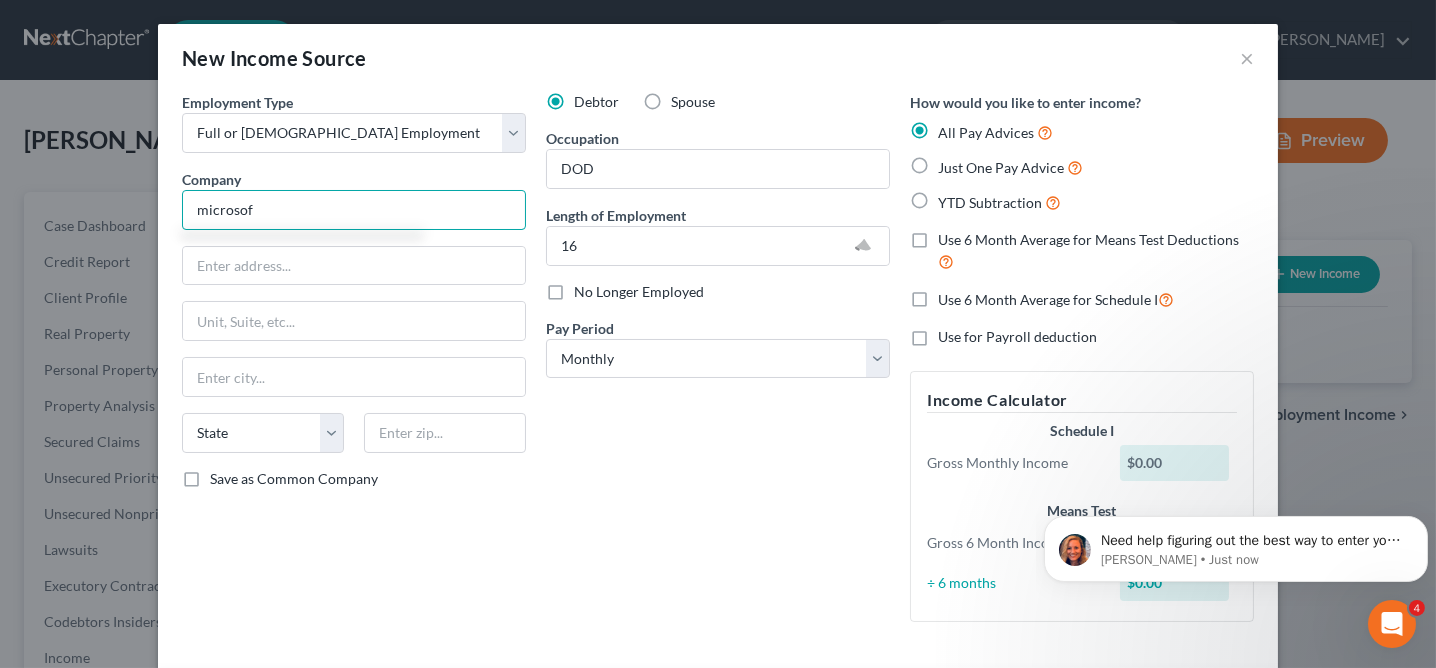 type on "microsoft" 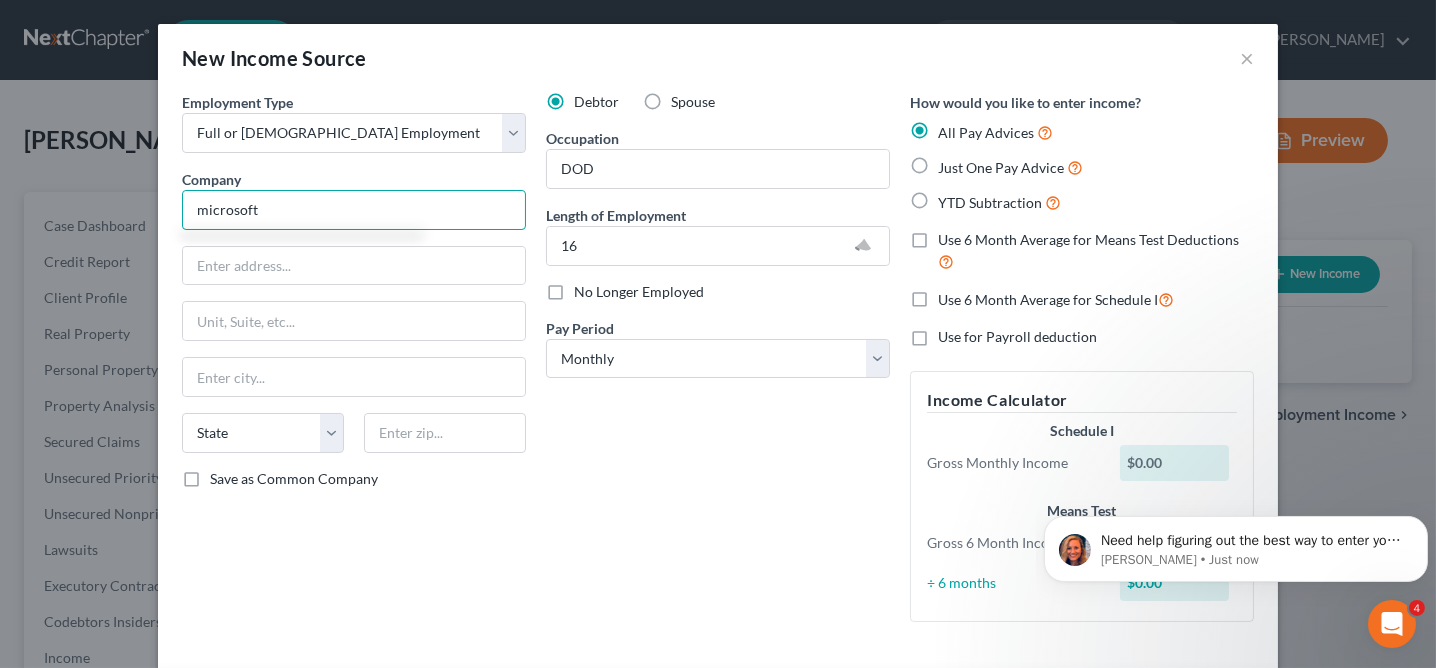 type 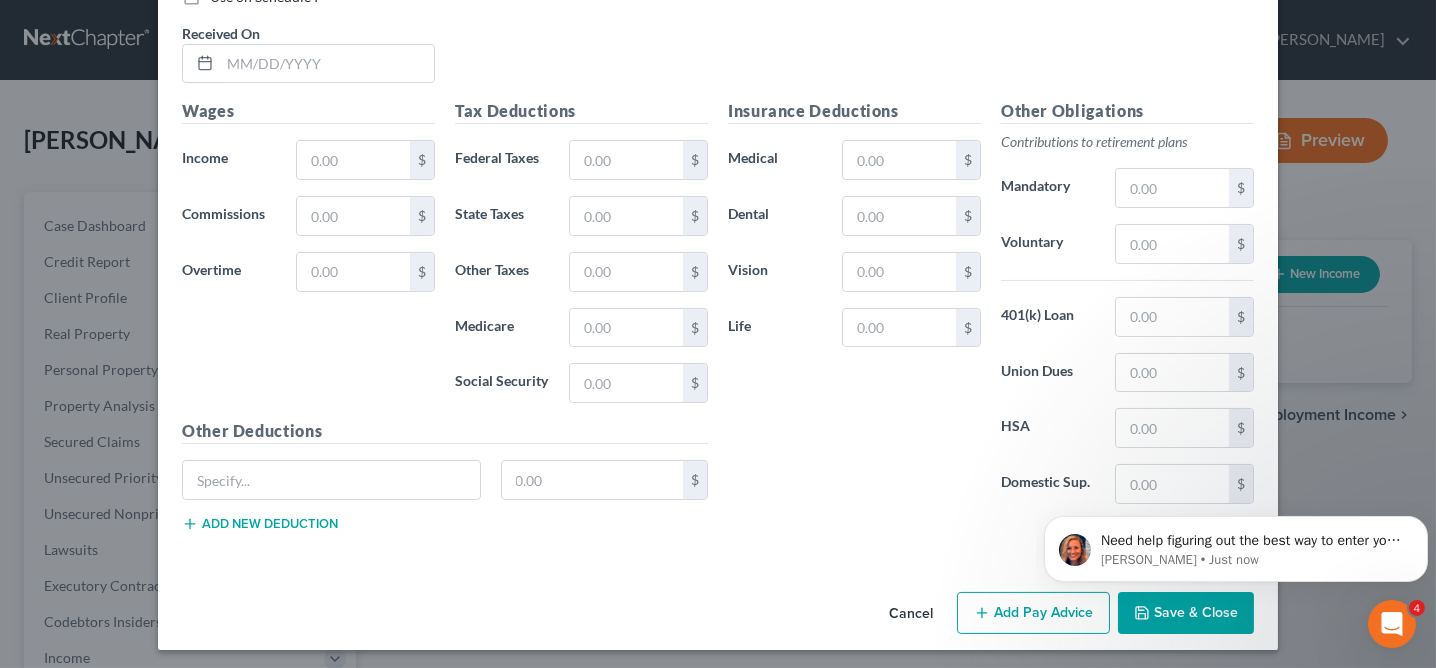 scroll, scrollTop: 0, scrollLeft: 0, axis: both 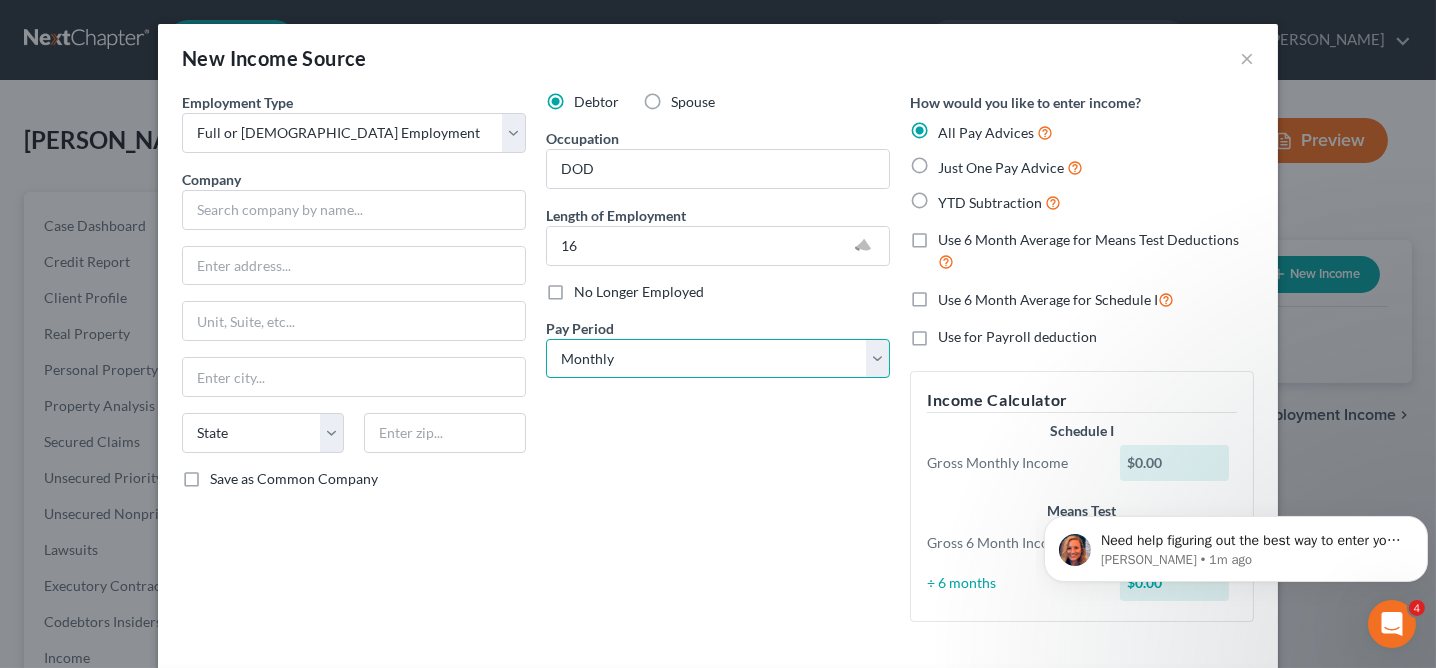 click on "Select Monthly Twice Monthly Every Other Week Weekly" at bounding box center (718, 359) 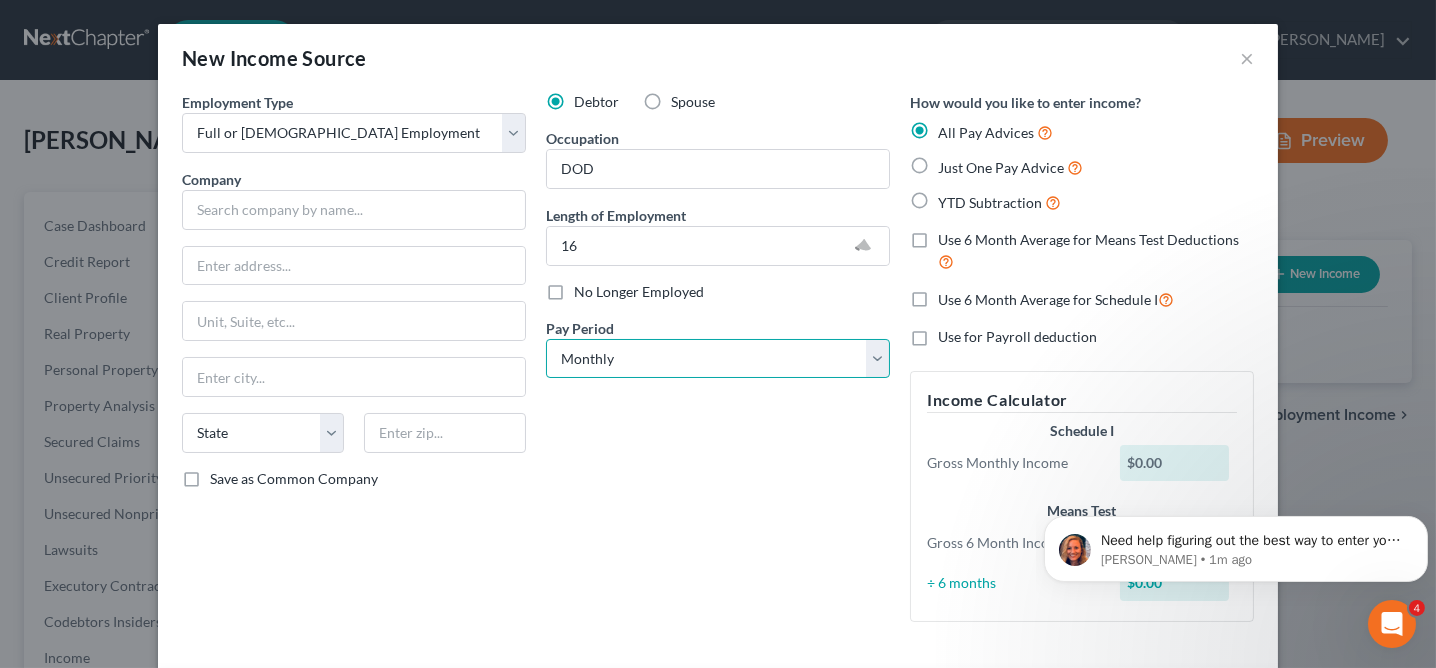 select on "1" 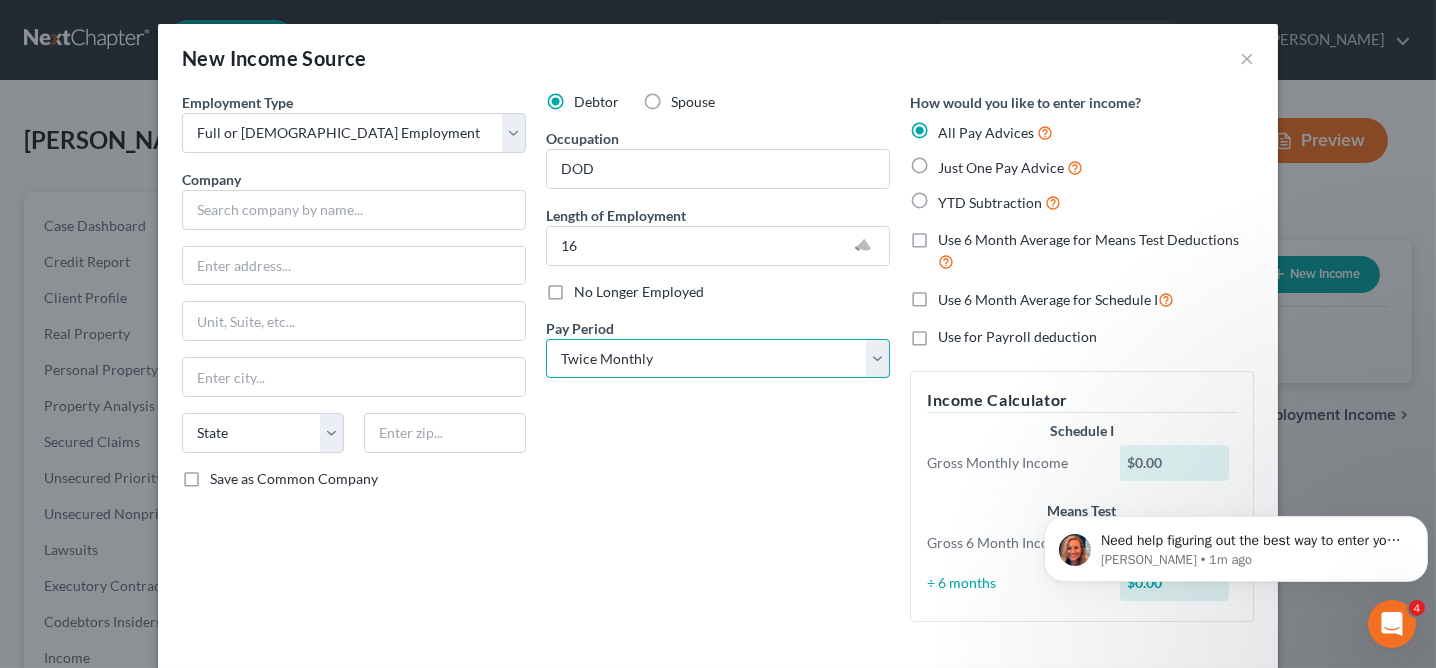 click on "Select Monthly Twice Monthly Every Other Week Weekly" at bounding box center (718, 359) 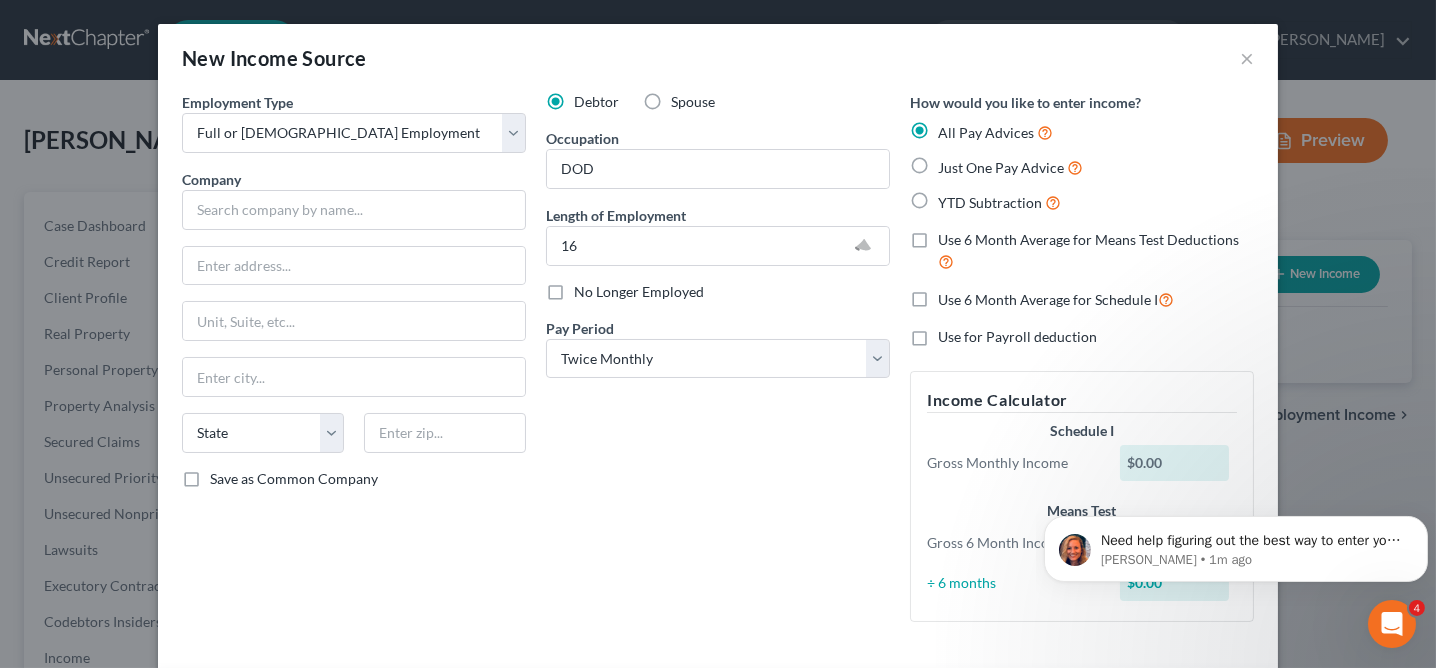 click on "Employment Type
*
Select Full or Part Time Employment Self Employment
Company
*
State AL AK AR AZ CA CO CT DE DC FL GA GU HI ID IL IN IA KS KY LA ME MD MA MI MN MS MO MT NC ND NE NV NH NJ NM NY OH OK OR PA PR RI SC SD TN TX UT VI VA VT WA WV WI WY Save as Common Company" at bounding box center [354, 365] 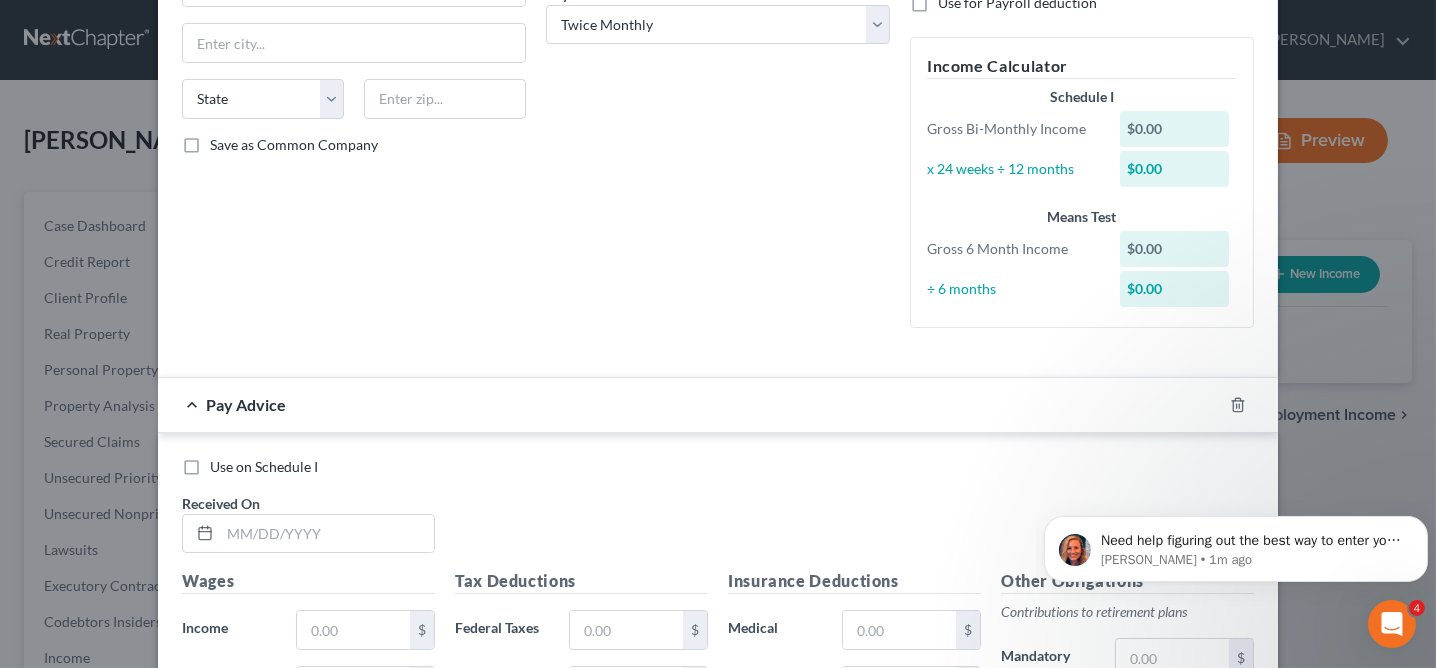 scroll, scrollTop: 171, scrollLeft: 0, axis: vertical 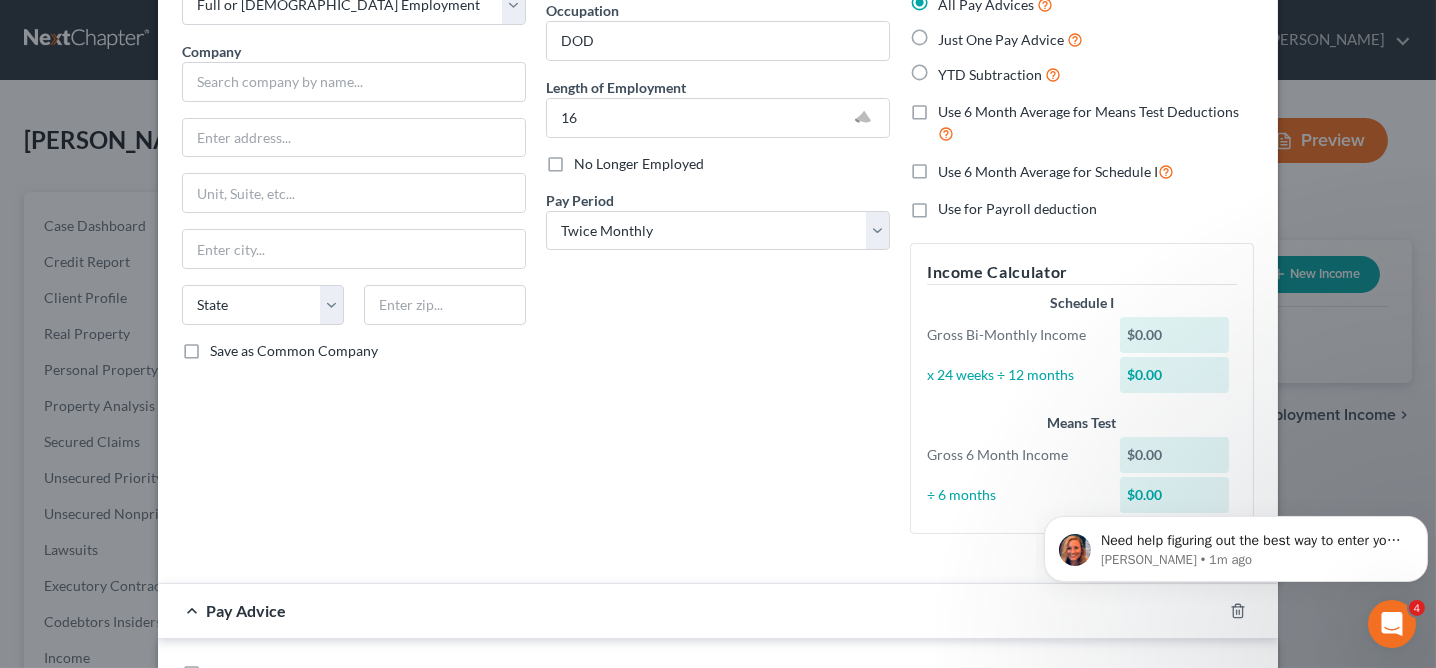 click on "$0.00" at bounding box center (1175, 335) 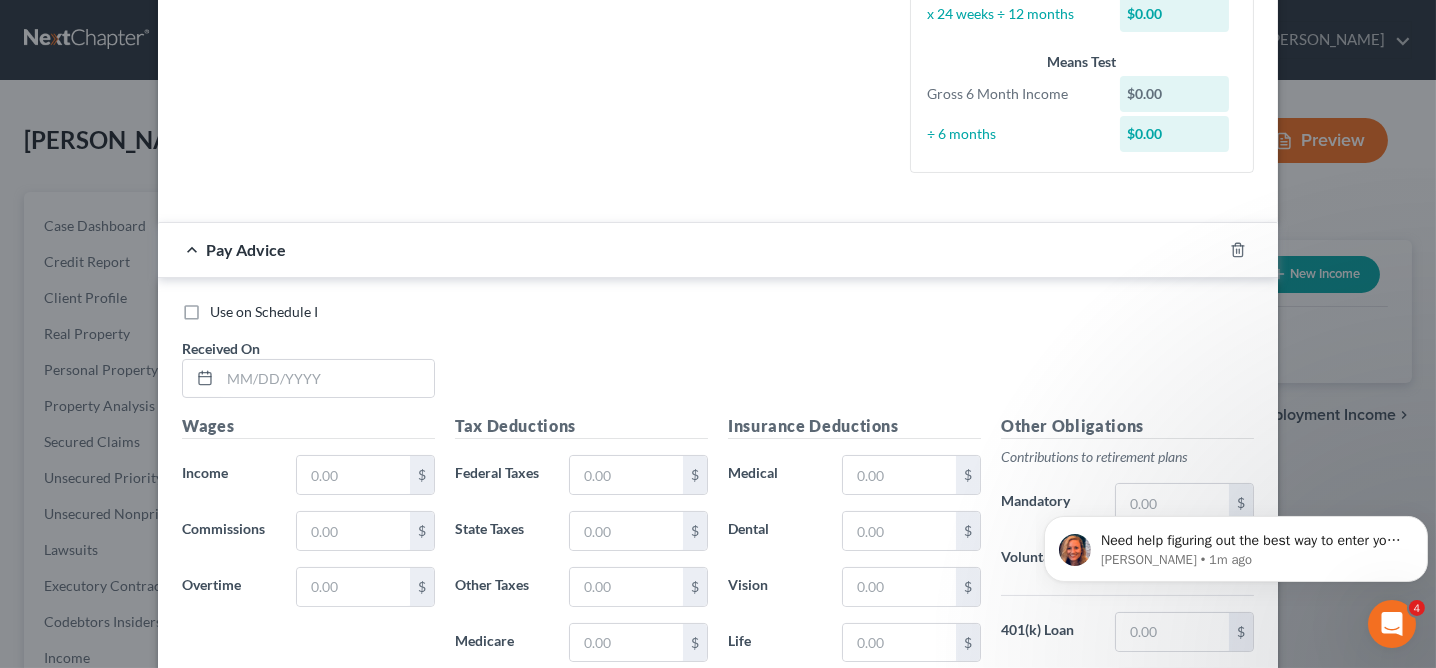scroll, scrollTop: 710, scrollLeft: 0, axis: vertical 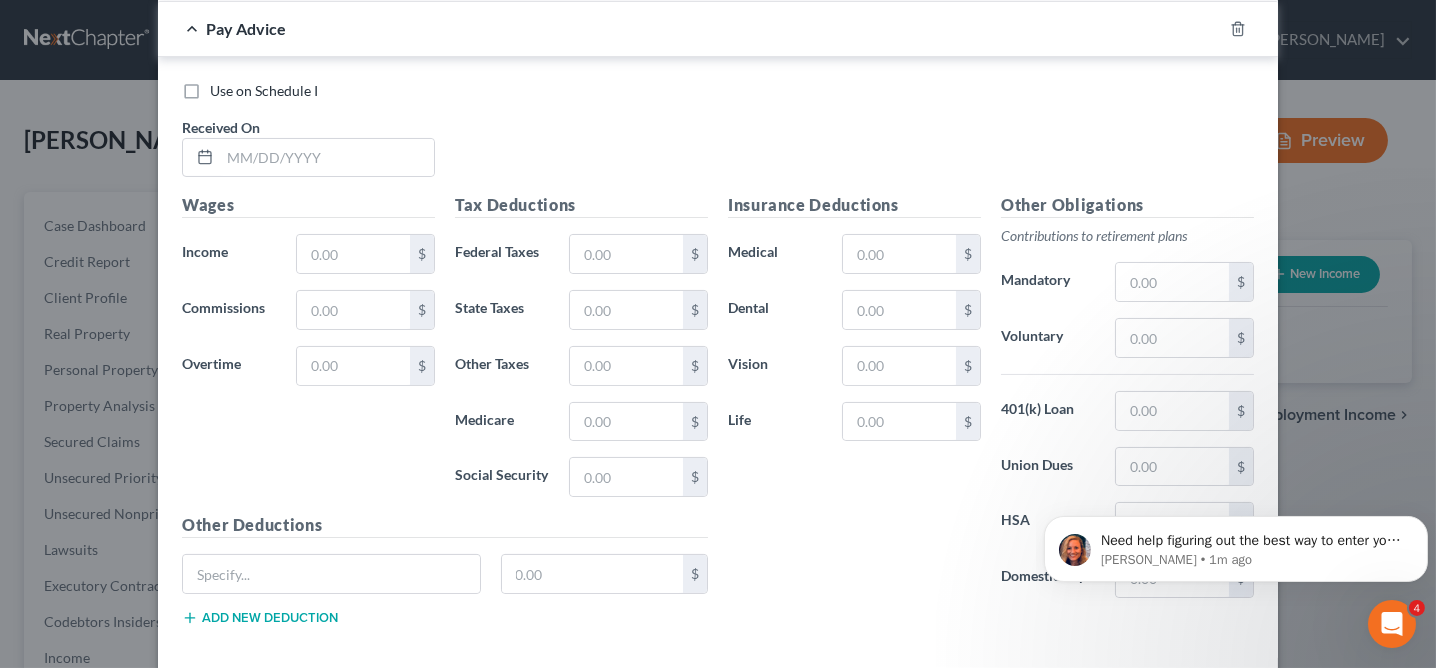 click on "Use on Schedule I" at bounding box center (264, 90) 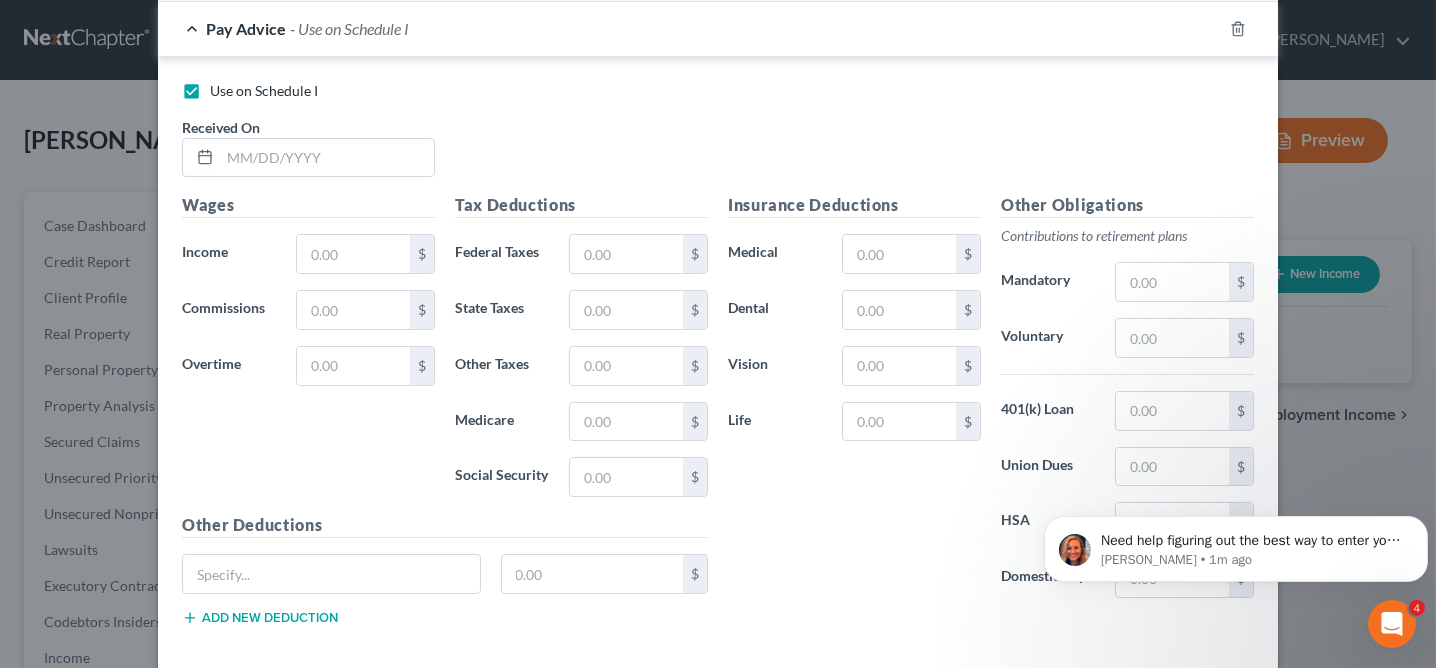 click on "Use on Schedule I" at bounding box center (264, 90) 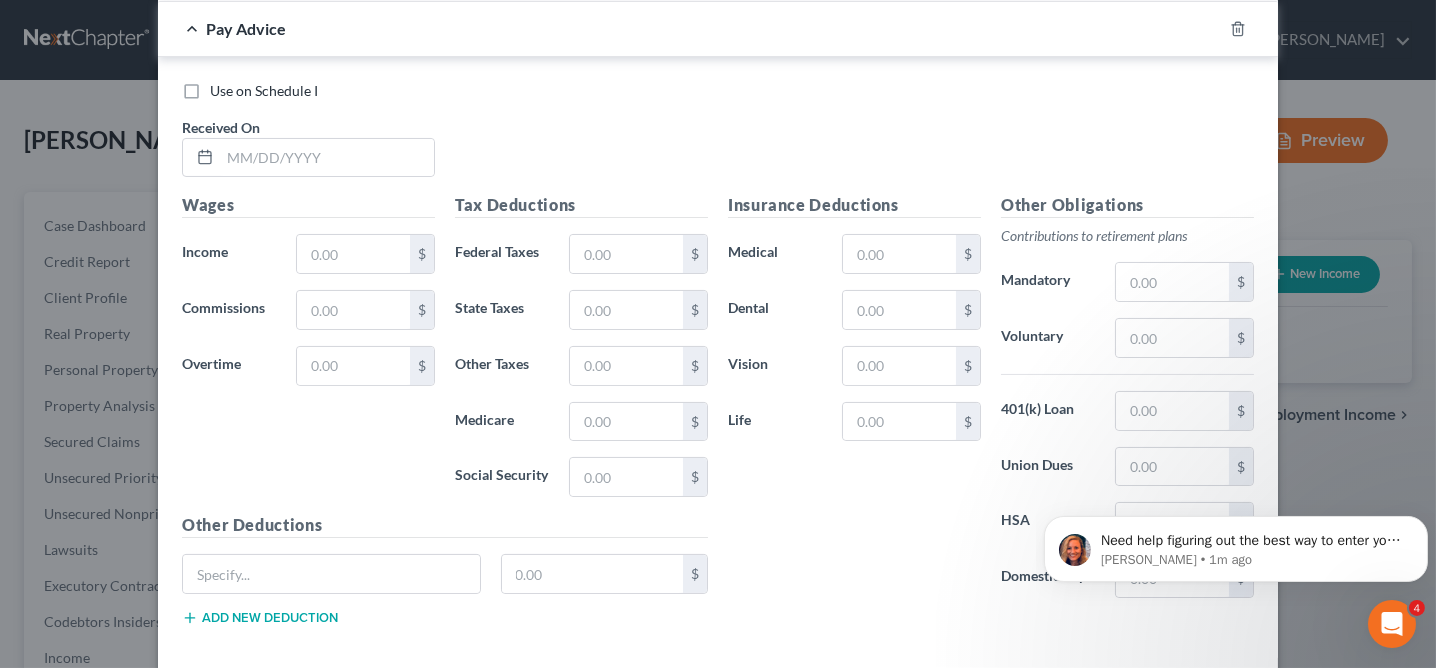 scroll, scrollTop: 804, scrollLeft: 0, axis: vertical 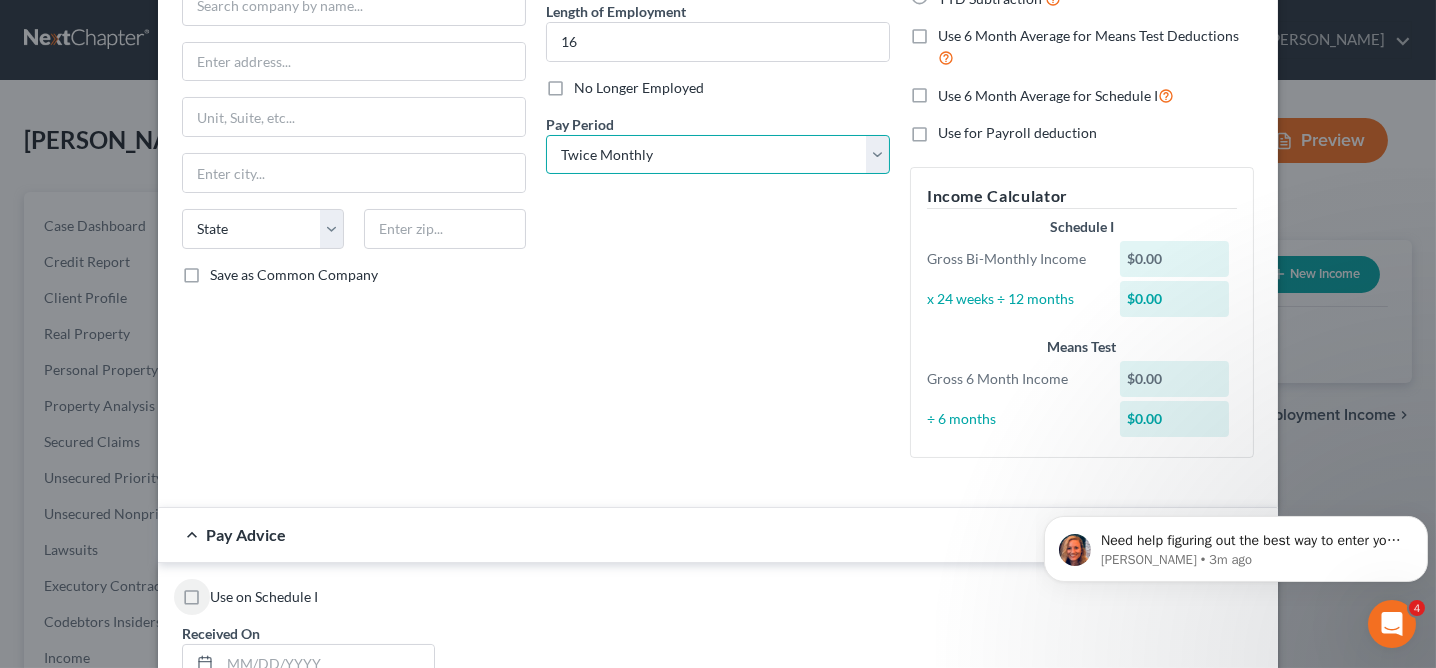 click on "Select Monthly Twice Monthly Every Other Week Weekly" at bounding box center (718, 155) 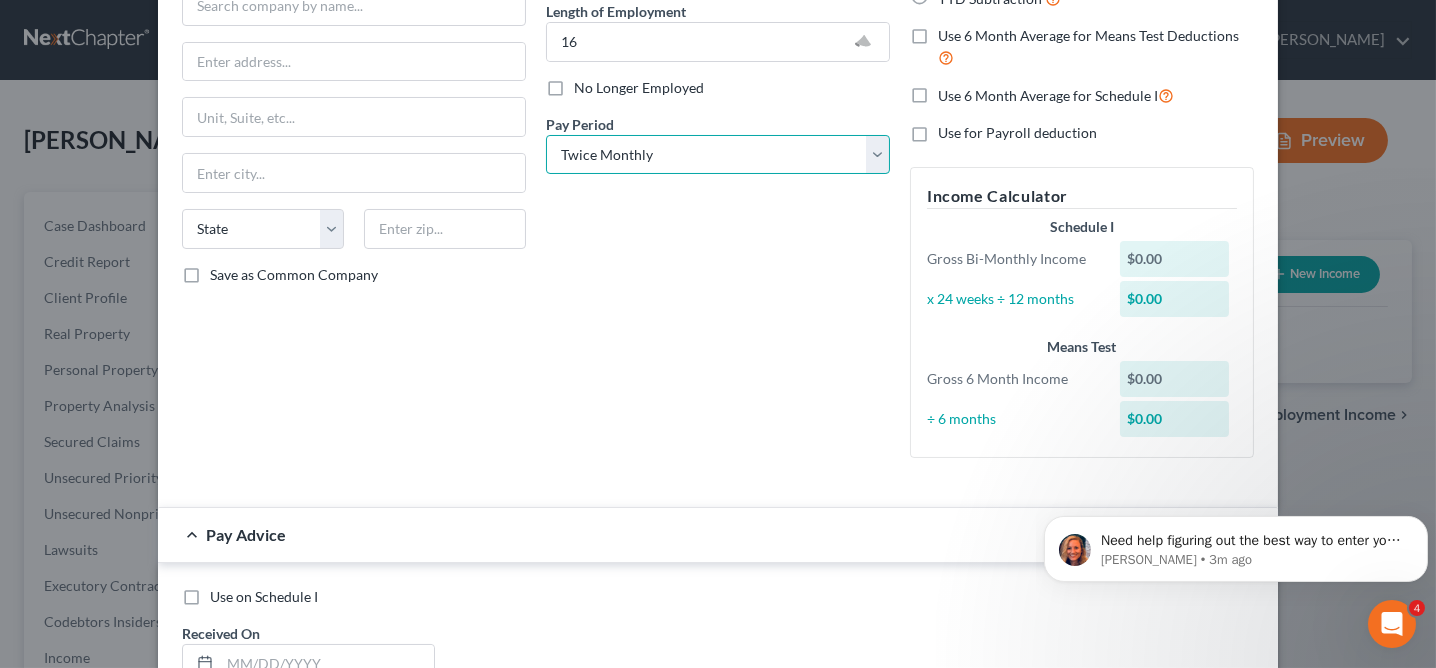 scroll, scrollTop: 0, scrollLeft: 0, axis: both 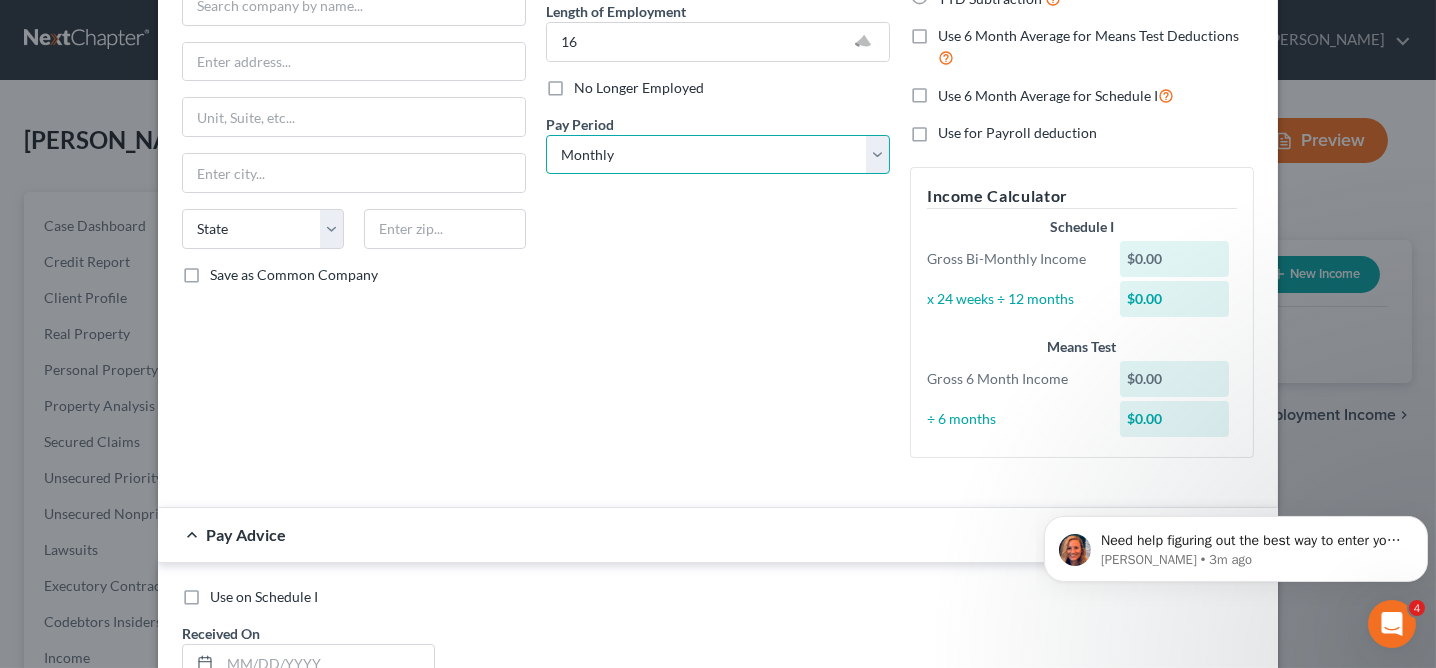 click on "Select Monthly Twice Monthly Every Other Week Weekly" at bounding box center (718, 155) 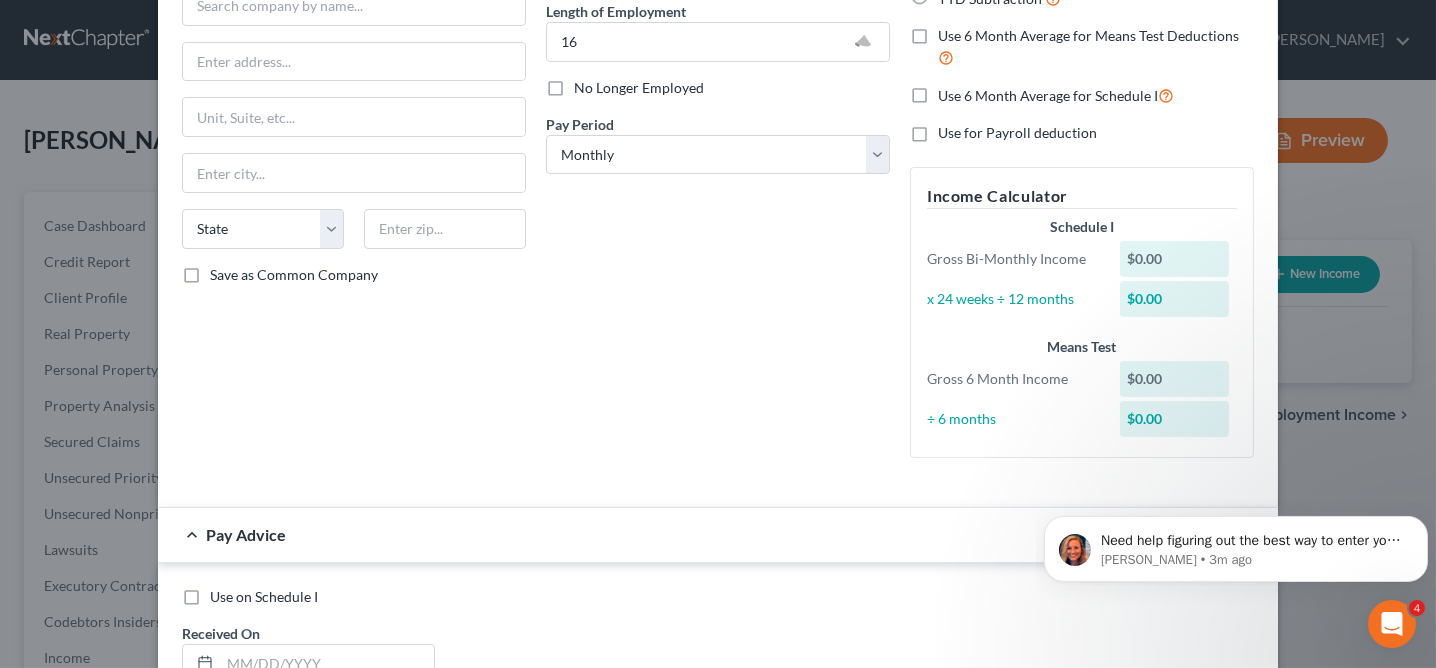 click on "Debtor Spouse Occupation DOD Length of Employment 16 No Longer Employed
Pay Period
*
Select Monthly Twice Monthly Every Other Week Weekly" at bounding box center (718, 181) 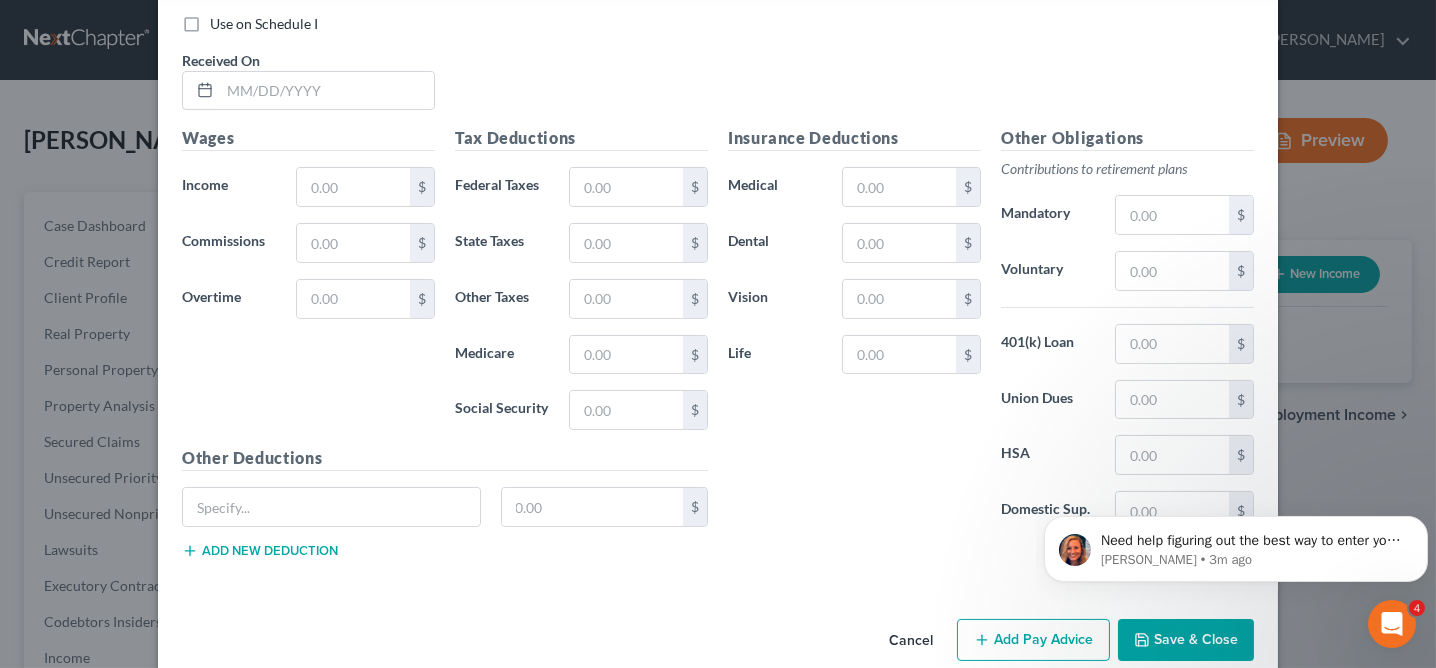 scroll, scrollTop: 698, scrollLeft: 0, axis: vertical 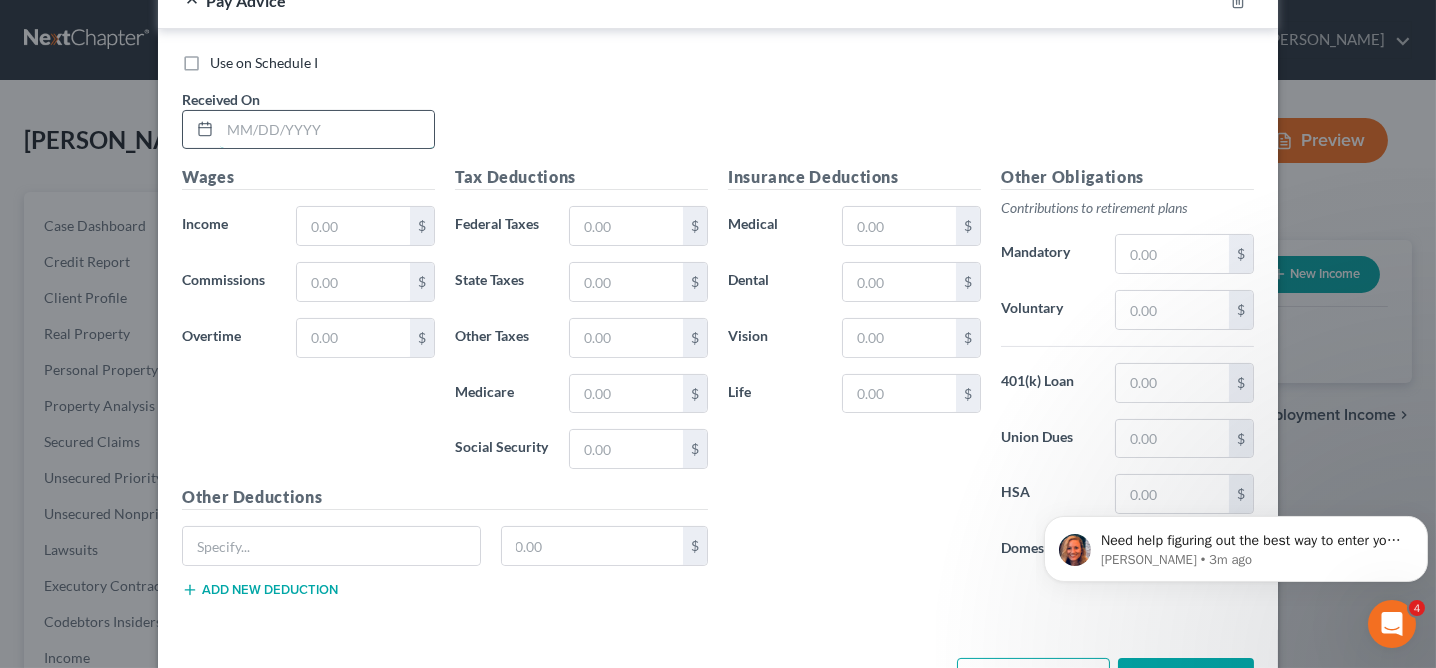click at bounding box center (327, 130) 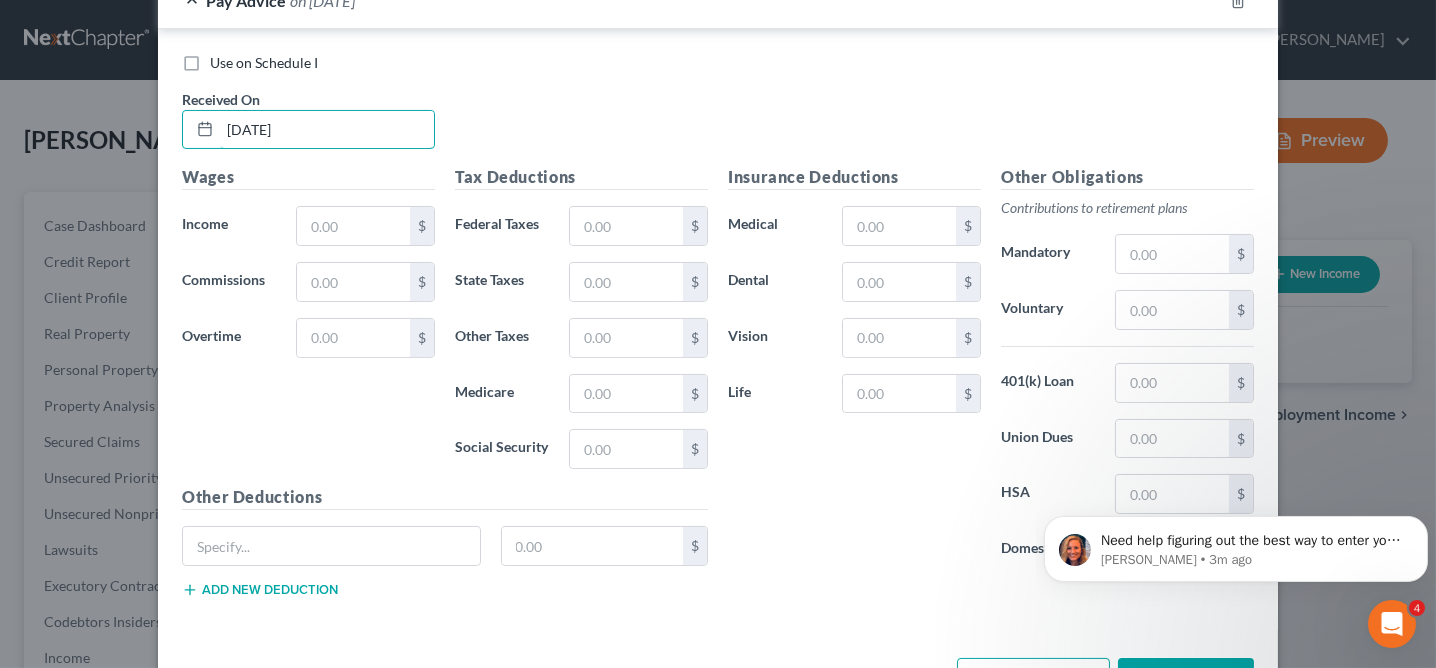 type on "07/1/2025" 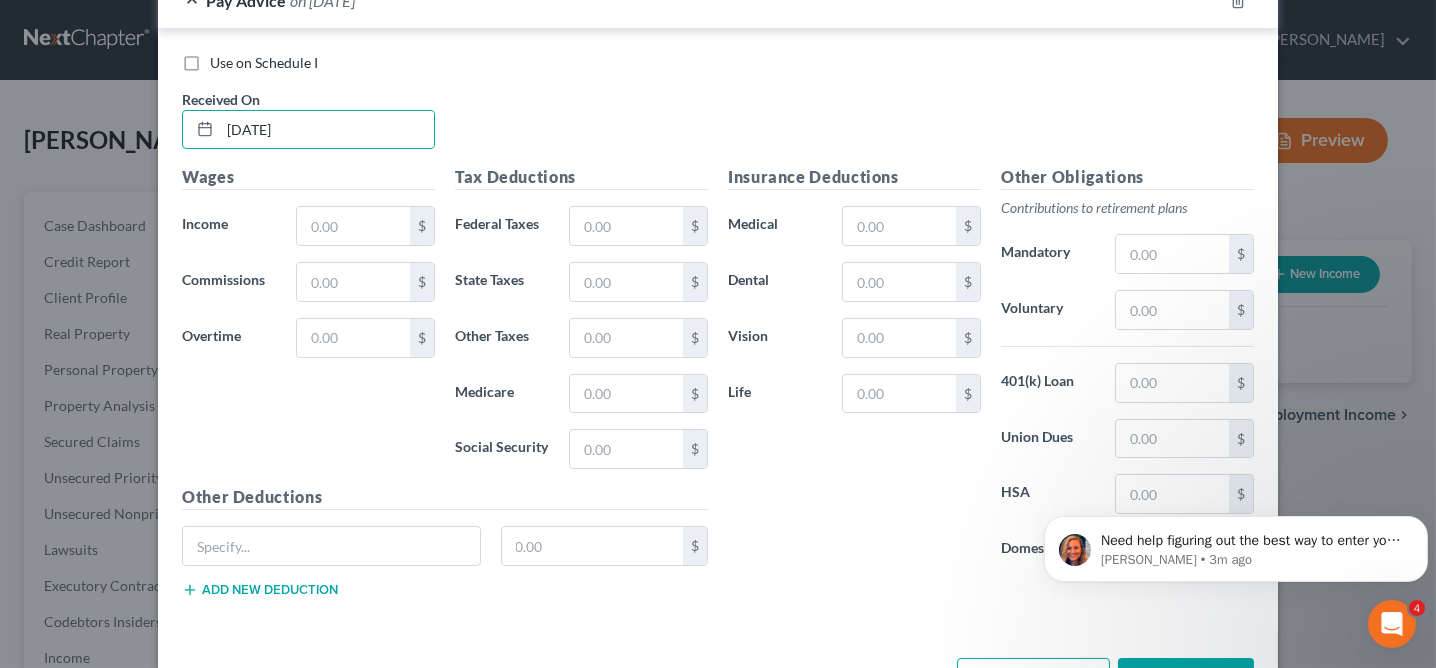 click on "Use on Schedule I
Received On
*
07/1/2025" at bounding box center (718, 109) 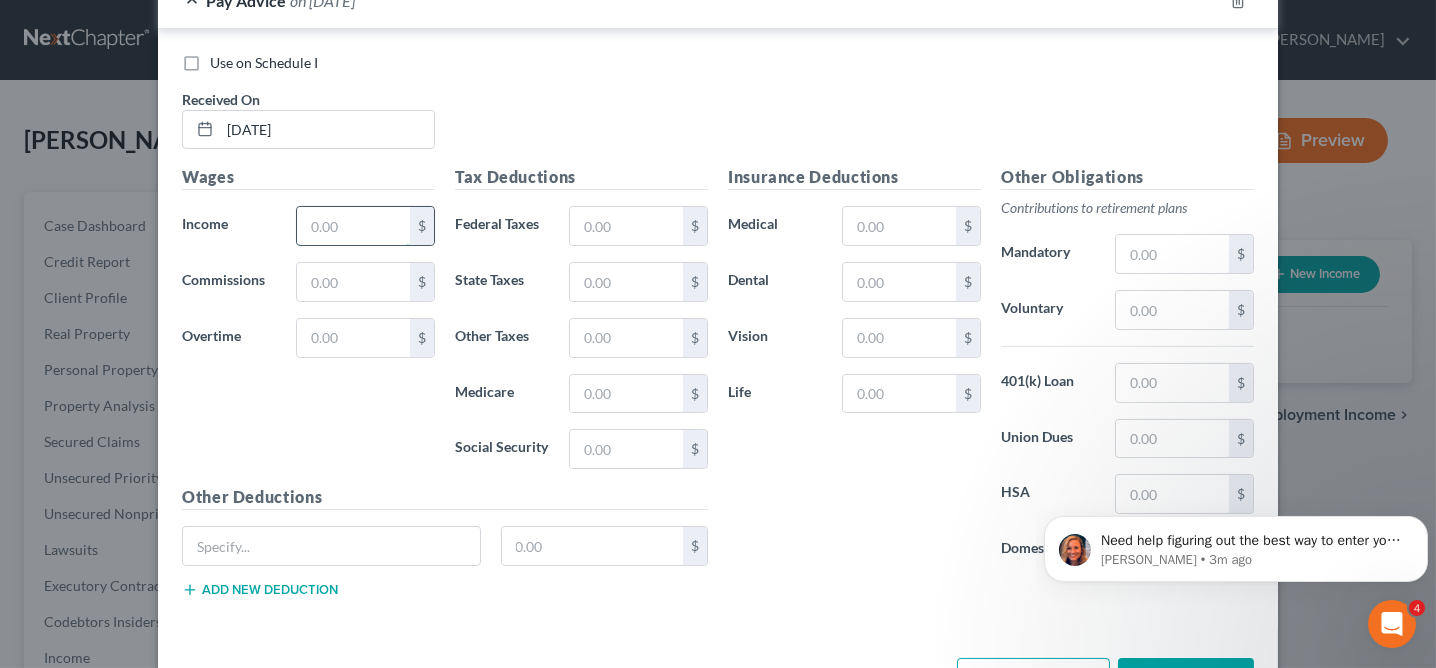 click at bounding box center (353, 226) 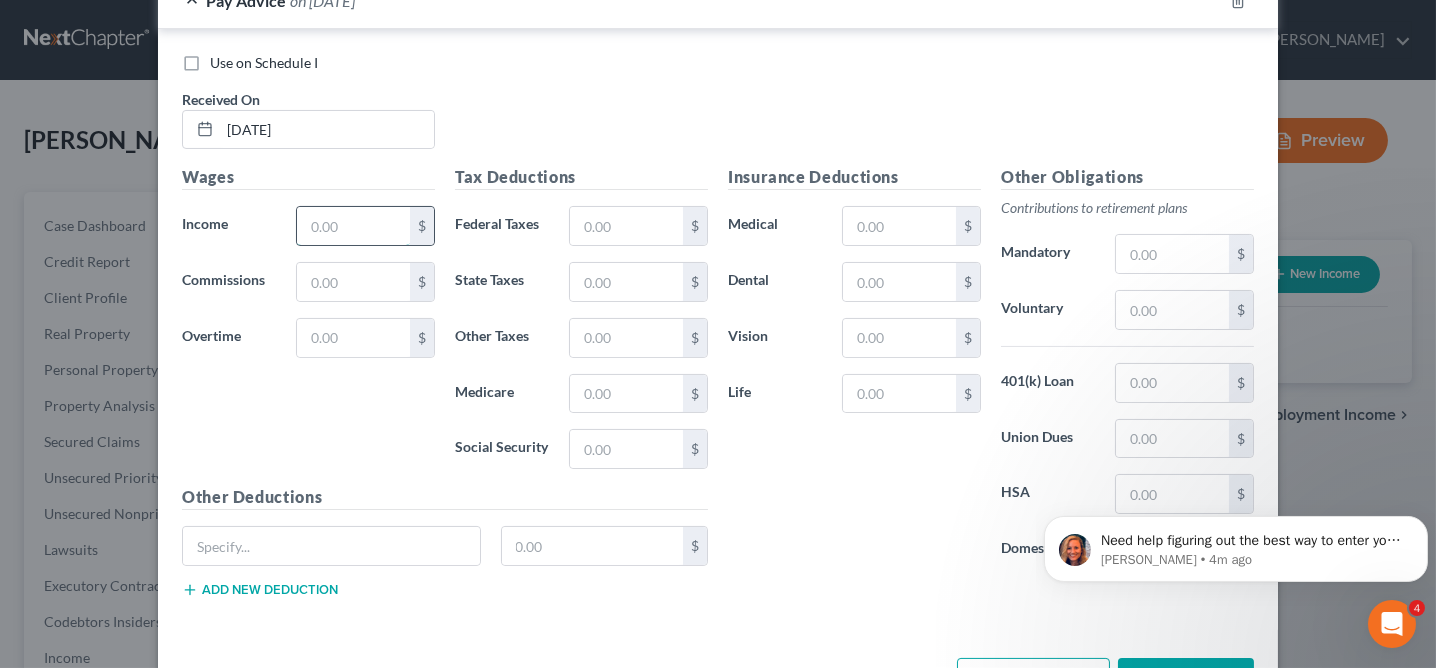 click at bounding box center [353, 226] 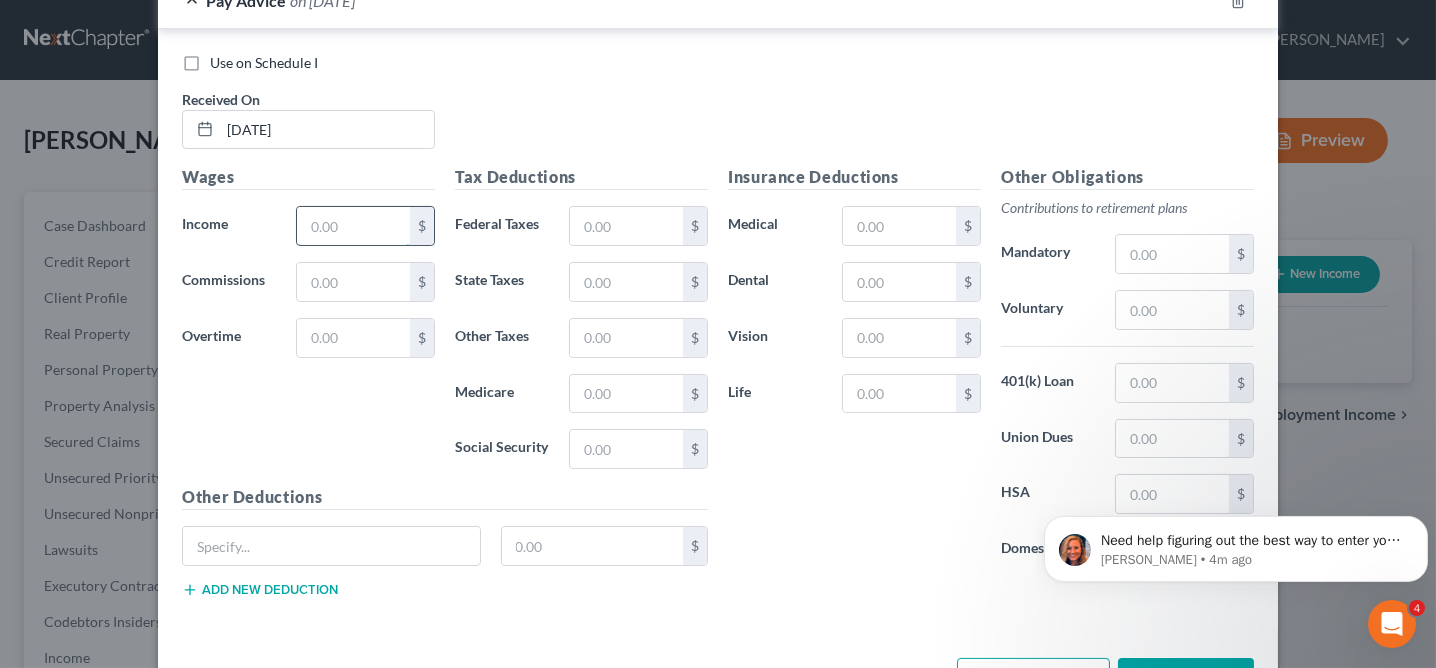 click at bounding box center [353, 226] 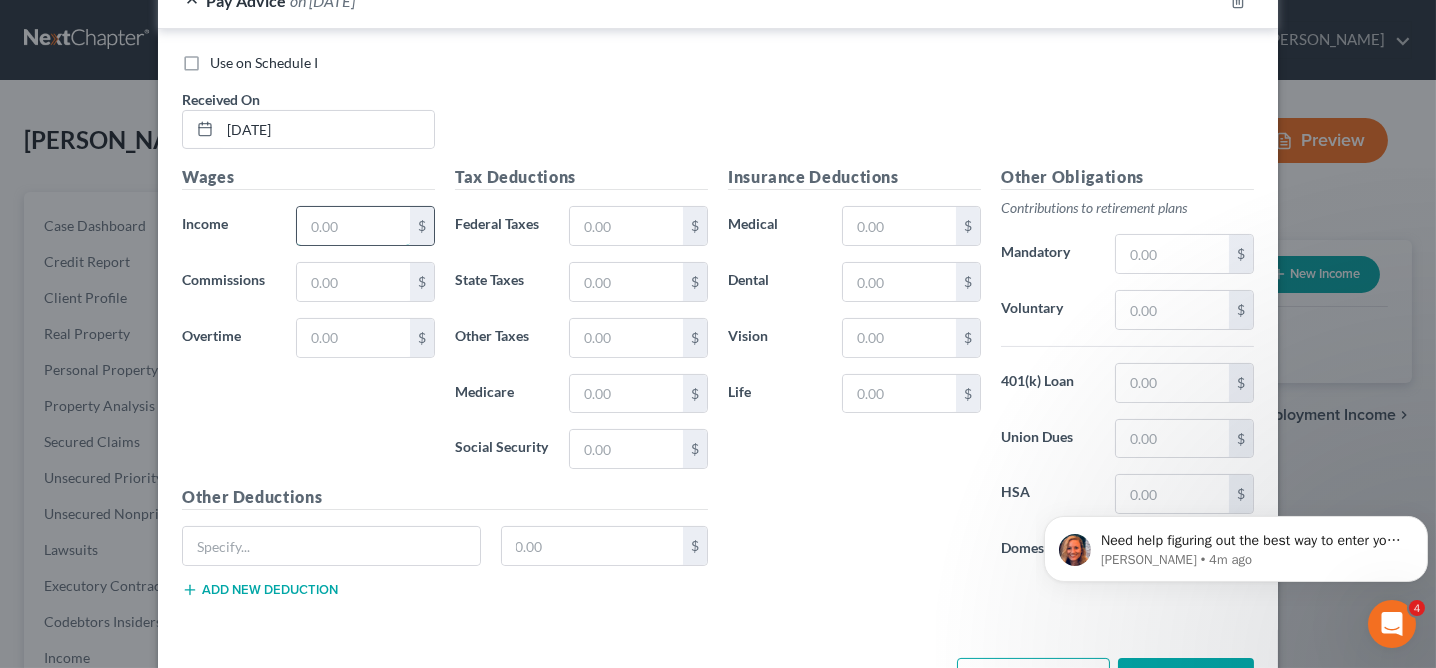 click at bounding box center [353, 226] 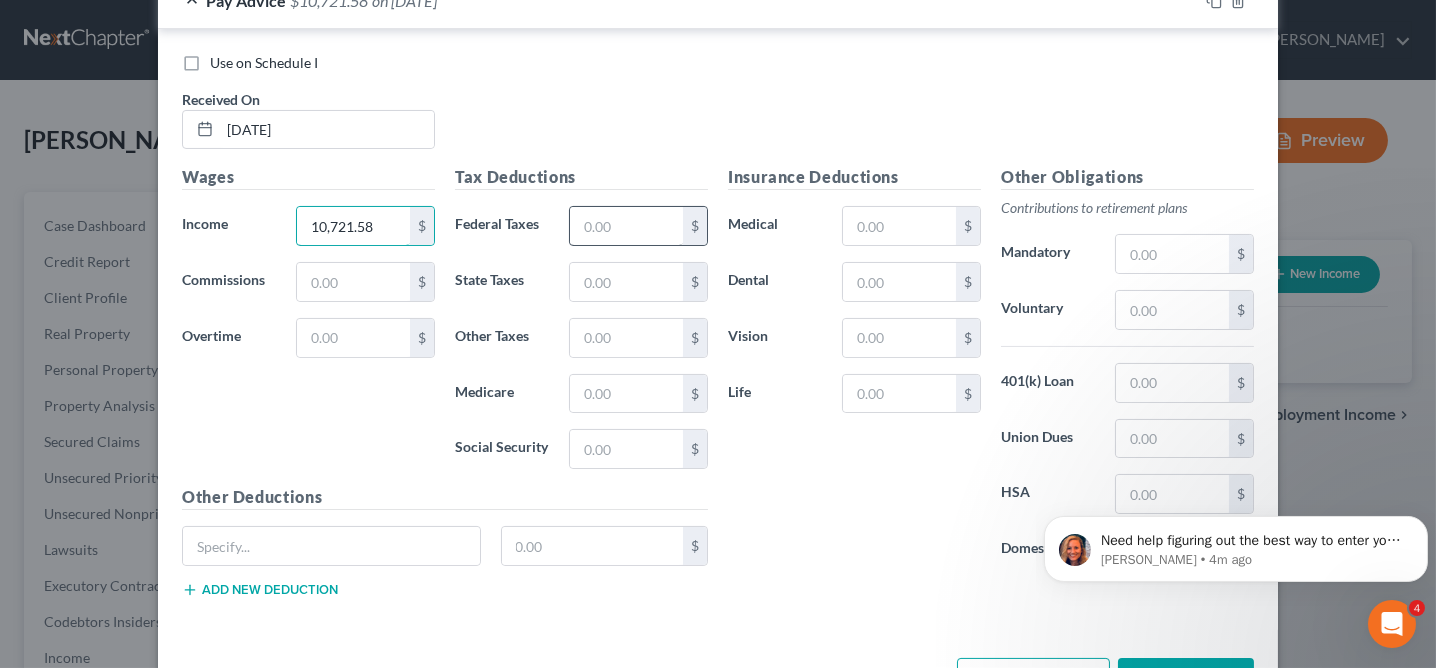 type on "10,721.58" 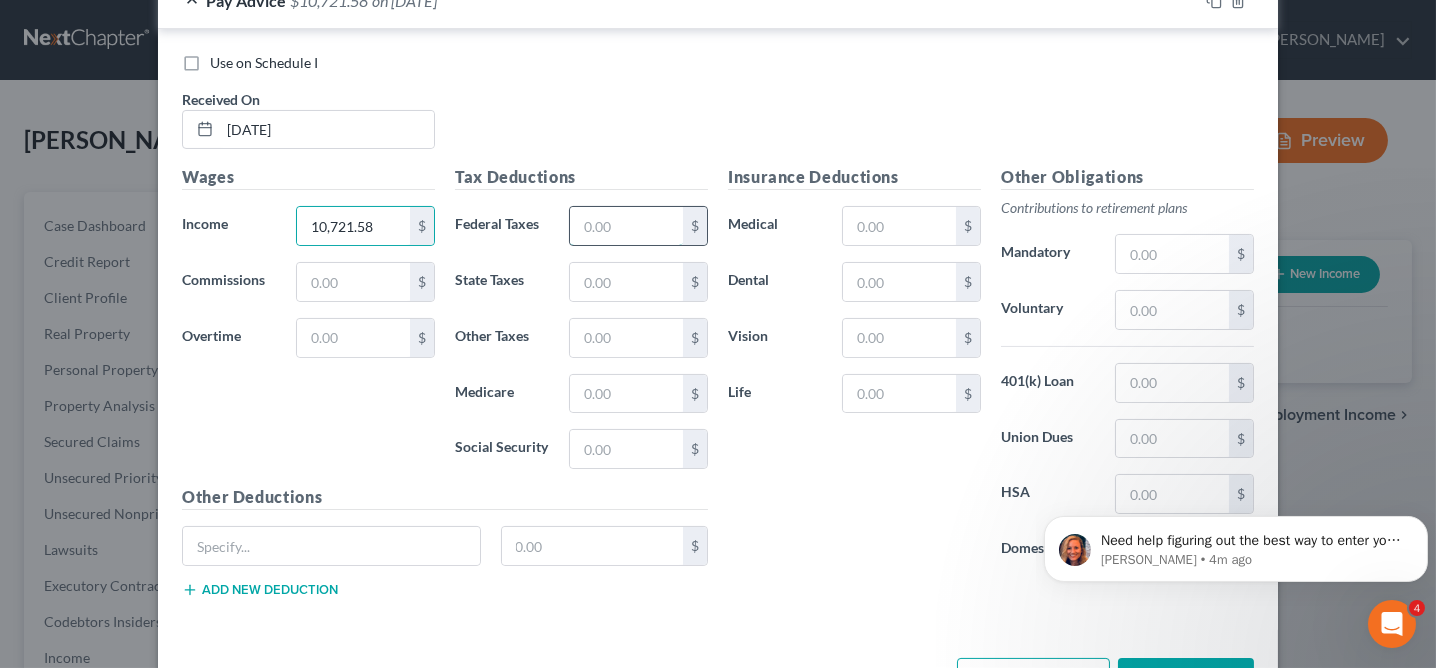 click at bounding box center (626, 226) 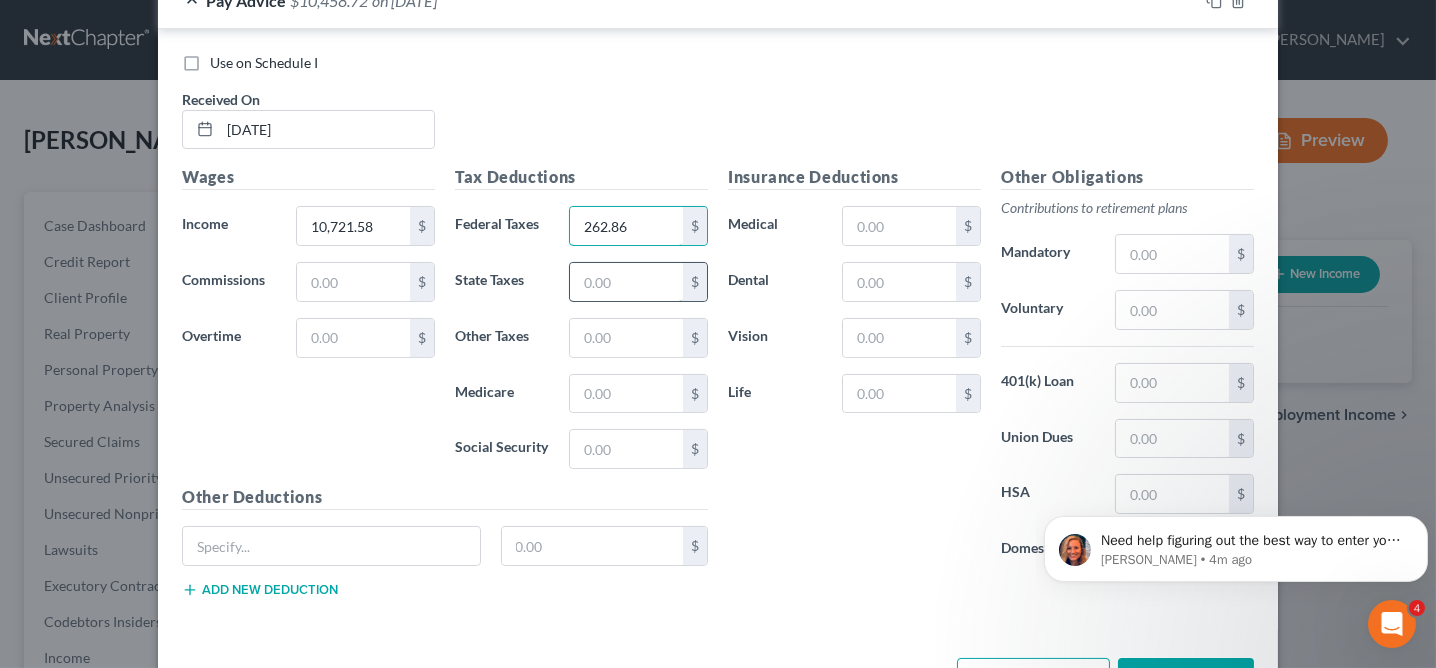 type on "262.86" 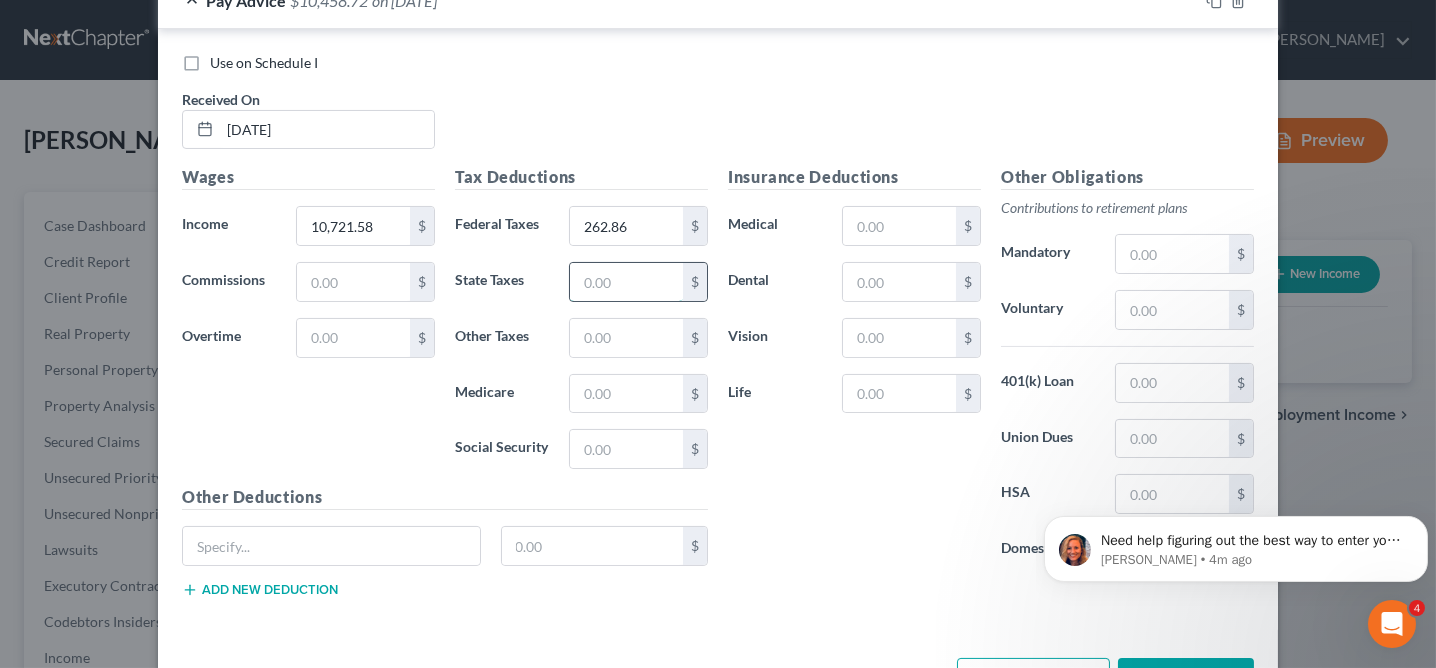 click at bounding box center [626, 282] 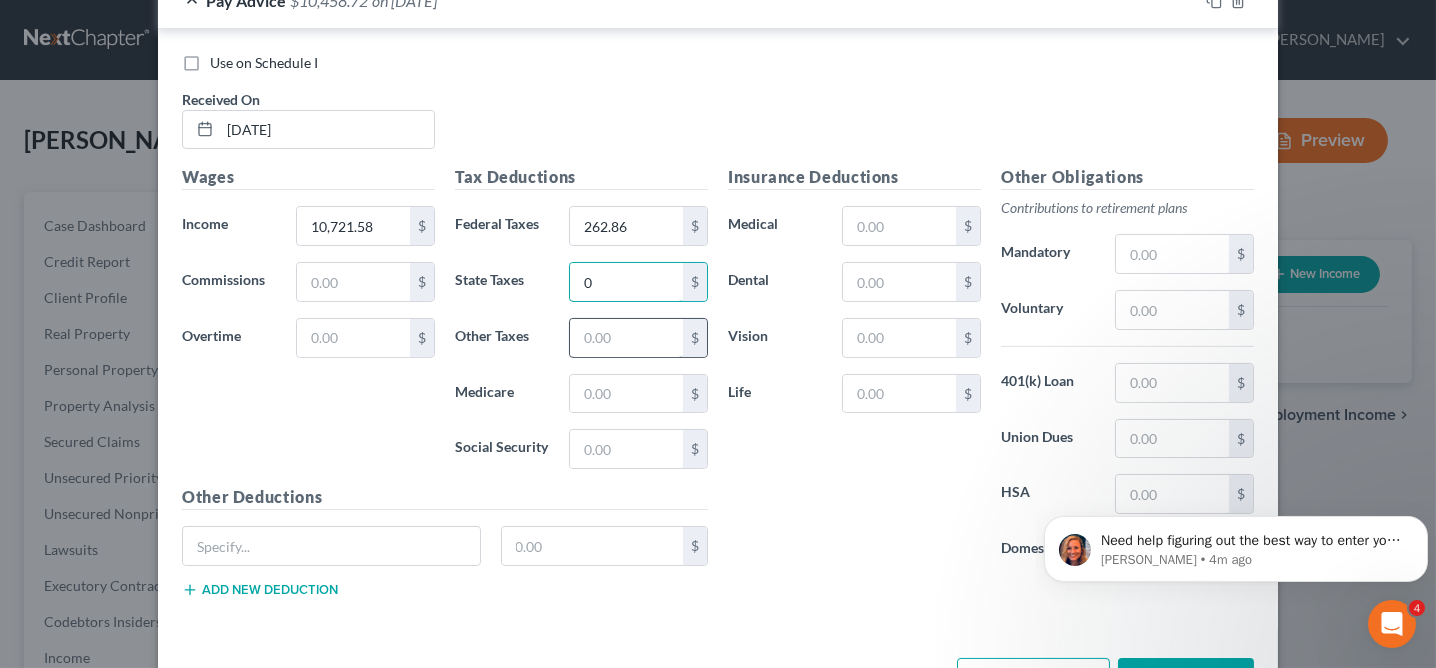 type on "0" 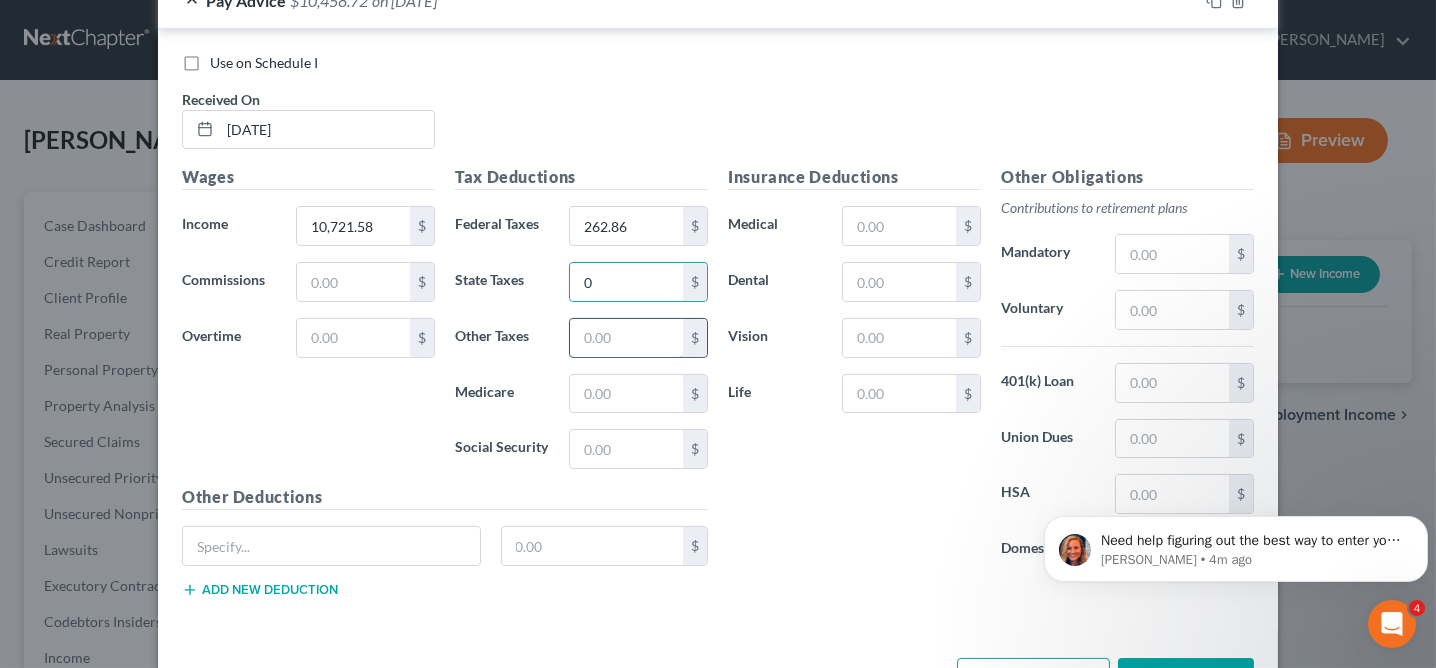 click at bounding box center (626, 338) 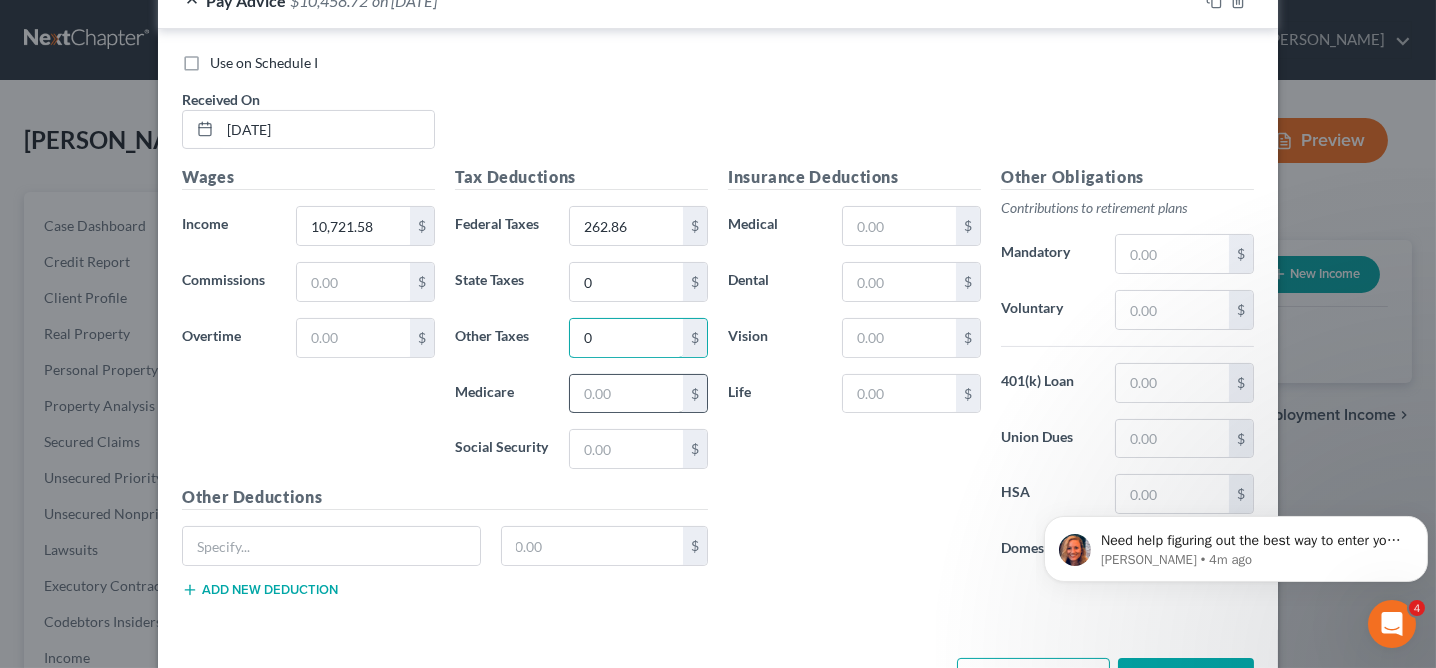 type on "0" 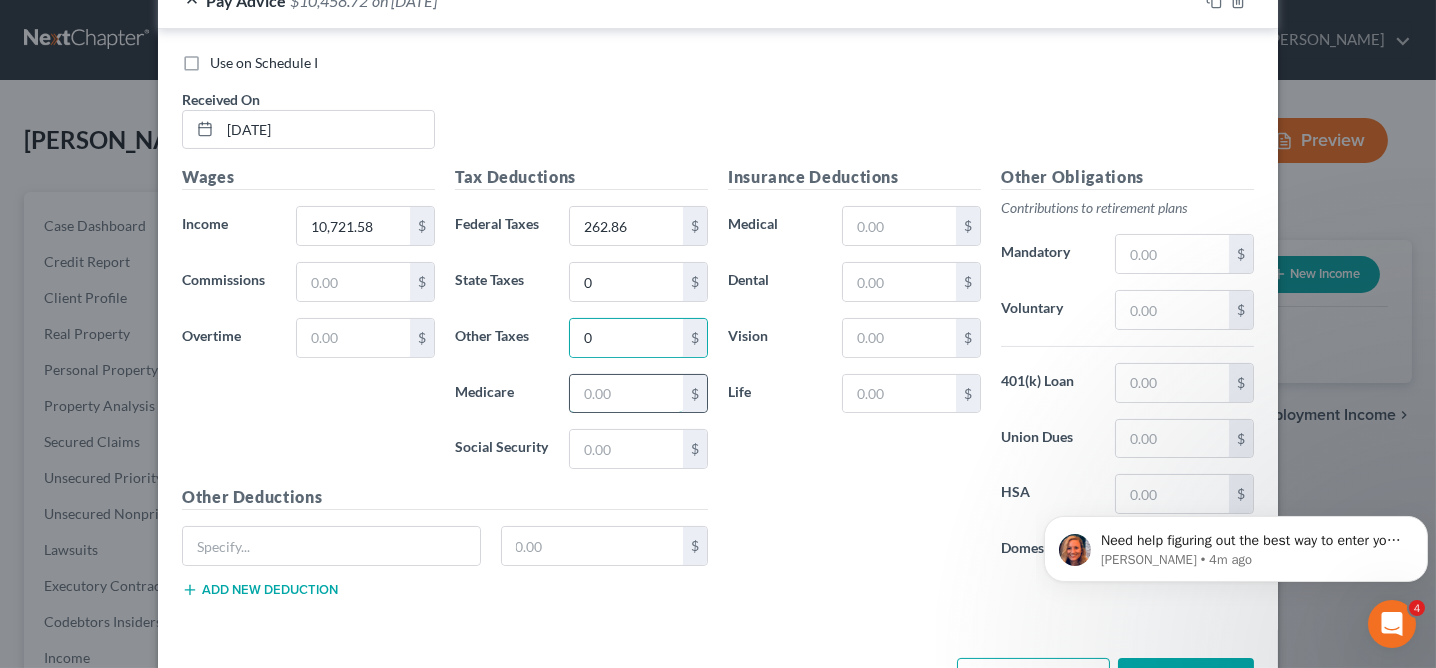 click at bounding box center [626, 394] 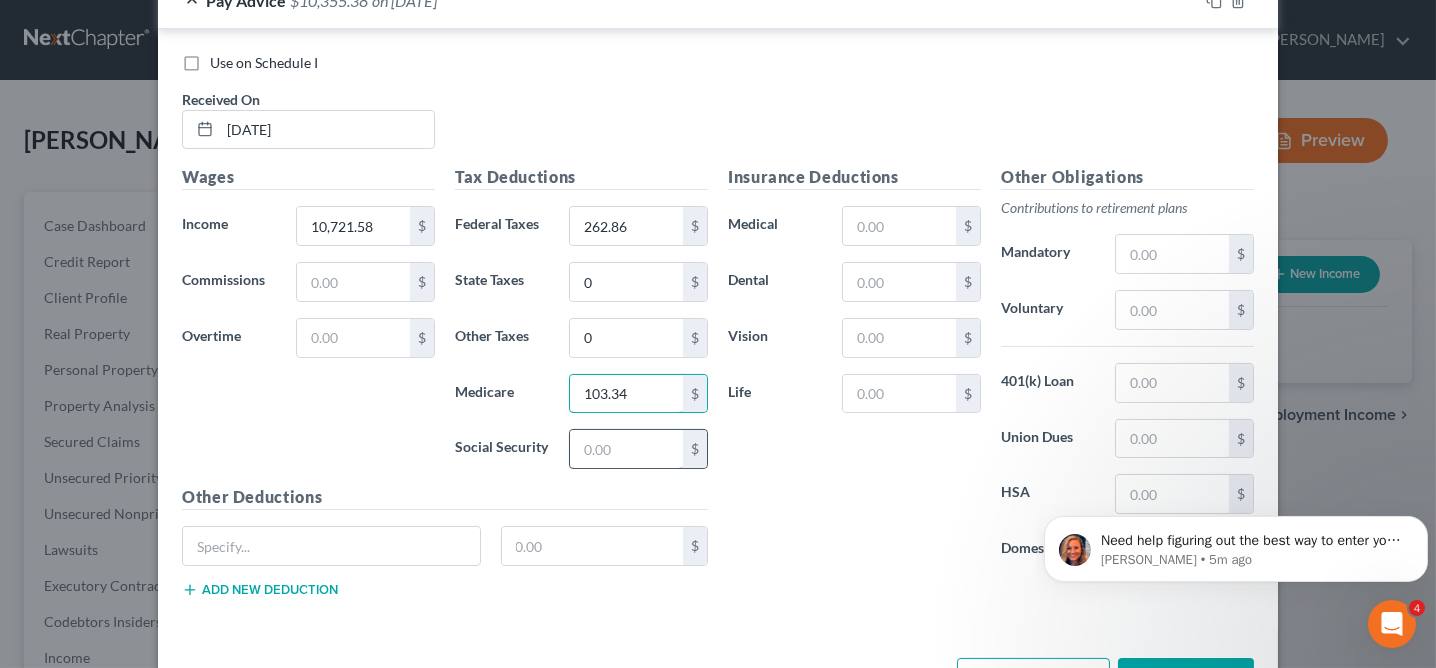 type on "103.34" 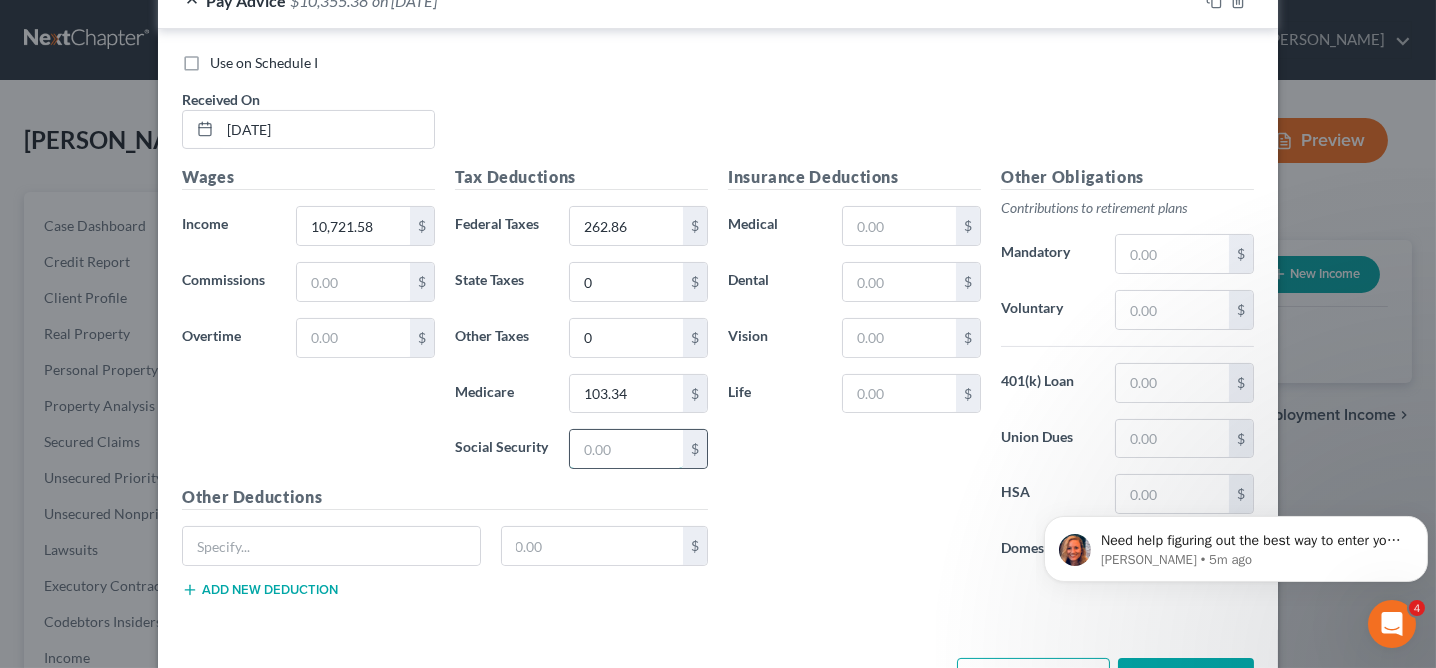 click at bounding box center (626, 449) 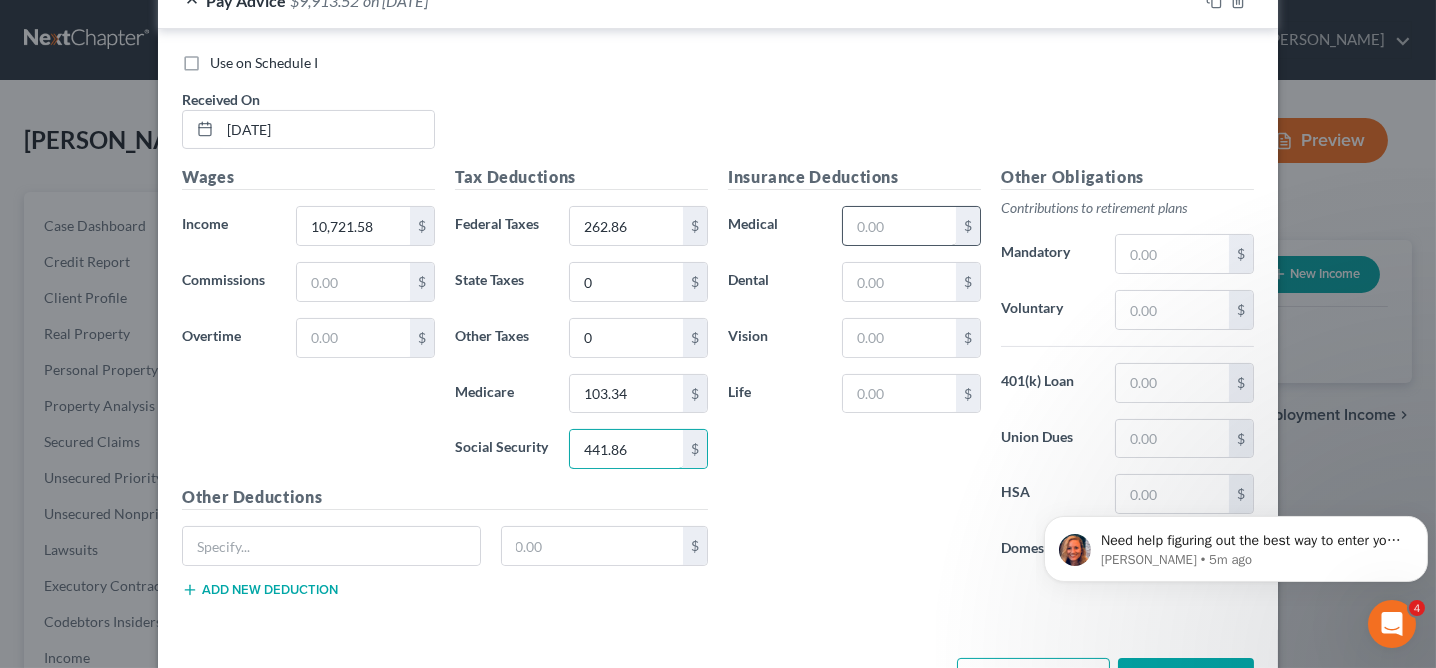 type on "441.86" 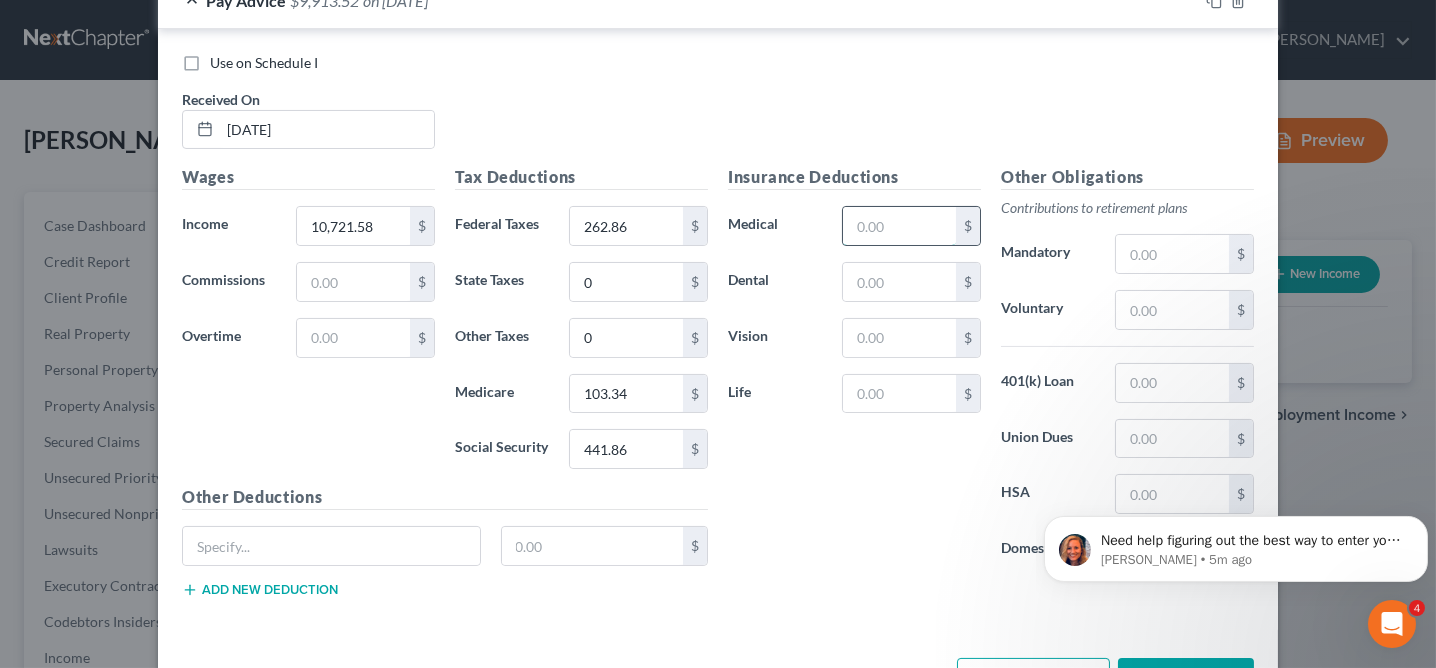 click at bounding box center (899, 226) 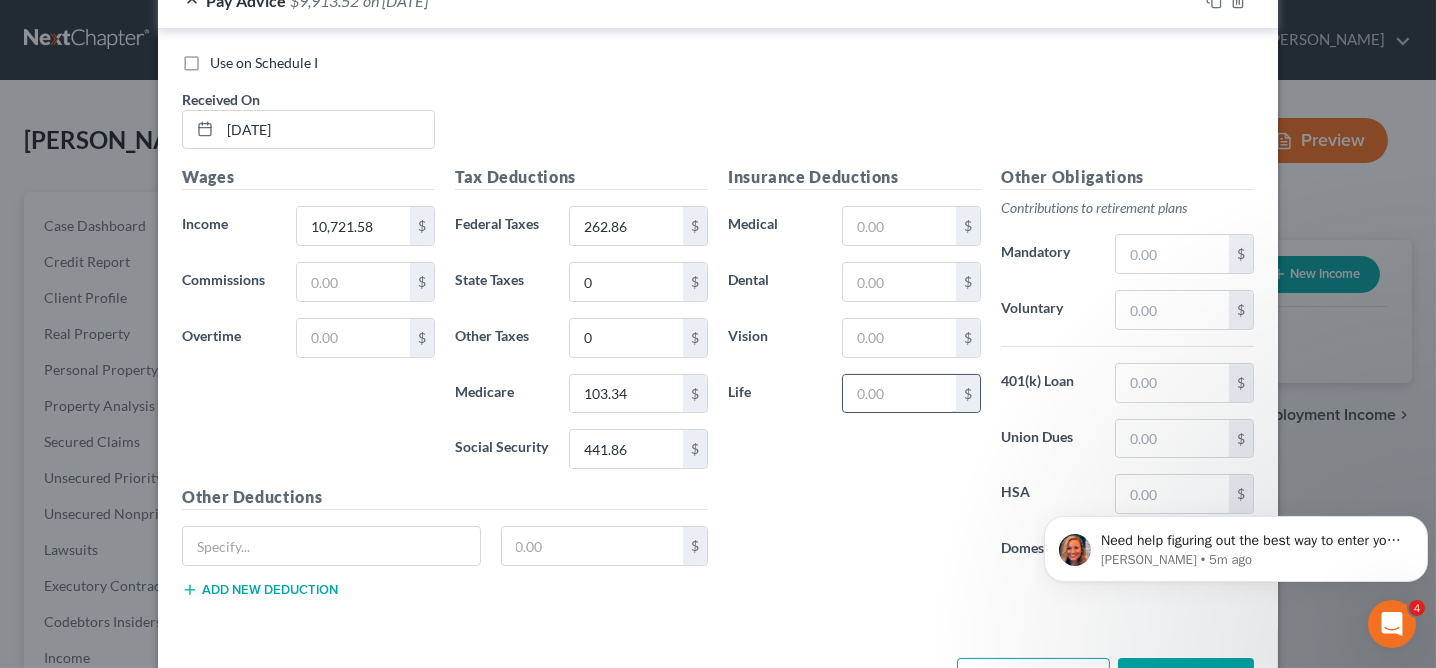 click at bounding box center (899, 394) 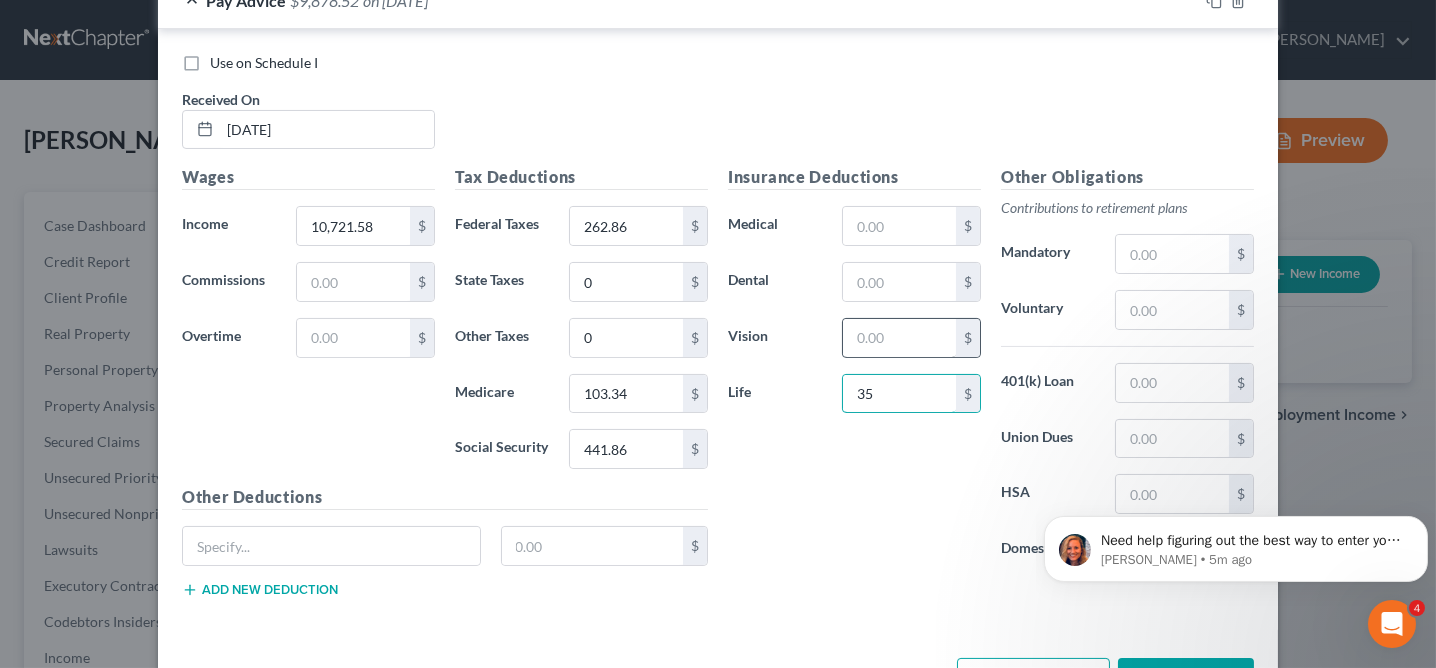 type on "35" 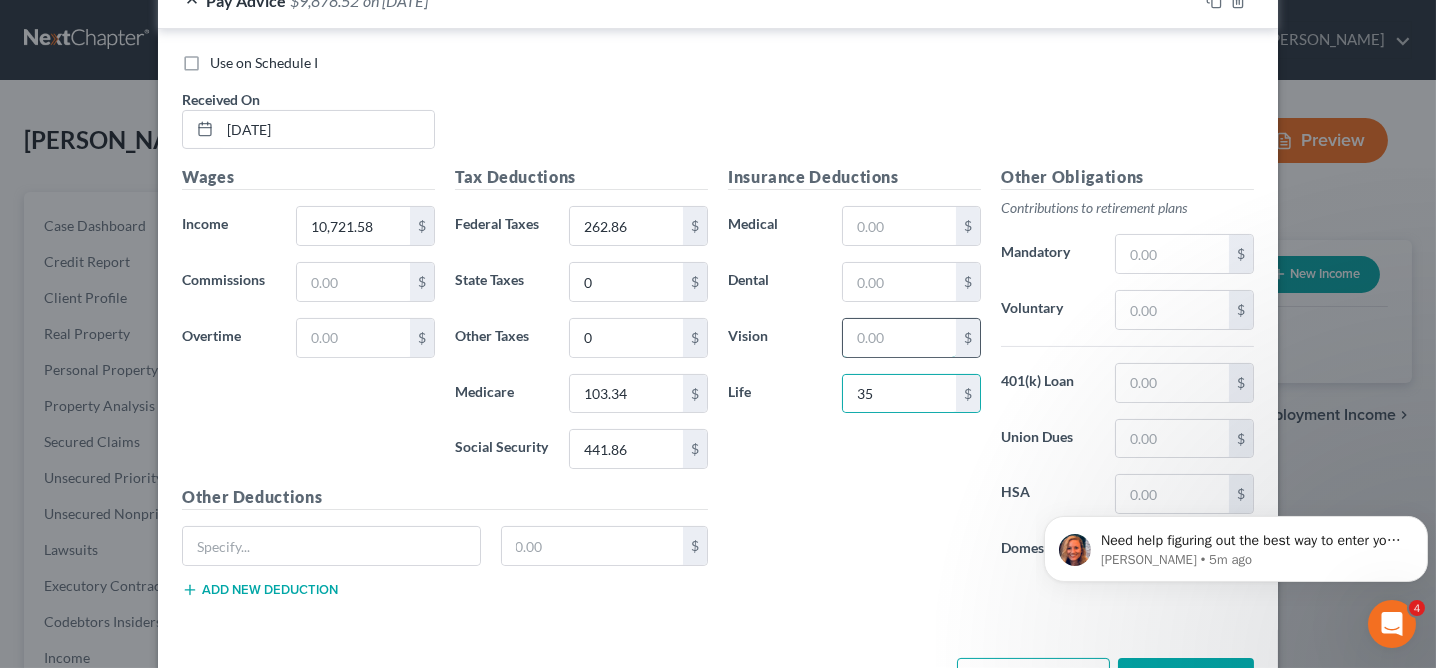 click at bounding box center (899, 338) 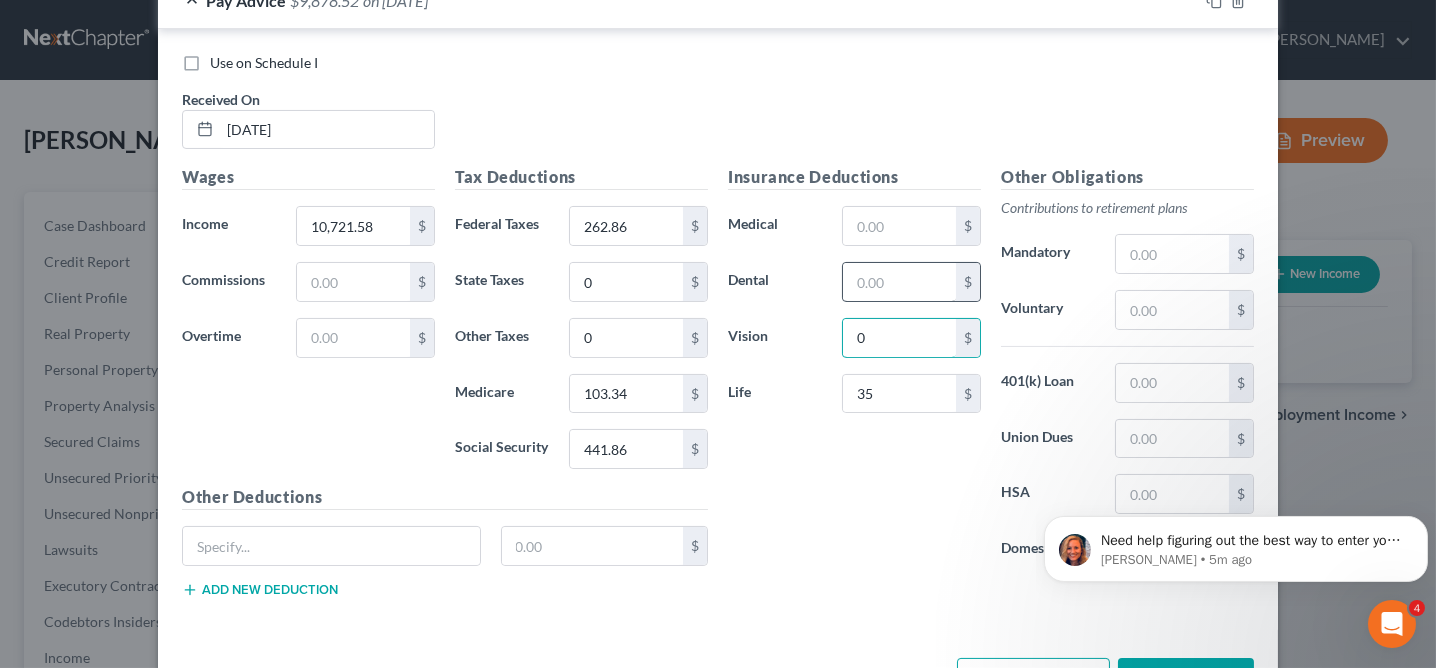 type on "0" 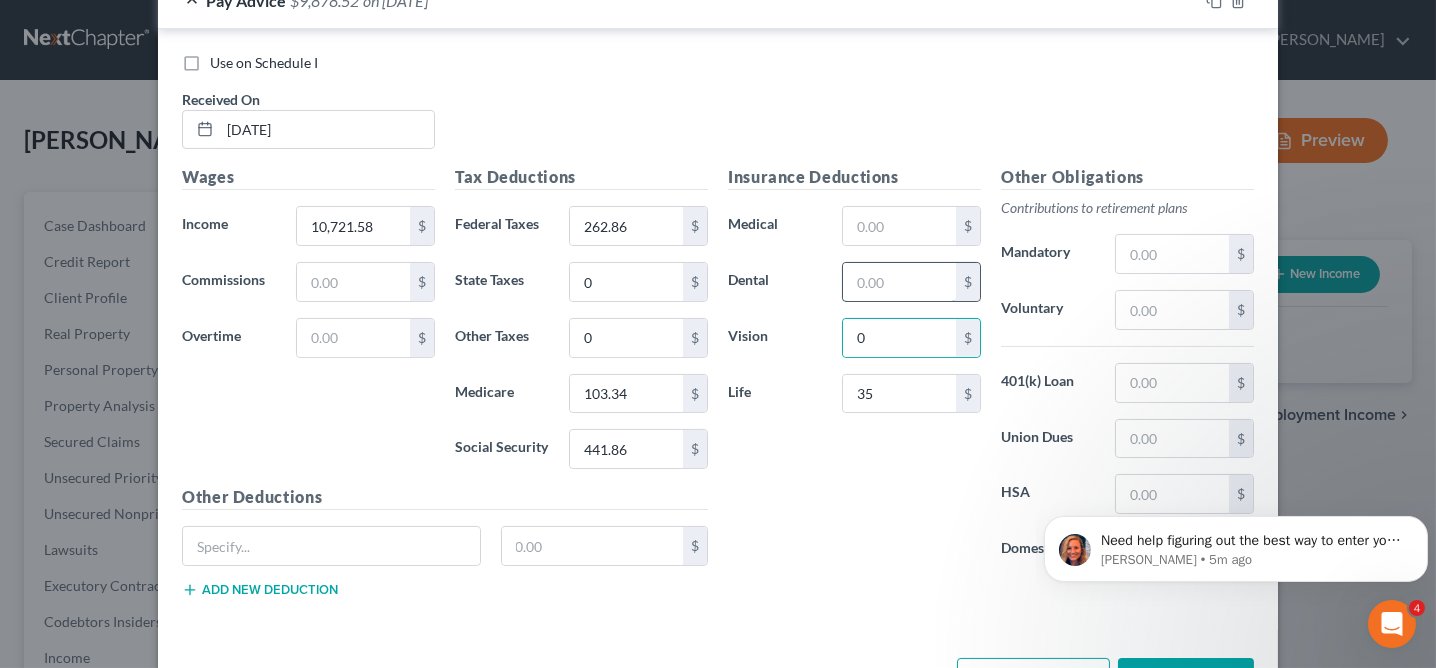 click at bounding box center [899, 282] 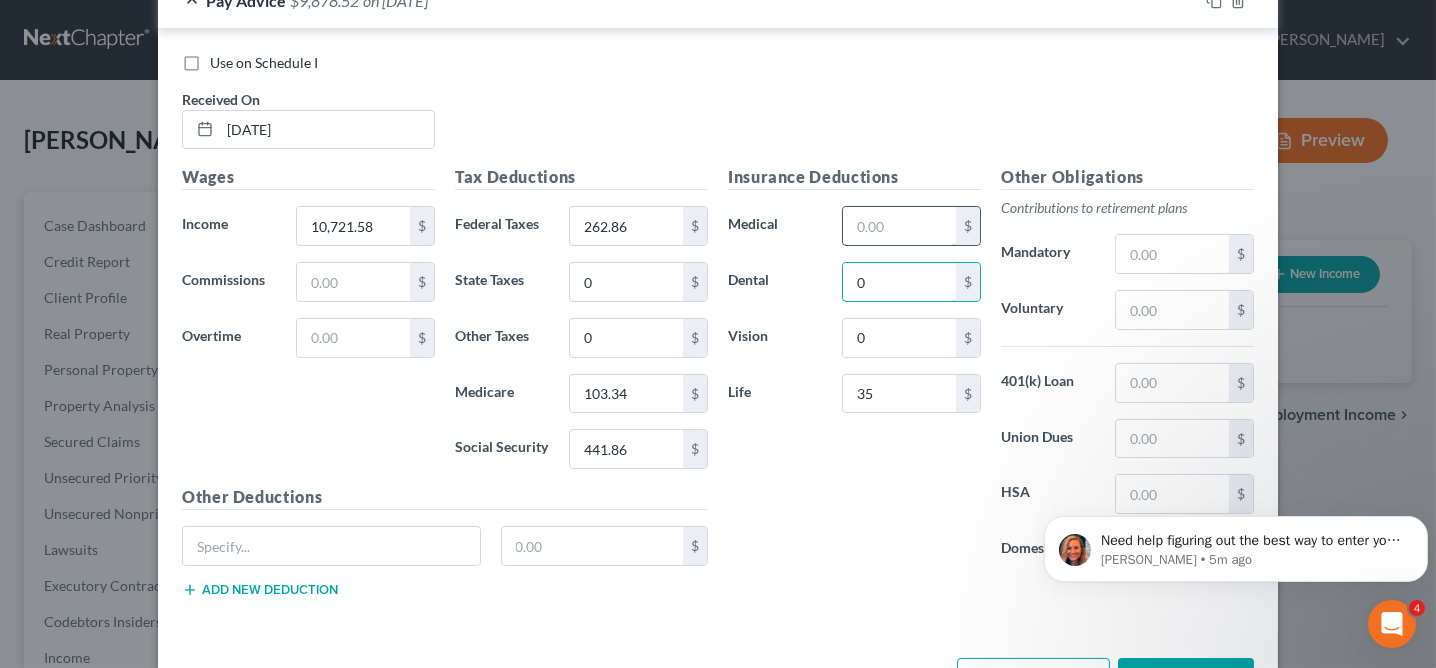 type on "0" 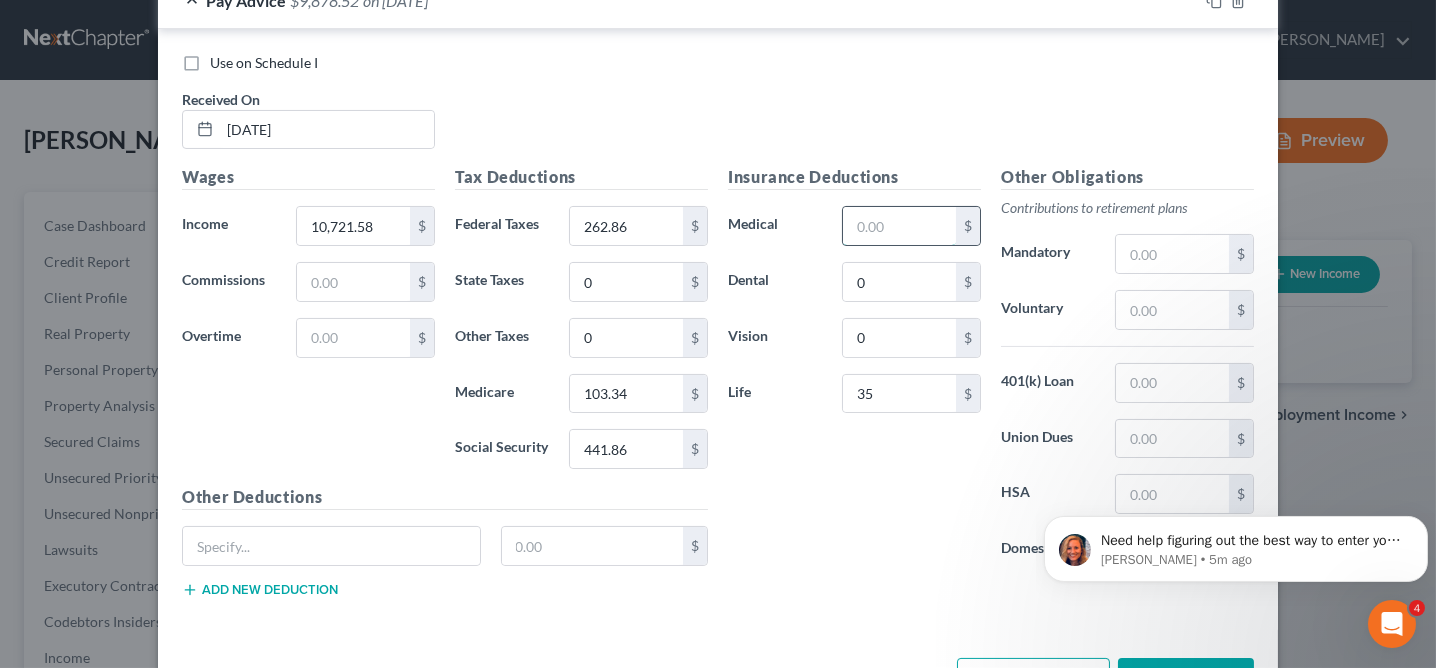 click at bounding box center (899, 226) 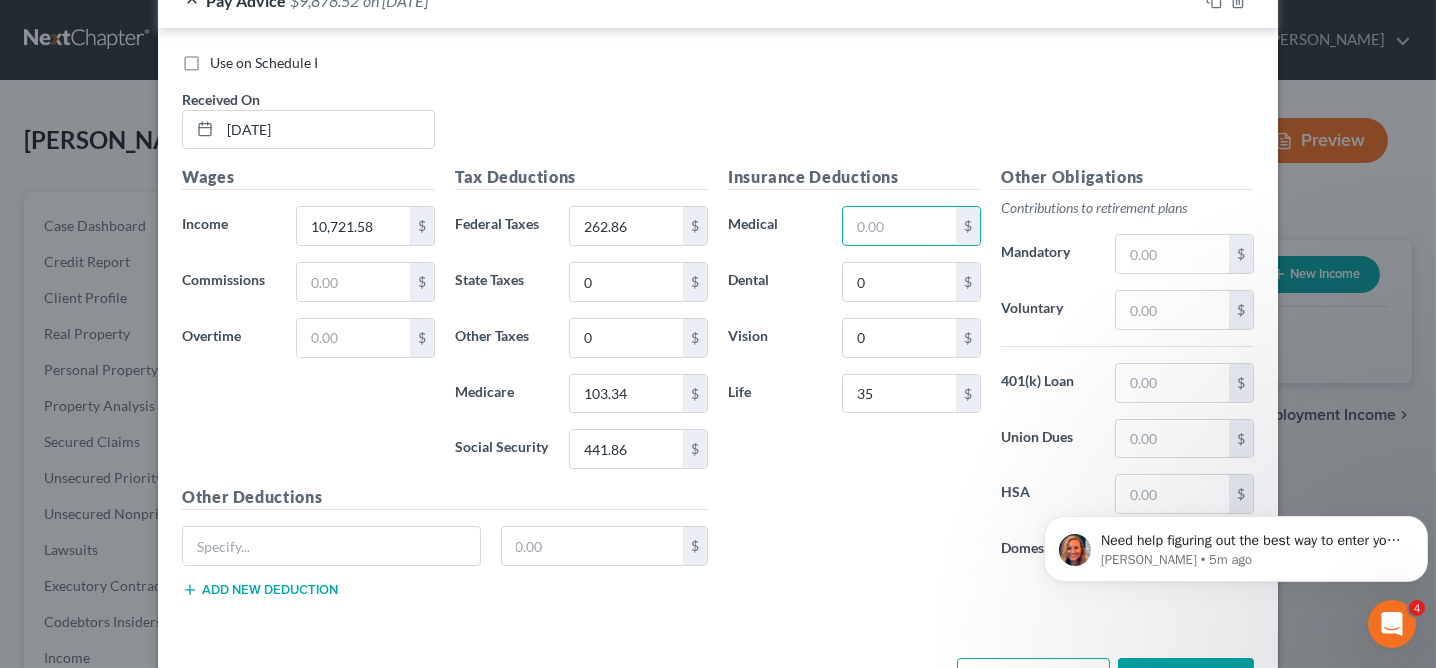scroll, scrollTop: 764, scrollLeft: 0, axis: vertical 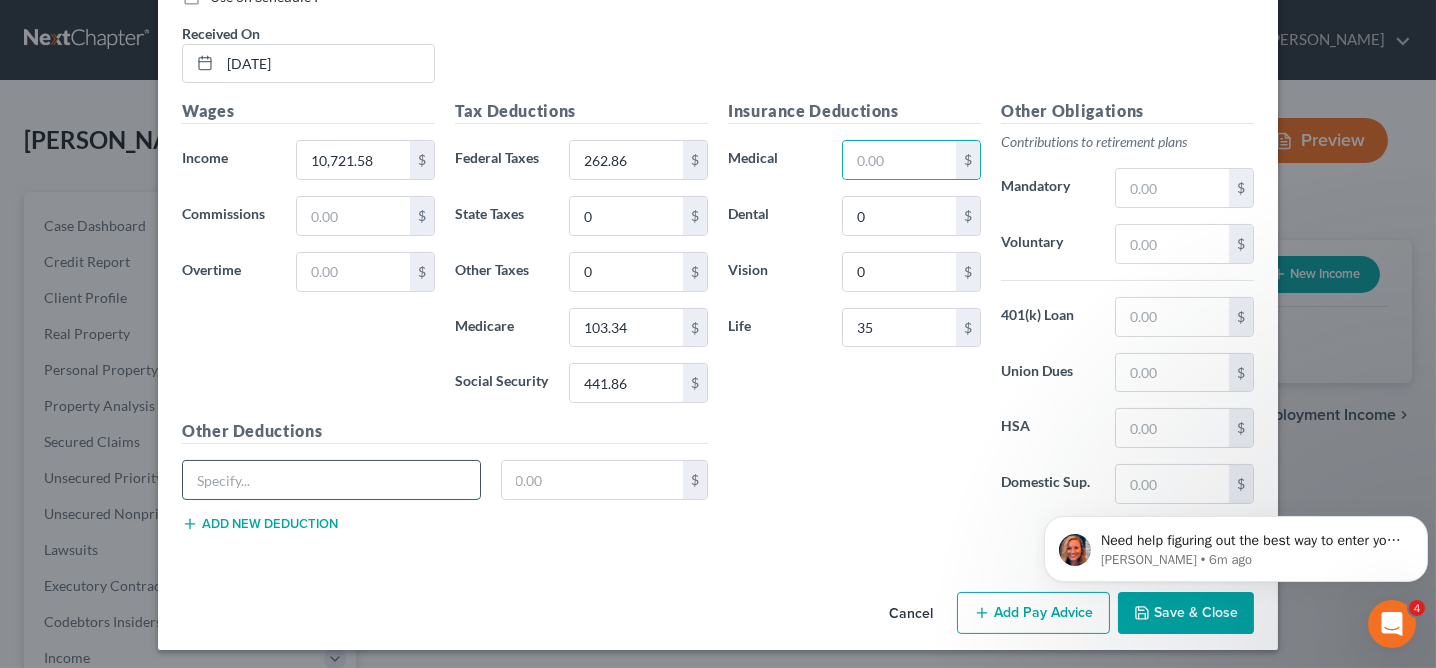 click at bounding box center (331, 480) 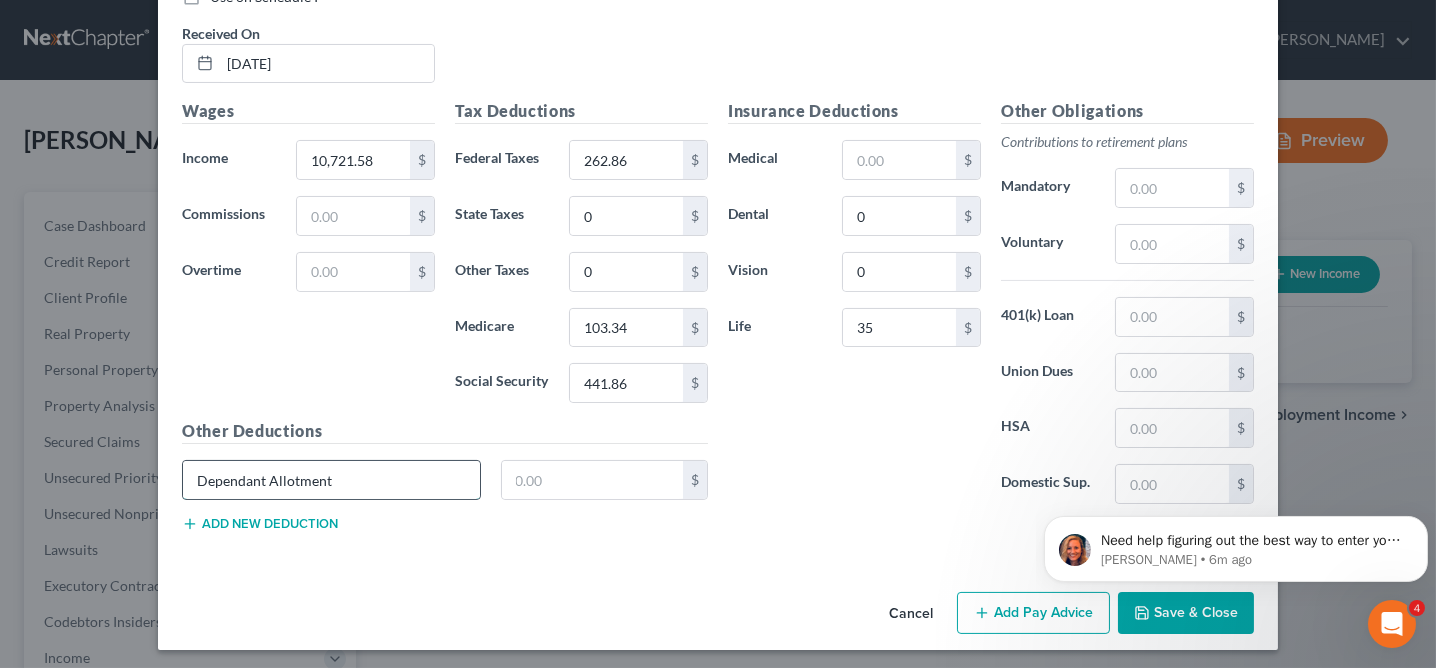 type on "Dependant Allotment" 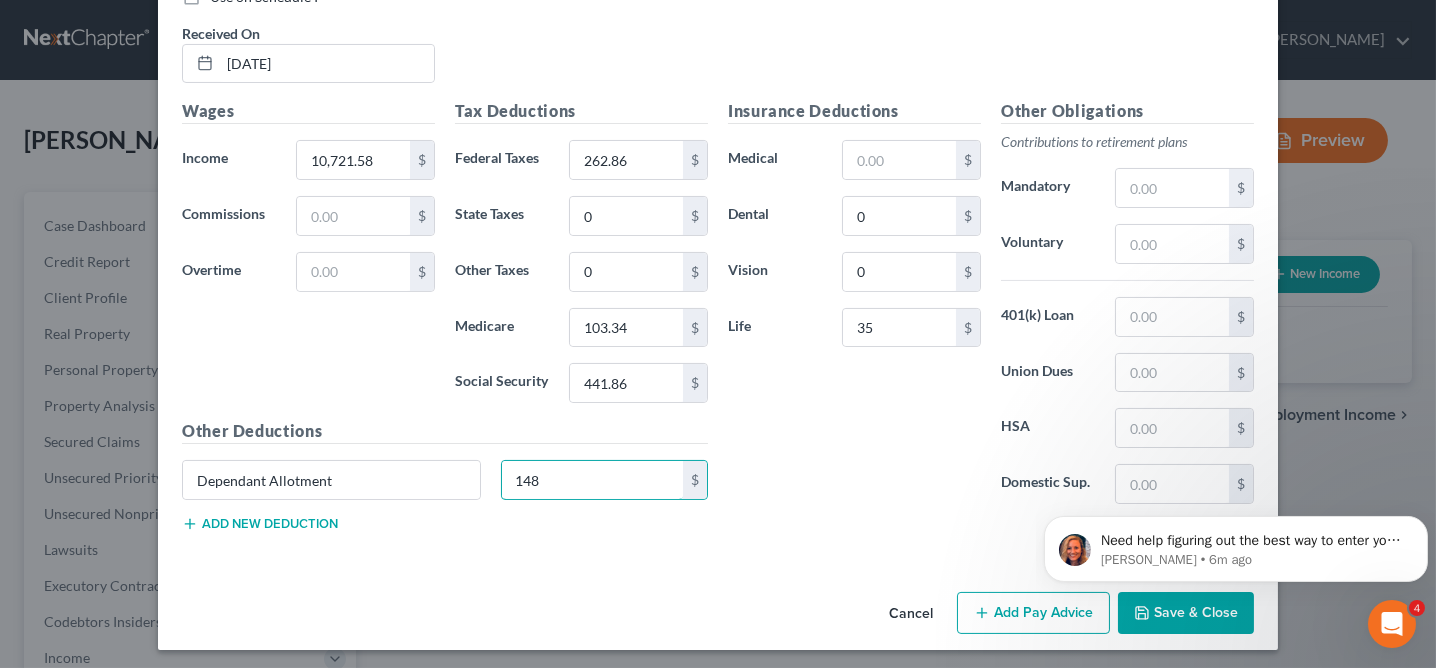 type on "148" 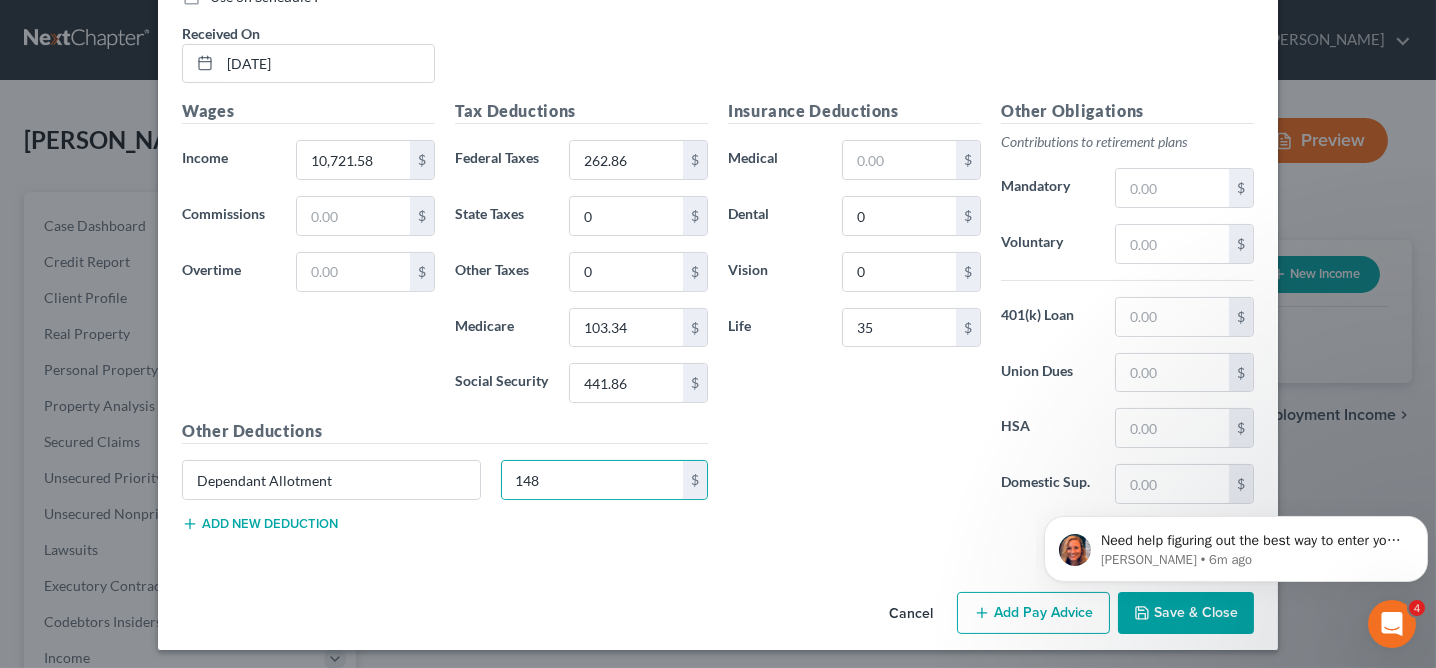 click on "Add new deduction" at bounding box center [260, 524] 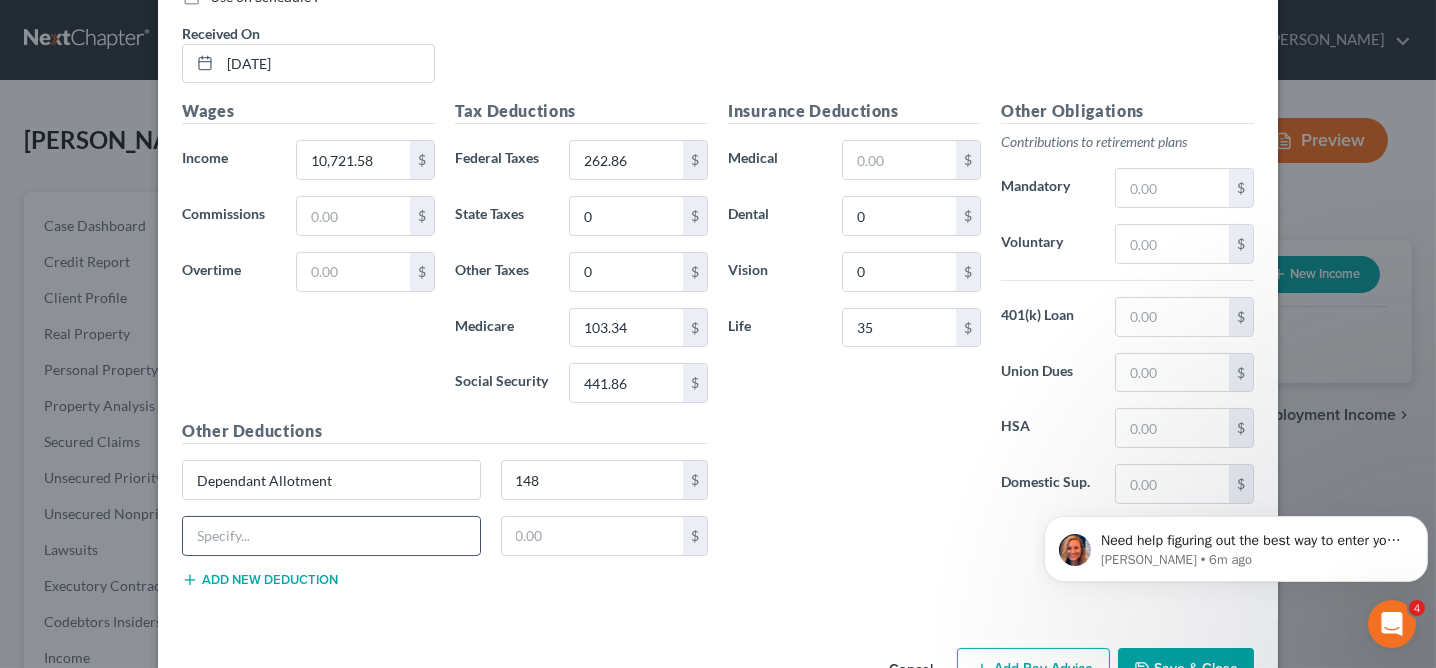 click at bounding box center [331, 536] 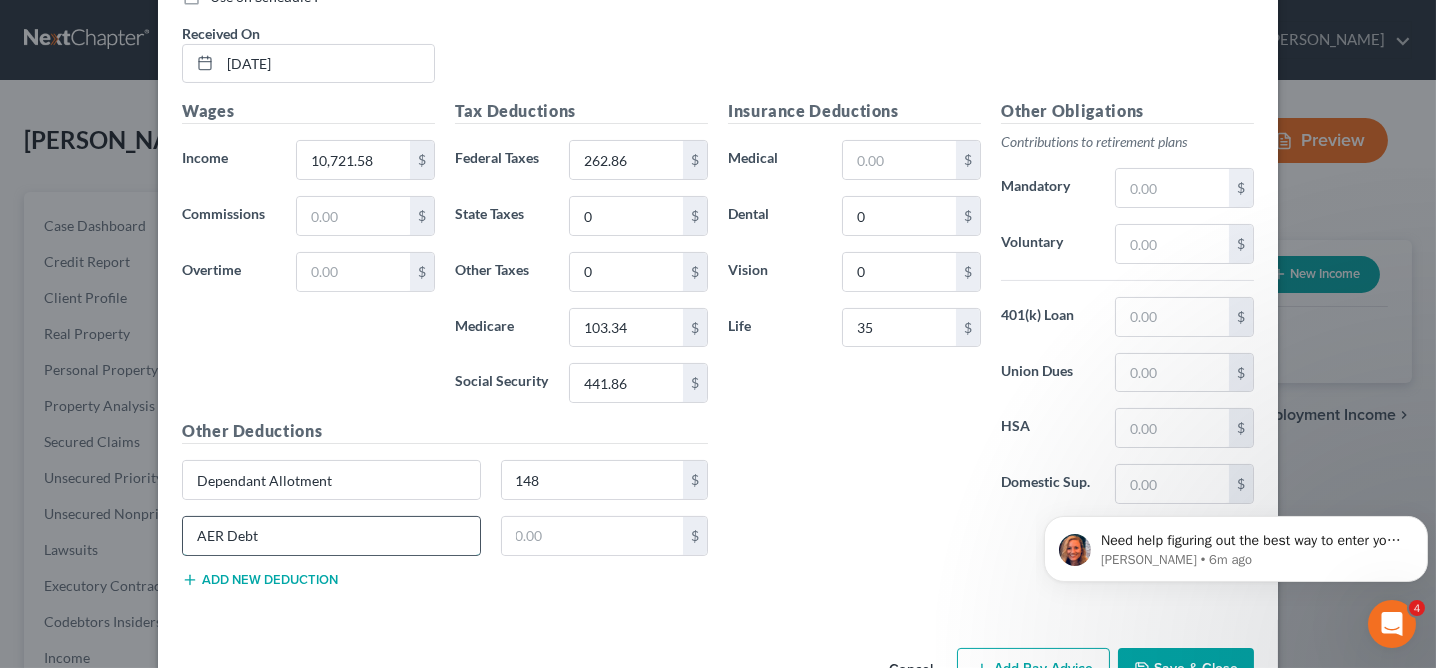 type on "AER Debt" 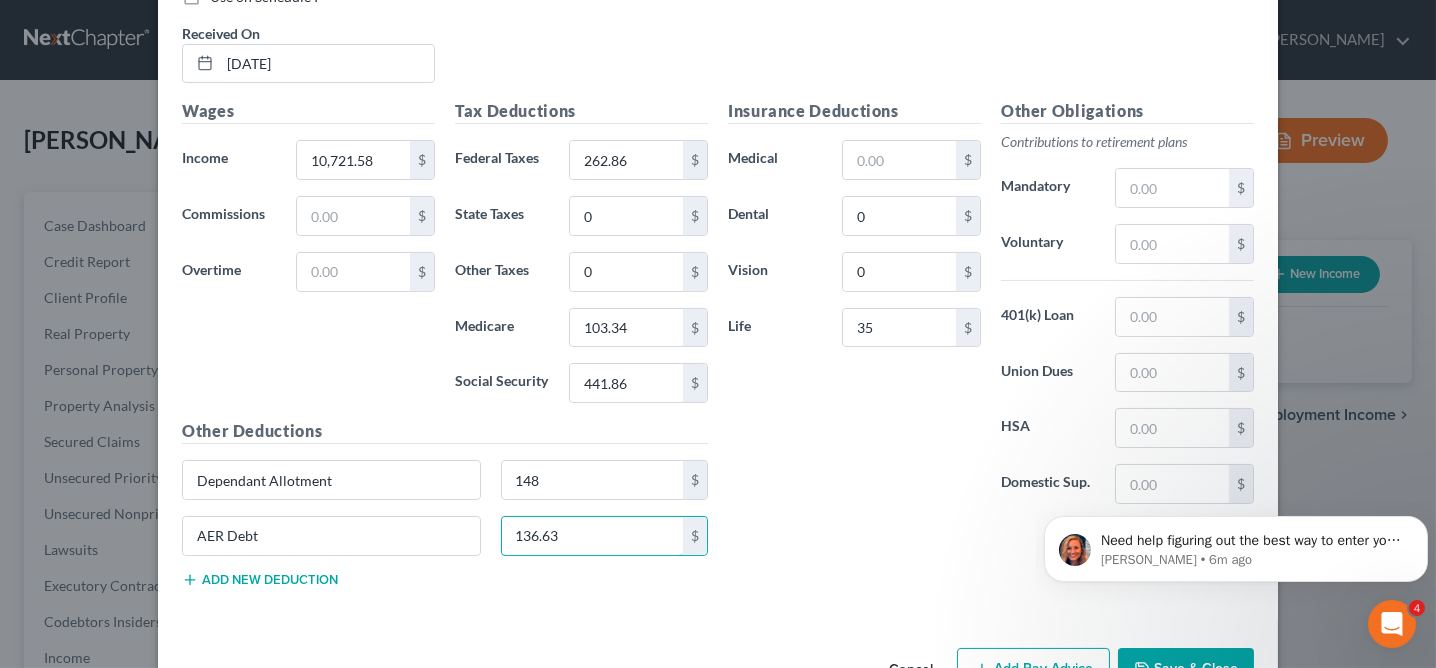 type on "136.63" 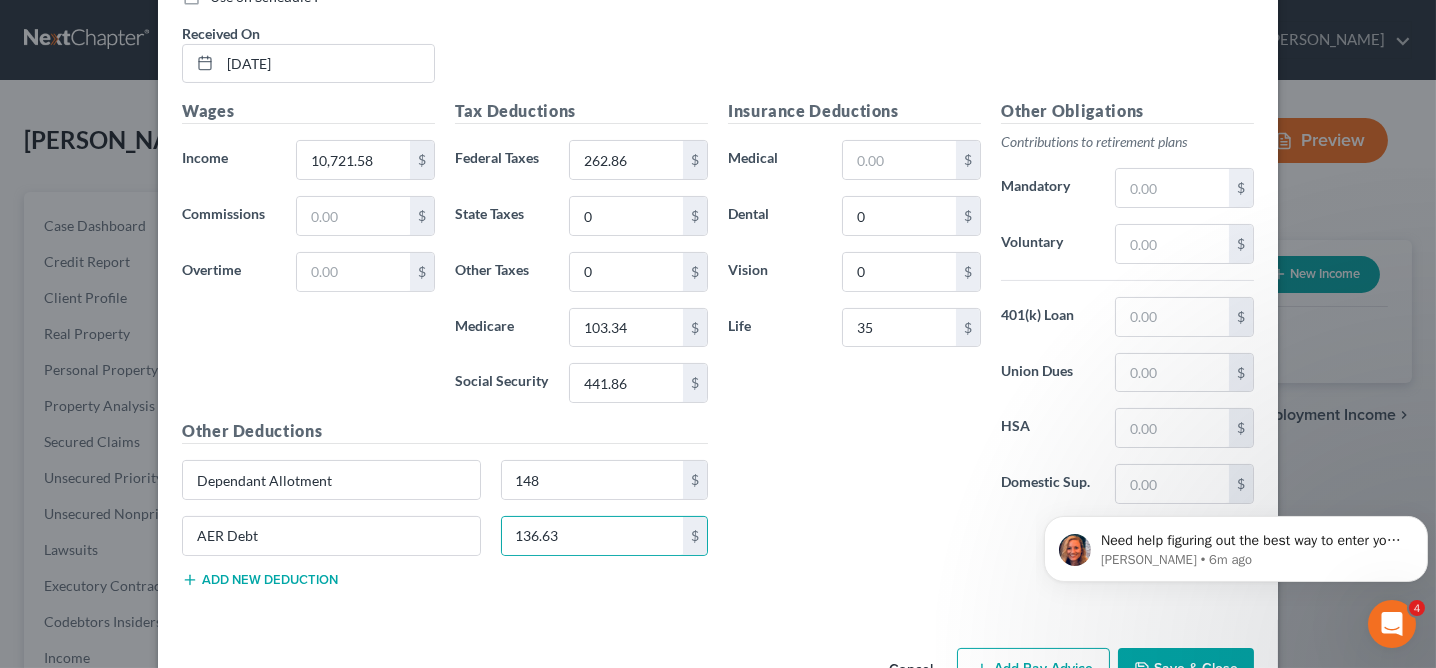 click on "Insurance Deductions Medical $ Dental 0 $ Vision 0 $ Life 35 $ Other Obligations Contributions to retirement plans Mandatory $ Voluntary $ 401(k) Loan $ Union Dues $ HSA $ Domestic Sup. $" at bounding box center (991, 351) 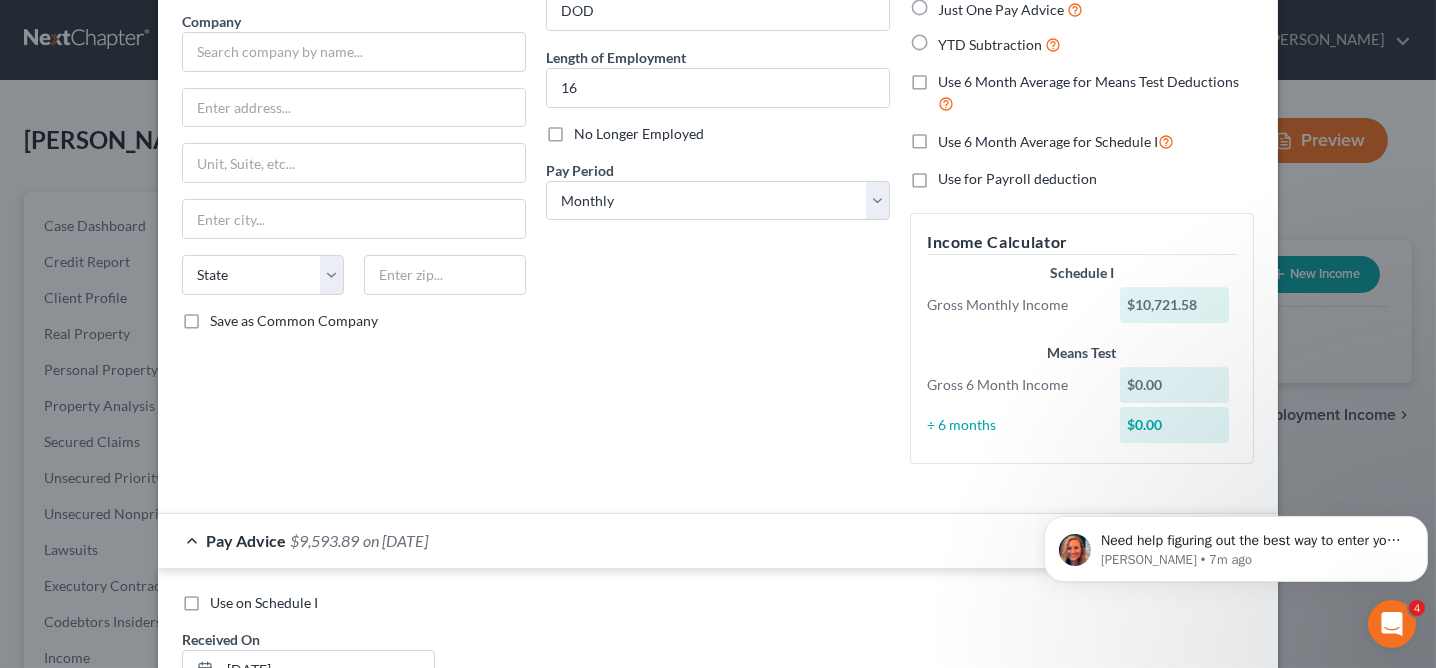 scroll, scrollTop: 132, scrollLeft: 0, axis: vertical 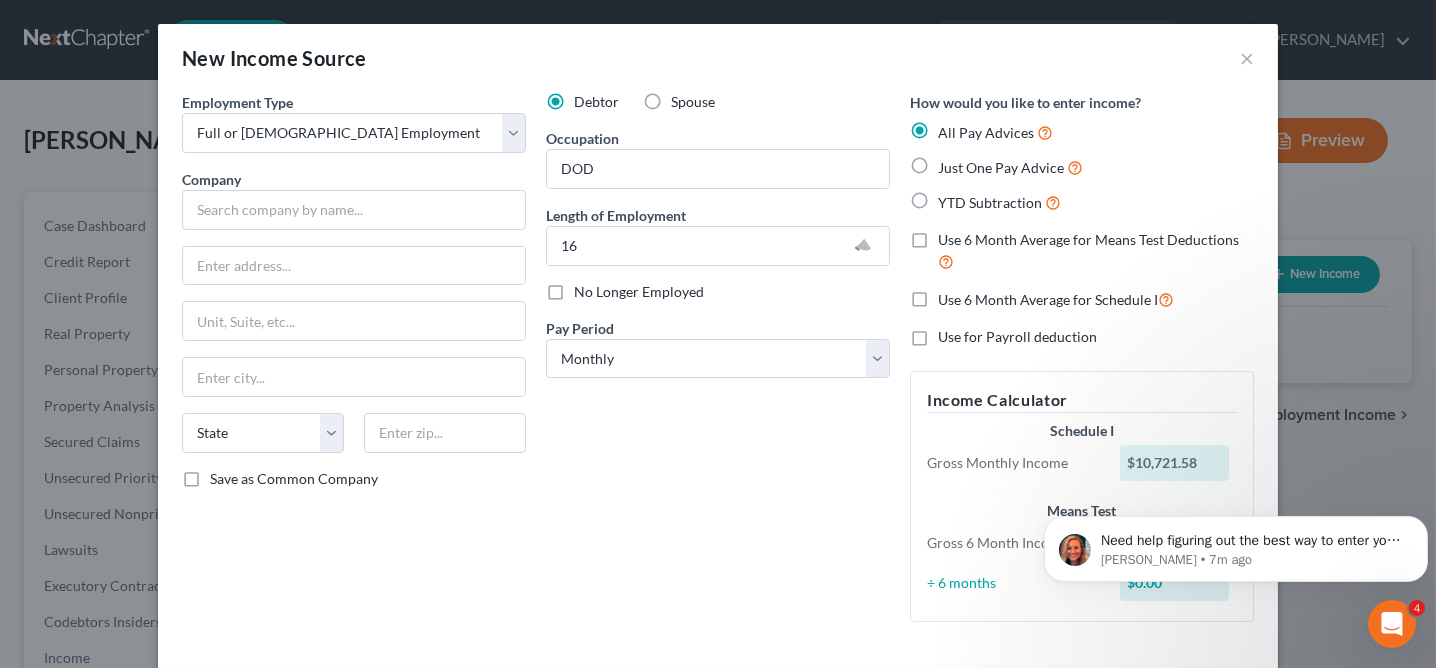 click on "Just One Pay Advice" at bounding box center (1010, 167) 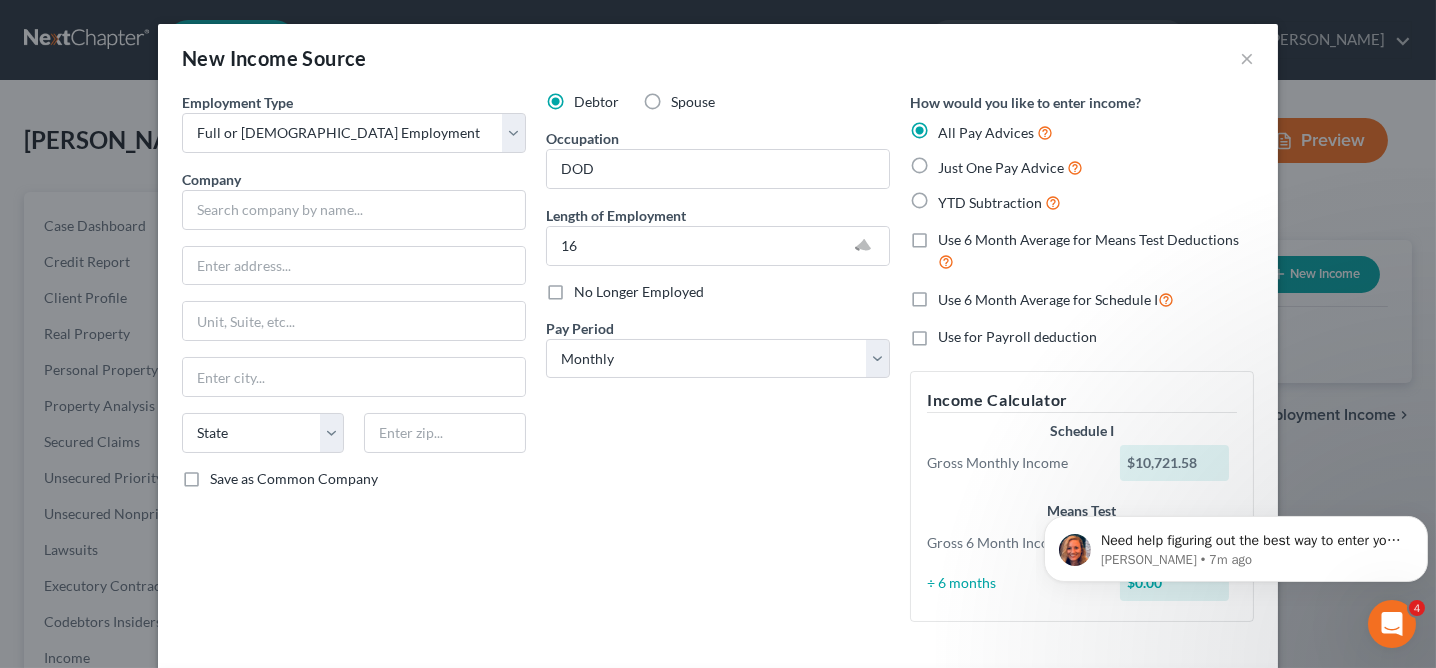 click on "Just One Pay Advice" at bounding box center (952, 162) 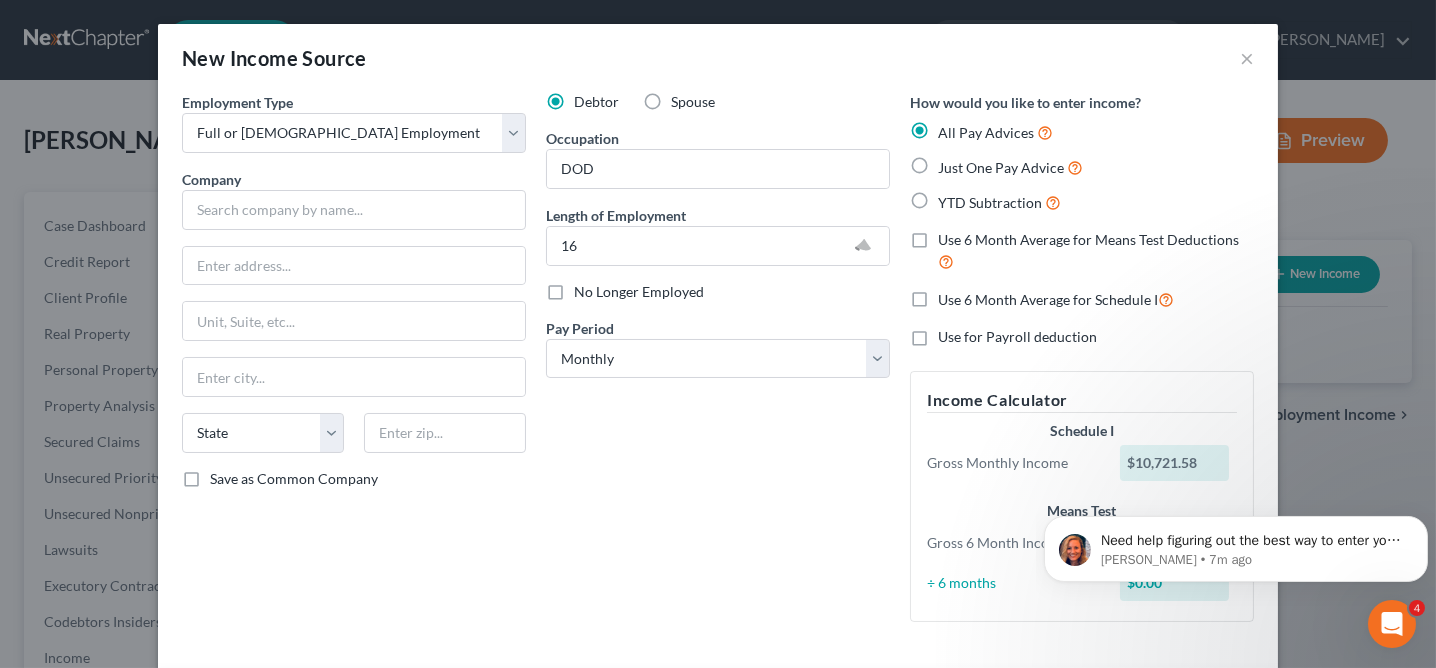 radio on "true" 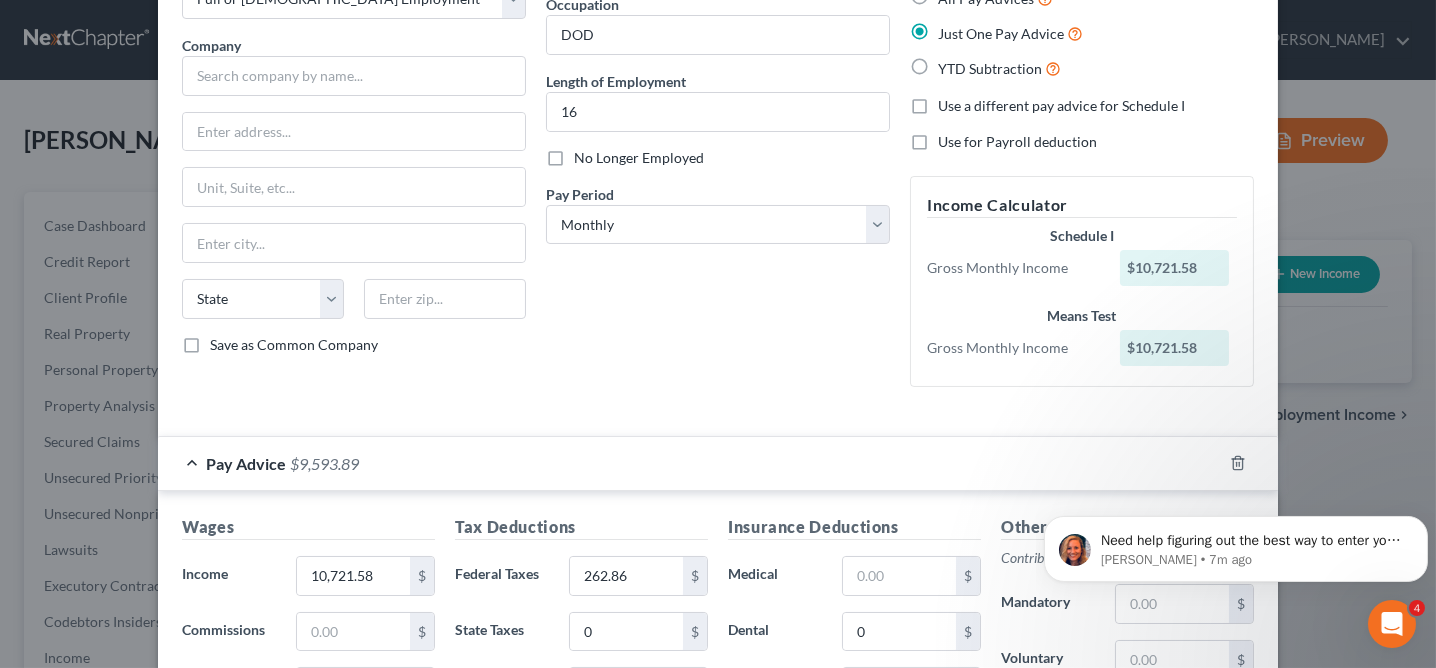 scroll, scrollTop: 605, scrollLeft: 0, axis: vertical 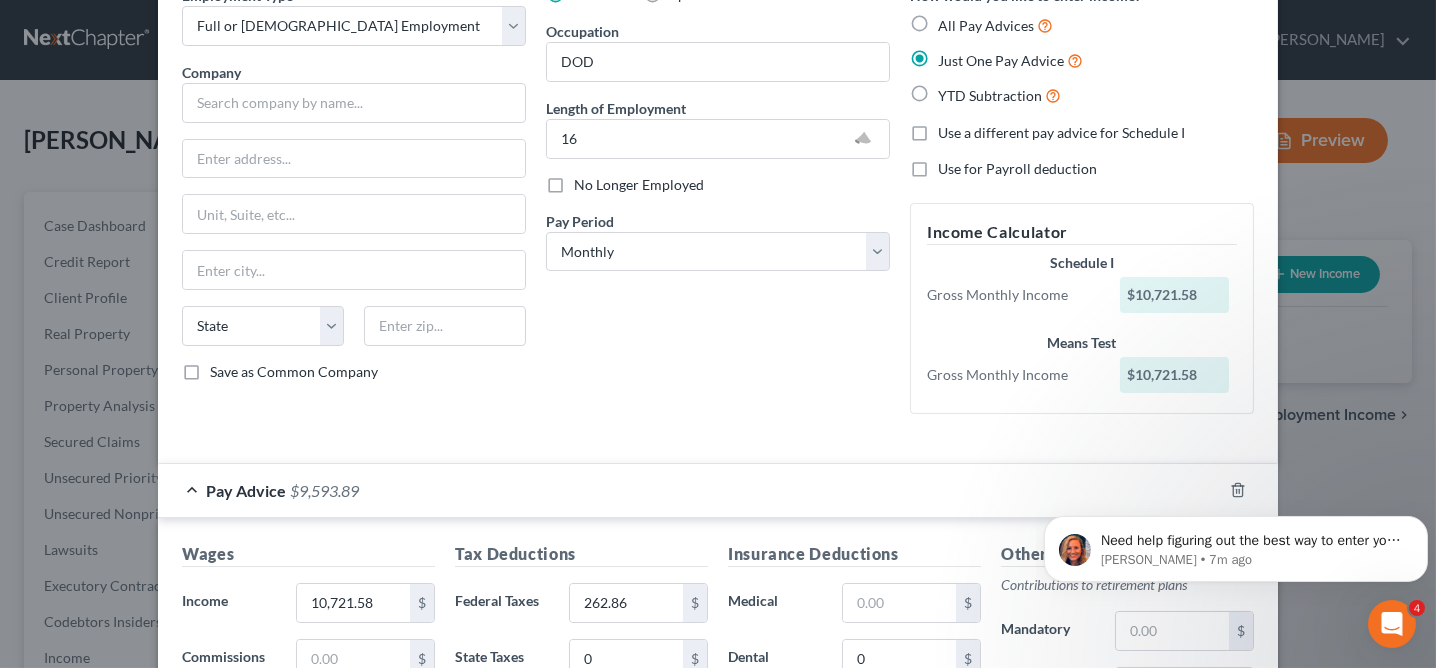 click on "All Pay Advices" at bounding box center (995, 25) 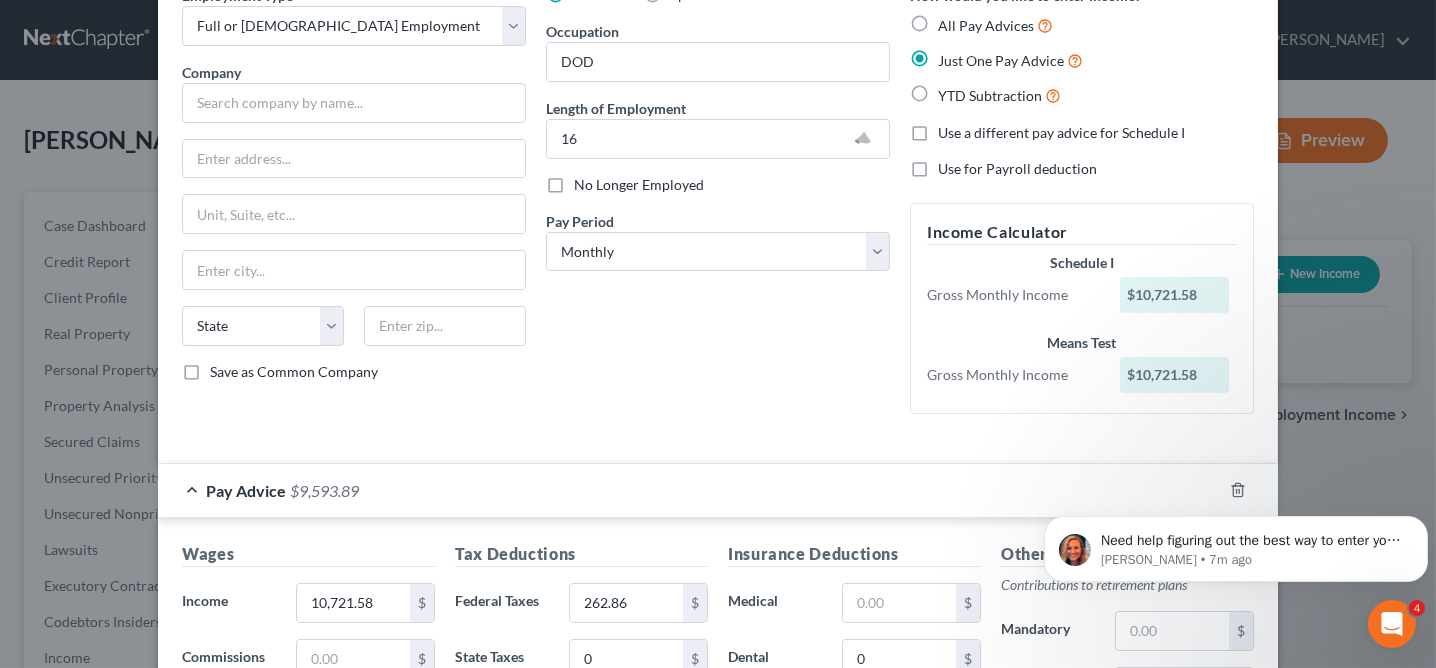 click on "All Pay Advices" at bounding box center (952, 20) 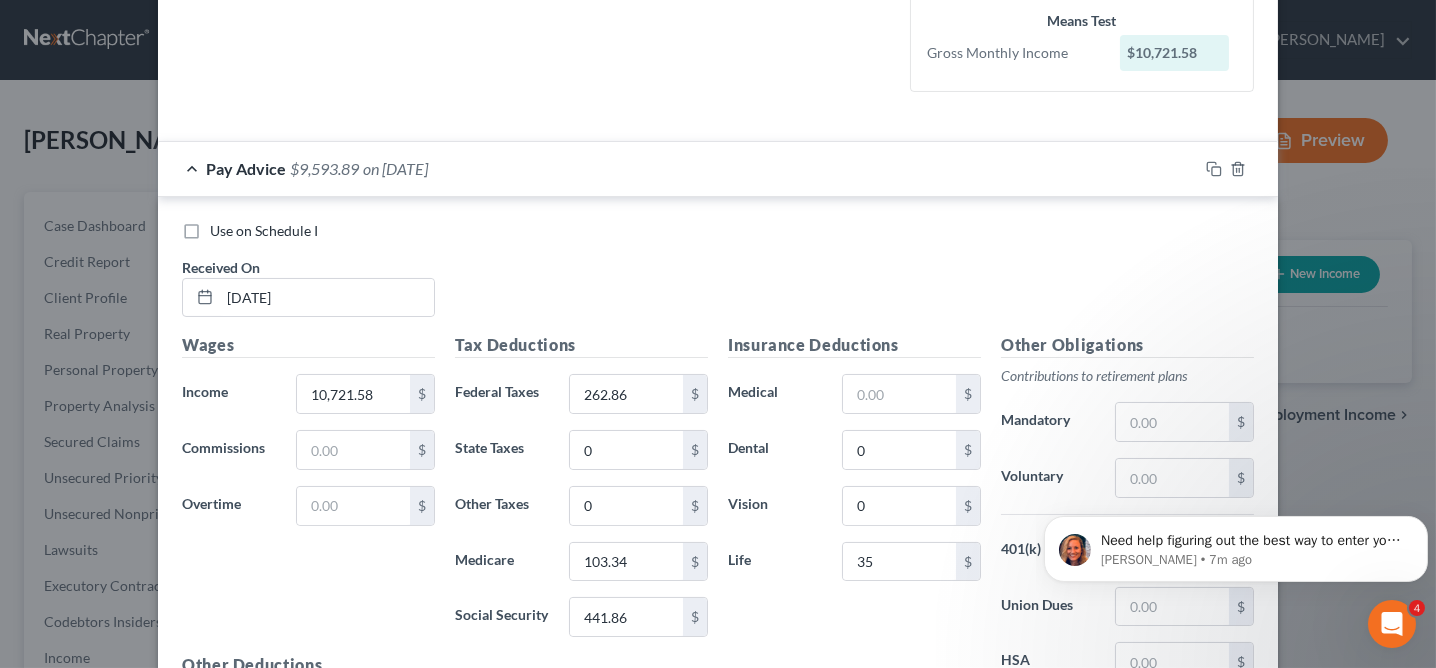 scroll, scrollTop: 110, scrollLeft: 0, axis: vertical 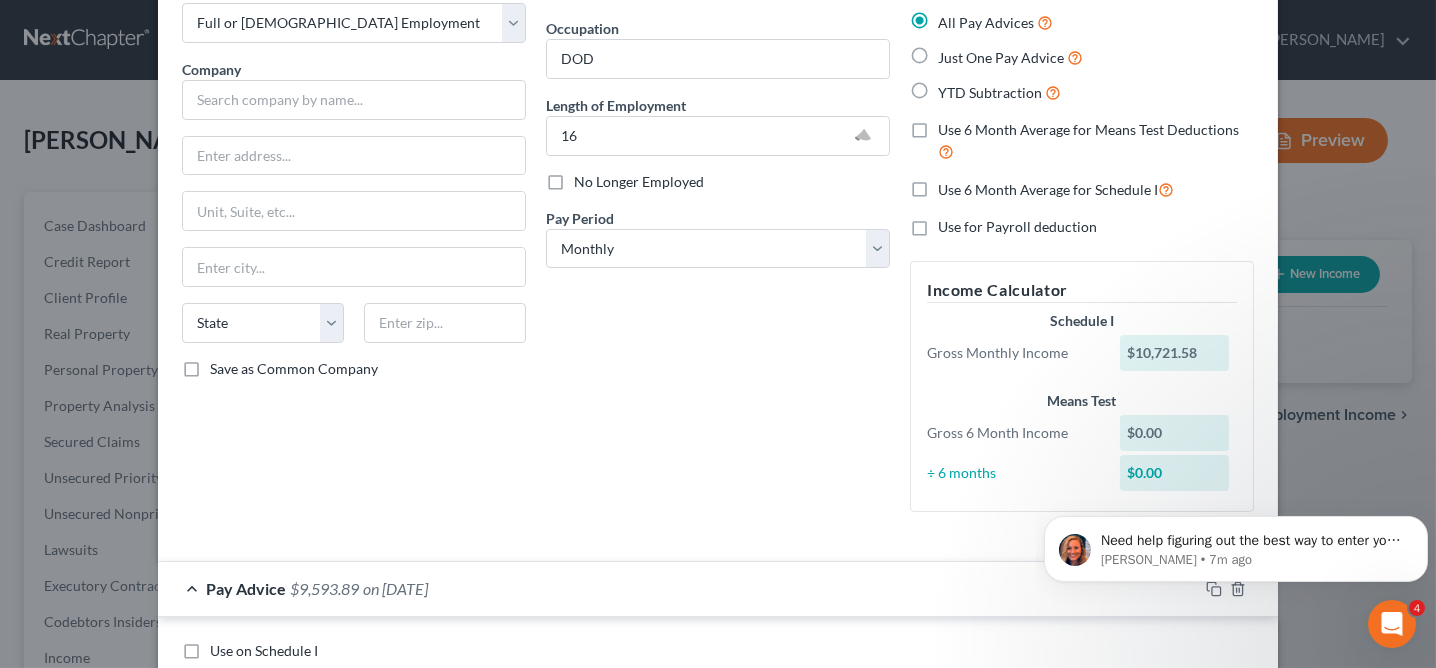 click on "Use 6 Month Average for Means Test Deductions" at bounding box center [1096, 141] 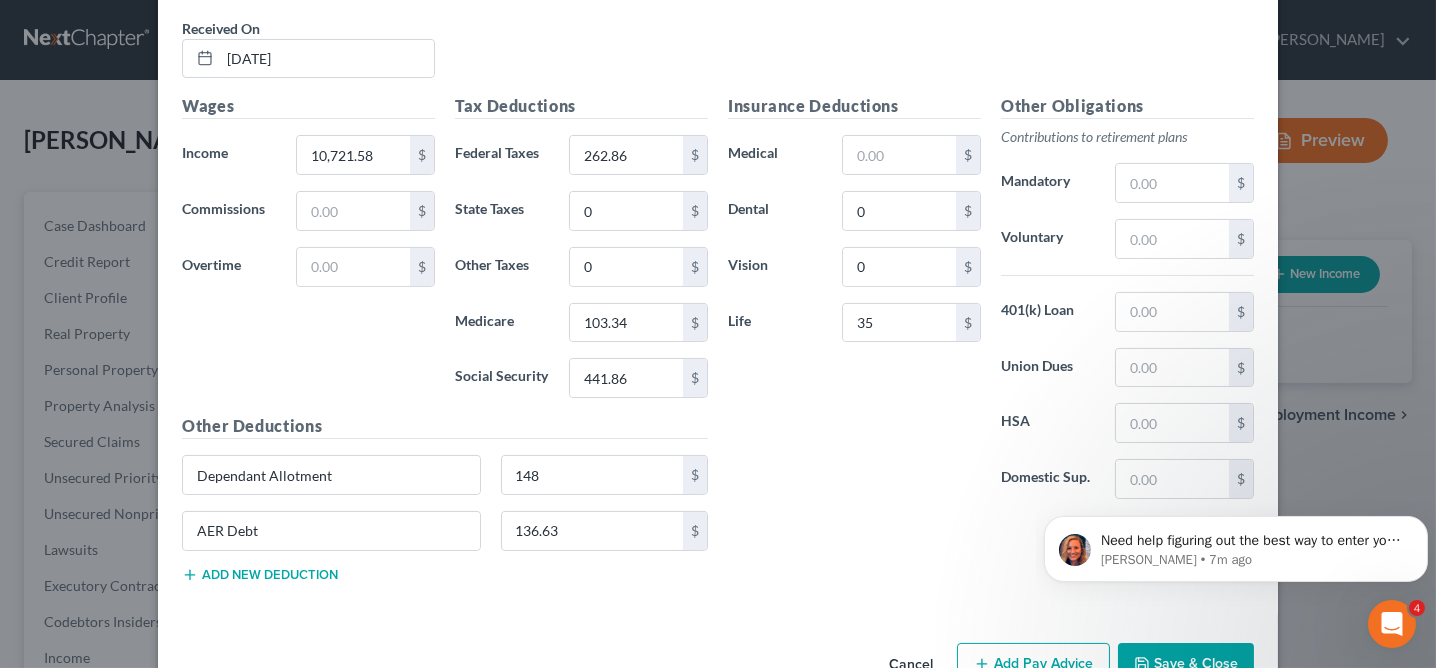 scroll, scrollTop: 819, scrollLeft: 0, axis: vertical 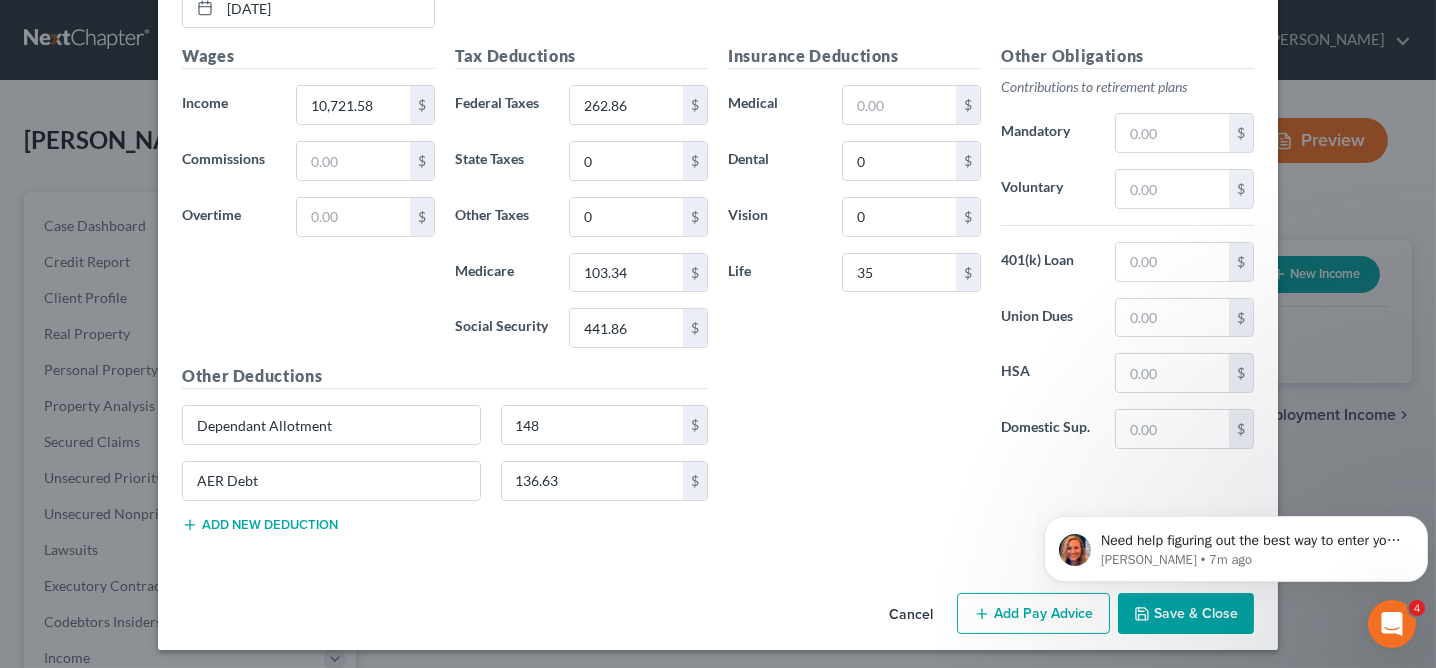 click on "Add Pay Advice" at bounding box center (1033, 614) 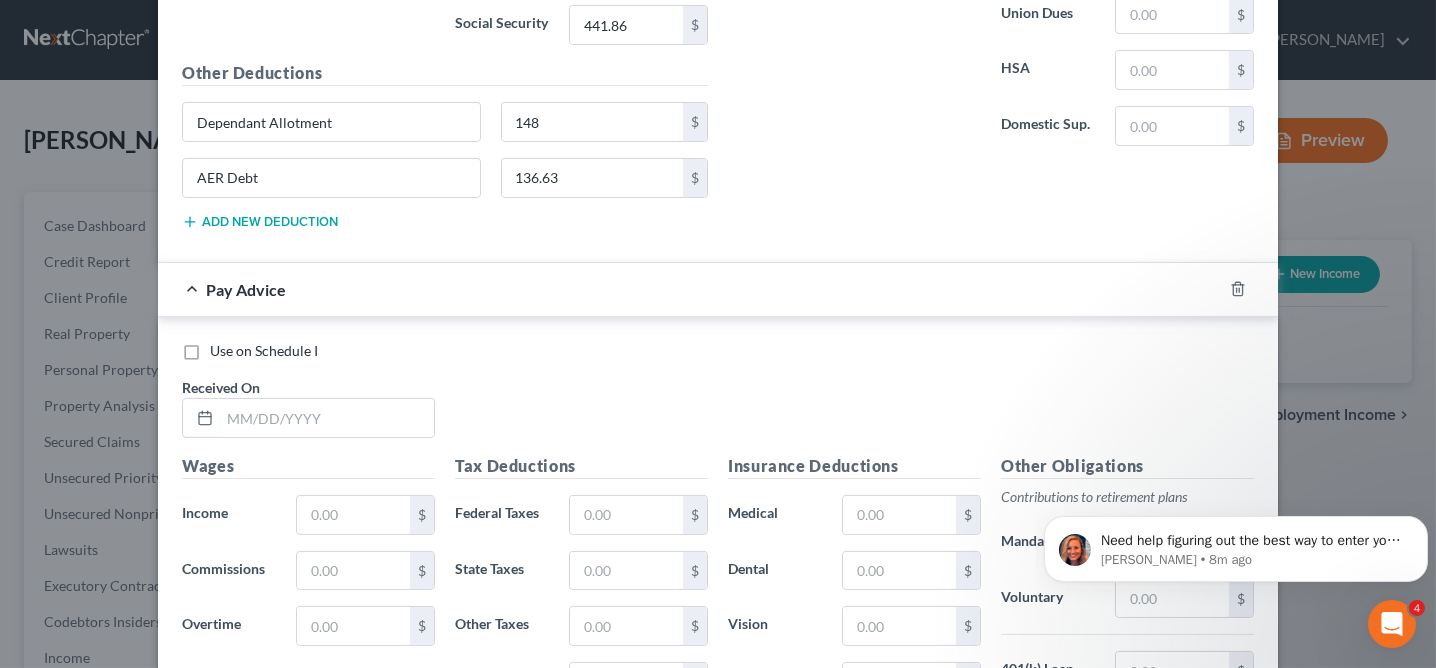 scroll, scrollTop: 1150, scrollLeft: 0, axis: vertical 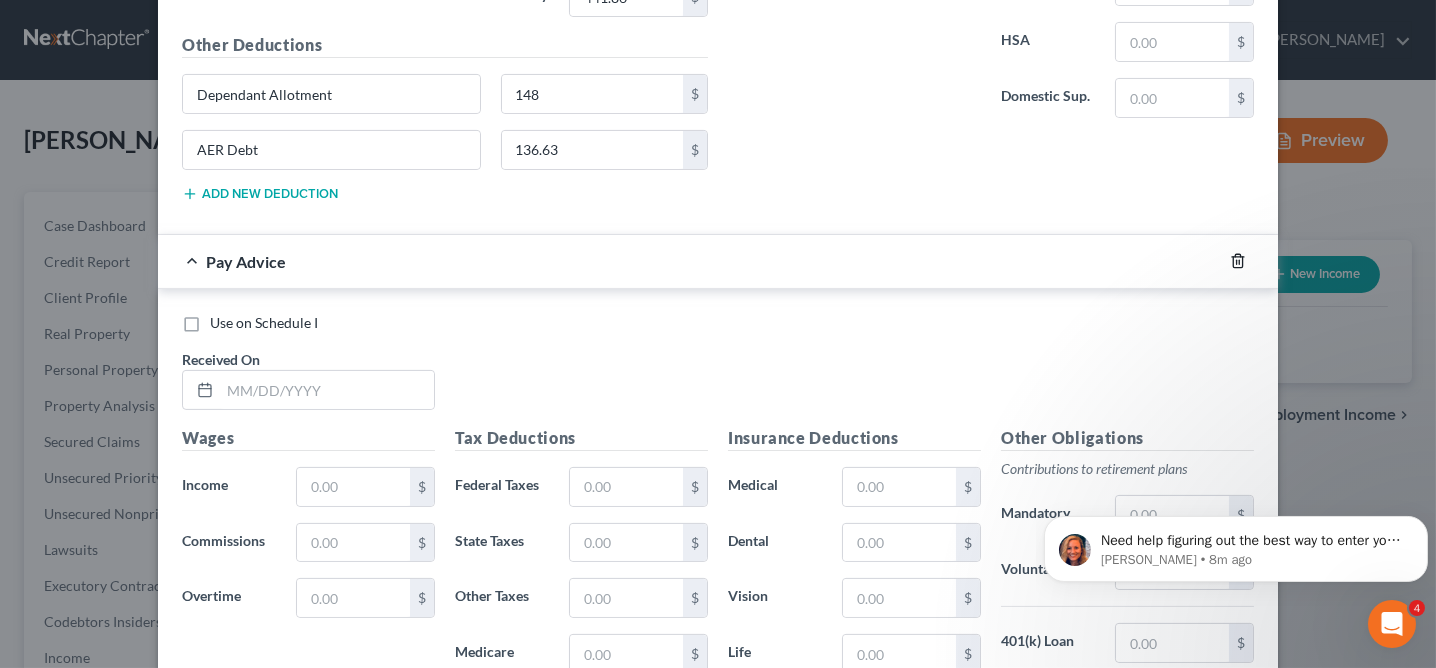 click 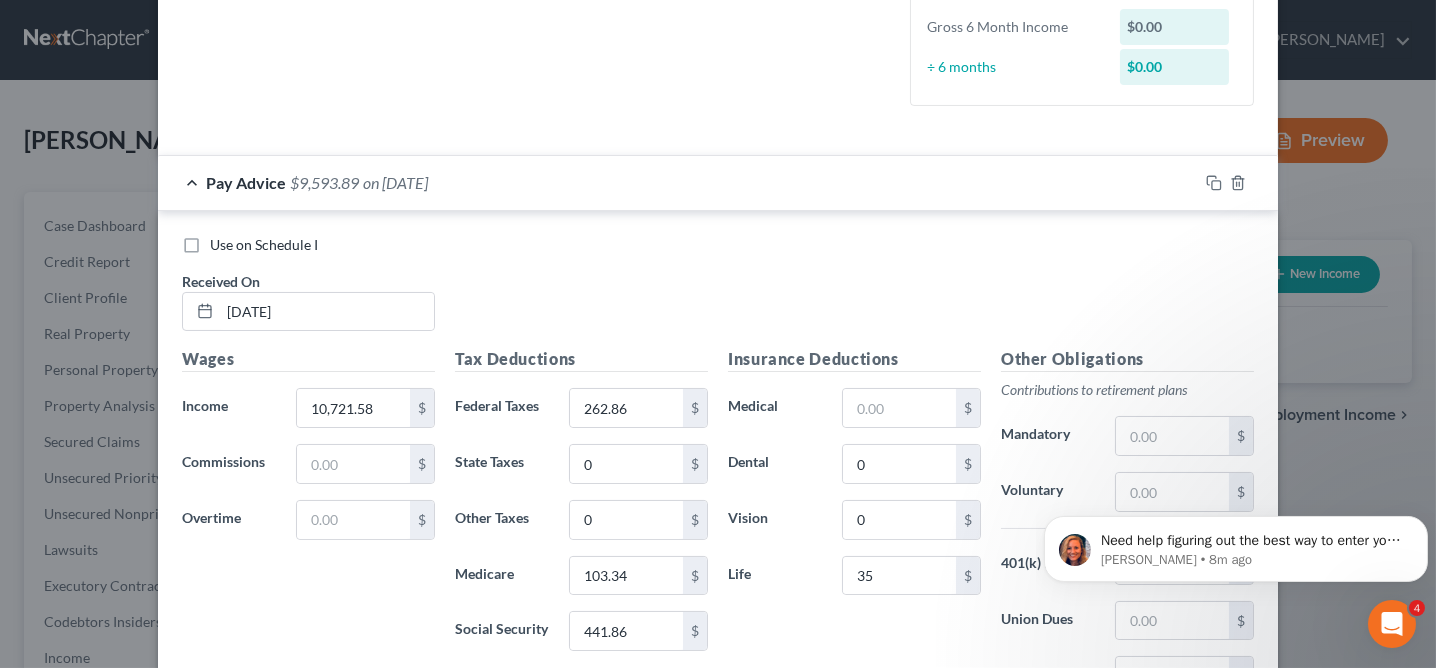 scroll, scrollTop: 438, scrollLeft: 0, axis: vertical 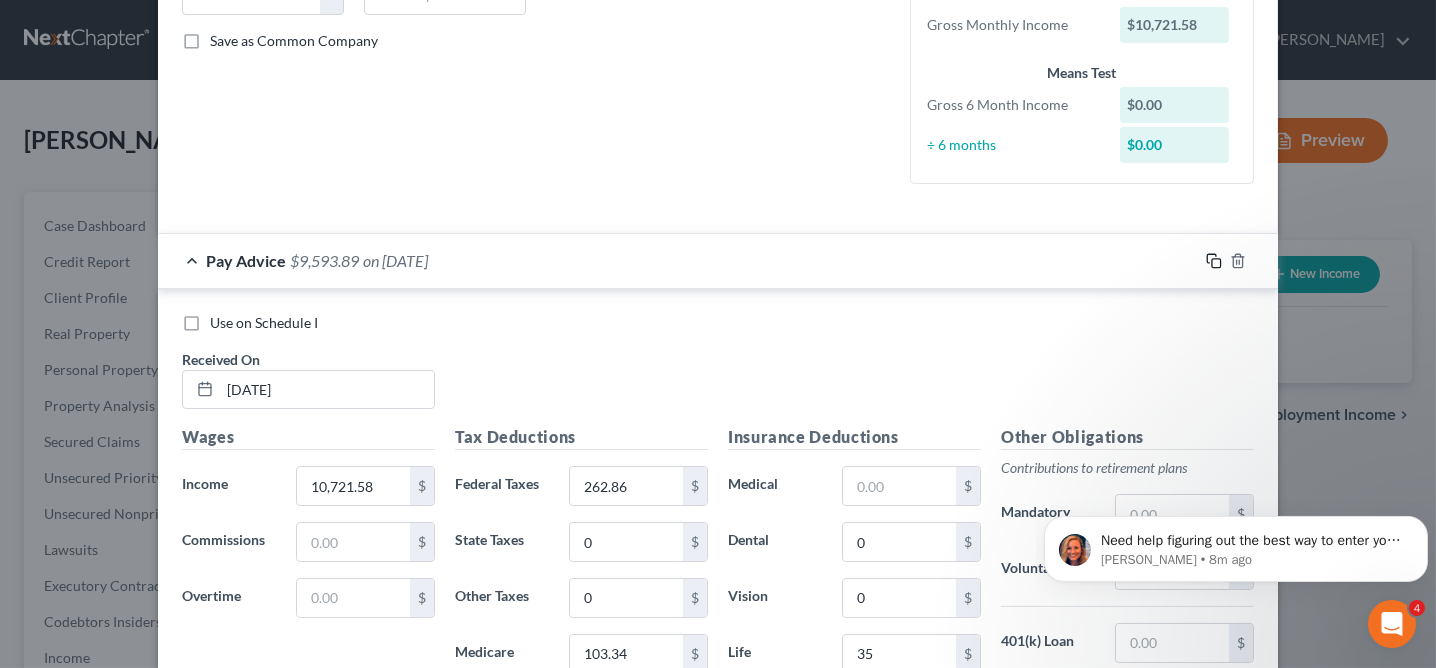 click 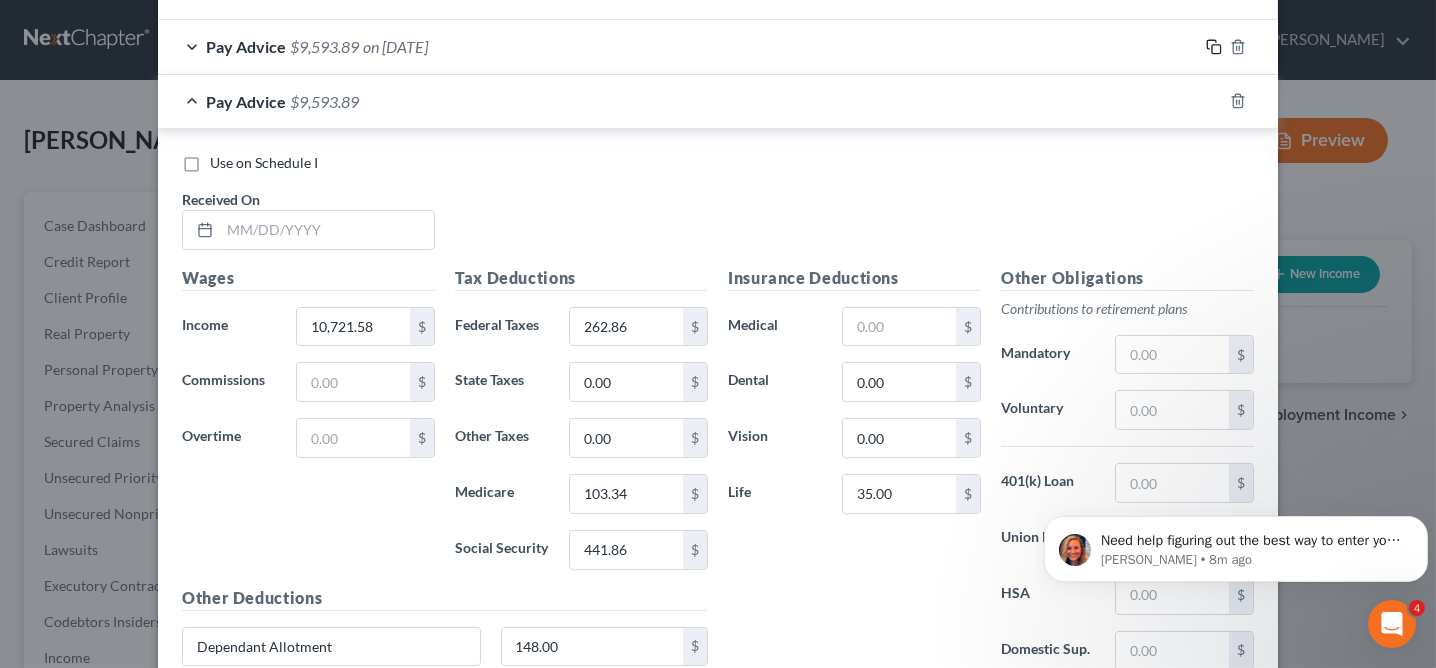 scroll, scrollTop: 655, scrollLeft: 0, axis: vertical 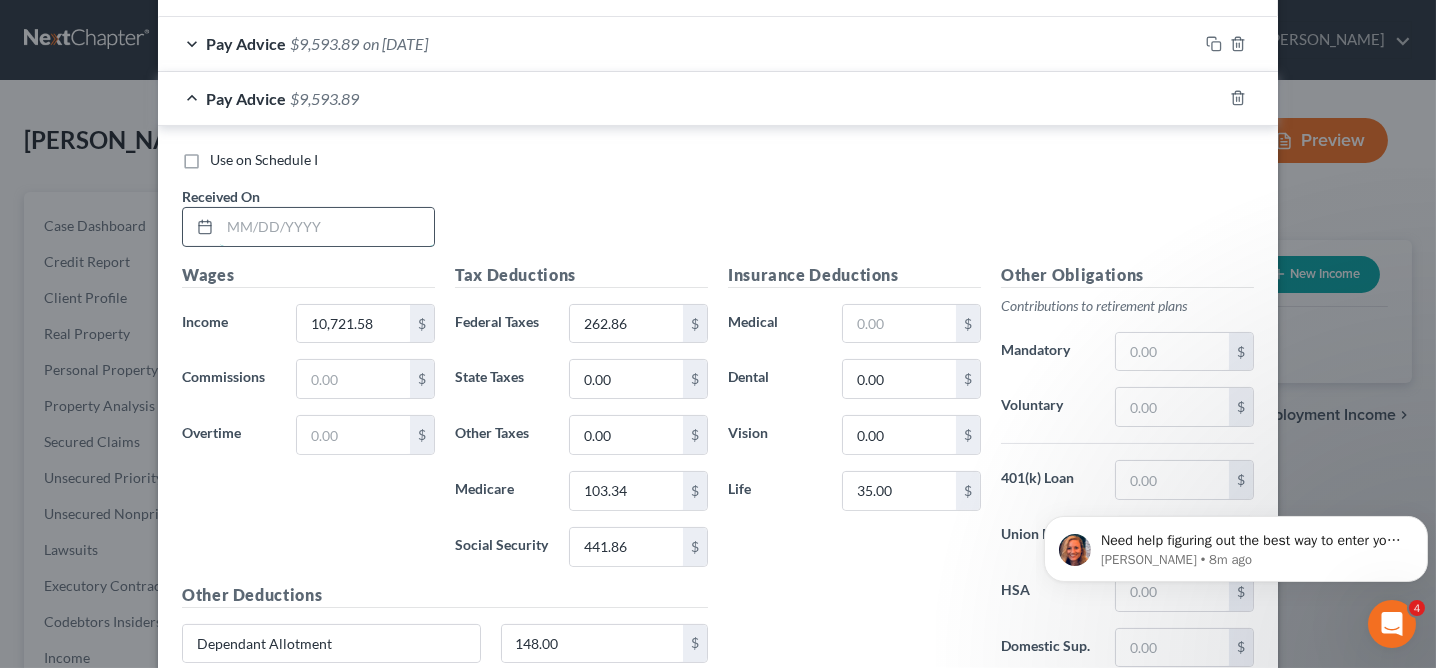 click at bounding box center [327, 227] 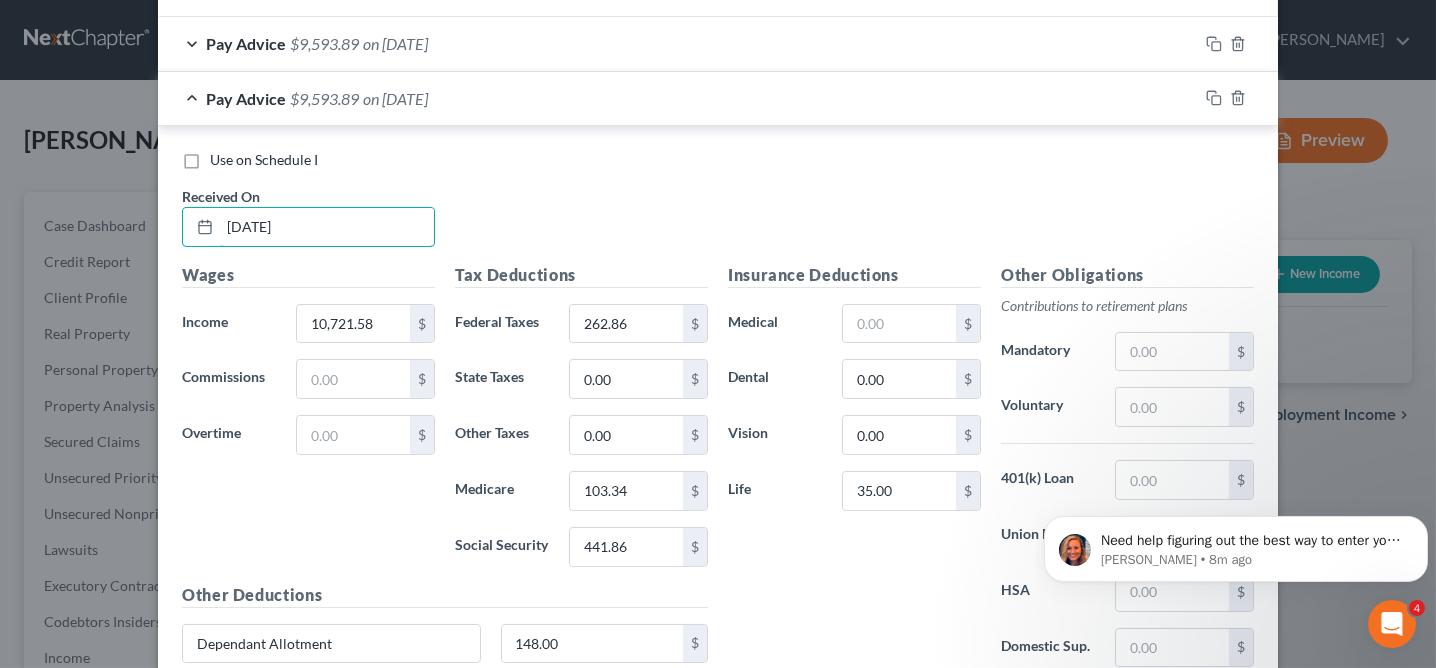 type on "06/01/2025" 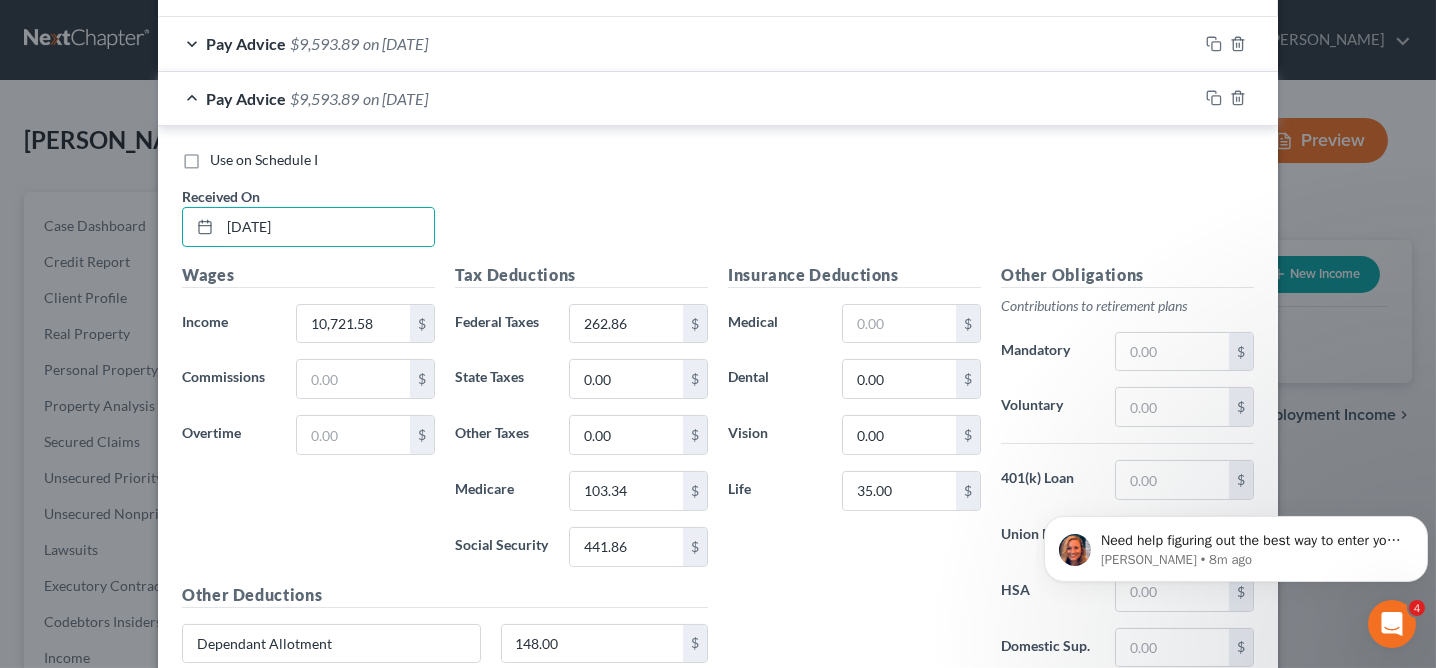 click on "Use on Schedule I
Received On
*
06/01/2025" at bounding box center (718, 206) 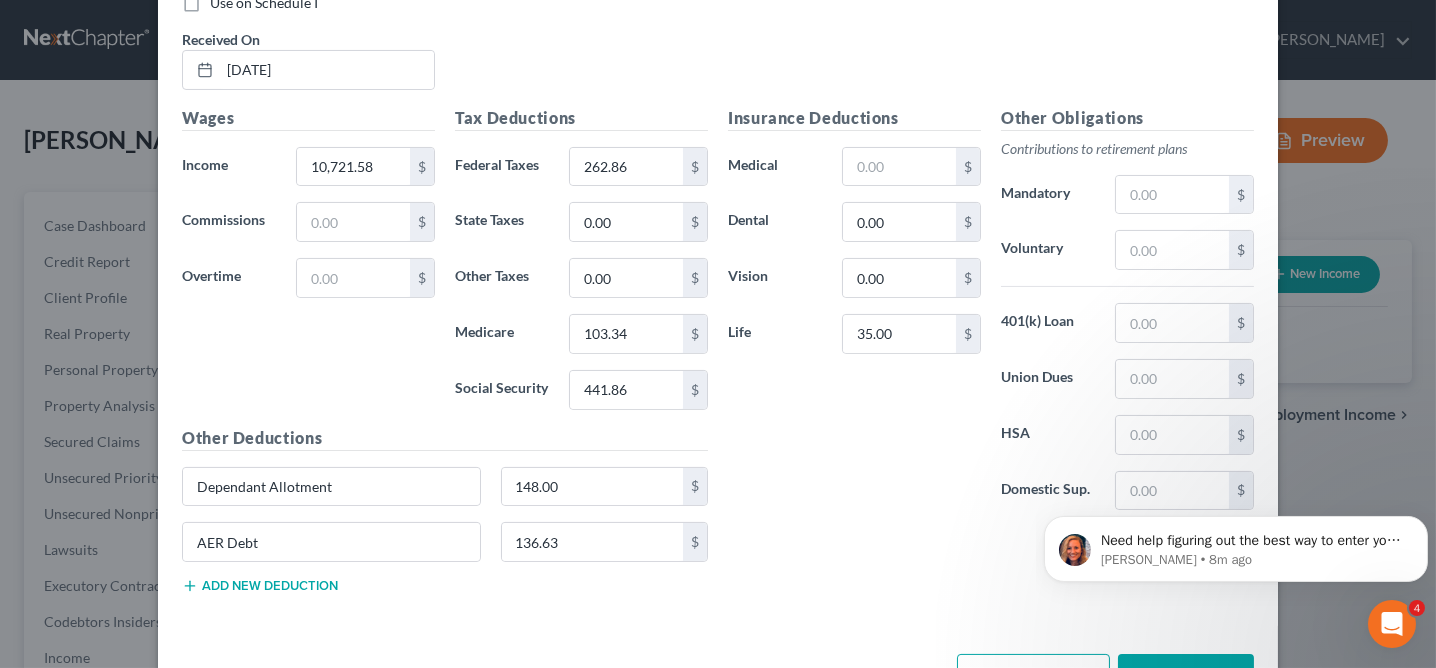 scroll, scrollTop: 852, scrollLeft: 0, axis: vertical 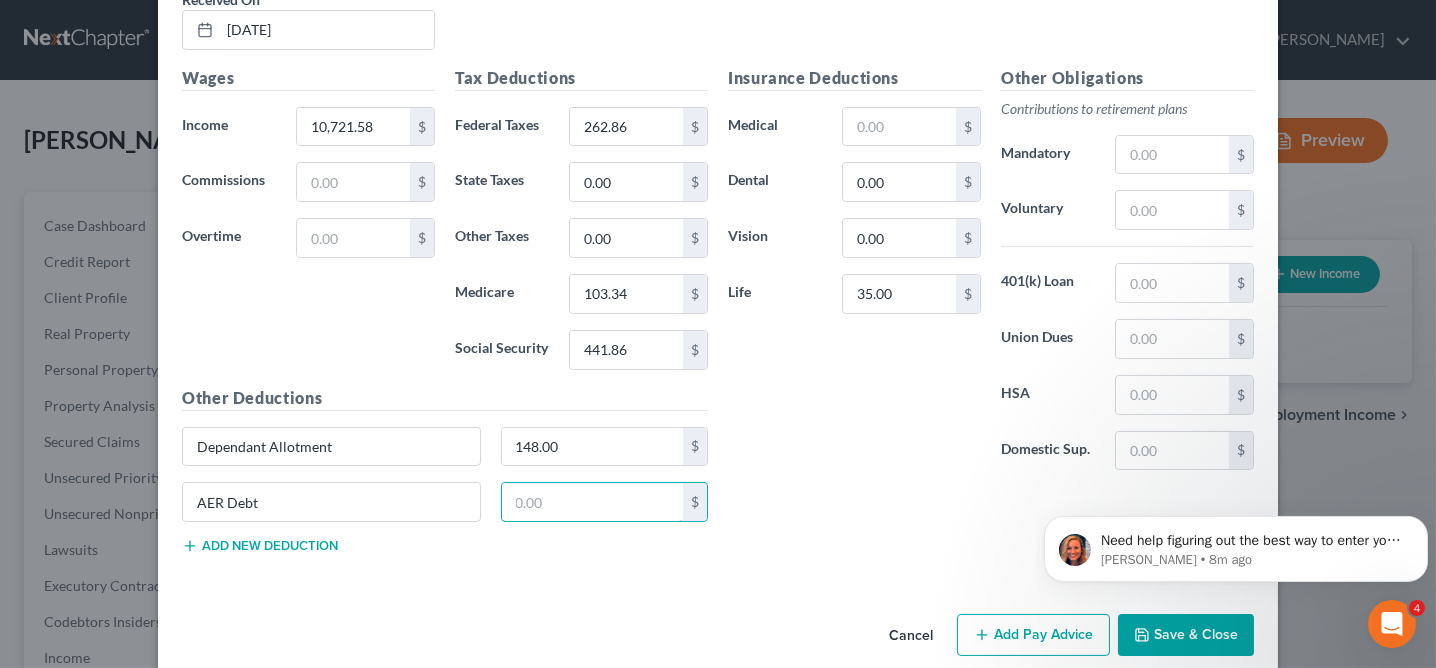 type 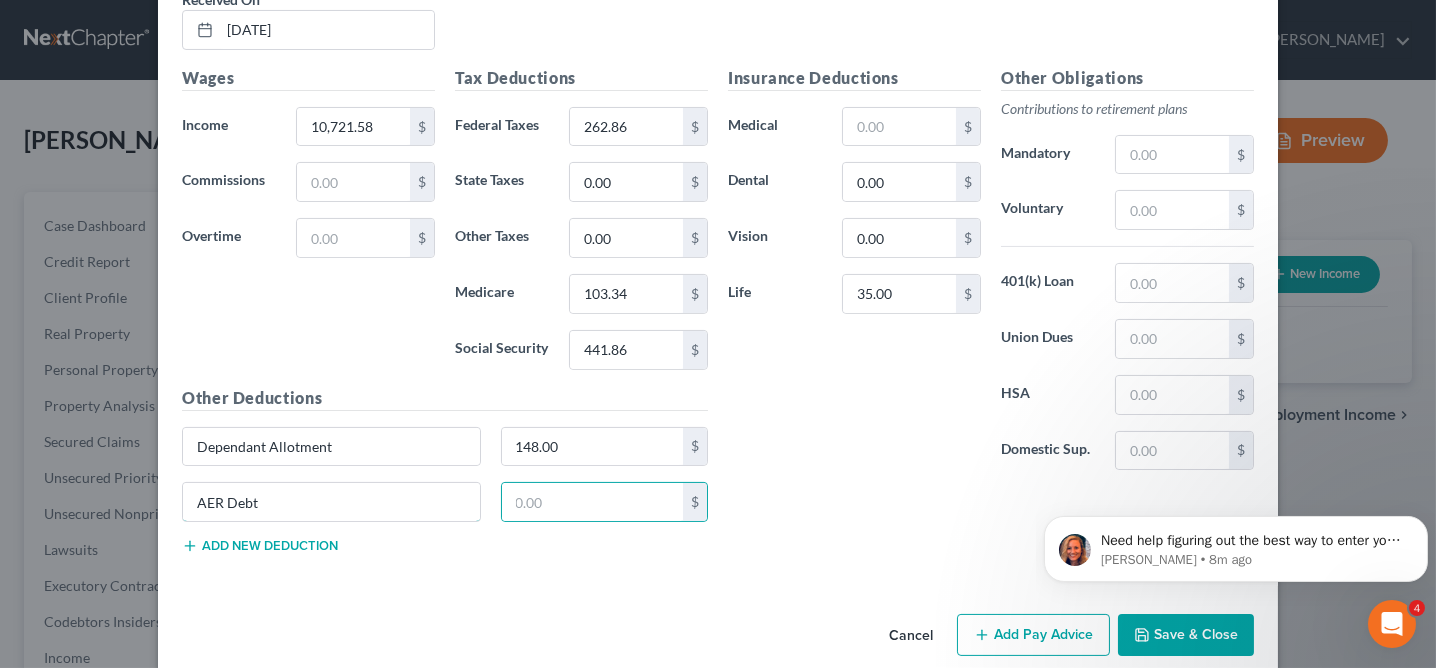 click on "Other Deductions Dependant Allotment 148.00 $ AER Debt $ Add new deduction" at bounding box center [445, 478] 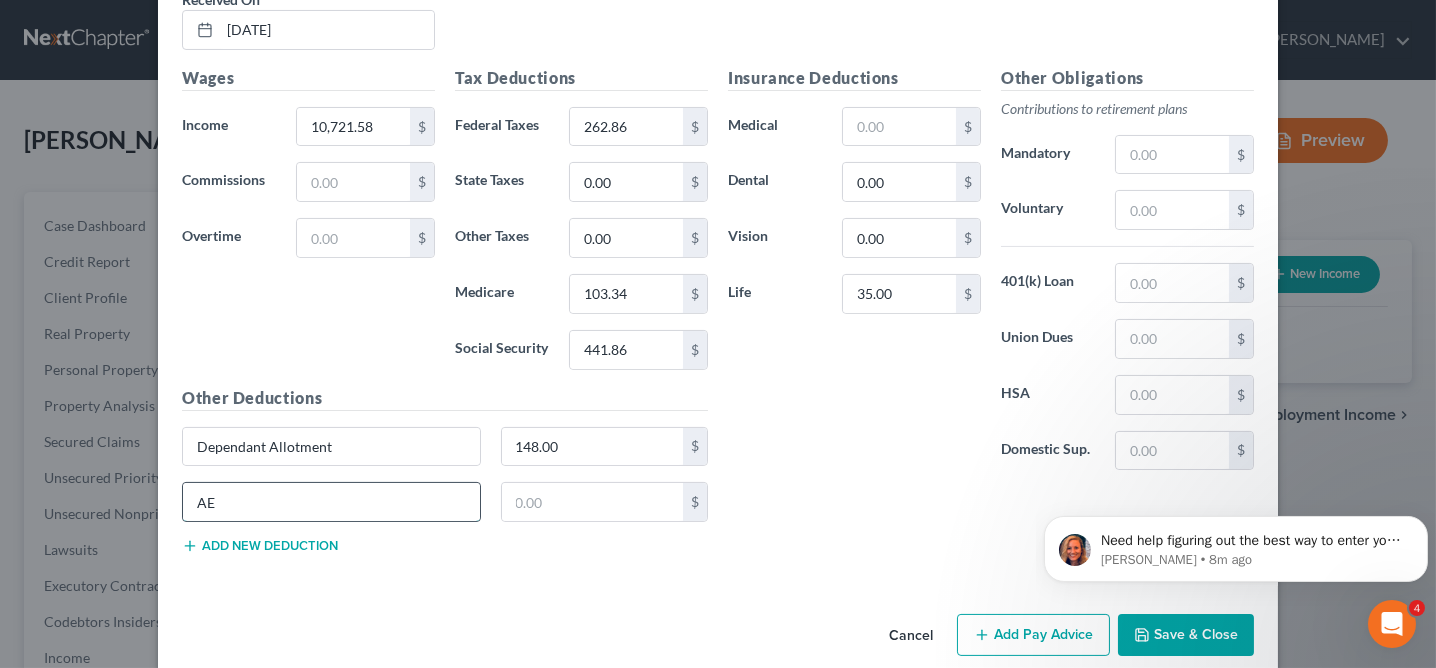 type on "A" 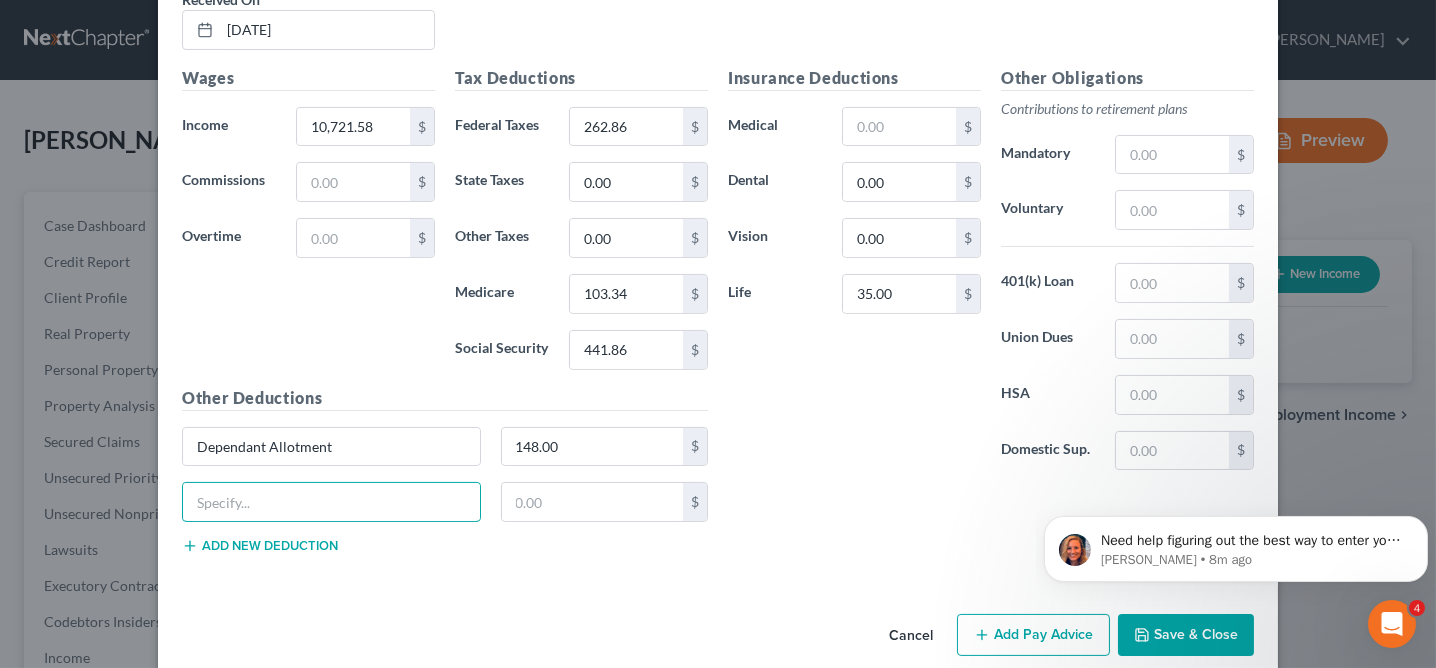 type 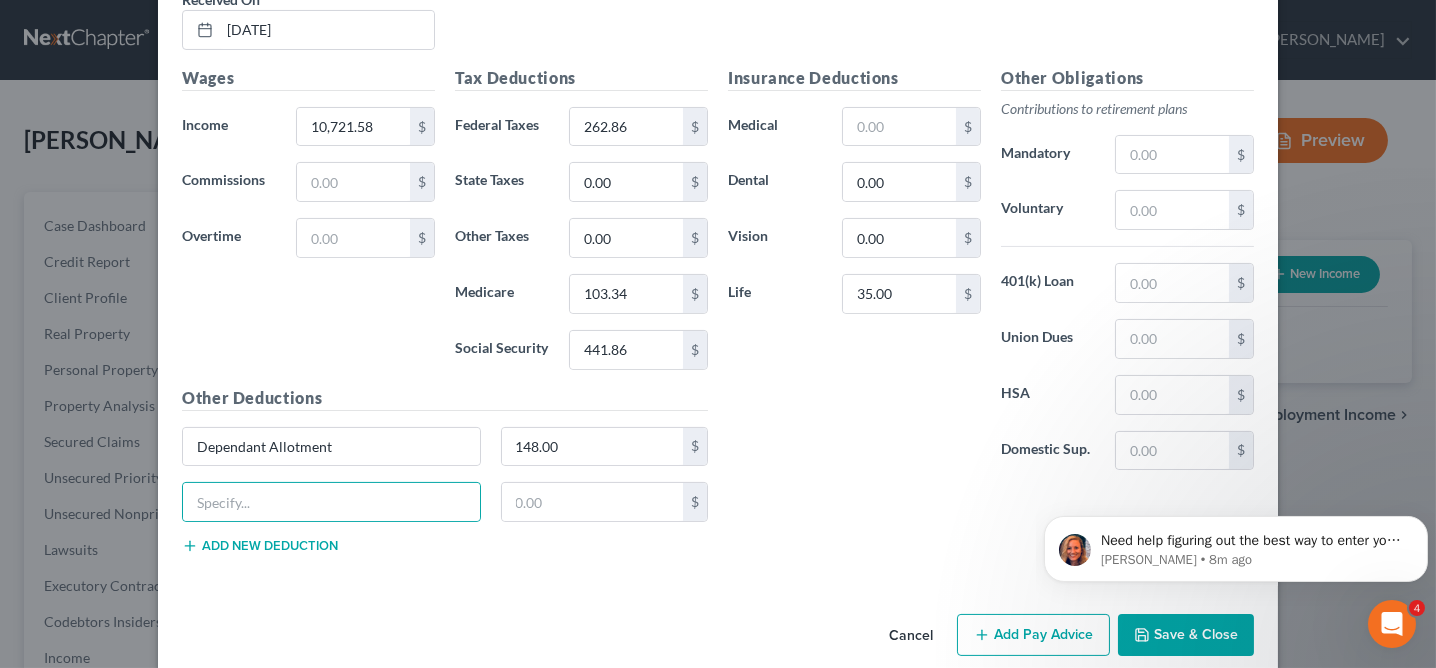 click on "Use on Schedule I
Received On
*
06/01/2025 Wages
Income
*
10,721.58 $ Commissions $ Overtime $ Tax Deductions Federal Taxes 262.86 $ State Taxes 0.00 $ Other Taxes 0.00 $ Medicare 103.34 $ Social Security 441.86 $ Other Deductions Dependant Allotment 148.00 $ $ Add new deduction Insurance Deductions Medical $ Dental 0.00 $ Vision 0.00 $ Life 35.00 $ Other Obligations Contributions to retirement plans Mandatory $ Voluntary $ 401(k) Loan $ Union Dues $ HSA $ Domestic Sup. $" at bounding box center (718, 257) 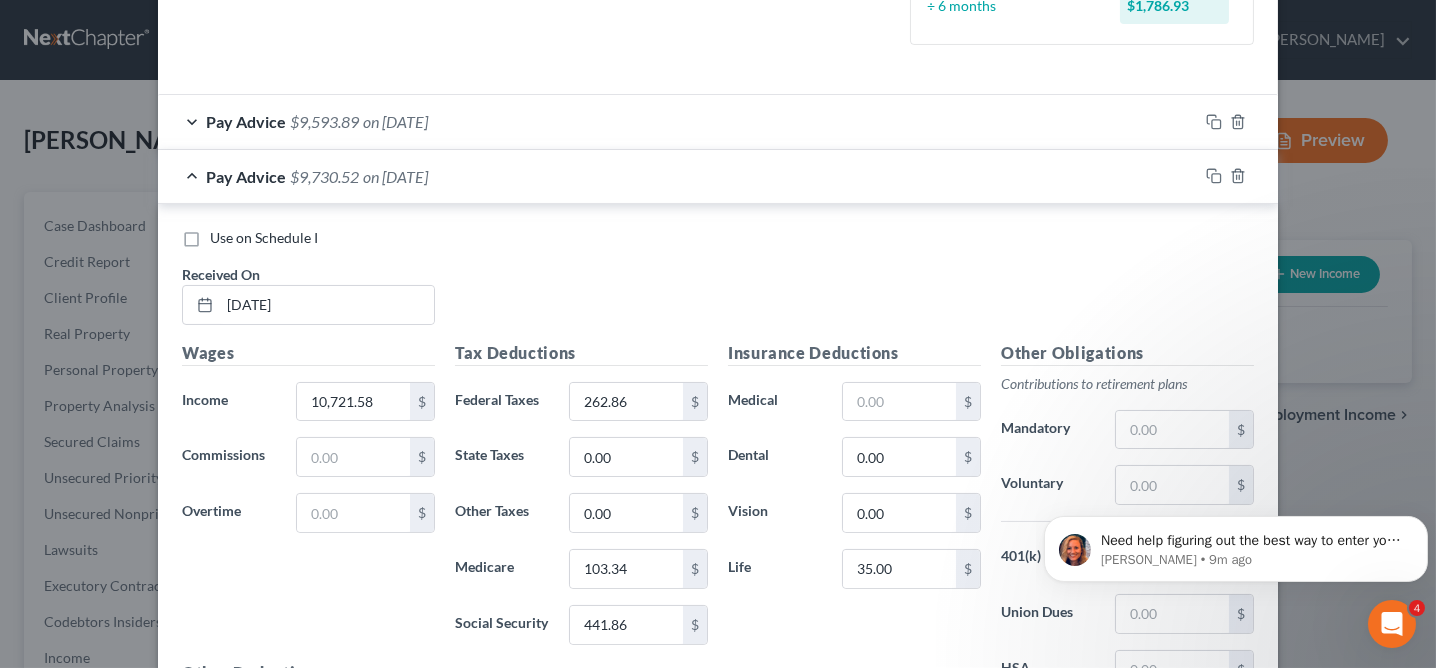 scroll, scrollTop: 578, scrollLeft: 0, axis: vertical 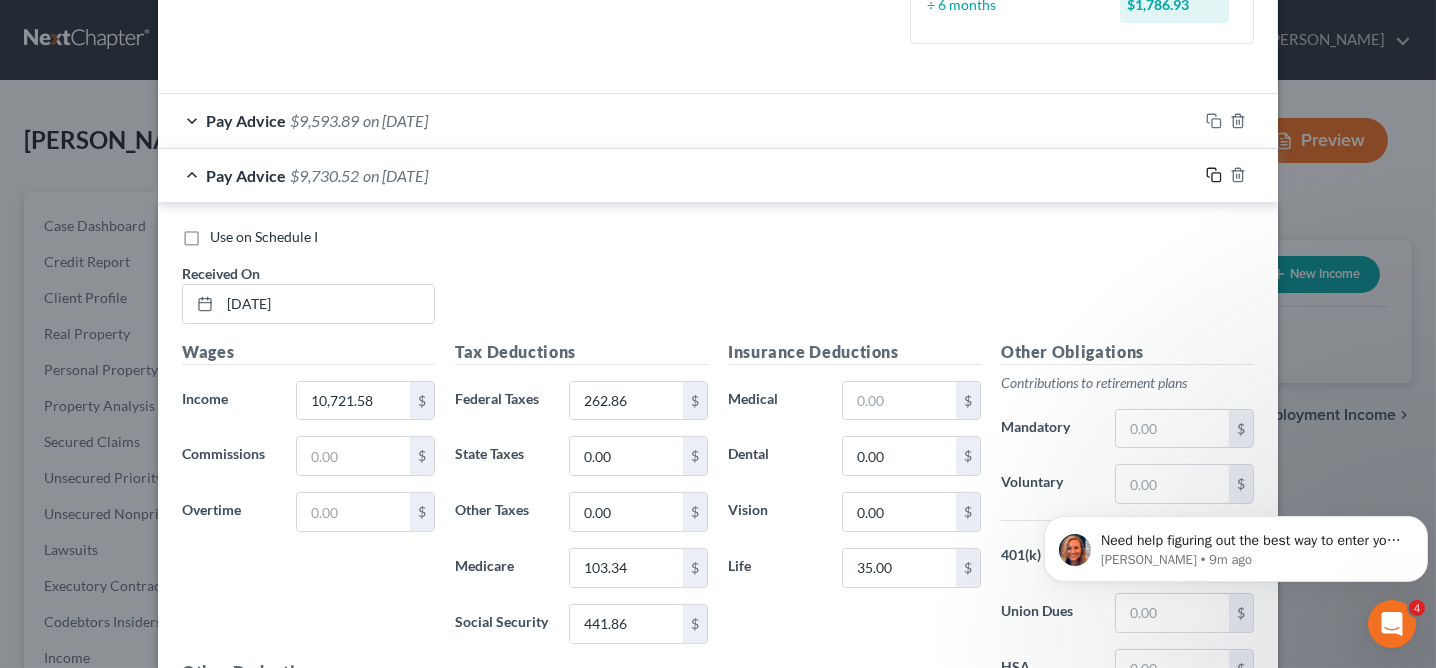 click 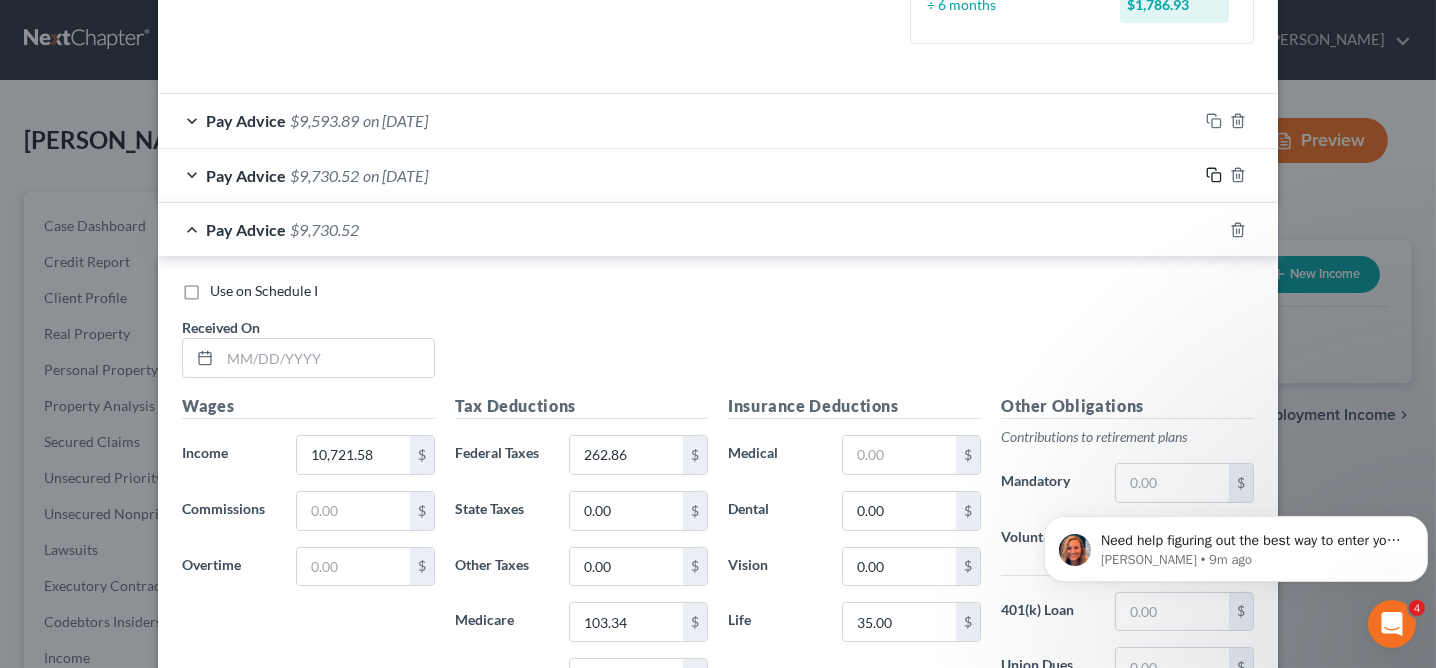 scroll, scrollTop: 578, scrollLeft: 0, axis: vertical 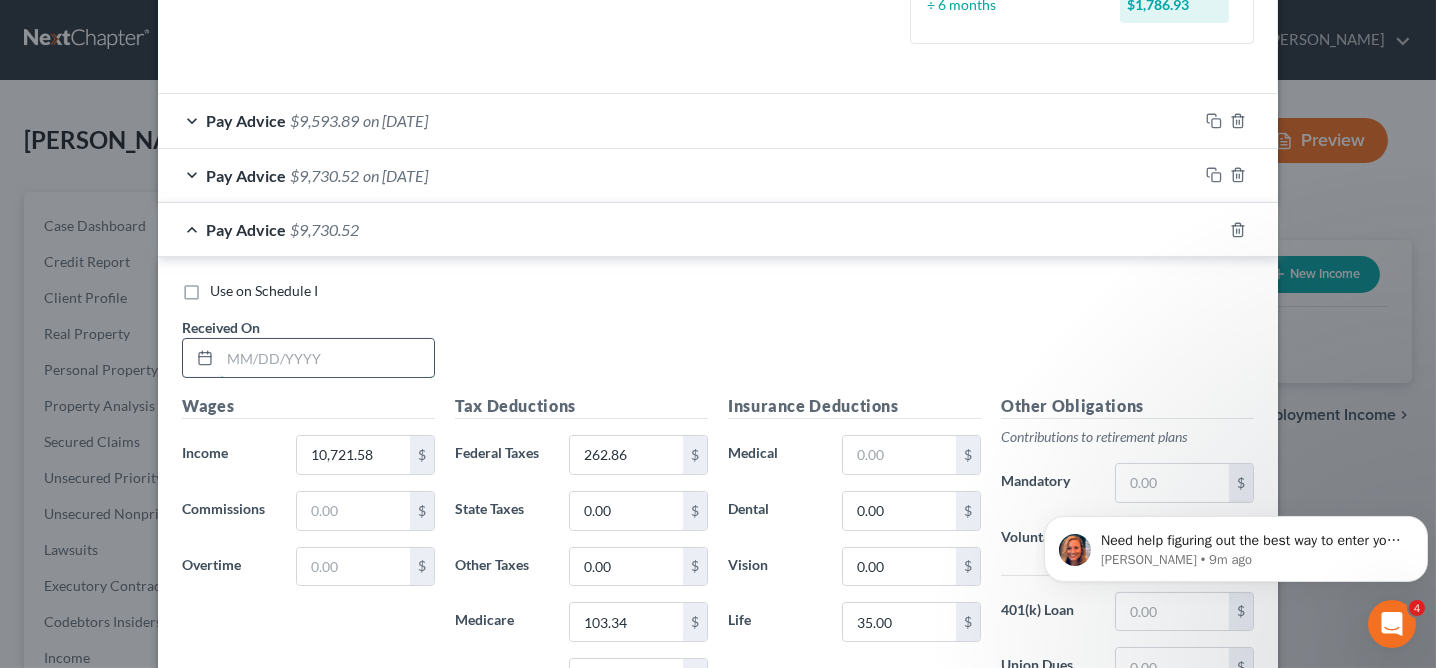 click at bounding box center (327, 358) 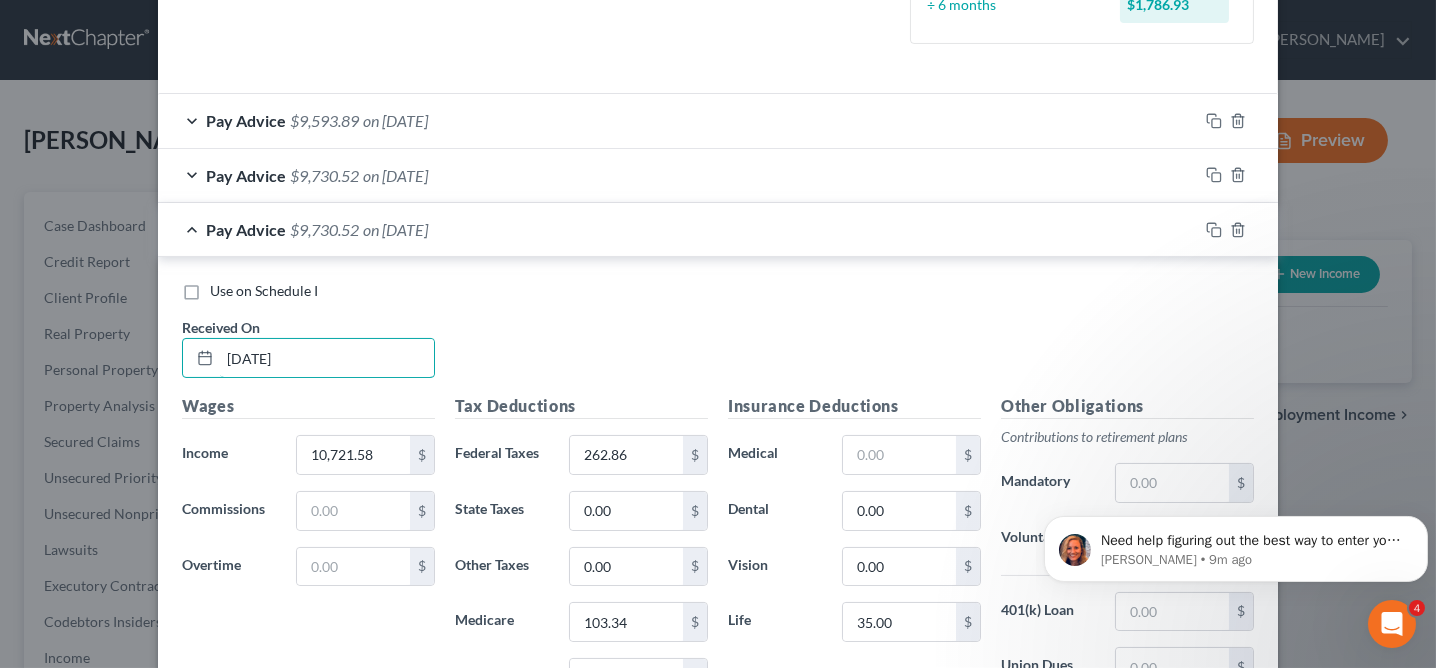 type on "05/01/2025" 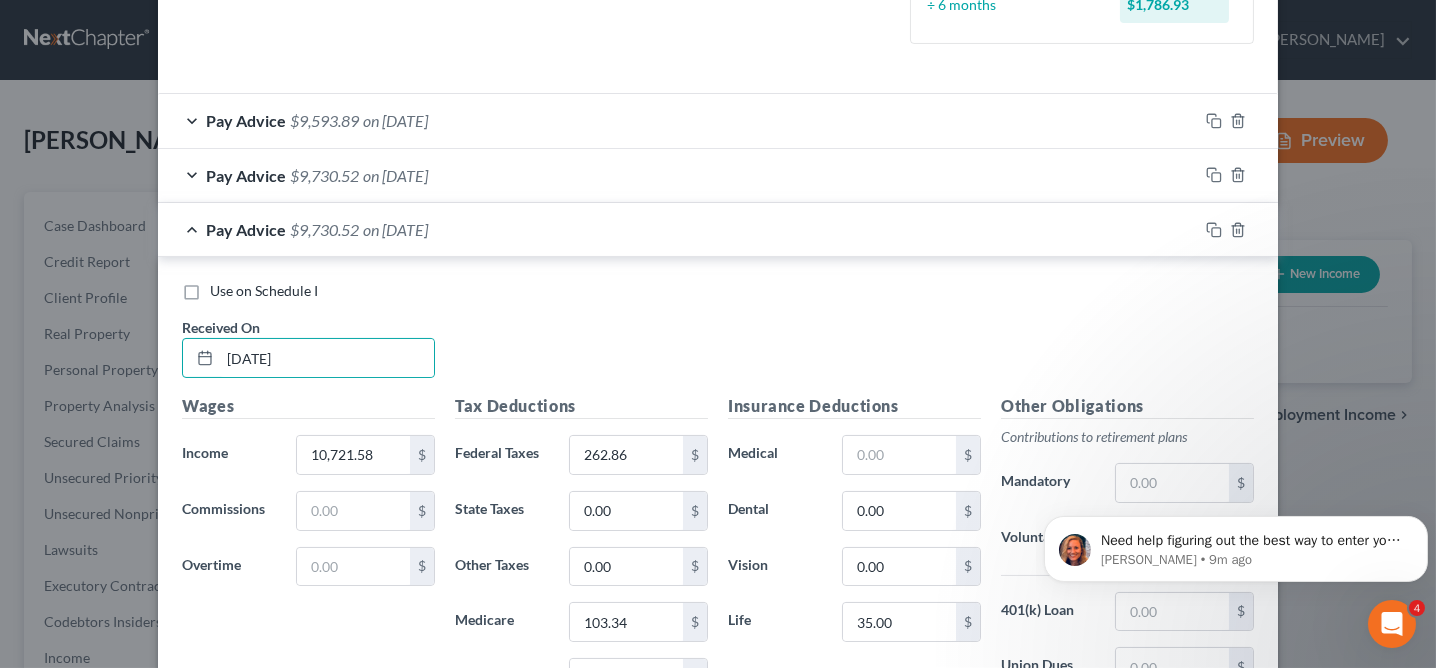 click on "Use on Schedule I
Received On
*
05/01/2025" at bounding box center [718, 337] 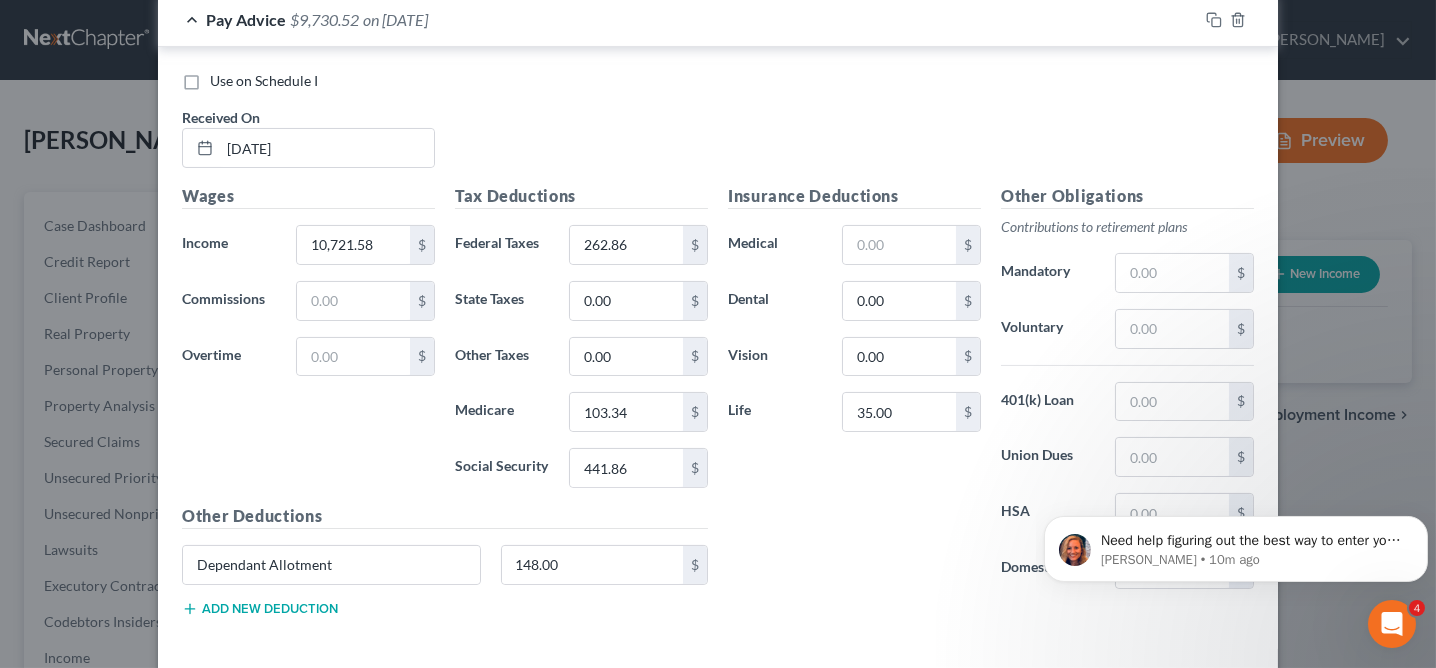 scroll, scrollTop: 761, scrollLeft: 0, axis: vertical 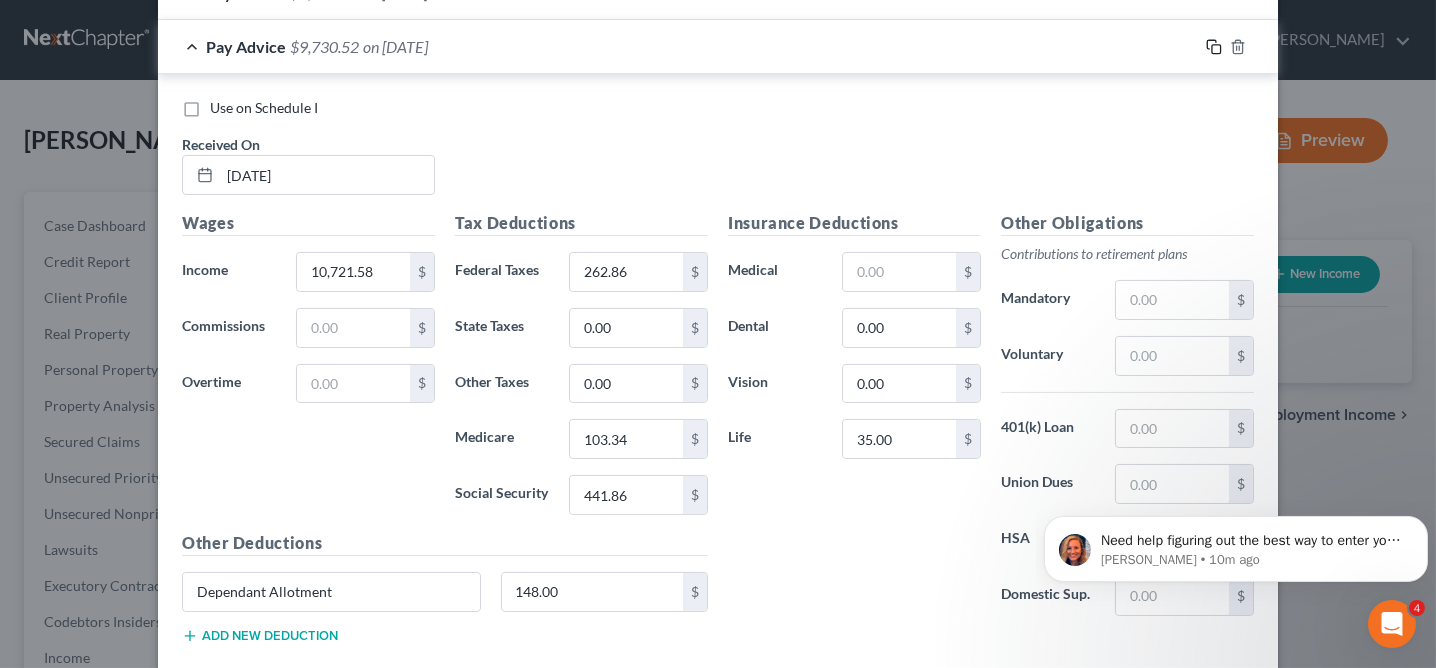 click 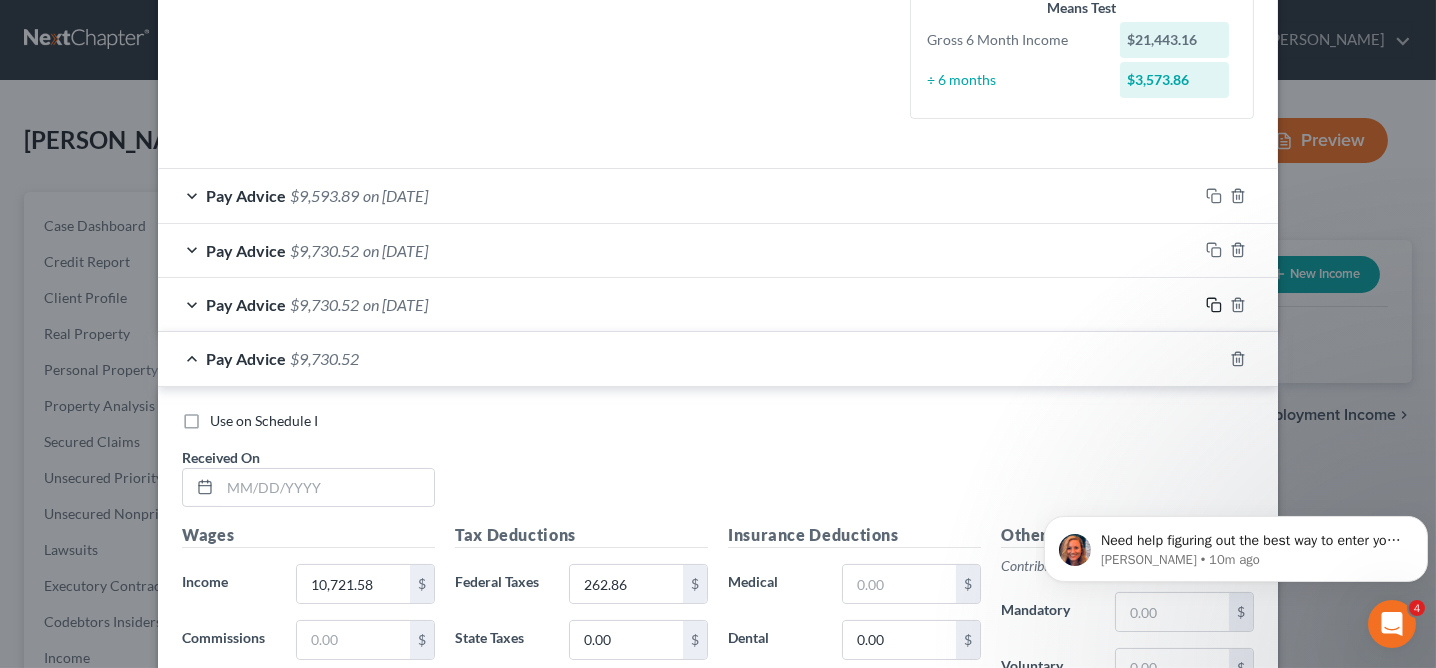 scroll, scrollTop: 494, scrollLeft: 0, axis: vertical 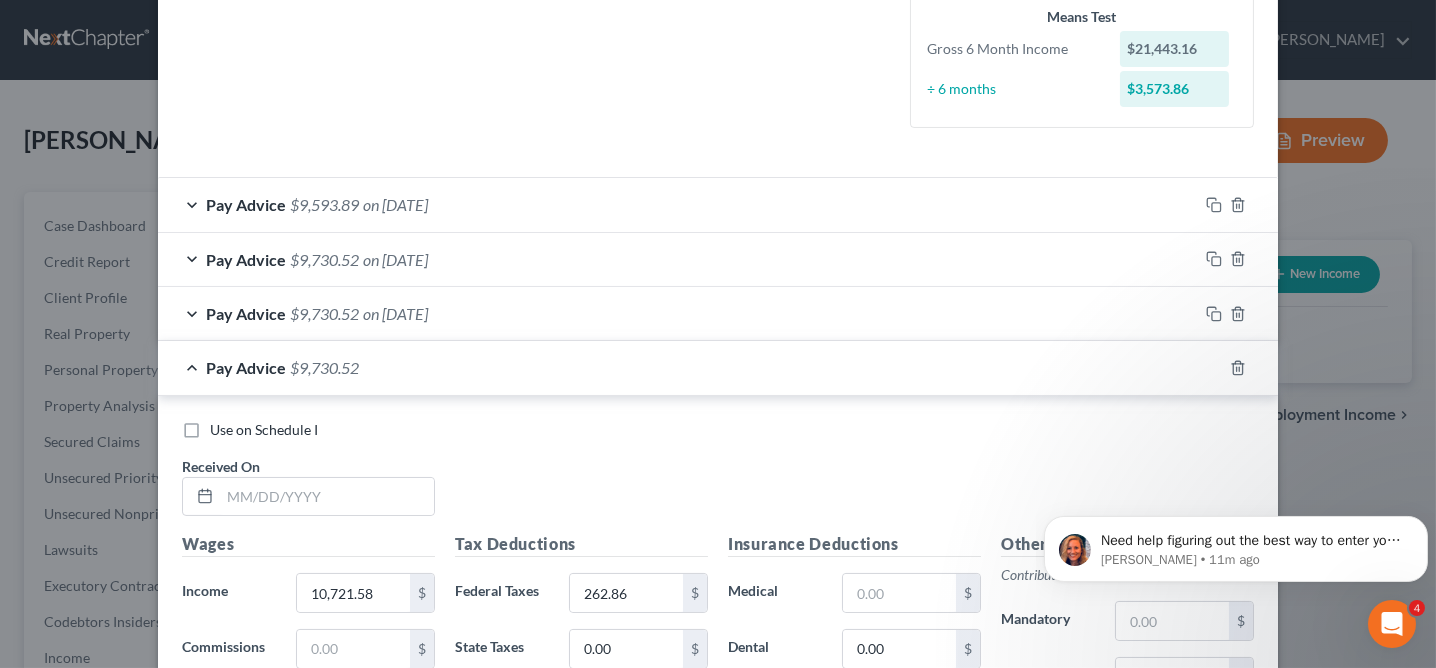 click on "Pay Advice $9,593.89 on 07/01/2025" at bounding box center [678, 204] 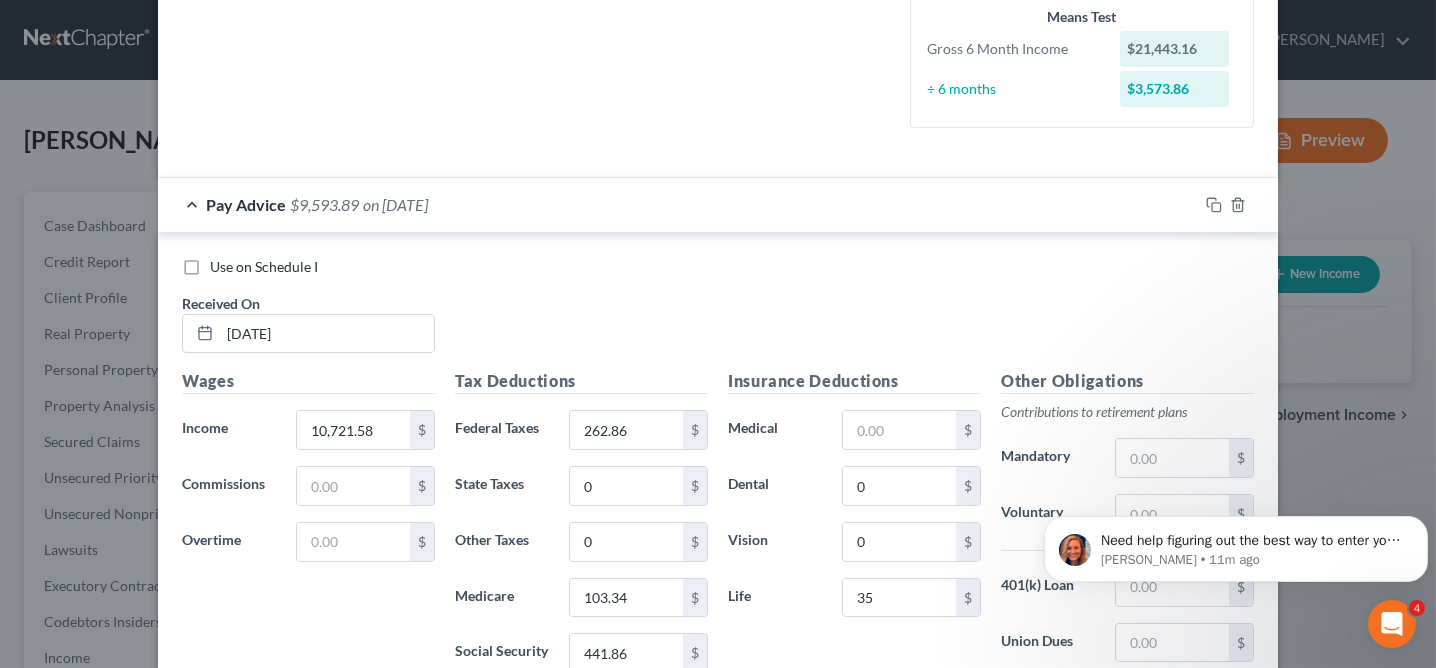 click on "Pay Advice $9,593.89 on 07/01/2025" at bounding box center (678, 204) 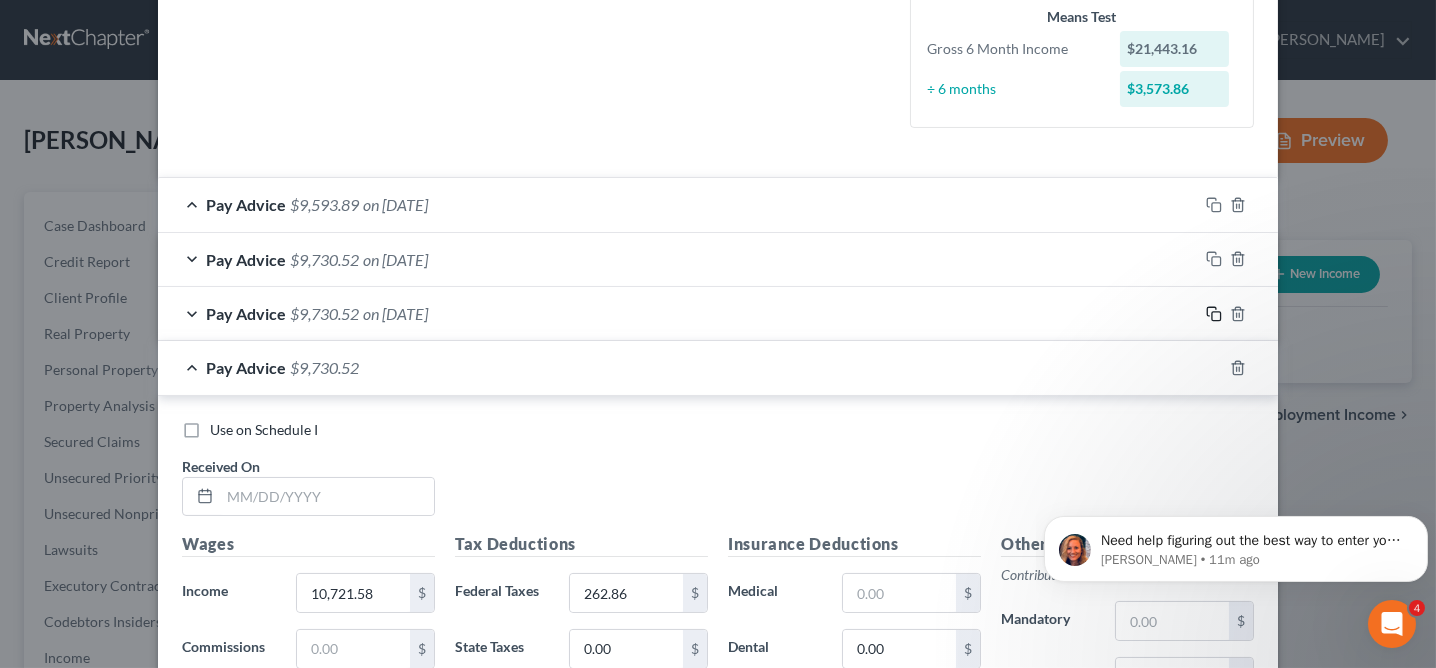 click 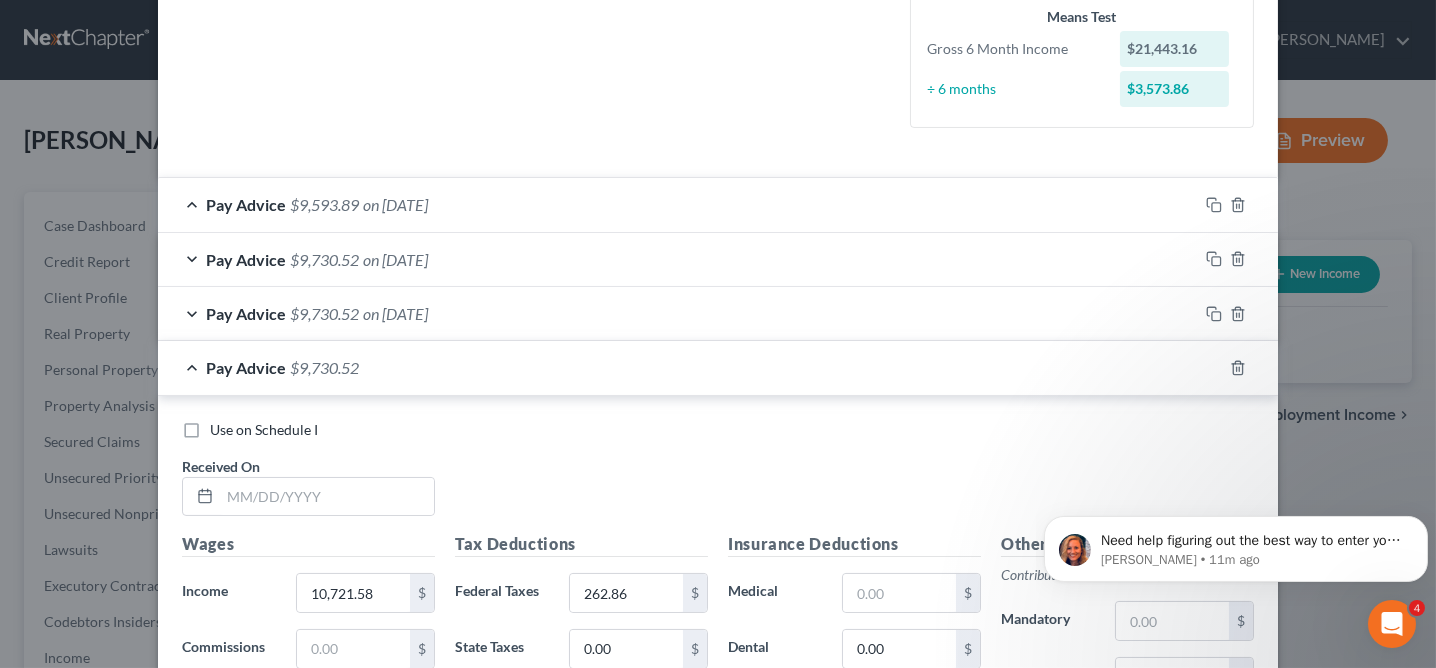 click on "Pay Advice $9,730.52" at bounding box center (690, 367) 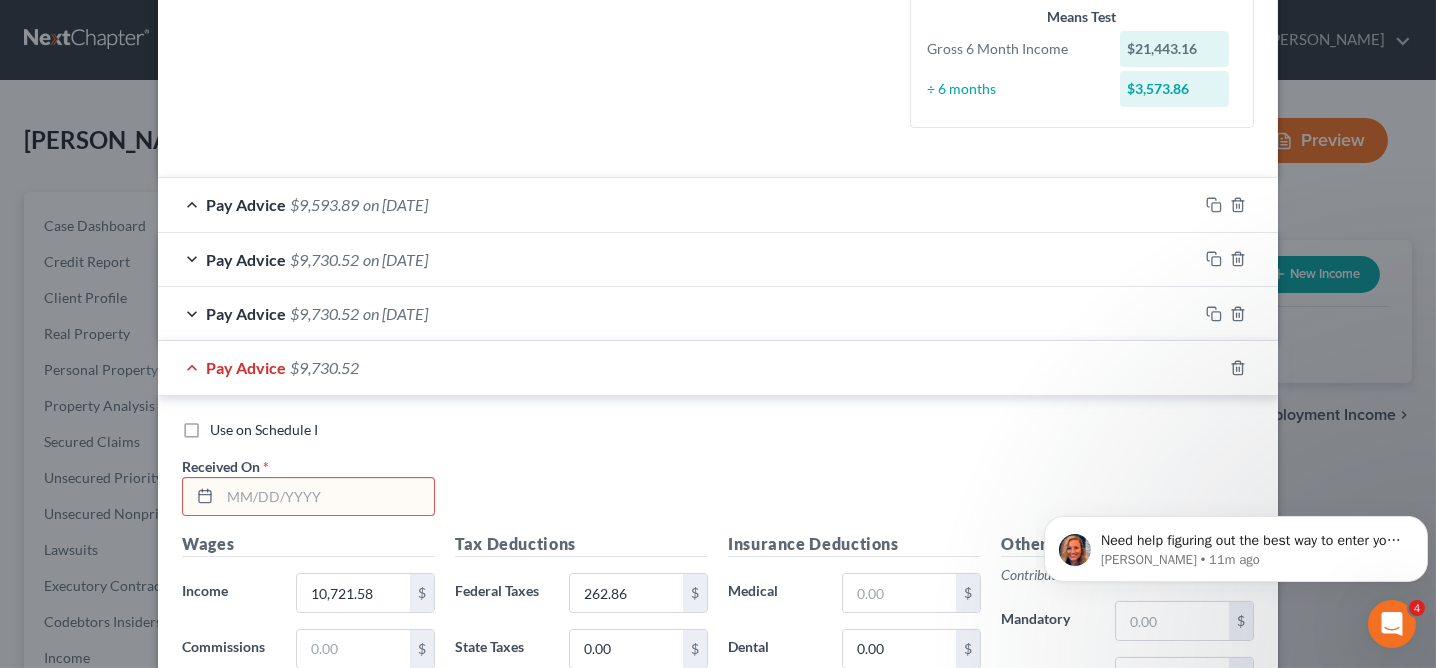 click on "Pay Advice $9,730.52" at bounding box center (690, 367) 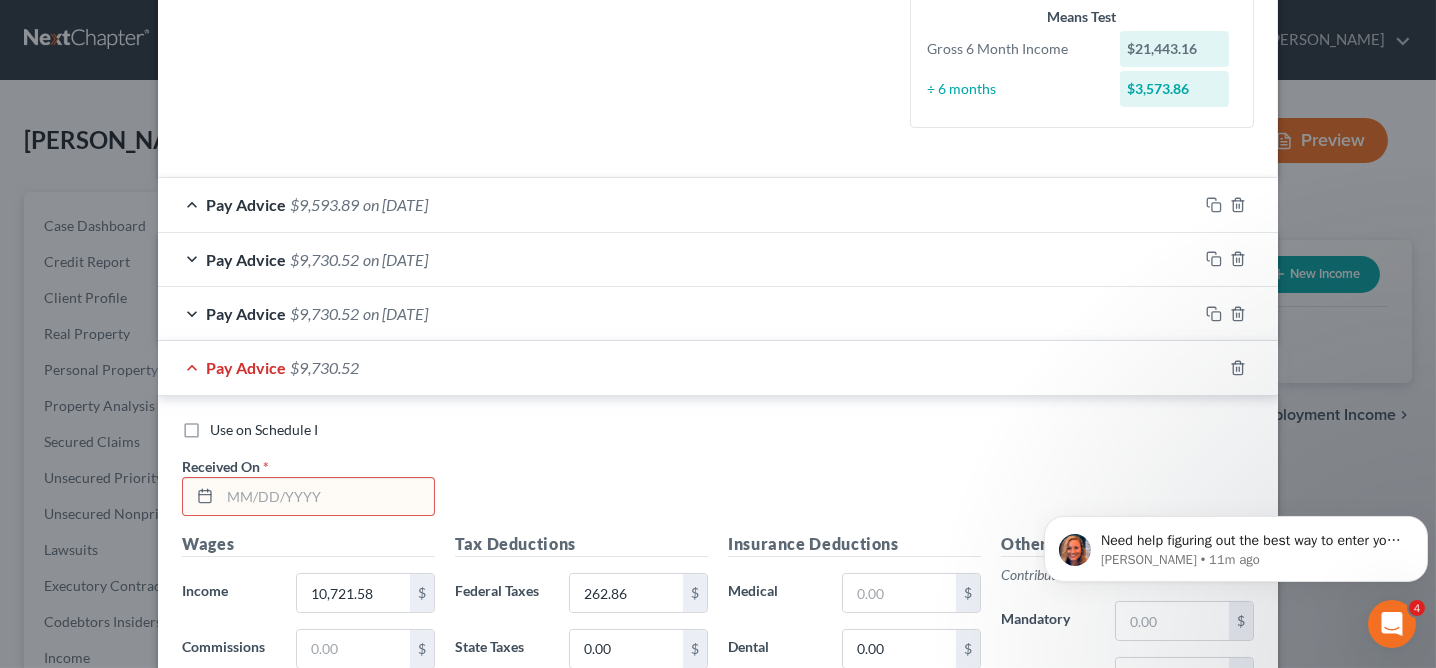 click at bounding box center [327, 497] 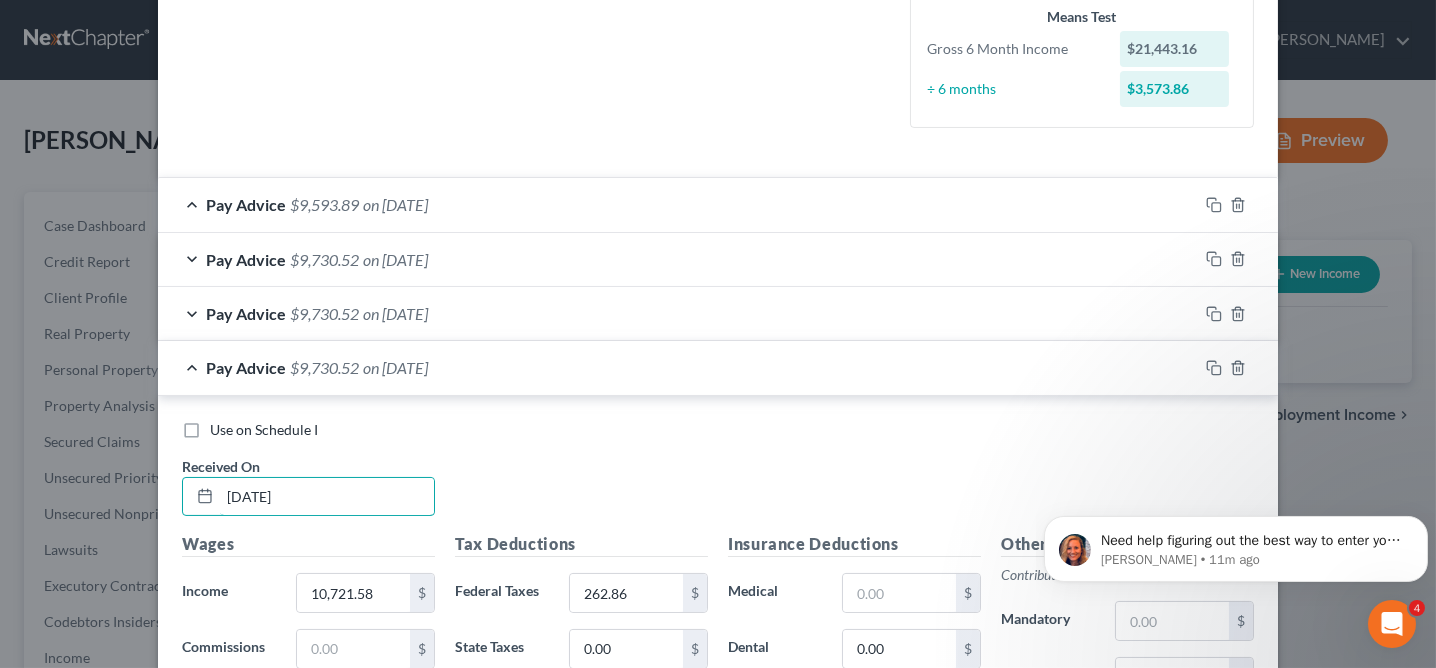 type on "04/01/2025" 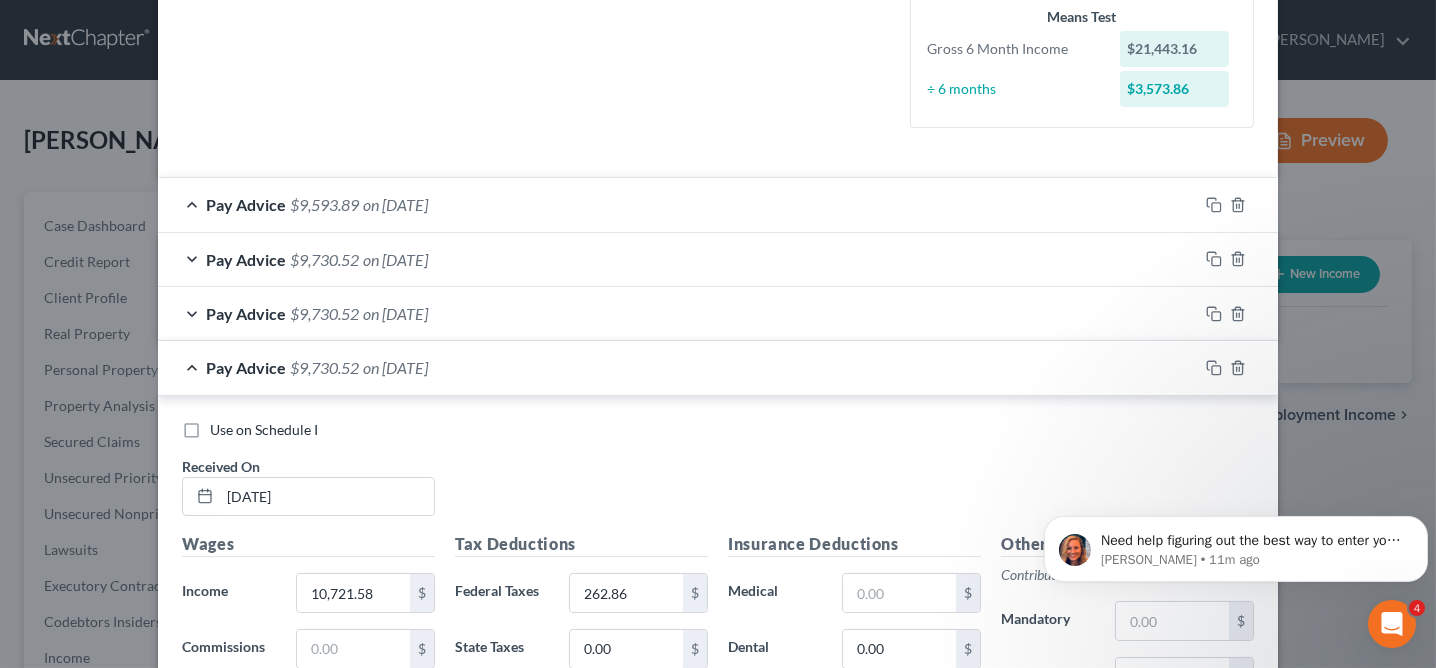 click on "Pay Advice $9,730.52 on 04/01/2025" at bounding box center (678, 367) 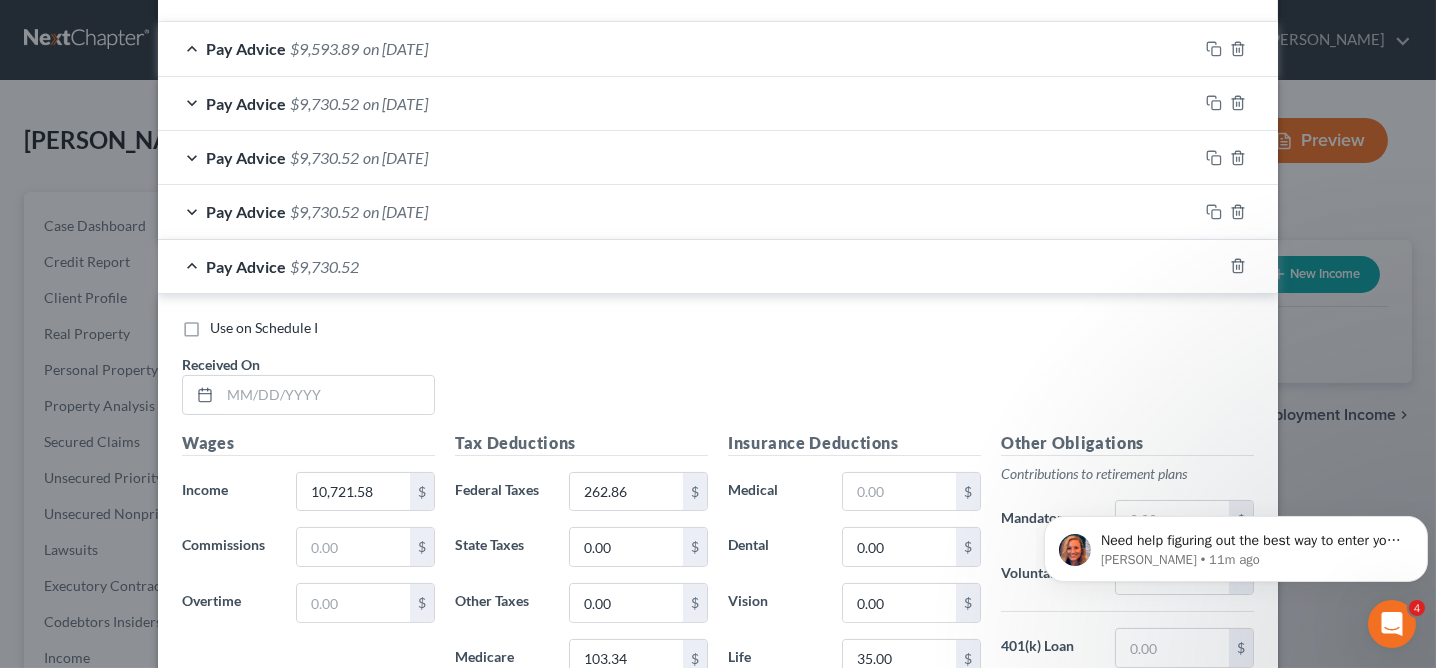 scroll, scrollTop: 649, scrollLeft: 0, axis: vertical 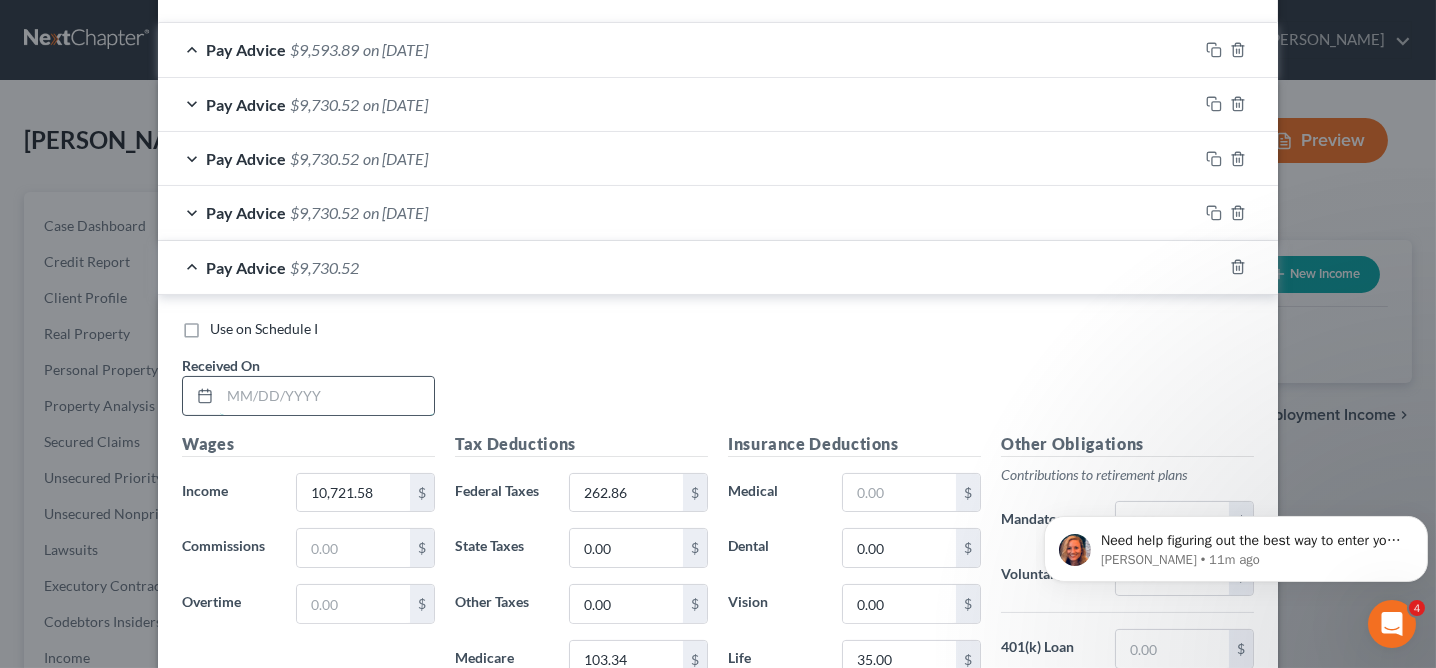 click at bounding box center [327, 396] 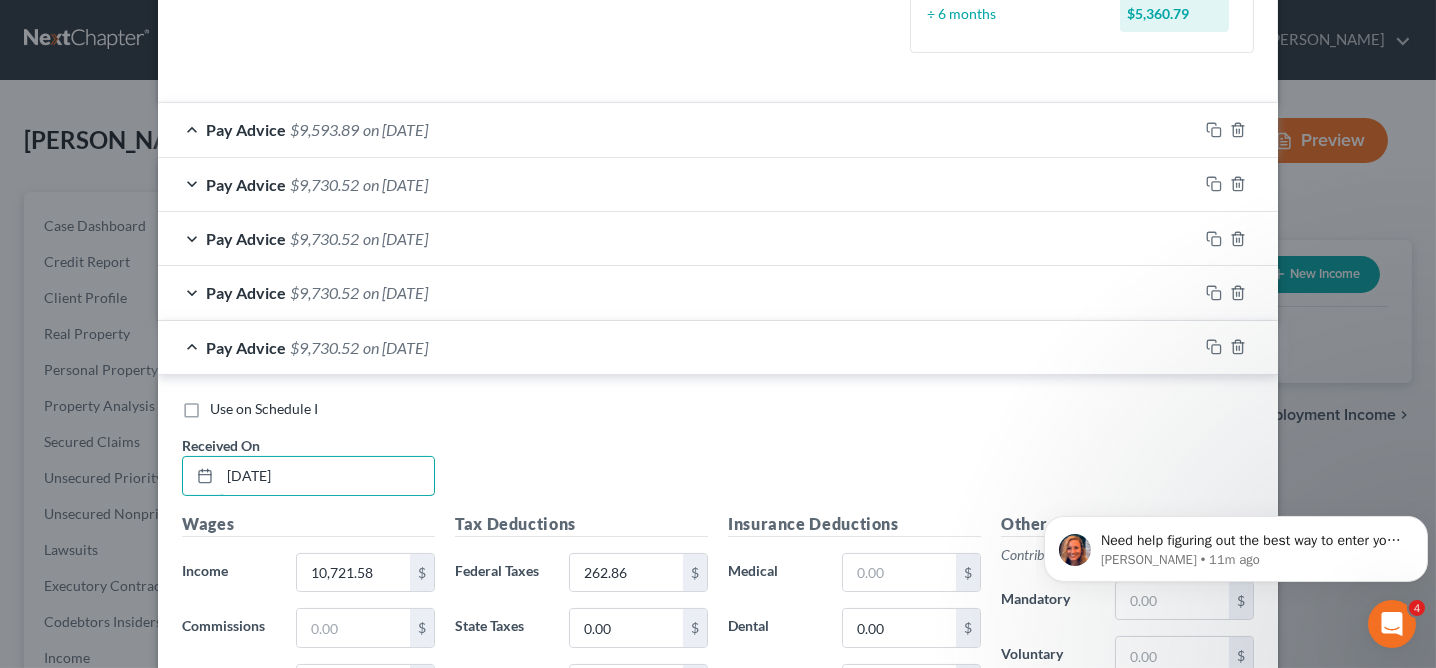 scroll, scrollTop: 568, scrollLeft: 0, axis: vertical 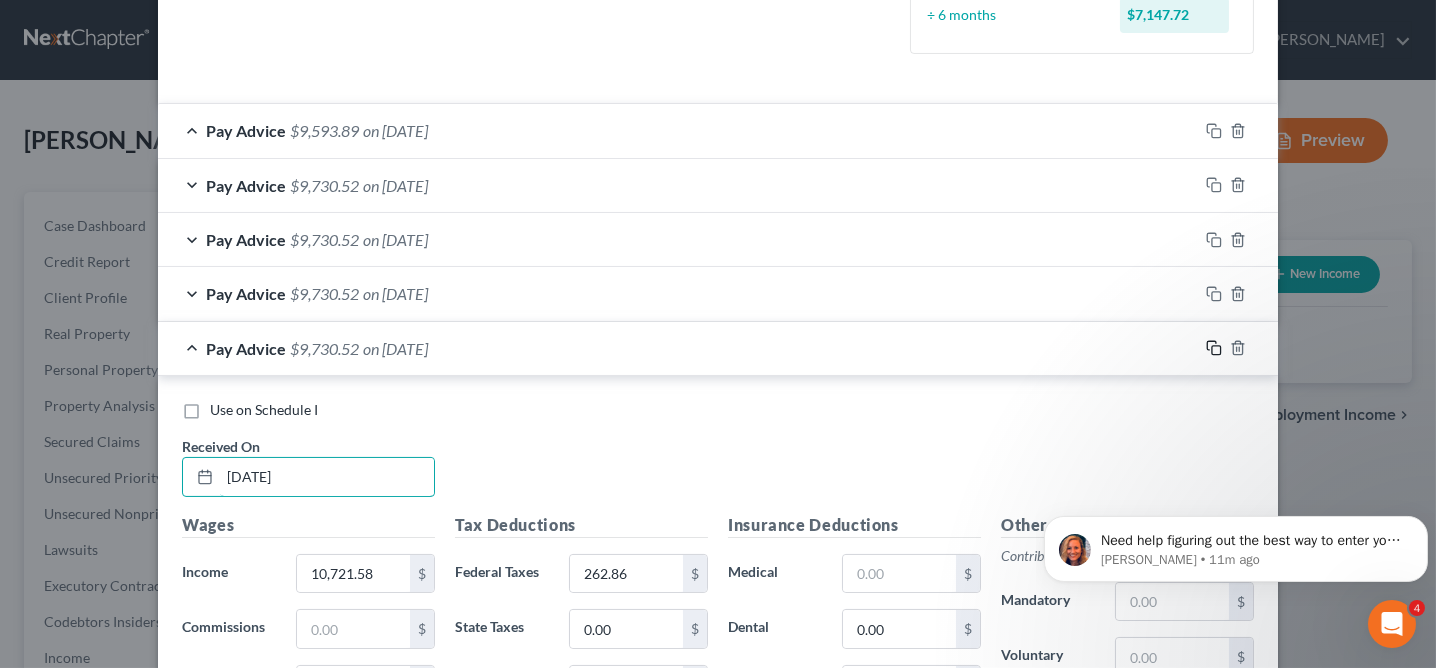 type on "03/01/2025" 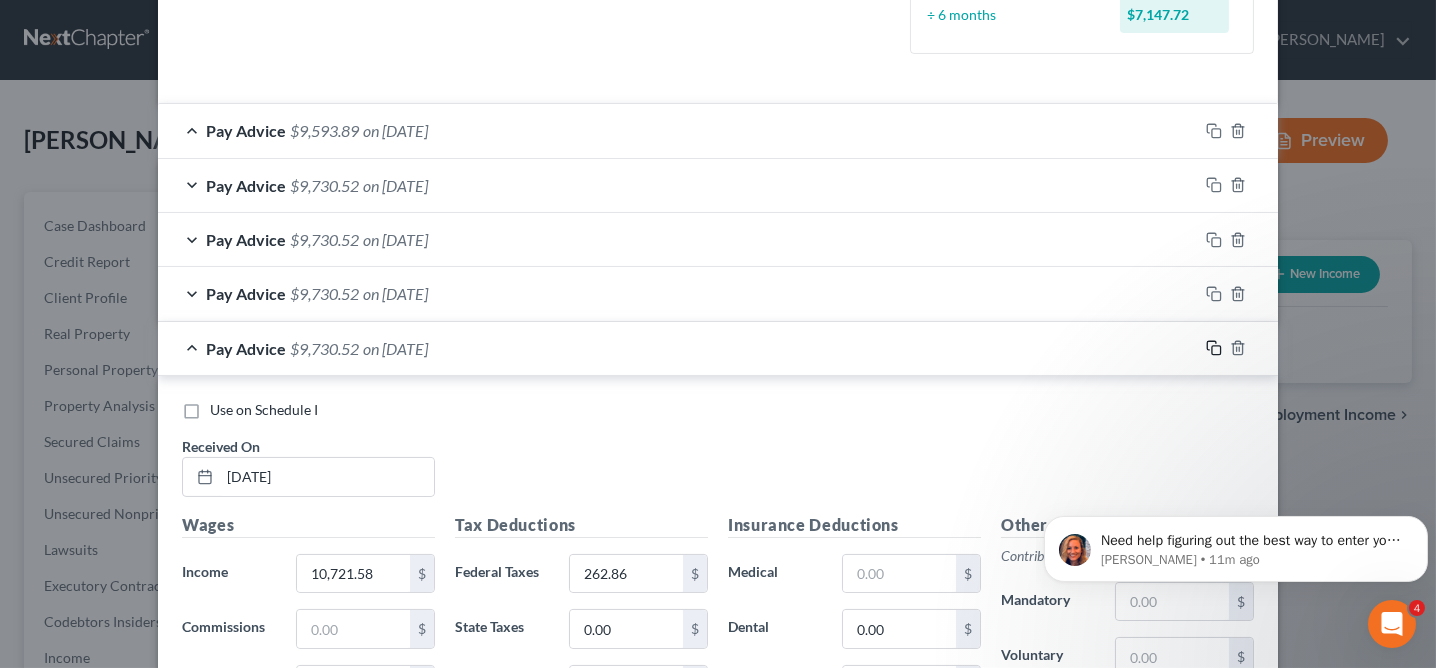 click 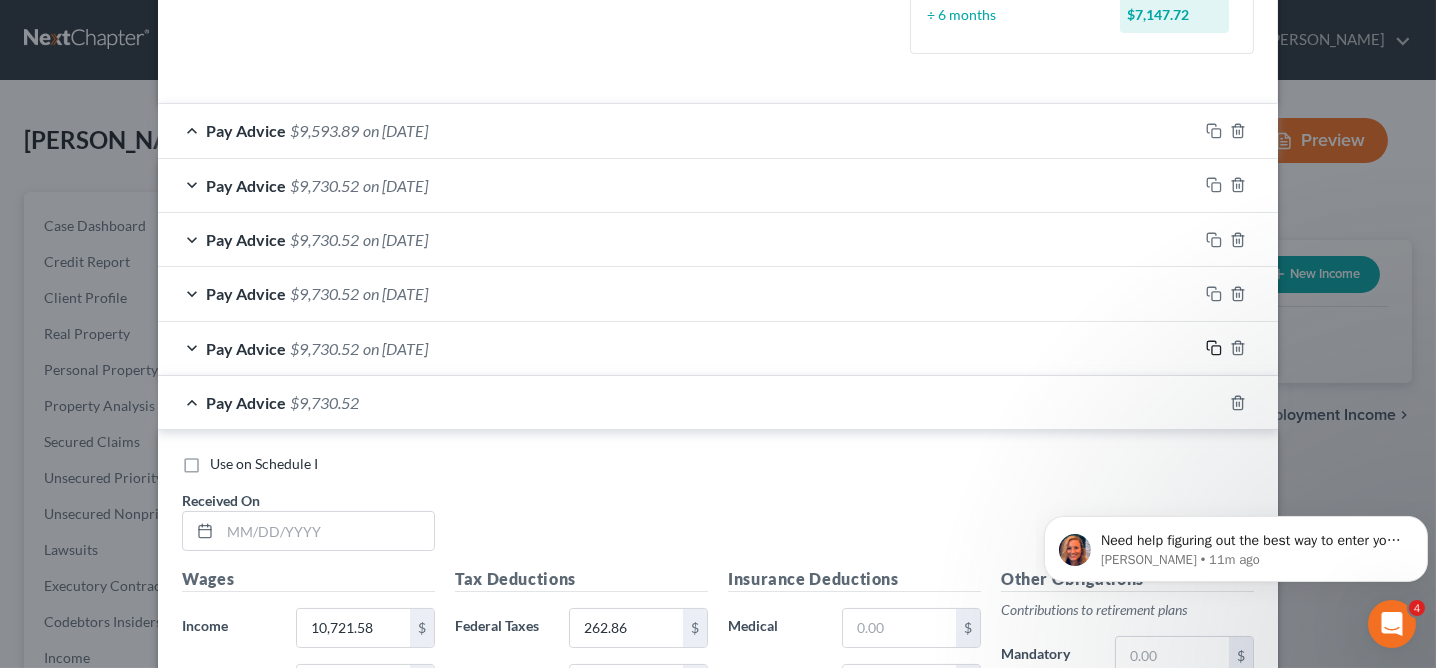 scroll, scrollTop: 568, scrollLeft: 0, axis: vertical 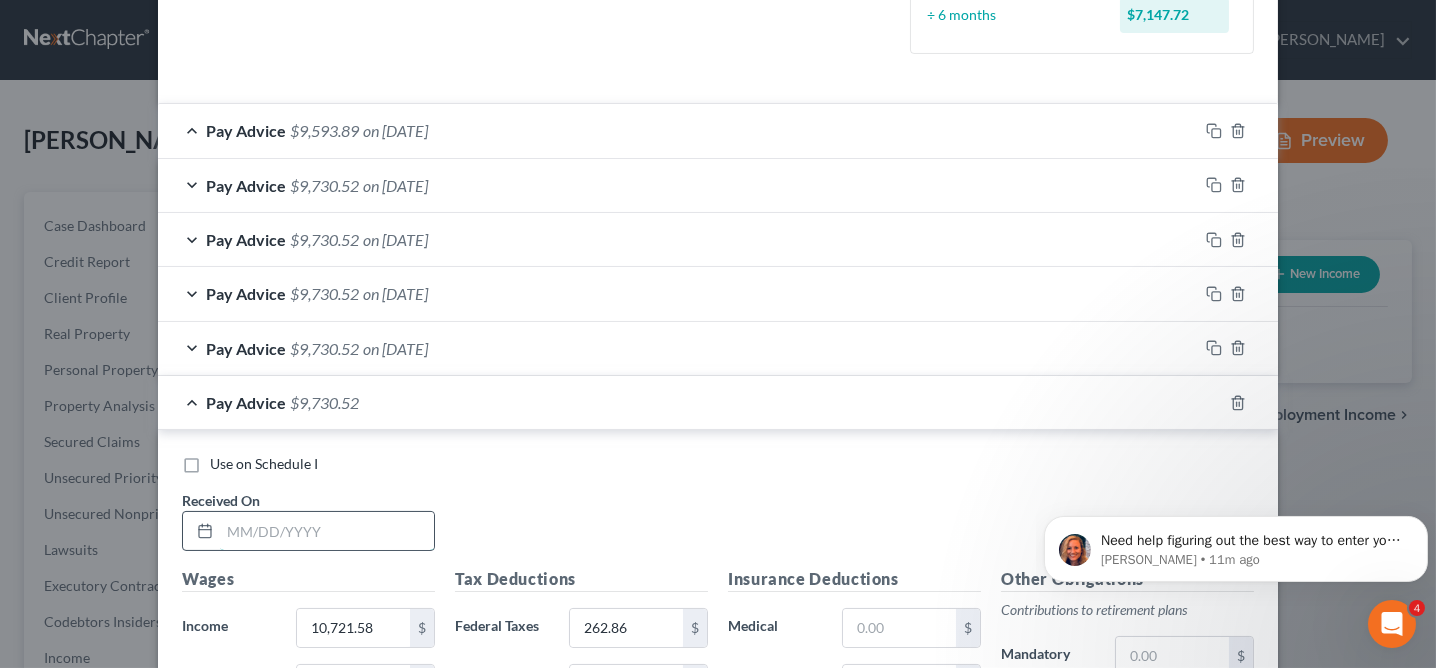 click at bounding box center [327, 531] 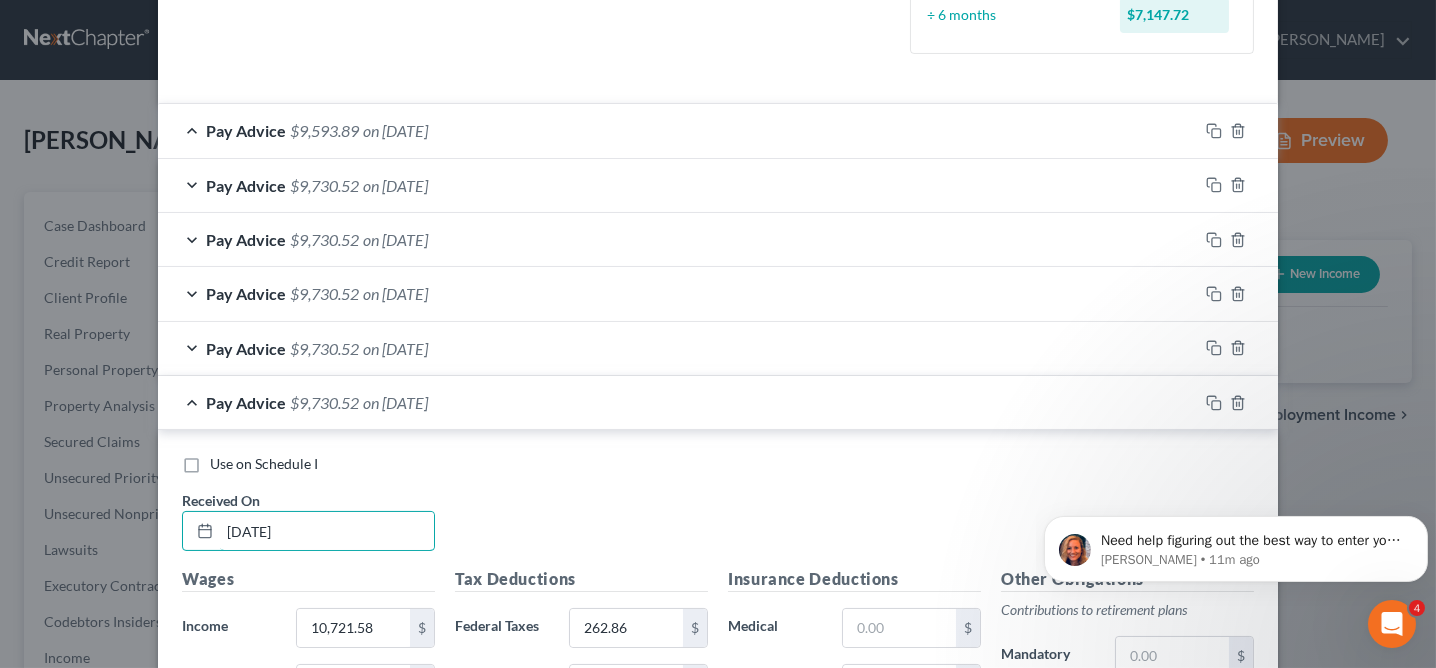 type on "02/01/2025" 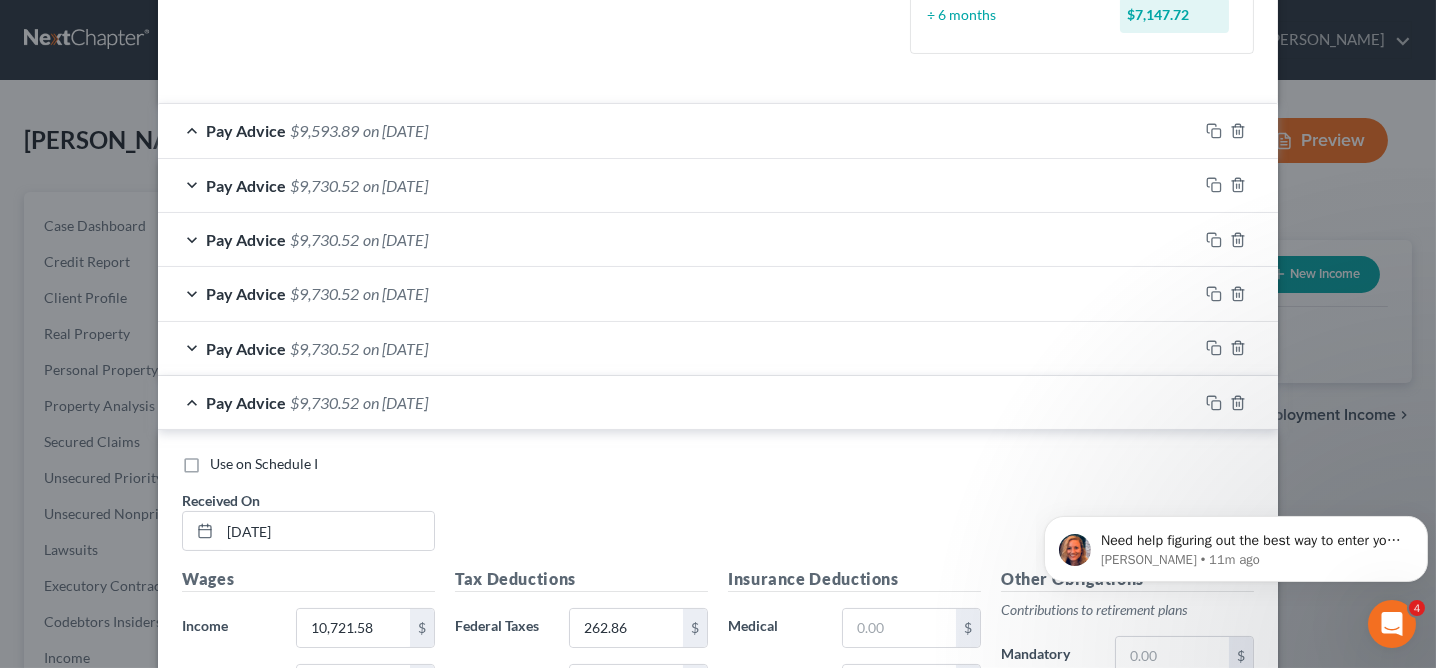 click on "Pay Advice $9,730.52 on 02/01/2025" at bounding box center [678, 402] 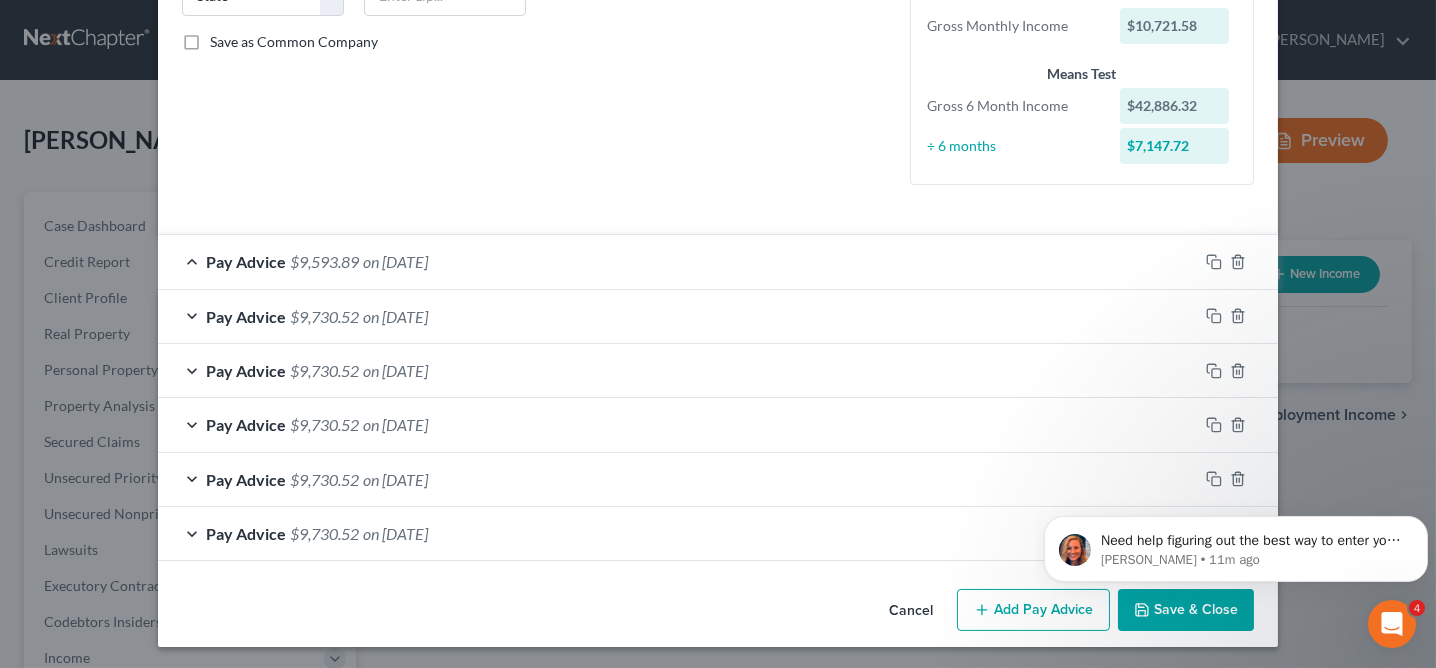 scroll, scrollTop: 160, scrollLeft: 0, axis: vertical 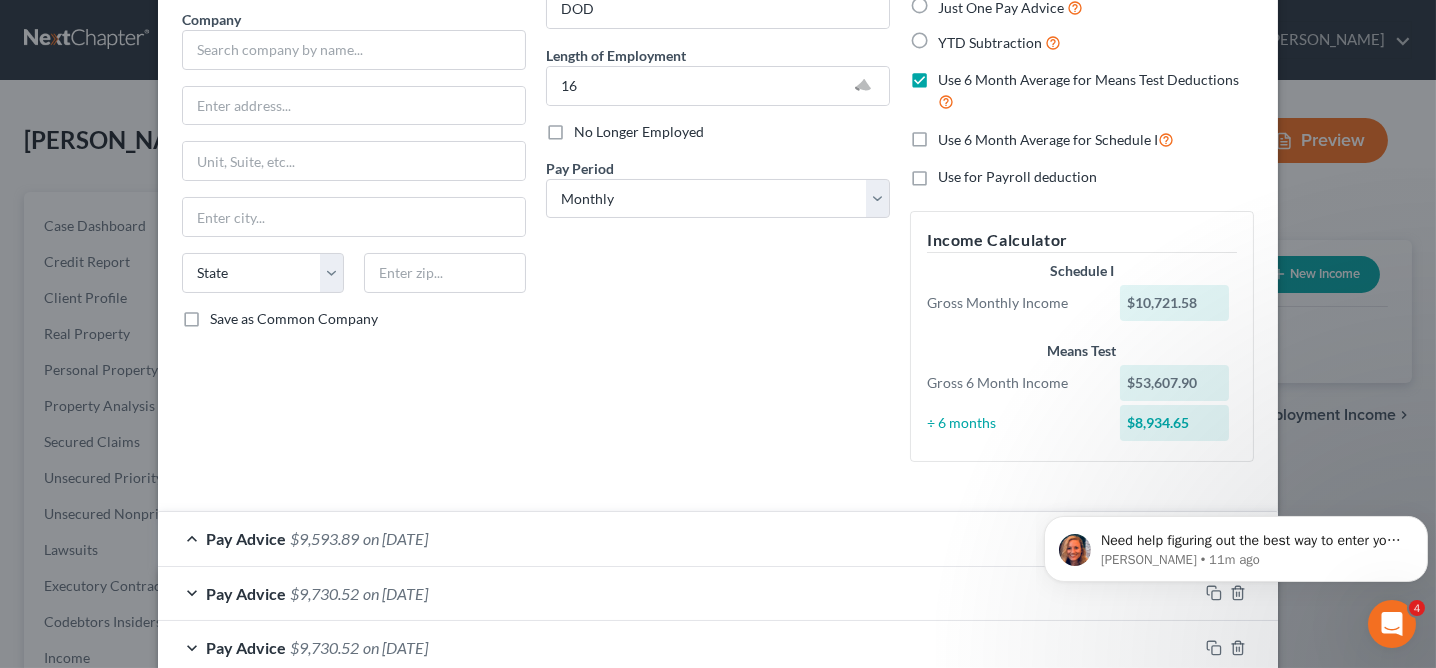 click on "Debtor Spouse Occupation DOD Length of Employment 16 No Longer Employed
Pay Period
*
Select Monthly Twice Monthly Every Other Week Weekly" at bounding box center (718, 205) 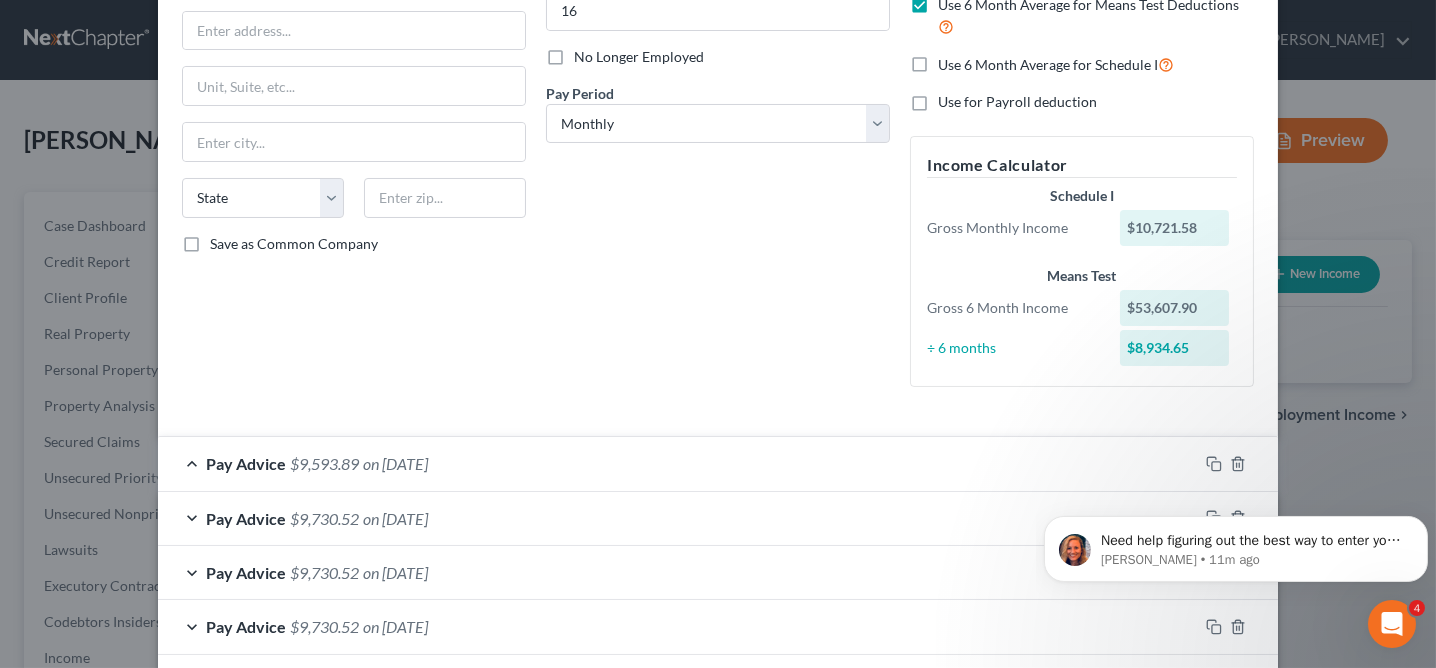 scroll, scrollTop: 273, scrollLeft: 0, axis: vertical 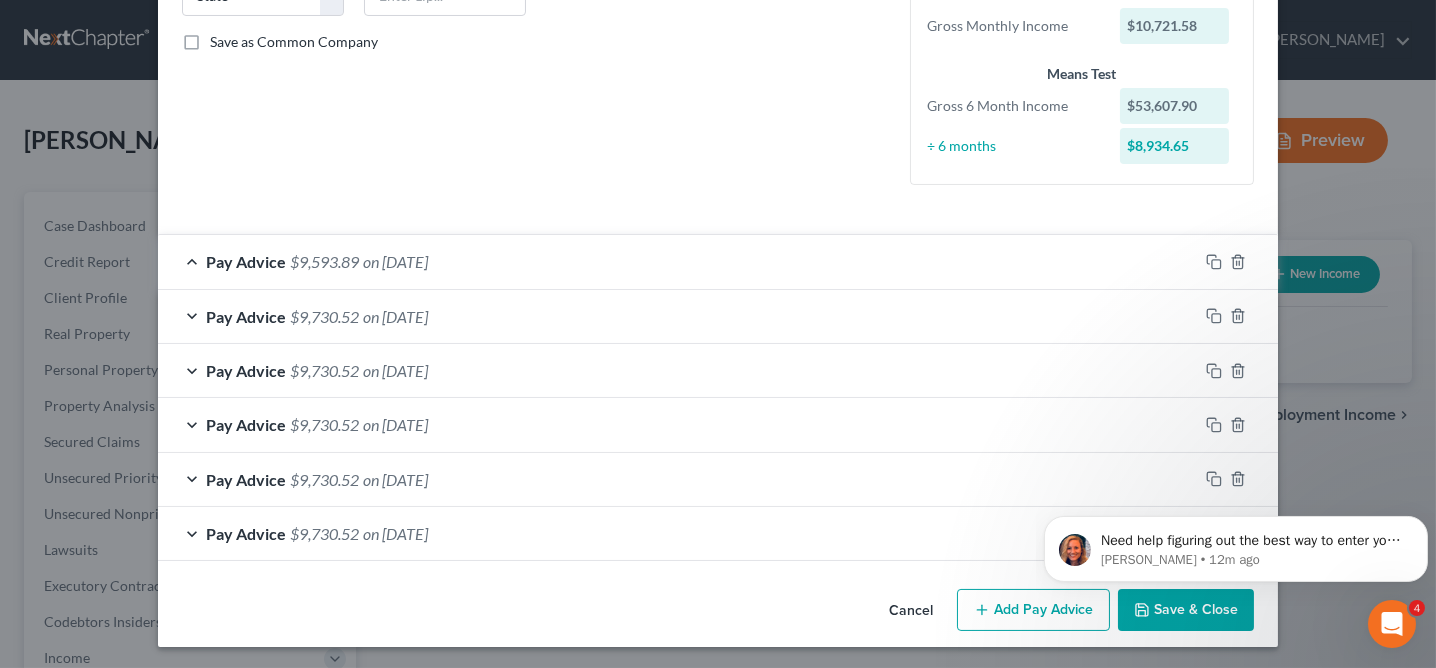 click on "Debtor Spouse Occupation DOD Length of Employment 16 No Longer Employed
Pay Period
*
Select Monthly Twice Monthly Every Other Week Weekly" at bounding box center [718, -72] 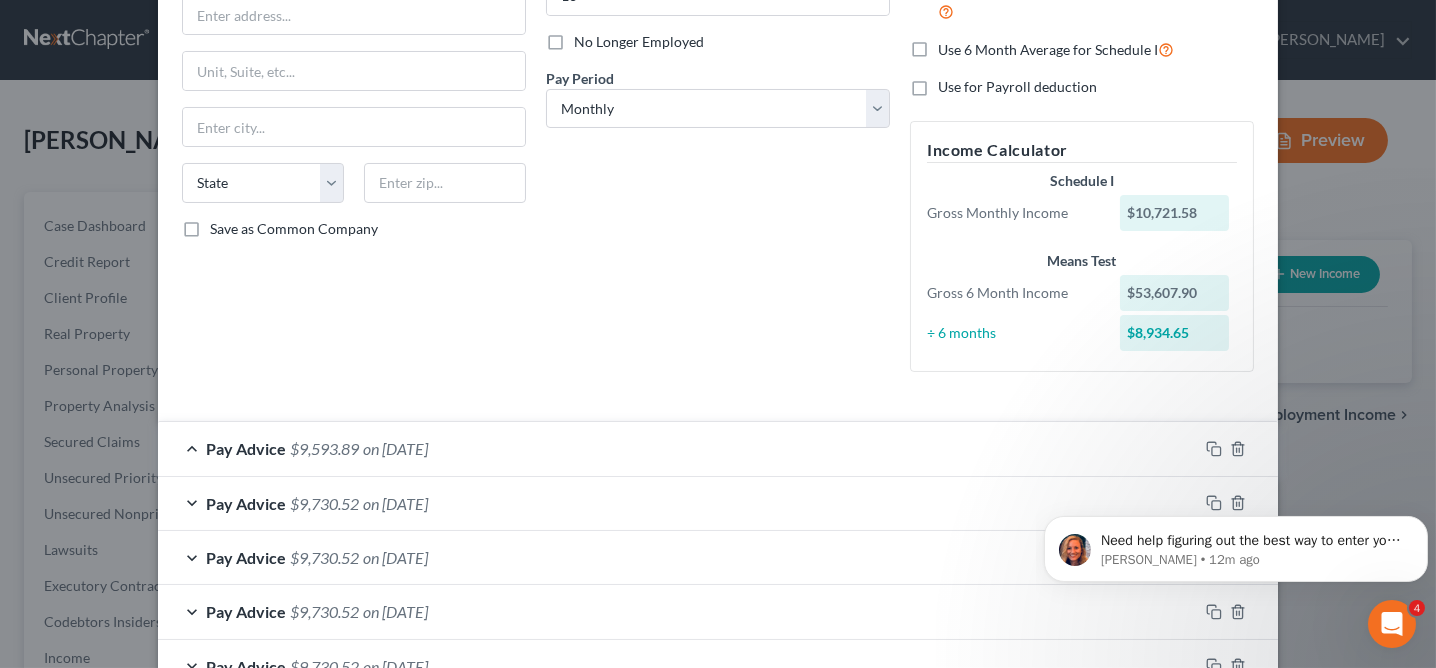 scroll, scrollTop: 437, scrollLeft: 0, axis: vertical 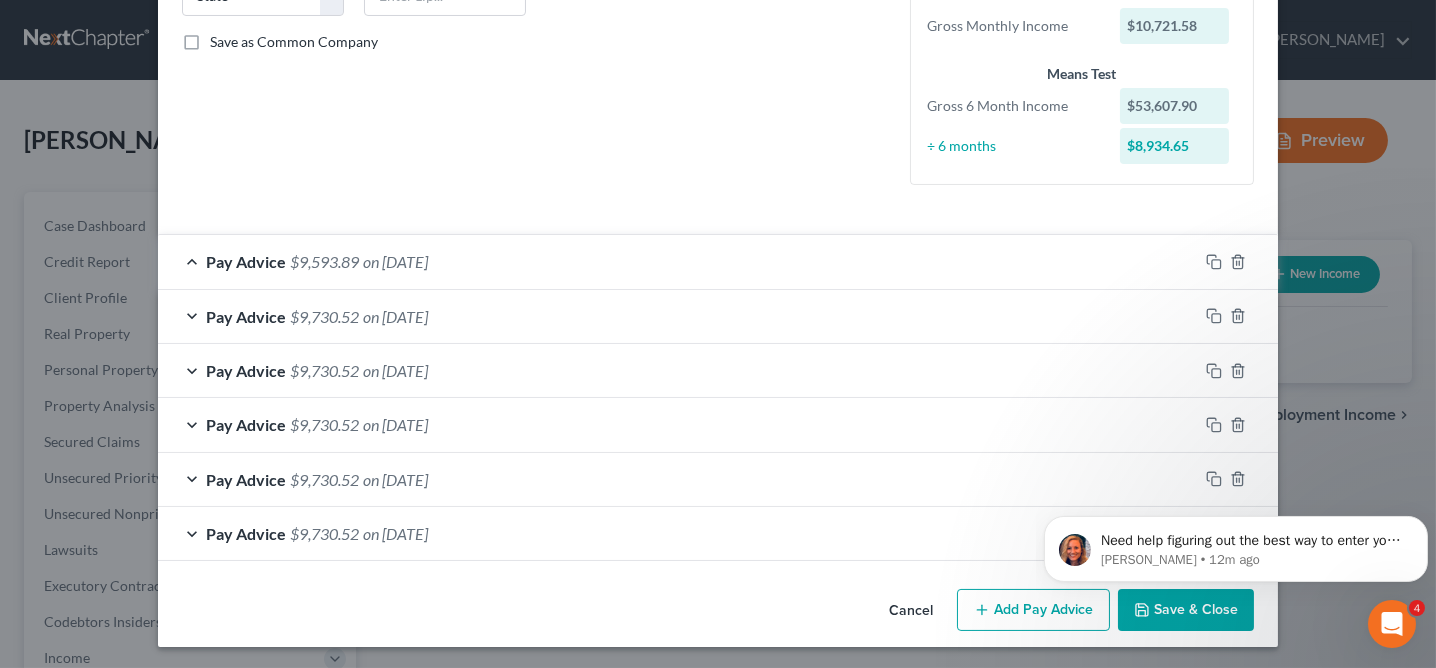 click on "Debtor Spouse Occupation DOD Length of Employment 16 No Longer Employed
Pay Period
*
Select Monthly Twice Monthly Every Other Week Weekly" at bounding box center (718, -72) 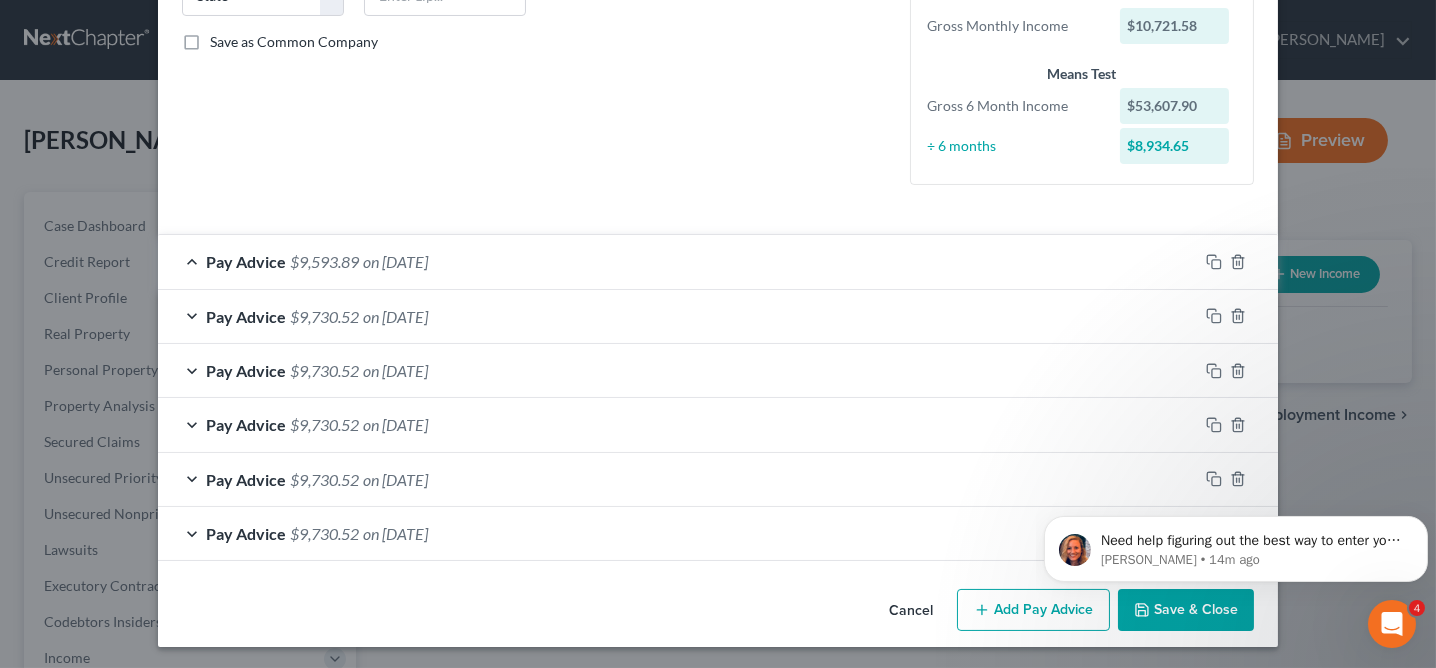 click on "Employment Type
*
Select Full or Part Time Employment Self Employment
Company
*
State AL AK AR AZ CA CO CT DE DC FL GA GU HI ID IL IN IA KS KY LA ME MD MA MI MN MS MO MT NC ND NE NV NH NJ NM NY OH OK OR PA PR RI SC SD TN TX UT VI VA VT WA WV WI WY Save as Common Company" at bounding box center [354, -72] 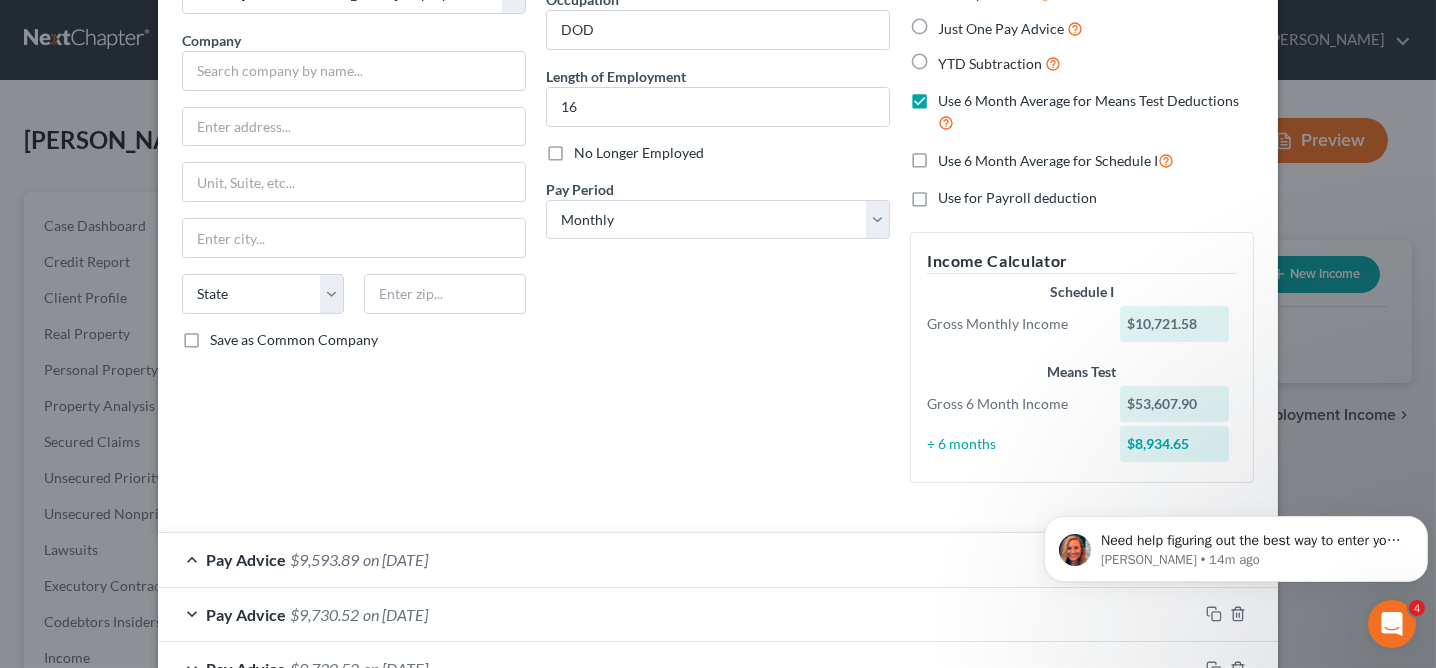 scroll, scrollTop: 0, scrollLeft: 0, axis: both 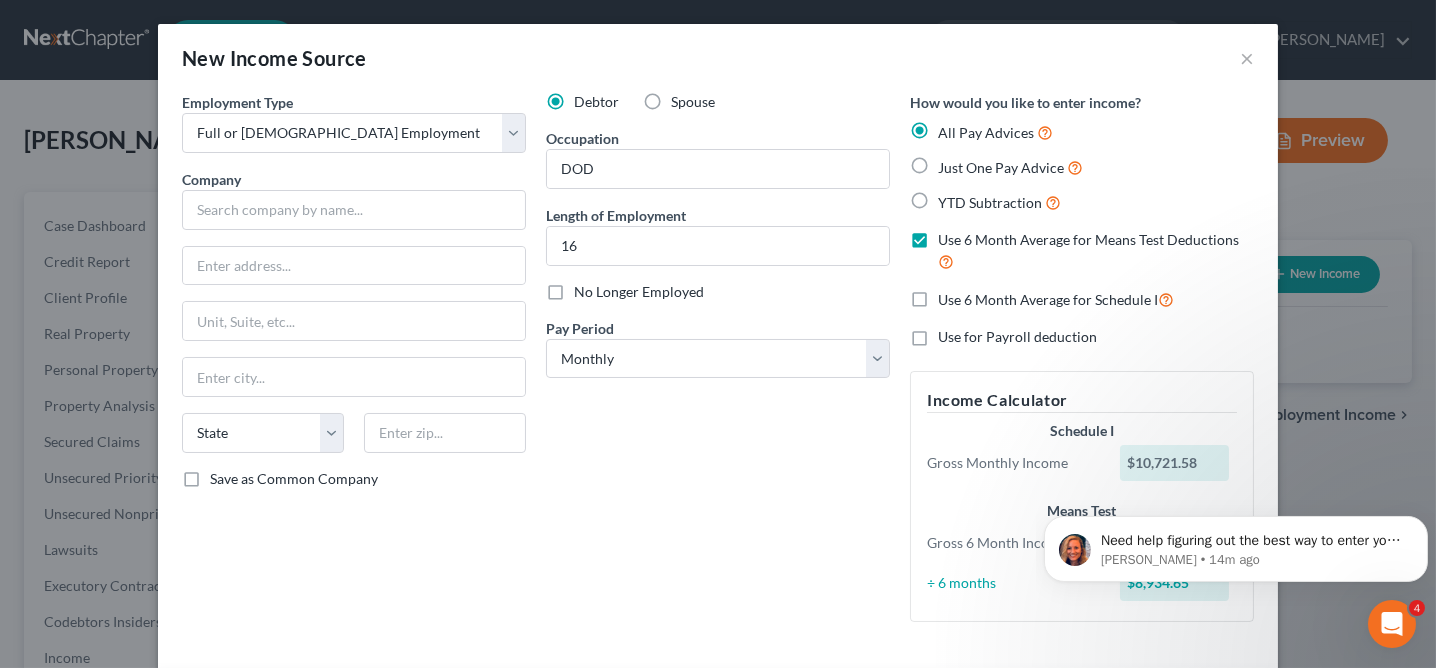 click on "Use 6 Month Average for Means Test Deductions" at bounding box center (1096, 251) 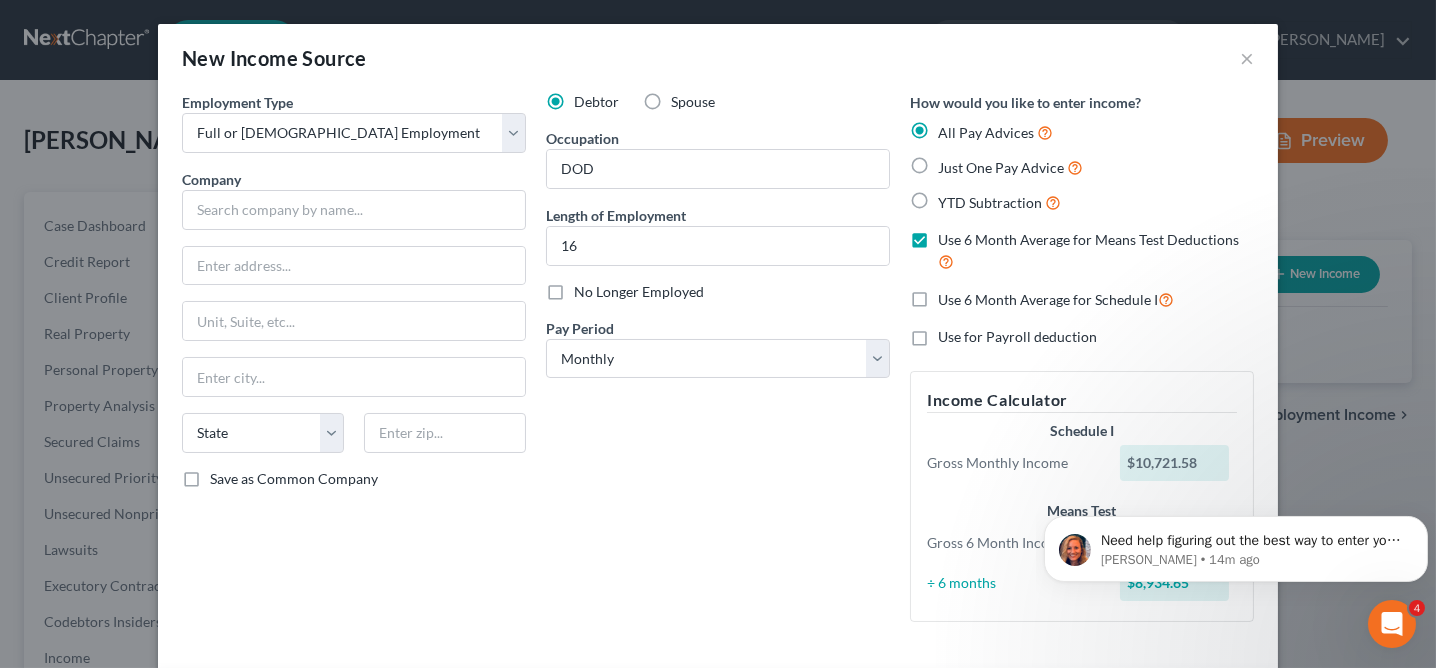 click on "Use 6 Month Average for Means Test Deductions" at bounding box center (952, 236) 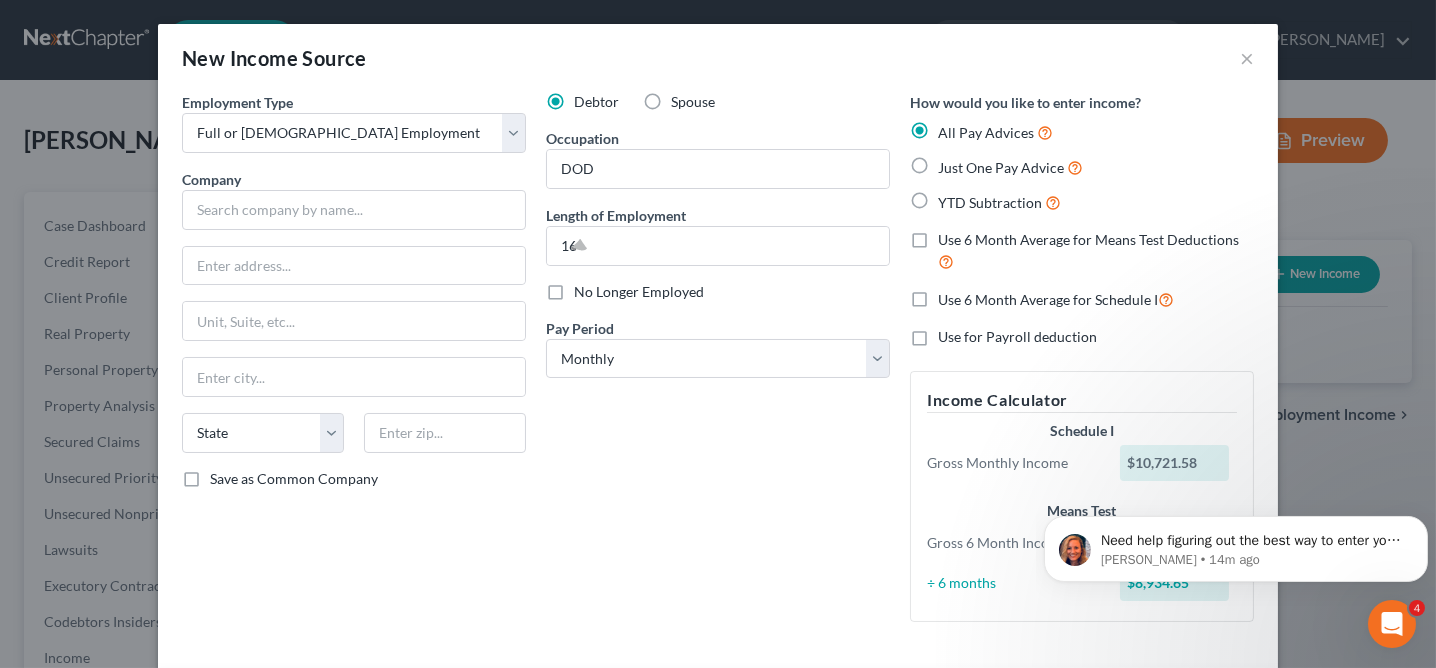 scroll, scrollTop: 0, scrollLeft: 0, axis: both 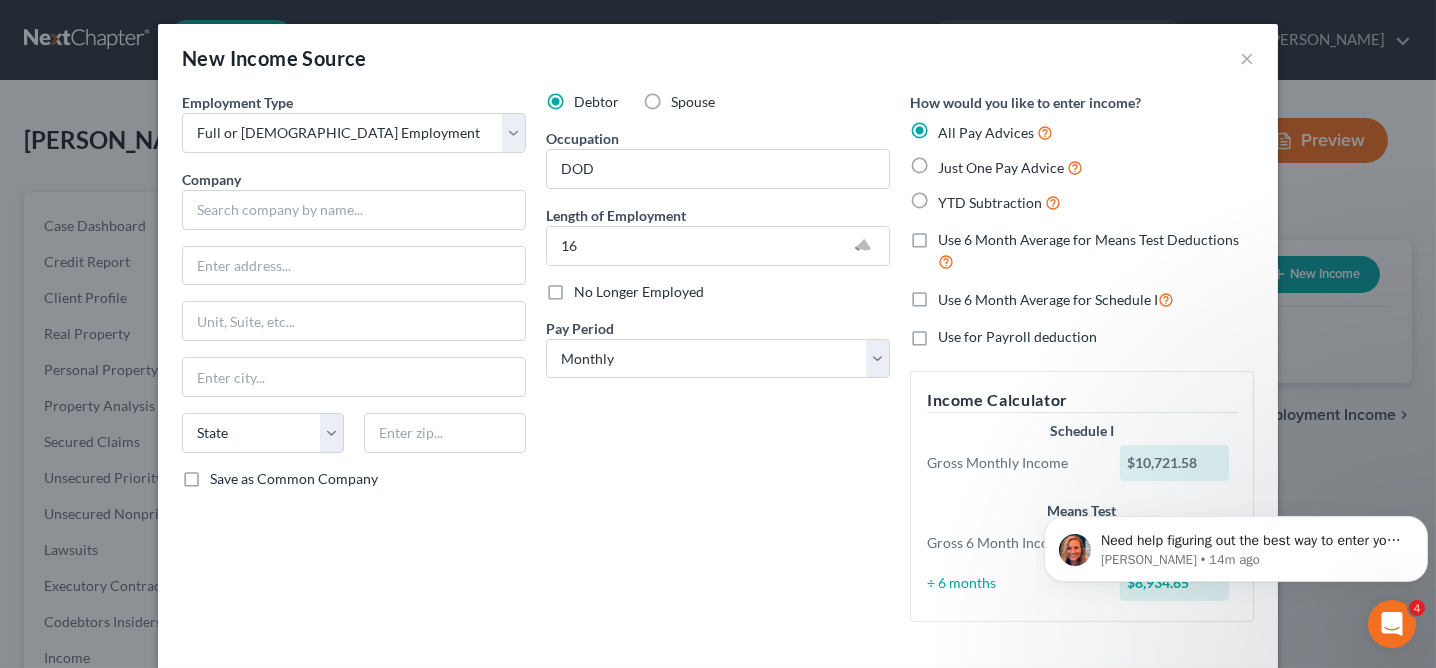 click on "Debtor Spouse Occupation DOD Length of Employment 16 No Longer Employed
Pay Period
*
Select Monthly Twice Monthly Every Other Week Weekly" at bounding box center [718, 365] 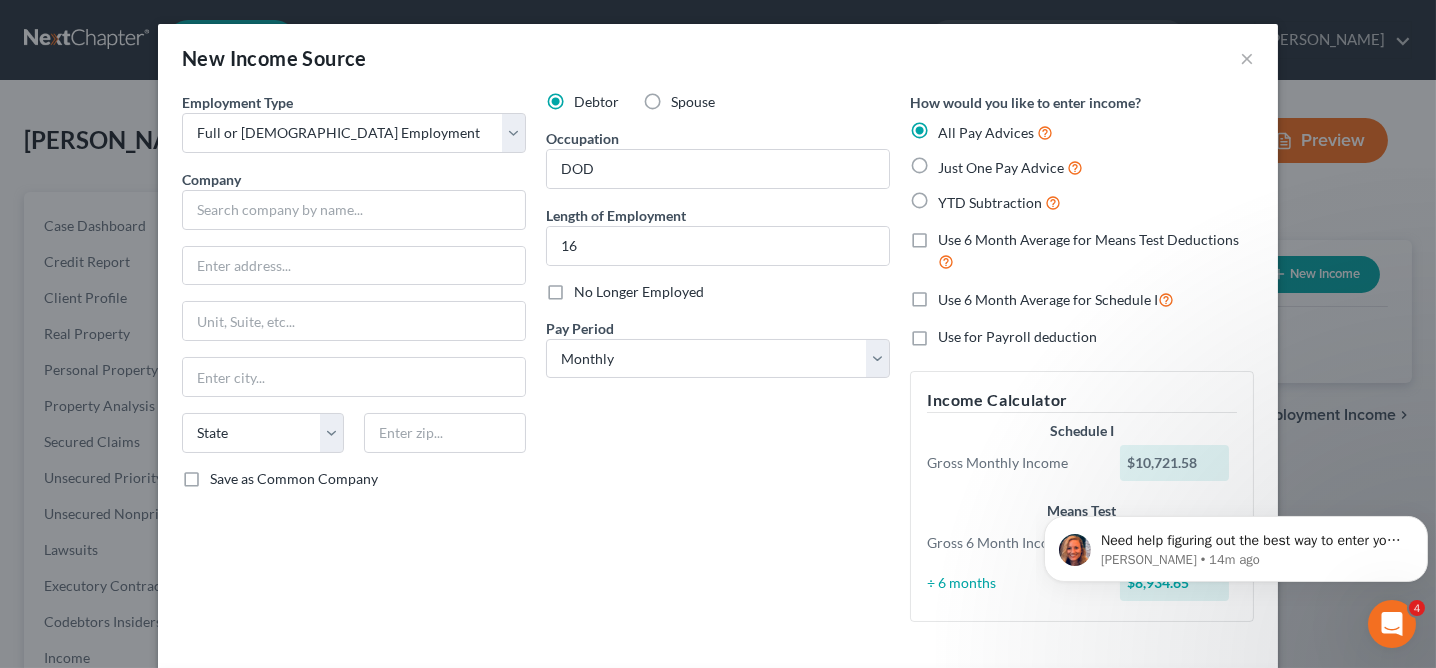 scroll, scrollTop: 274, scrollLeft: 0, axis: vertical 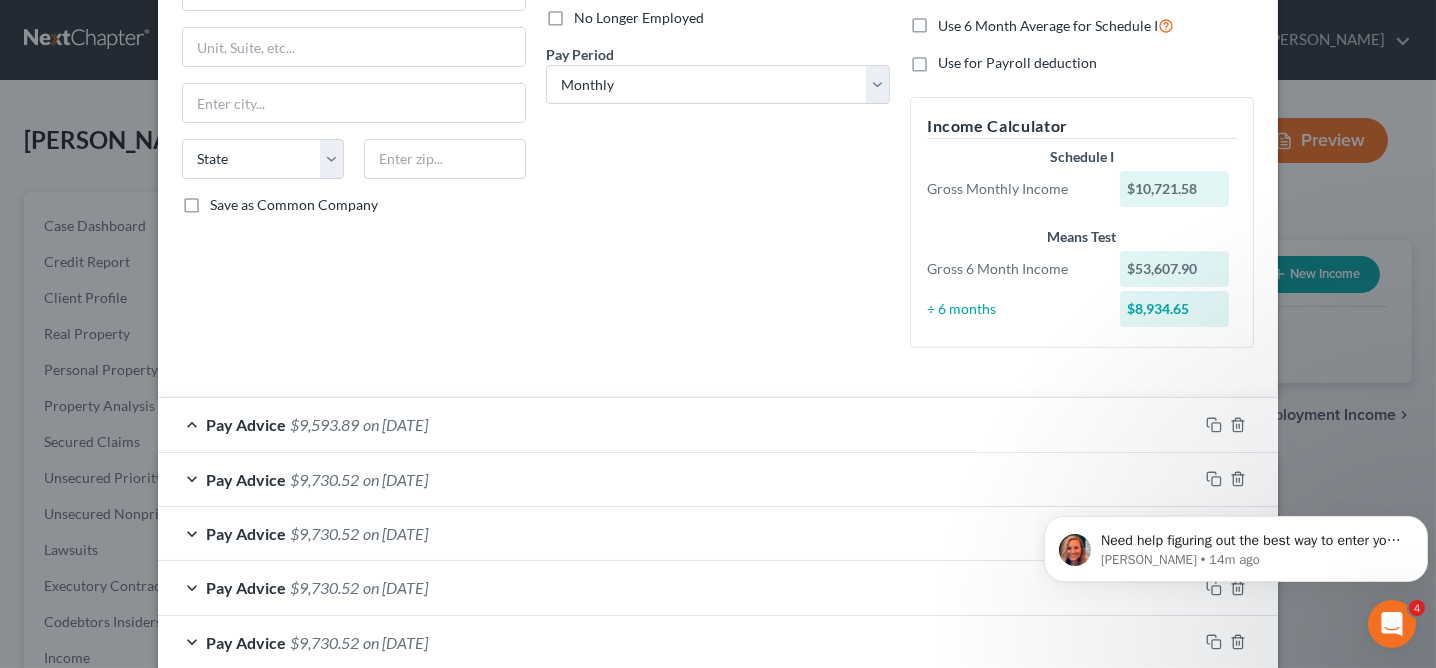 click on "Debtor Spouse Occupation DOD Length of Employment 16 No Longer Employed
Pay Period
*
Select Monthly Twice Monthly Every Other Week Weekly" at bounding box center (718, 91) 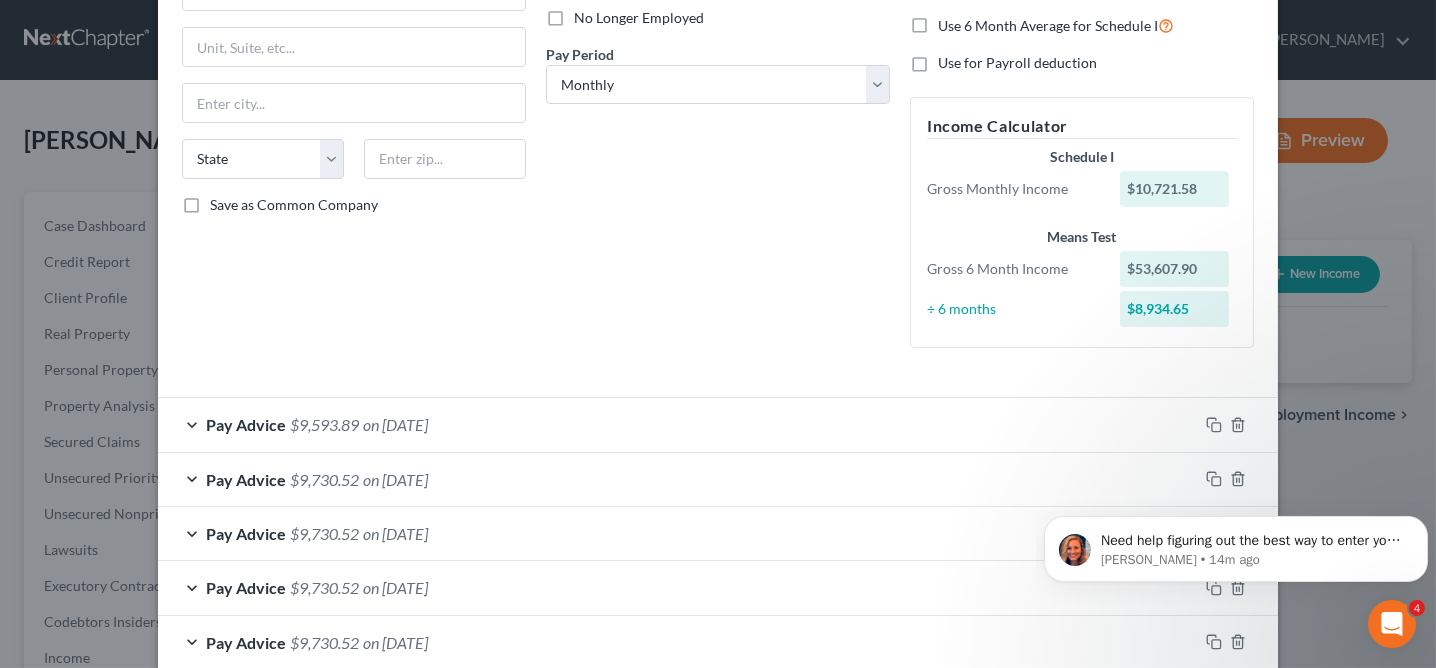 click on "Pay Advice $9,593.89 on 07/01/2025" at bounding box center [678, 424] 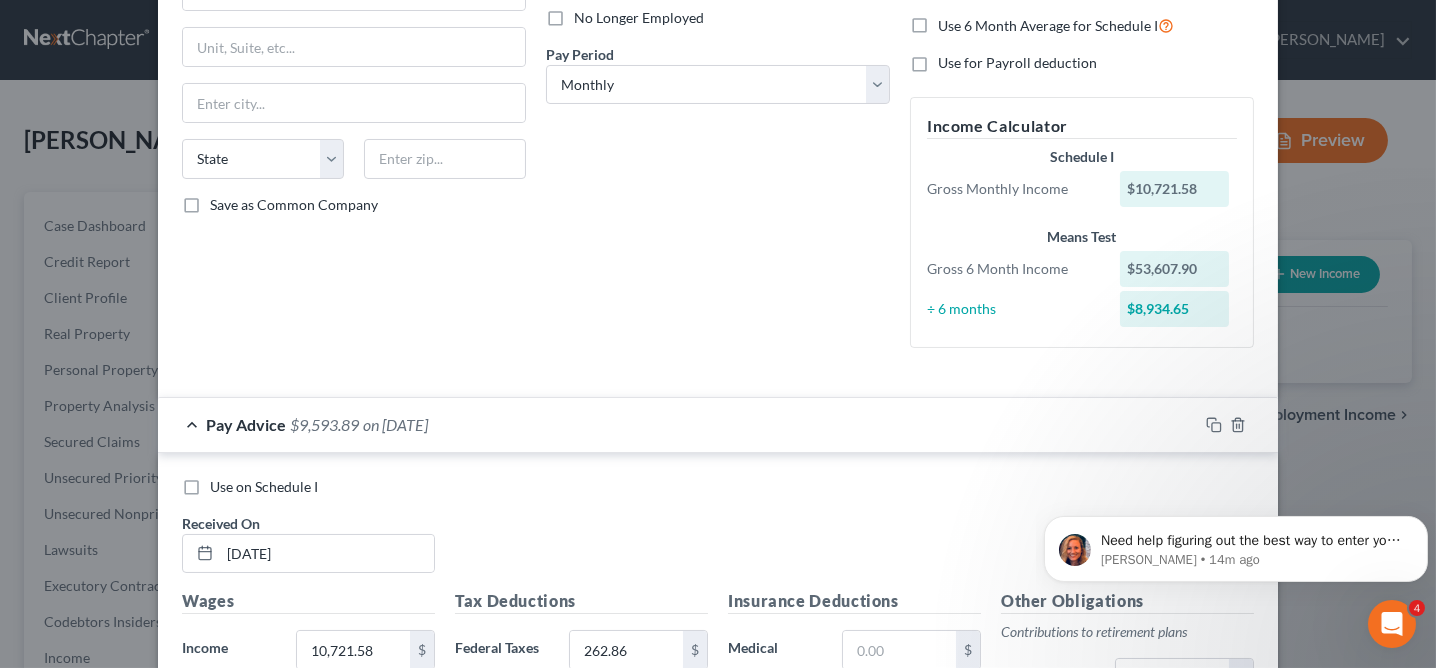 click on "Pay Advice $9,593.89 on 07/01/2025" at bounding box center (678, 424) 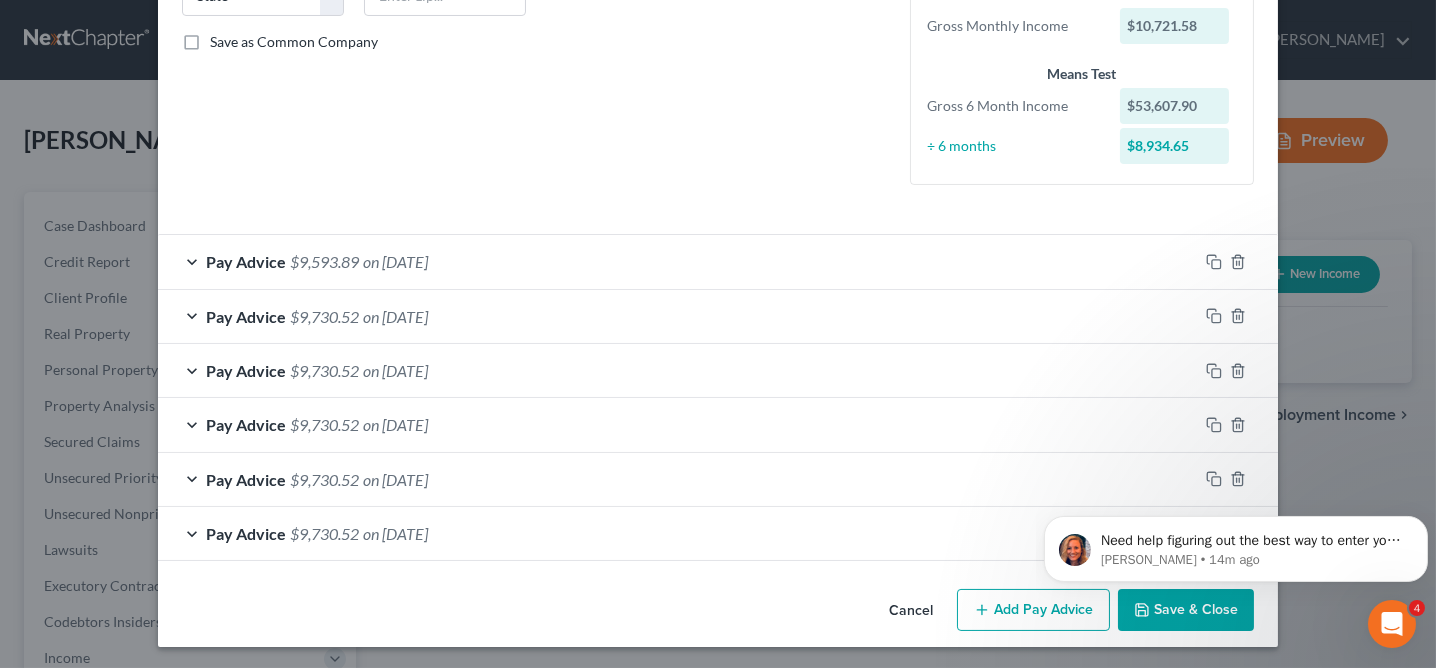 scroll, scrollTop: 0, scrollLeft: 0, axis: both 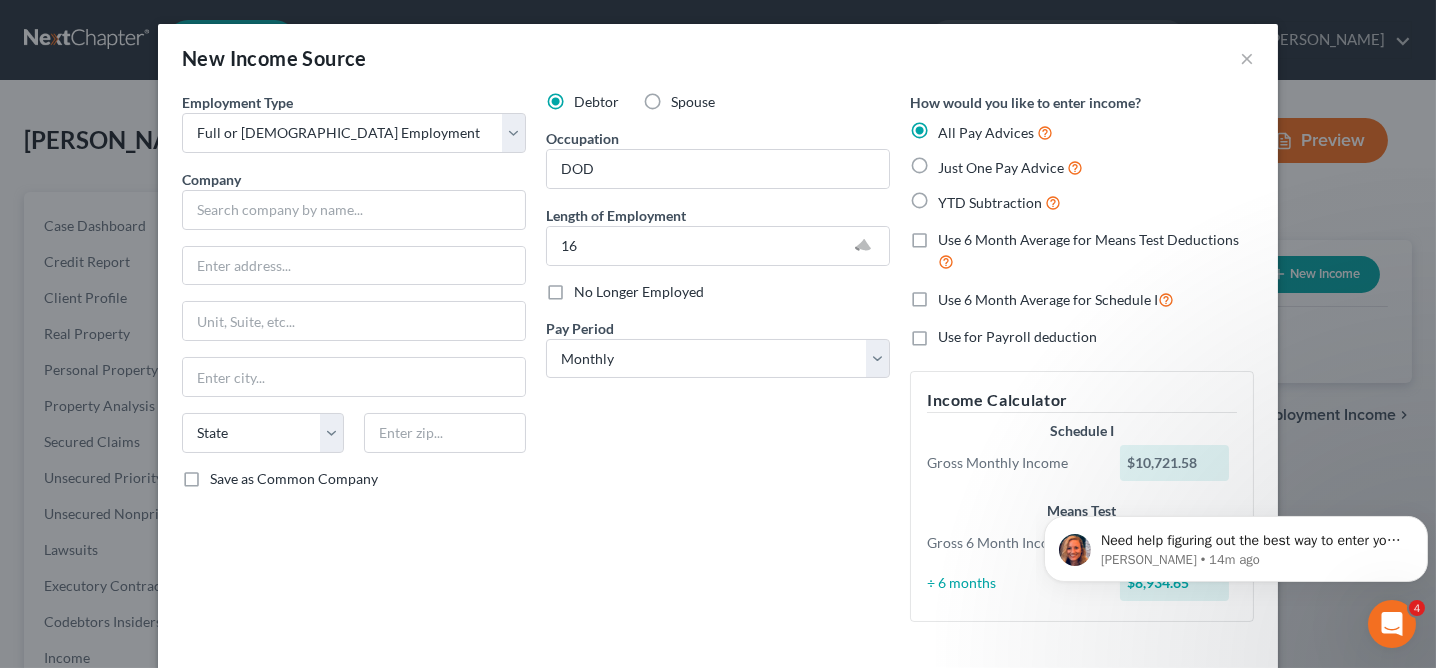 click on "All Pay Advices" at bounding box center [986, 132] 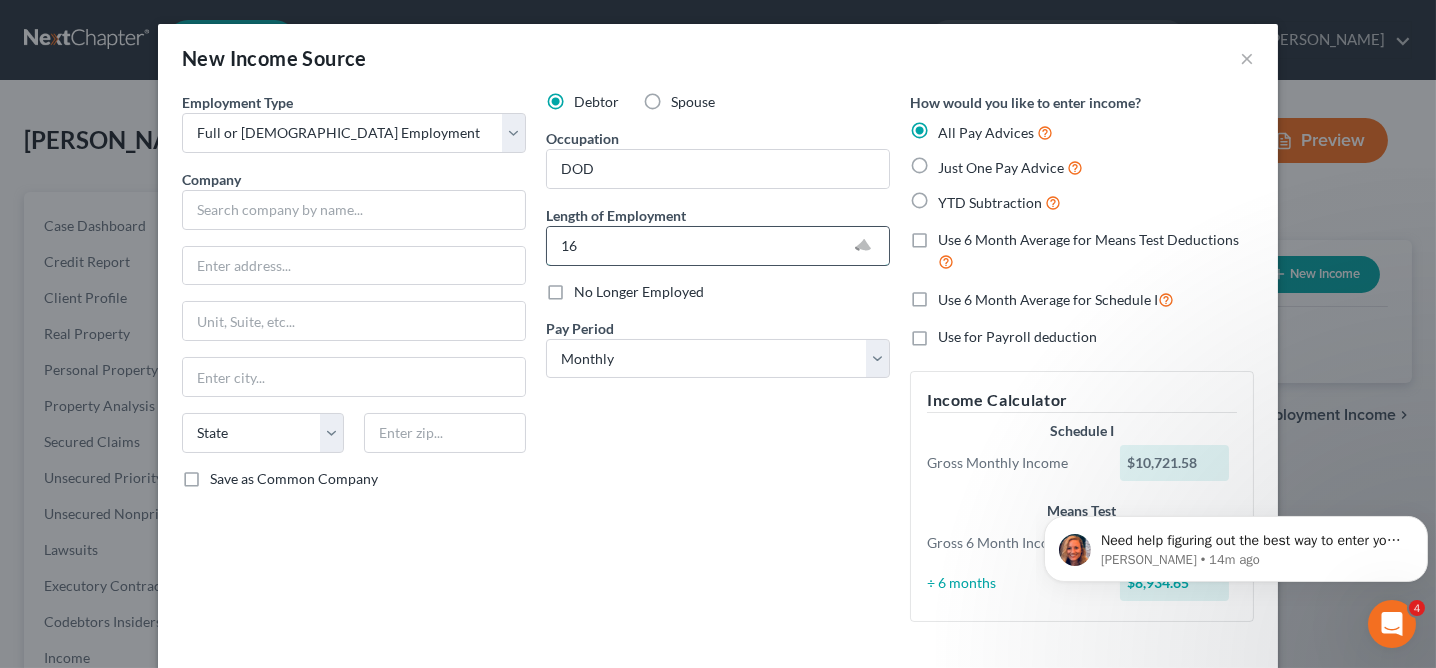 click on "16" at bounding box center [718, 246] 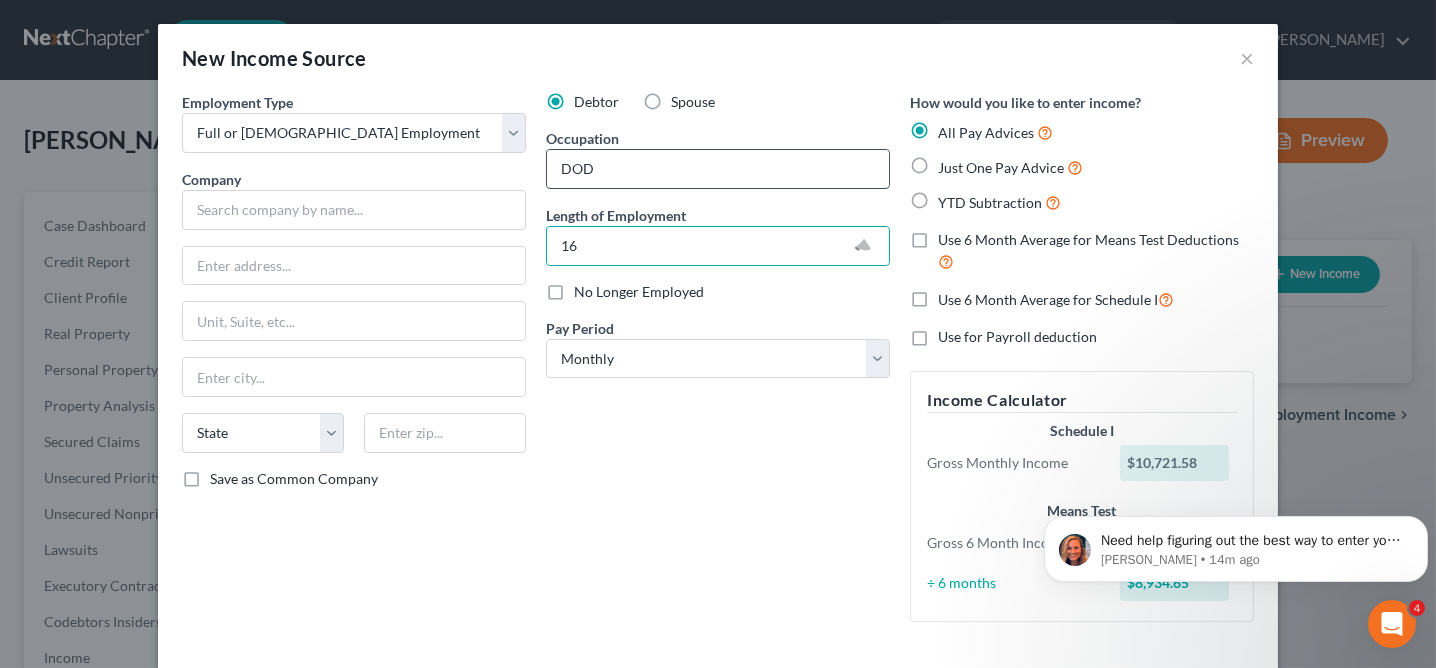 click on "DOD" at bounding box center (718, 169) 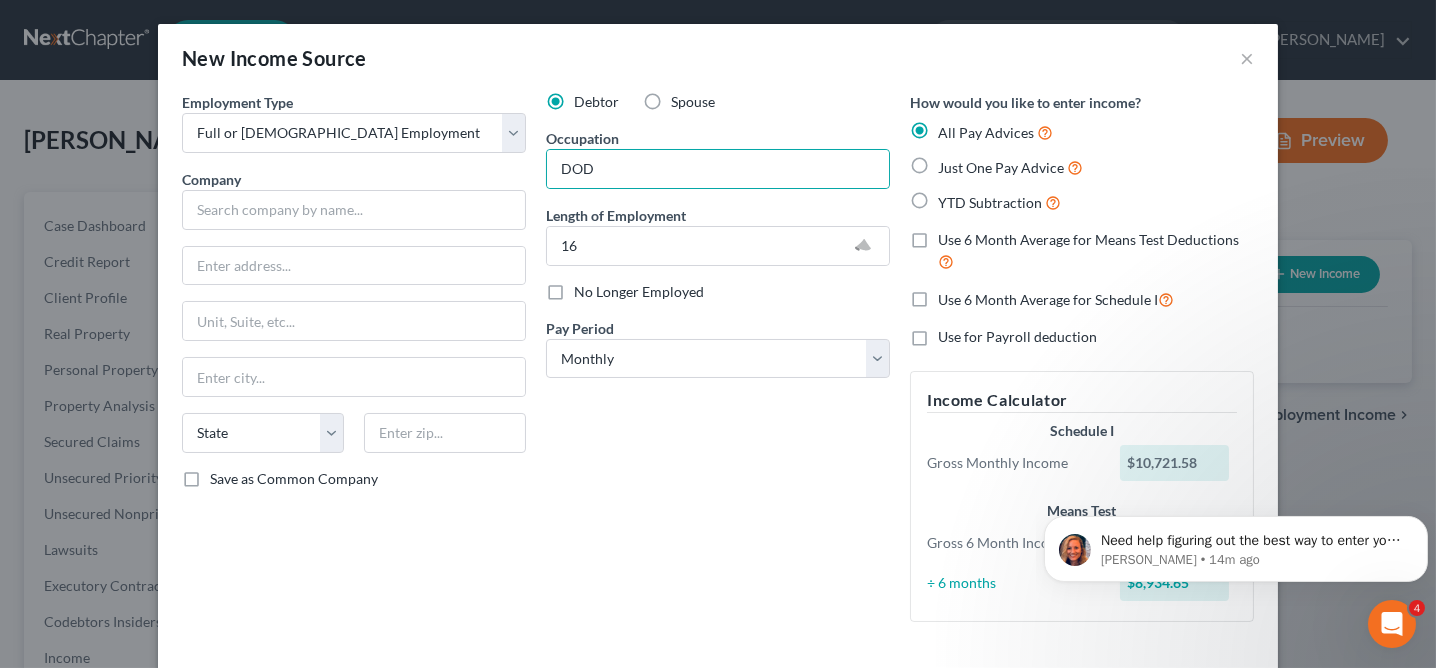 click on "Just One Pay Advice" at bounding box center [1001, 167] 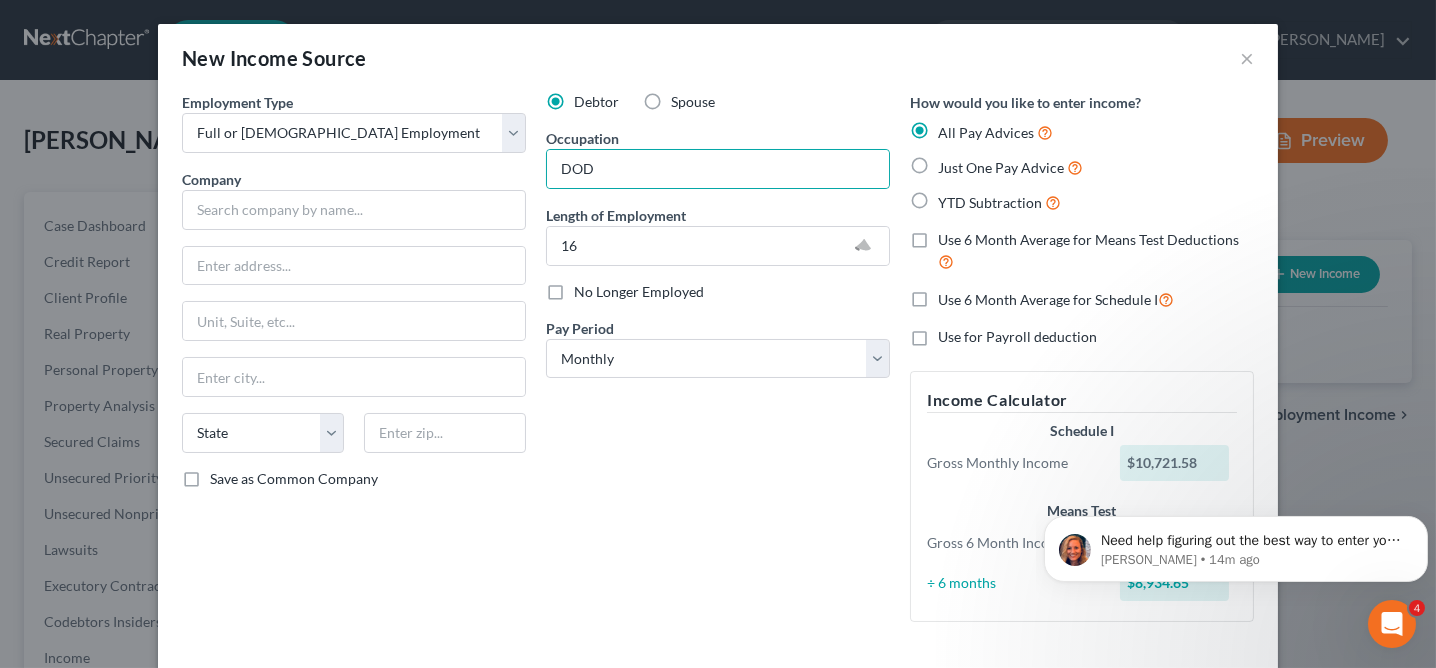 click on "Just One Pay Advice" at bounding box center (952, 162) 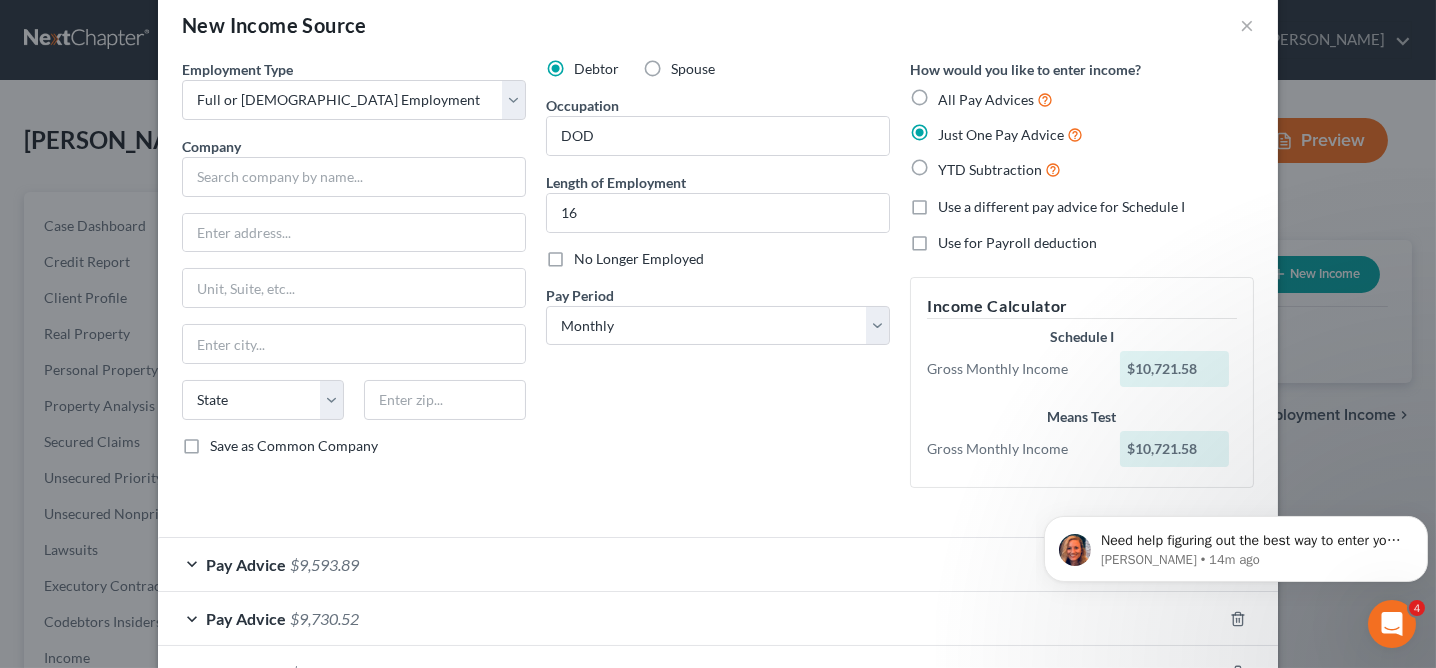 scroll, scrollTop: 33, scrollLeft: 0, axis: vertical 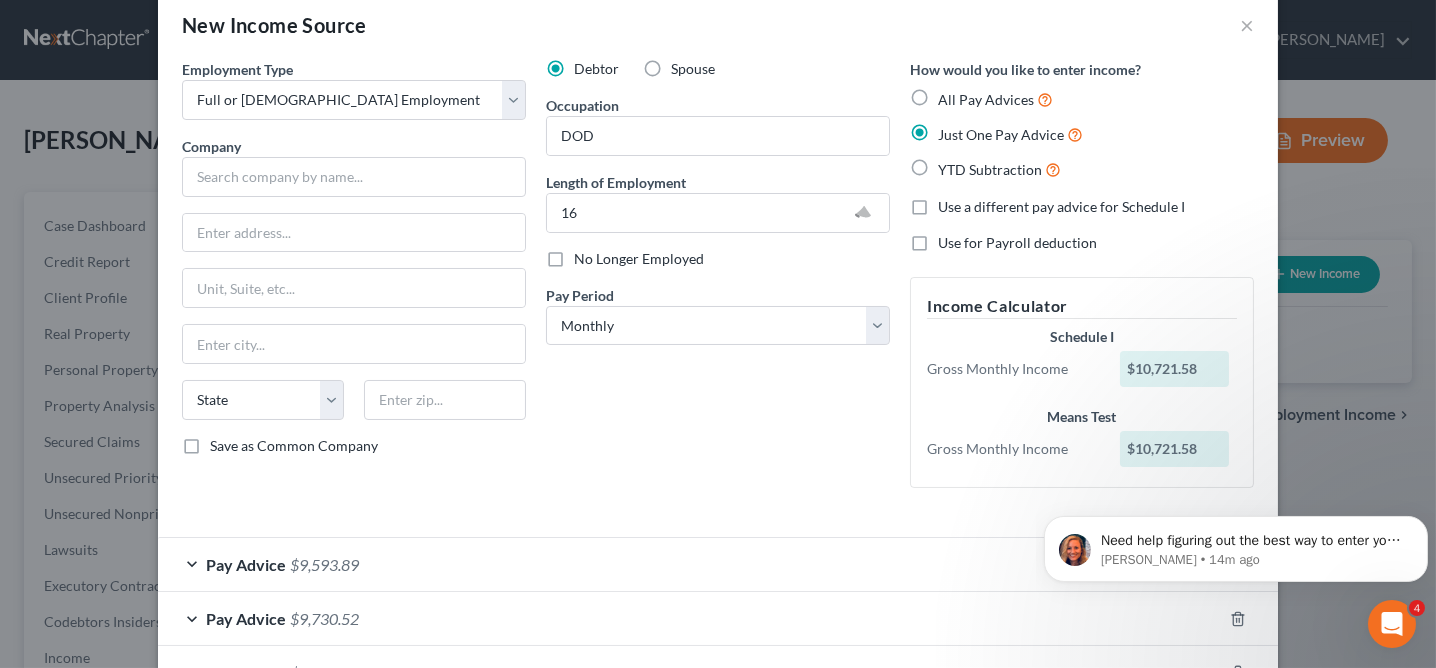 click on "All Pay Advices" at bounding box center [986, 99] 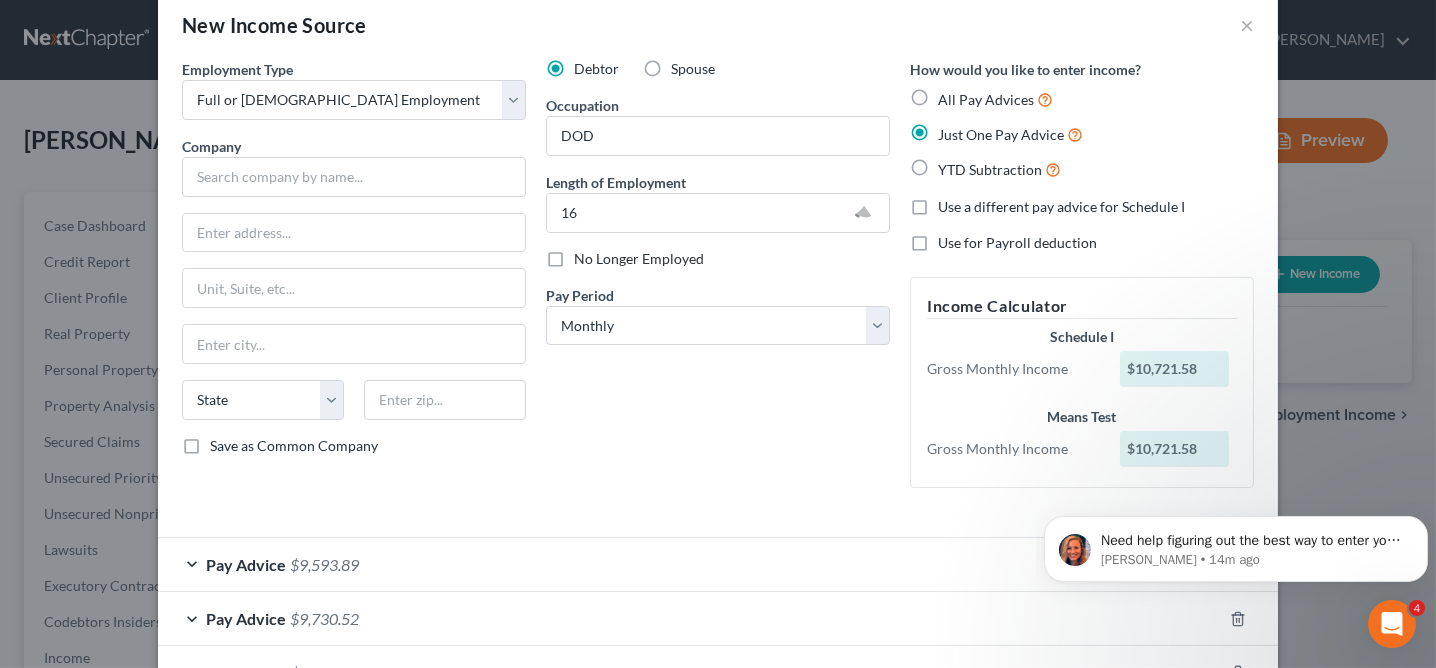 click on "All Pay Advices" at bounding box center [952, 94] 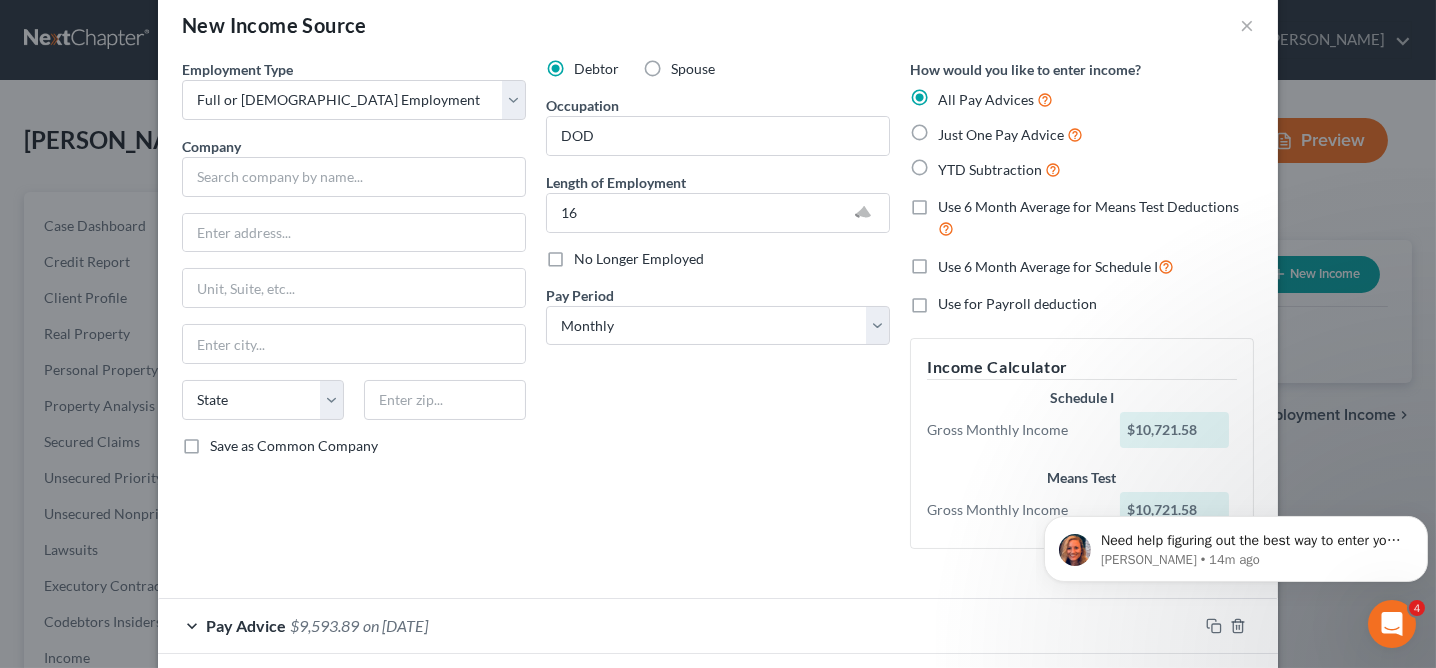 click on "Debtor Spouse Occupation DOD Length of Employment 16 No Longer Employed
Pay Period
*
Select Monthly Twice Monthly Every Other Week Weekly" at bounding box center (718, 312) 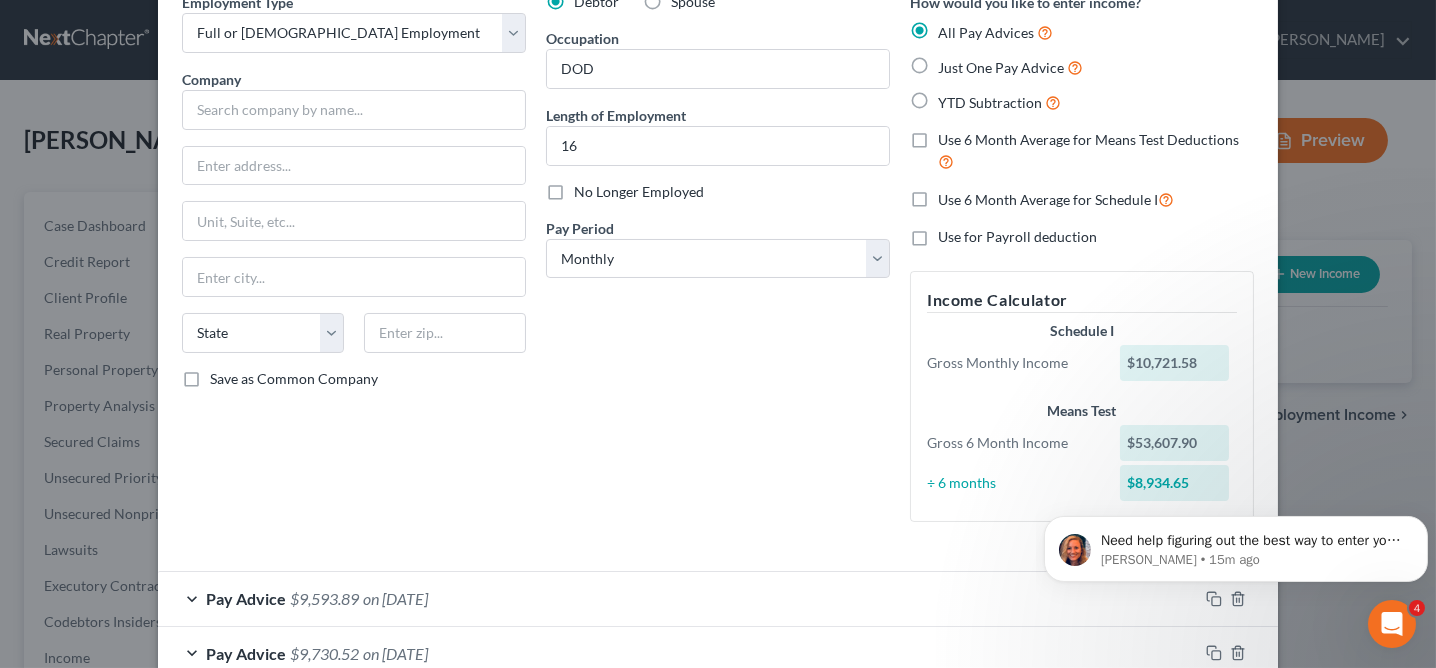 scroll, scrollTop: 80, scrollLeft: 0, axis: vertical 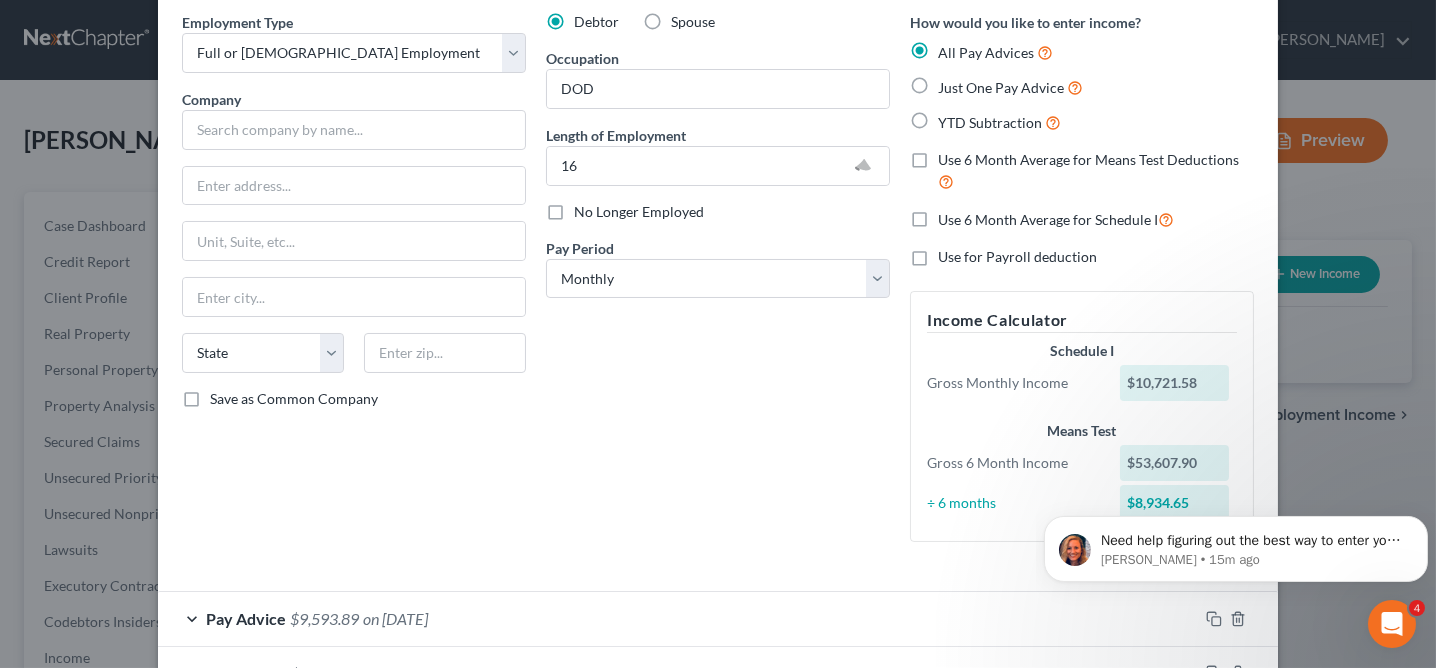 click on "Use 6 Month Average for Means Test Deductions" at bounding box center (1096, 171) 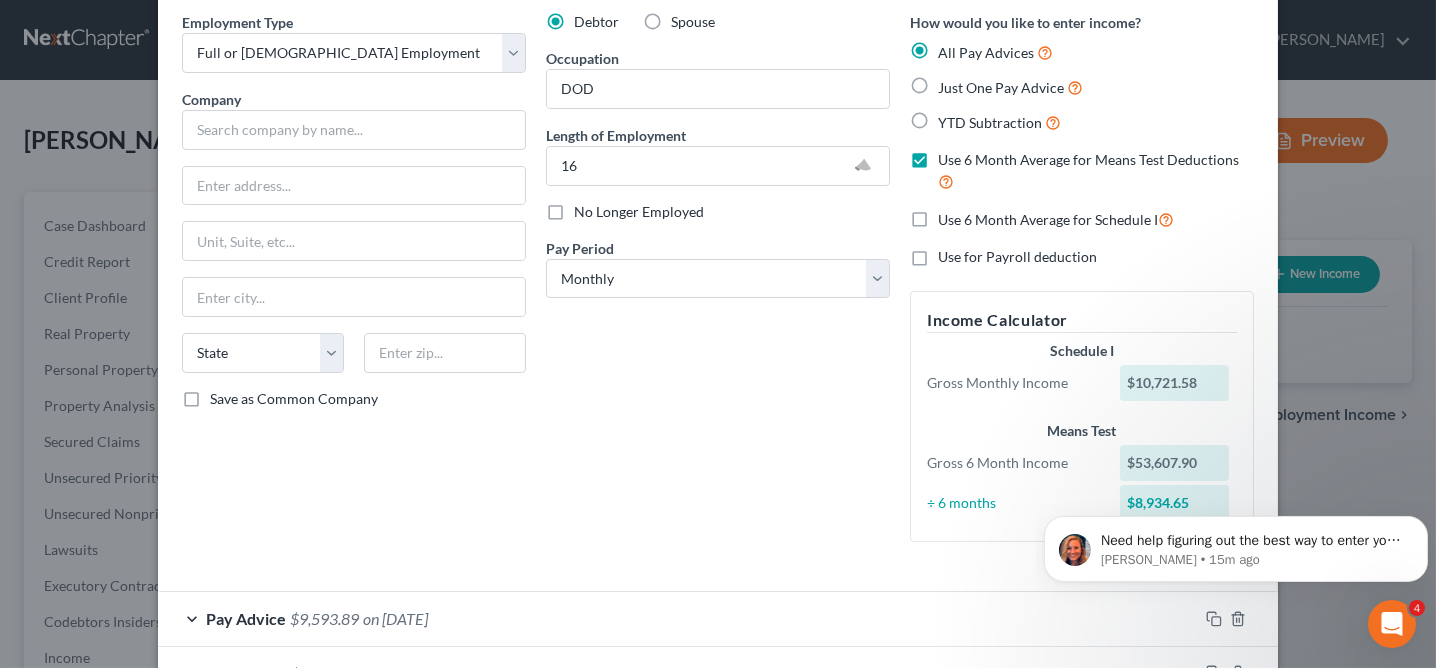 click on "Use 6 Month Average for Means Test Deductions" at bounding box center [1096, 171] 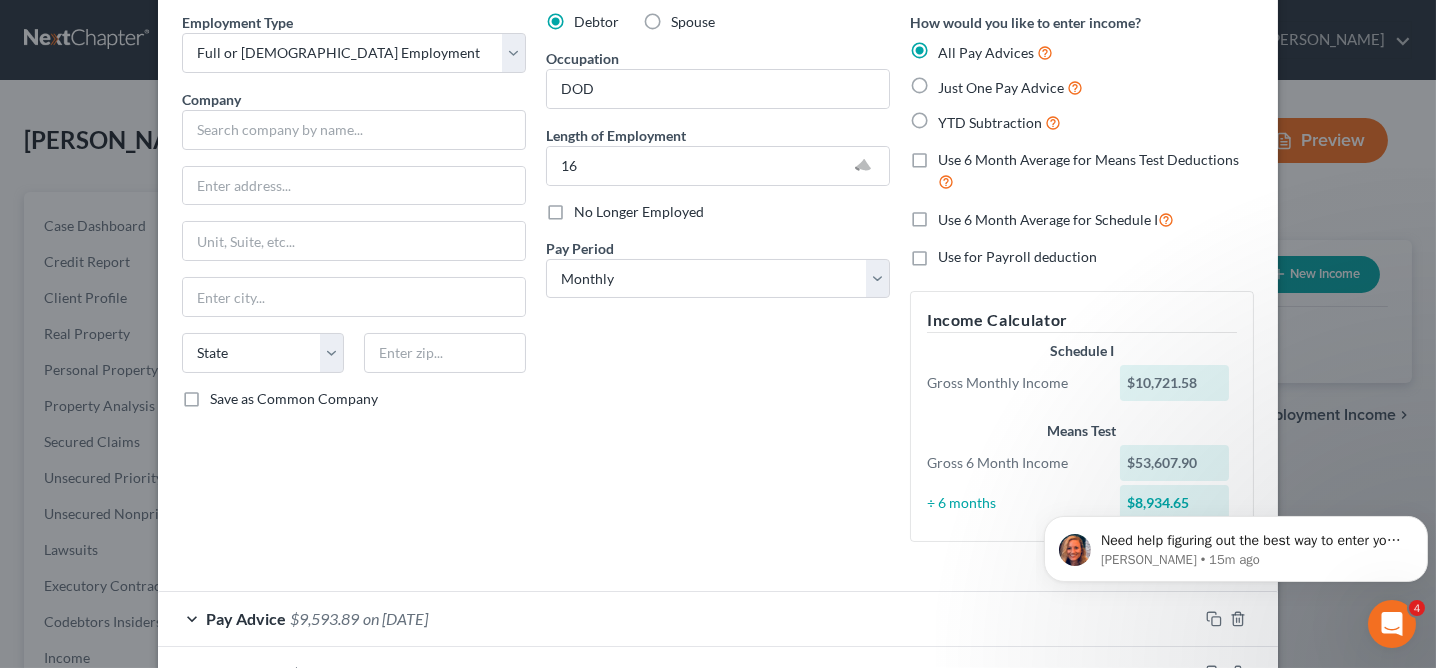 click on "Use 6 Month Average for Means Test Deductions" at bounding box center (1096, 171) 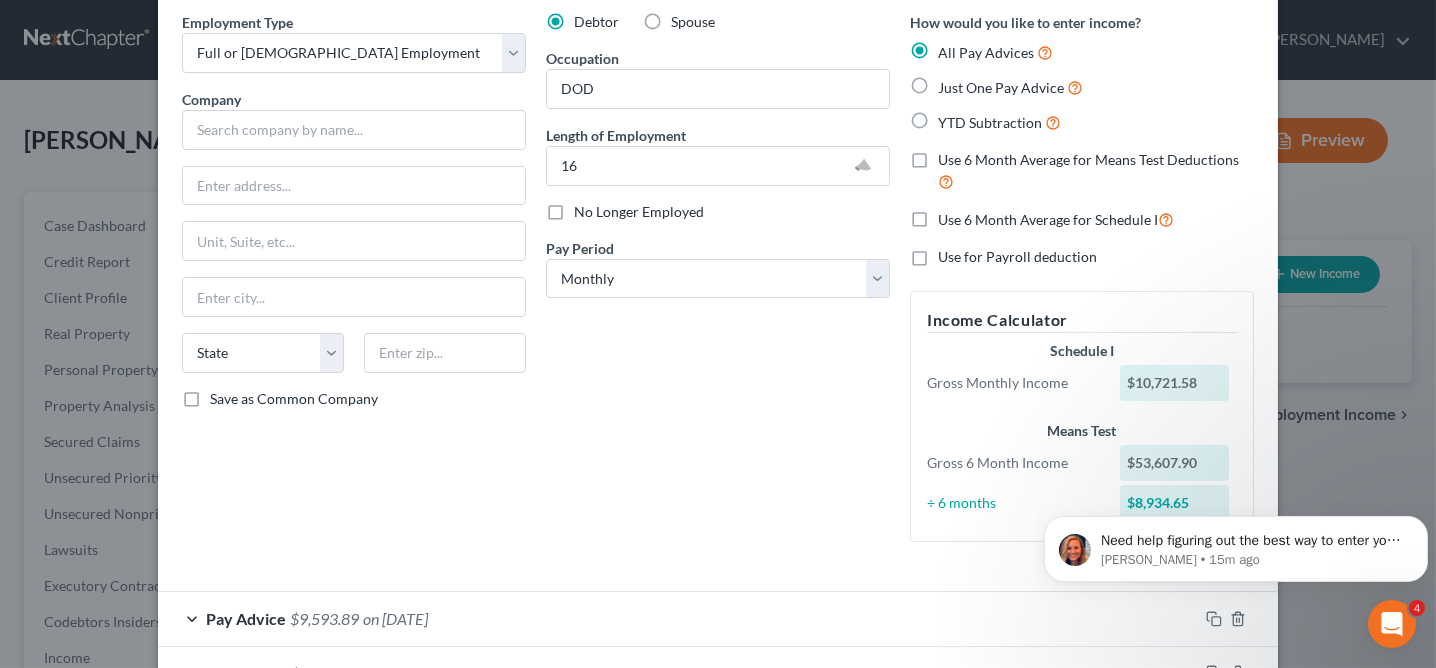 click on "Use 6 Month Average for Means Test Deductions" at bounding box center [952, 156] 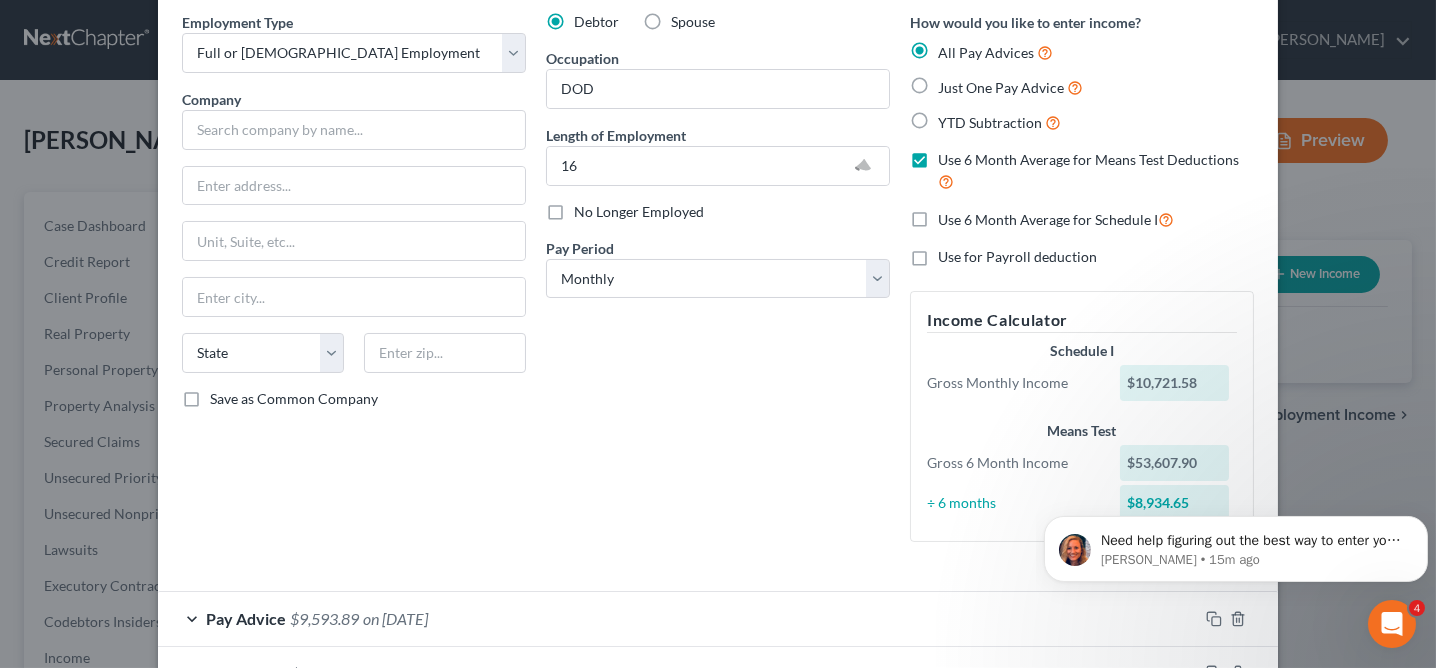 click on "Debtor Spouse Occupation DOD Length of Employment 16 No Longer Employed
Pay Period
*
Select Monthly Twice Monthly Every Other Week Weekly" at bounding box center (718, 285) 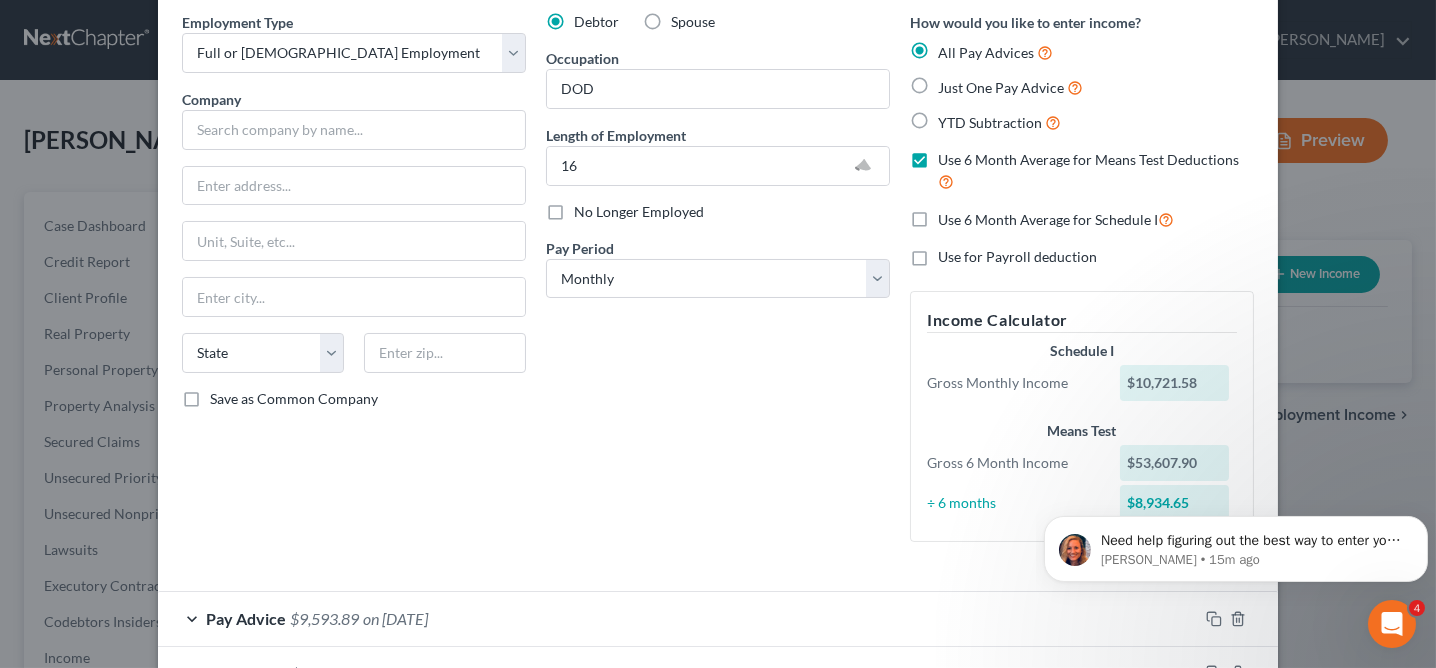 scroll, scrollTop: 437, scrollLeft: 0, axis: vertical 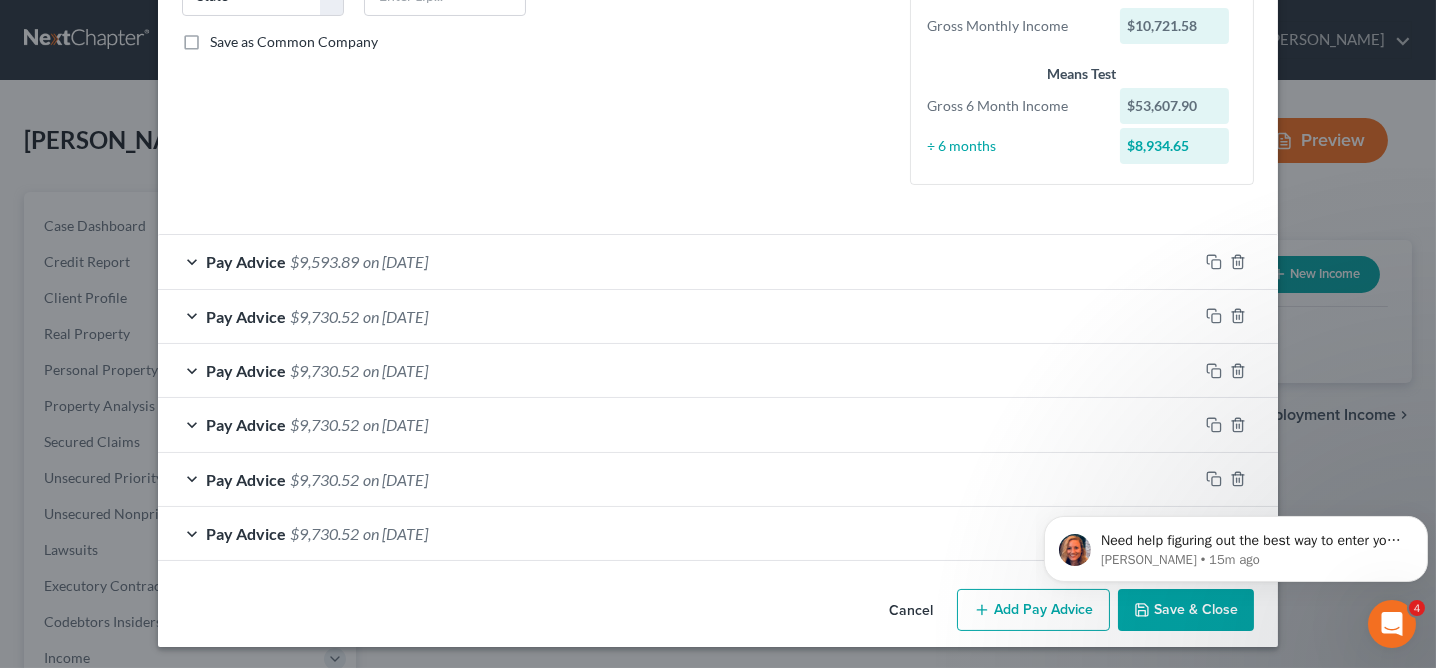 click on "Need help figuring out the best way to enter your client's income?    Here's a quick article to show you how to use the different income input options:   Feel free to message me with any questions! Kelly • 15m ago" 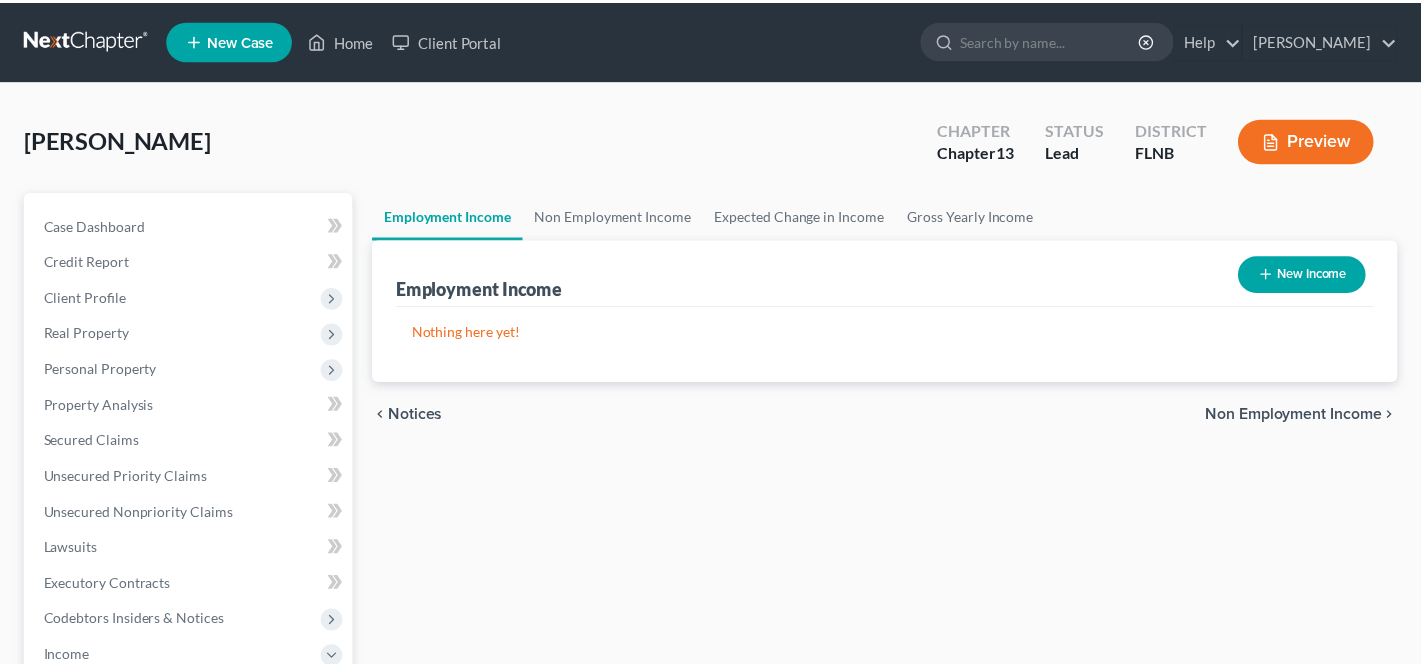 scroll, scrollTop: 0, scrollLeft: 0, axis: both 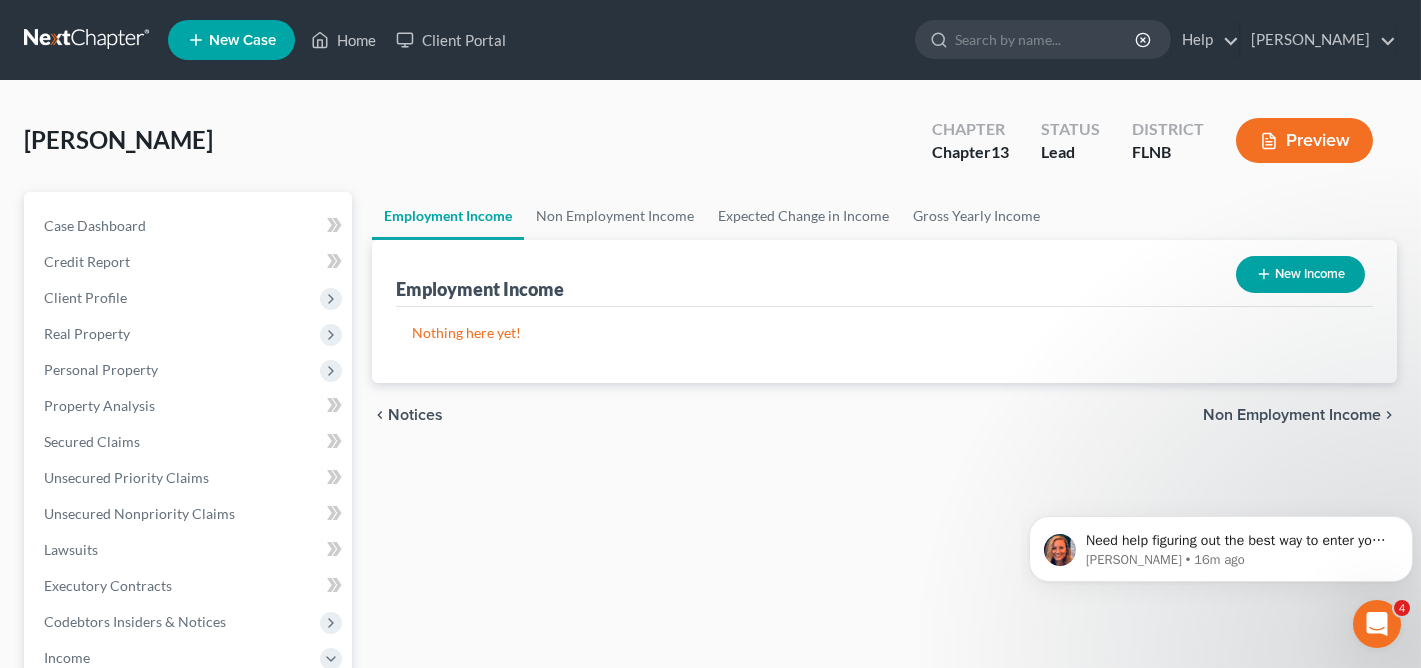 click on "New Income" at bounding box center (1300, 274) 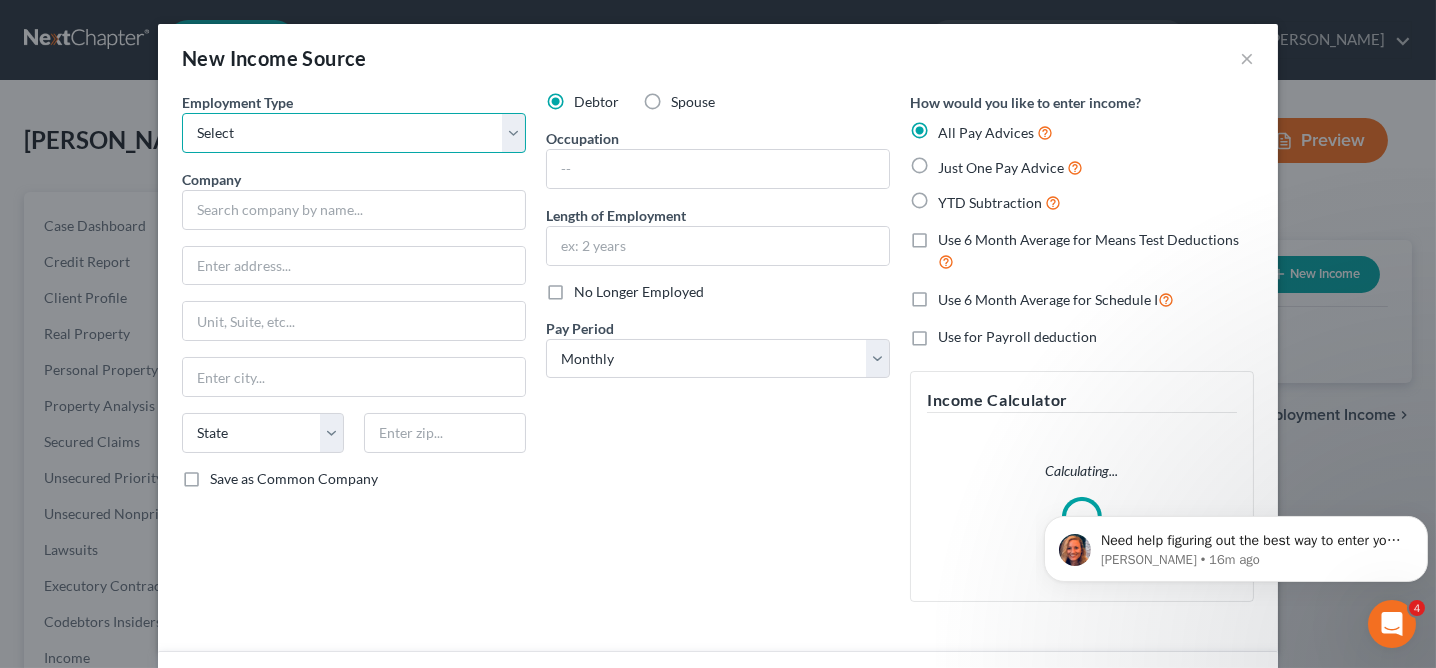 click on "Select Full or [DEMOGRAPHIC_DATA] Employment Self Employment" at bounding box center [354, 133] 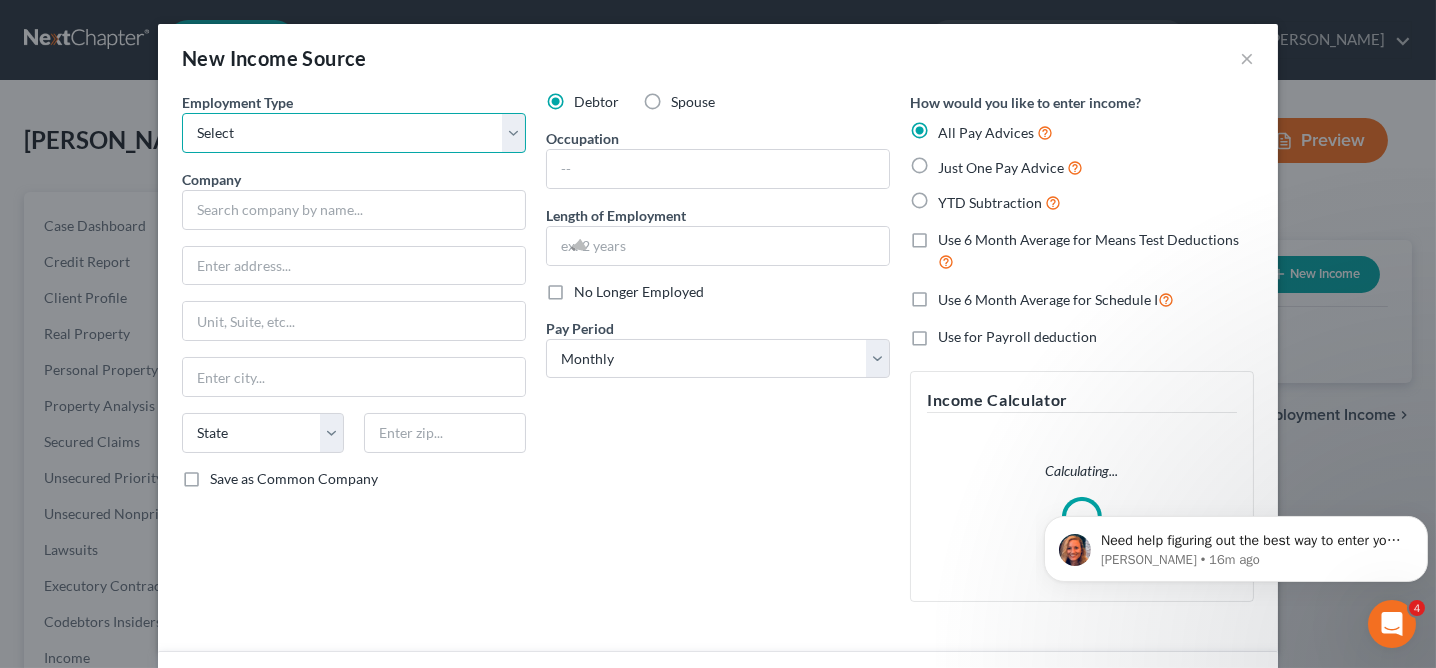 scroll, scrollTop: 0, scrollLeft: 0, axis: both 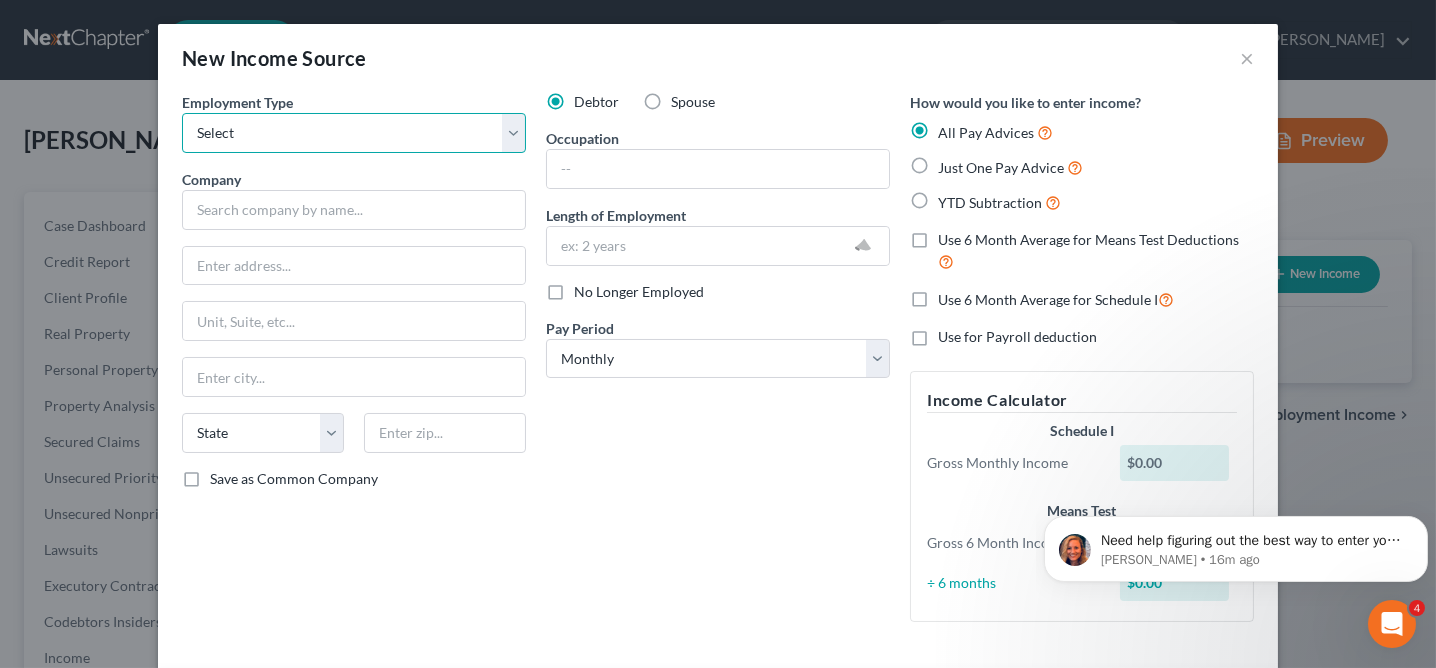 select on "0" 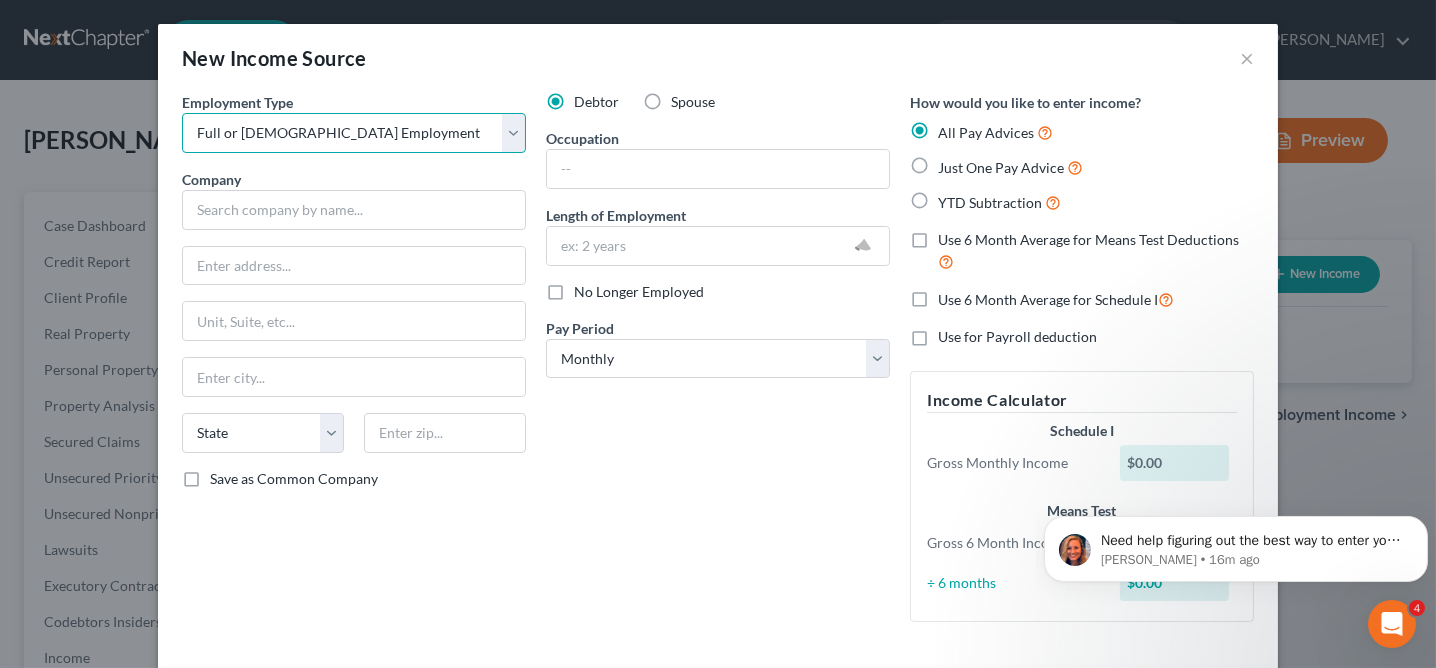 click on "Select Full or [DEMOGRAPHIC_DATA] Employment Self Employment" at bounding box center [354, 133] 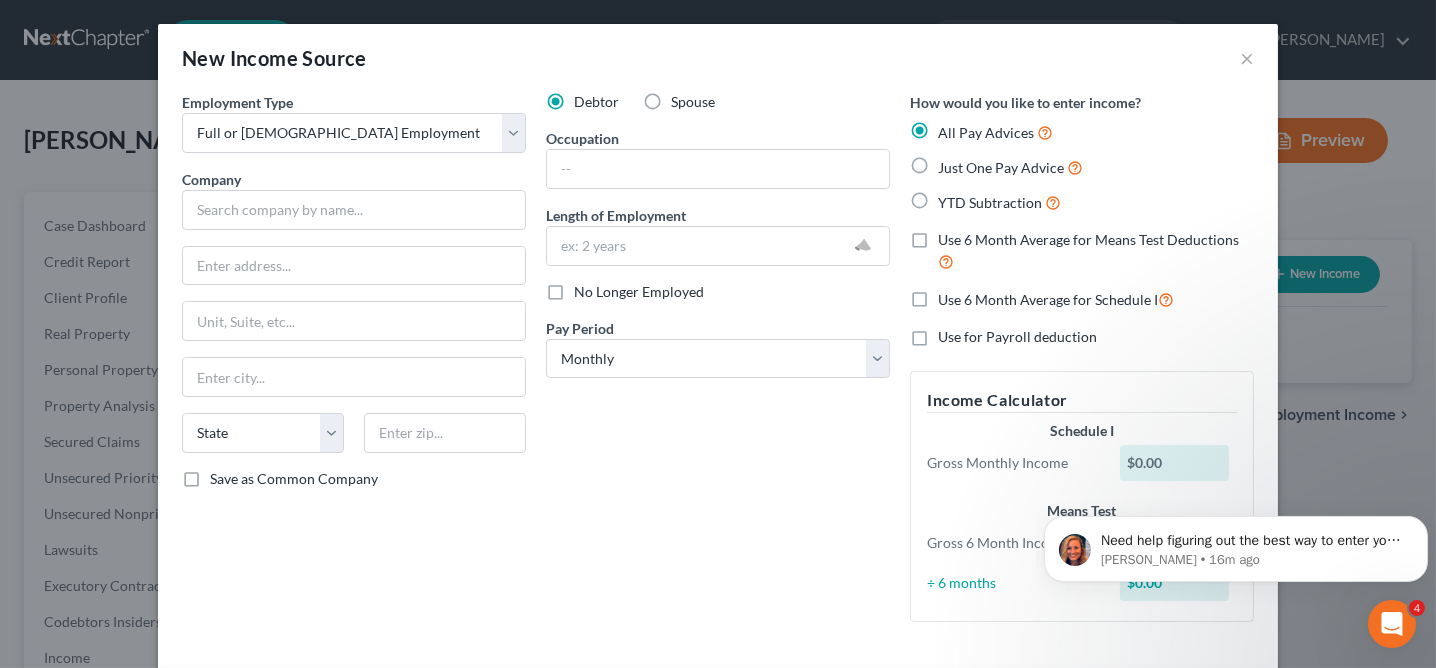 click on "Debtor Spouse Occupation Length of Employment No Longer Employed
Pay Period
*
Select Monthly Twice Monthly Every Other Week Weekly" at bounding box center (718, 365) 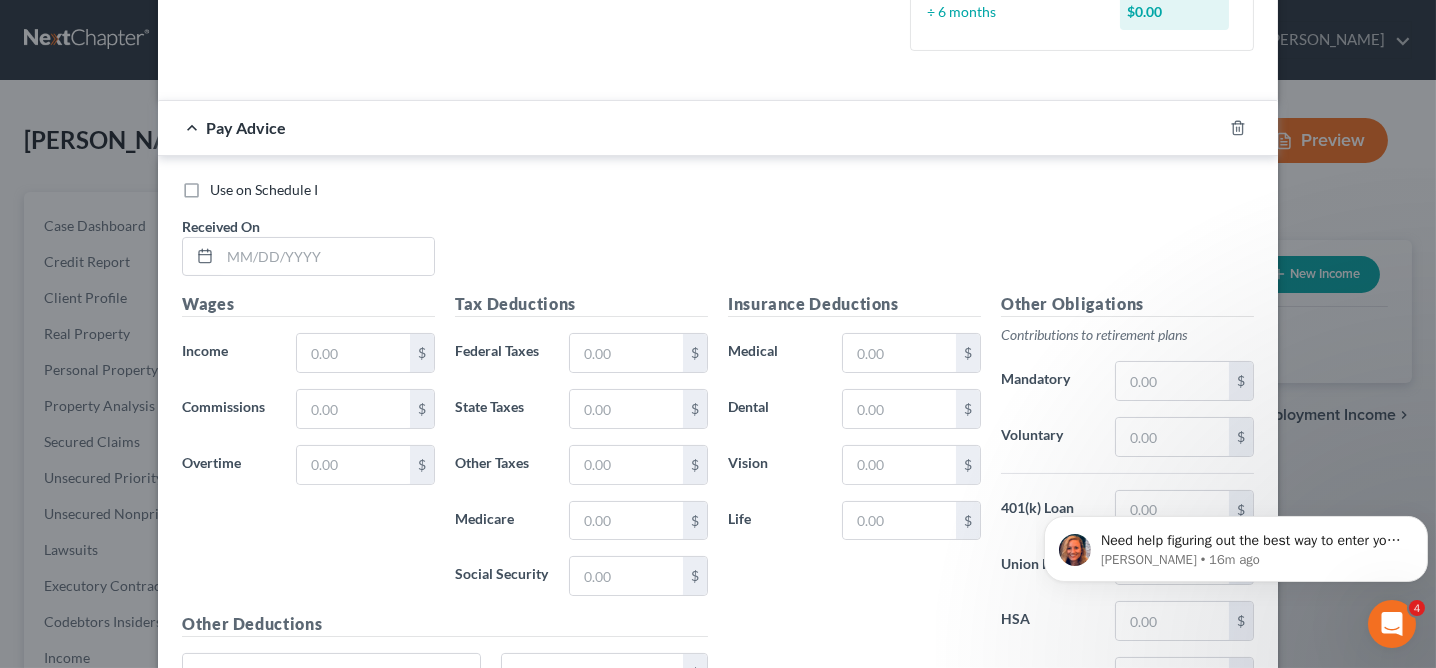 scroll, scrollTop: 764, scrollLeft: 0, axis: vertical 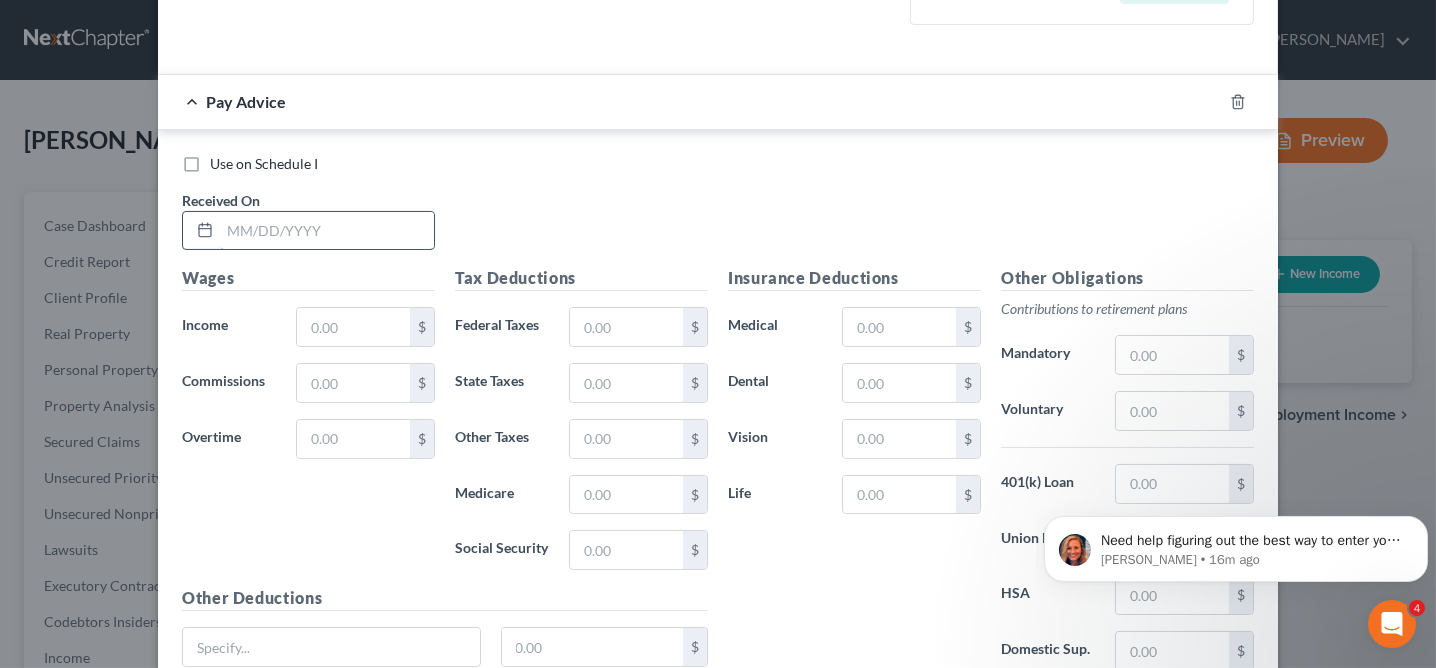 click at bounding box center [327, 231] 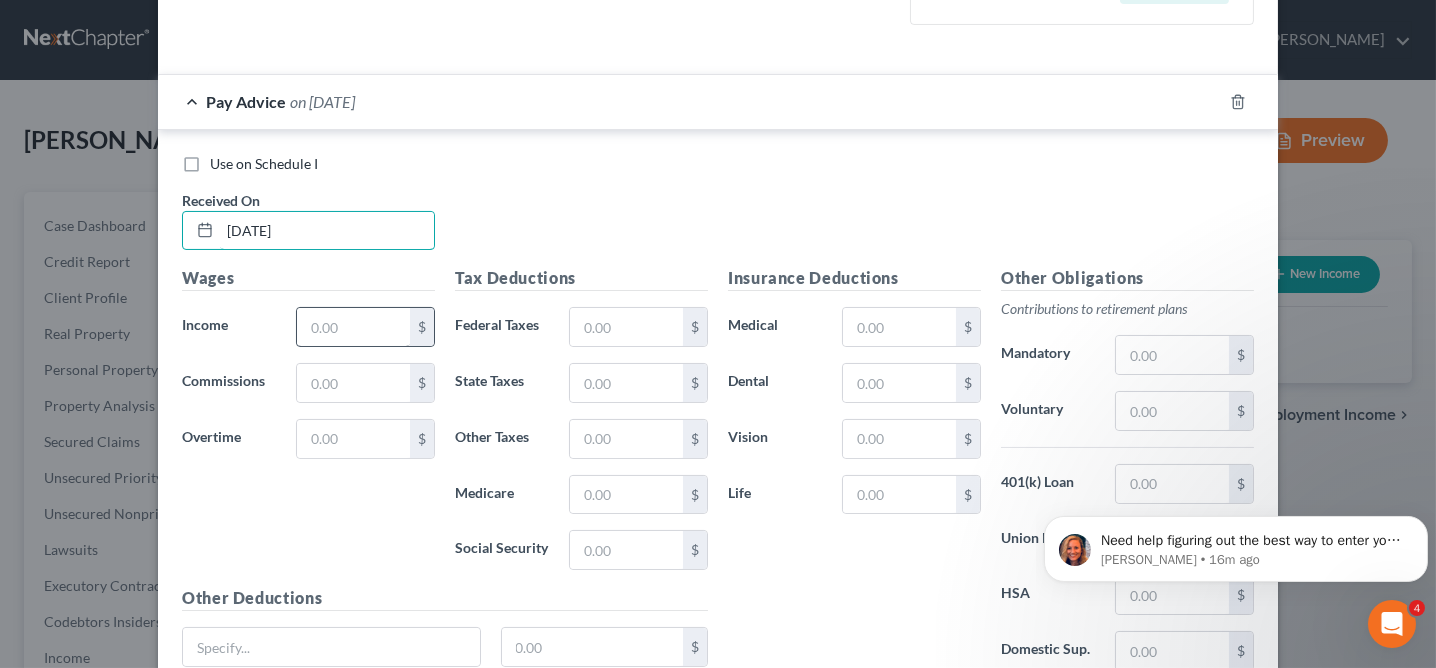 type on "[DATE]" 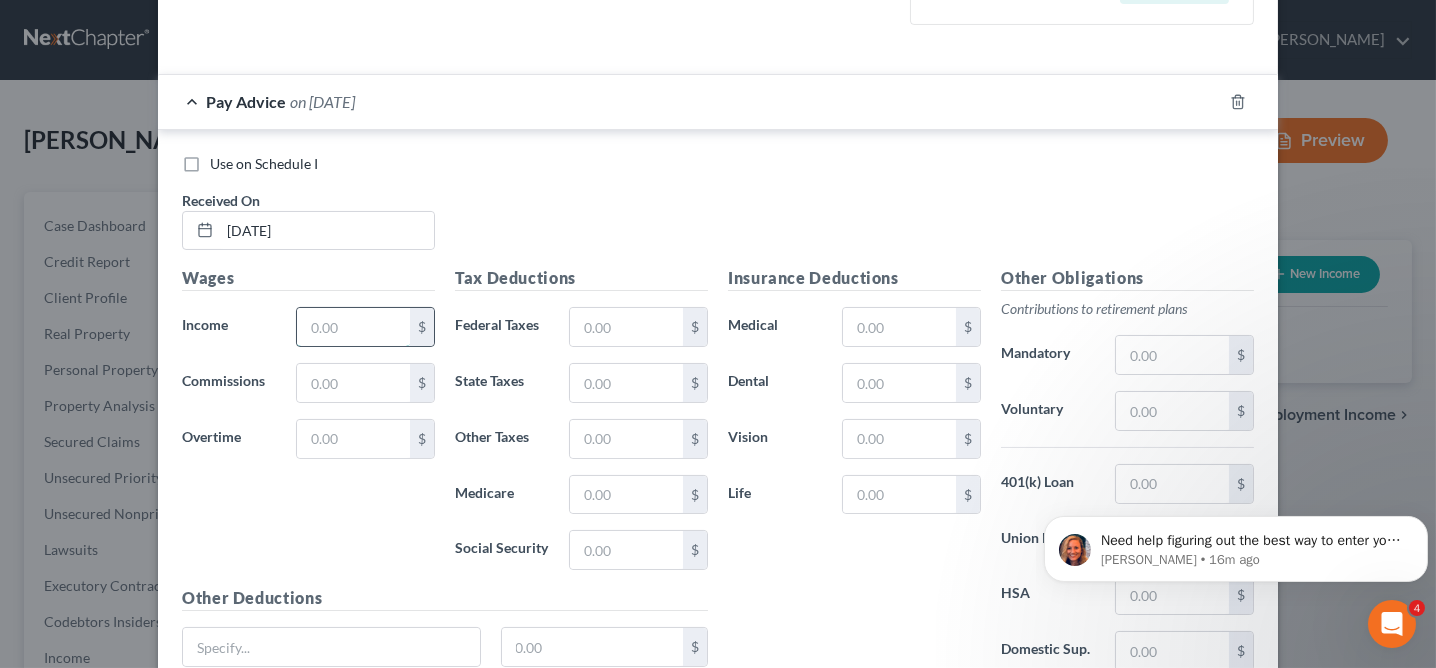 click at bounding box center [353, 327] 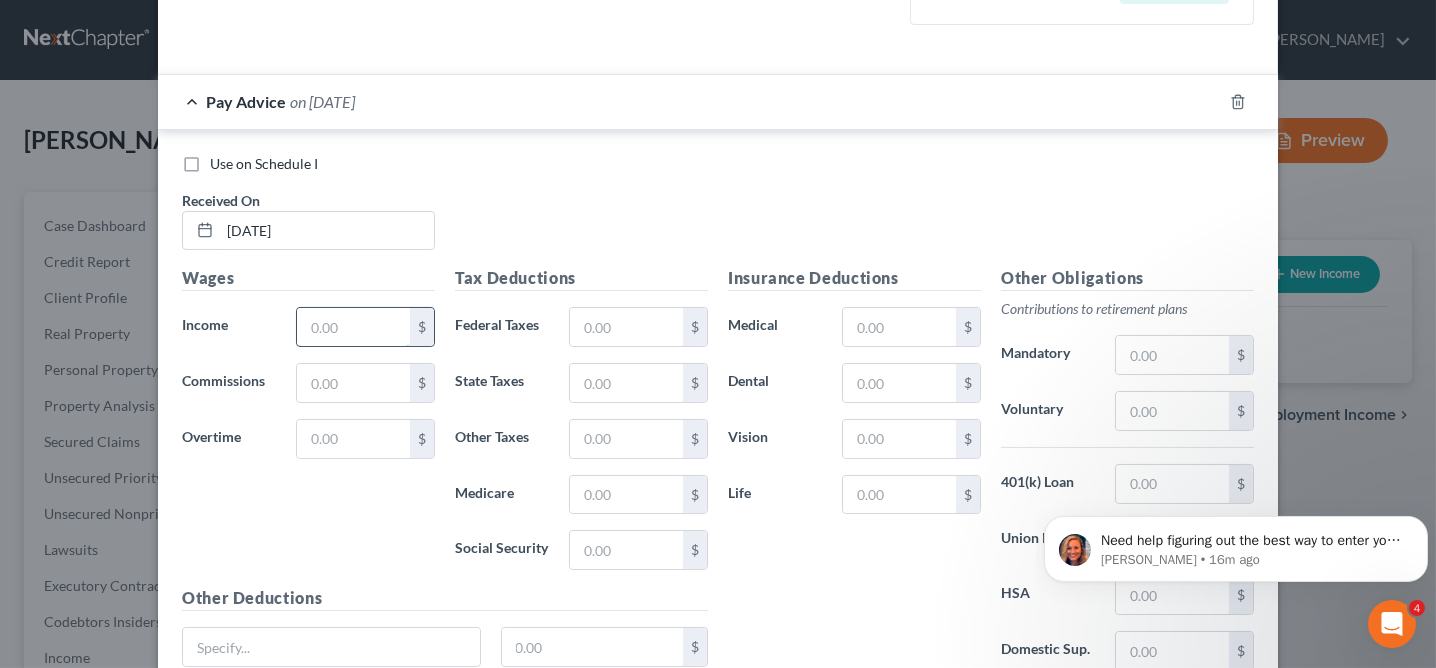 click at bounding box center (353, 327) 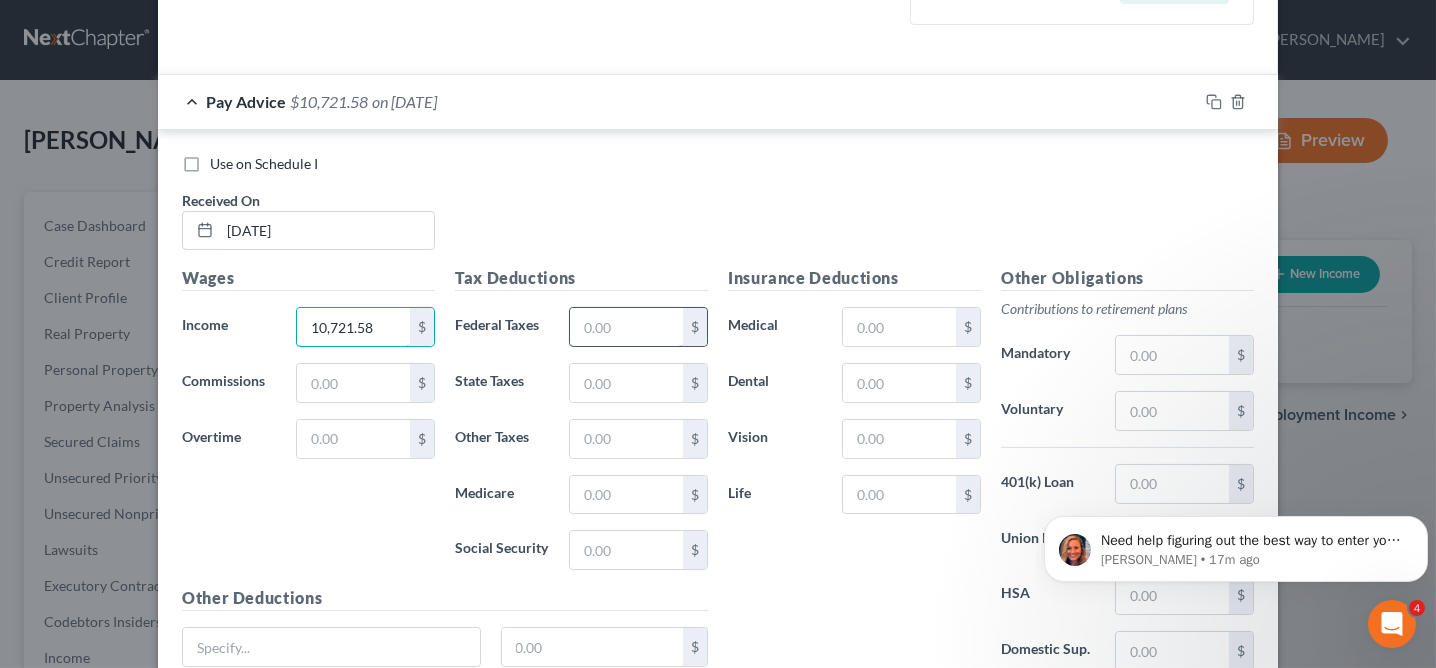 type on "10,721.58" 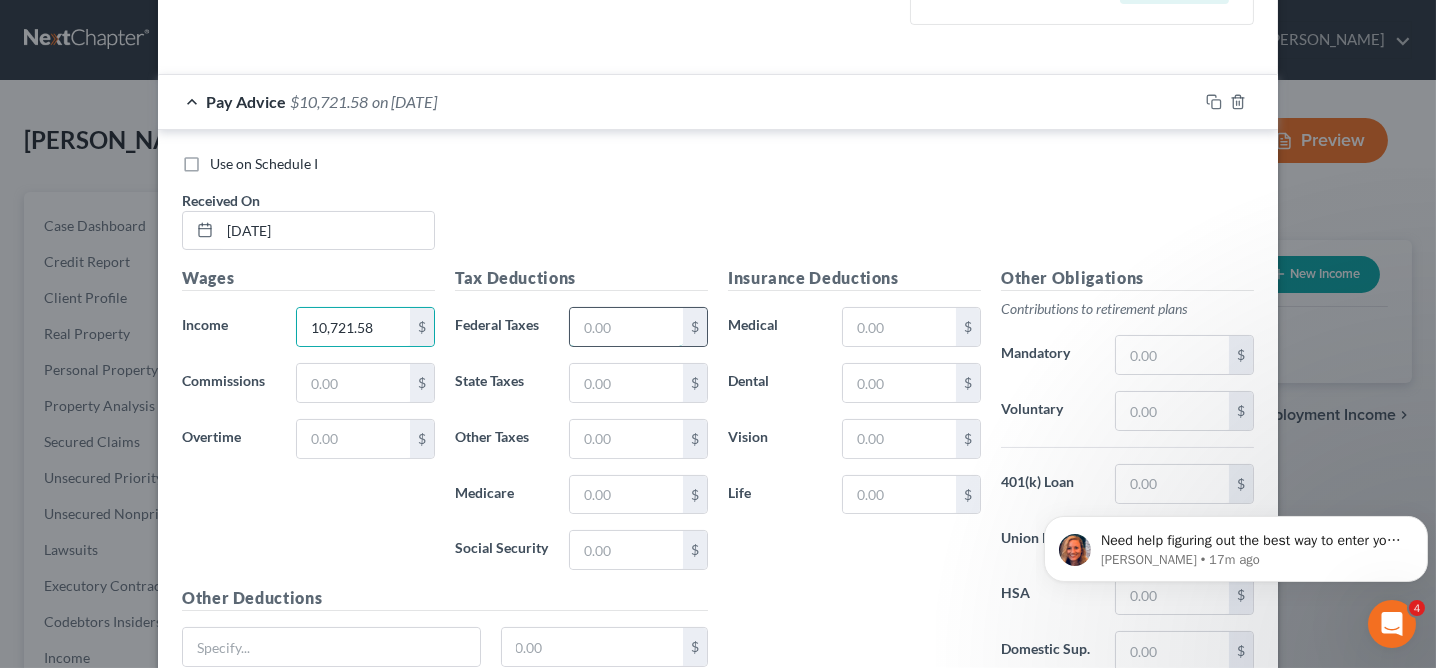 click at bounding box center (626, 327) 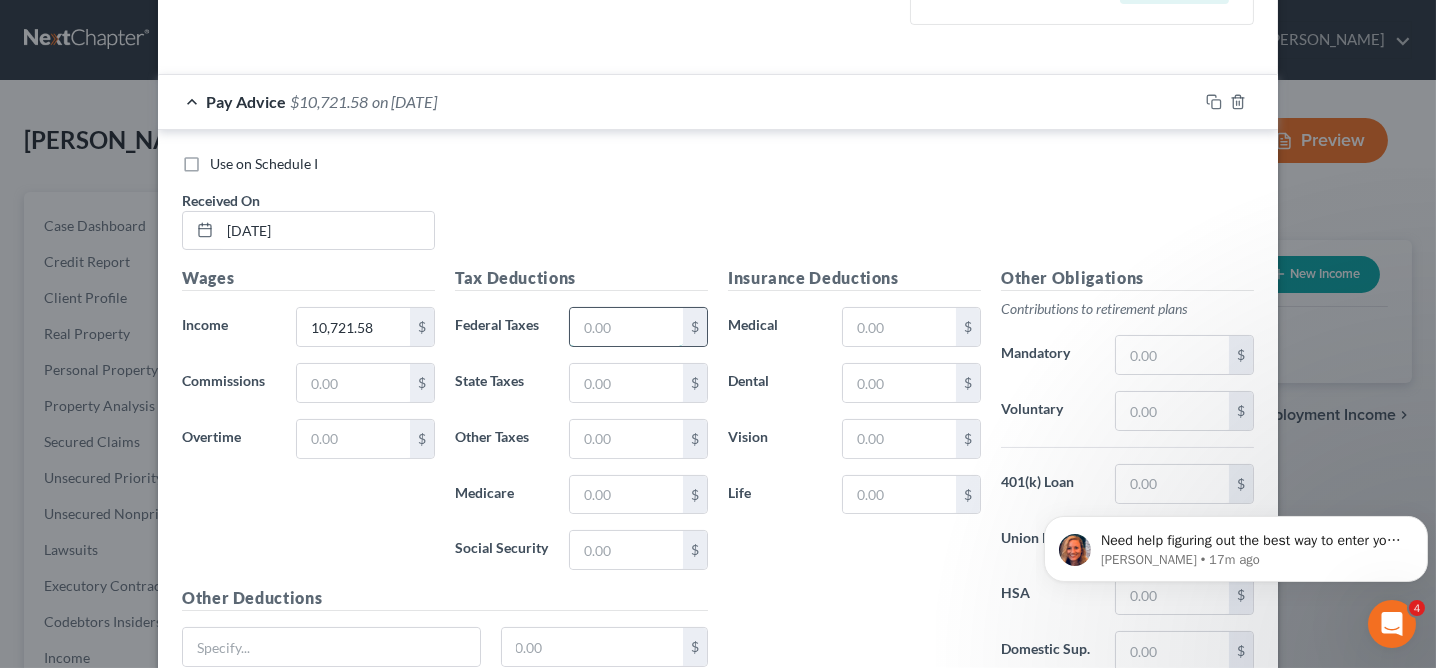 click at bounding box center [626, 327] 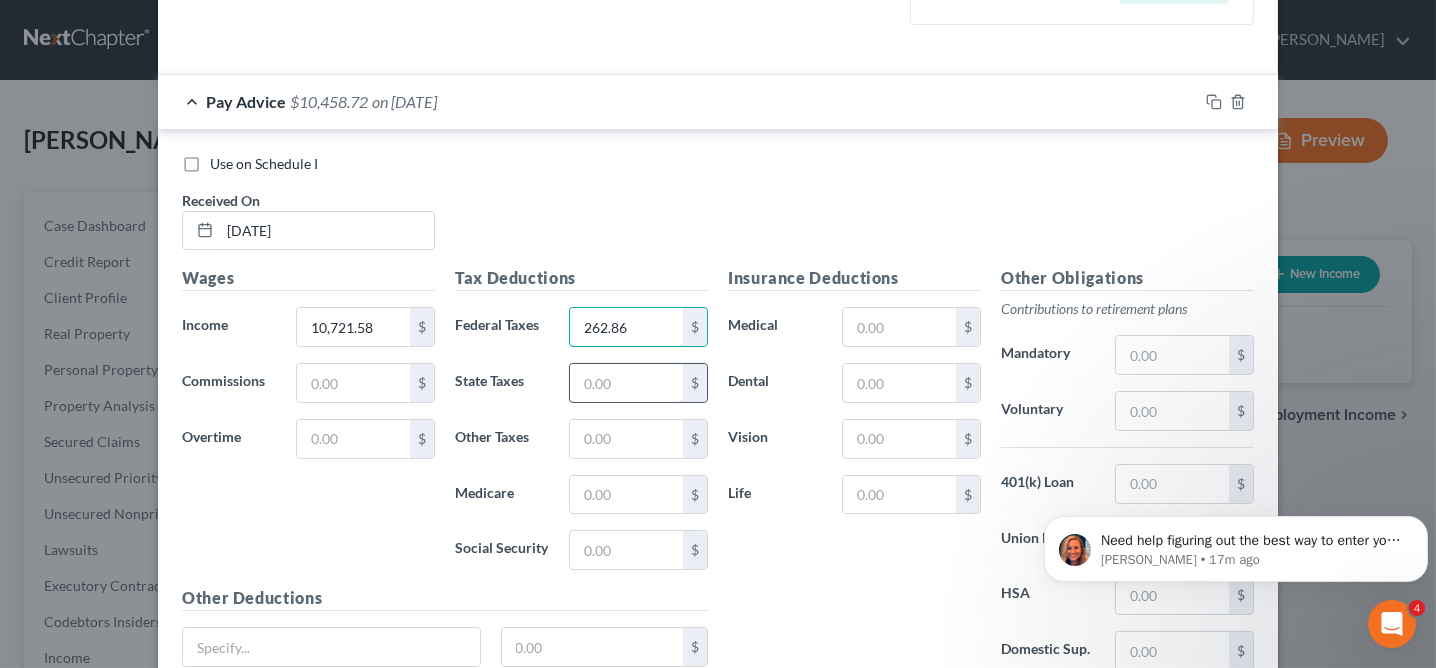 type on "262.86" 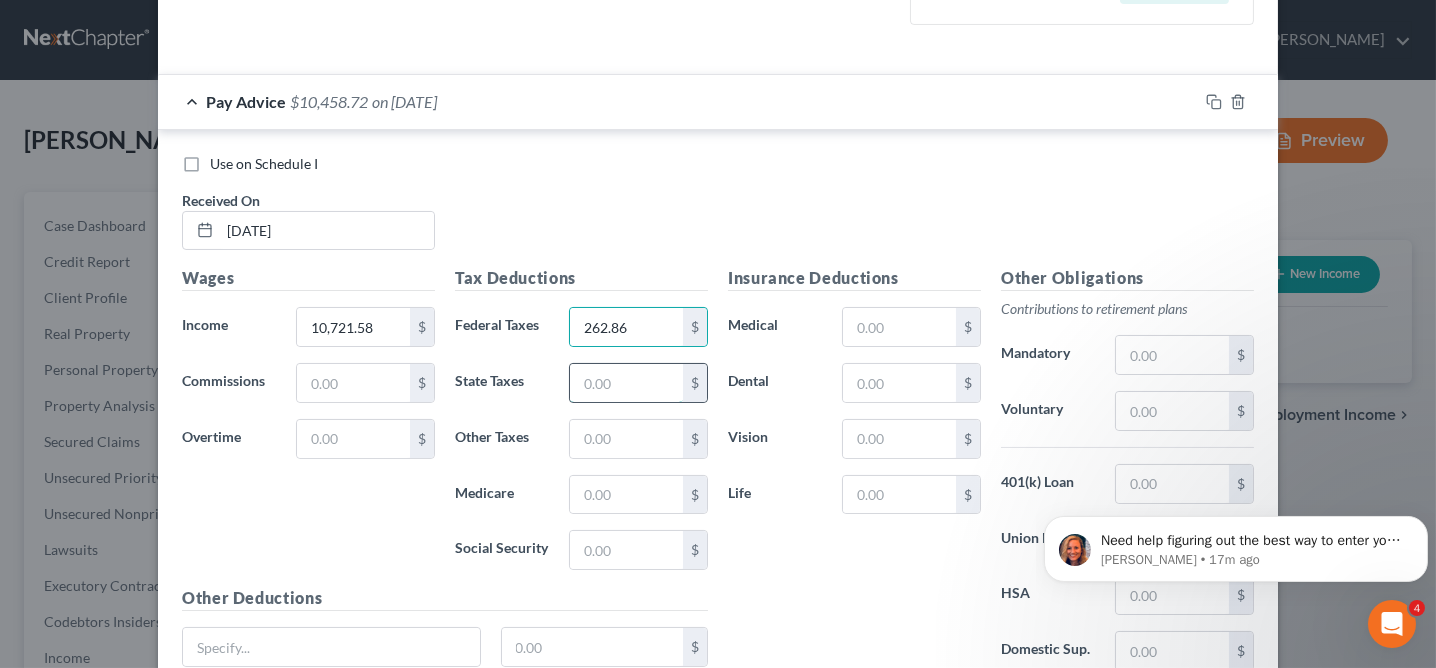 click at bounding box center [626, 383] 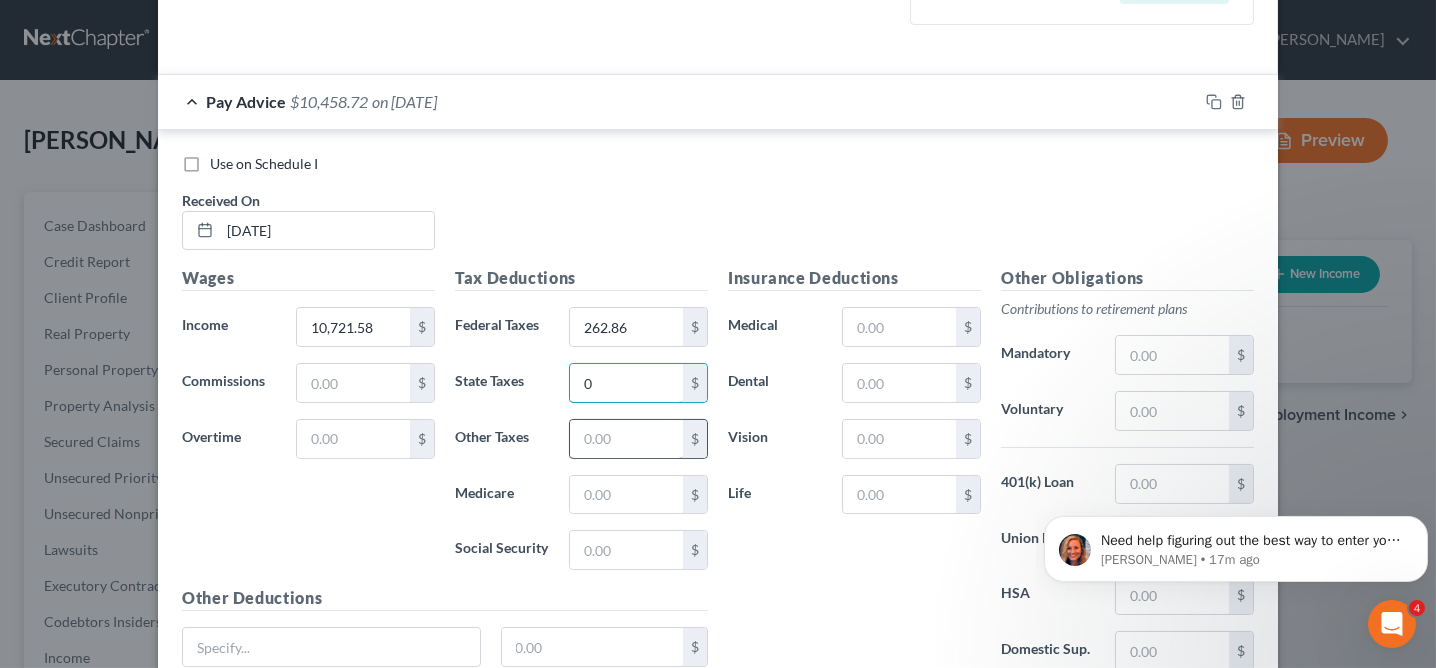 type on "0" 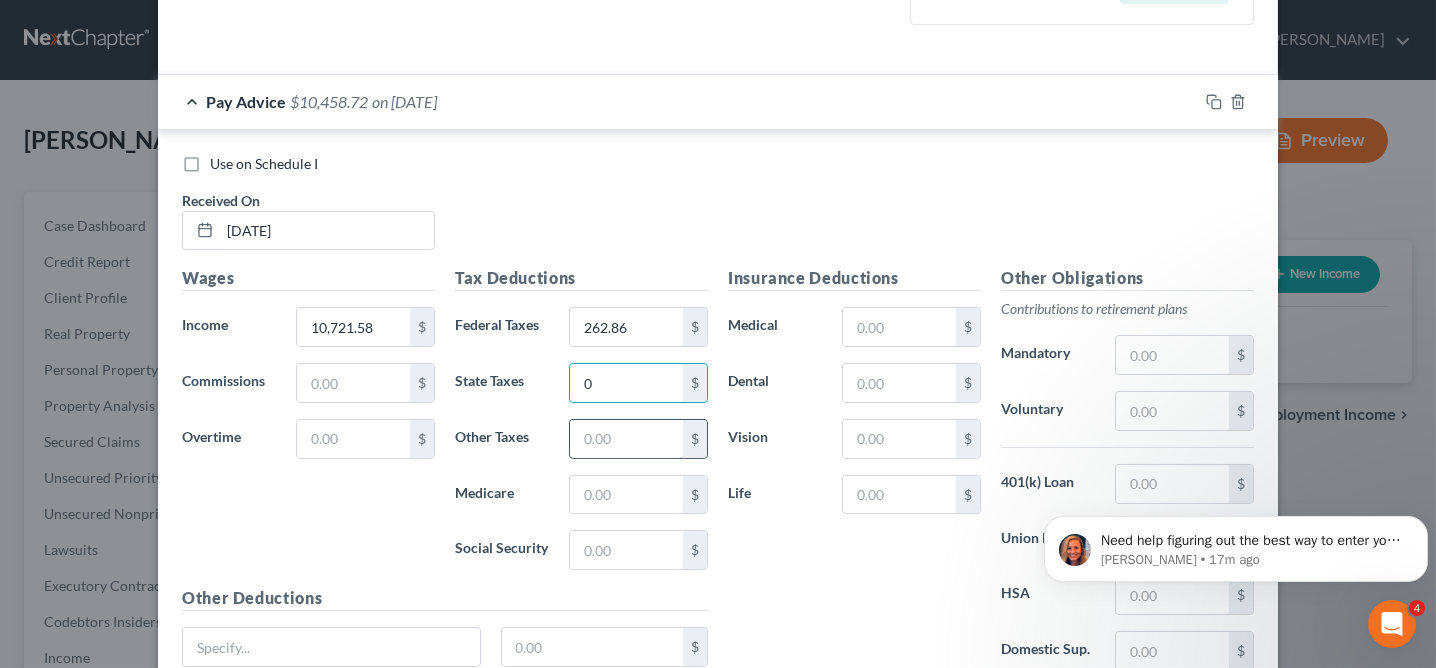 click at bounding box center [626, 439] 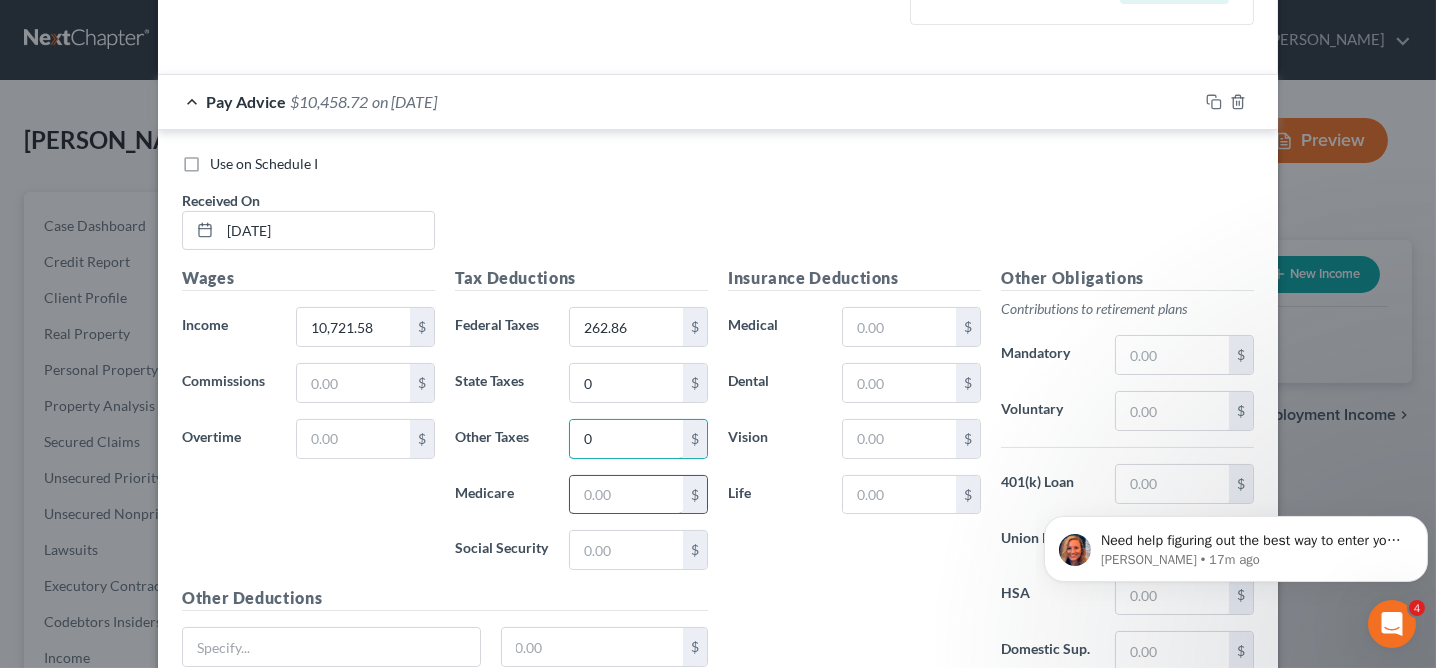 type on "0" 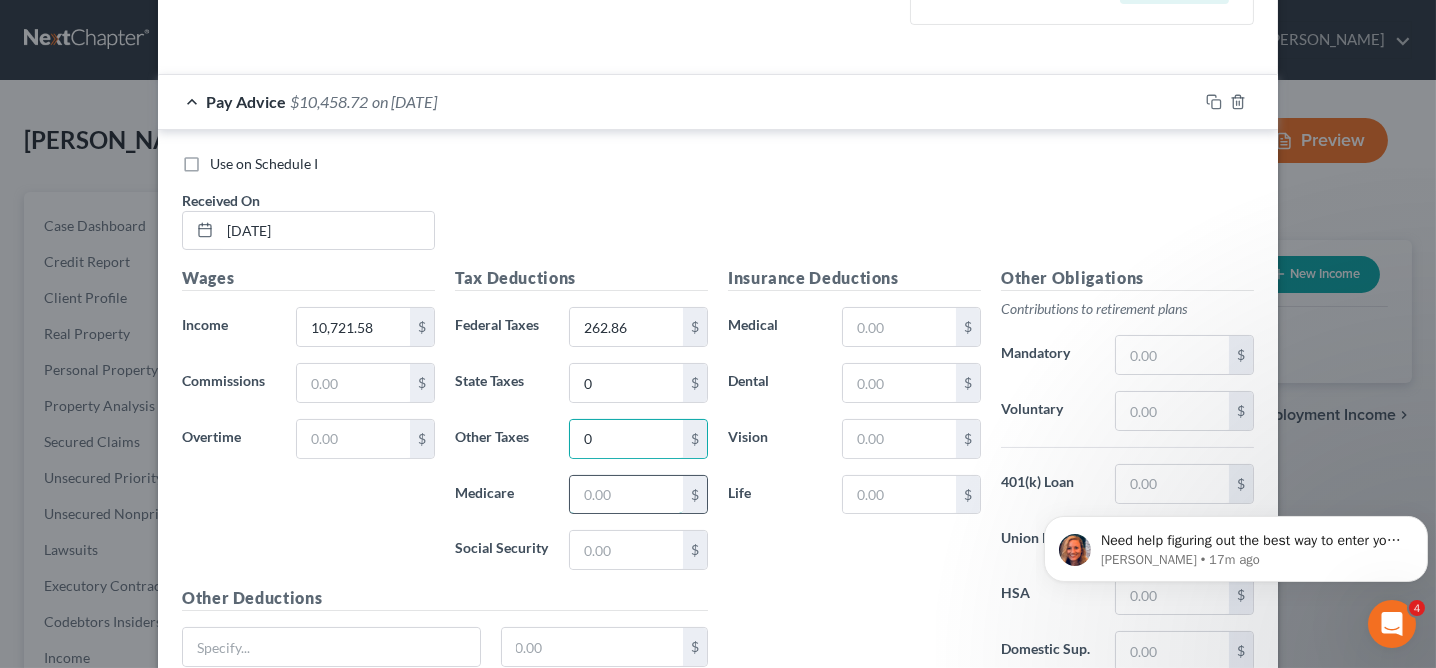 click at bounding box center [626, 495] 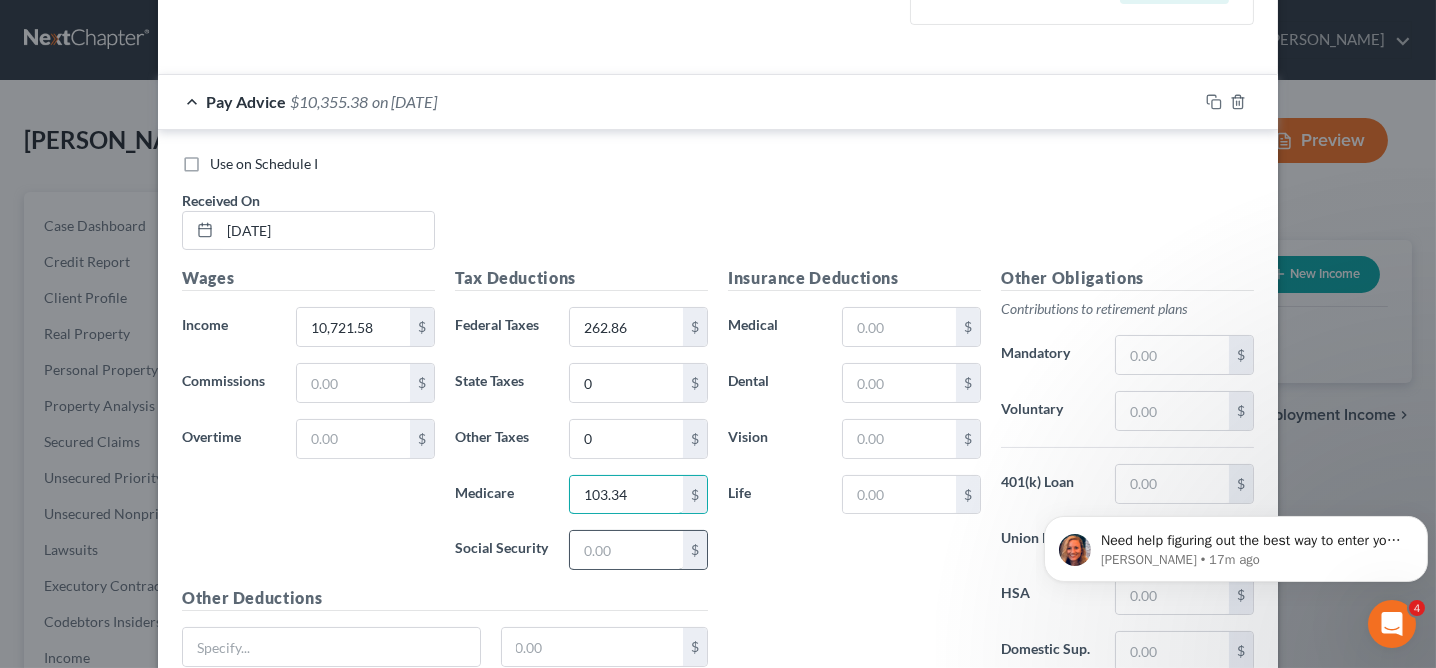 type on "103.34" 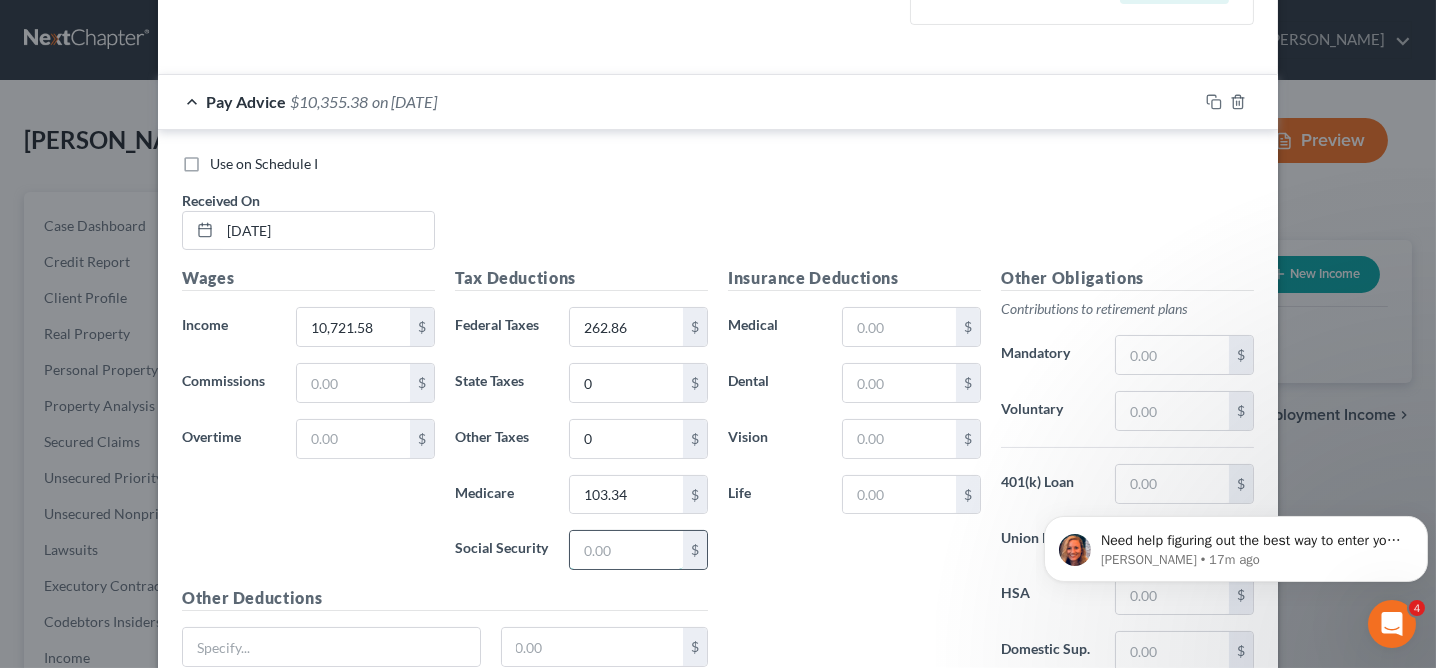 click at bounding box center (626, 550) 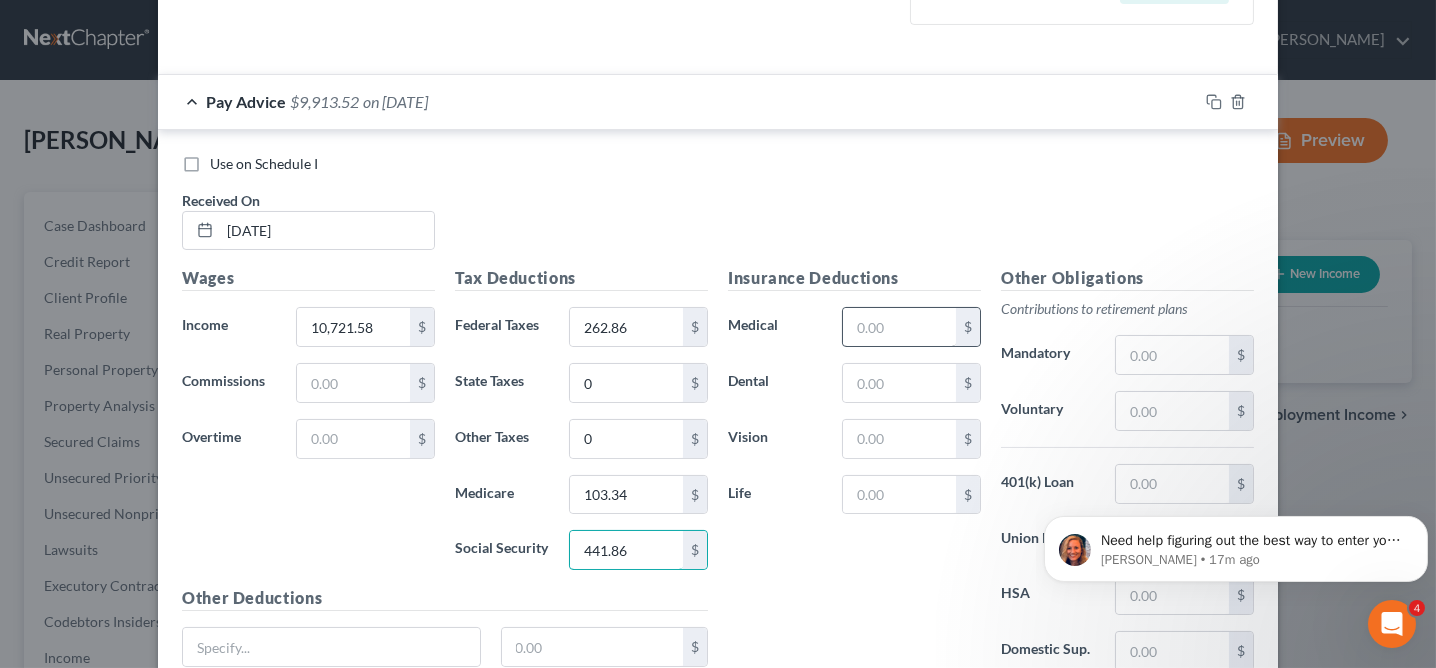 type on "441.86" 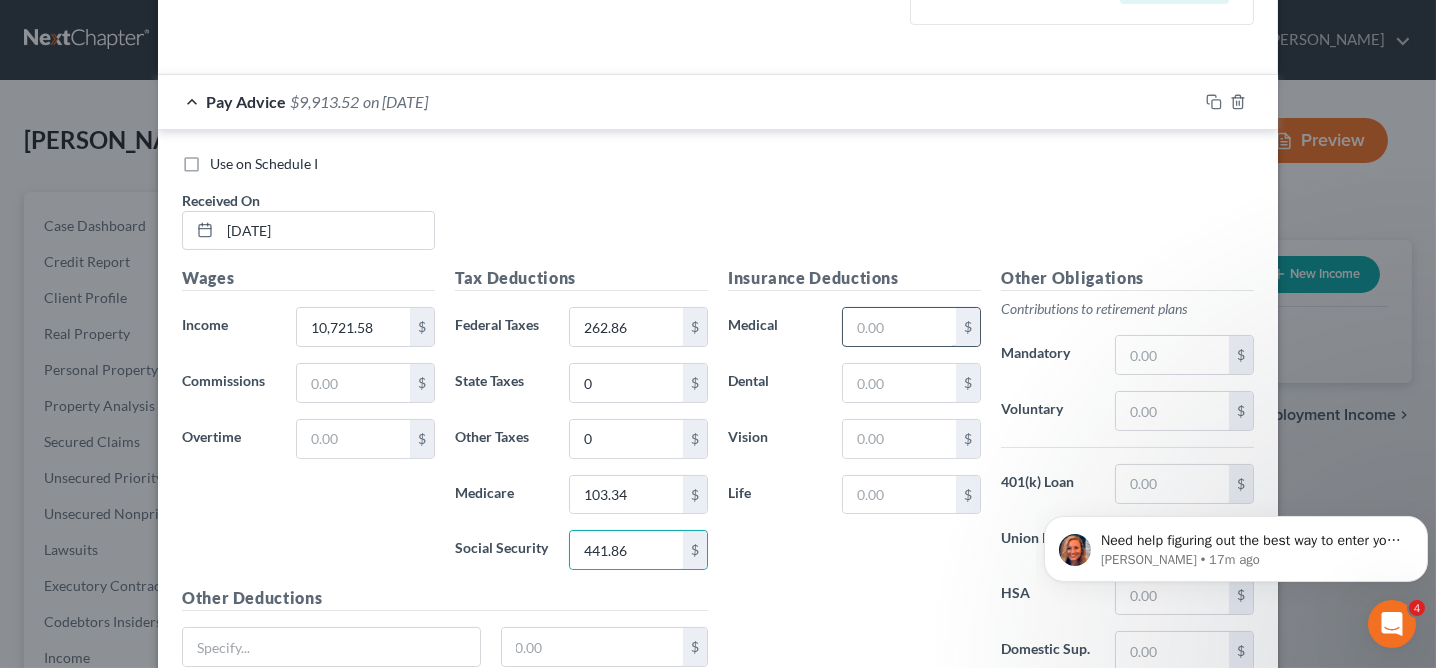 click at bounding box center [899, 327] 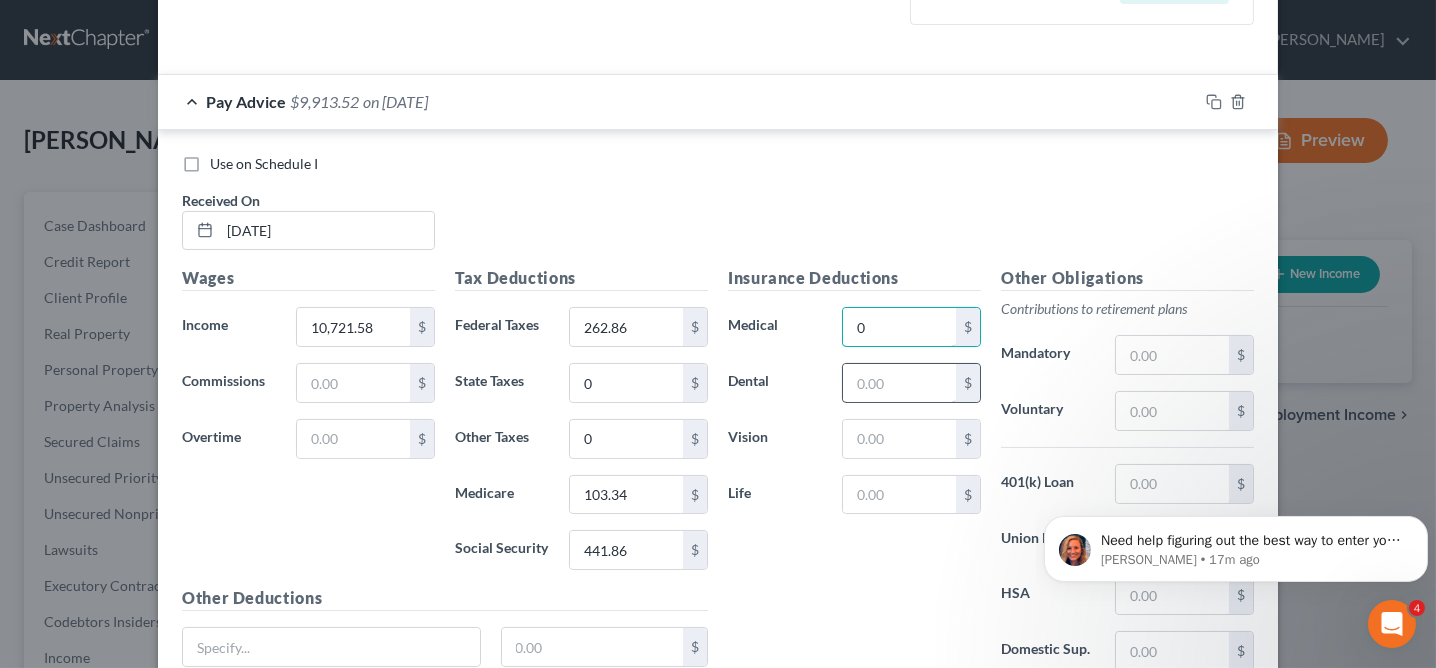 type on "0" 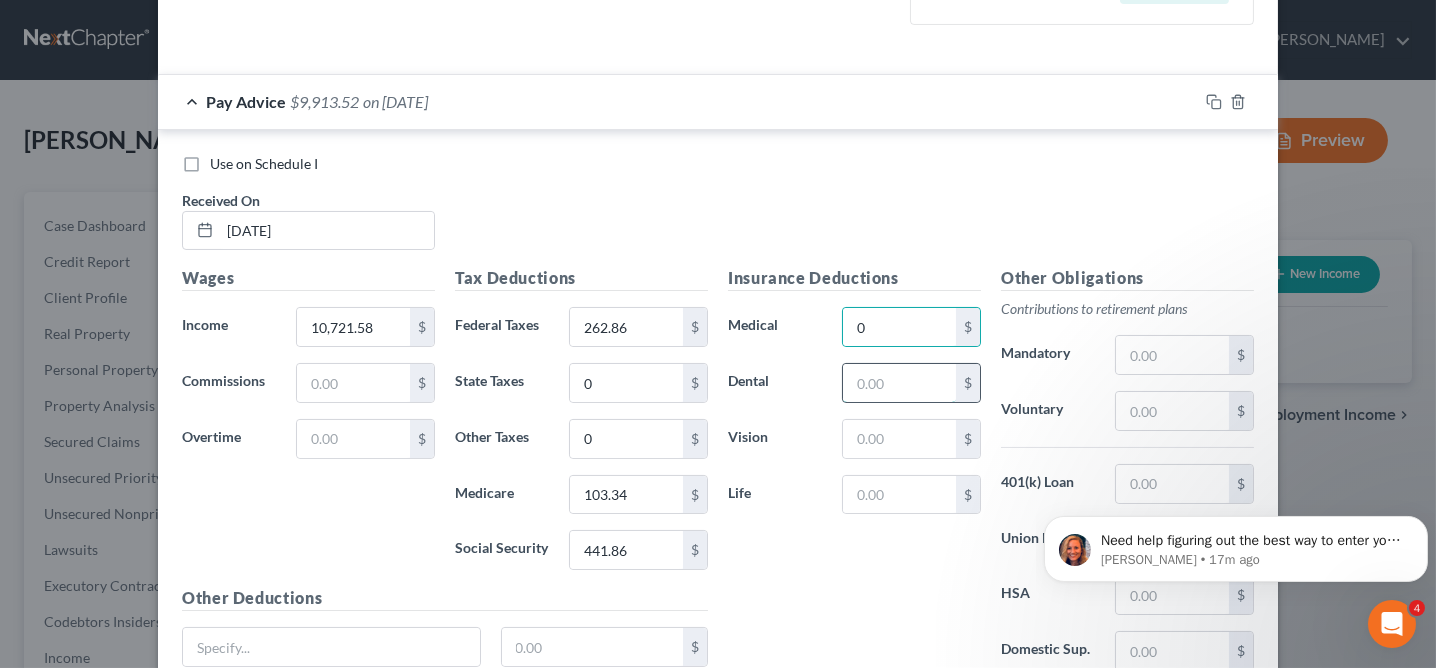 click at bounding box center (899, 383) 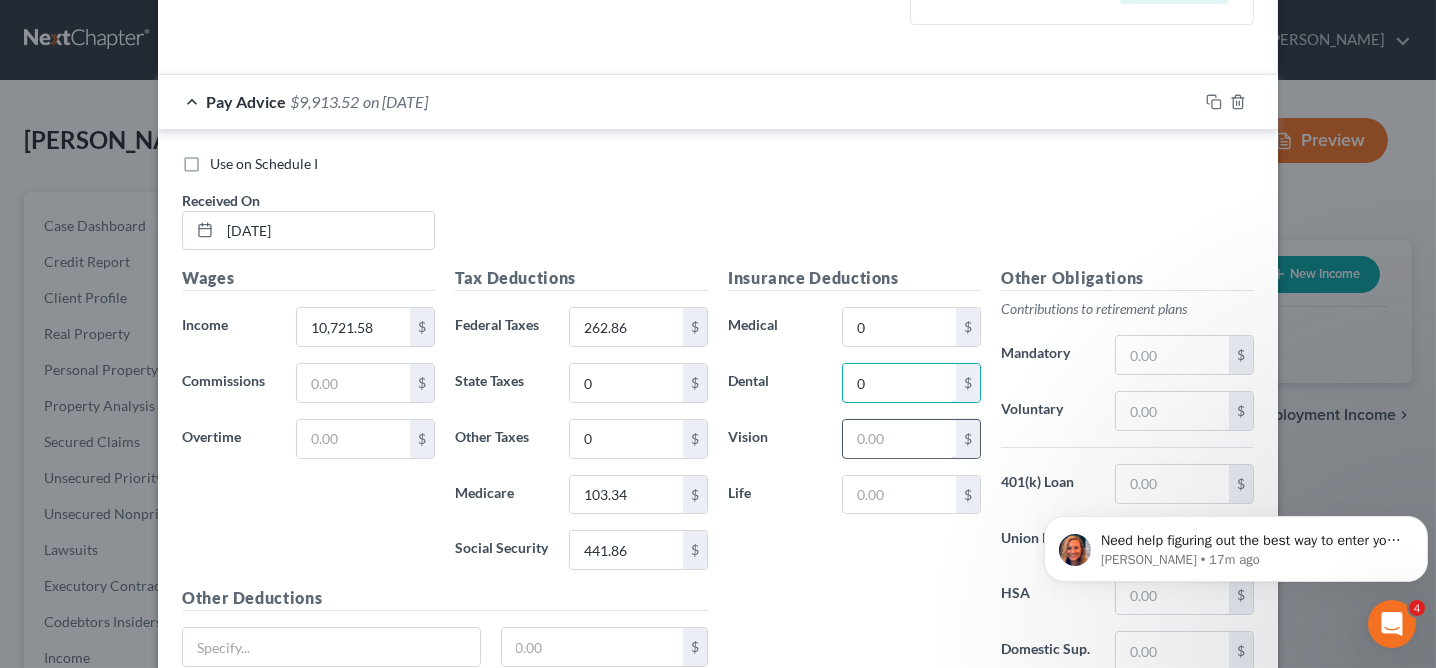 type on "0" 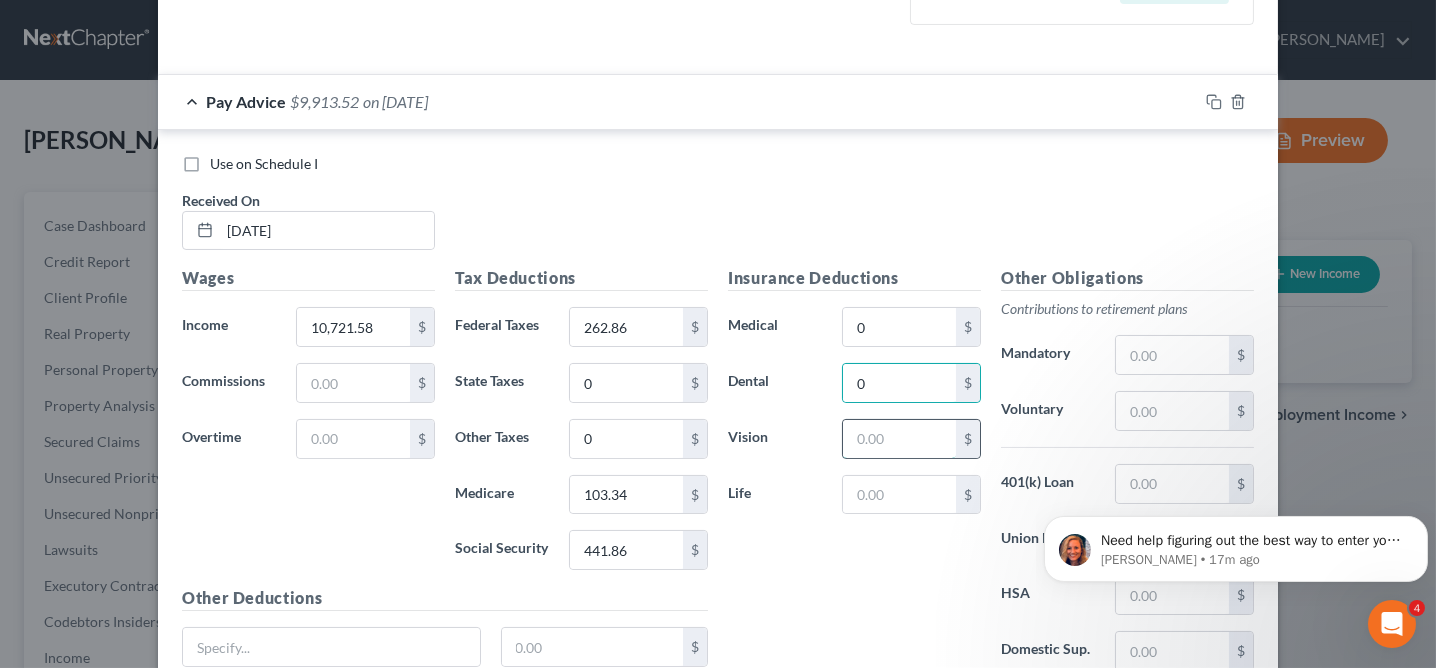 click at bounding box center (899, 439) 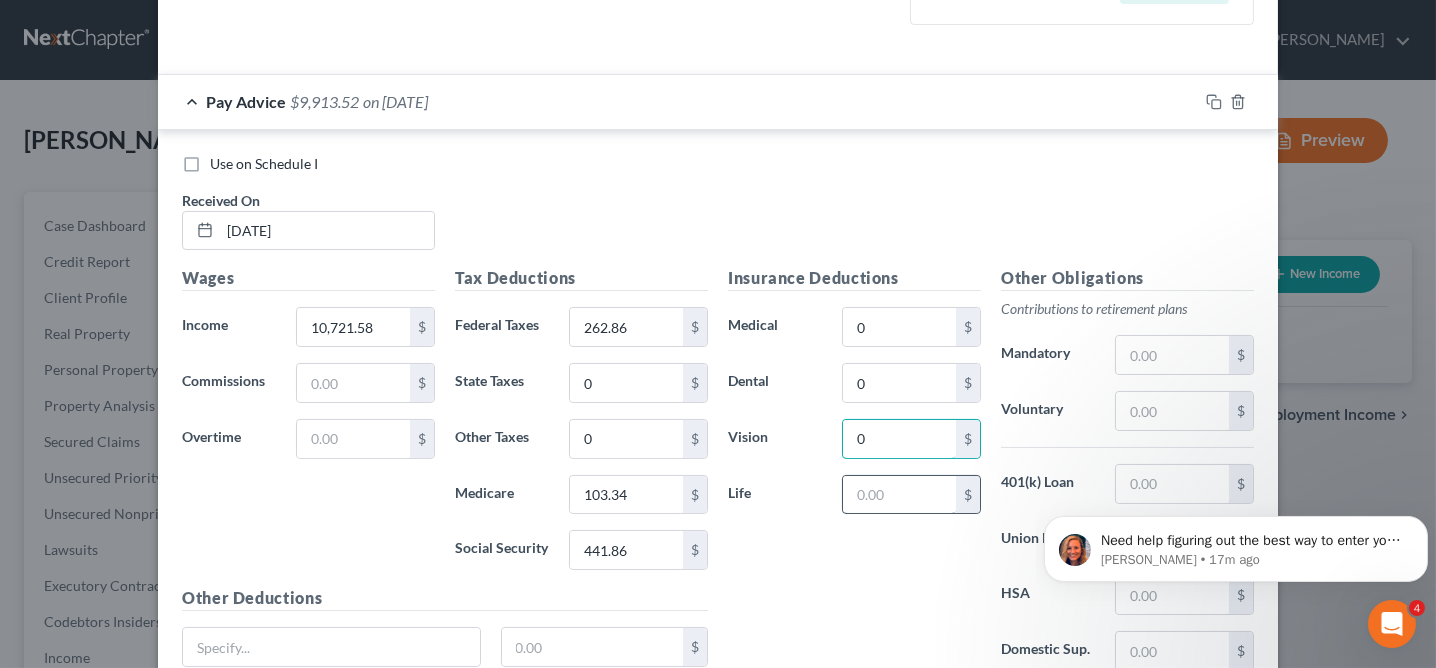 type on "0" 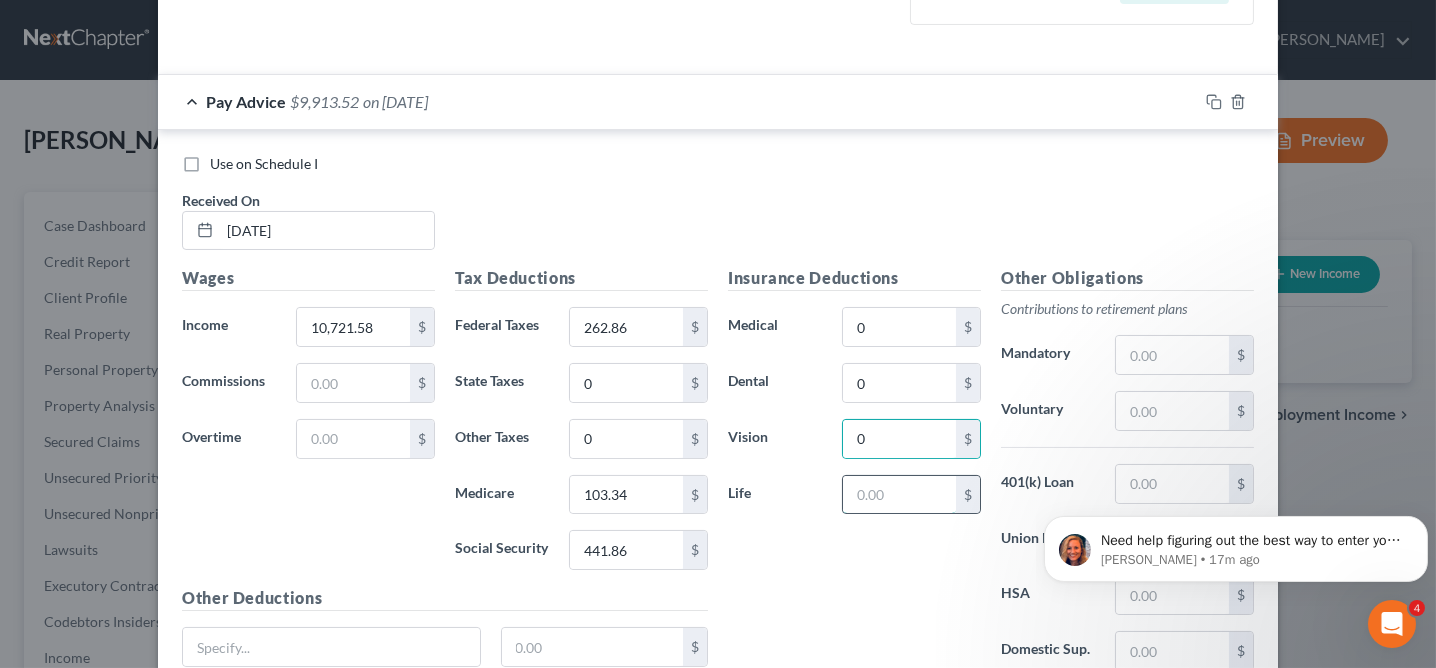 click at bounding box center [899, 495] 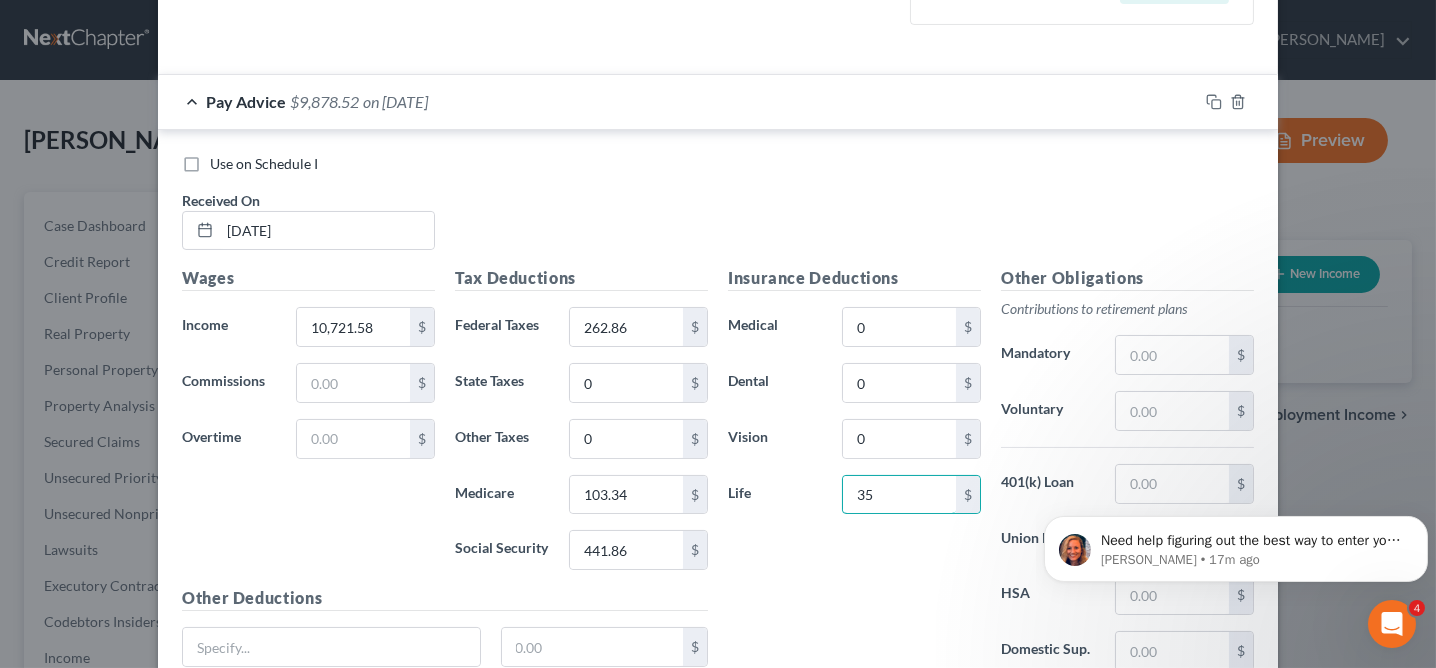 type on "35" 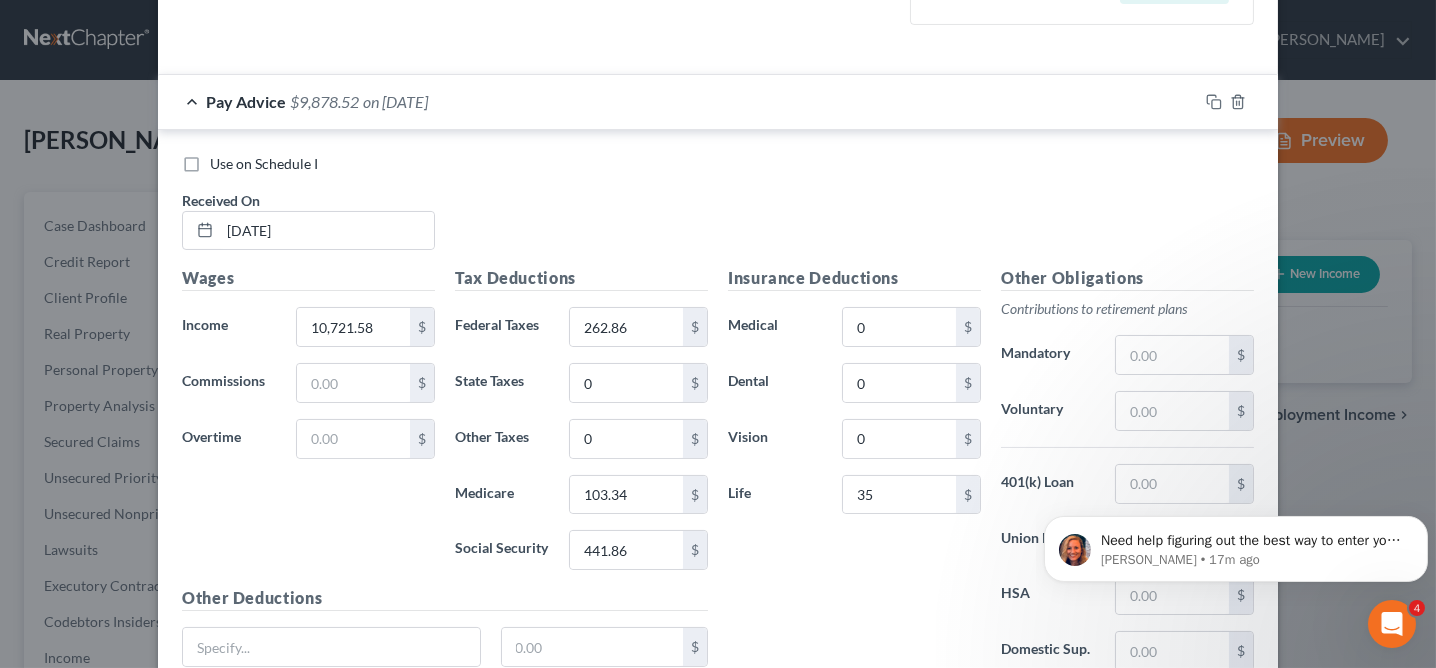 click on "Insurance Deductions Medical 0 $ Dental 0 $ Vision 0 $ Life 35 $" at bounding box center (854, 476) 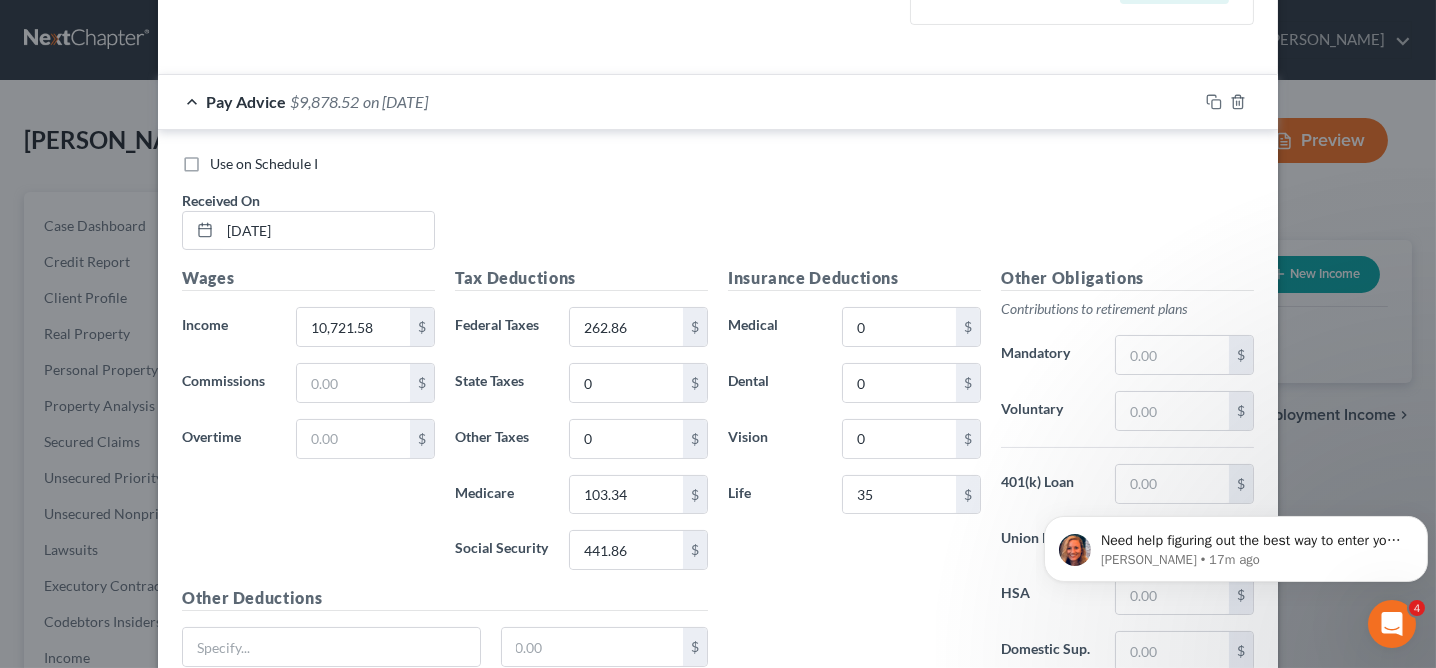 click on "Insurance Deductions Medical 0 $ Dental 0 $ Vision 0 $ Life 35 $" at bounding box center [854, 476] 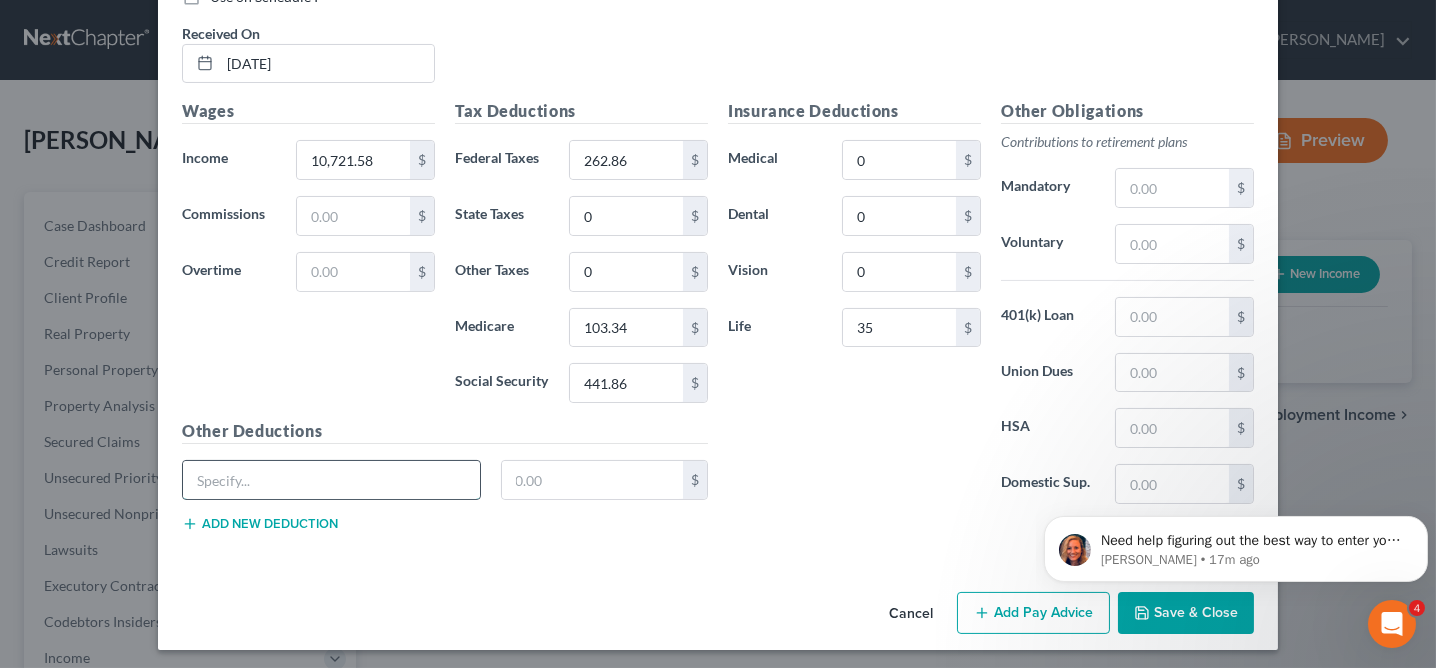 click at bounding box center (331, 480) 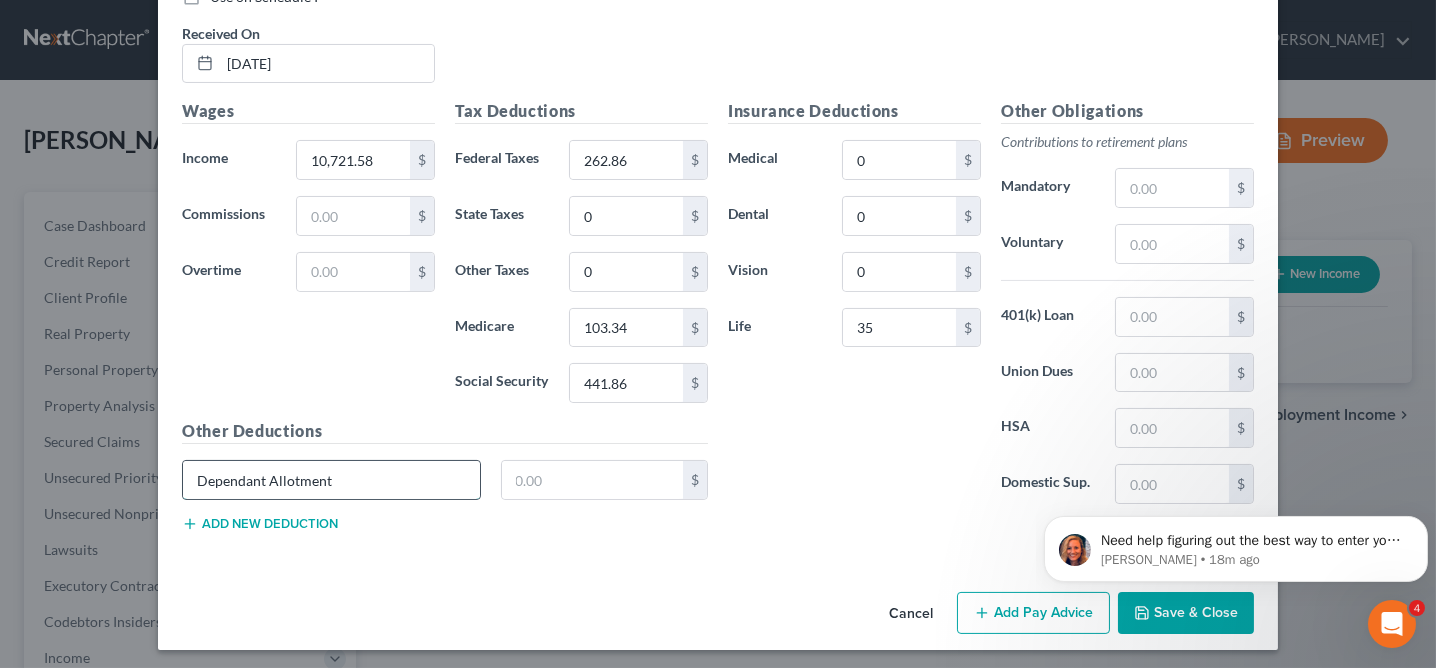 type on "Dependant Allotment" 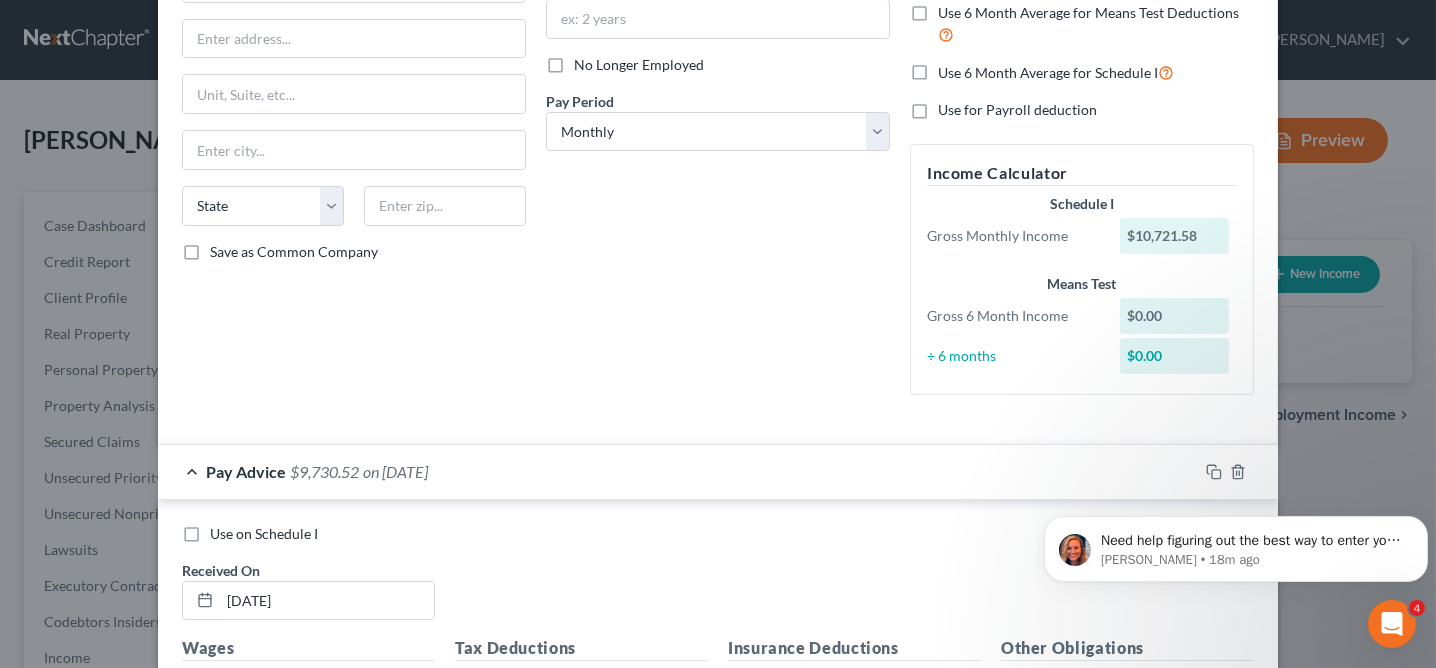 scroll, scrollTop: 224, scrollLeft: 0, axis: vertical 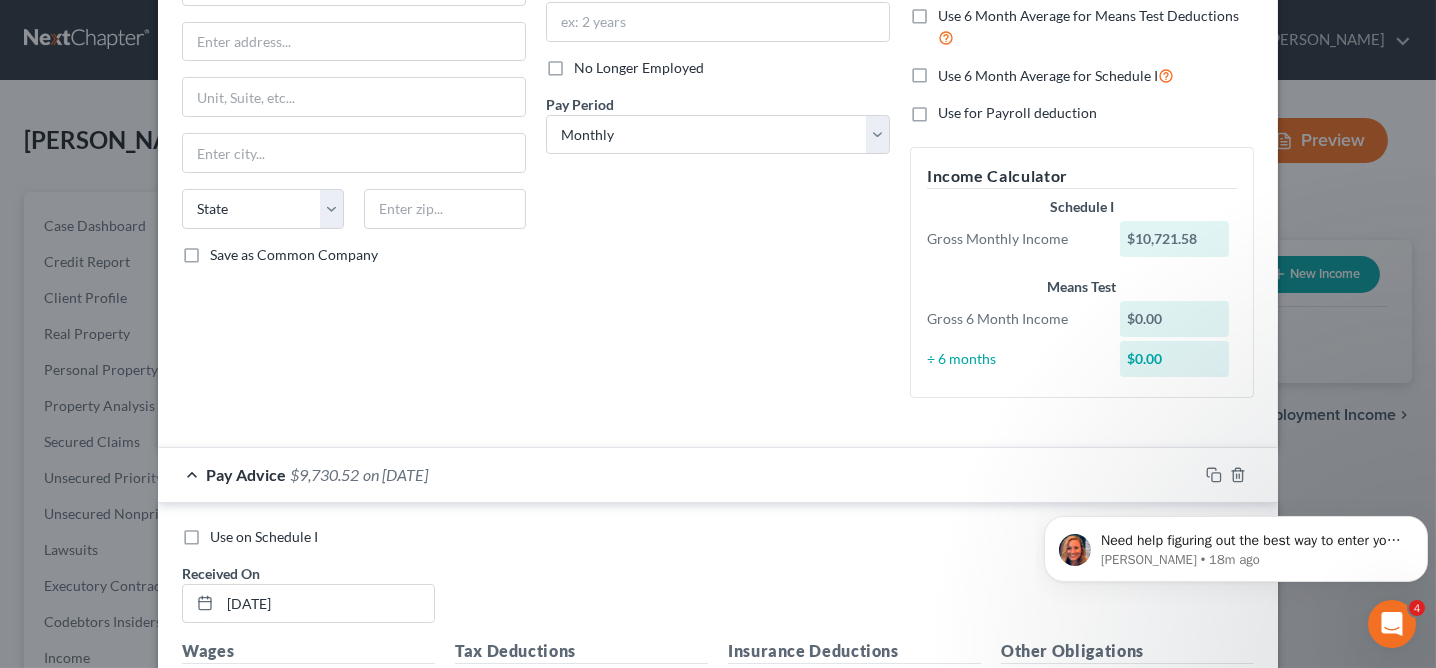 type on "148" 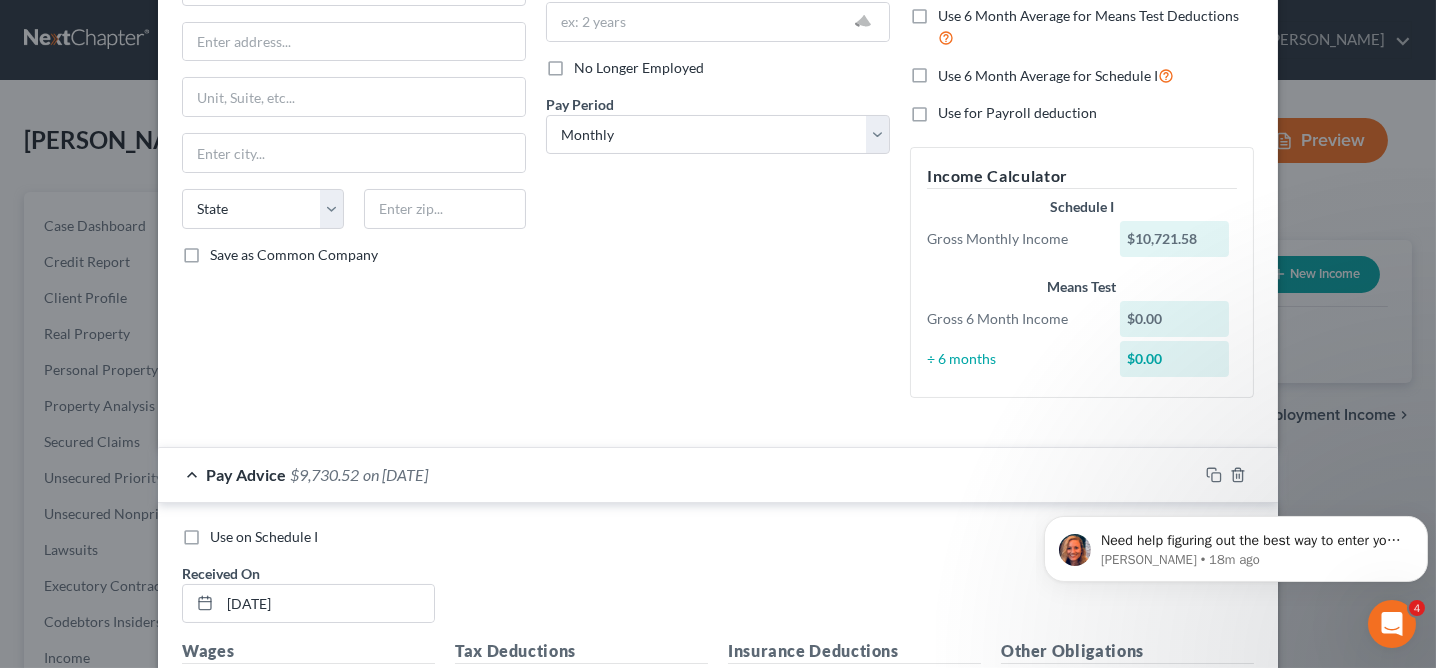 scroll, scrollTop: 0, scrollLeft: 0, axis: both 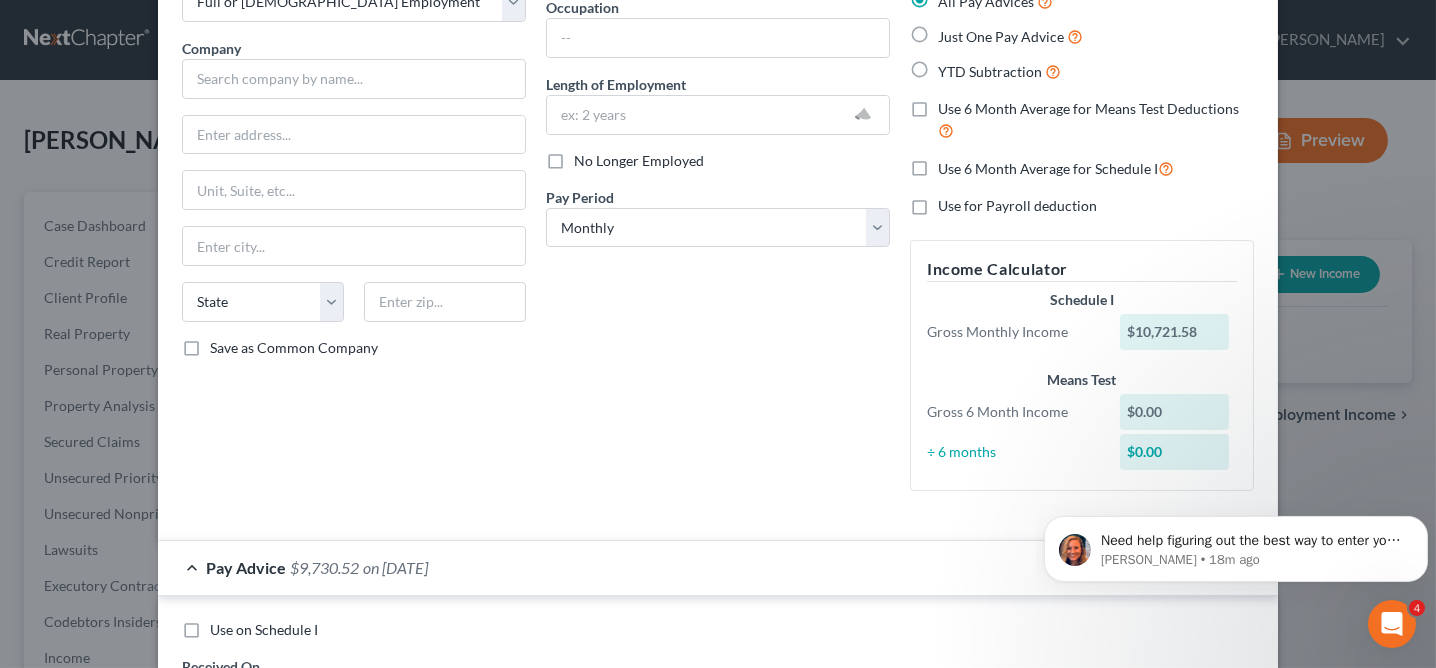 click on "Debtor Spouse Occupation Length of Employment No Longer Employed
Pay Period
*
Select Monthly Twice Monthly Every Other Week Weekly" at bounding box center [718, 234] 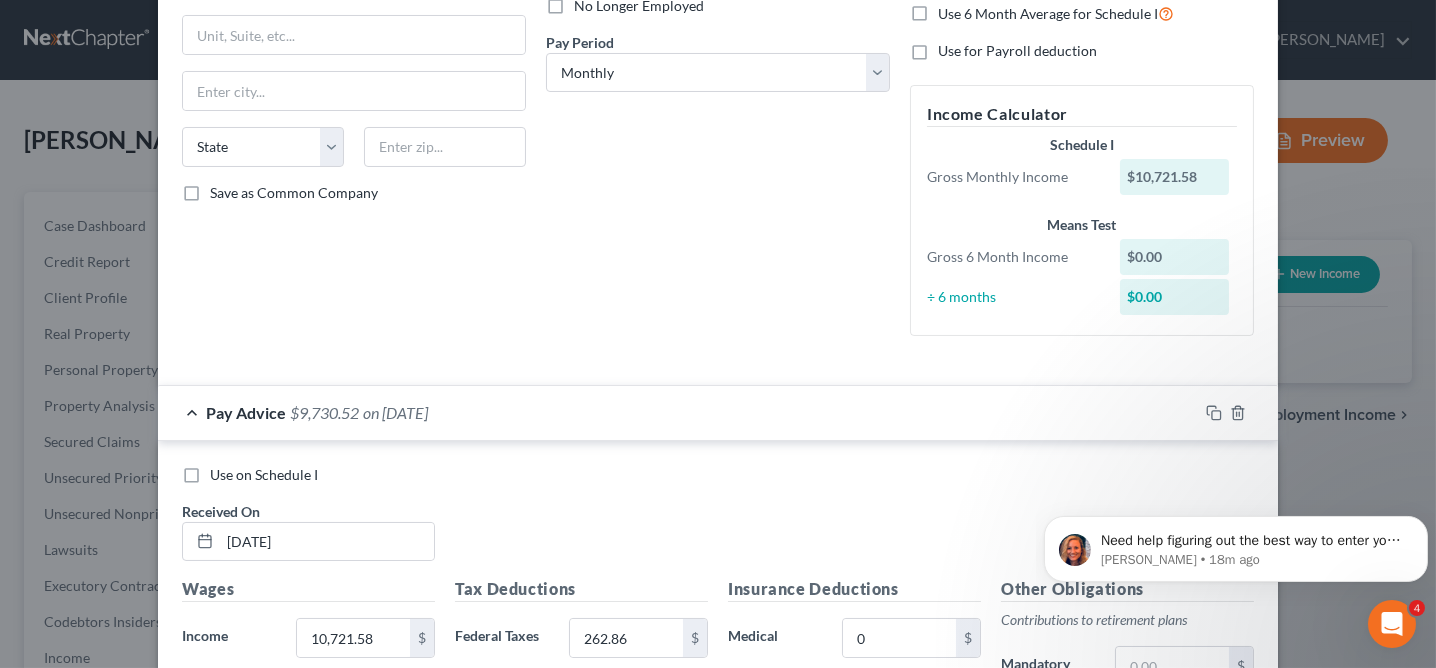 scroll, scrollTop: 294, scrollLeft: 0, axis: vertical 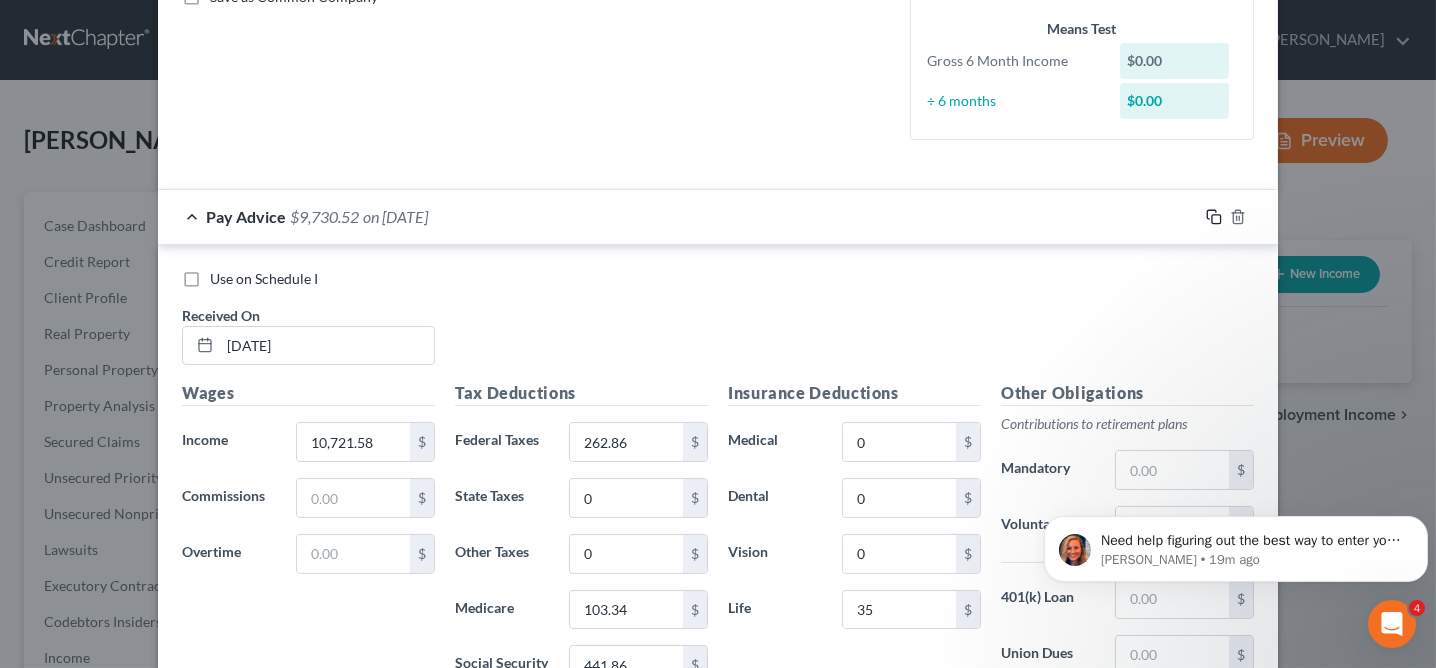 click 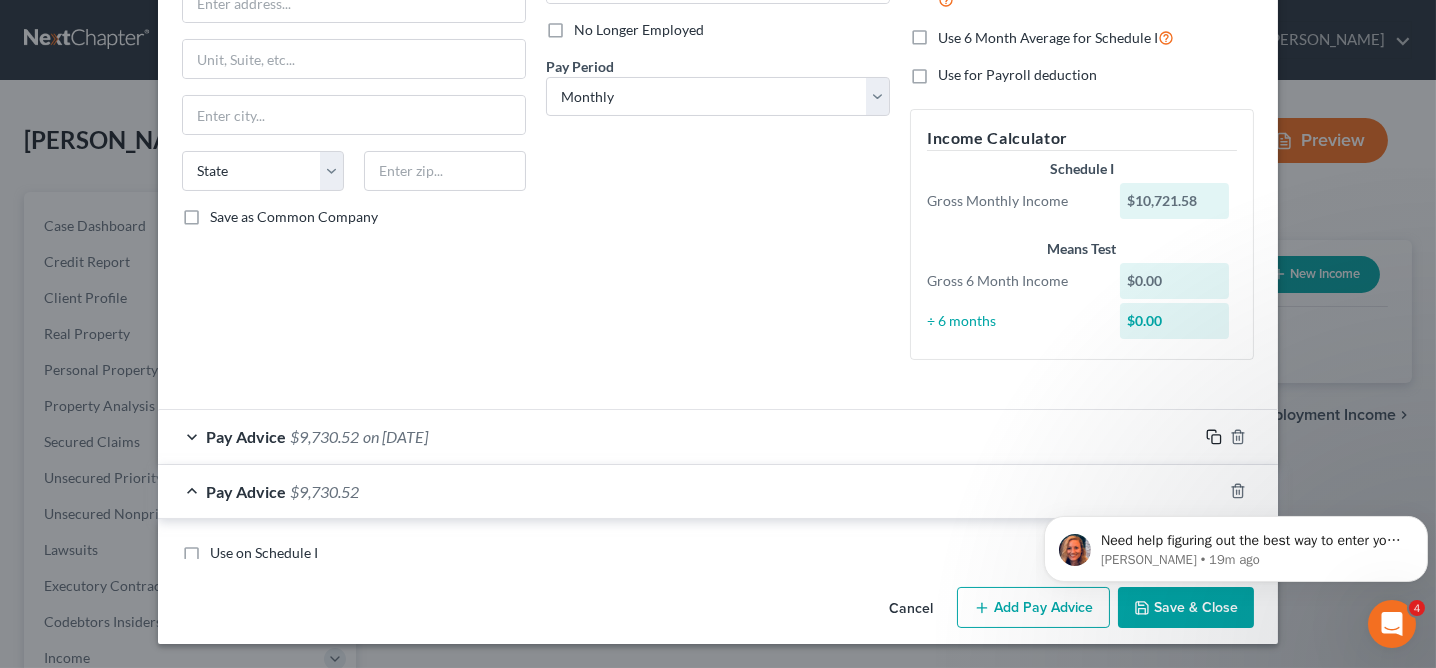 click 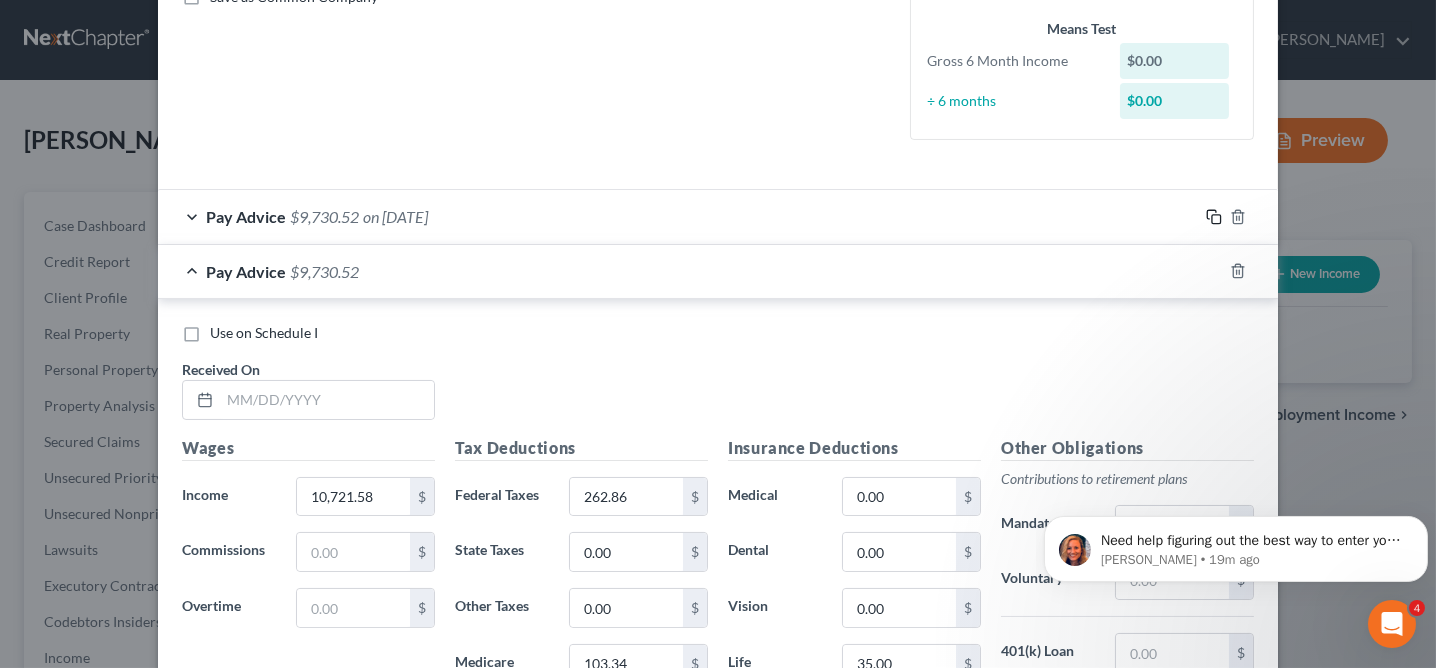 scroll, scrollTop: 482, scrollLeft: 0, axis: vertical 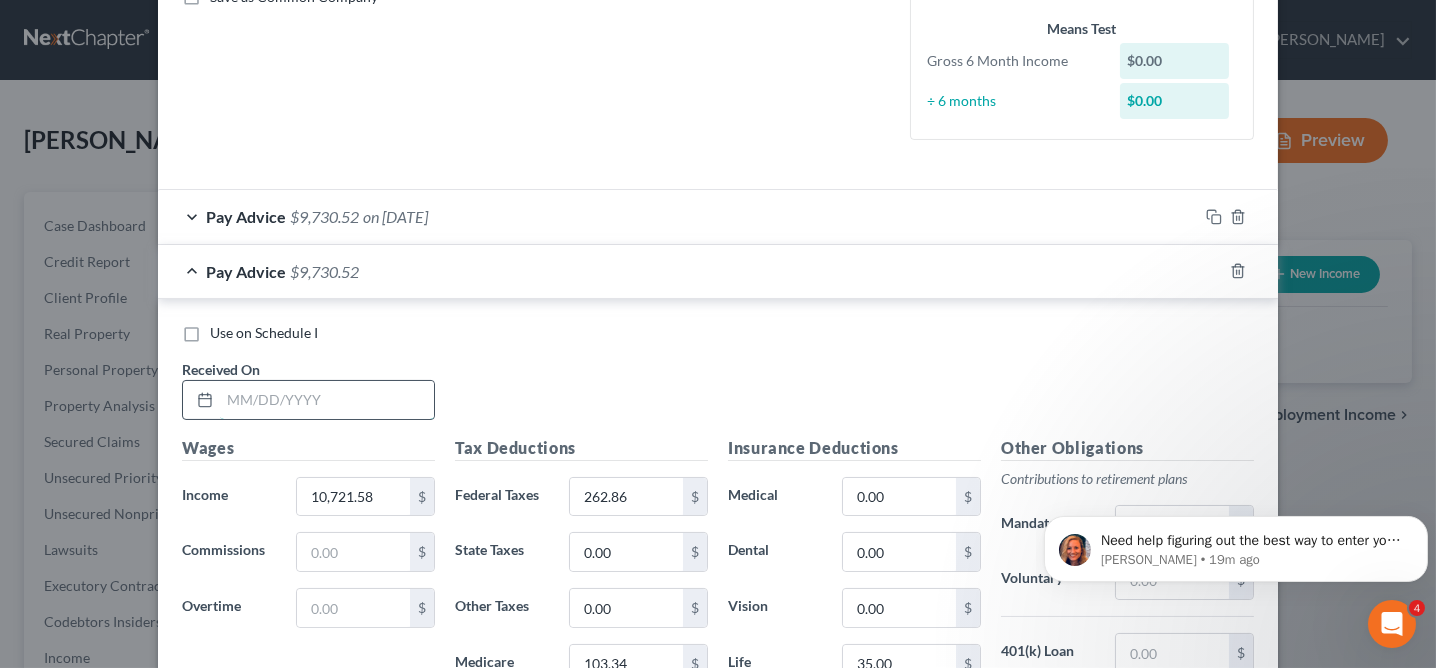 click at bounding box center (327, 400) 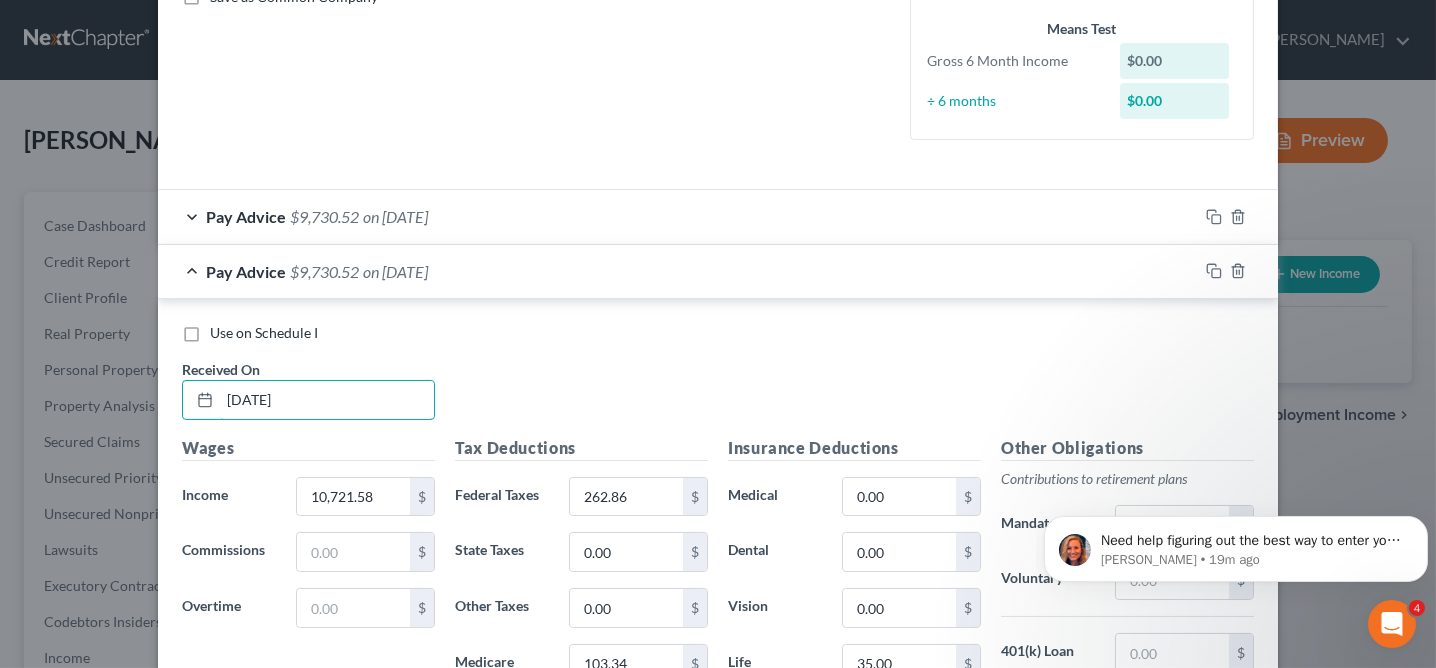 type on "06/01/2025" 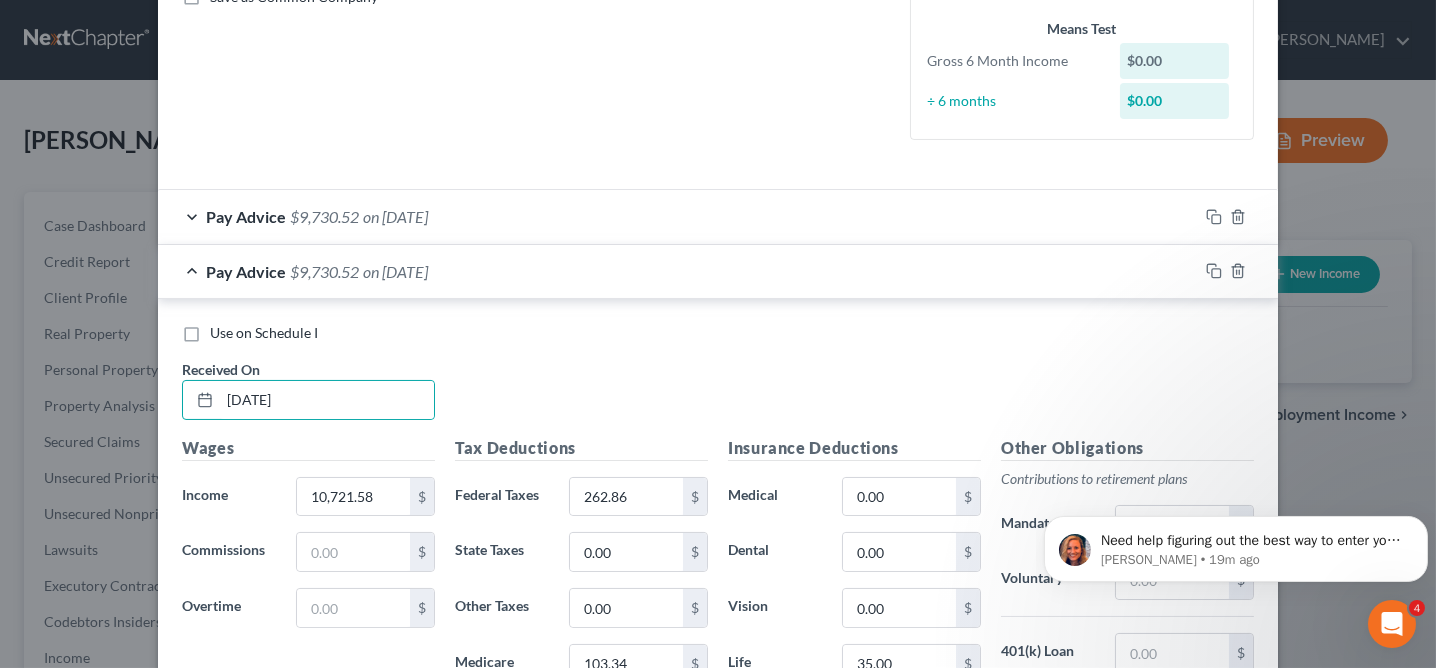 click at bounding box center (1238, 271) 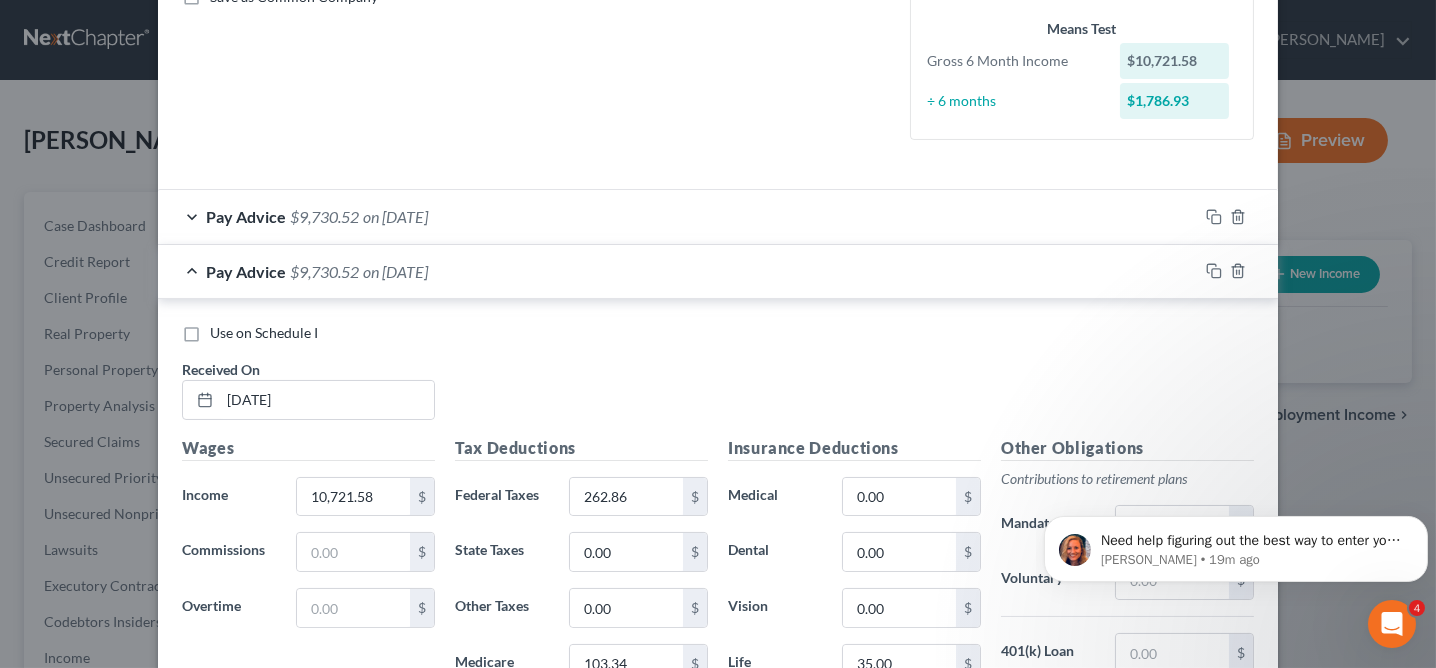 click on "Pay Advice" at bounding box center [246, 271] 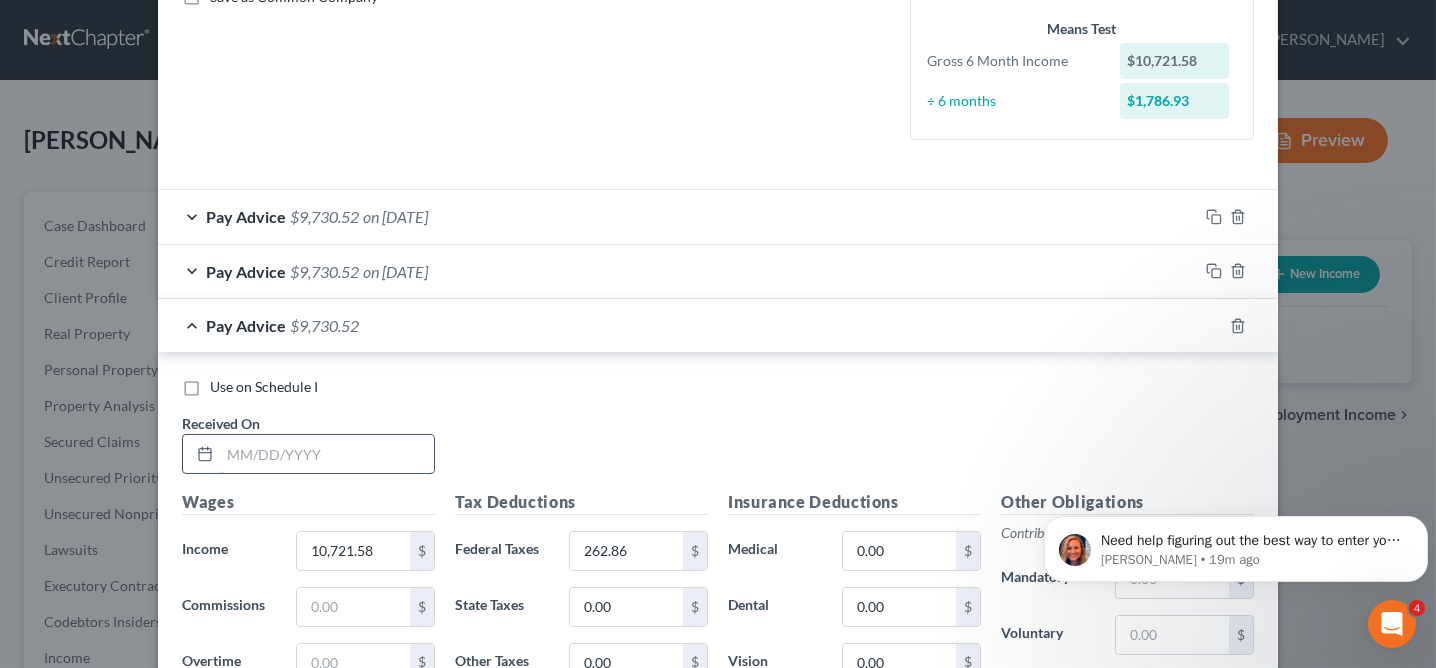 click at bounding box center (327, 454) 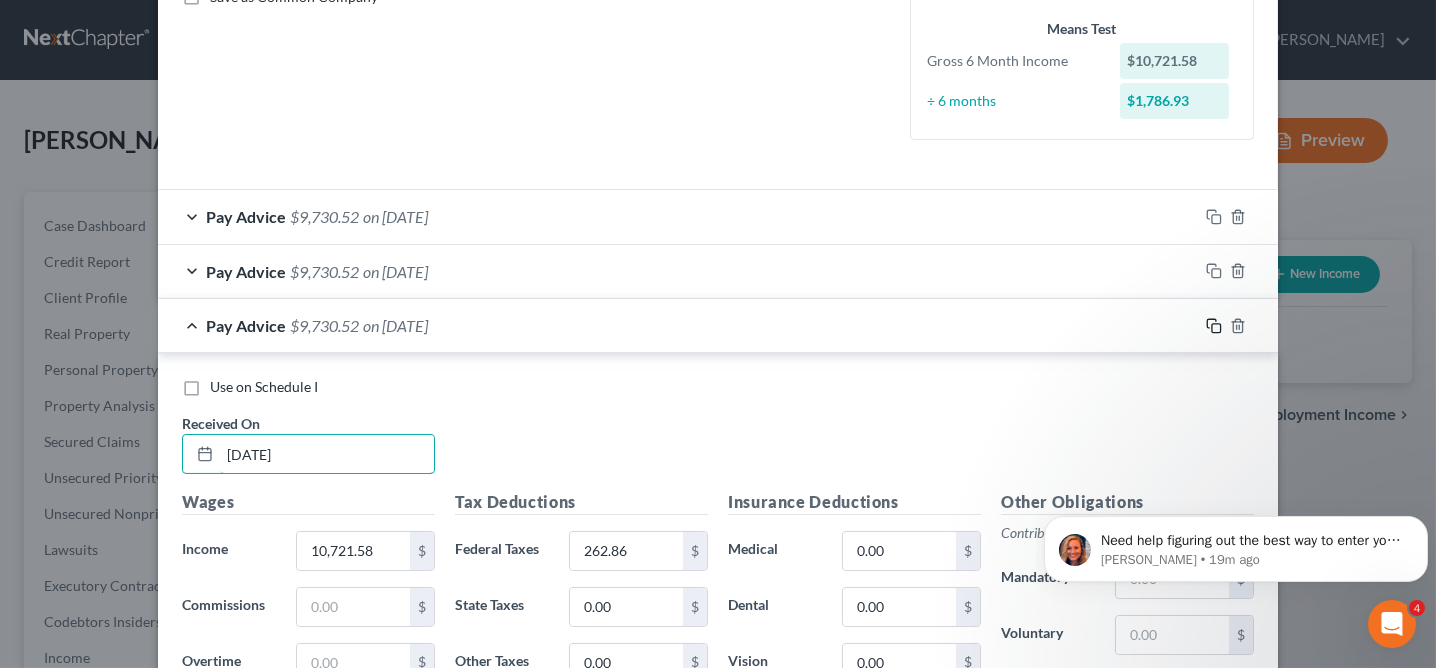 type on "05/01/2025" 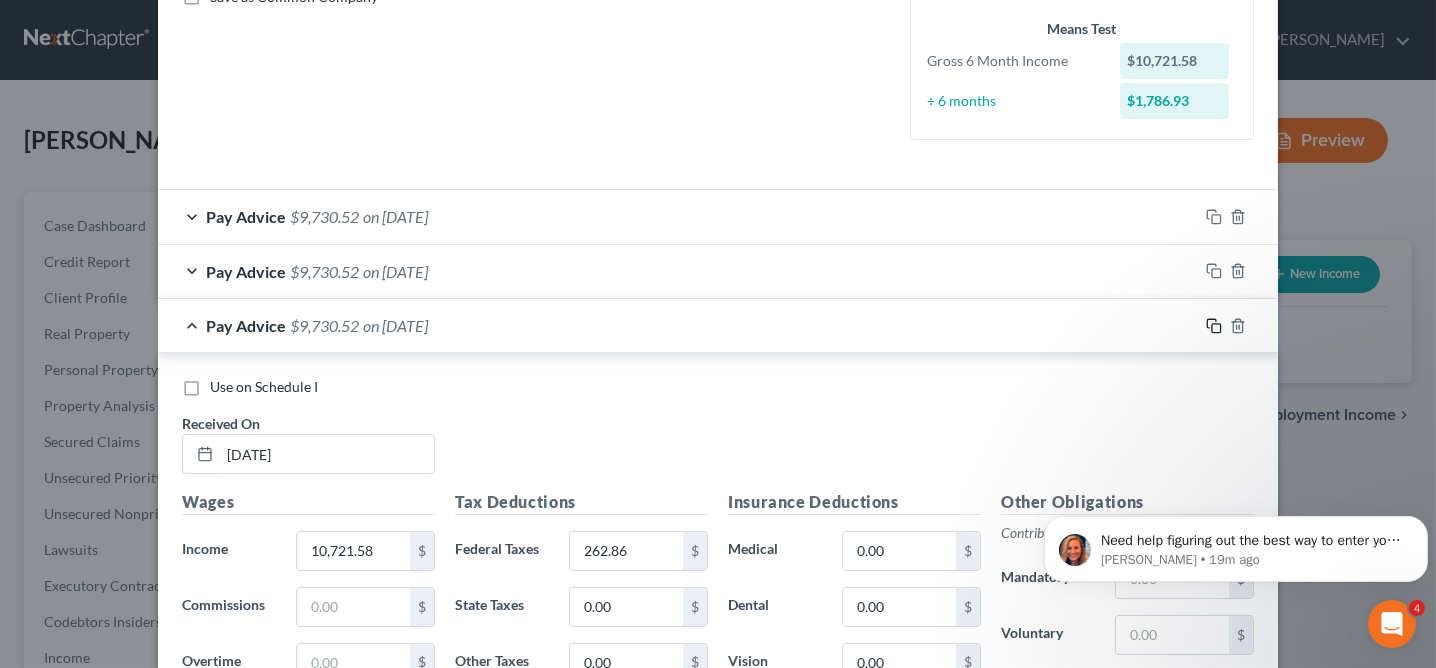 click 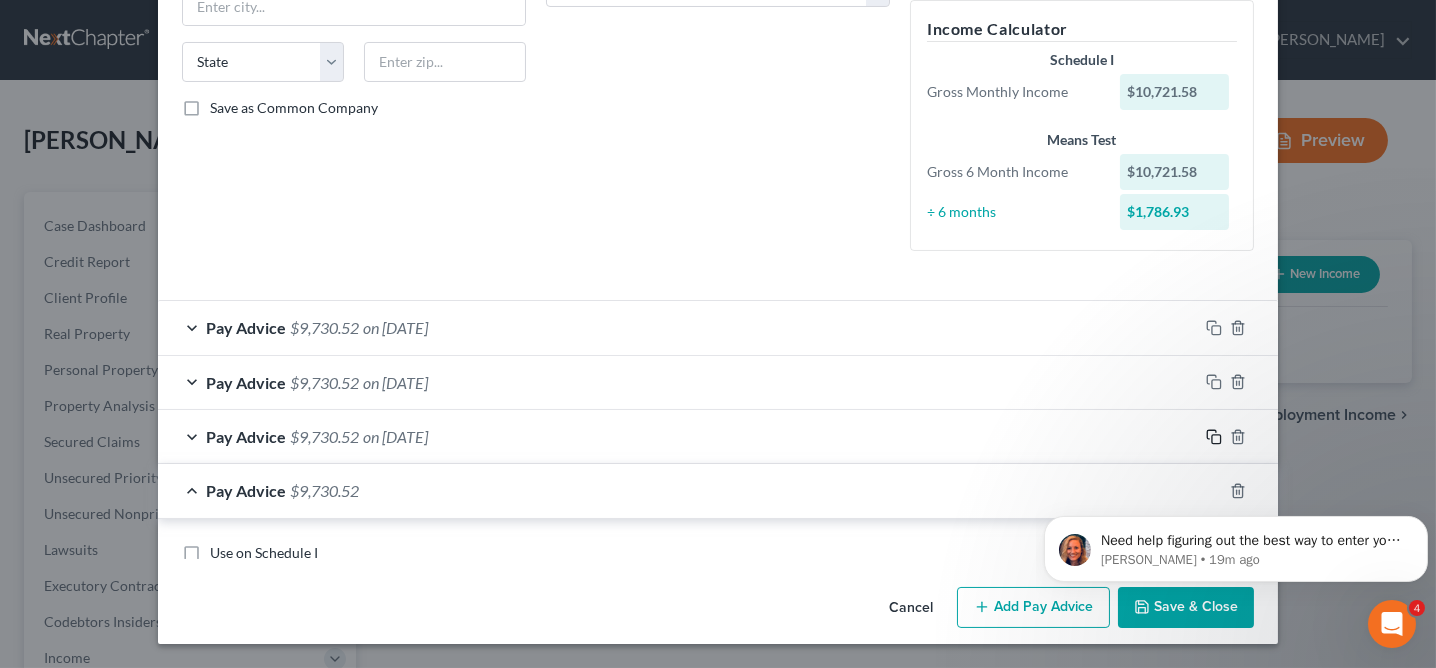 scroll, scrollTop: 482, scrollLeft: 0, axis: vertical 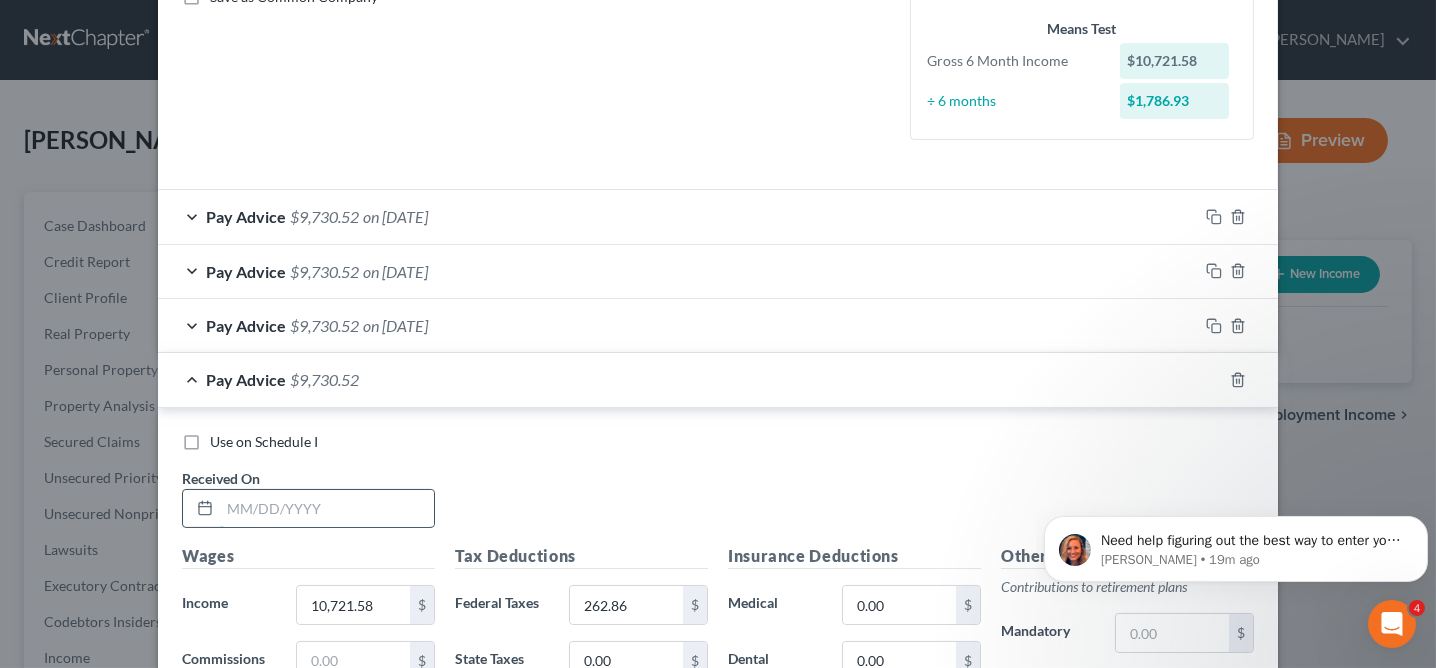 click at bounding box center [327, 509] 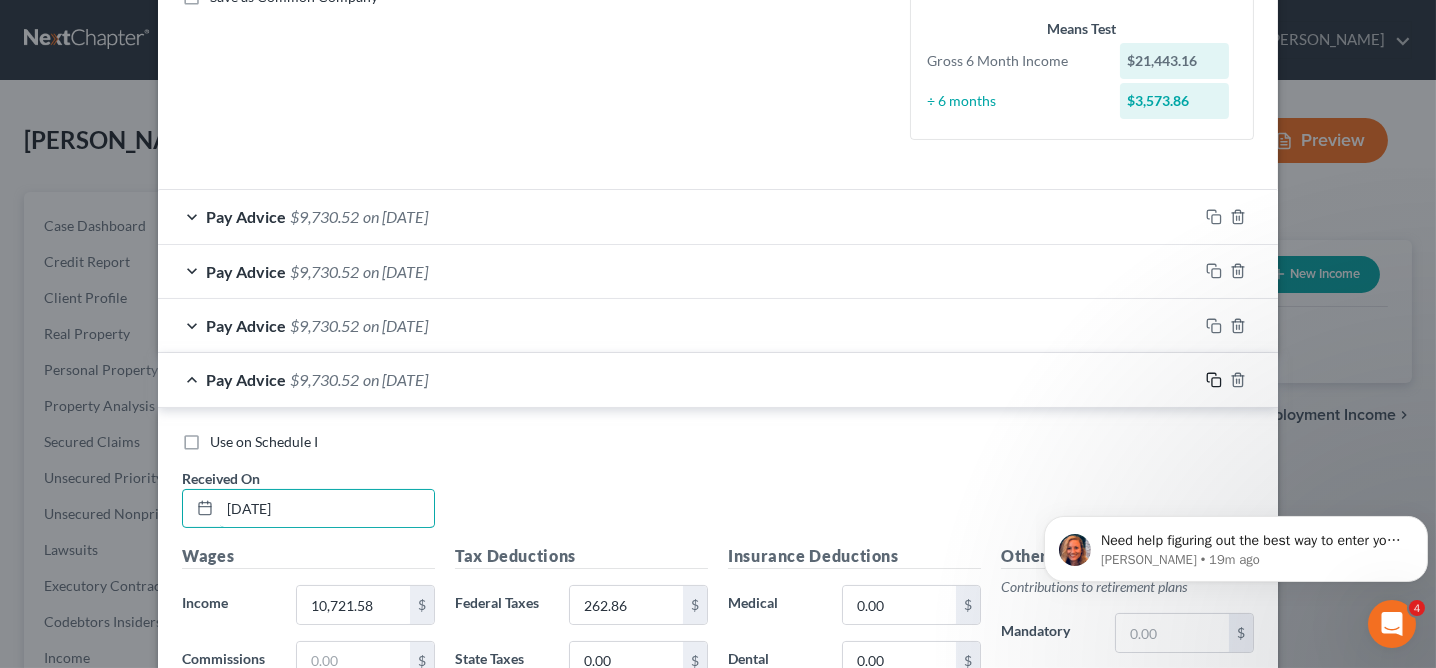 type on "04/01/2025" 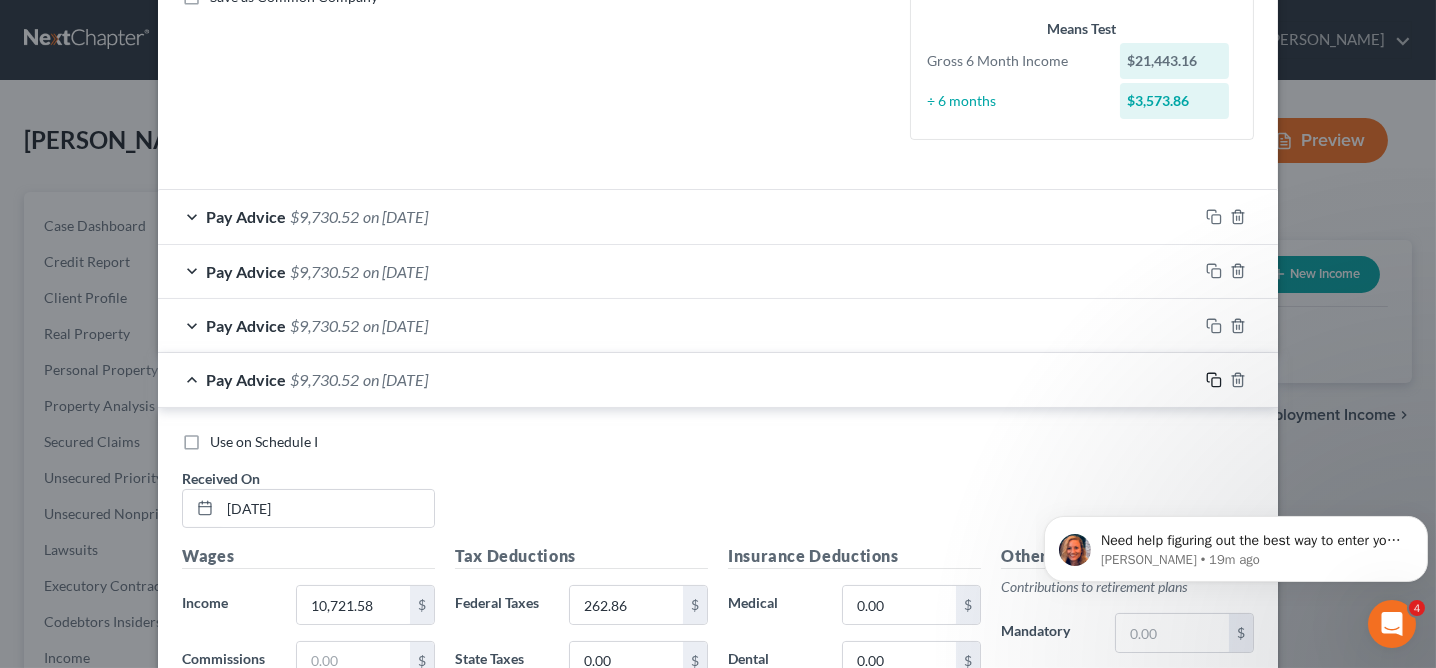 click 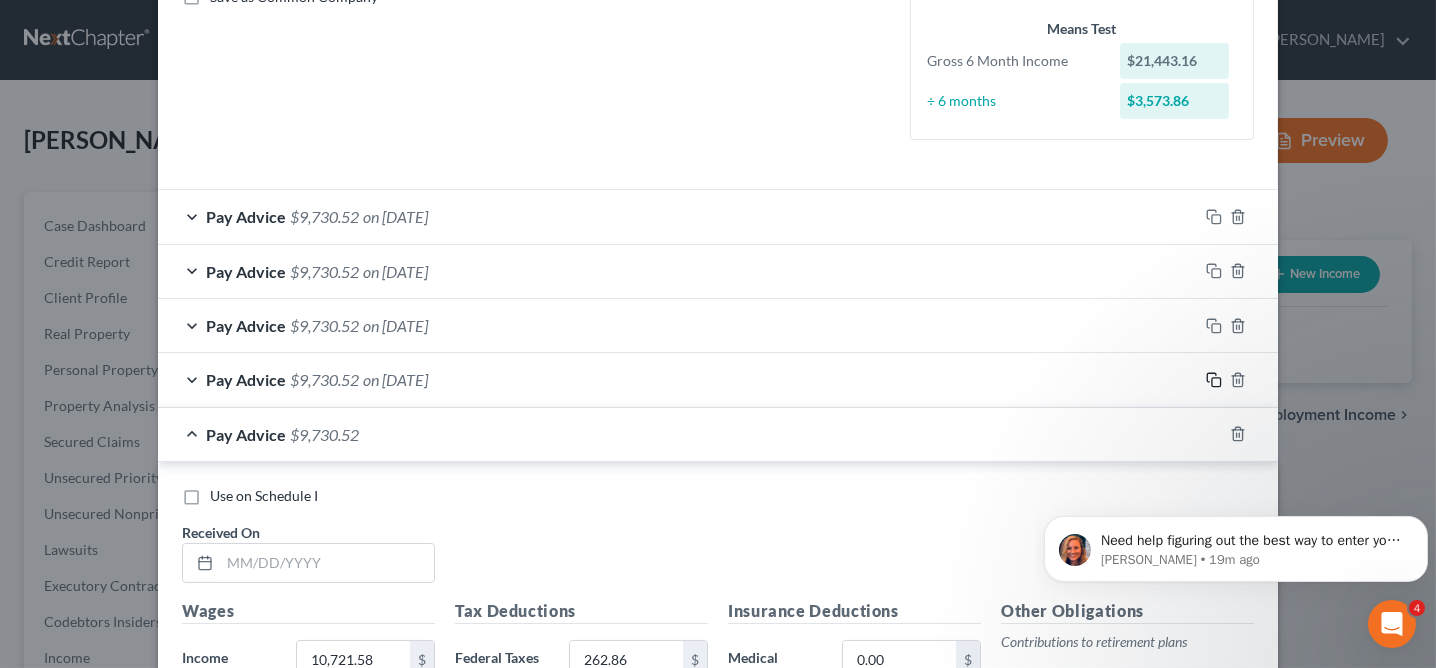 scroll, scrollTop: 482, scrollLeft: 0, axis: vertical 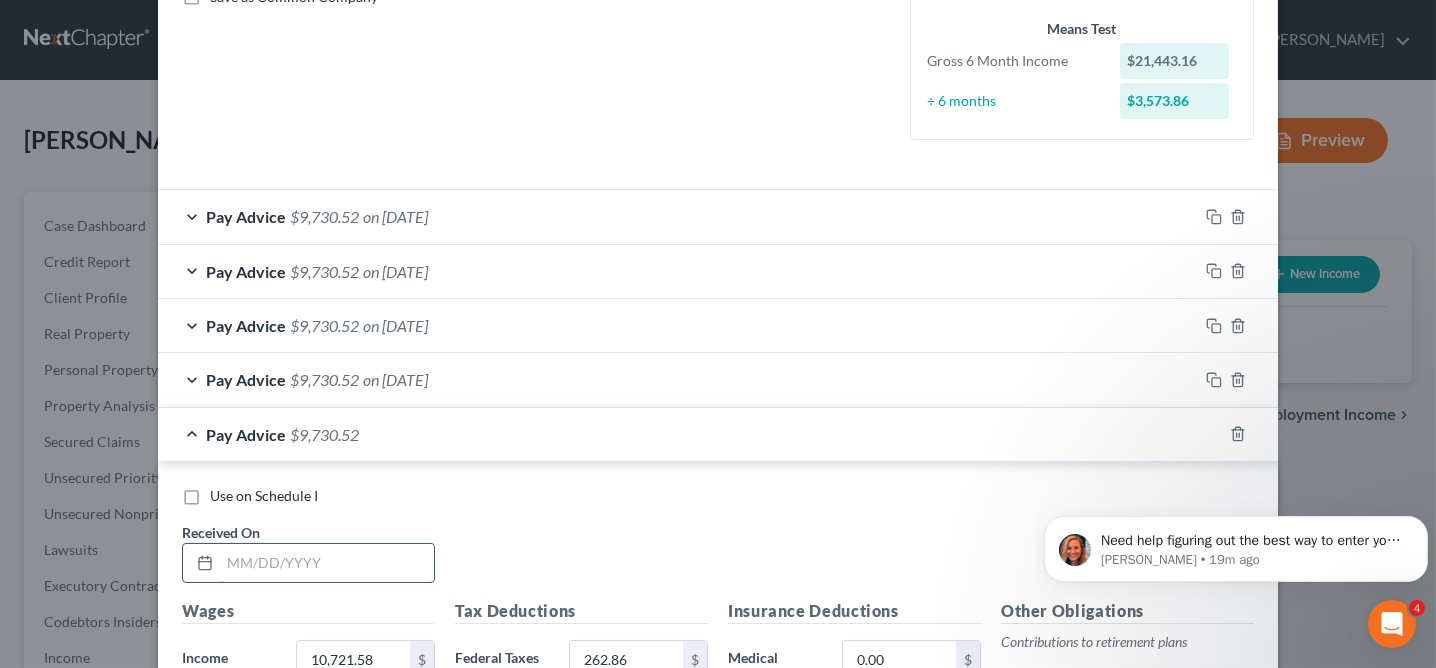 click at bounding box center (327, 563) 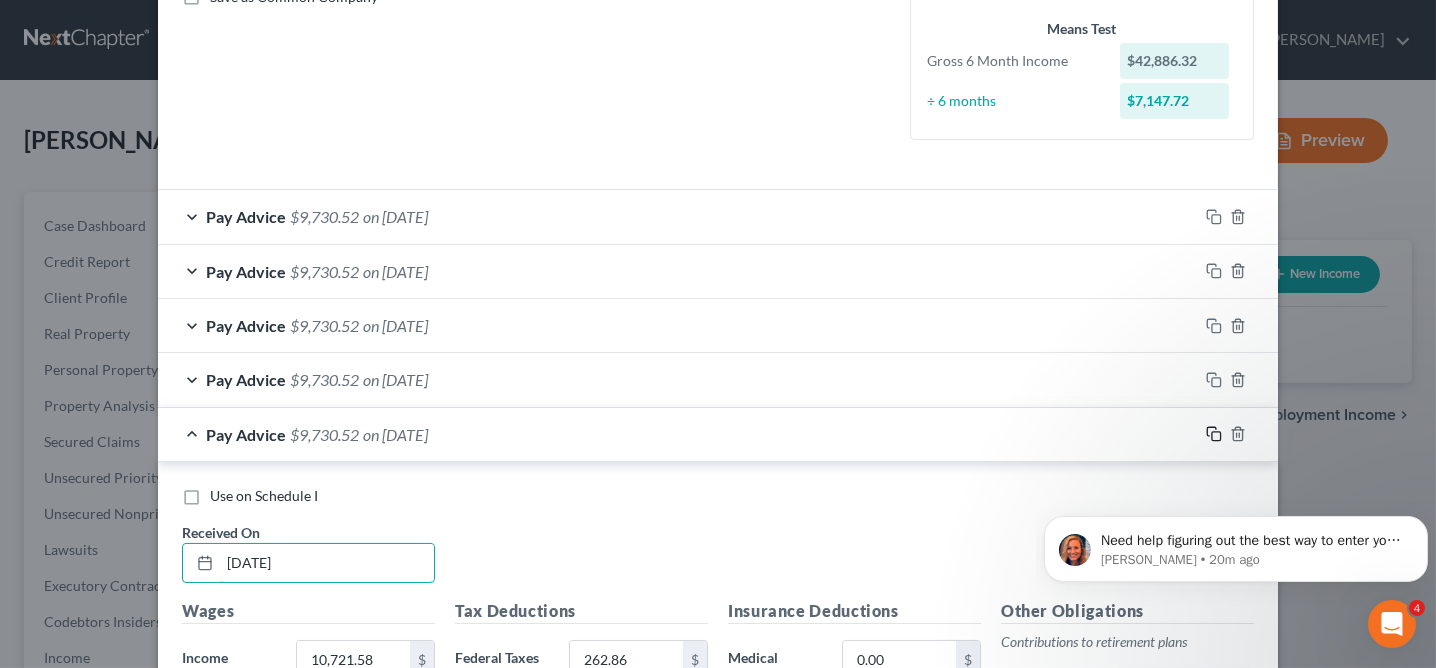 type on "03/01/2025" 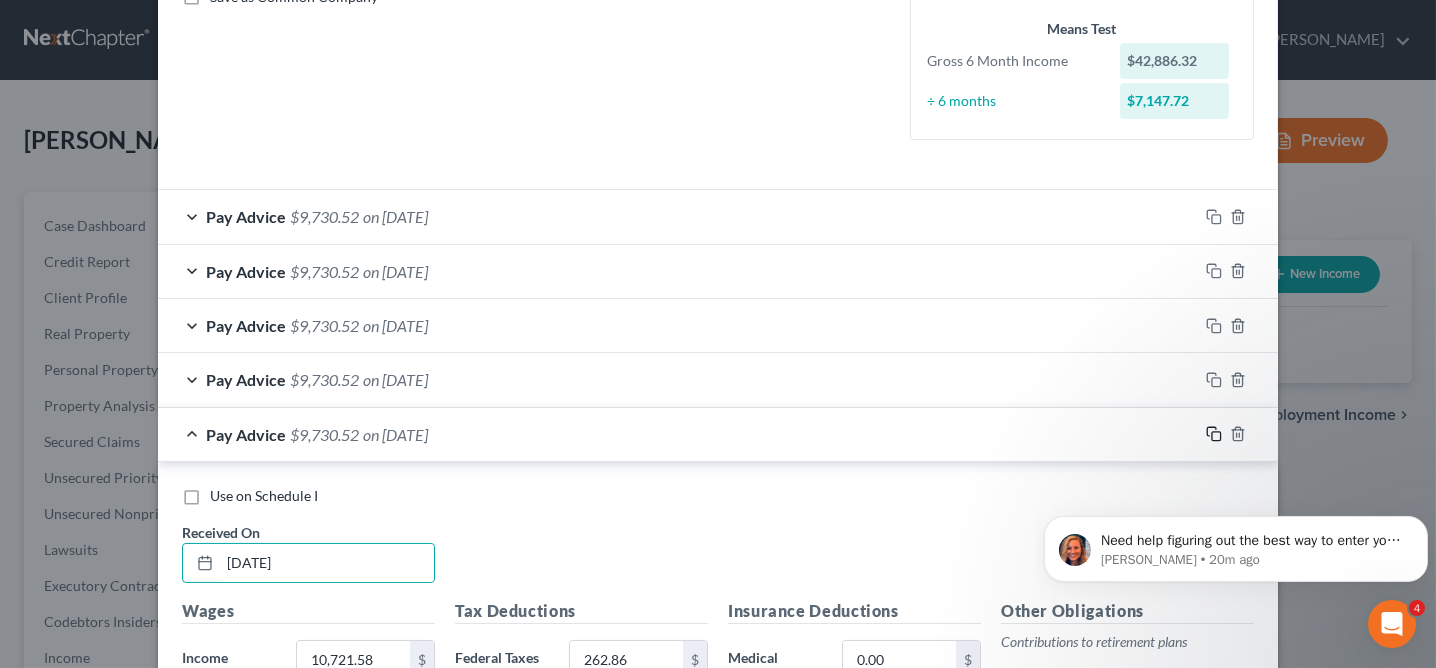 click 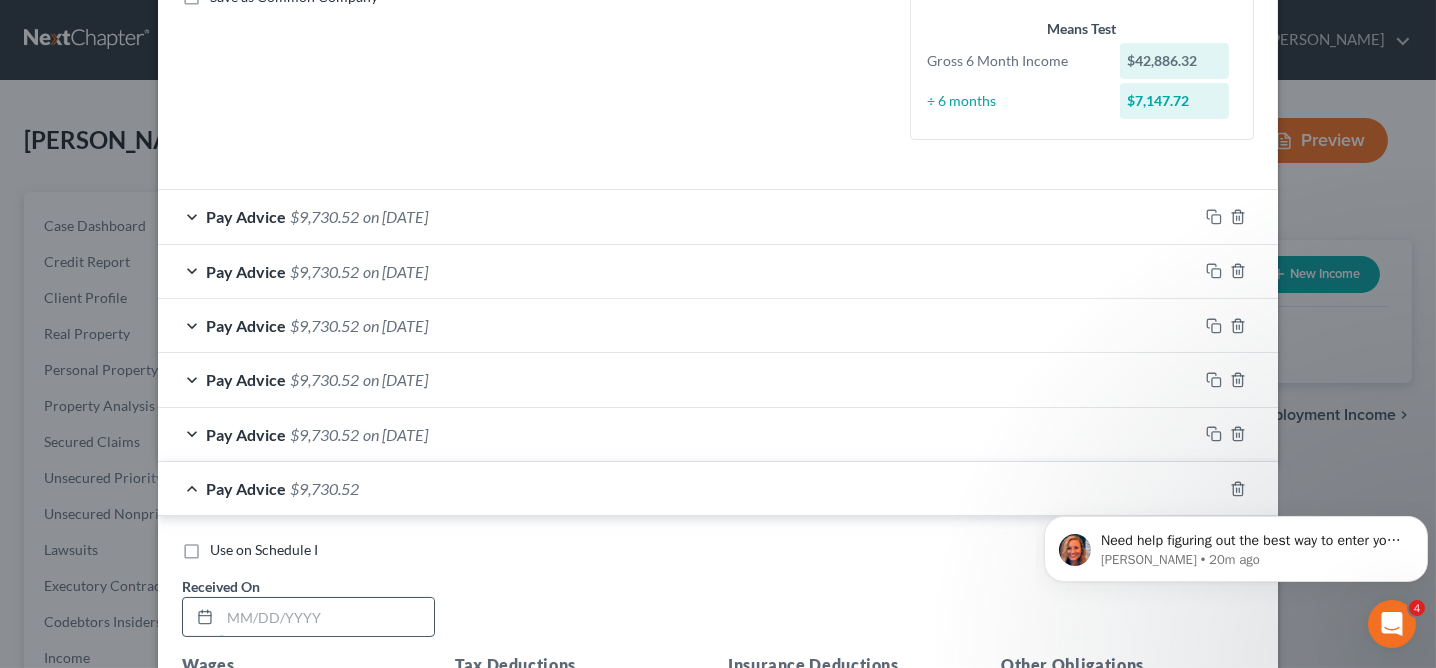 click at bounding box center [327, 617] 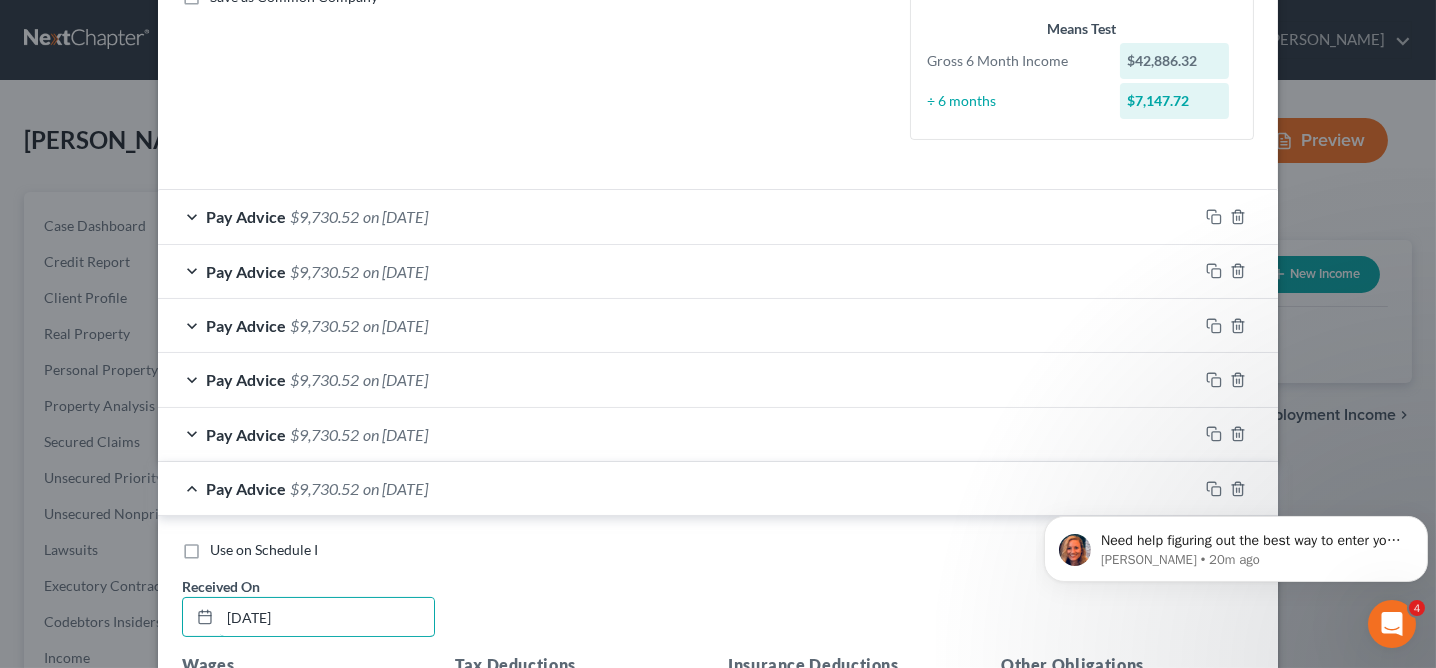type on "02/01/2025" 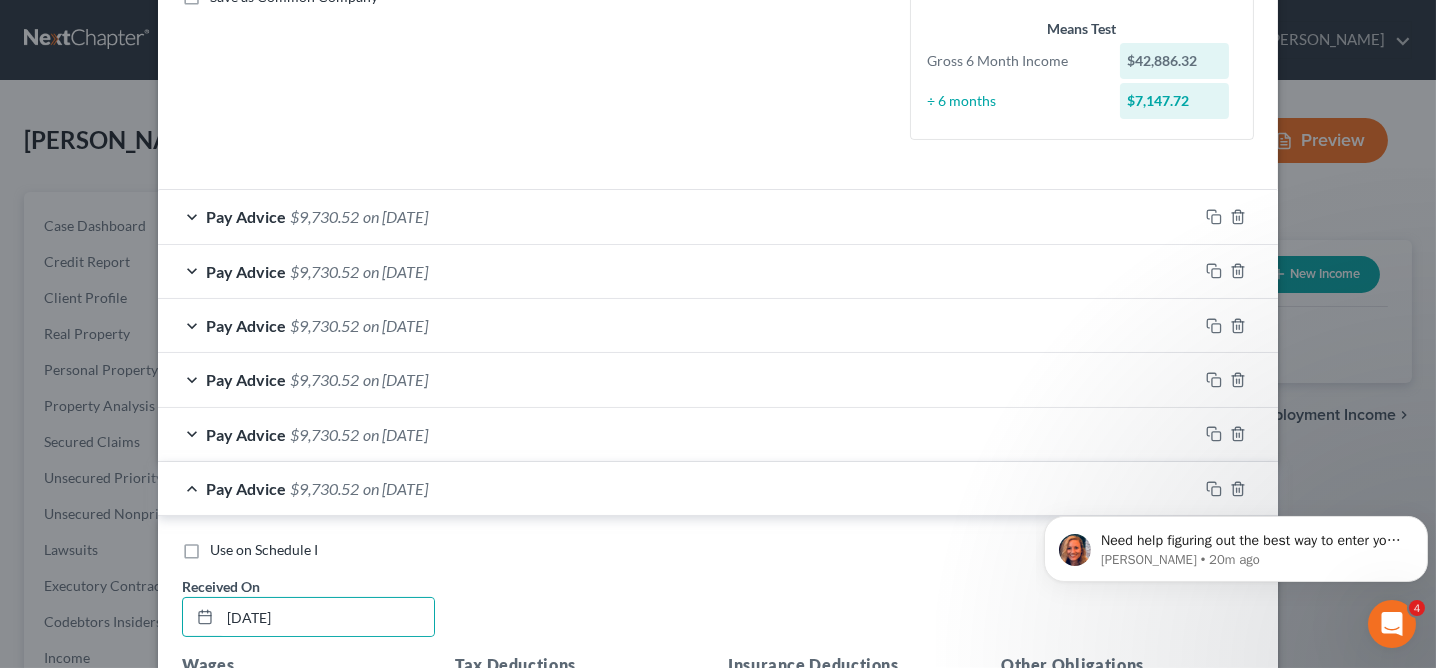 click on "Pay Advice $9,730.52 on 02/01/2025" at bounding box center (678, 488) 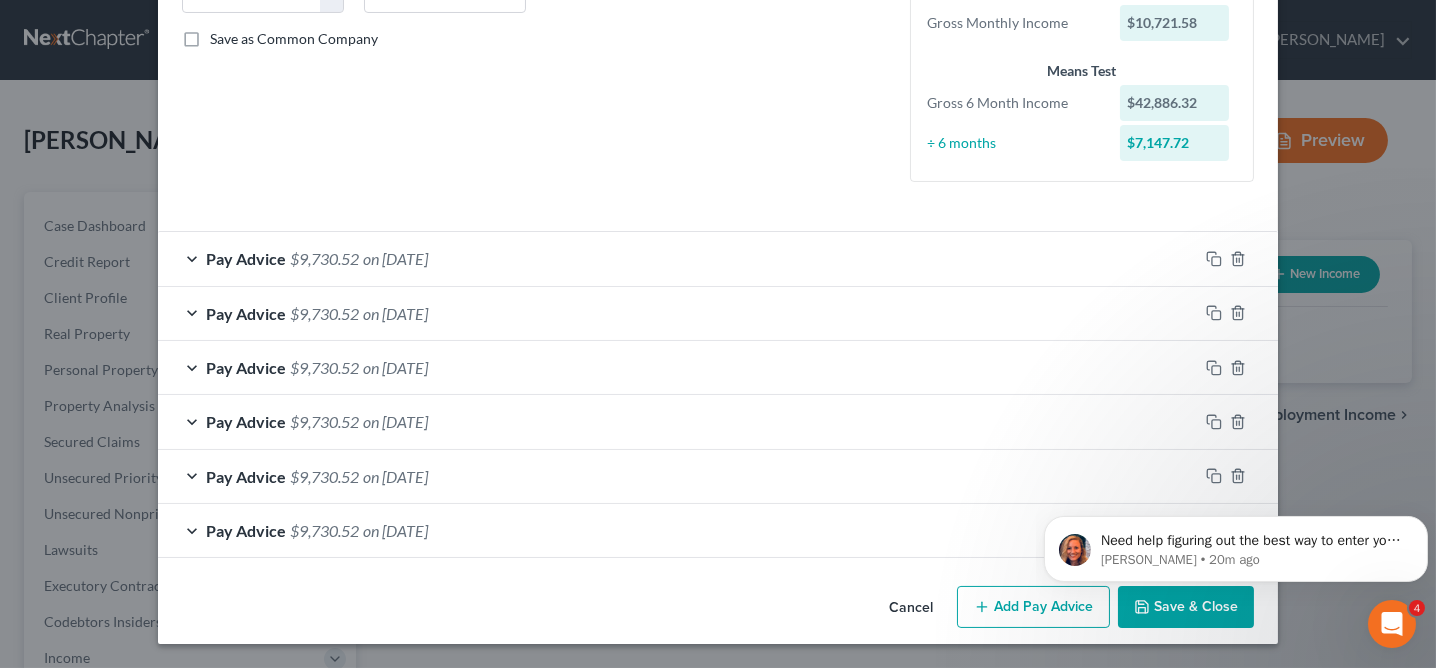scroll, scrollTop: 437, scrollLeft: 0, axis: vertical 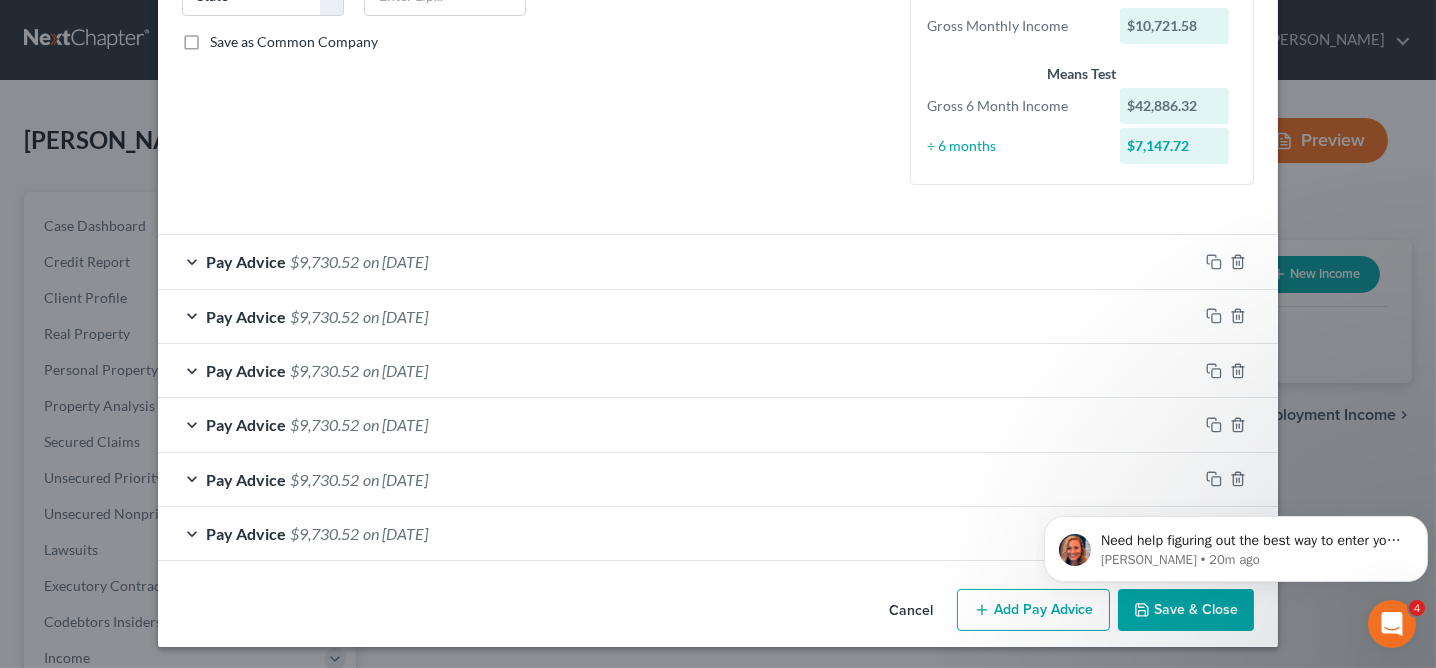 click on "Debtor Spouse Occupation Length of Employment No Longer Employed
Pay Period
*
Select Monthly Twice Monthly Every Other Week Weekly" at bounding box center [718, -72] 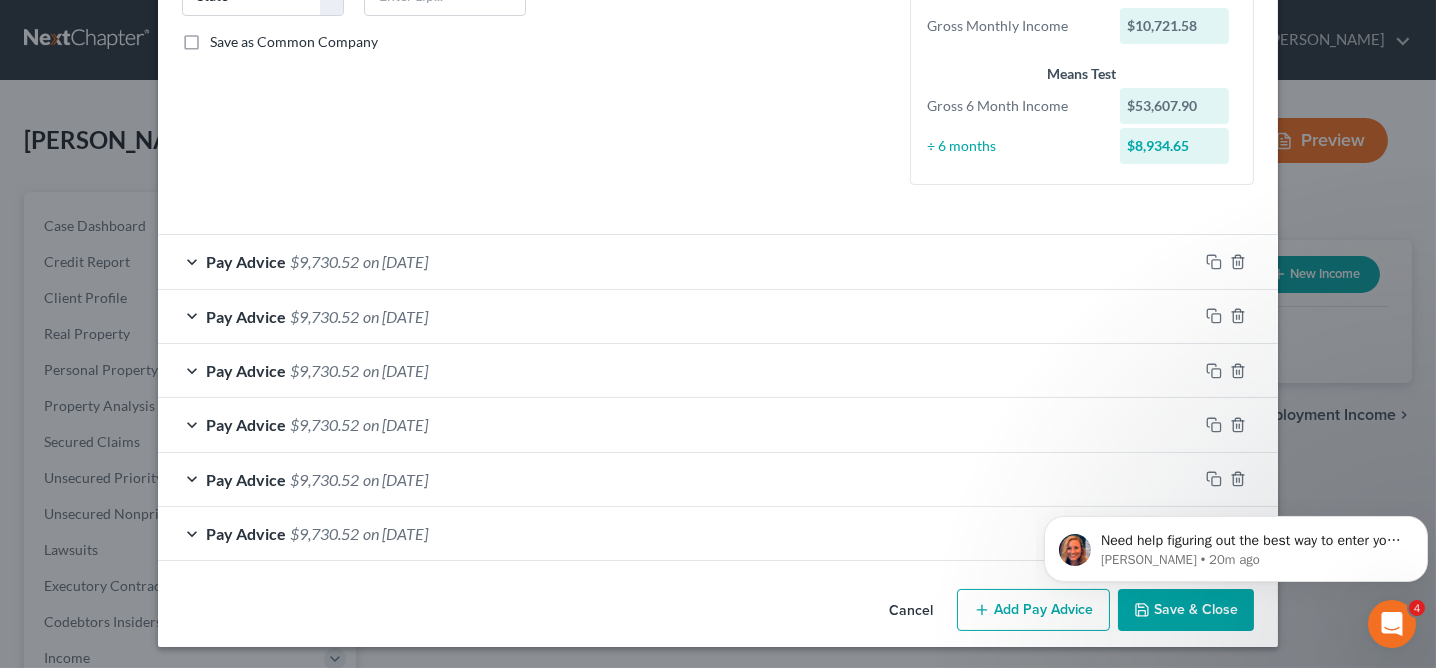 click on "Debtor Spouse Occupation Length of Employment No Longer Employed
Pay Period
*
Select Monthly Twice Monthly Every Other Week Weekly" at bounding box center [718, -72] 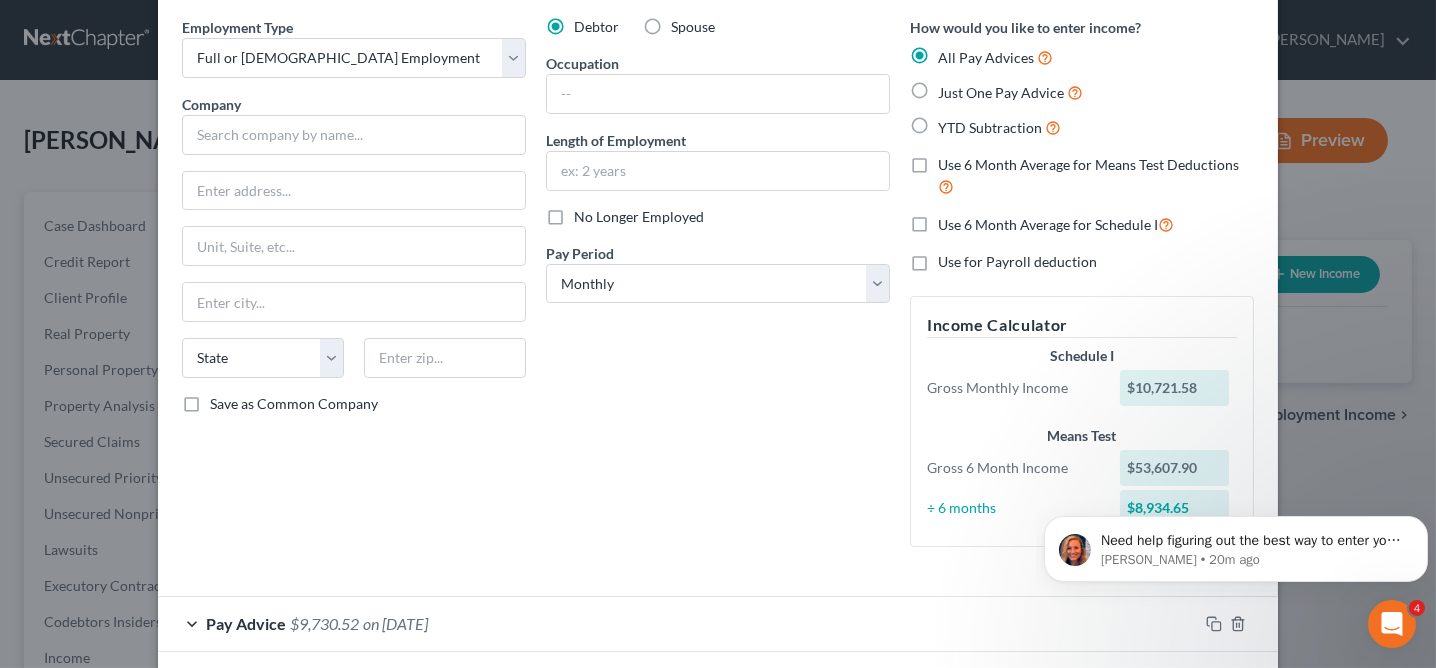 scroll, scrollTop: 0, scrollLeft: 0, axis: both 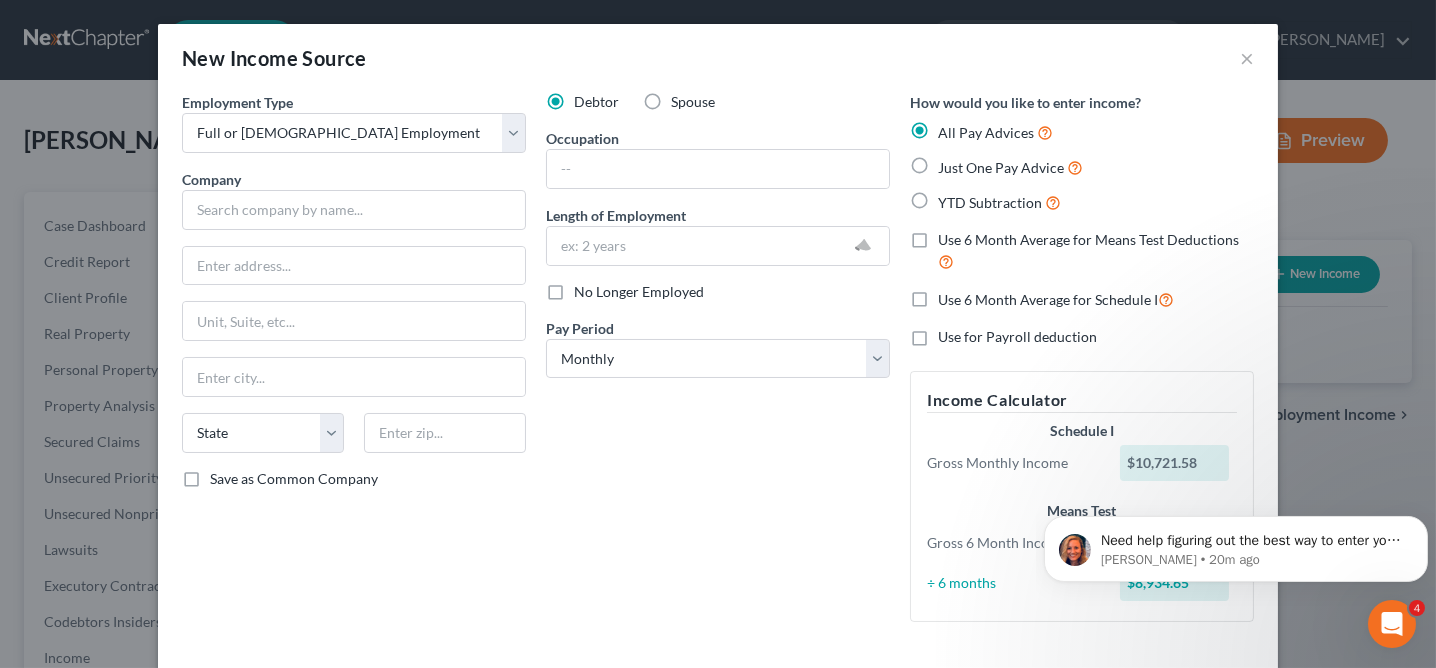 click on "Use 6 Month Average for Means Test Deductions" at bounding box center [1096, 251] 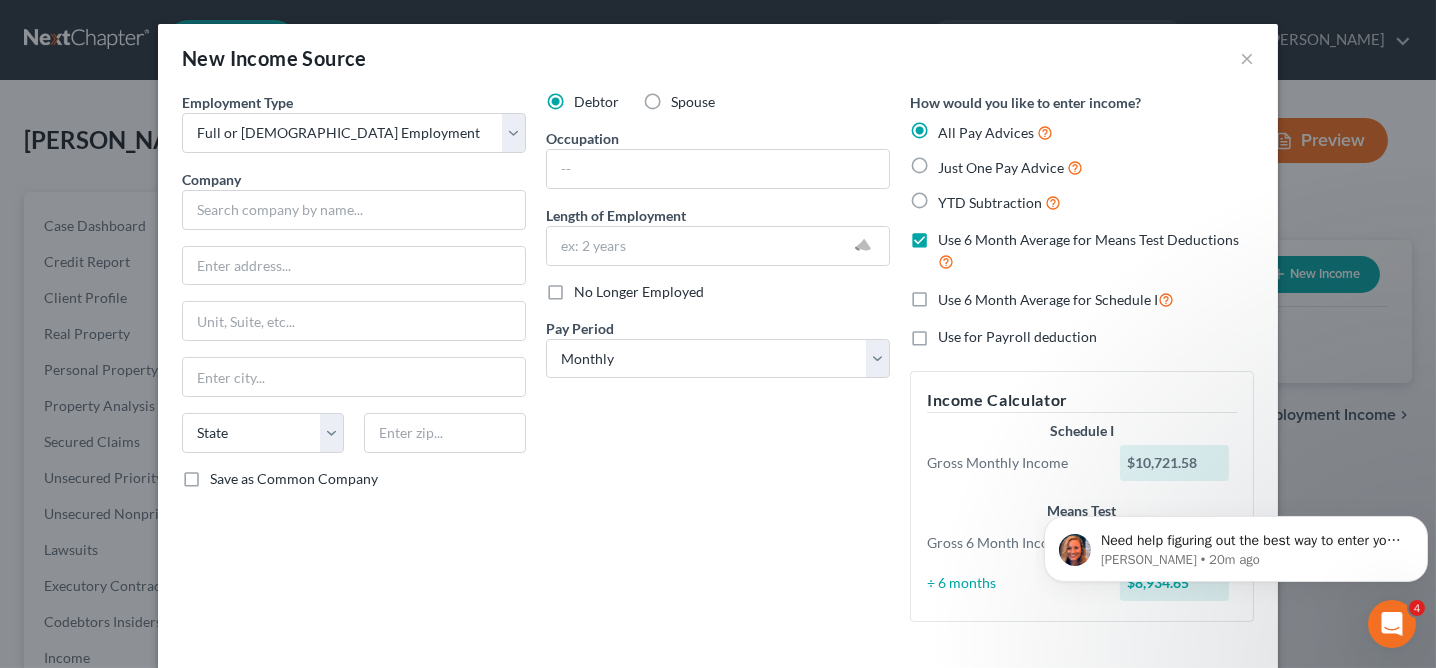 click on "Debtor Spouse Occupation Length of Employment No Longer Employed
Pay Period
*
Select Monthly Twice Monthly Every Other Week Weekly" at bounding box center [718, 365] 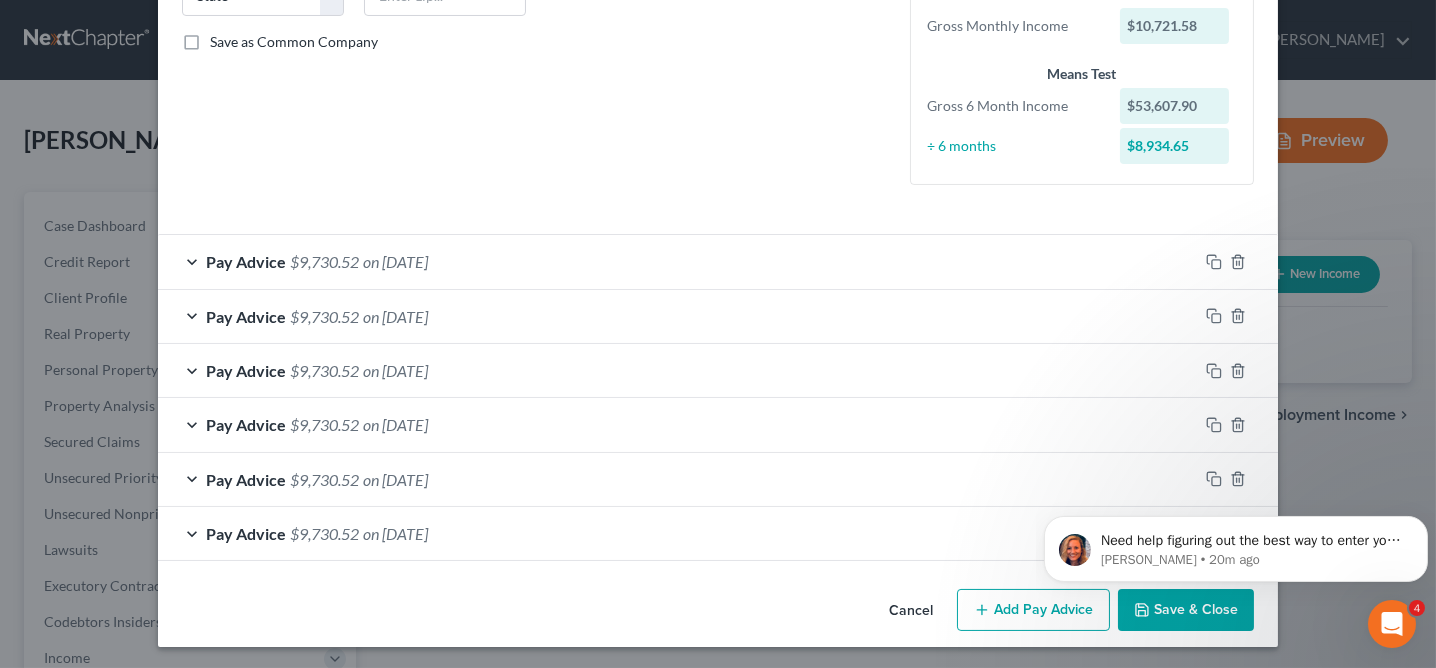 scroll, scrollTop: 0, scrollLeft: 0, axis: both 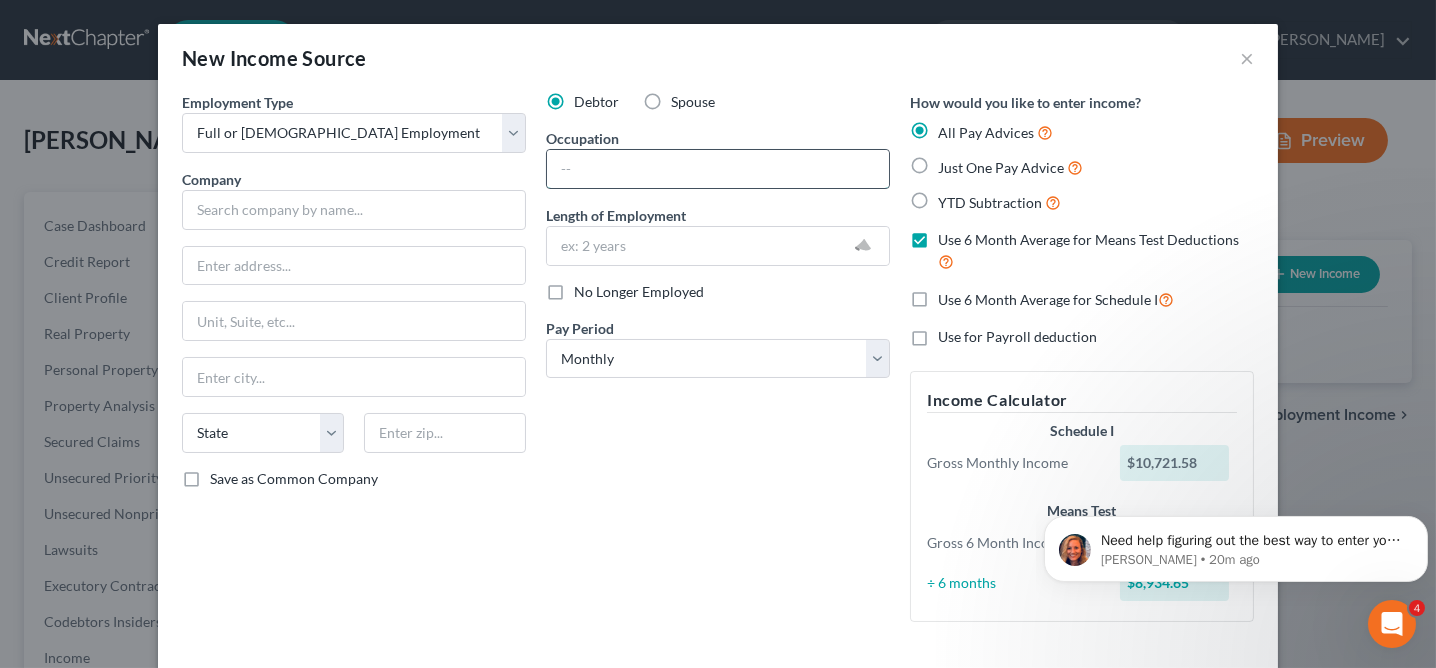click at bounding box center (718, 169) 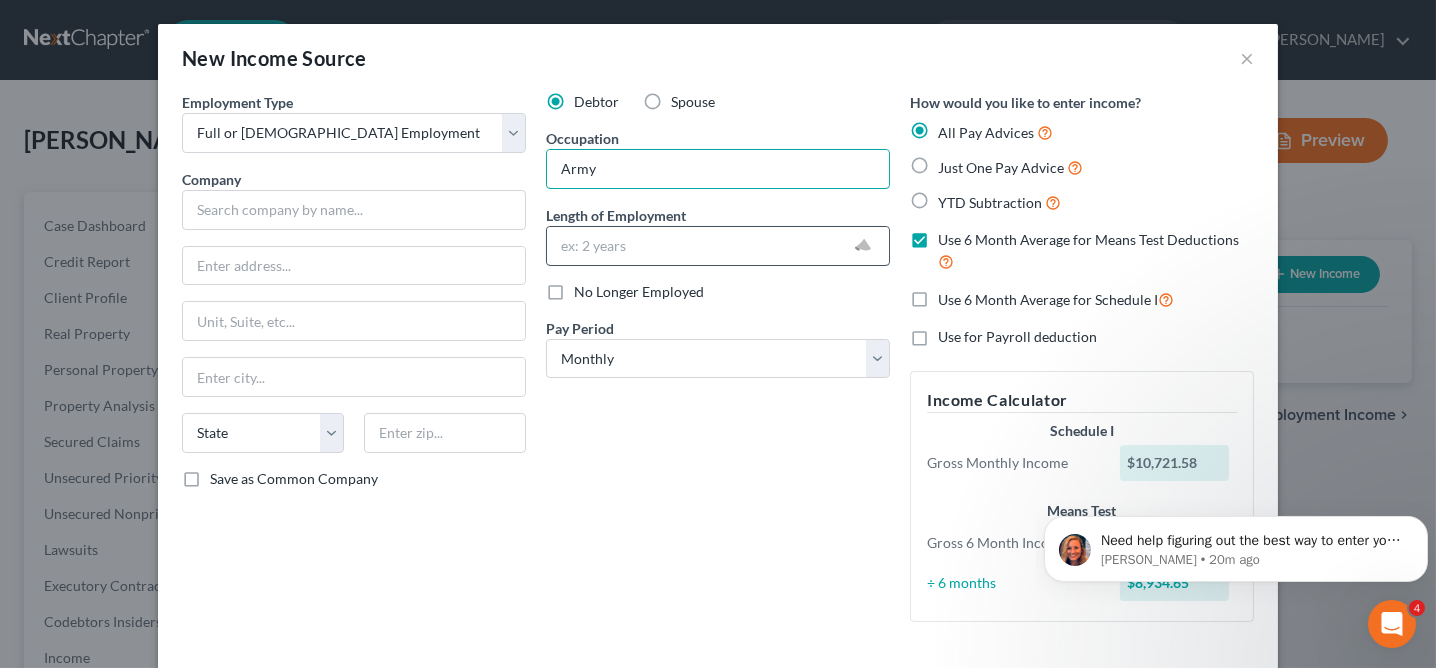 type on "Army" 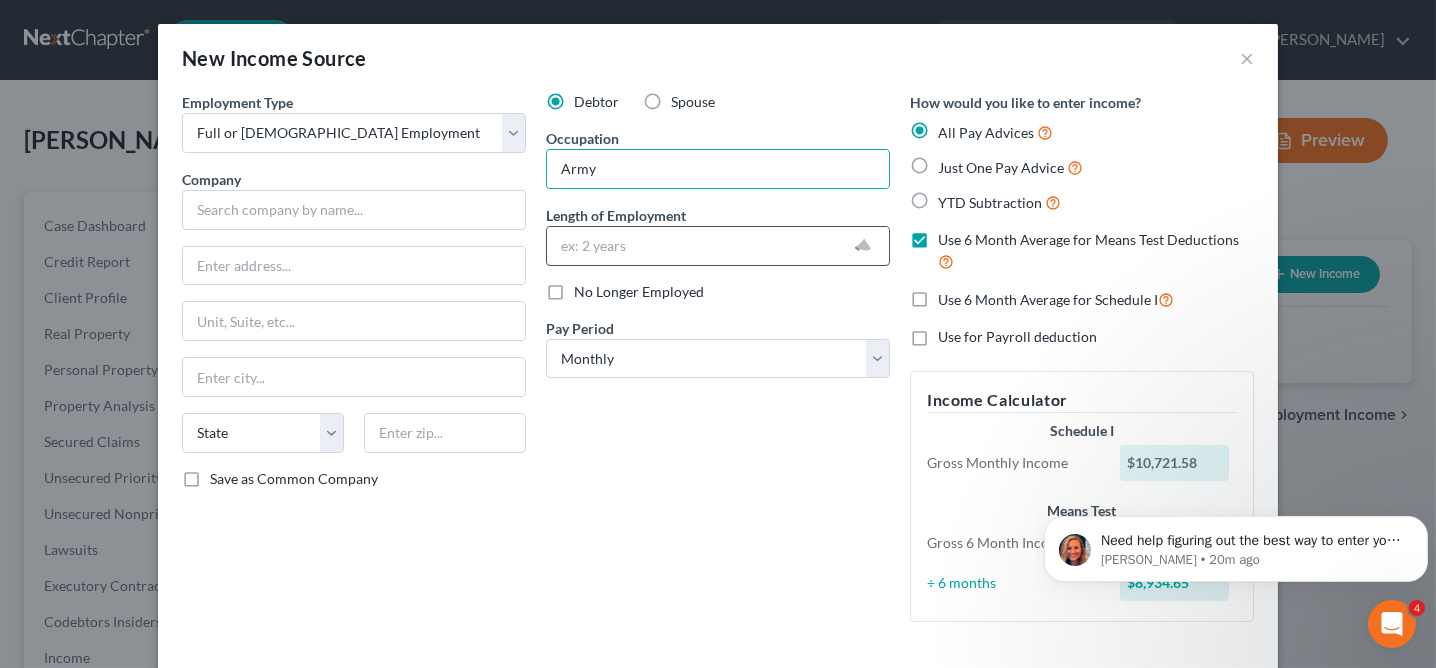 click at bounding box center (718, 246) 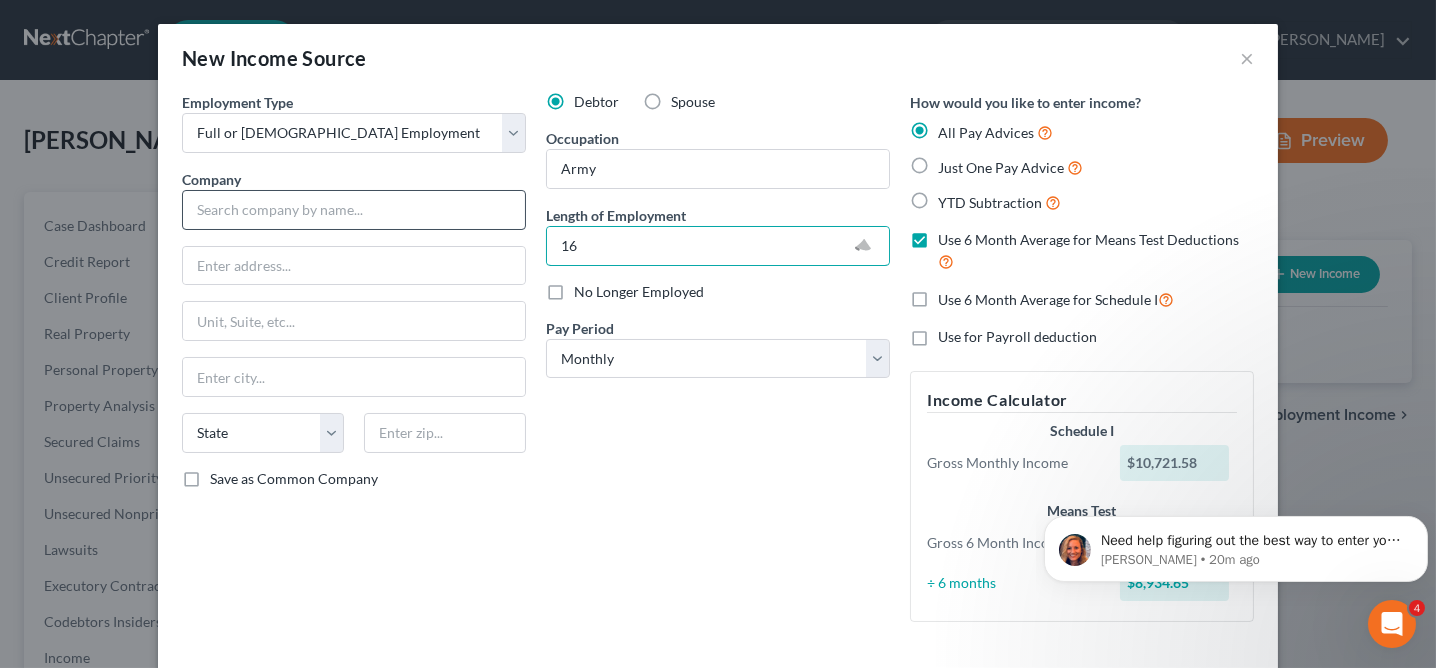 type on "16" 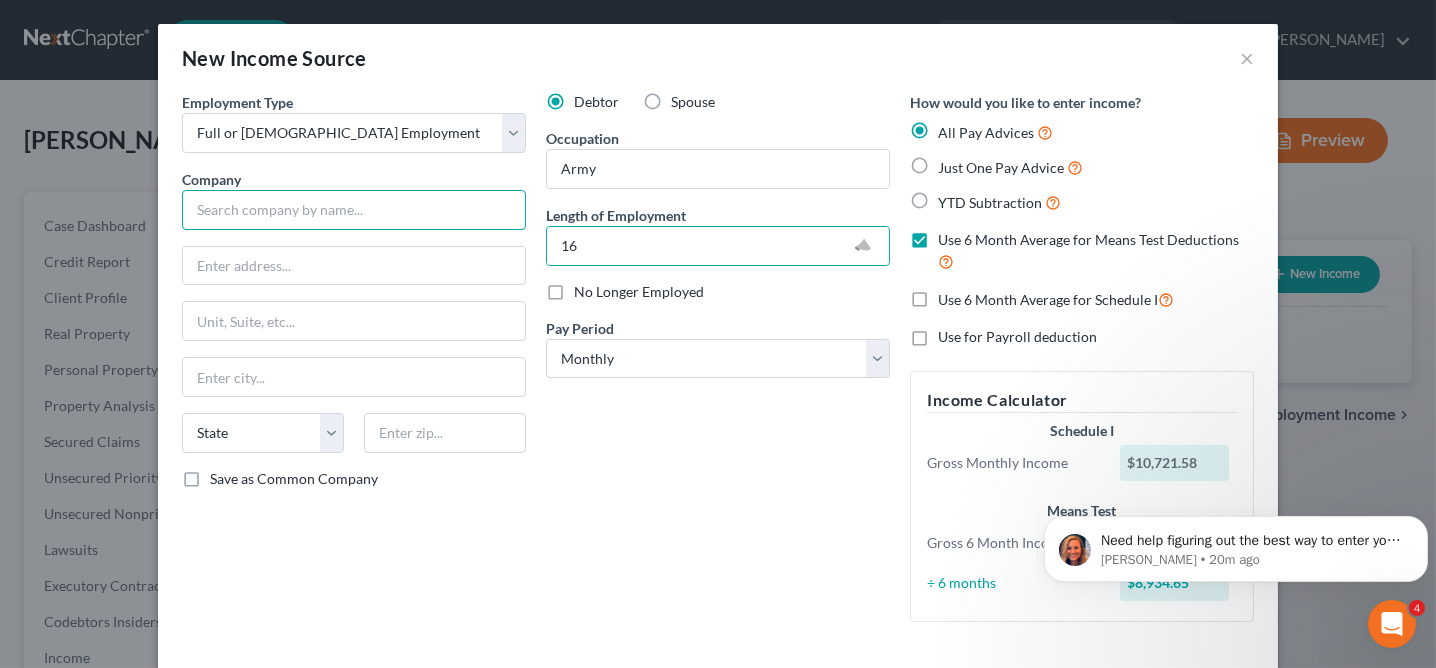 click at bounding box center [354, 210] 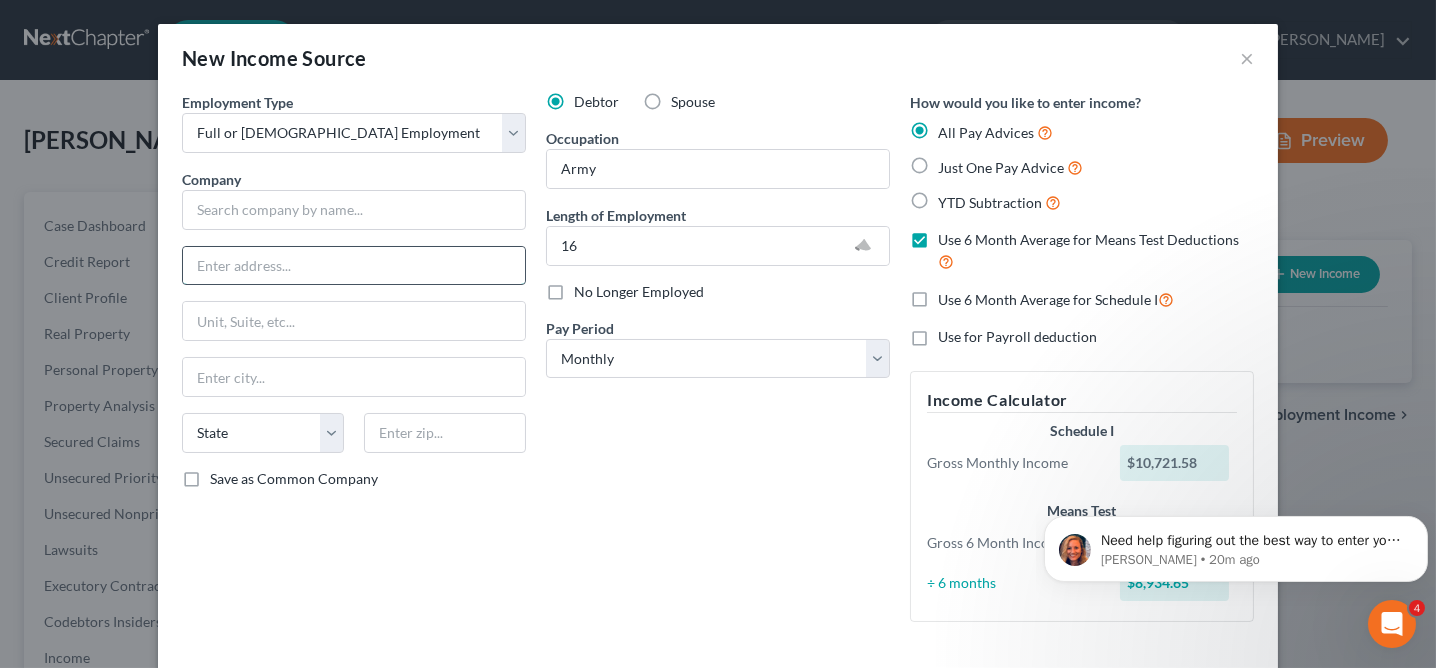 click at bounding box center (354, 266) 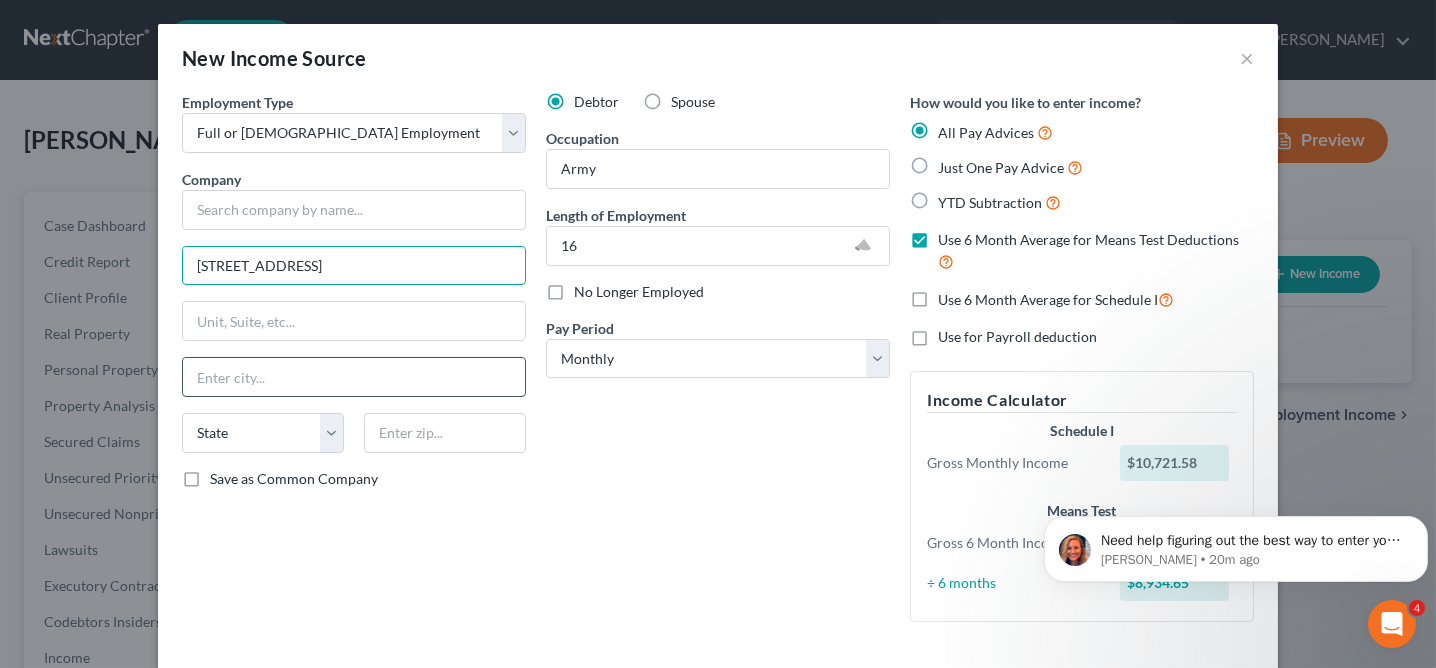 type on "10321 Goldenbrook Way" 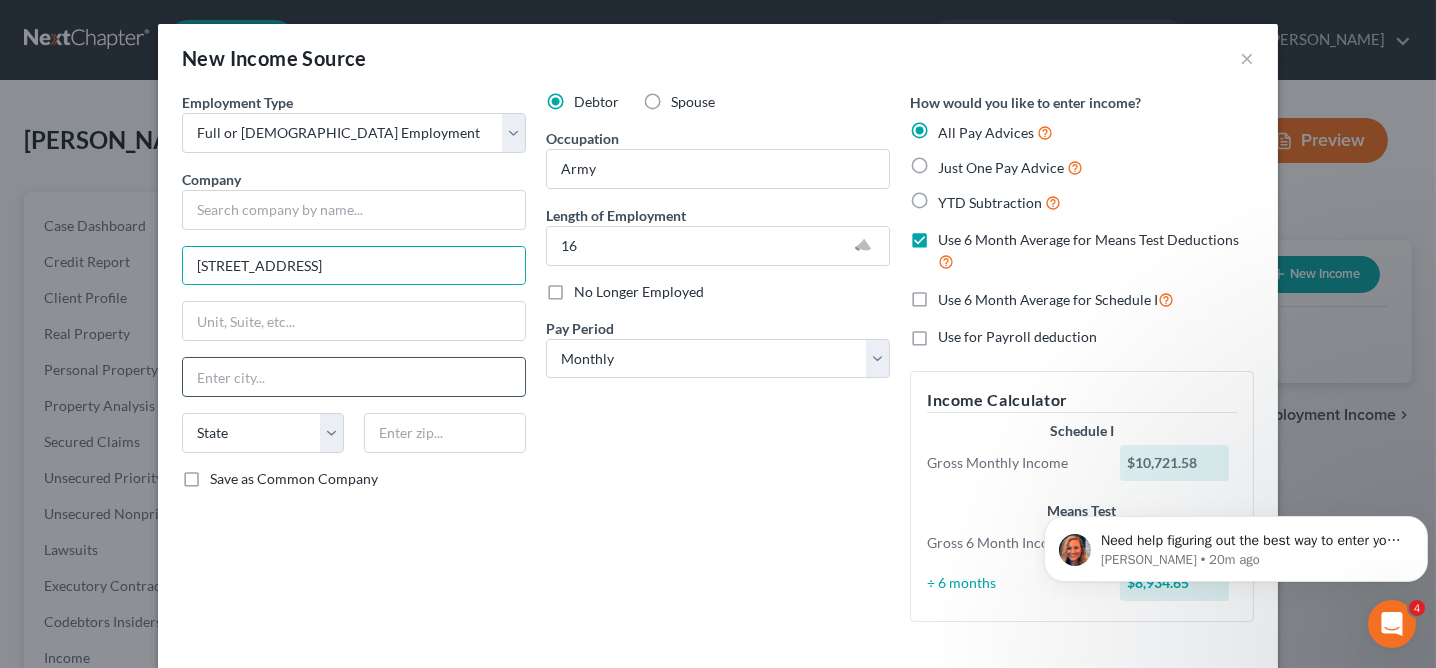 click at bounding box center [354, 377] 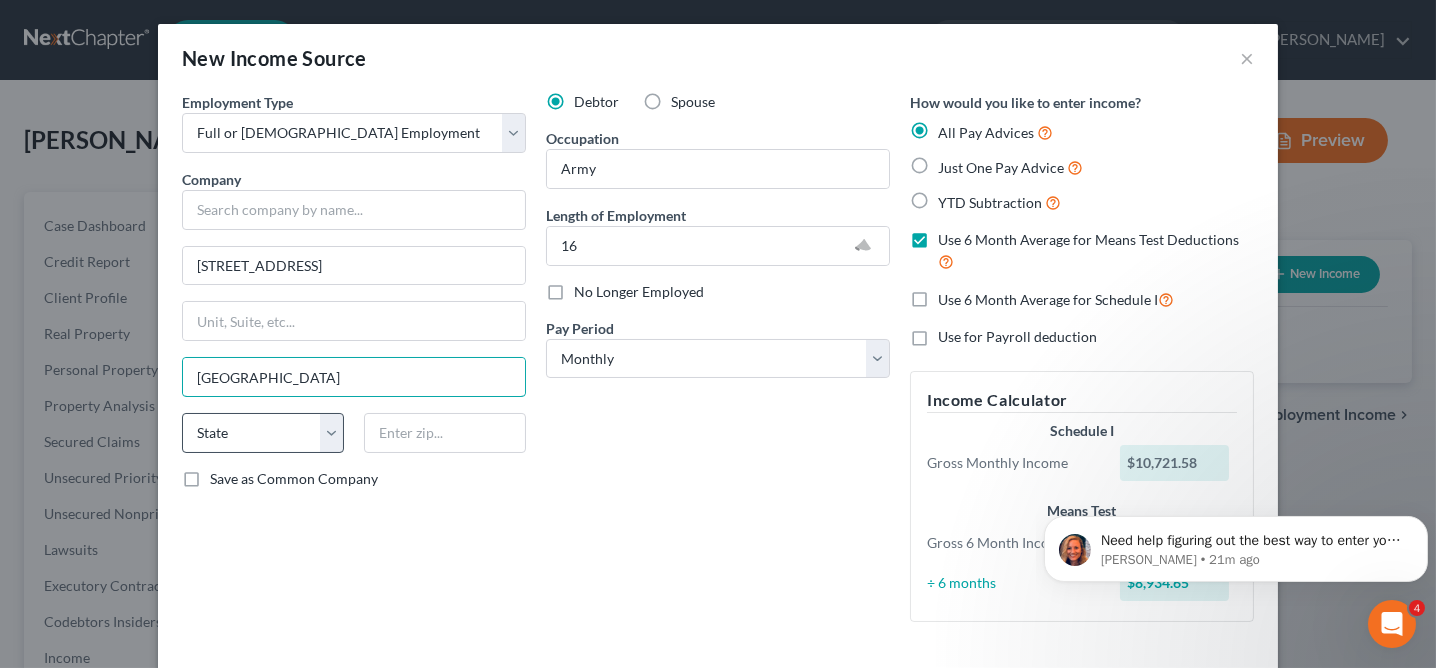 type on "Tampa" 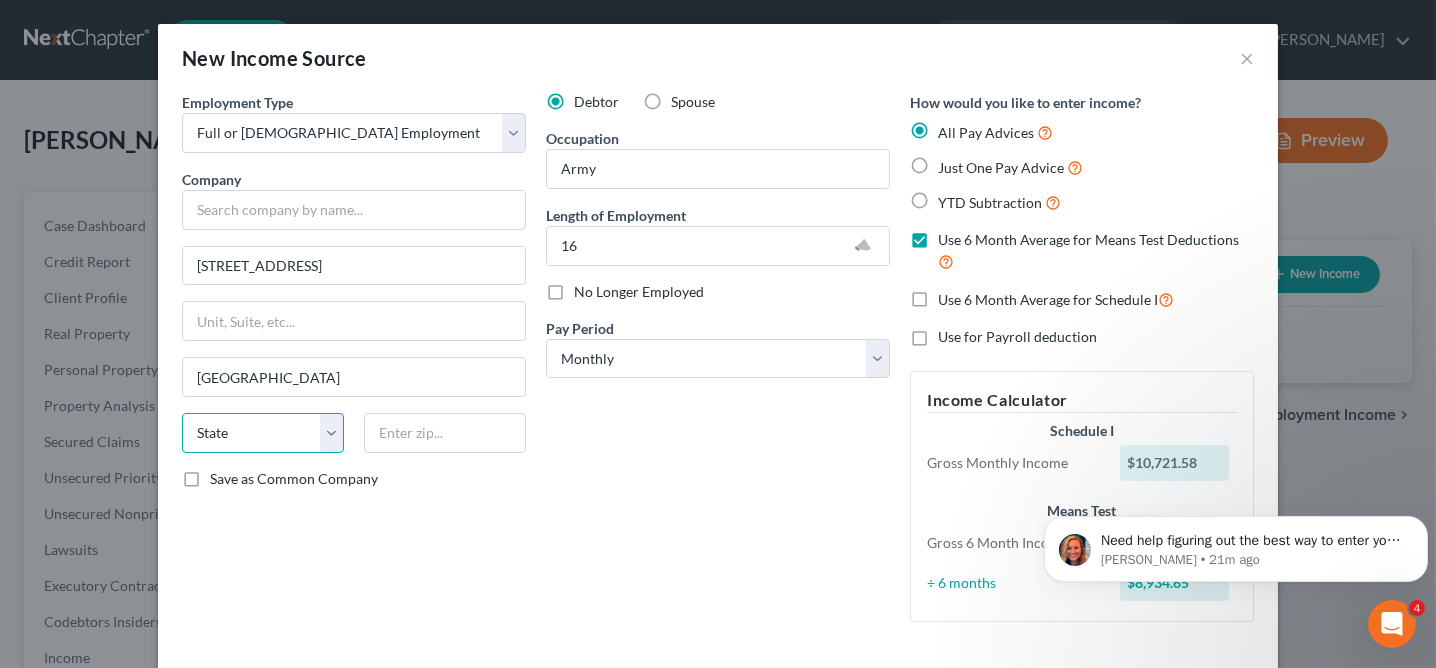 click on "State AL AK AR AZ CA CO CT DE DC FL GA GU HI ID IL IN IA KS KY LA ME MD MA MI MN MS MO MT NC ND NE NV NH NJ NM NY OH OK OR PA PR RI SC SD TN TX UT VI VA VT WA WV WI WY" at bounding box center [263, 433] 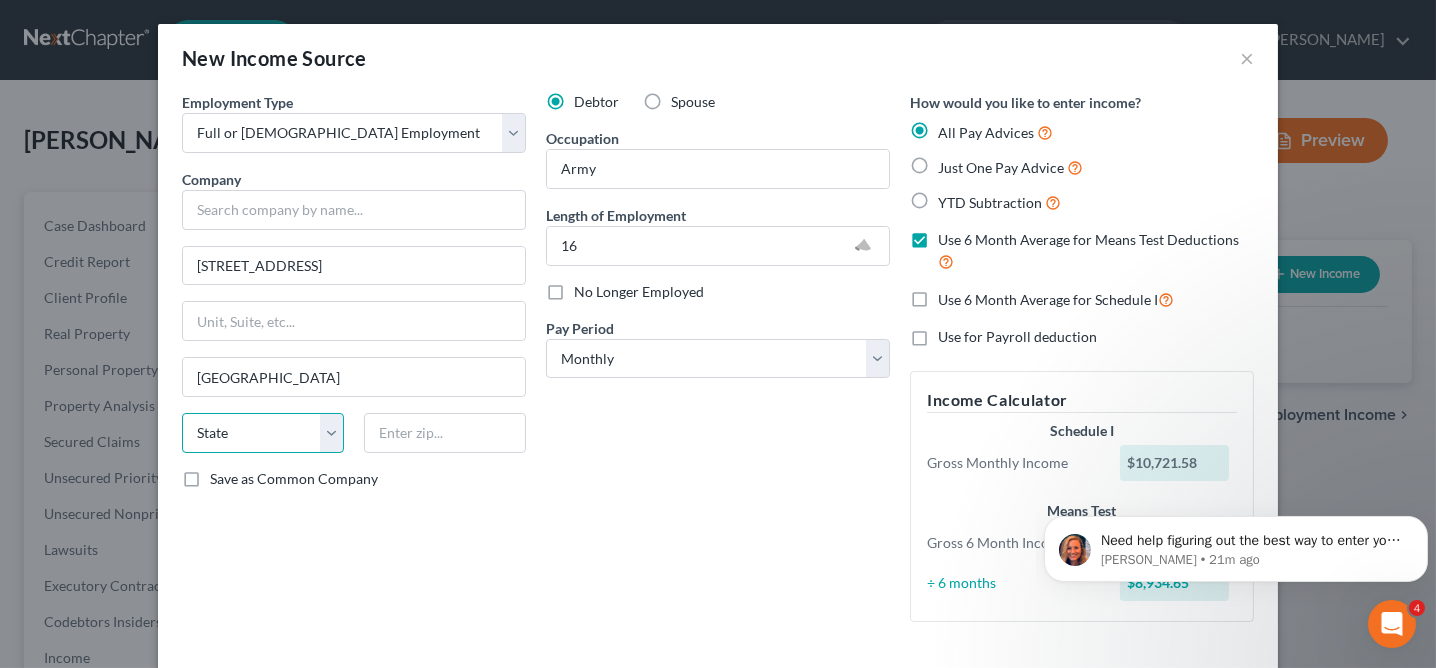 select on "9" 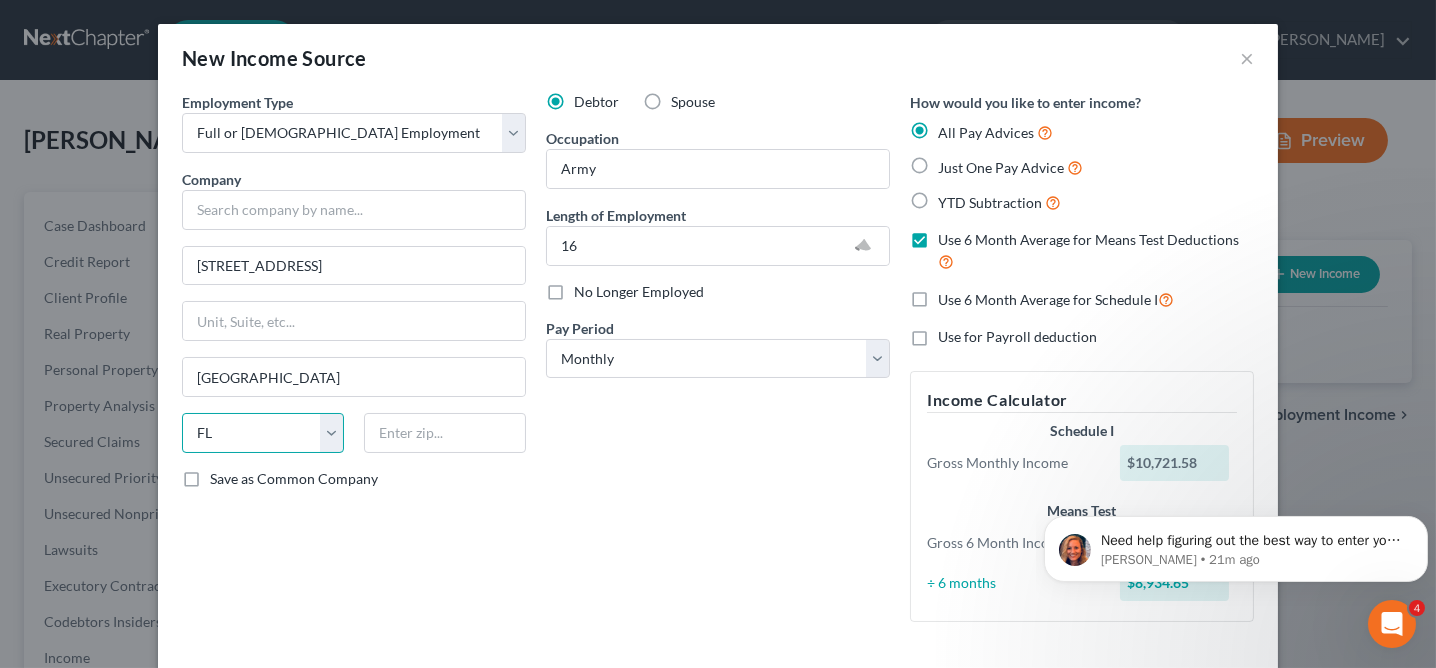 click on "State AL AK AR AZ CA CO CT DE DC FL GA GU HI ID IL IN IA KS KY LA ME MD MA MI MN MS MO MT NC ND NE NV NH NJ NM NY OH OK OR PA PR RI SC SD TN TX UT VI VA VT WA WV WI WY" at bounding box center [263, 433] 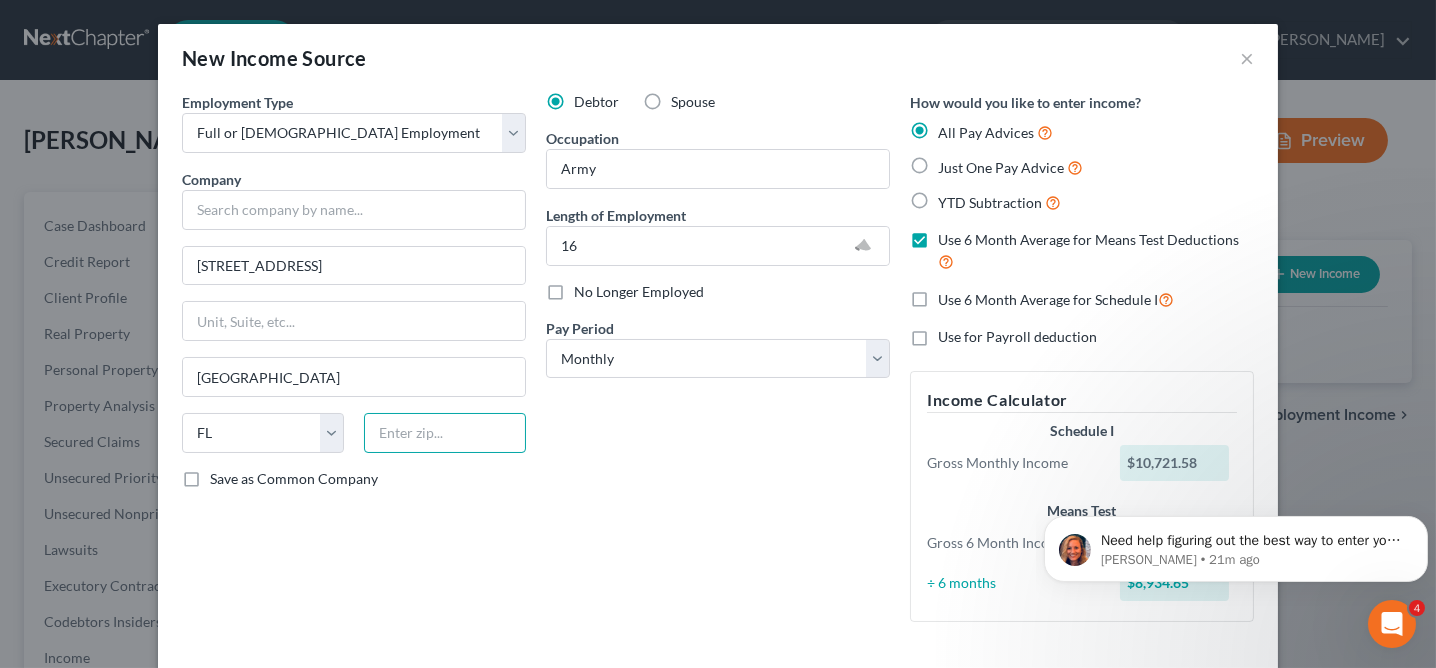 click at bounding box center [445, 433] 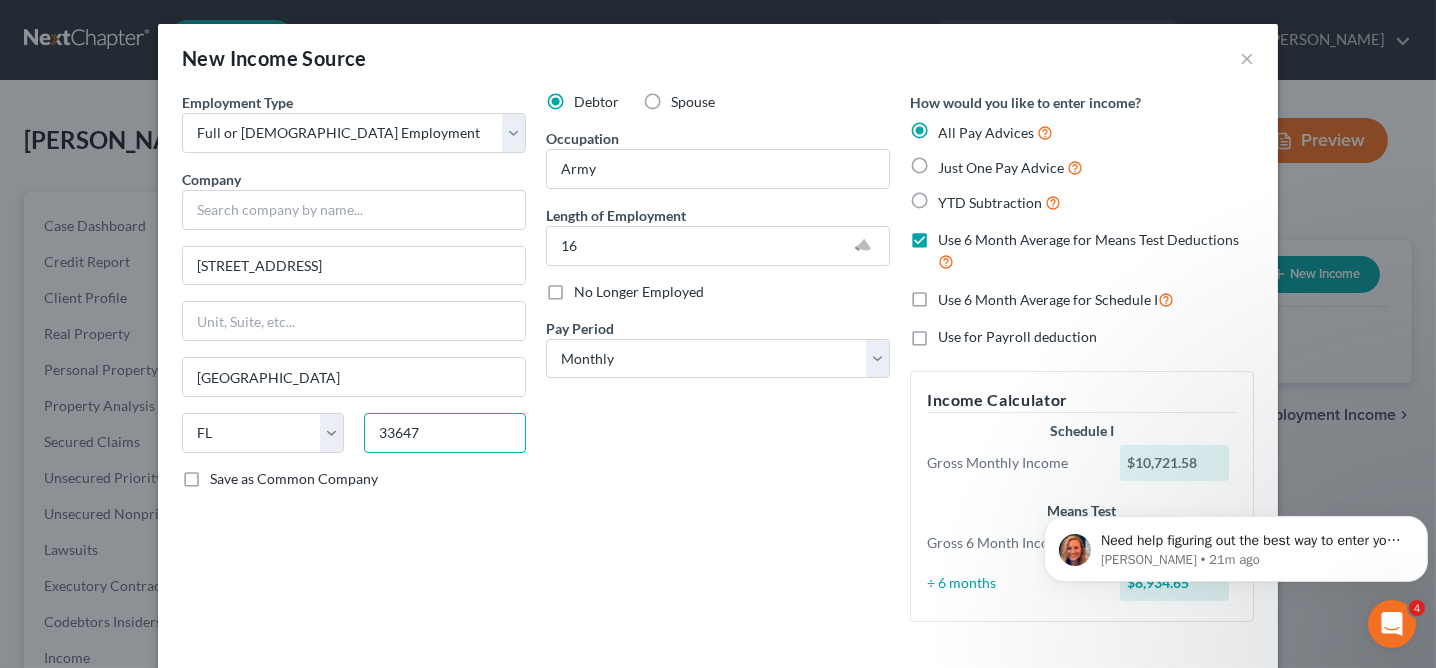 type on "33647" 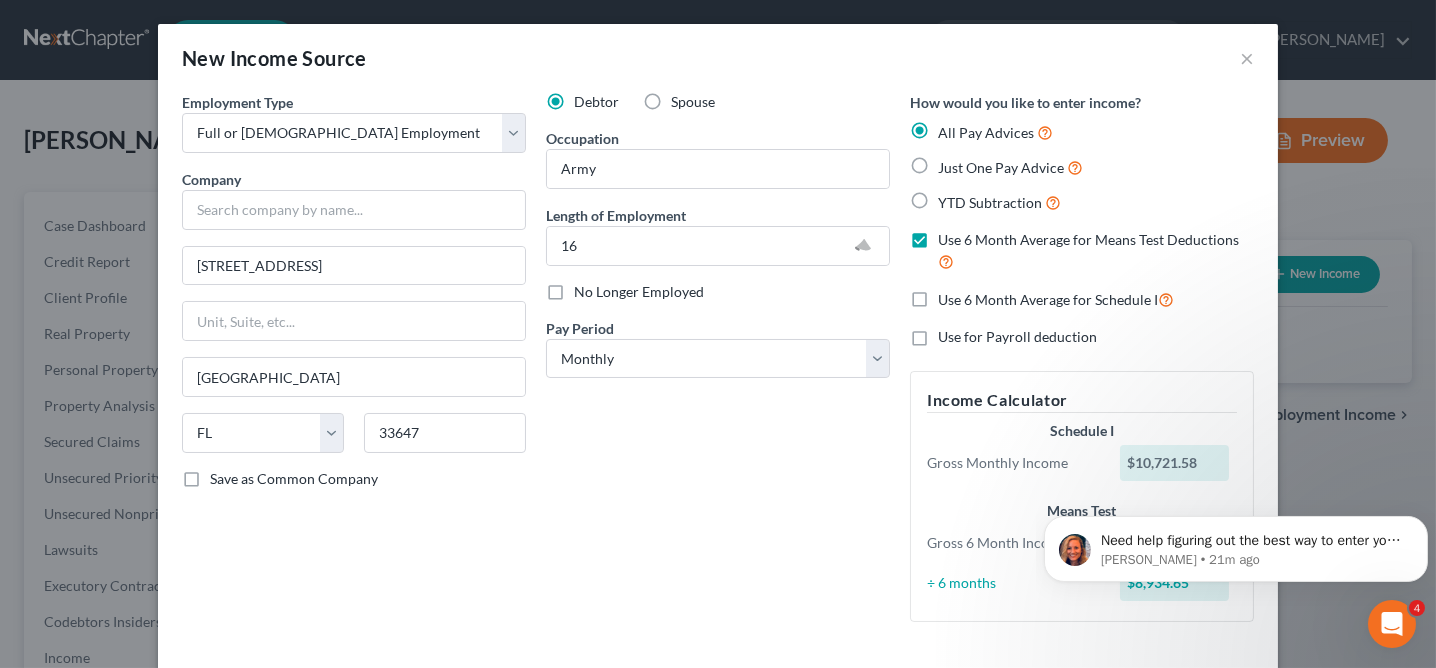 click on "Employment Type
*
Select Full or Part Time Employment Self Employment
Company
*
10321 Goldenbrook Way Tampa State AL AK AR AZ CA CO CT DE DC FL GA GU HI ID IL IN IA KS KY LA ME MD MA MI MN MS MO MT NC ND NE NV NH NJ NM NY OH OK OR PA PR RI SC SD TN TX UT VI VA VT WA WV WI WY 33647 Save as Common Company" at bounding box center [354, 365] 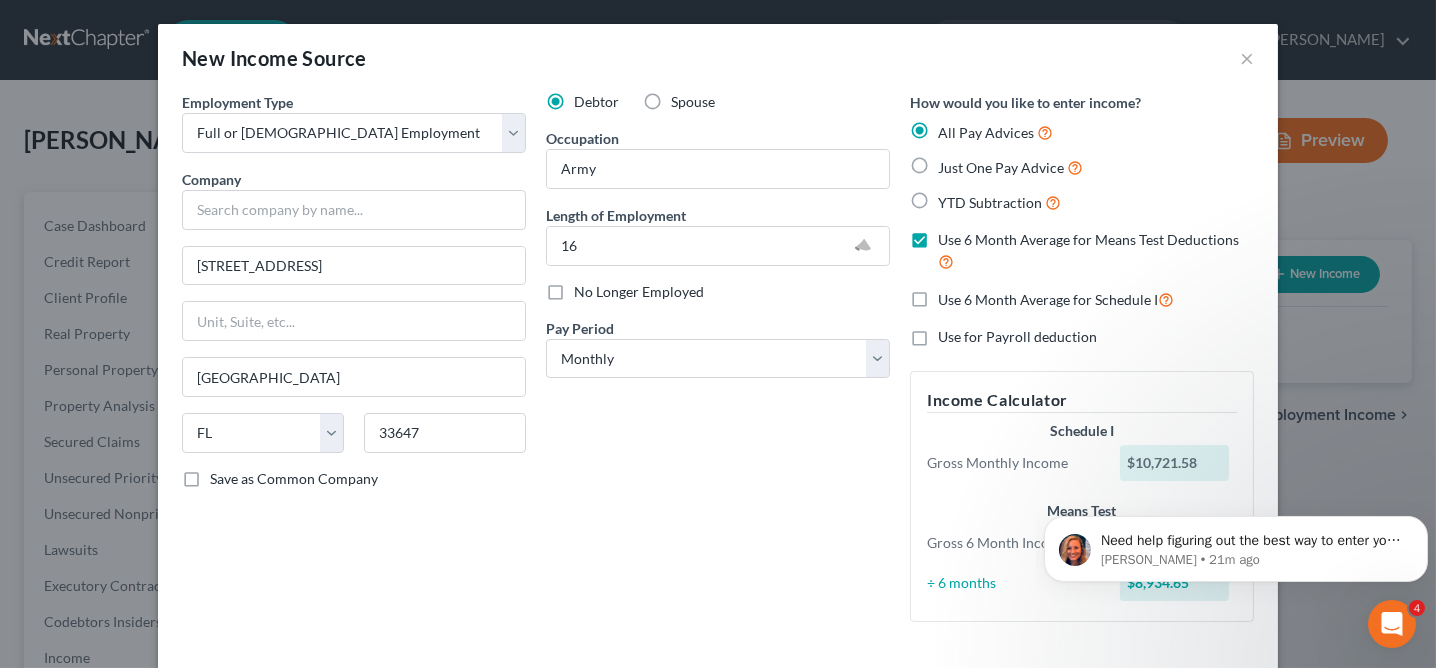 click on "Save as Common Company" at bounding box center [294, 479] 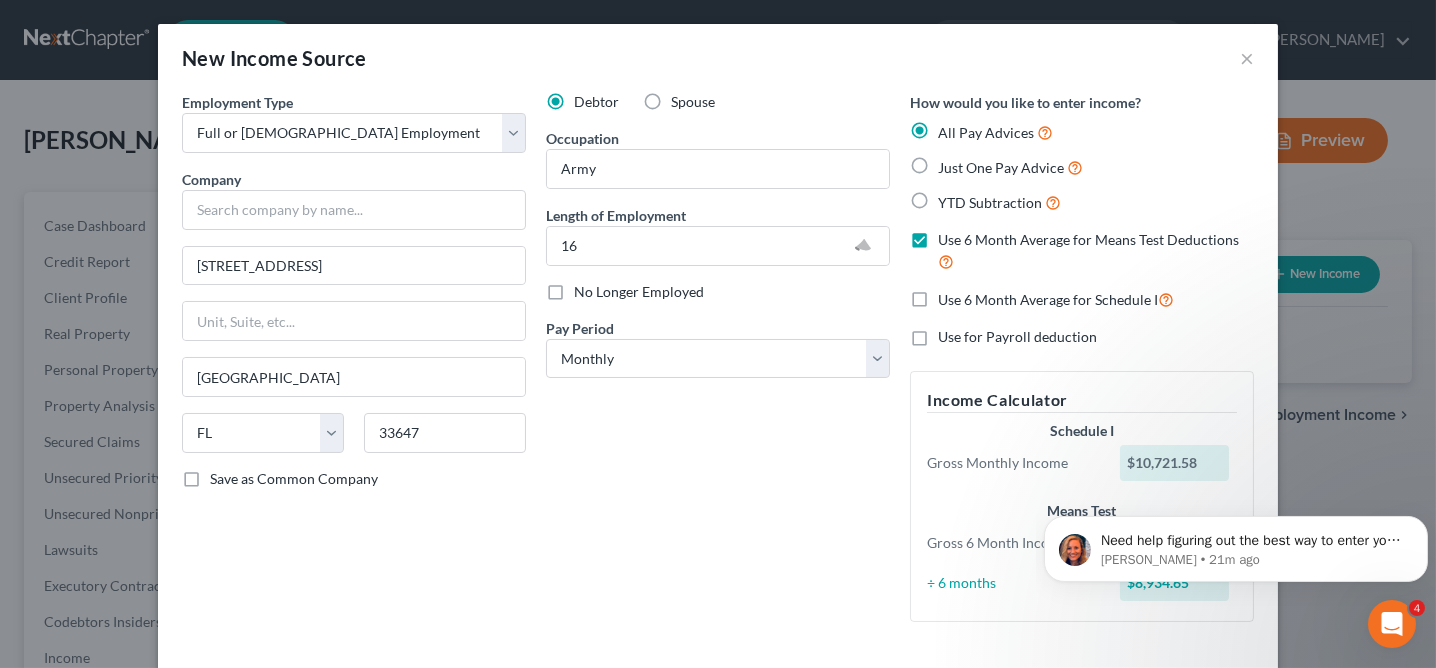 click on "Save as Common Company" at bounding box center [224, 475] 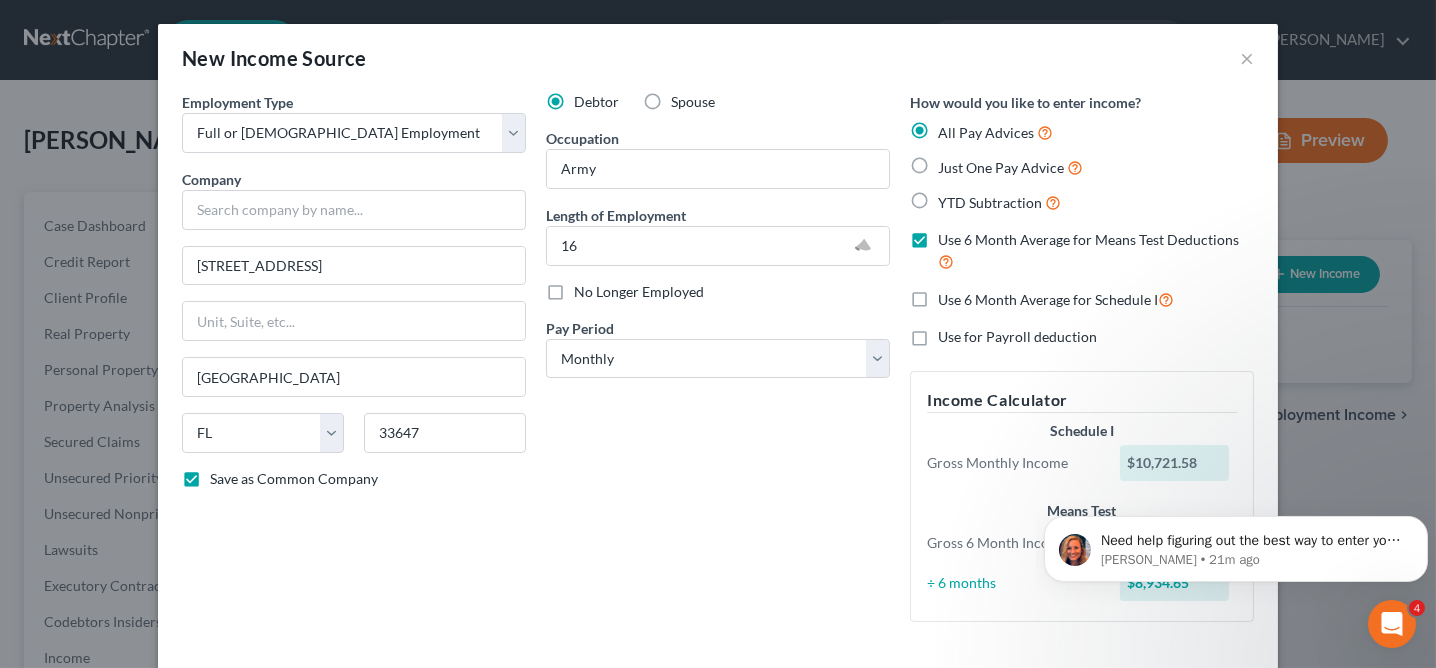 scroll, scrollTop: 437, scrollLeft: 0, axis: vertical 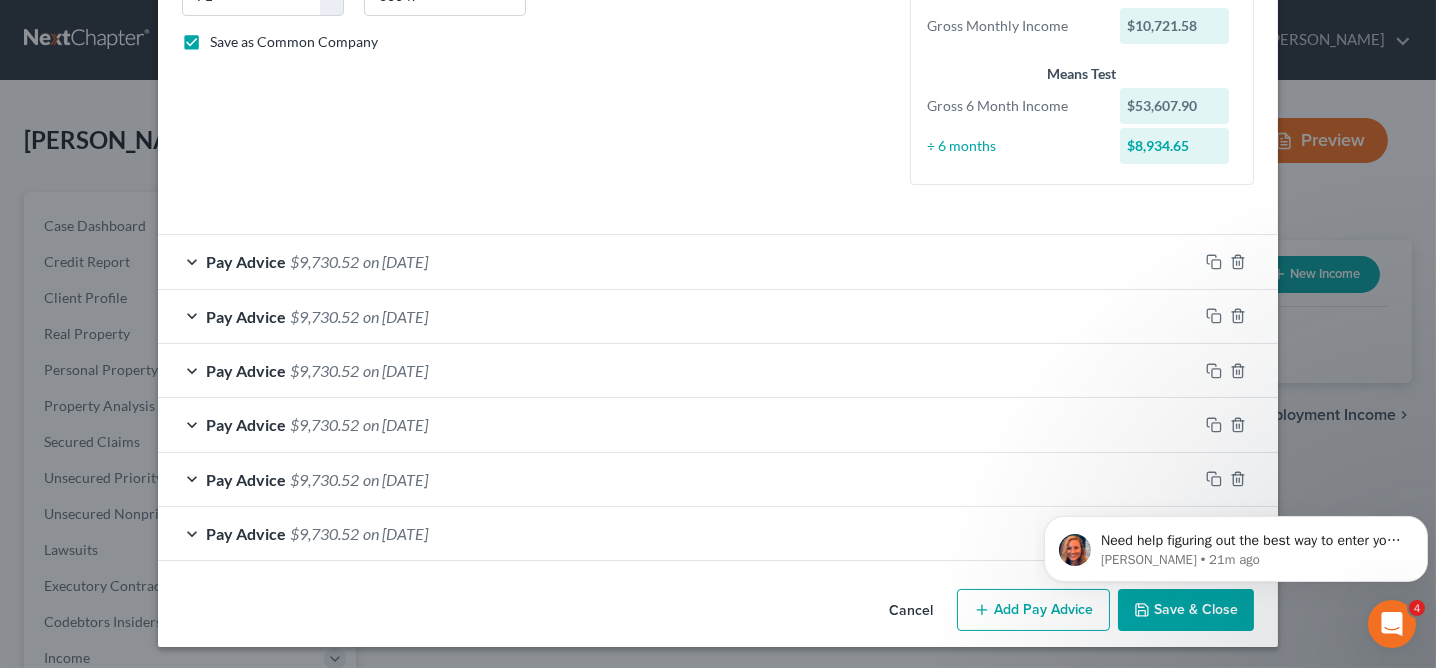 click on "Need help figuring out the best way to enter your client's income?    Here's a quick article to show you how to use the different income input options:   Feel free to message me with any questions! Kelly • 21m ago" at bounding box center [1235, 543] 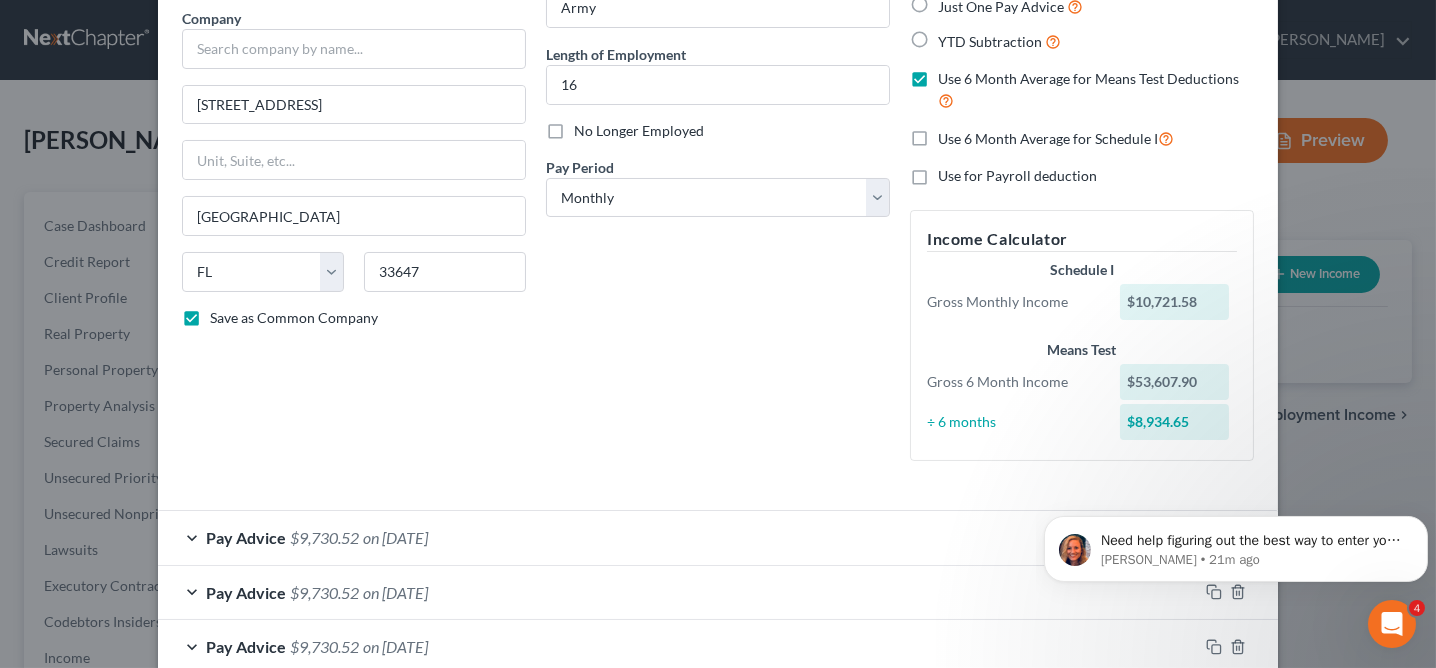 scroll, scrollTop: 0, scrollLeft: 0, axis: both 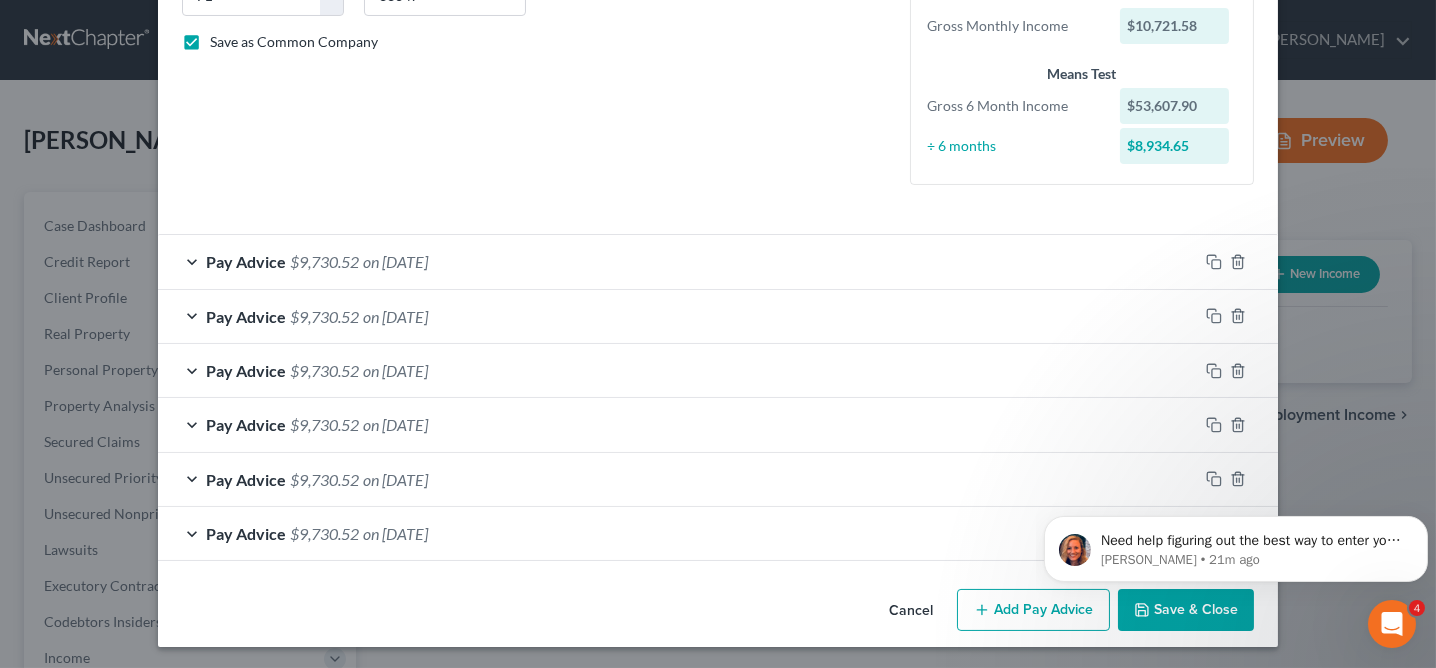 click on "Save & Close" at bounding box center [1186, 610] 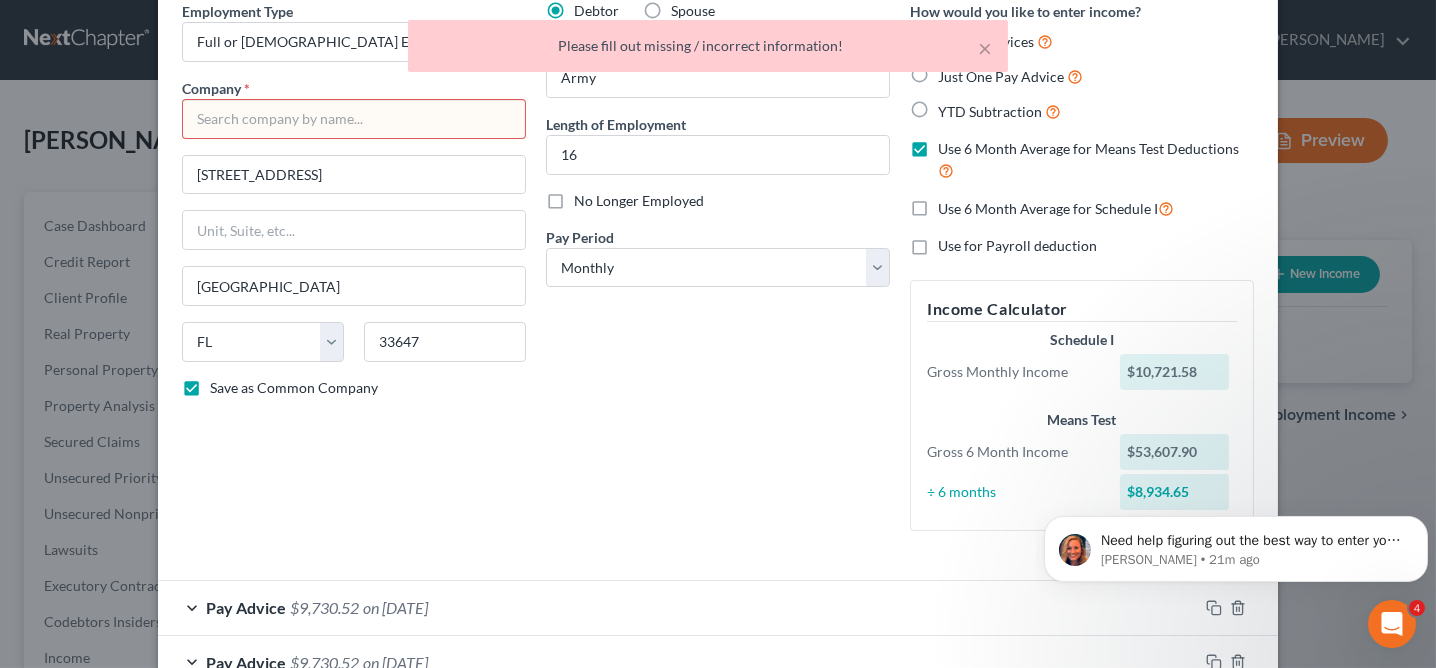 scroll, scrollTop: 0, scrollLeft: 0, axis: both 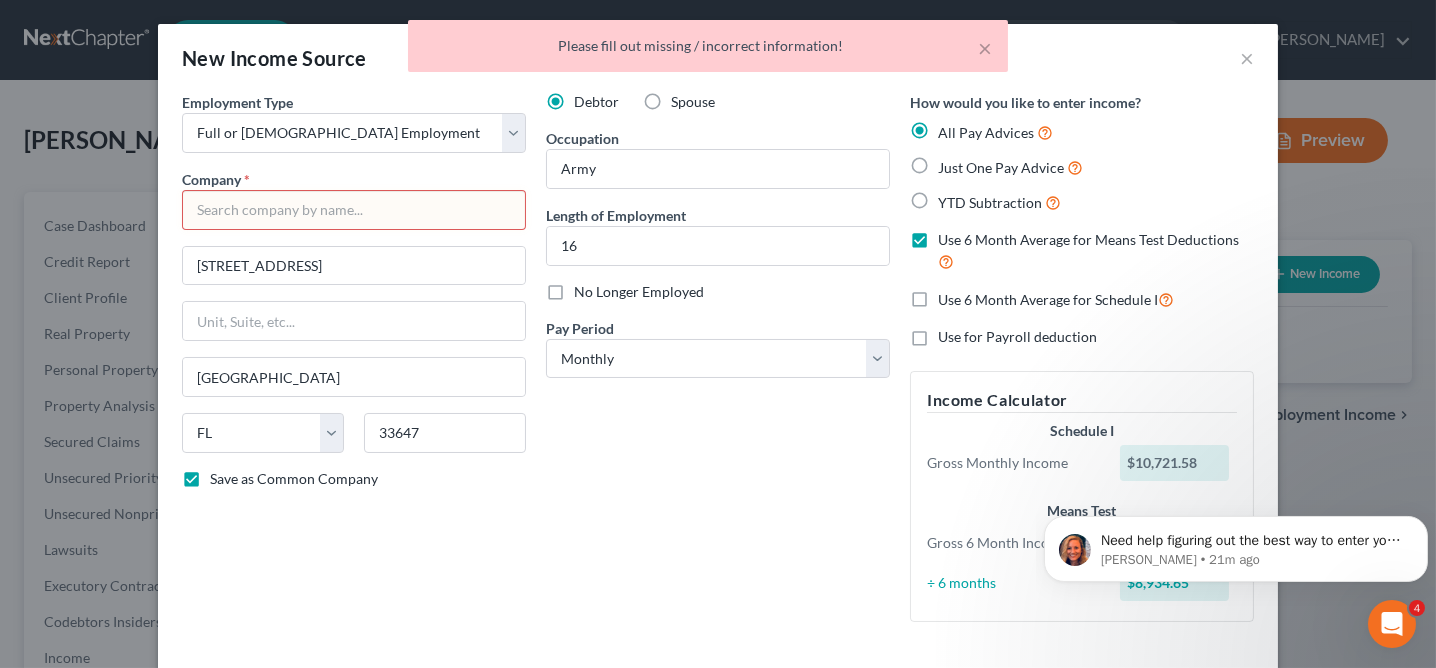 click at bounding box center (354, 210) 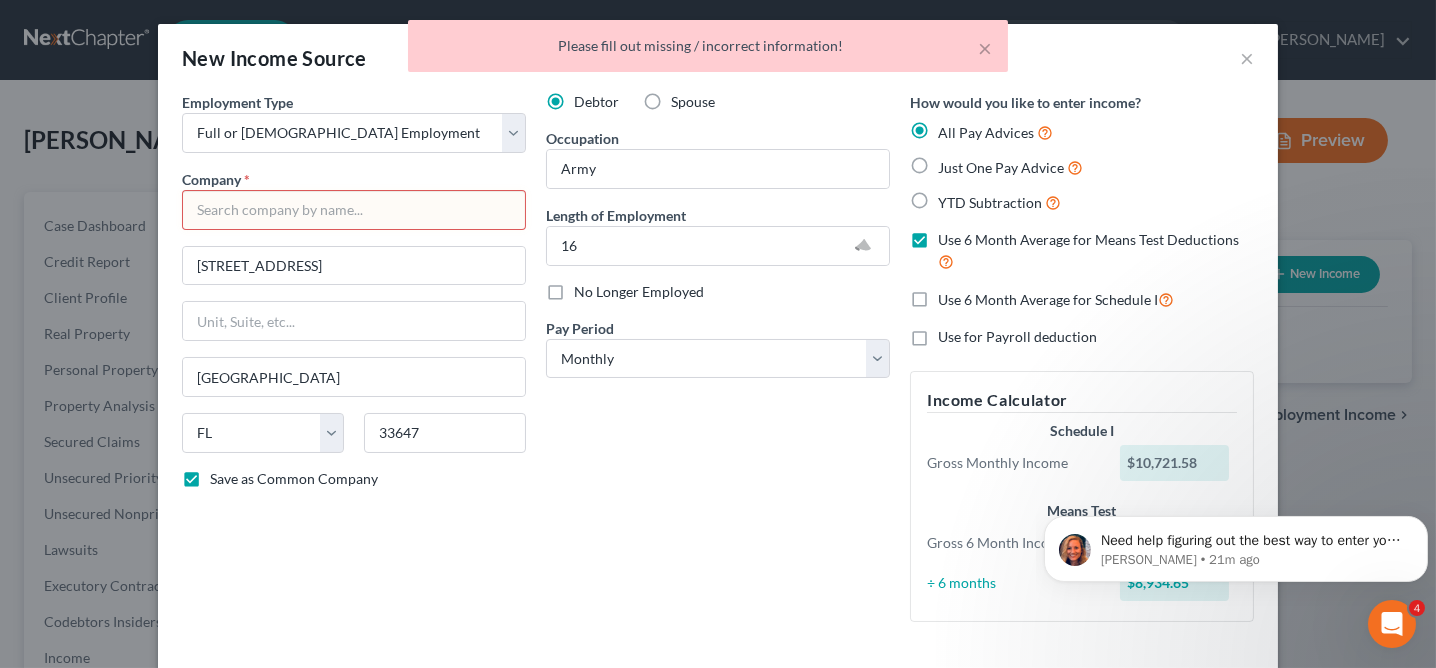 scroll, scrollTop: 0, scrollLeft: 0, axis: both 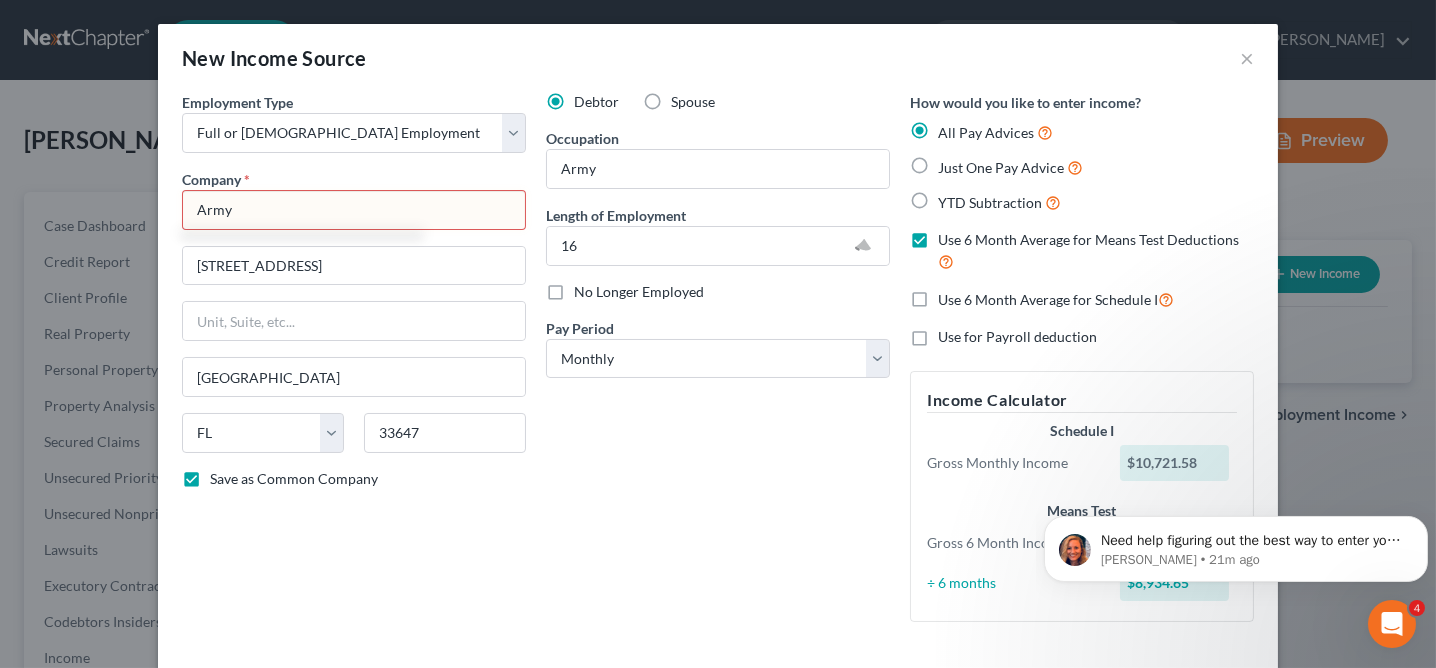 type on "Army" 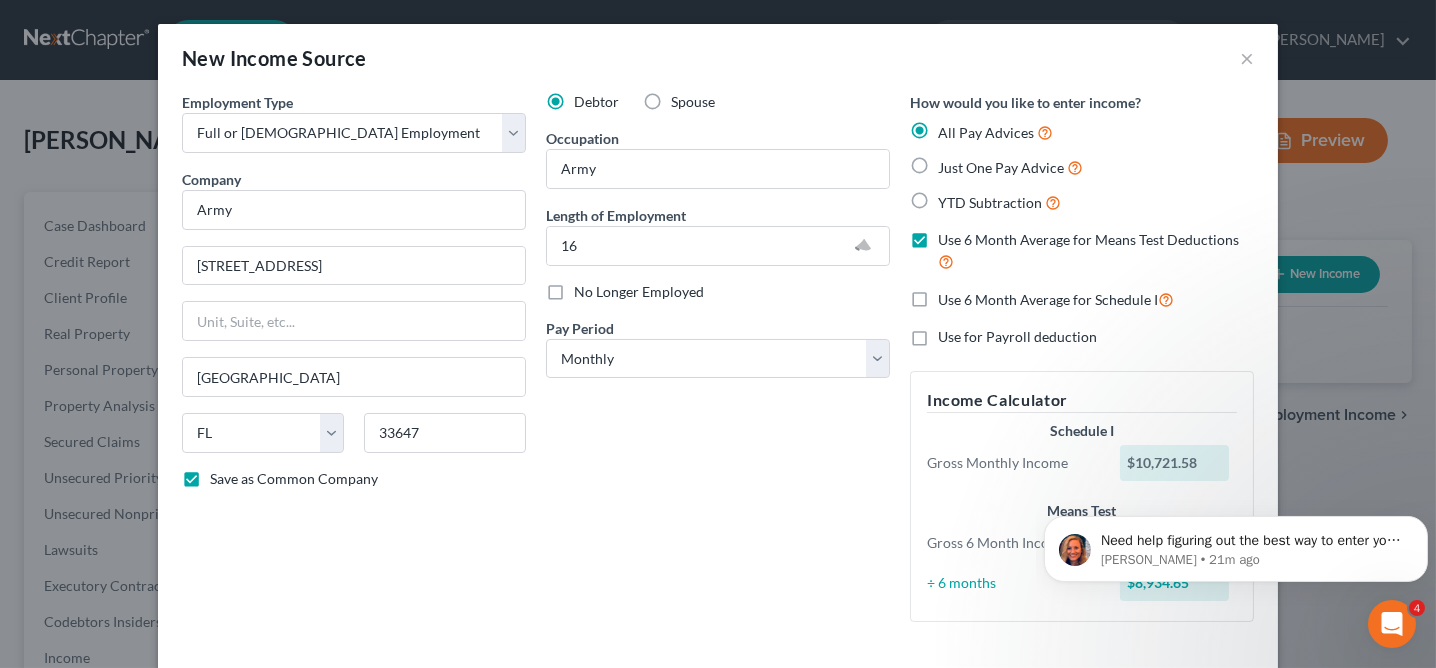 click on "Debtor Spouse Occupation Army Length of Employment 16 No Longer Employed
Pay Period
*
Select Monthly Twice Monthly Every Other Week Weekly" at bounding box center (718, 365) 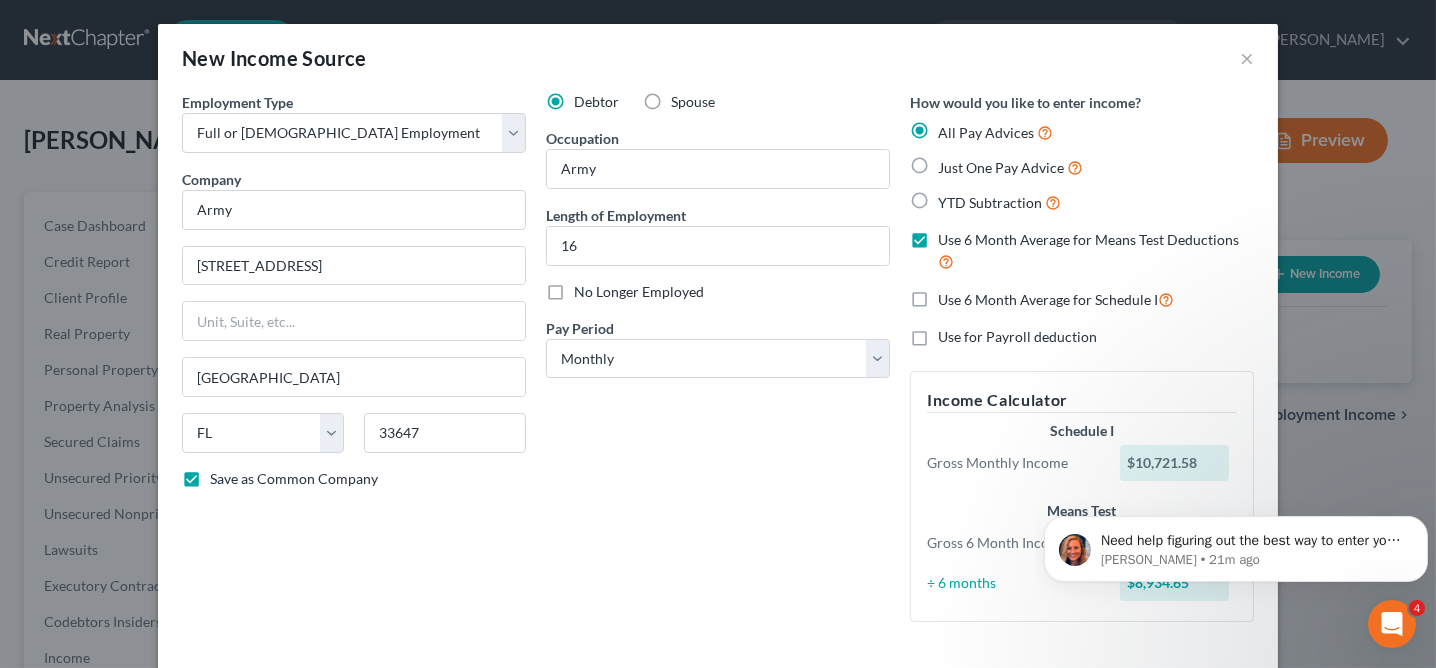 scroll, scrollTop: 437, scrollLeft: 0, axis: vertical 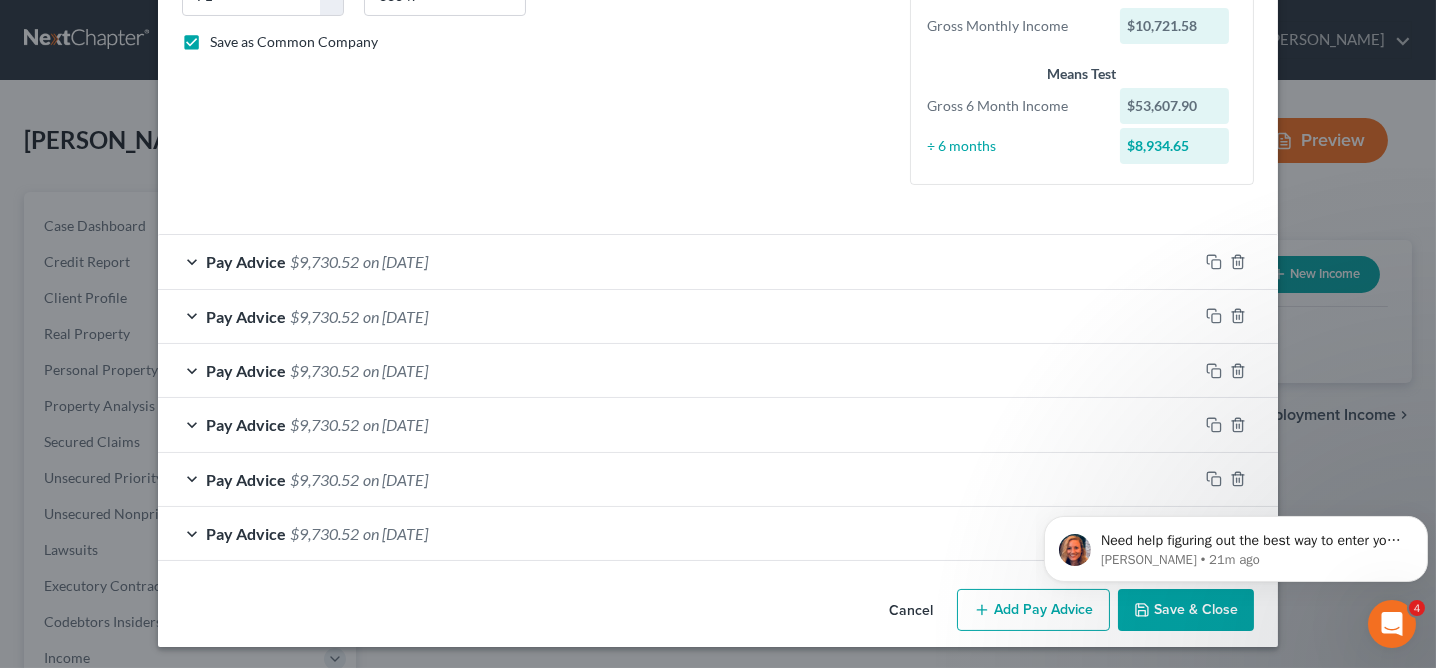 click on "Save & Close" at bounding box center (1186, 610) 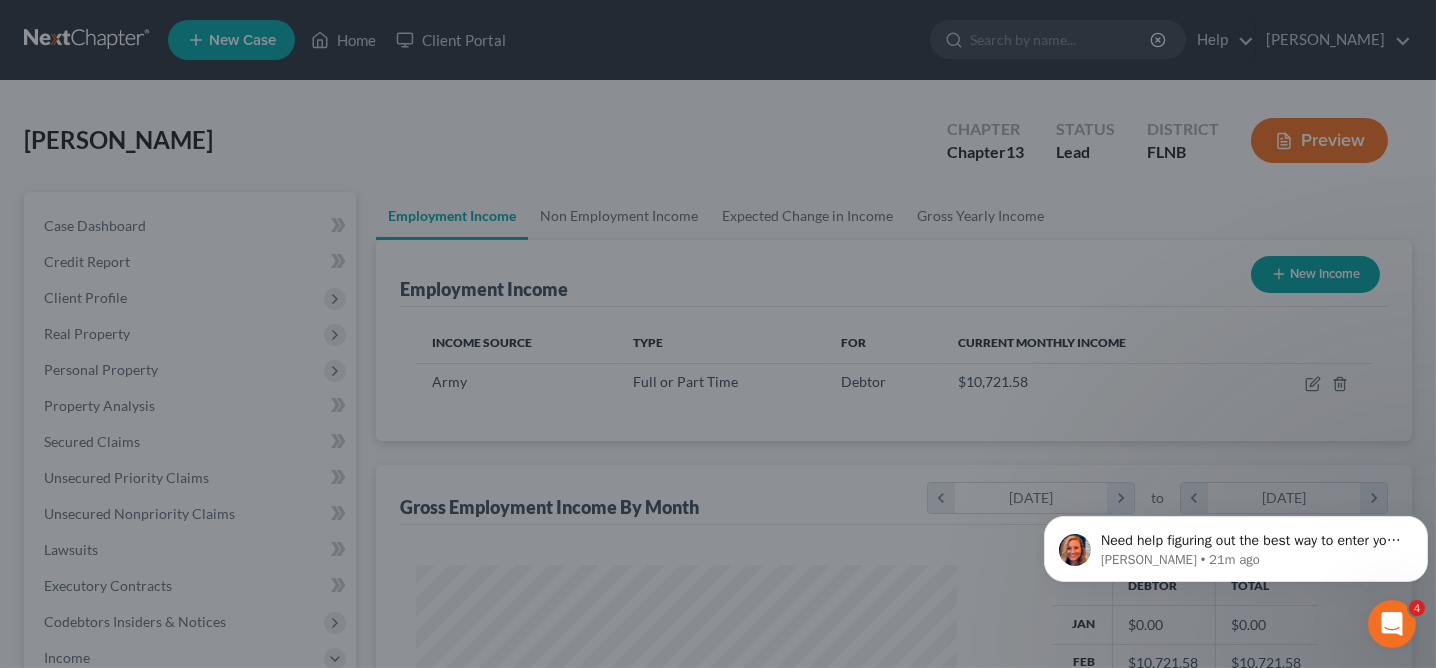 scroll, scrollTop: 999643, scrollLeft: 999425, axis: both 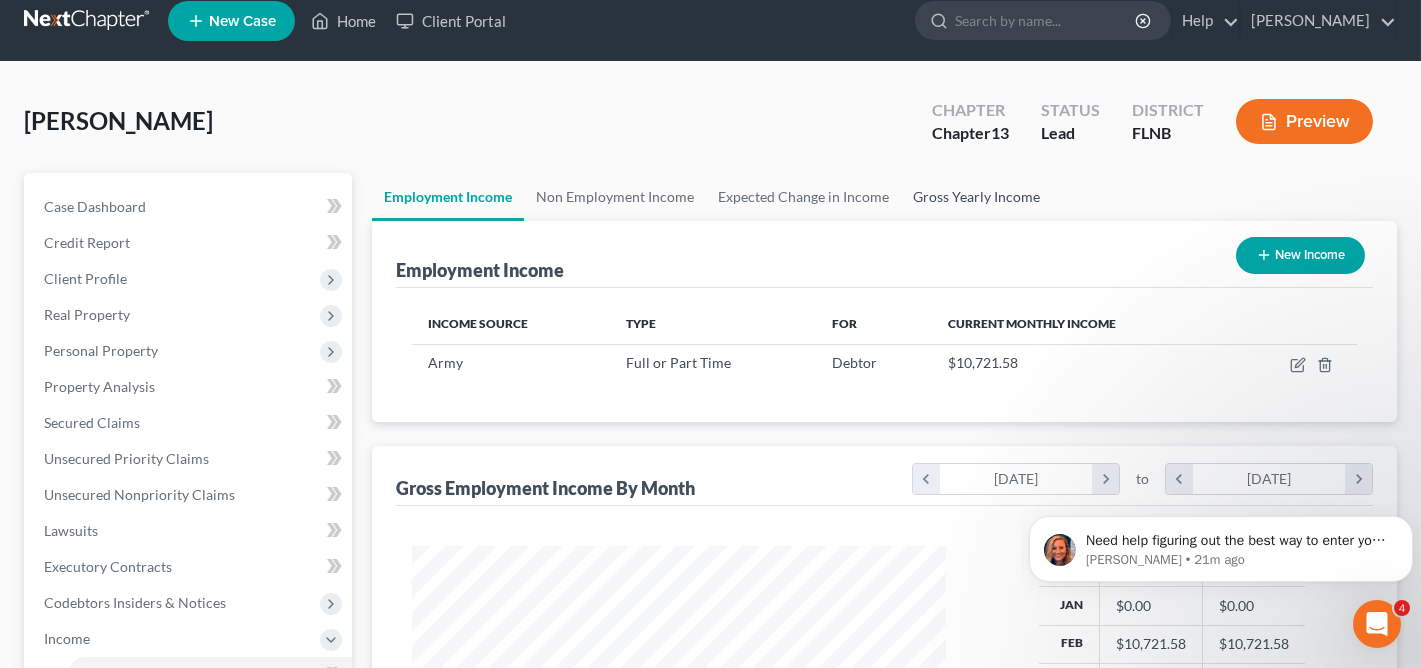click on "Gross Yearly Income" at bounding box center (976, 197) 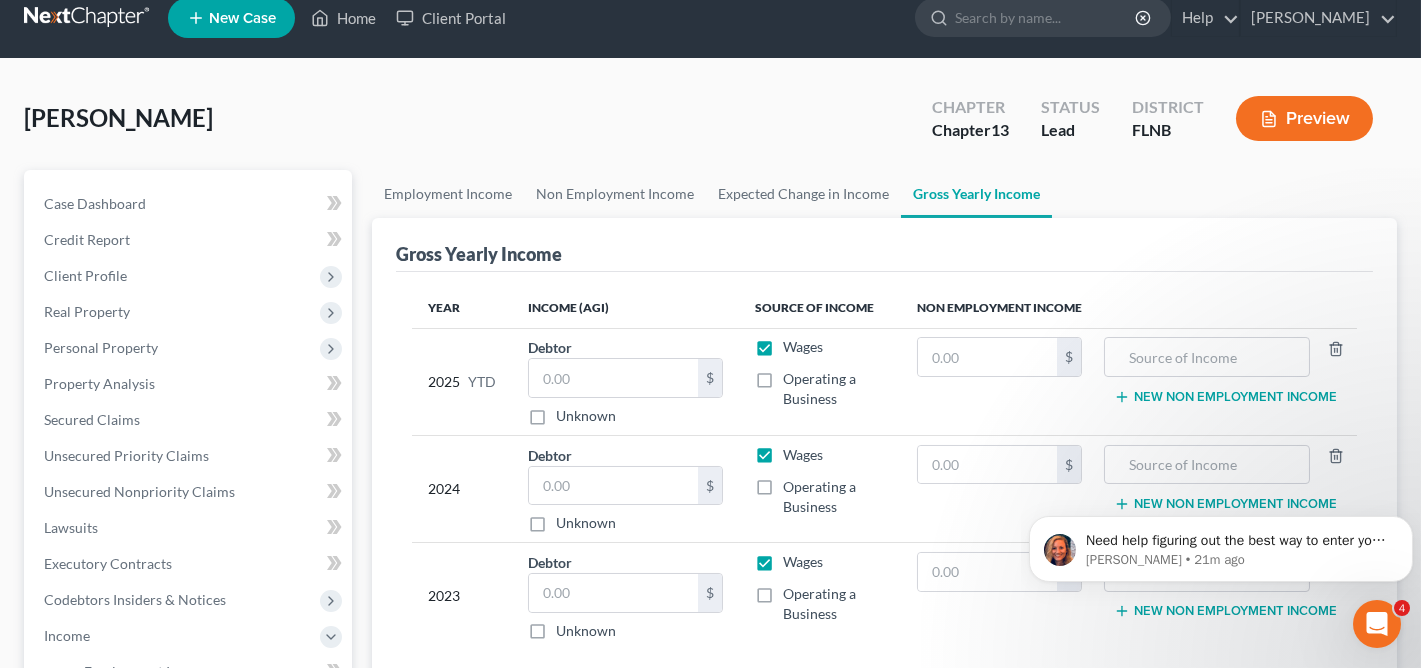 scroll, scrollTop: 0, scrollLeft: 0, axis: both 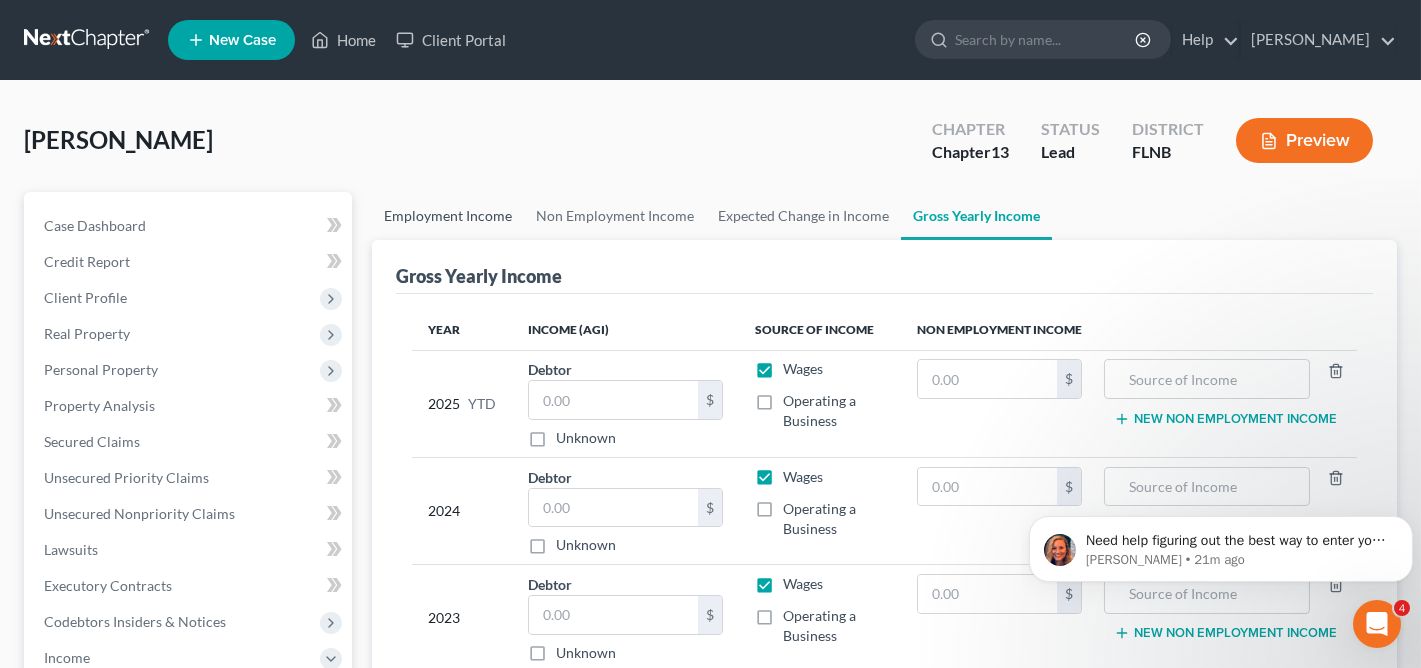 click on "Employment Income" at bounding box center (448, 216) 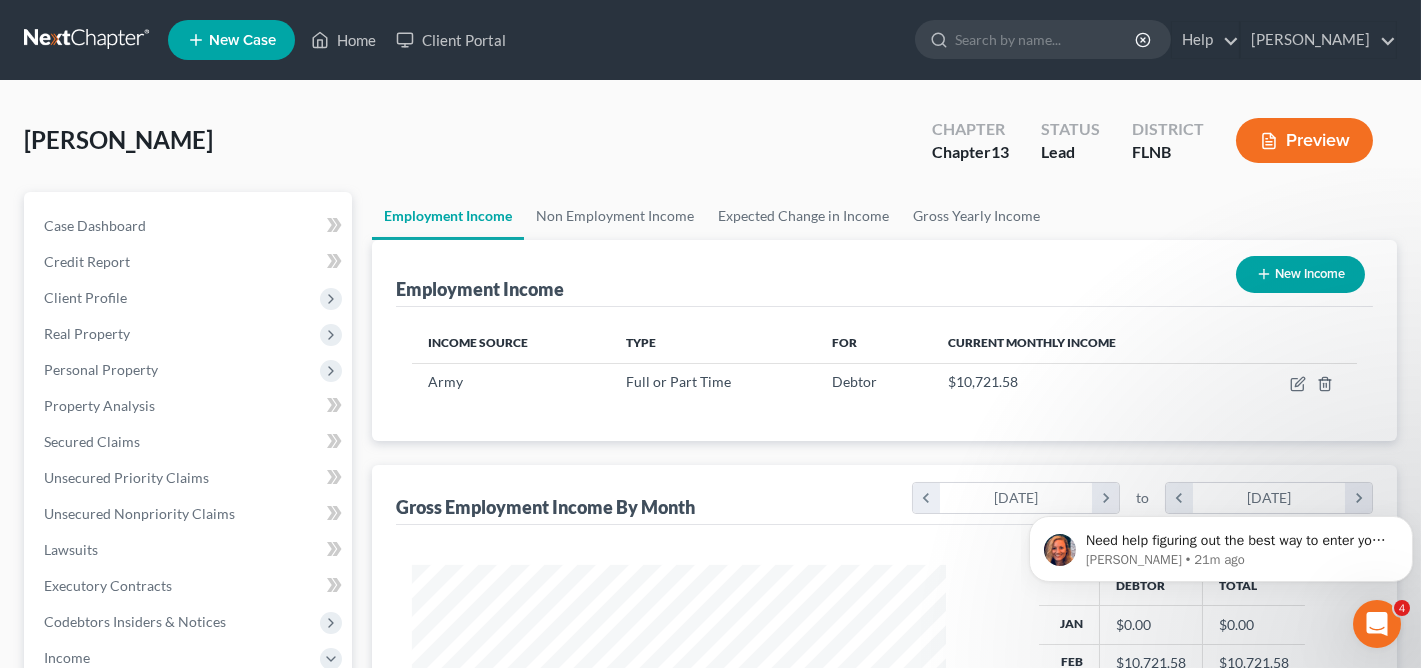 scroll, scrollTop: 999643, scrollLeft: 999425, axis: both 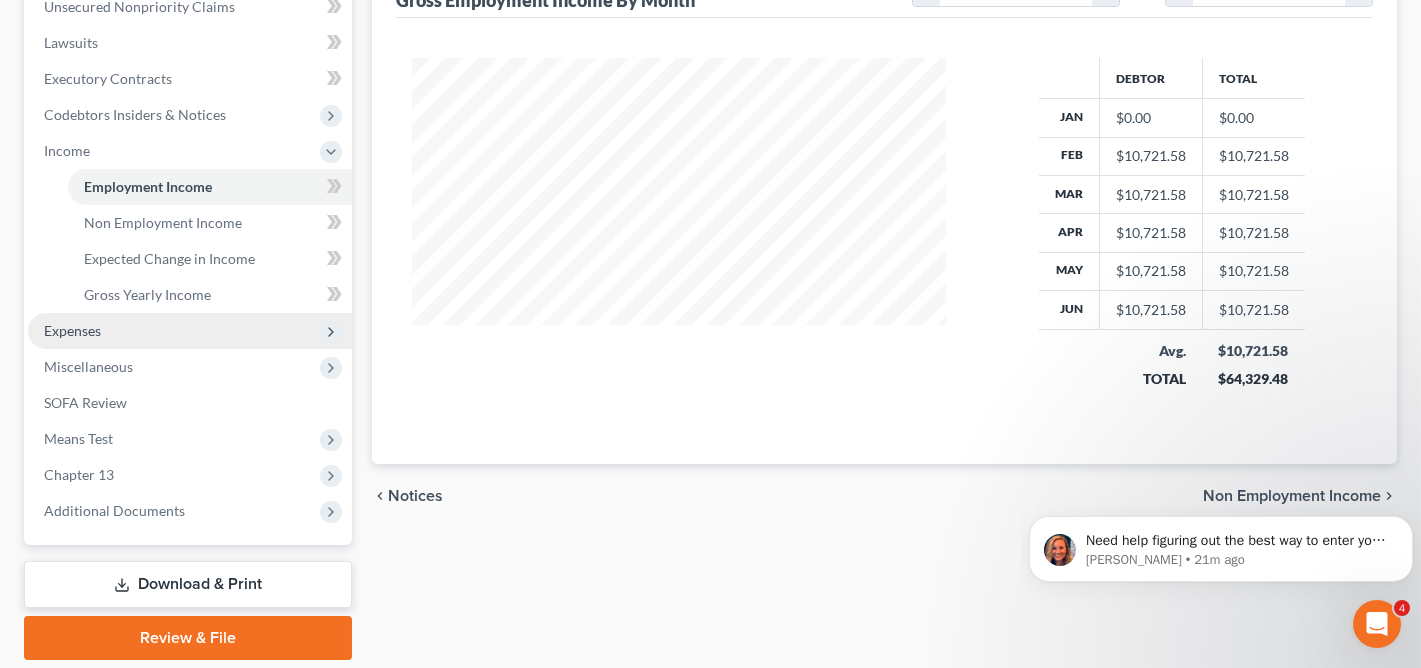 click on "Expenses" at bounding box center (190, 331) 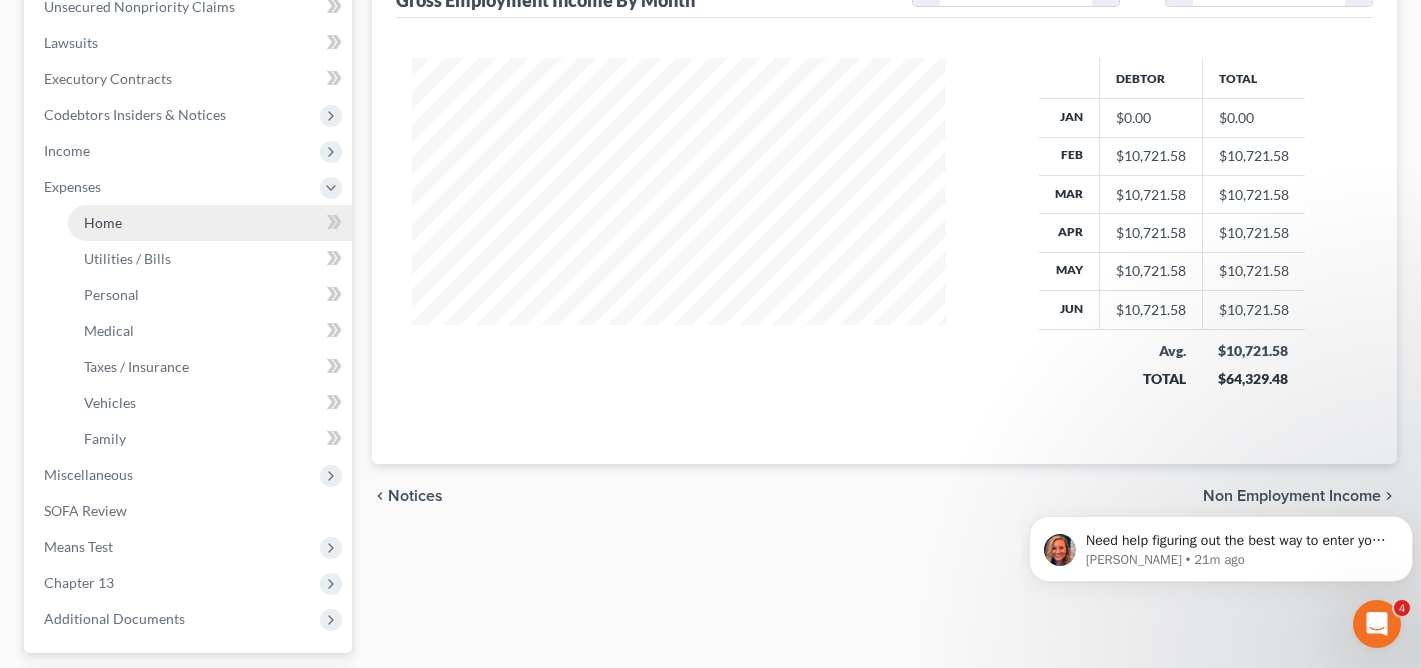 click on "Home" at bounding box center (210, 223) 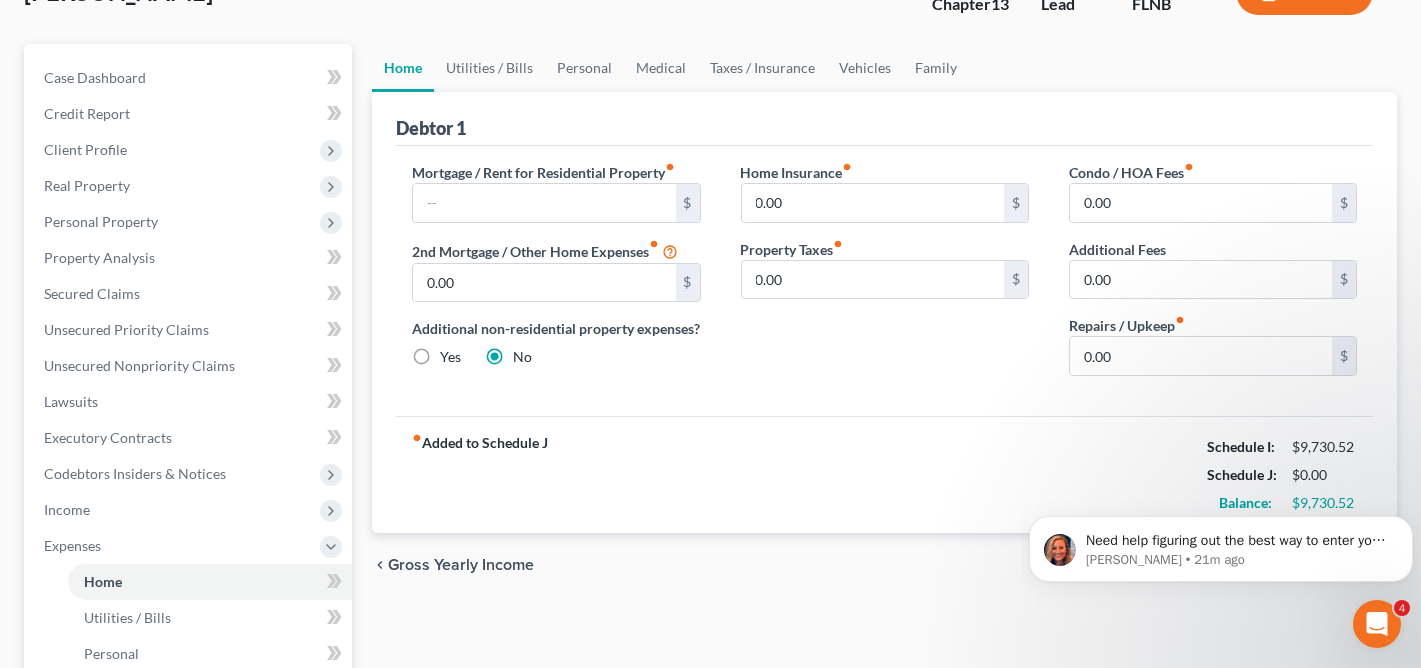 scroll, scrollTop: 148, scrollLeft: 0, axis: vertical 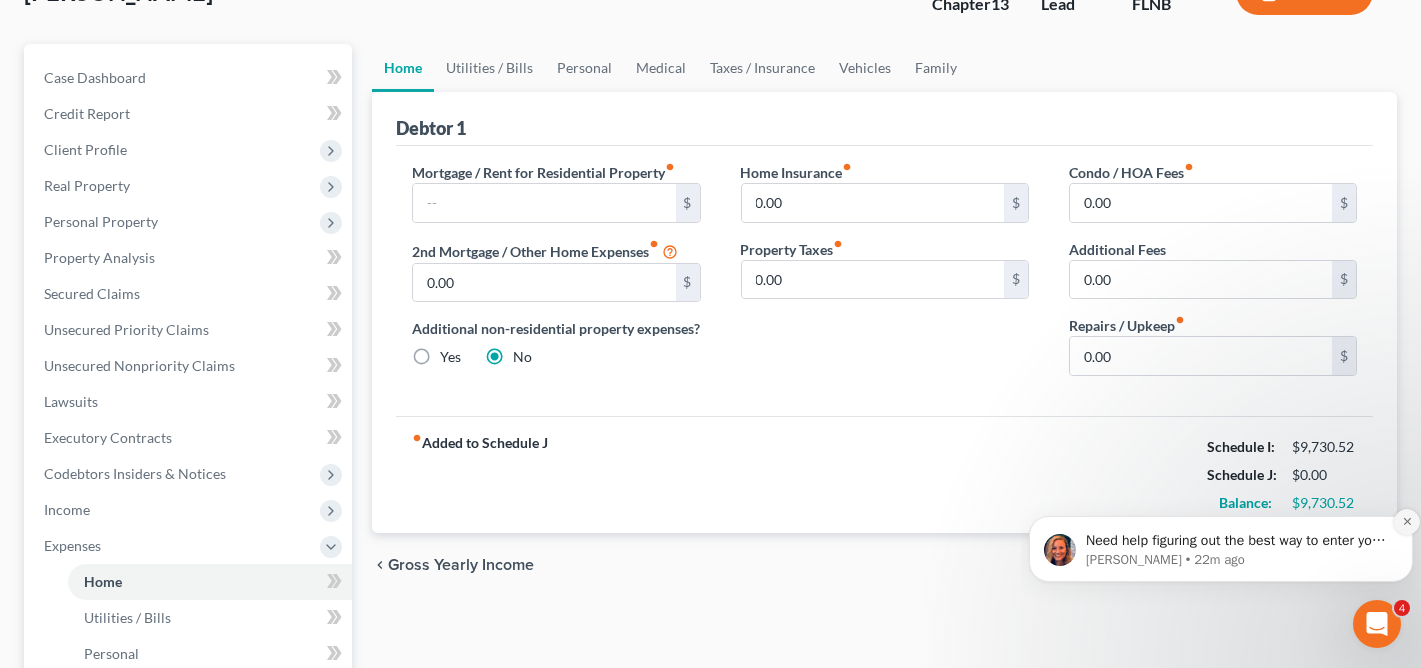 click at bounding box center [1406, 521] 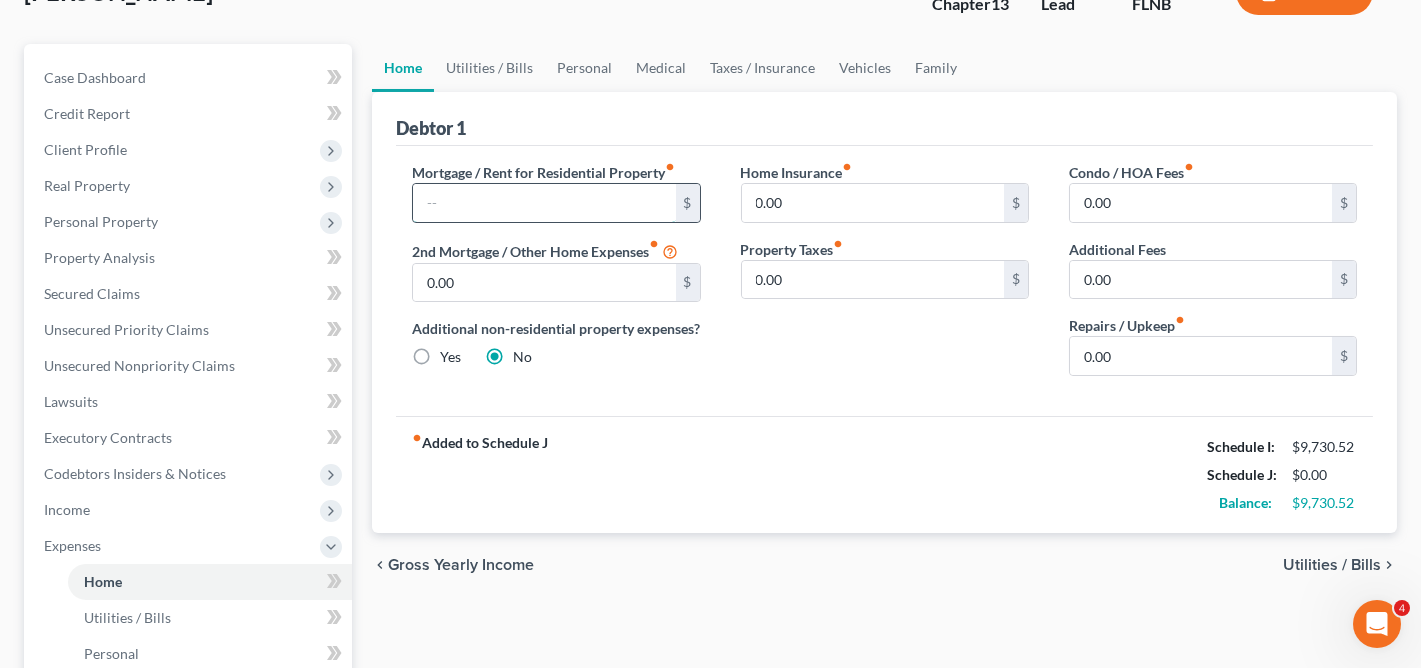 click at bounding box center (544, 203) 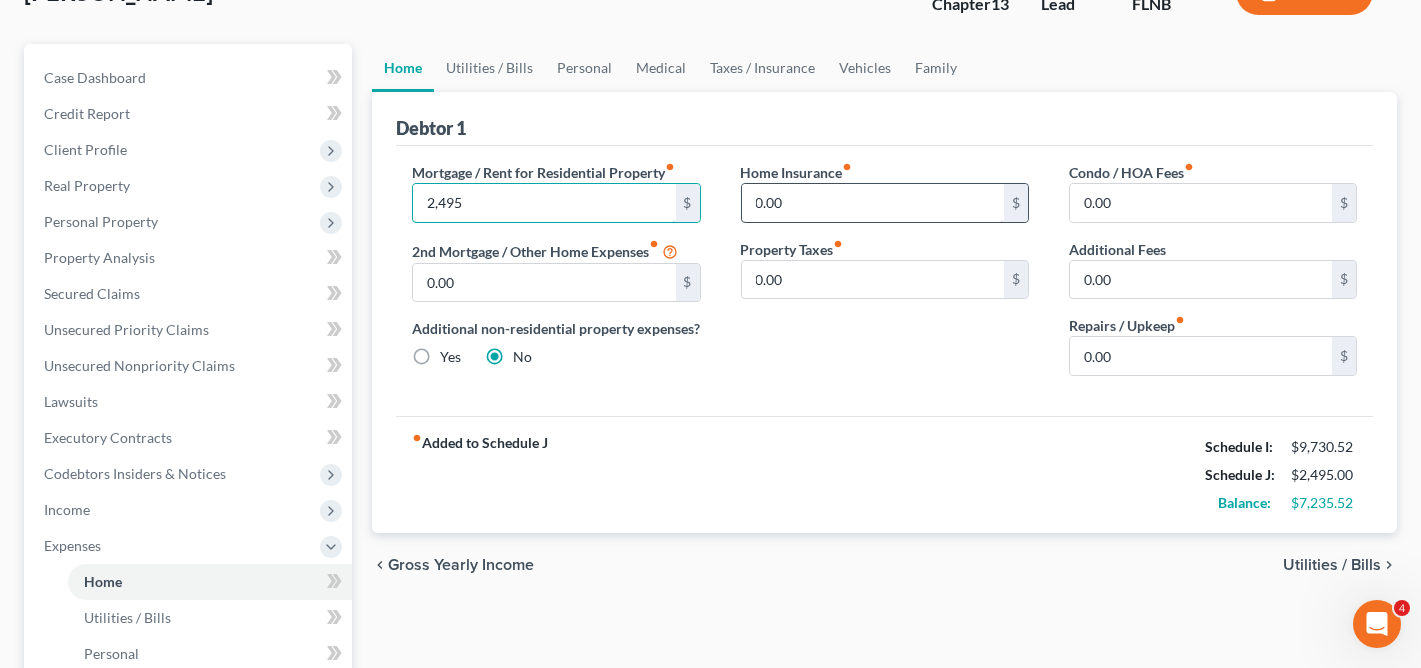 type on "2,495" 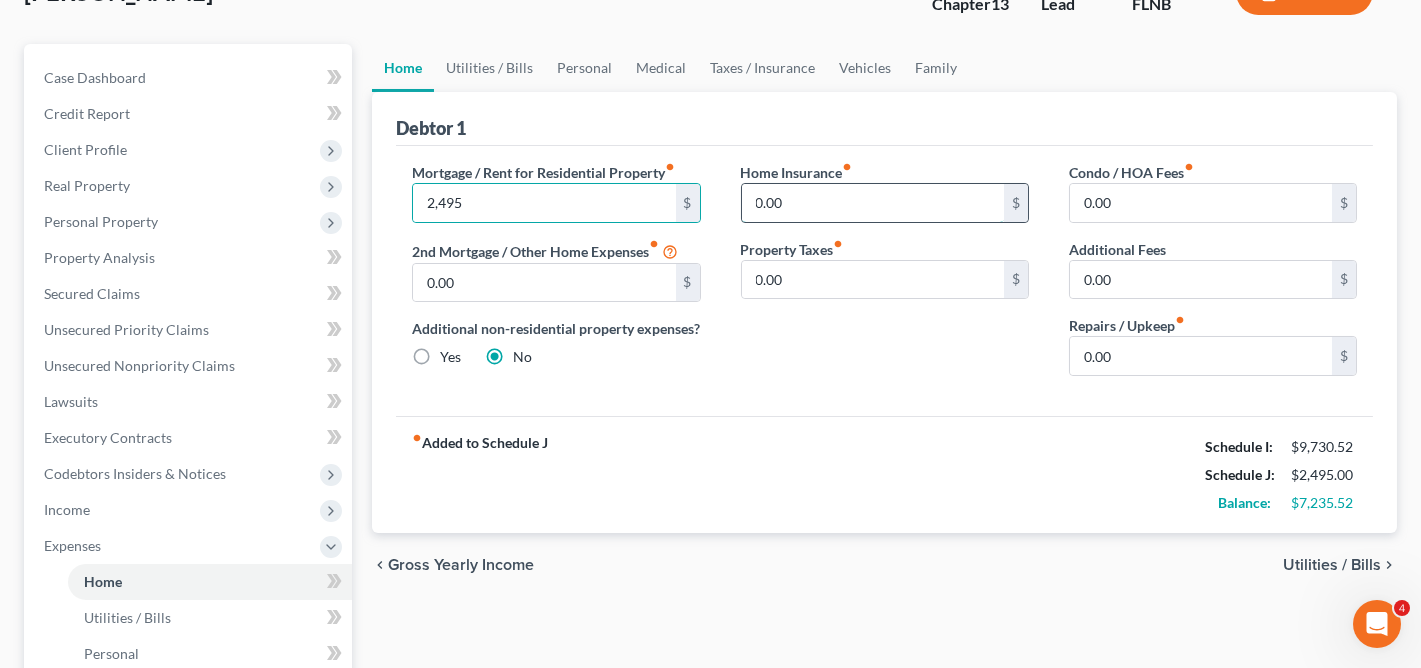 click on "0.00" at bounding box center [873, 203] 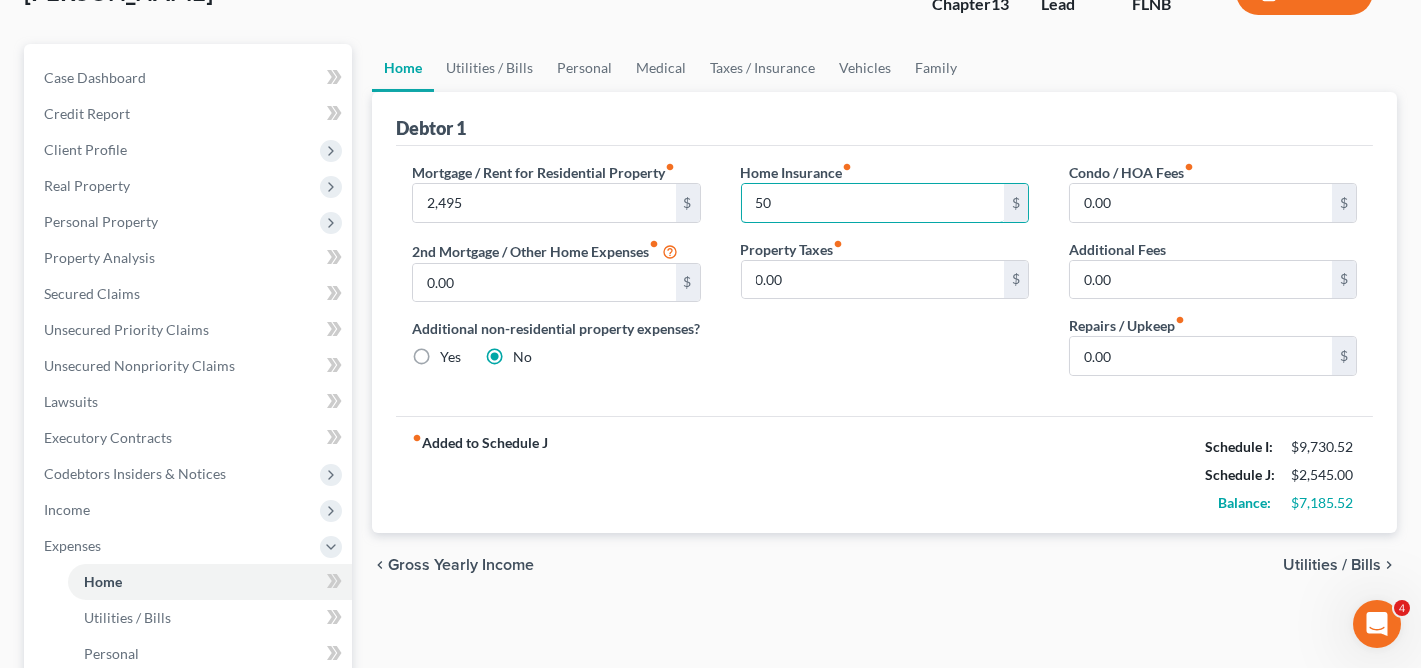 type on "50" 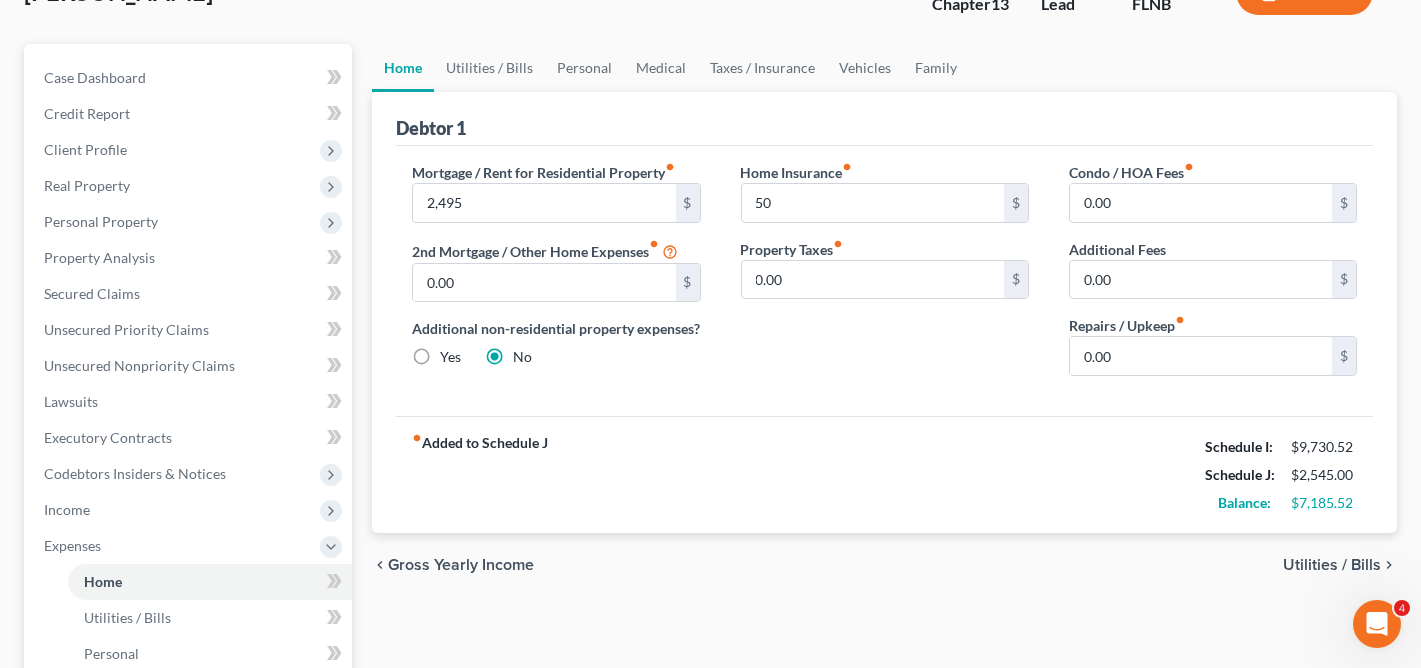 click on "Home Insurance  fiber_manual_record 50 $ Property Taxes  fiber_manual_record 0.00 $" at bounding box center [885, 277] 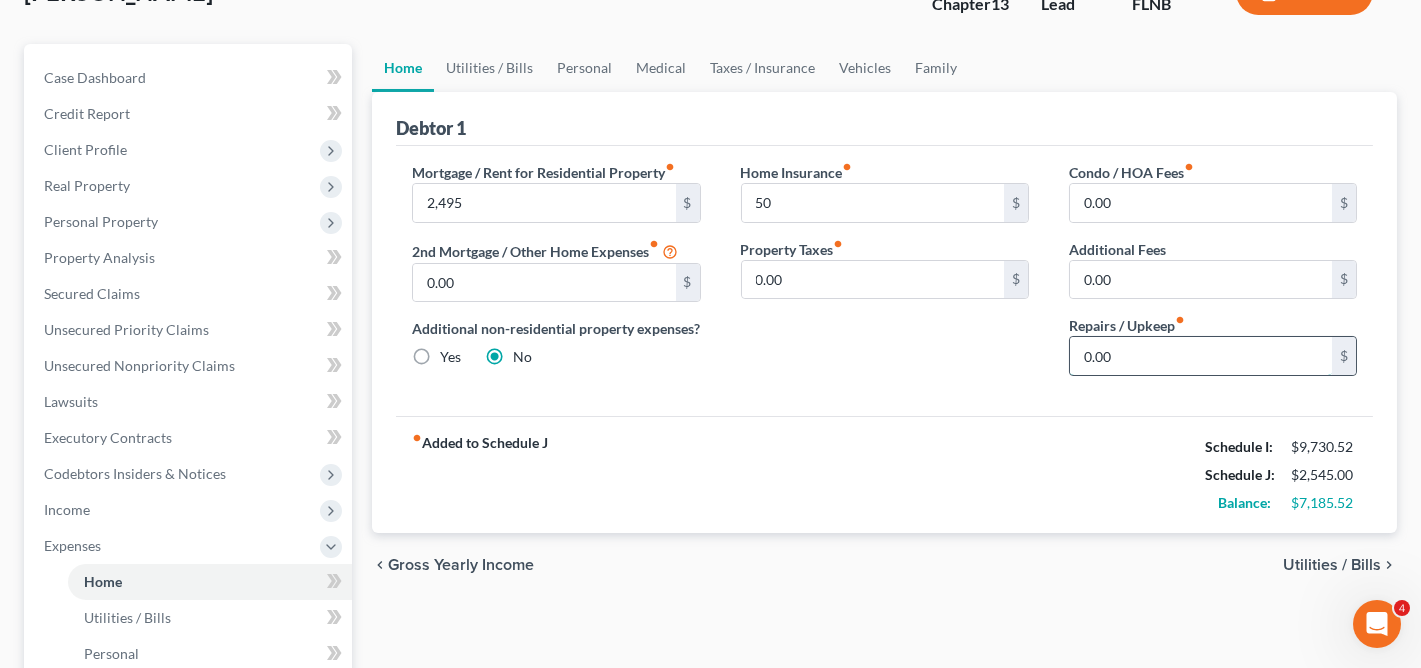 click on "0.00" at bounding box center (1201, 356) 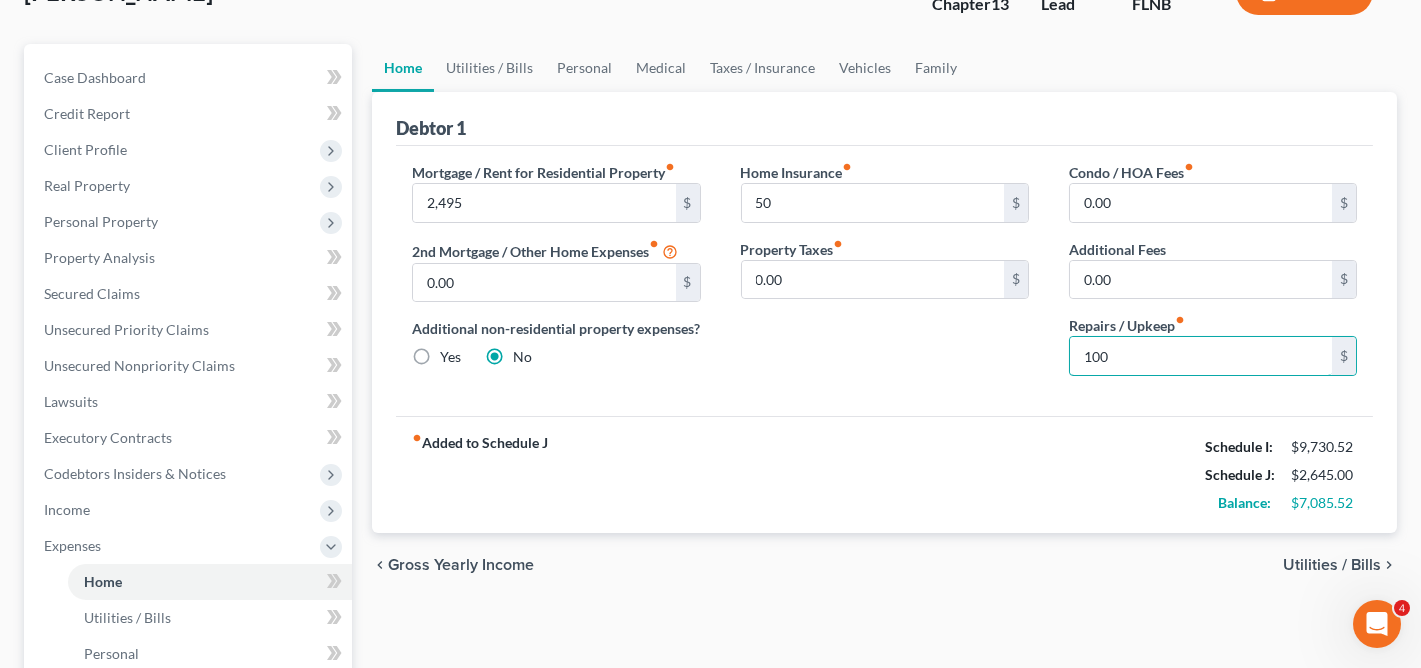 type on "100" 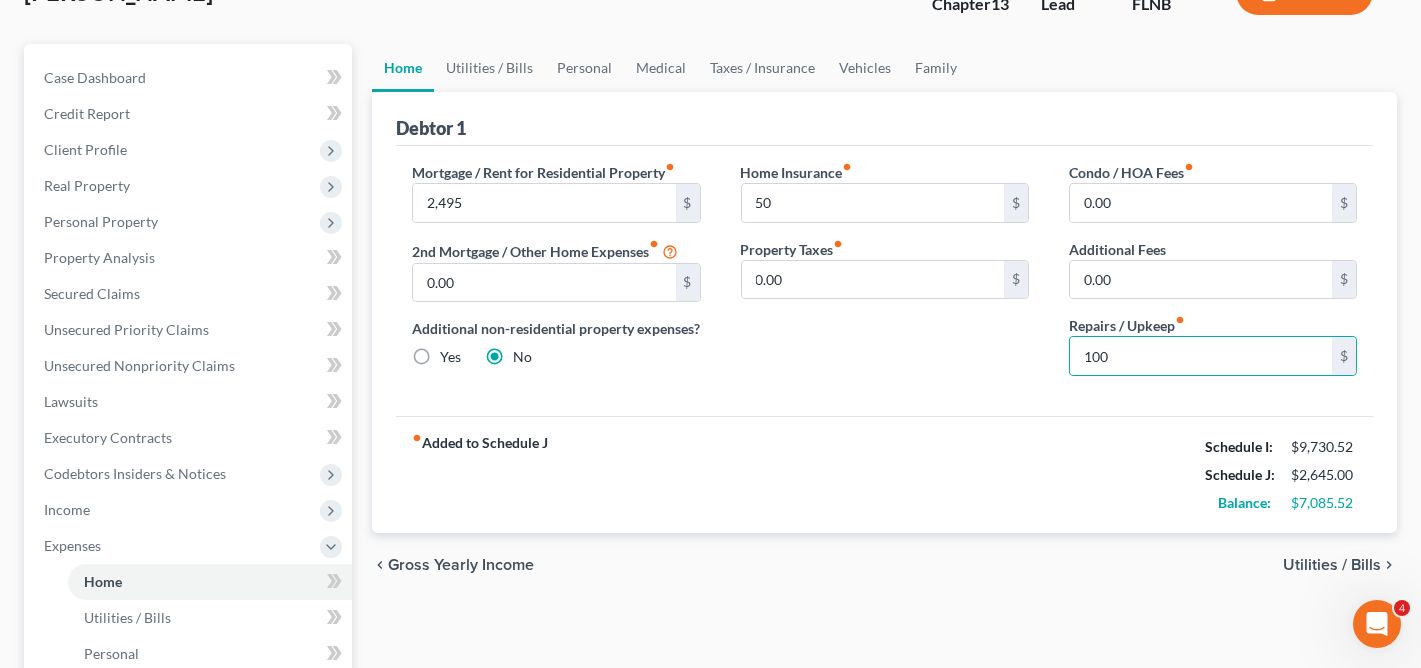 click on "Home Insurance  fiber_manual_record 50 $ Property Taxes  fiber_manual_record 0.00 $" at bounding box center [885, 277] 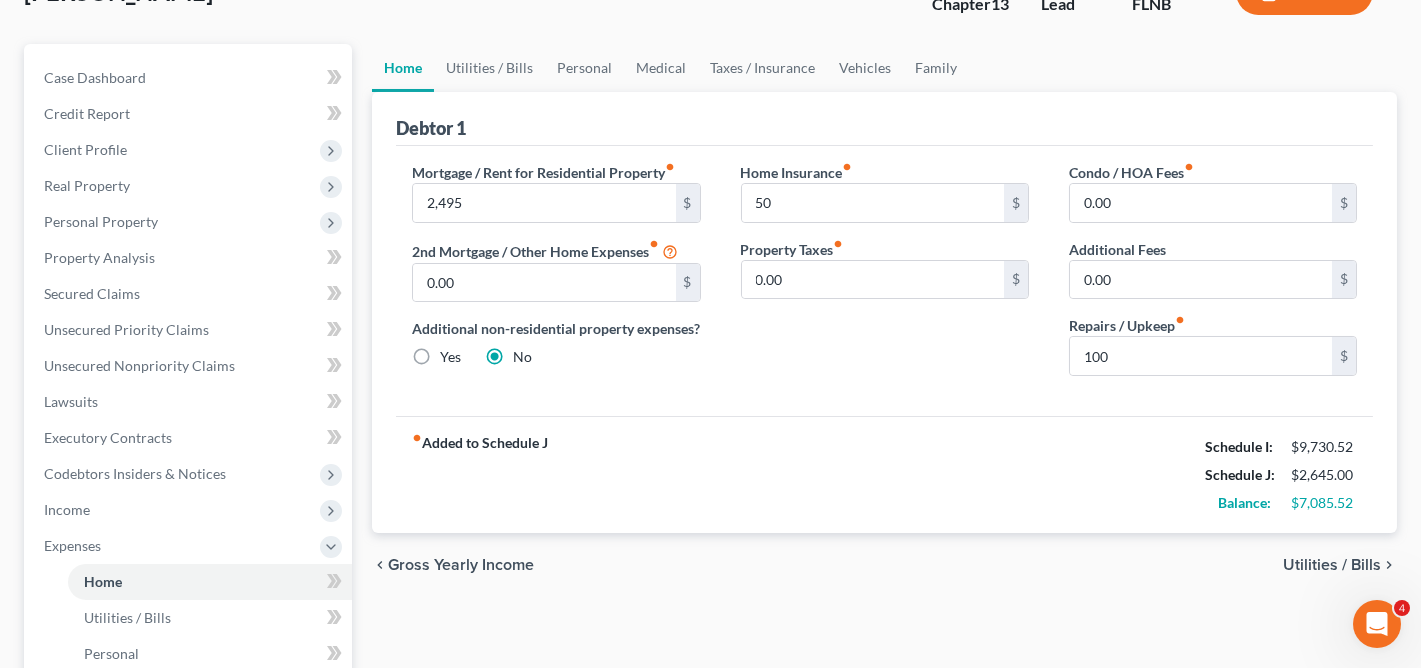 click on "Home Insurance  fiber_manual_record 50 $ Property Taxes  fiber_manual_record 0.00 $" at bounding box center (885, 277) 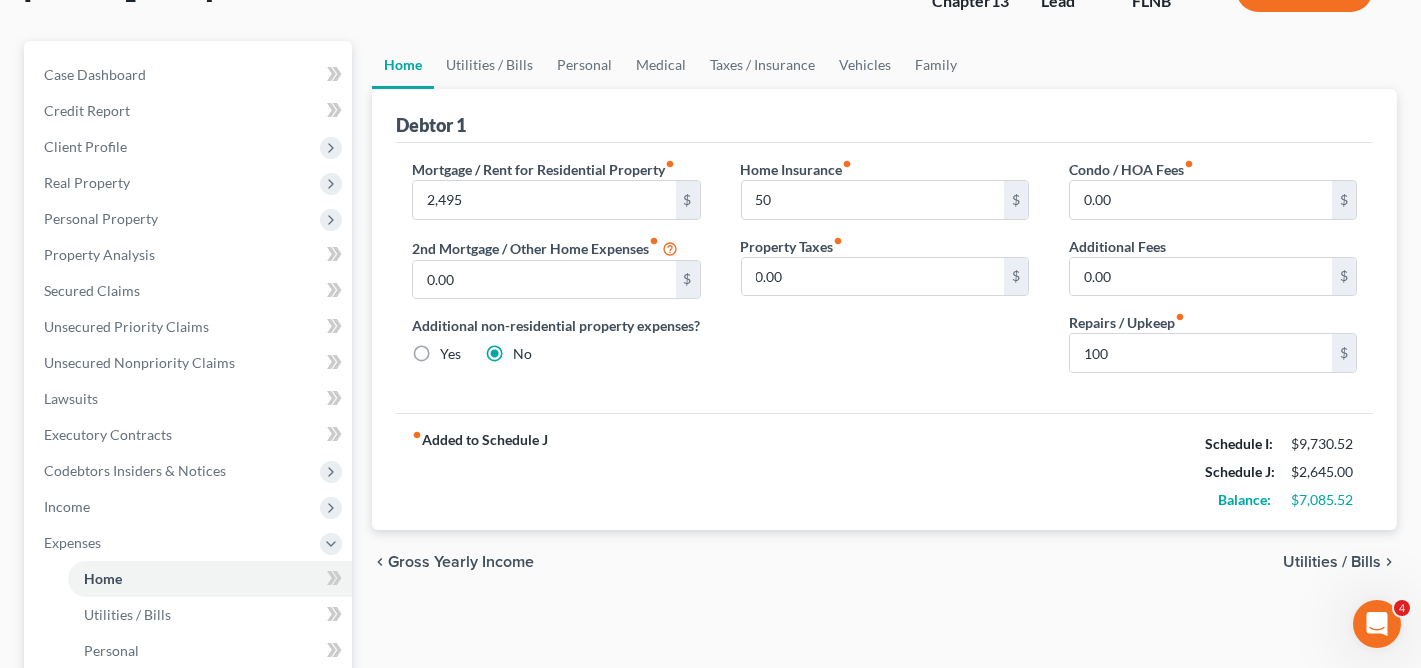 scroll, scrollTop: 151, scrollLeft: 0, axis: vertical 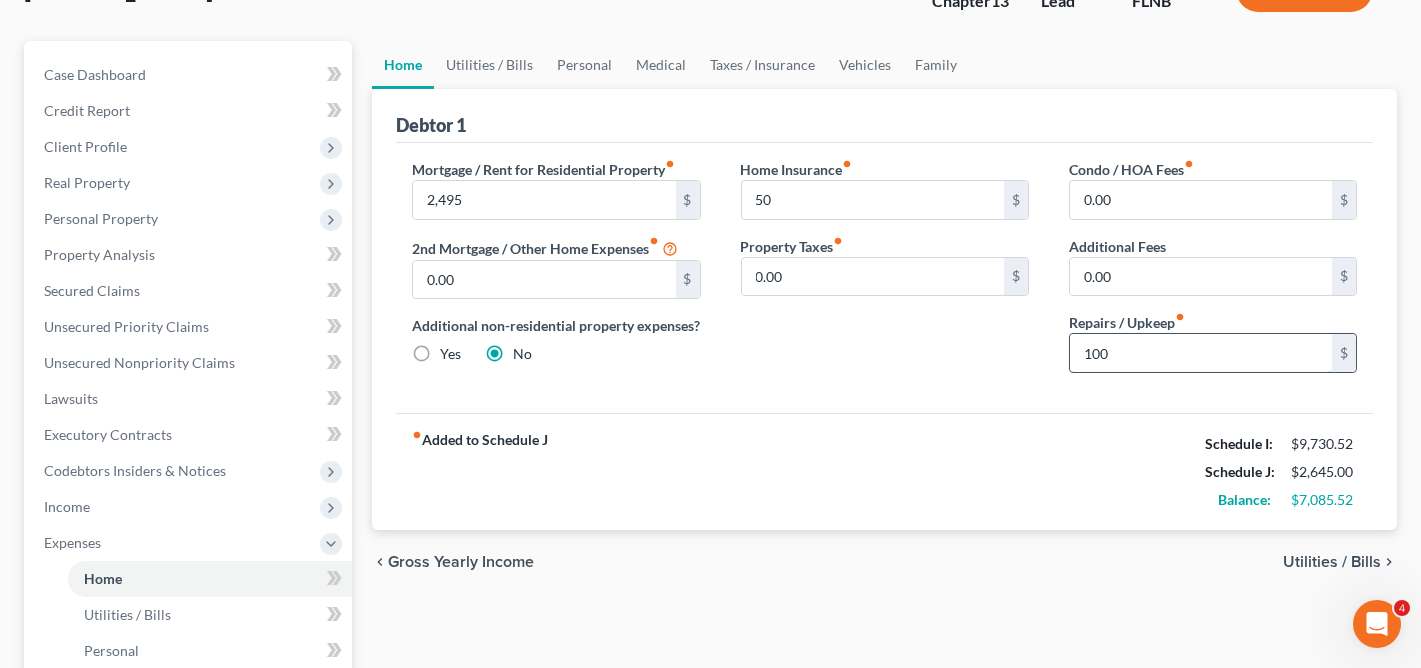 click on "100" at bounding box center [1201, 353] 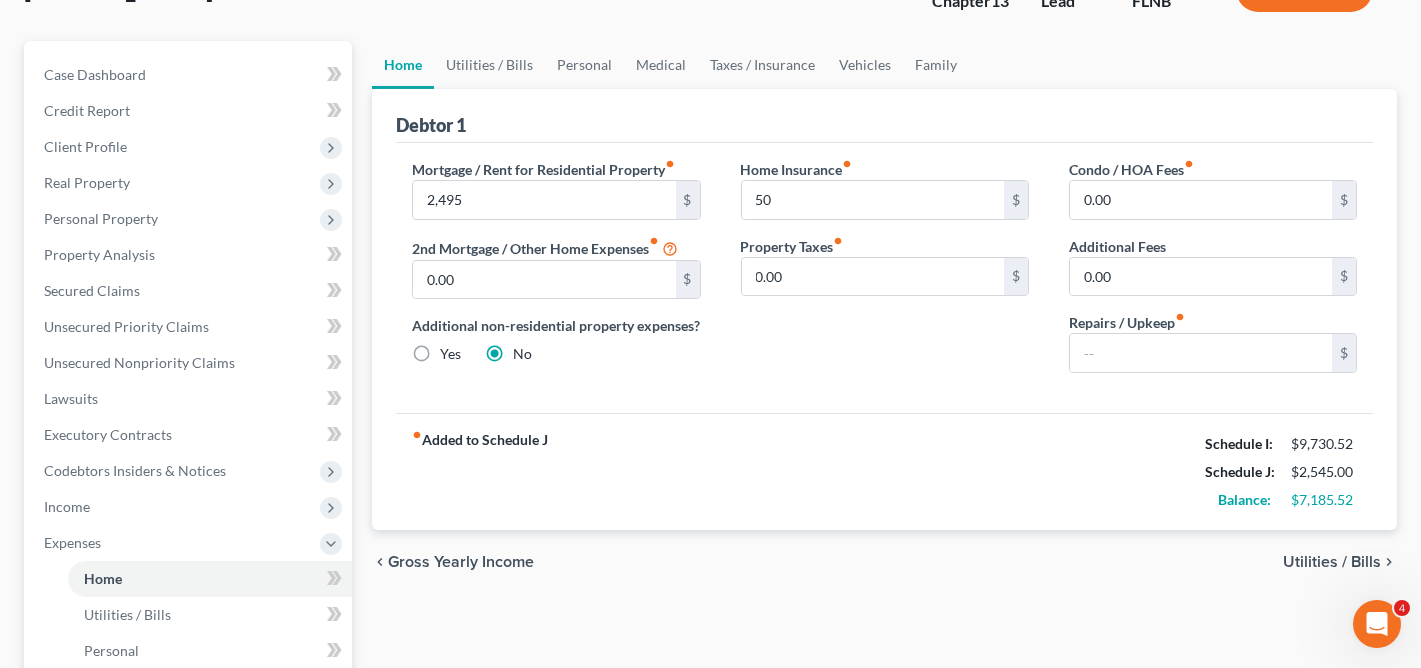 click on "Home Insurance  fiber_manual_record 50 $ Property Taxes  fiber_manual_record 0.00 $" at bounding box center [885, 274] 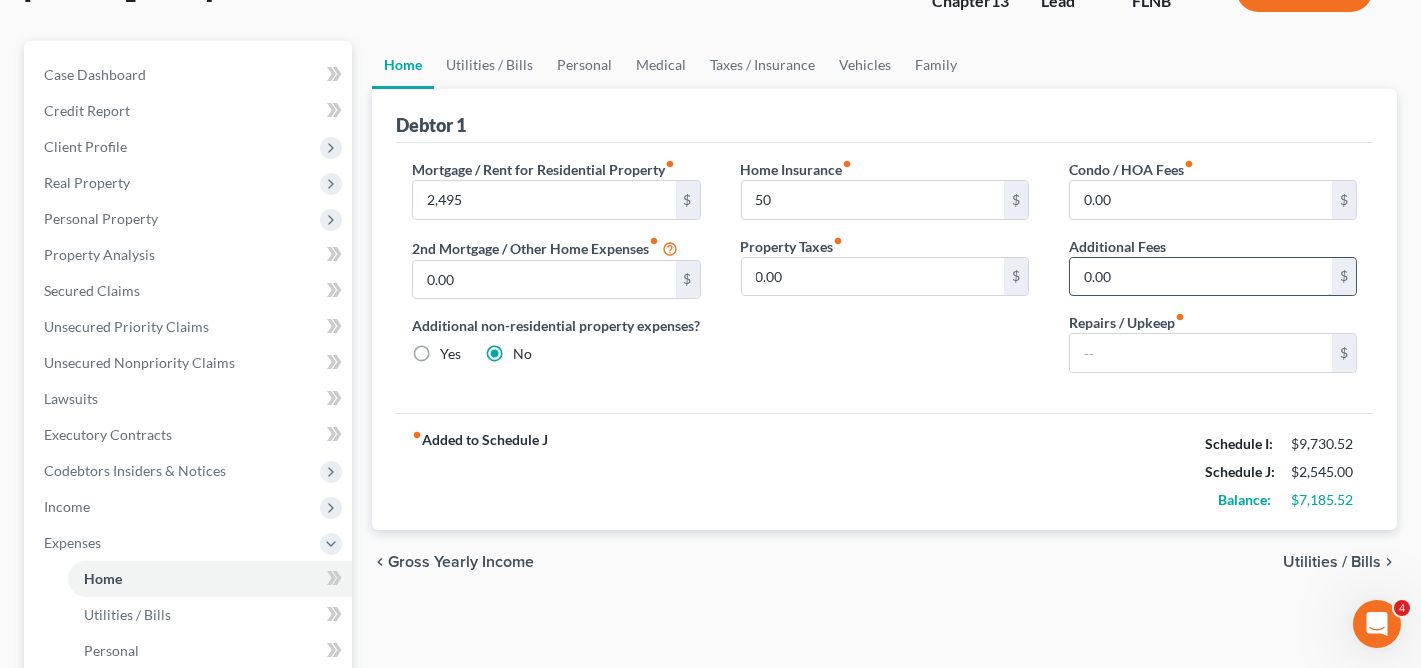 click on "0.00" at bounding box center [1201, 277] 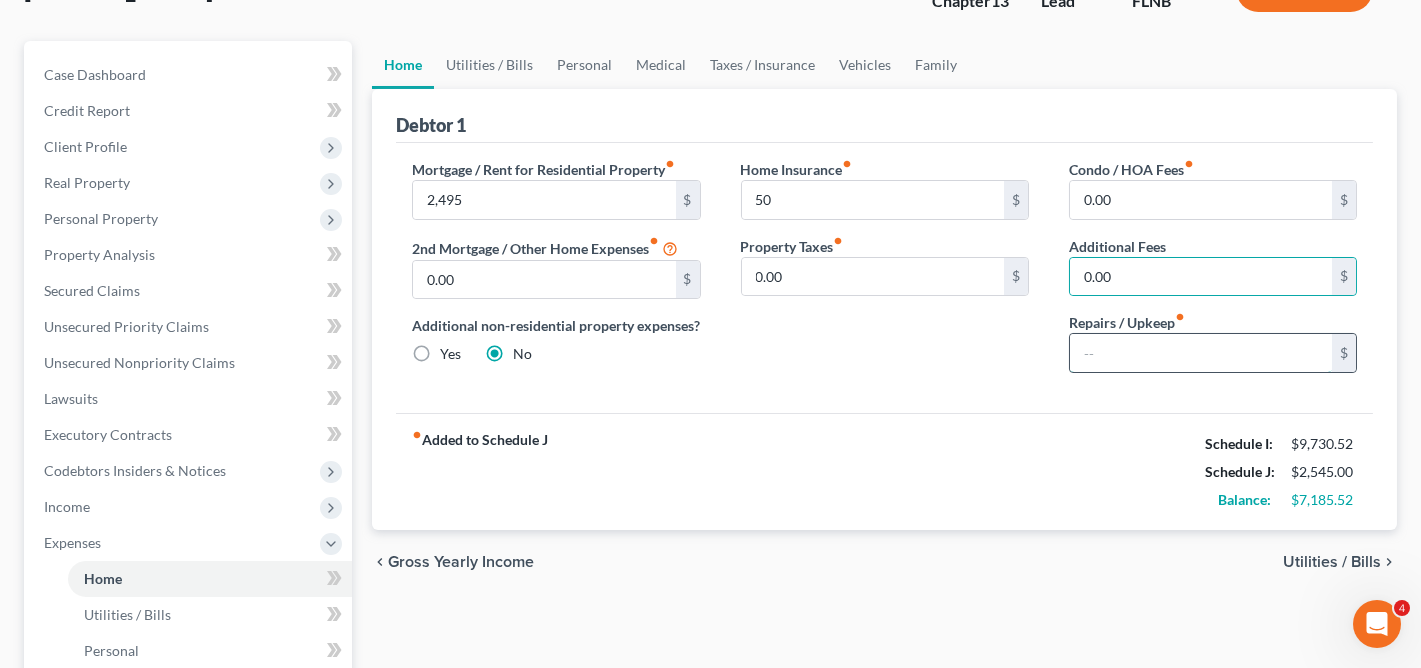 click at bounding box center [1201, 353] 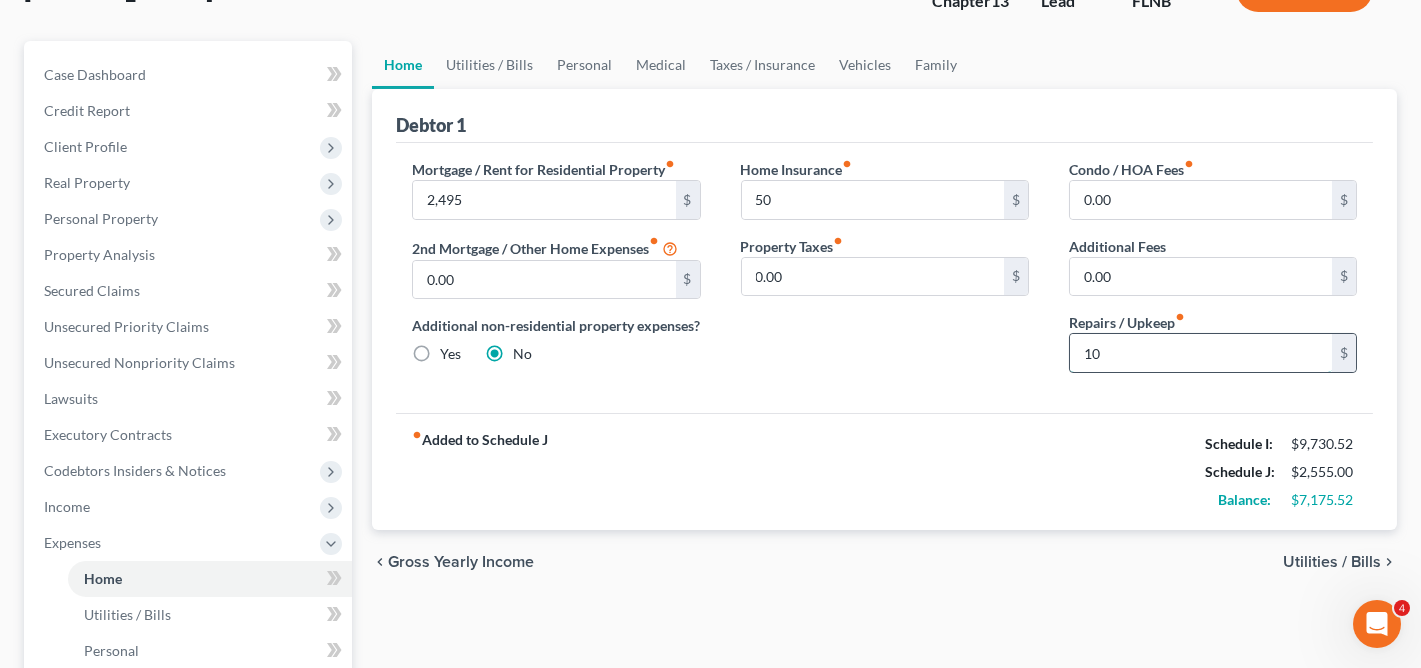 type on "1" 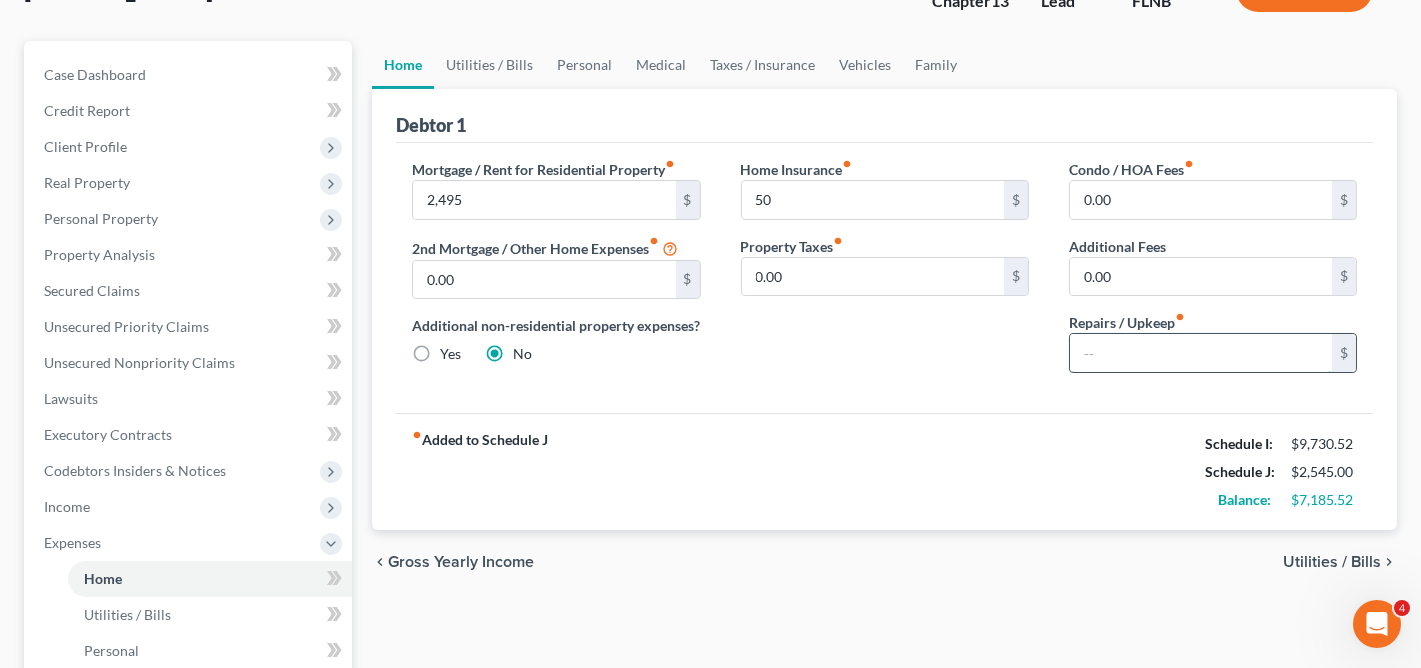 click at bounding box center [1201, 353] 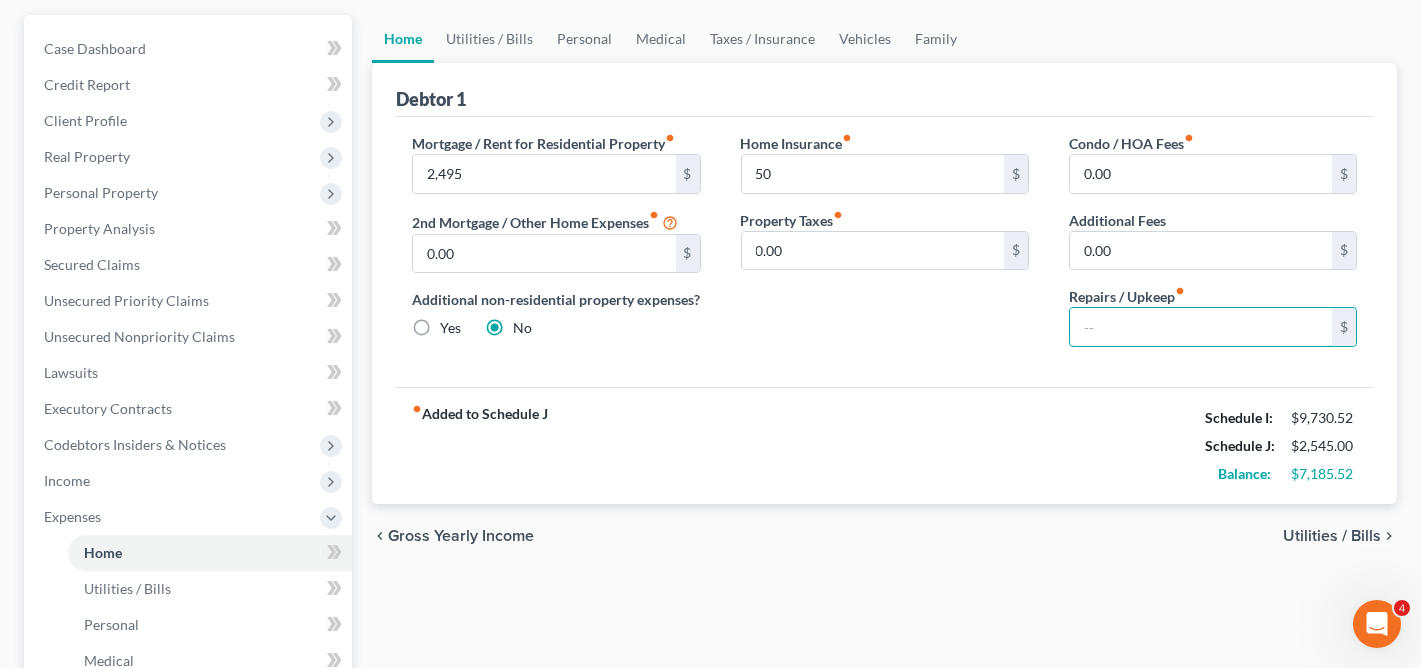 scroll, scrollTop: 178, scrollLeft: 0, axis: vertical 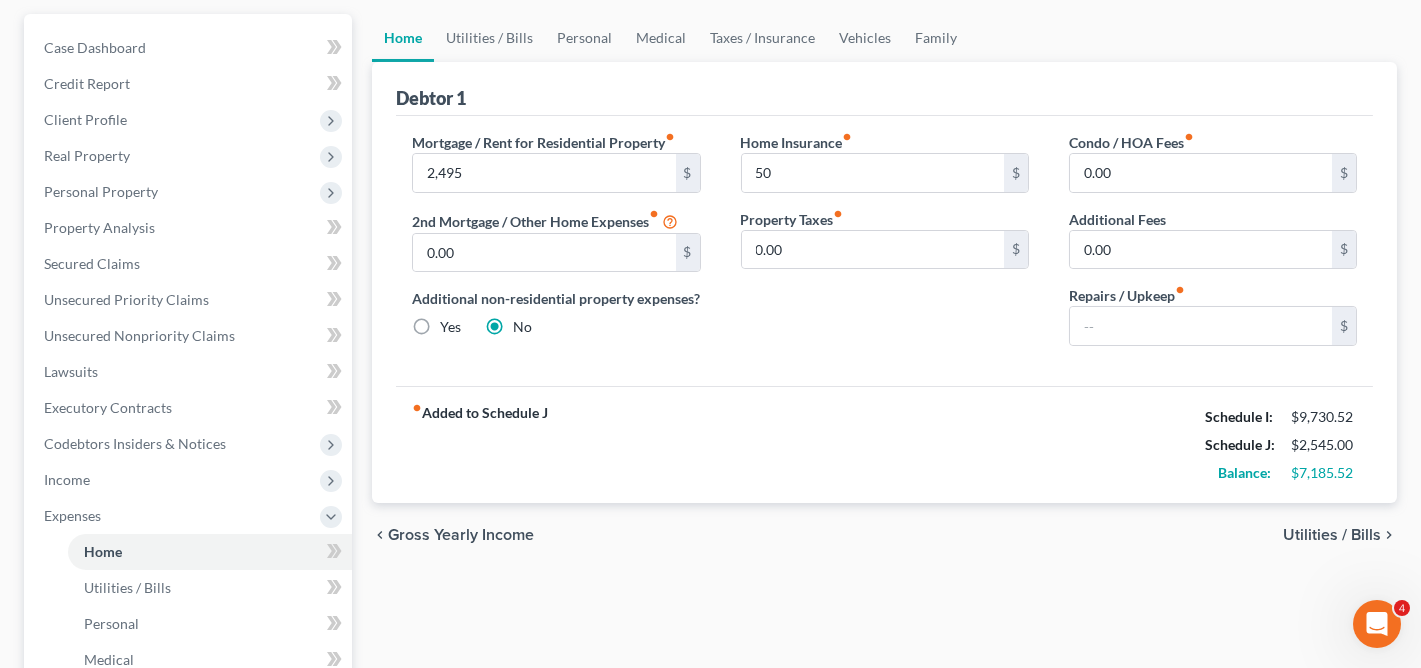 click on "Home Insurance  fiber_manual_record 50 $ Property Taxes  fiber_manual_record 0.00 $" at bounding box center (885, 247) 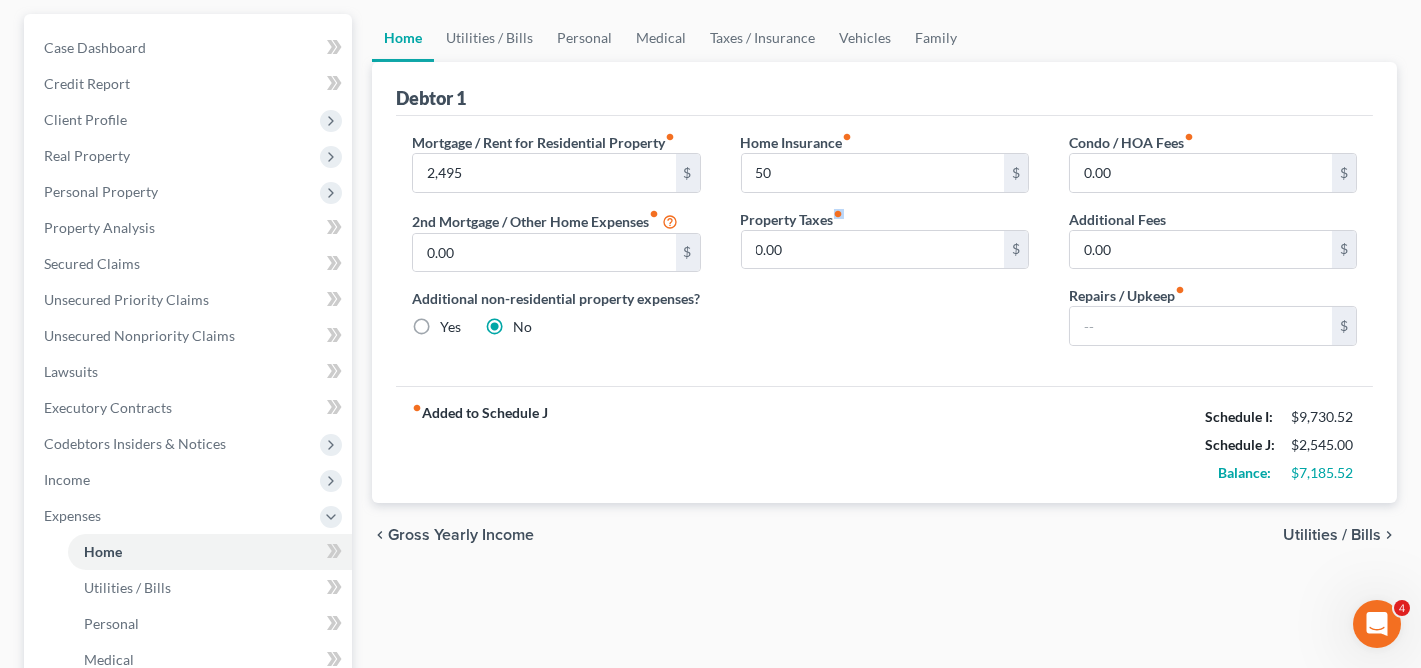 click on "Home Insurance  fiber_manual_record 50 $ Property Taxes  fiber_manual_record 0.00 $" at bounding box center (885, 247) 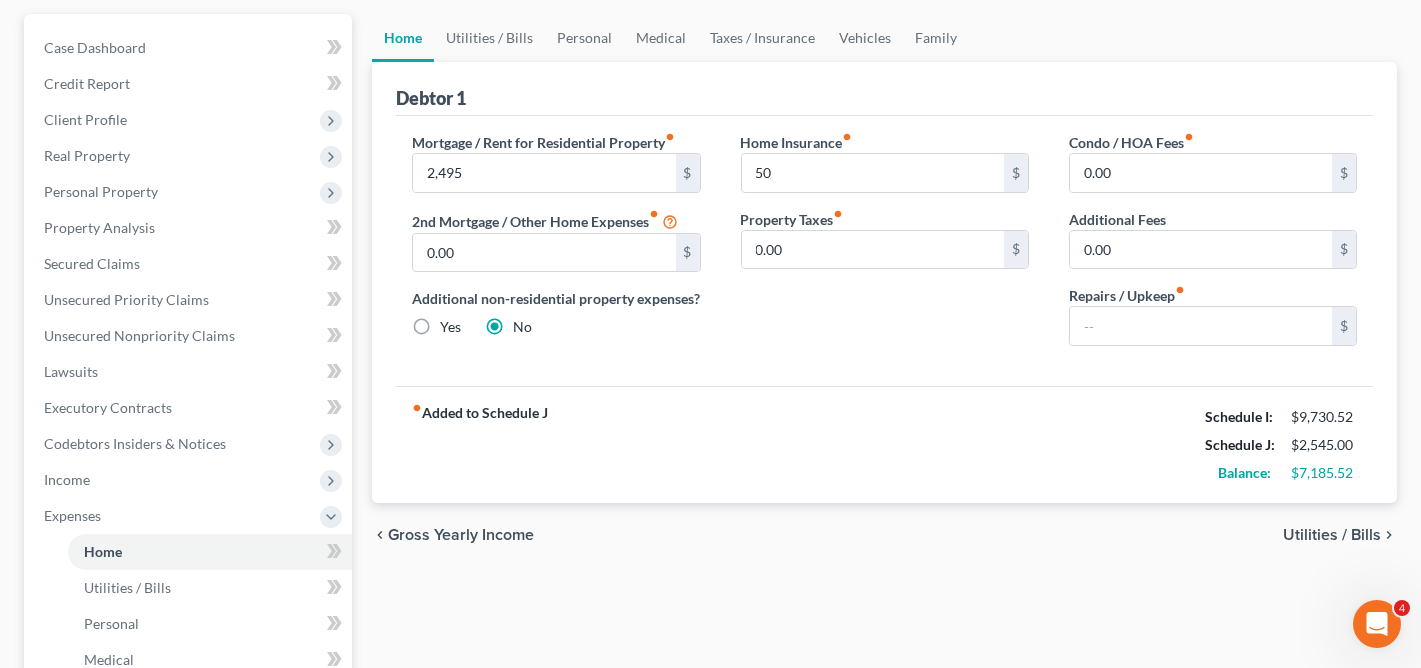 click on "Home Insurance  fiber_manual_record 50 $ Property Taxes  fiber_manual_record 0.00 $" at bounding box center [885, 247] 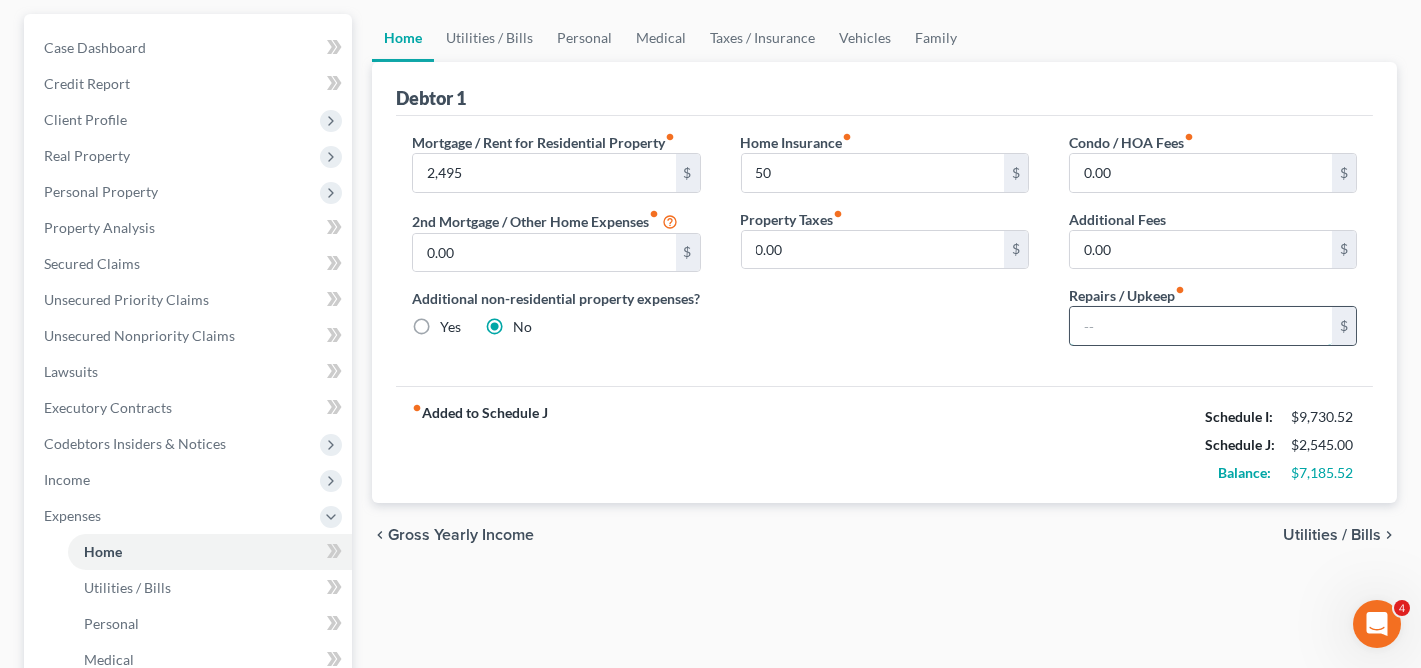 click at bounding box center (1201, 326) 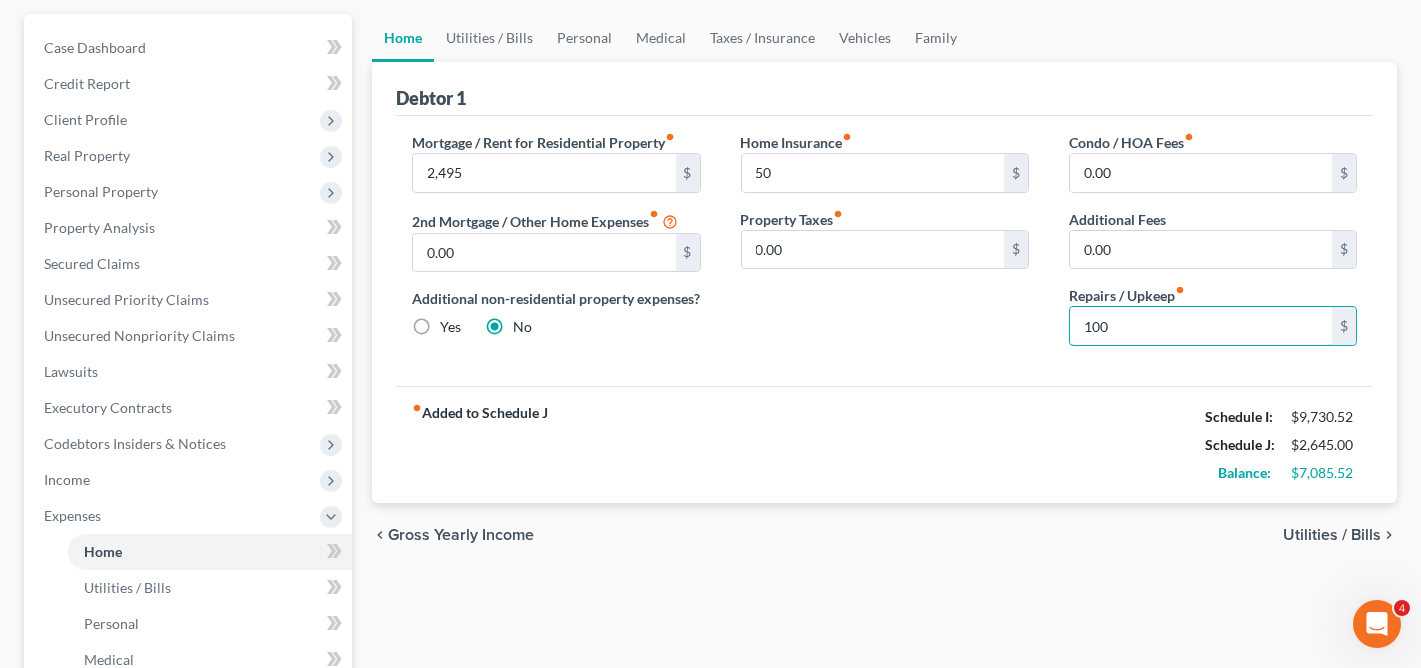 type on "100" 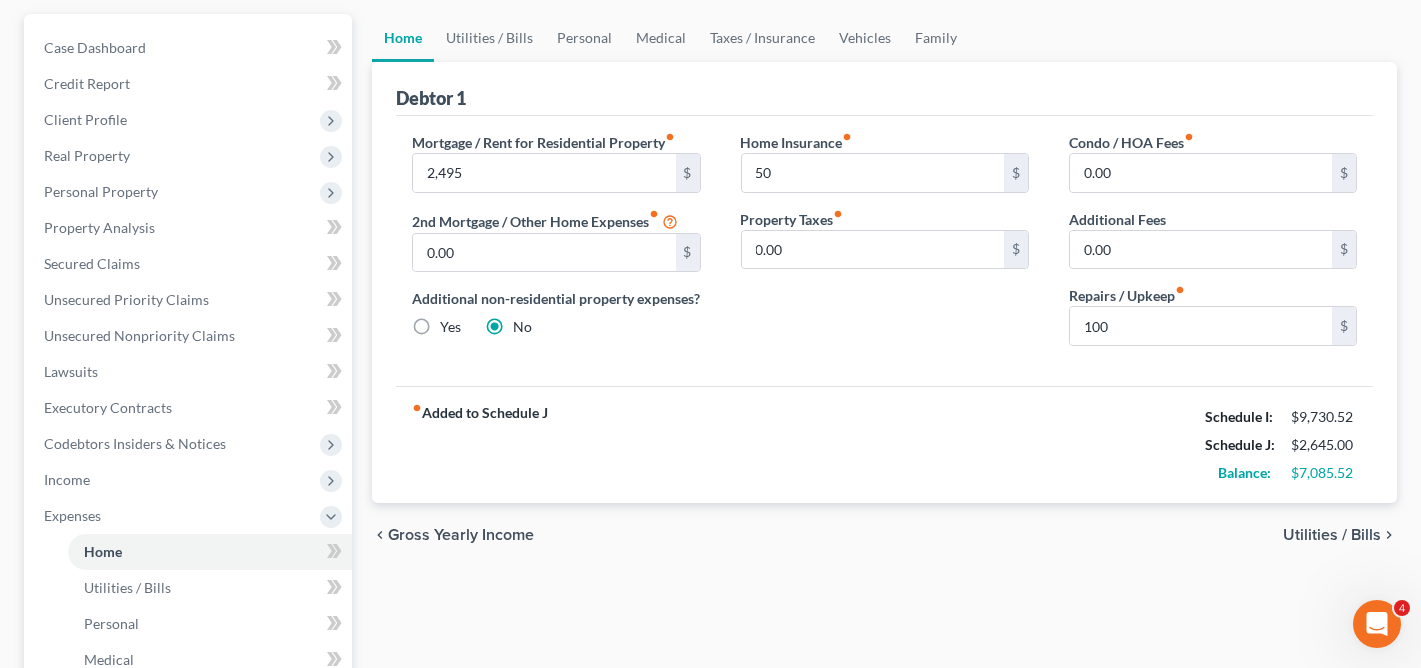 click on "Home Insurance  fiber_manual_record 50 $ Property Taxes  fiber_manual_record 0.00 $" at bounding box center (885, 247) 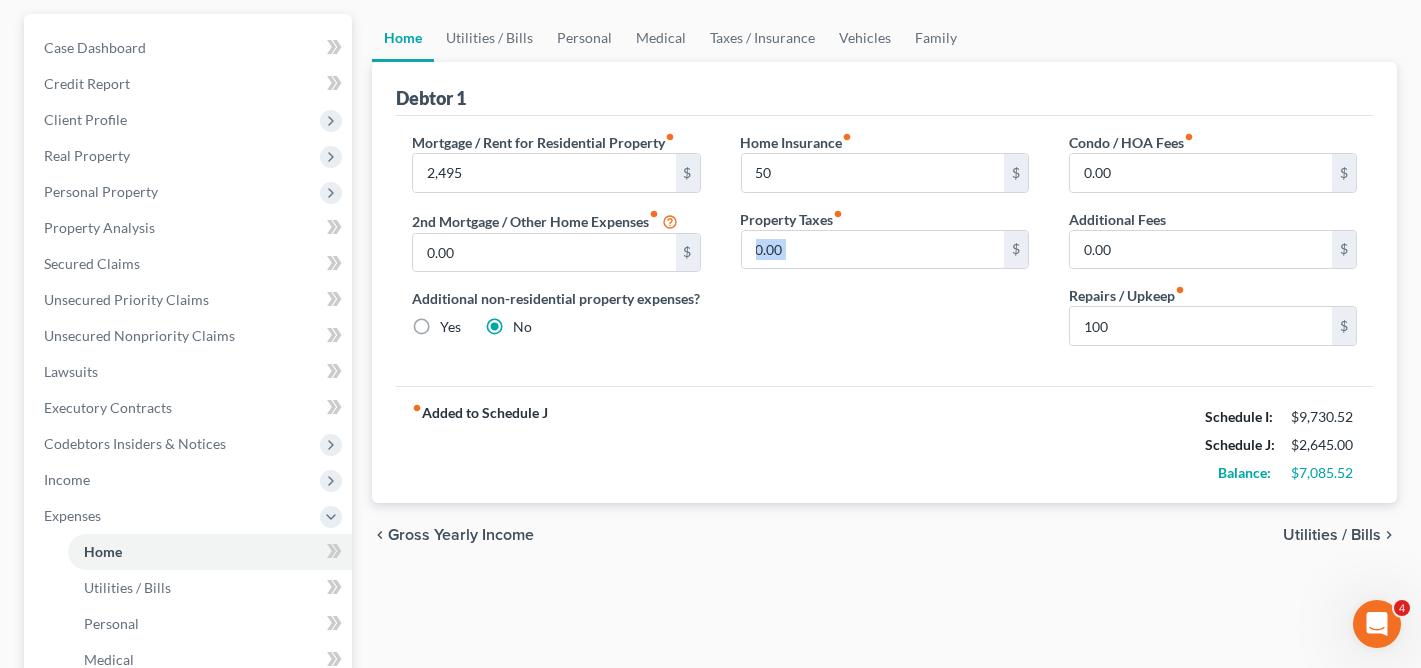 click on "Home Insurance  fiber_manual_record 50 $ Property Taxes  fiber_manual_record 0.00 $" at bounding box center [885, 247] 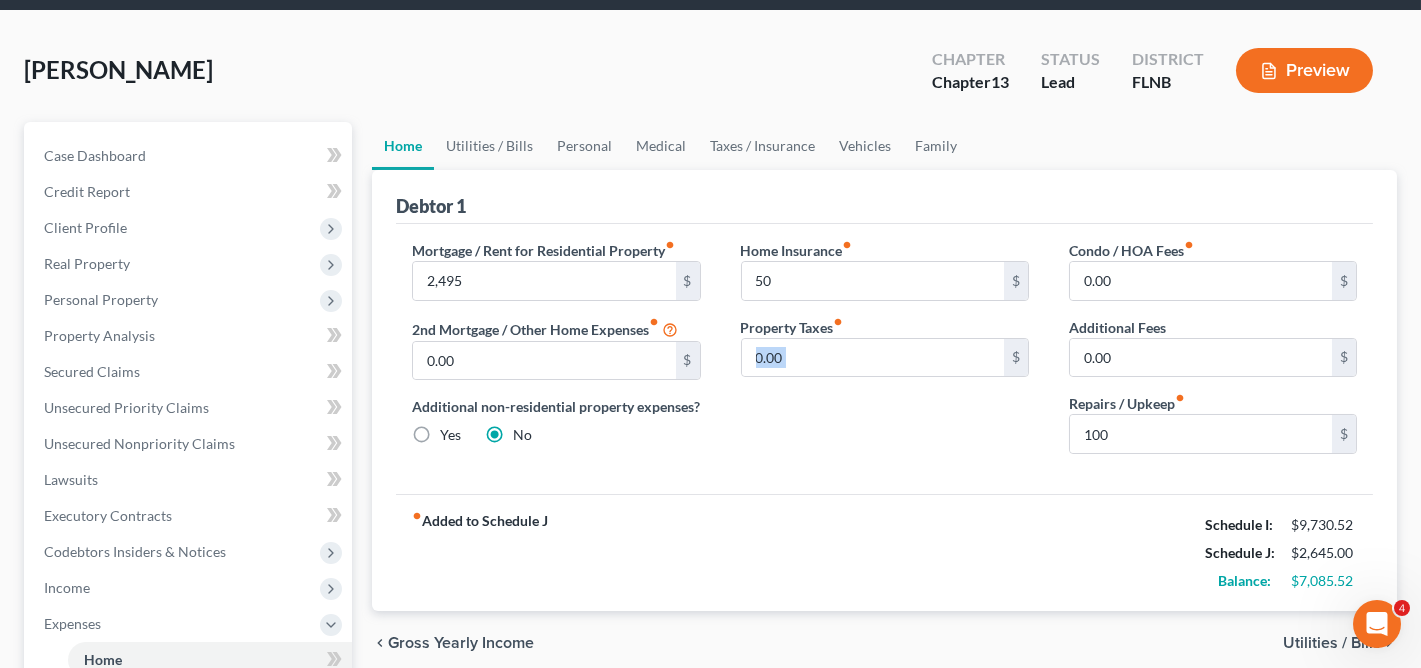 scroll, scrollTop: 58, scrollLeft: 0, axis: vertical 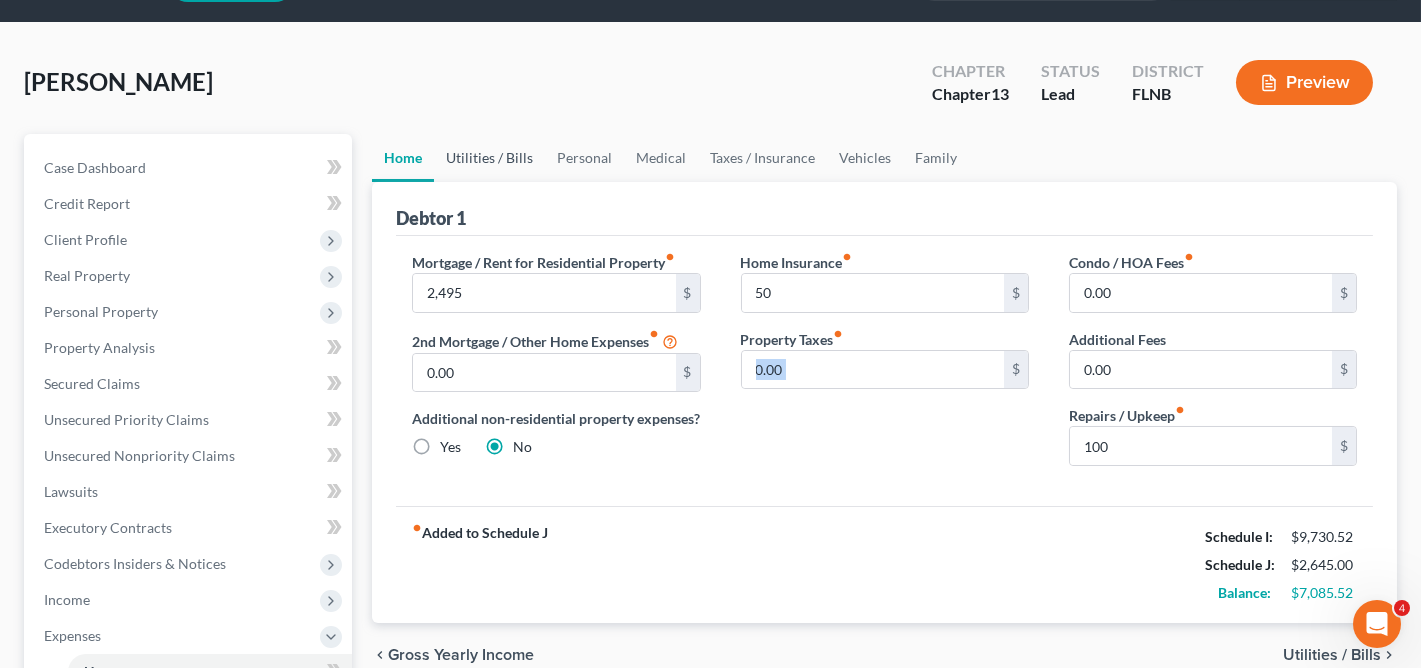 click on "Utilities / Bills" at bounding box center [489, 158] 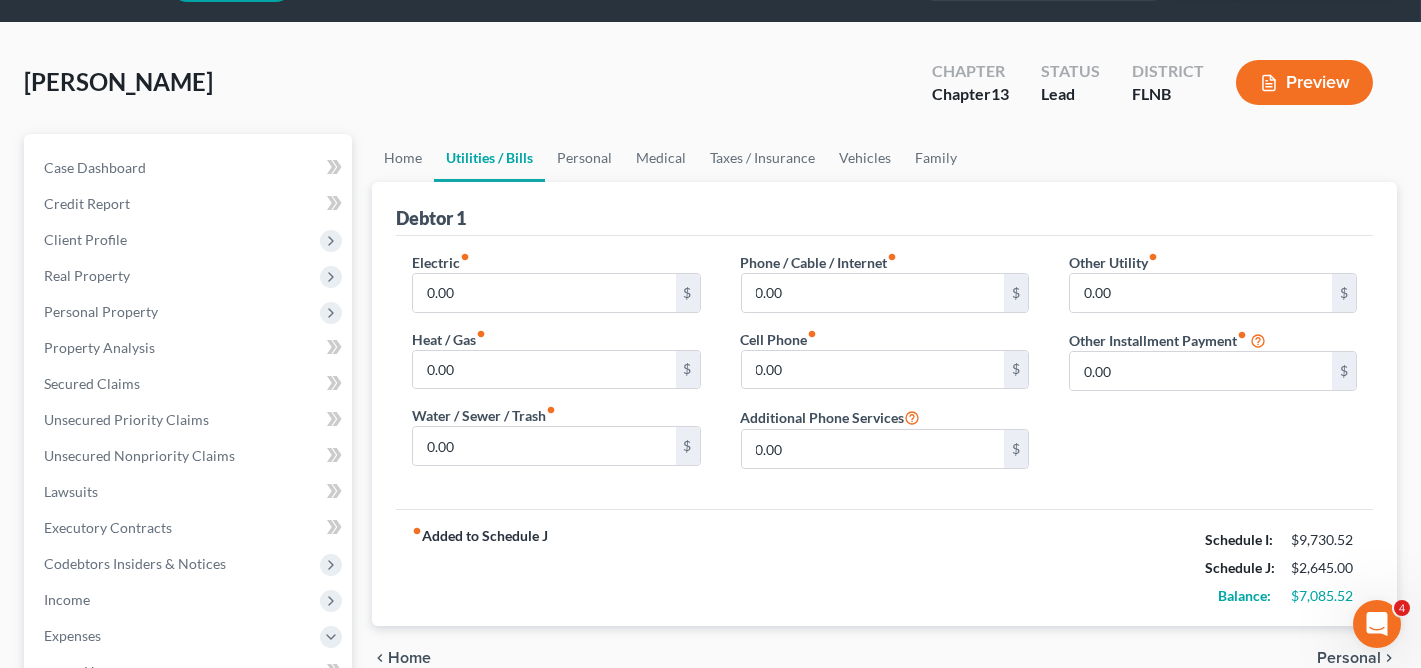 scroll, scrollTop: 0, scrollLeft: 0, axis: both 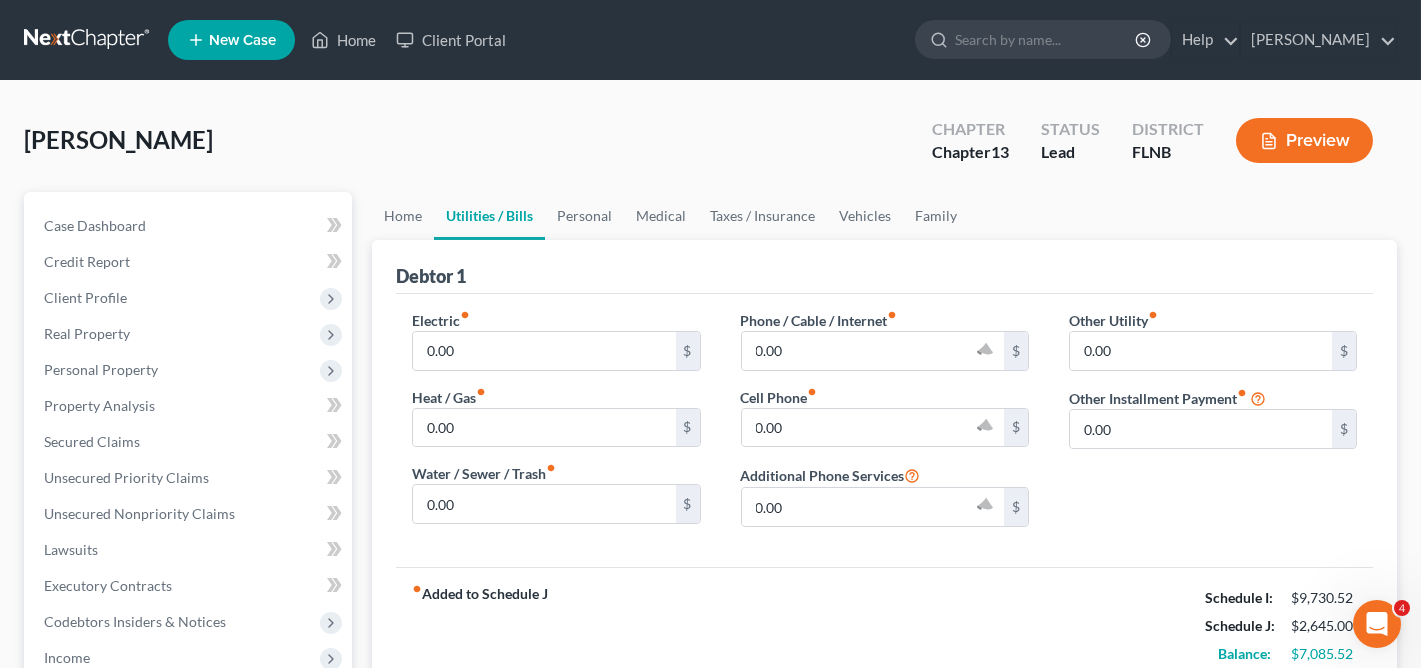 click on "Phone / Cable / Internet  fiber_manual_record 0.00 $ Cell Phone  fiber_manual_record 0.00 $ Additional Phone Services  0.00 $" at bounding box center [885, 426] 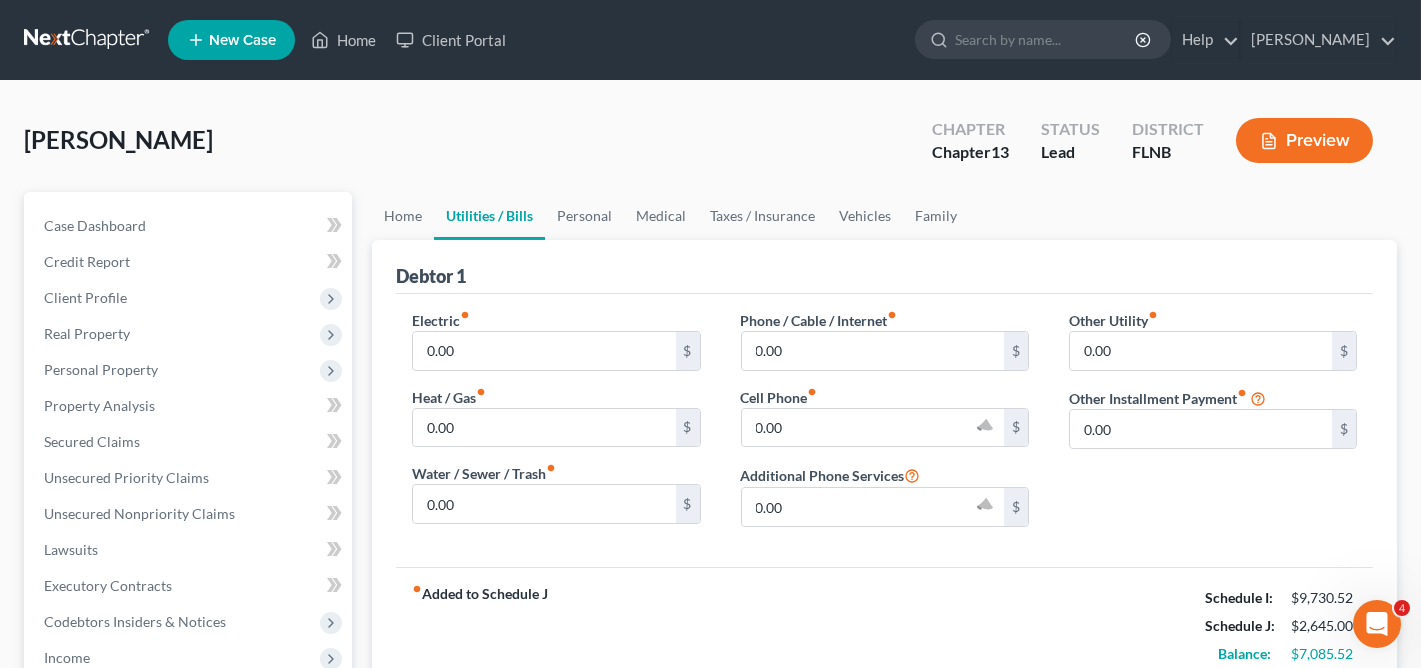 click on "Other Utility  fiber_manual_record 0.00 $ Other Installment Payment  fiber_manual_record   0.00 $" at bounding box center (1213, 426) 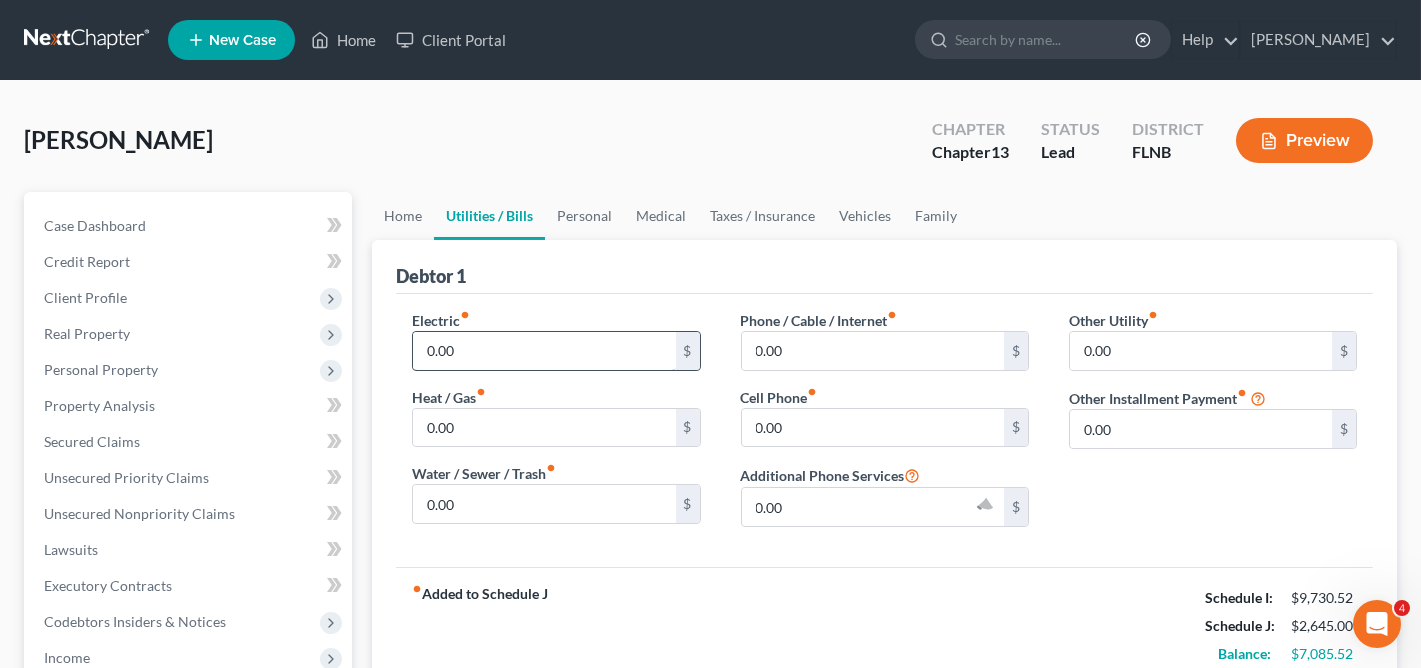 click on "0.00" at bounding box center (544, 351) 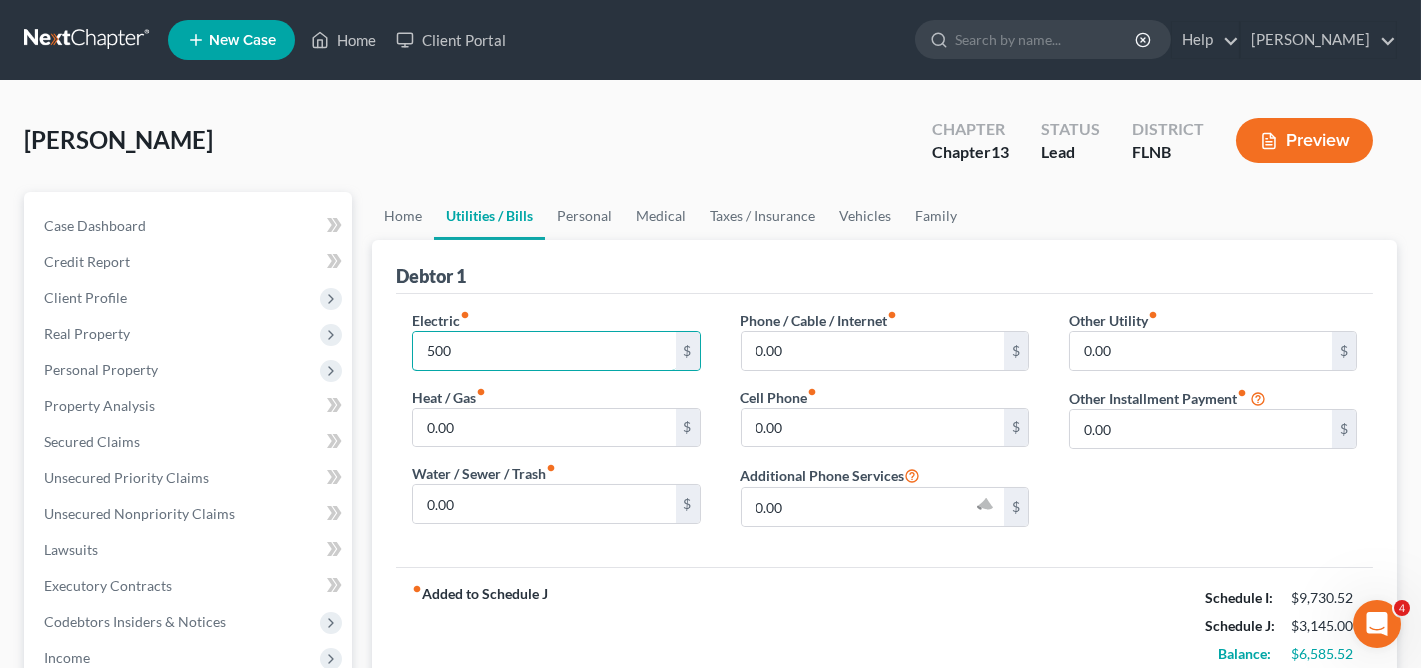 type on "500" 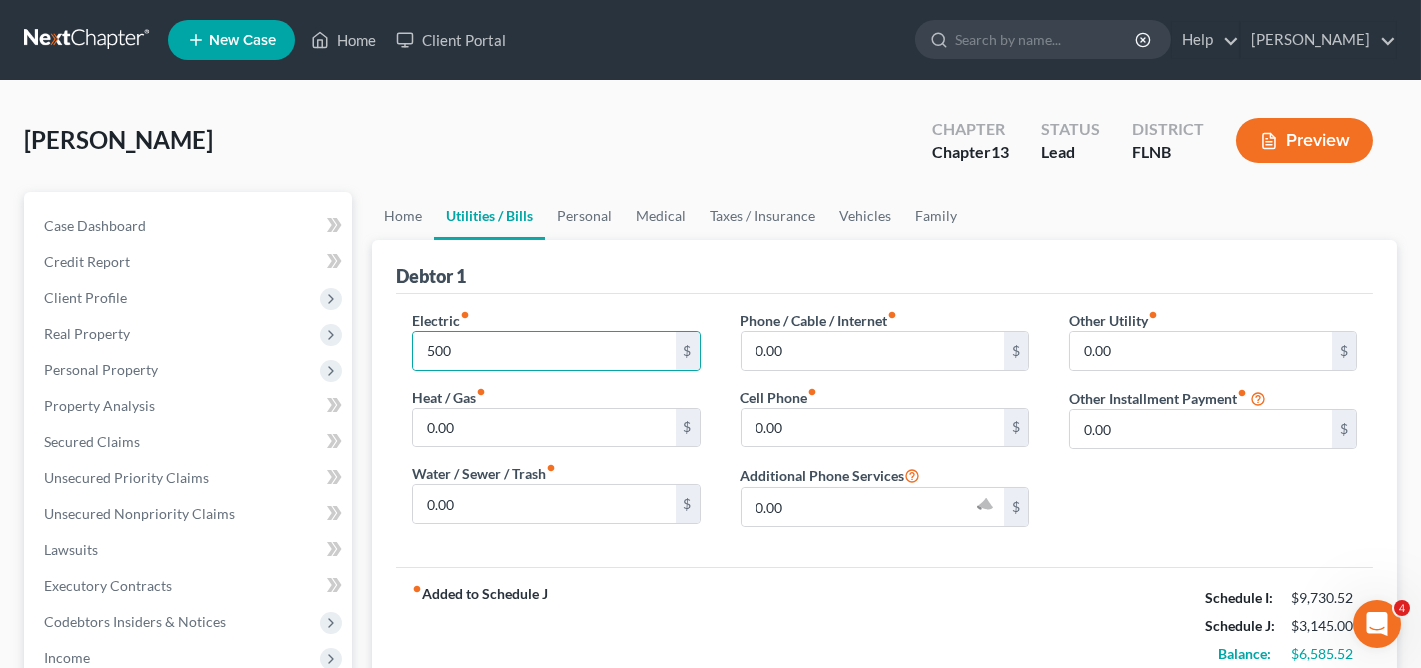 click on "Debtor 1" at bounding box center [884, 267] 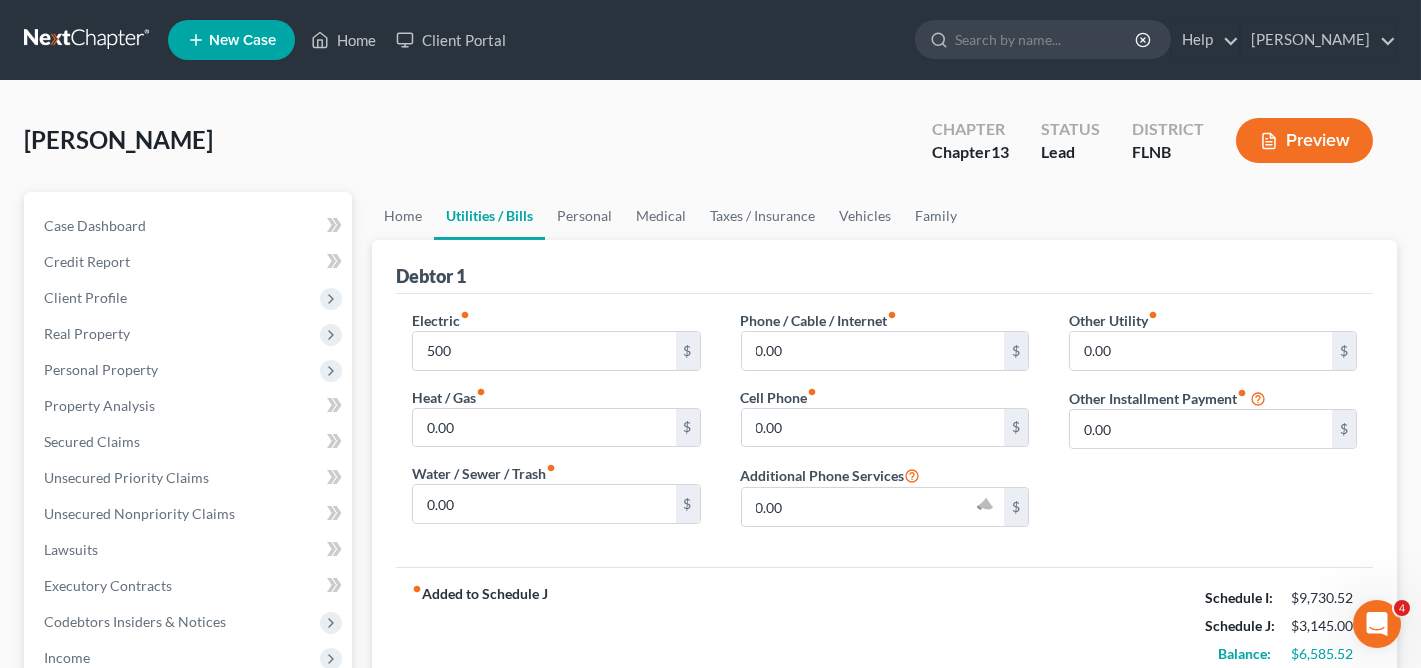 click on "Debtor 1" at bounding box center (884, 267) 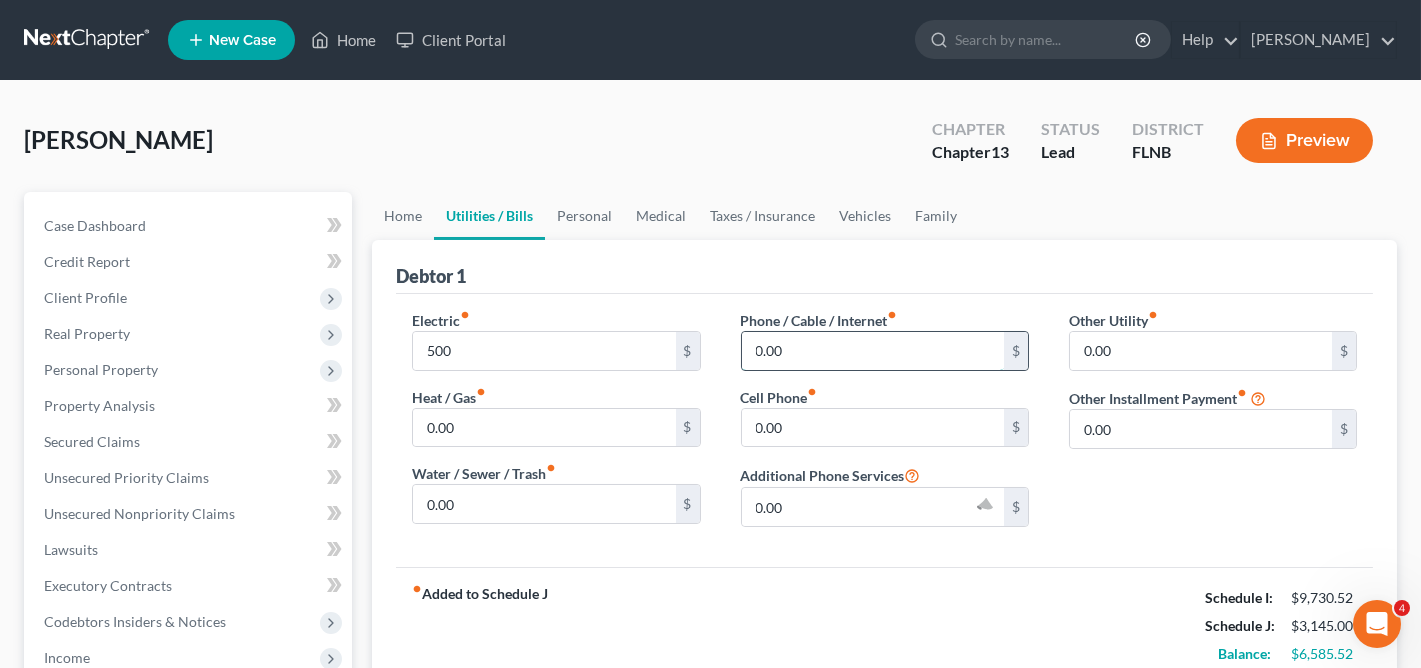 click on "0.00" at bounding box center [873, 351] 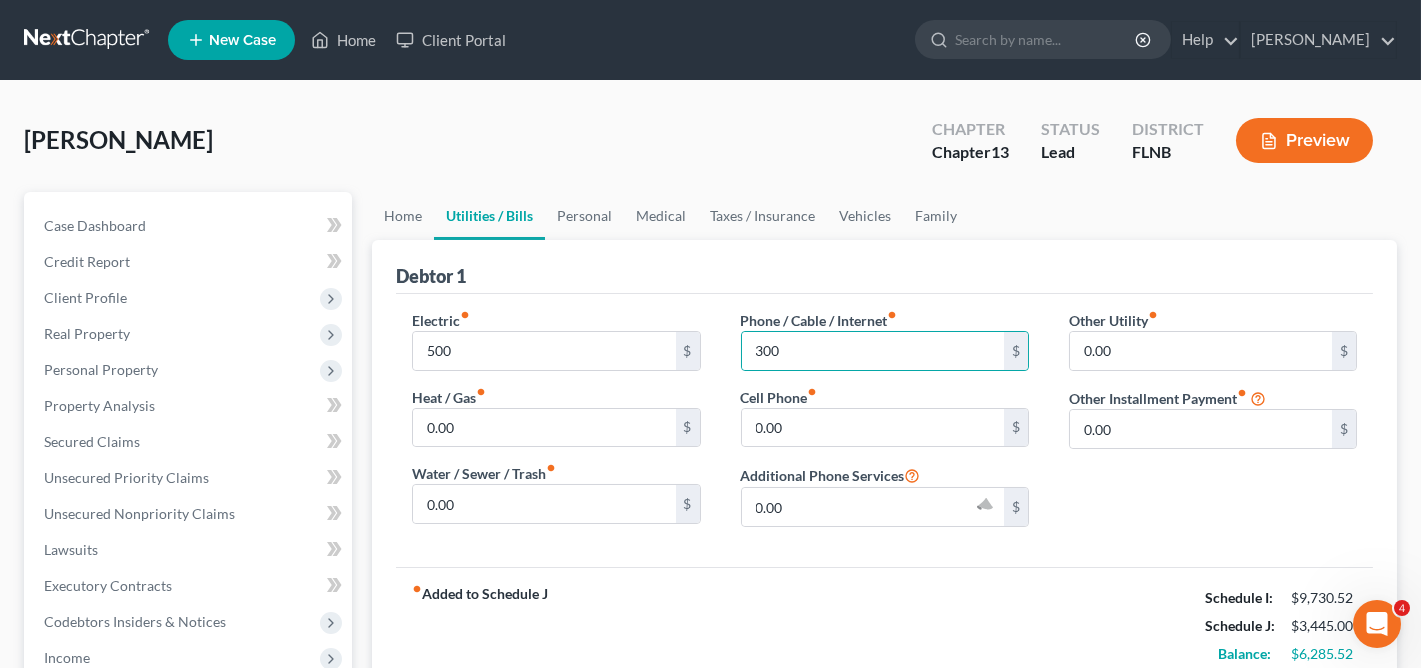 click on "Debtor 1" at bounding box center (884, 267) 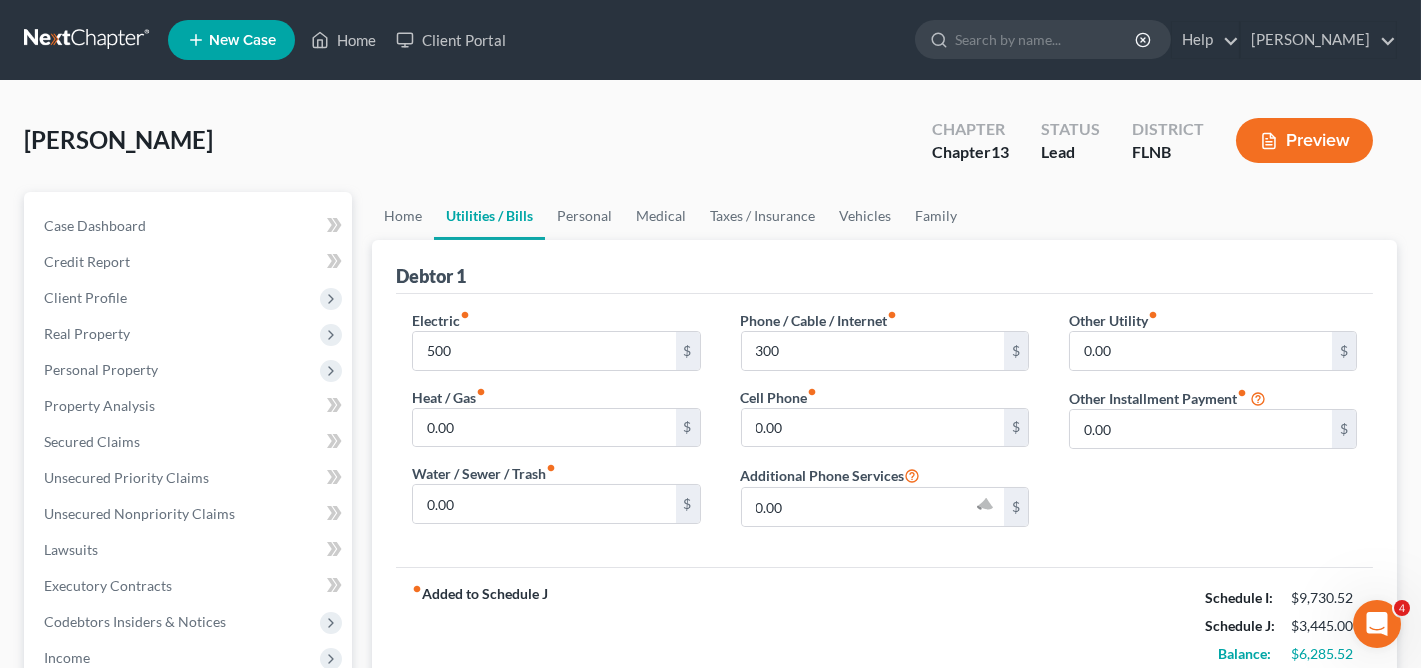 click on "Debtor 1" at bounding box center (884, 267) 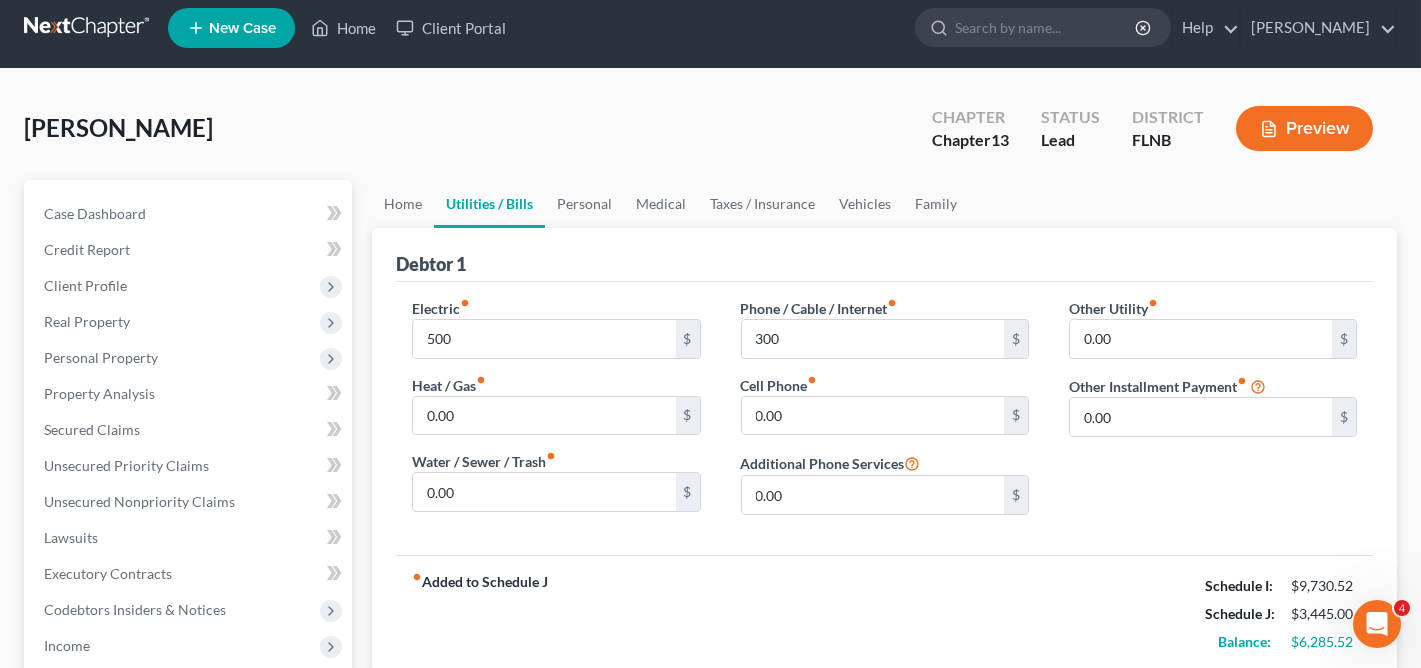 scroll, scrollTop: 10, scrollLeft: 0, axis: vertical 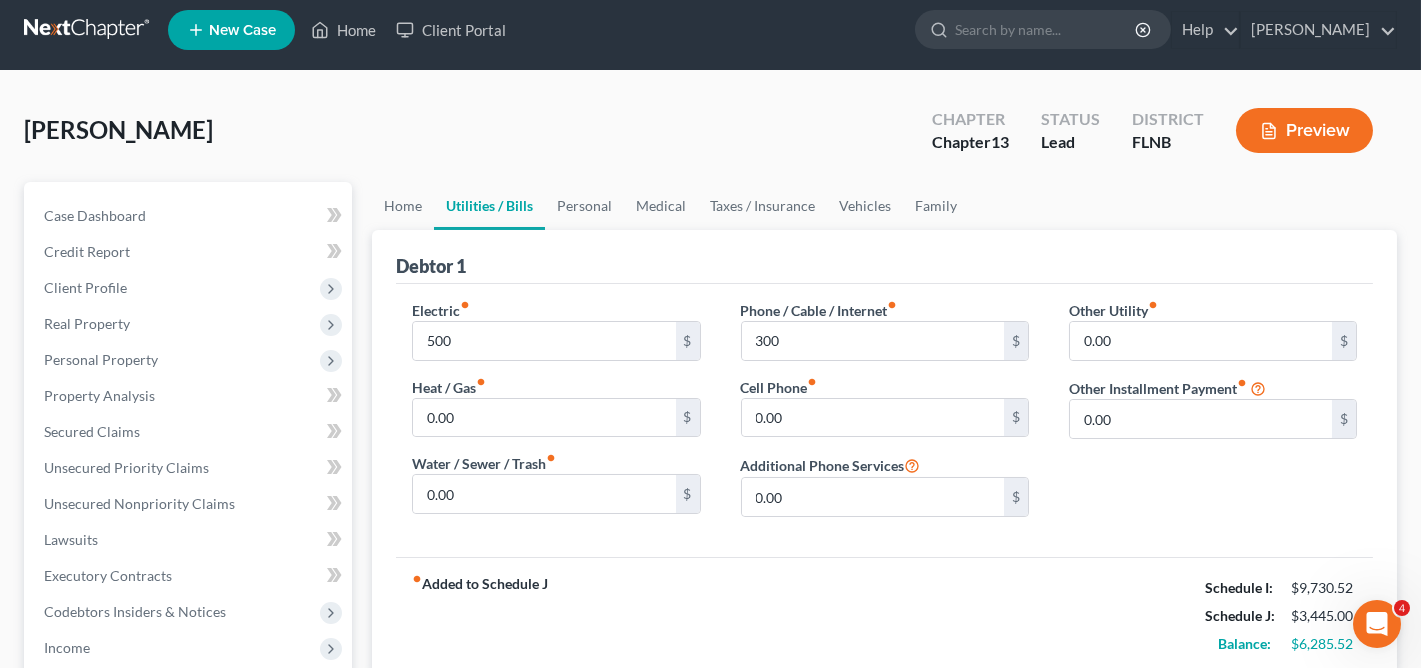 click on "DeBerry, Timothy Upgraded Chapter Chapter  13 Status Lead District FLNB Preview" at bounding box center (710, 138) 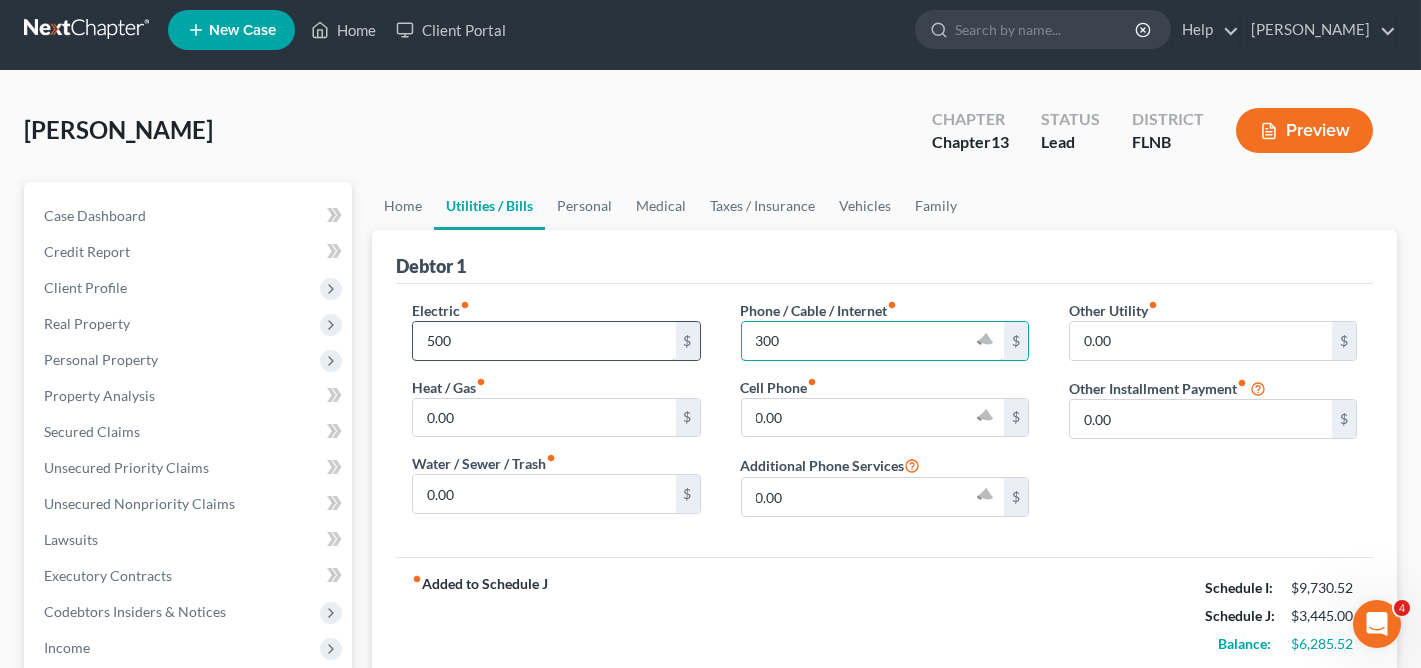 scroll, scrollTop: 0, scrollLeft: 0, axis: both 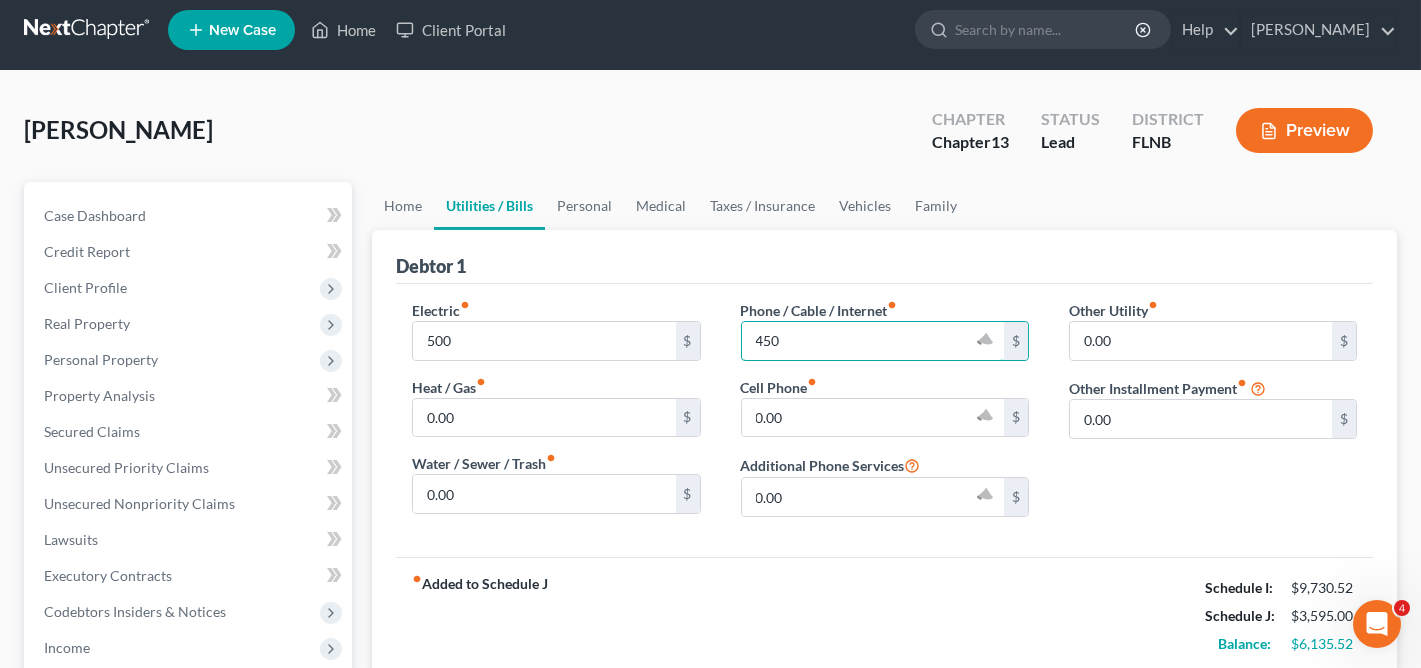 type on "450" 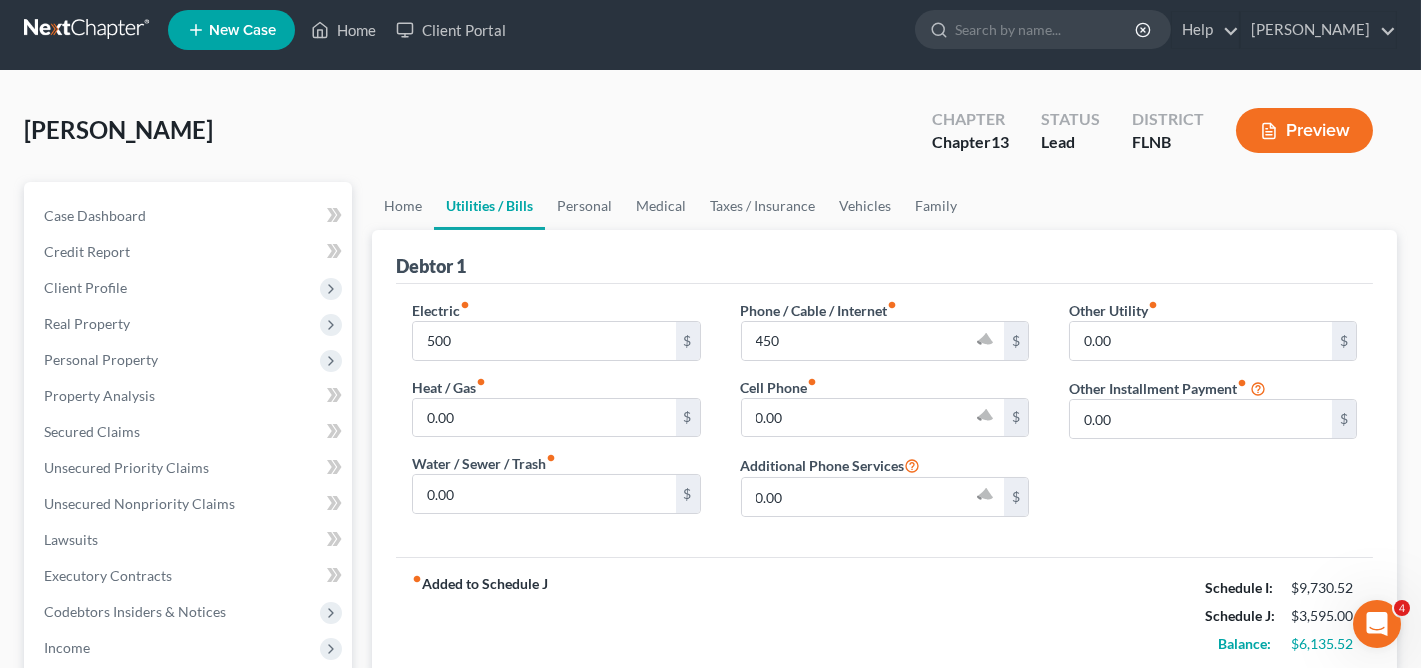 click on "Debtor 1" at bounding box center [884, 257] 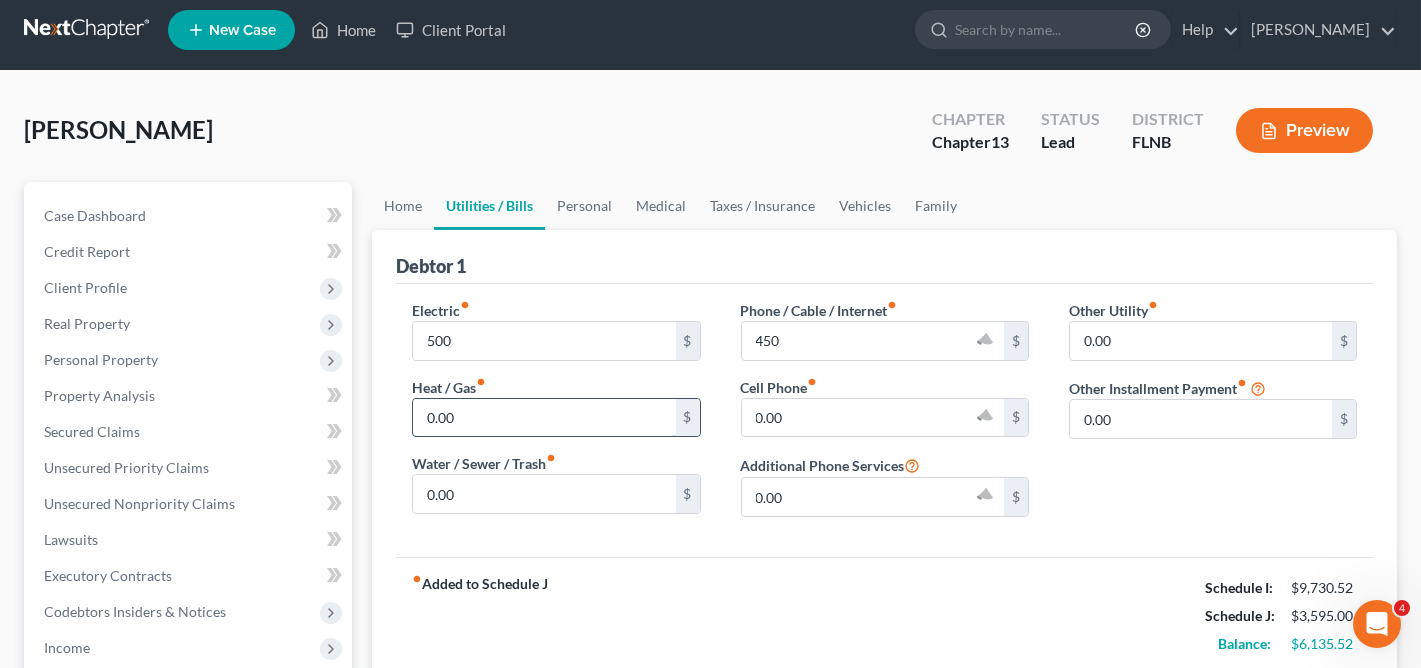 click on "0.00" at bounding box center [544, 418] 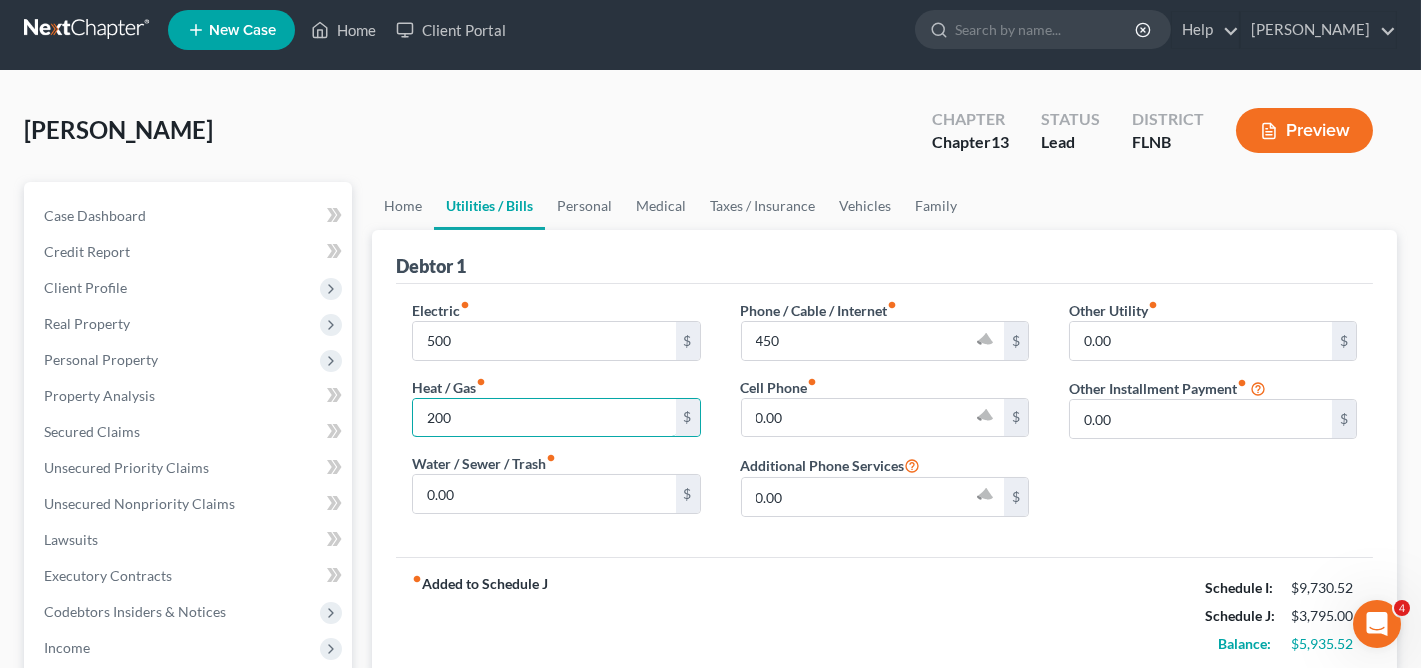 type on "200" 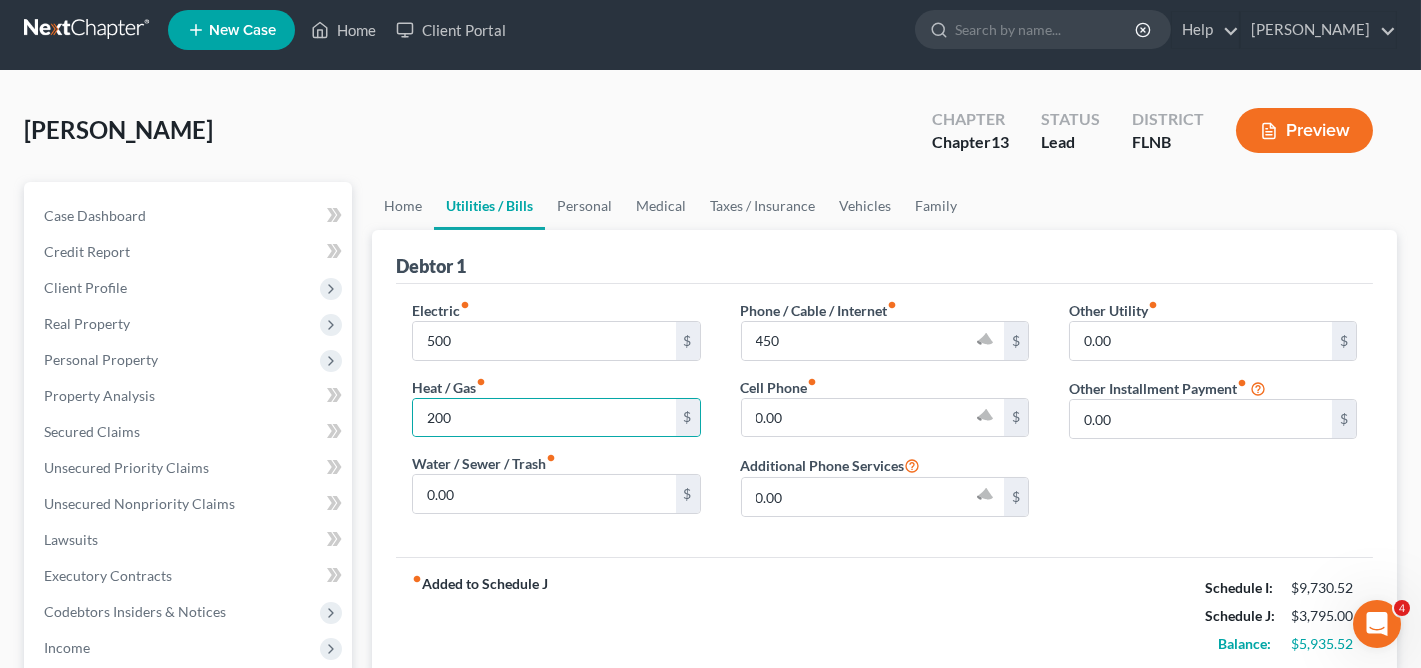 click on "Debtor 1 Electric  fiber_manual_record 500 $ Heat / Gas  fiber_manual_record 200 $  Water / Sewer / Trash  fiber_manual_record 0.00 $ Phone / Cable / Internet  fiber_manual_record 450 $ Cell Phone  fiber_manual_record 0.00 $ Additional Phone Services  0.00 $ Other Utility  fiber_manual_record 0.00 $ Other Installment Payment  fiber_manual_record   0.00 $ fiber_manual_record  Added to Schedule J Schedule I: $9,730.52 Schedule J: $3,795.00 Balance: $5,935.52" at bounding box center [884, 452] 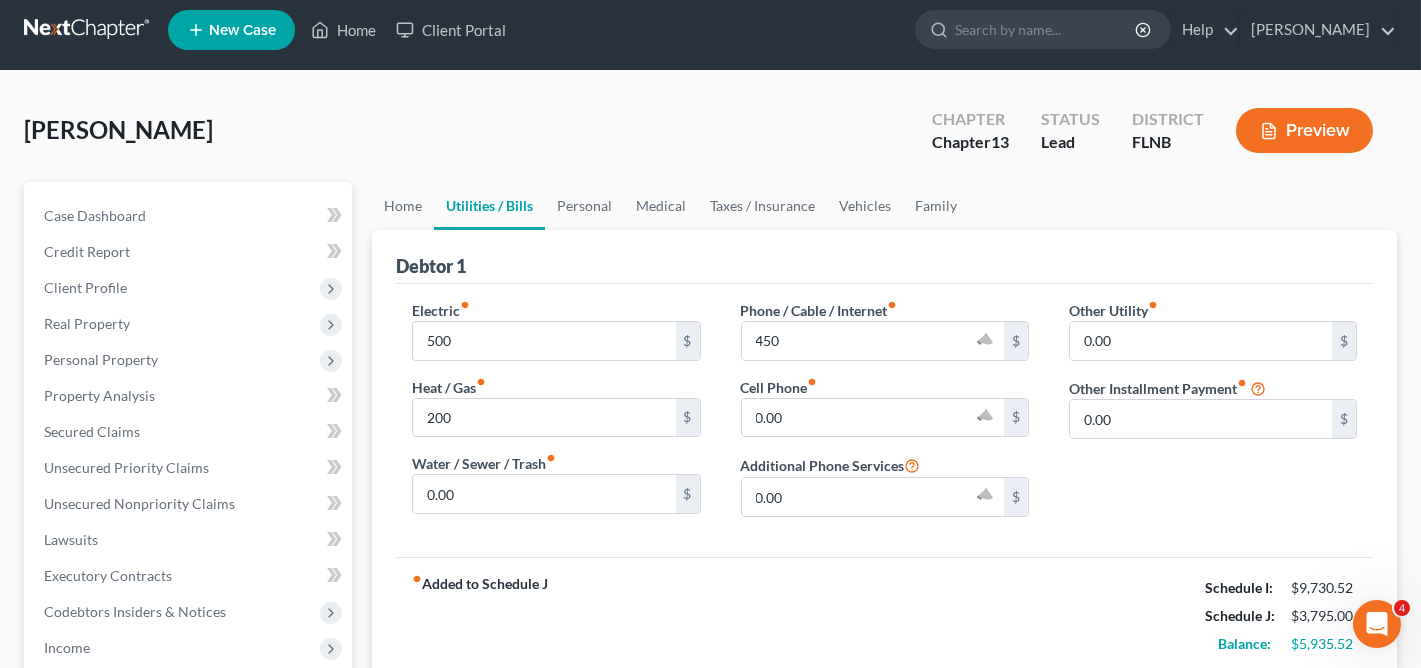 click on "Phone / Cable / Internet  fiber_manual_record 450 $ Cell Phone  fiber_manual_record 0.00 $ Additional Phone Services  0.00 $" at bounding box center (885, 416) 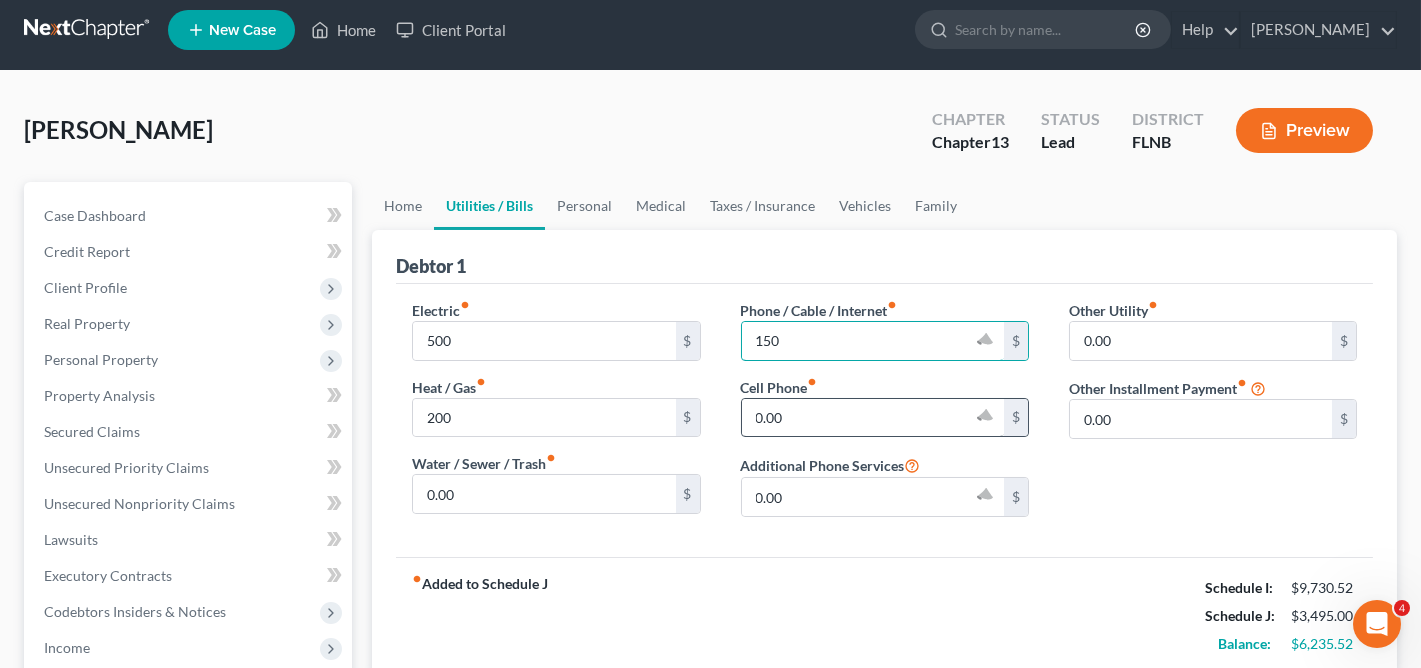 type on "150" 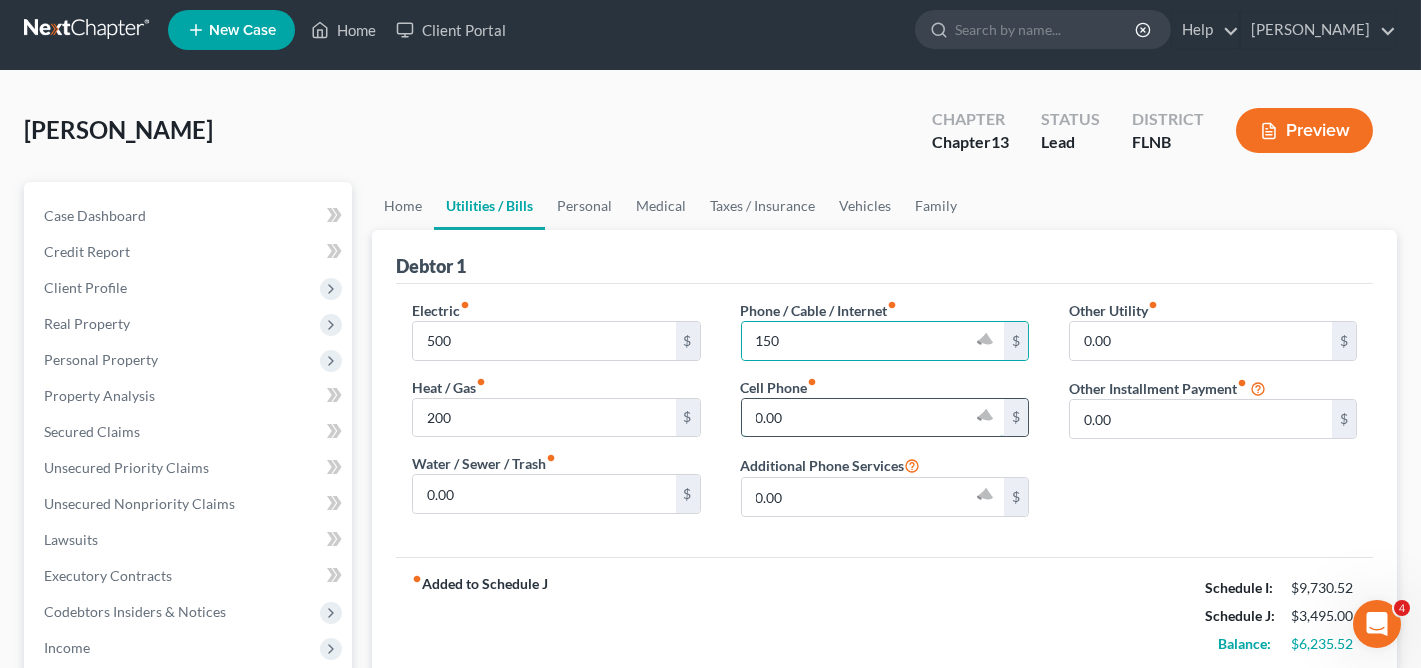 click on "0.00" at bounding box center [873, 418] 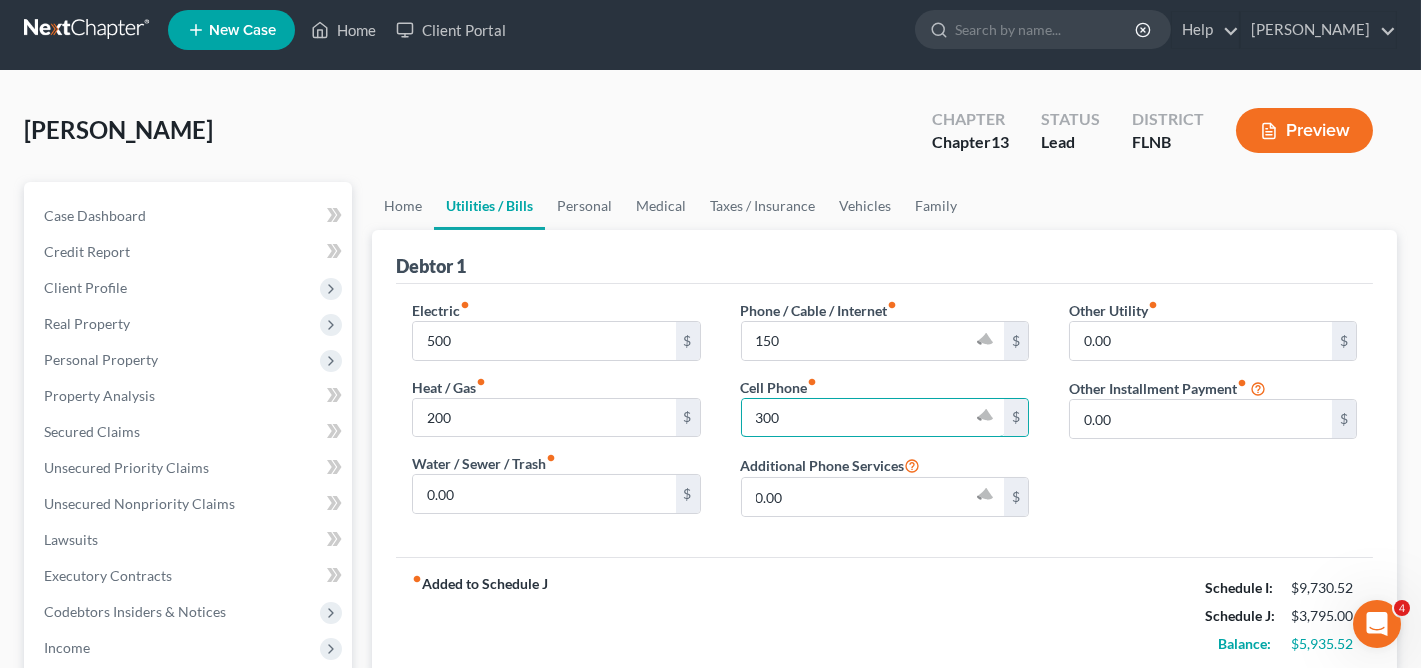 type on "300" 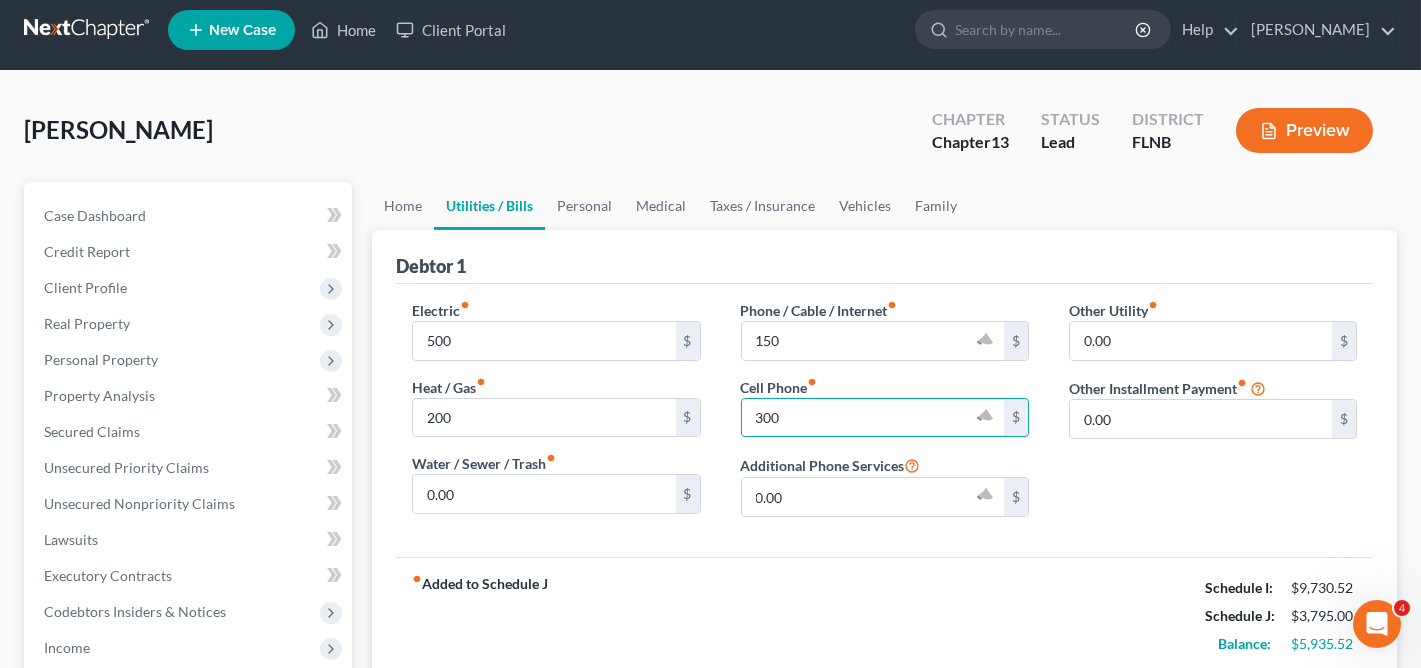 click on "Other Utility  fiber_manual_record 0.00 $ Other Installment Payment  fiber_manual_record   0.00 $" at bounding box center [1213, 416] 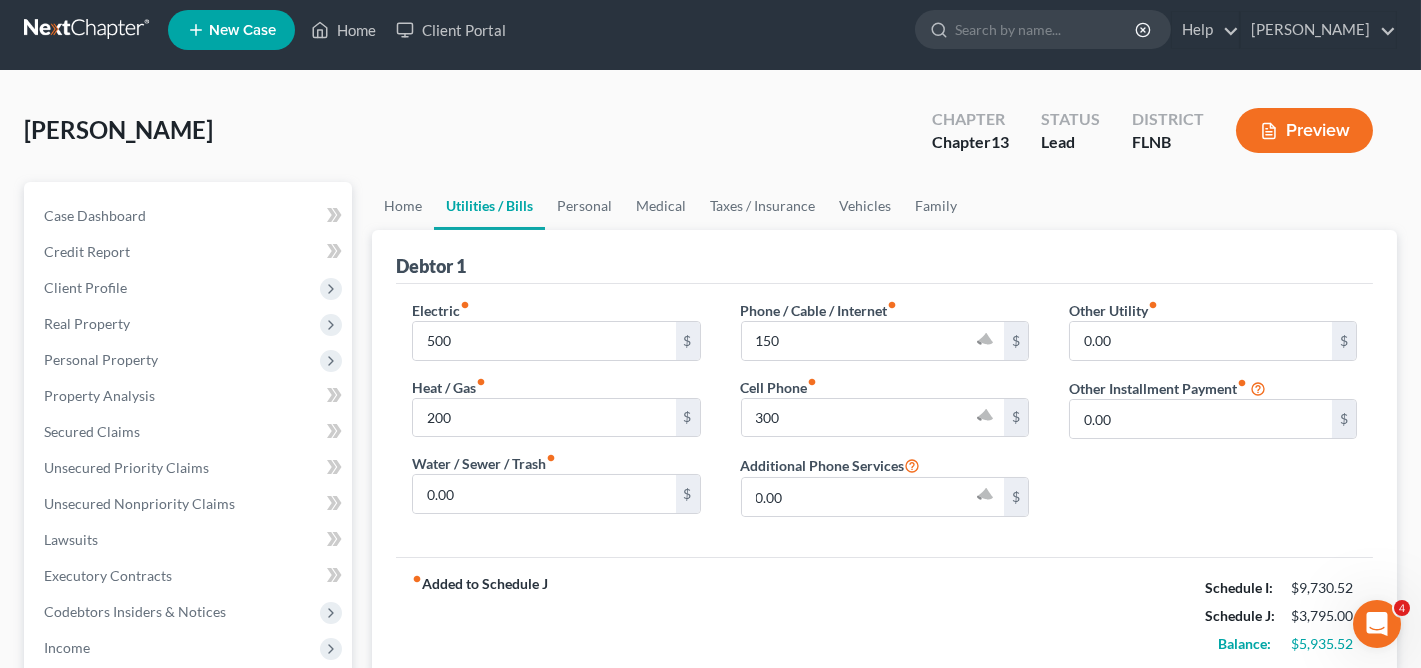 click on "Phone / Cable / Internet  fiber_manual_record 150 $ Cell Phone  fiber_manual_record 300 $ Additional Phone Services  0.00 $" at bounding box center [885, 416] 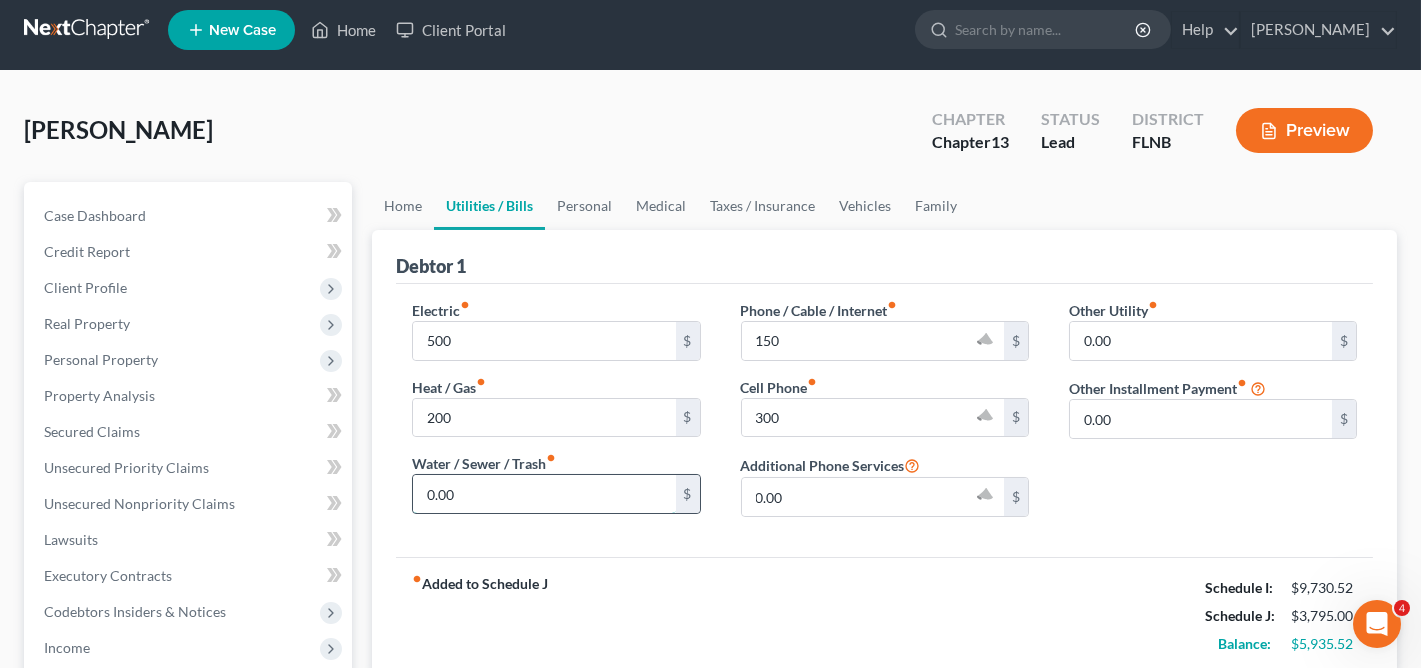 click on "0.00" at bounding box center [544, 494] 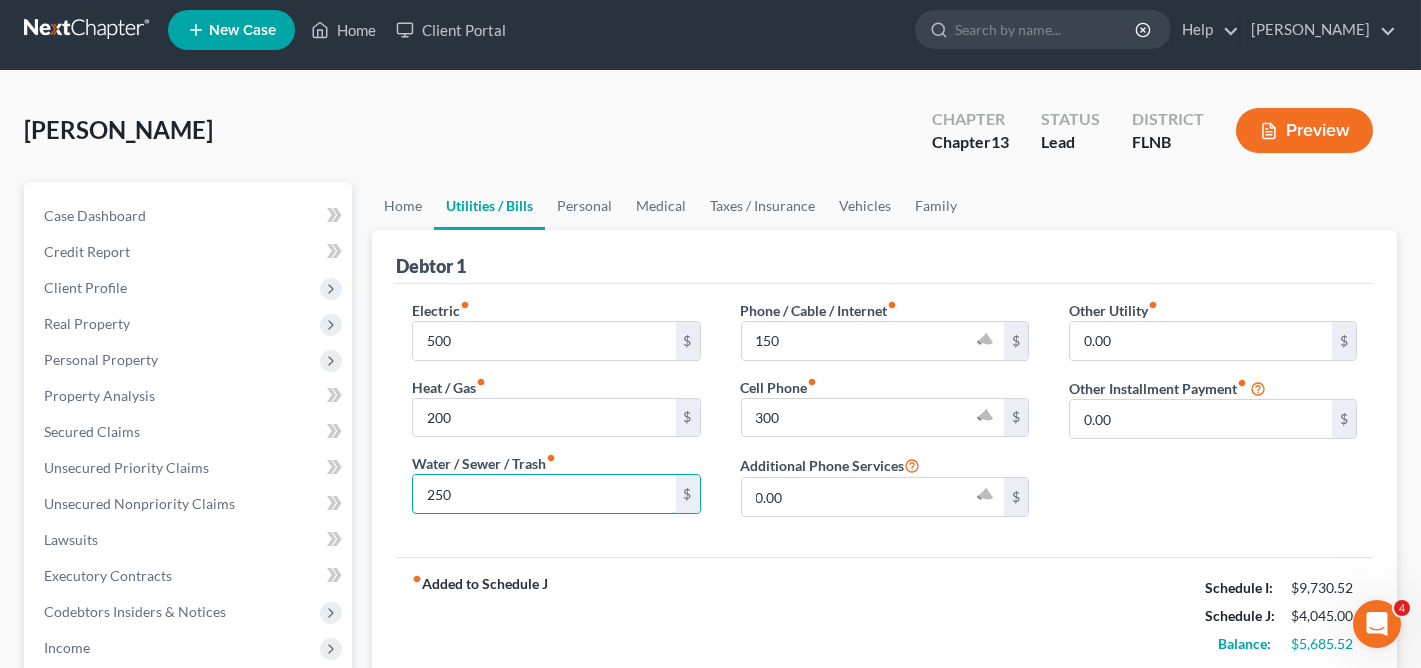 type on "250" 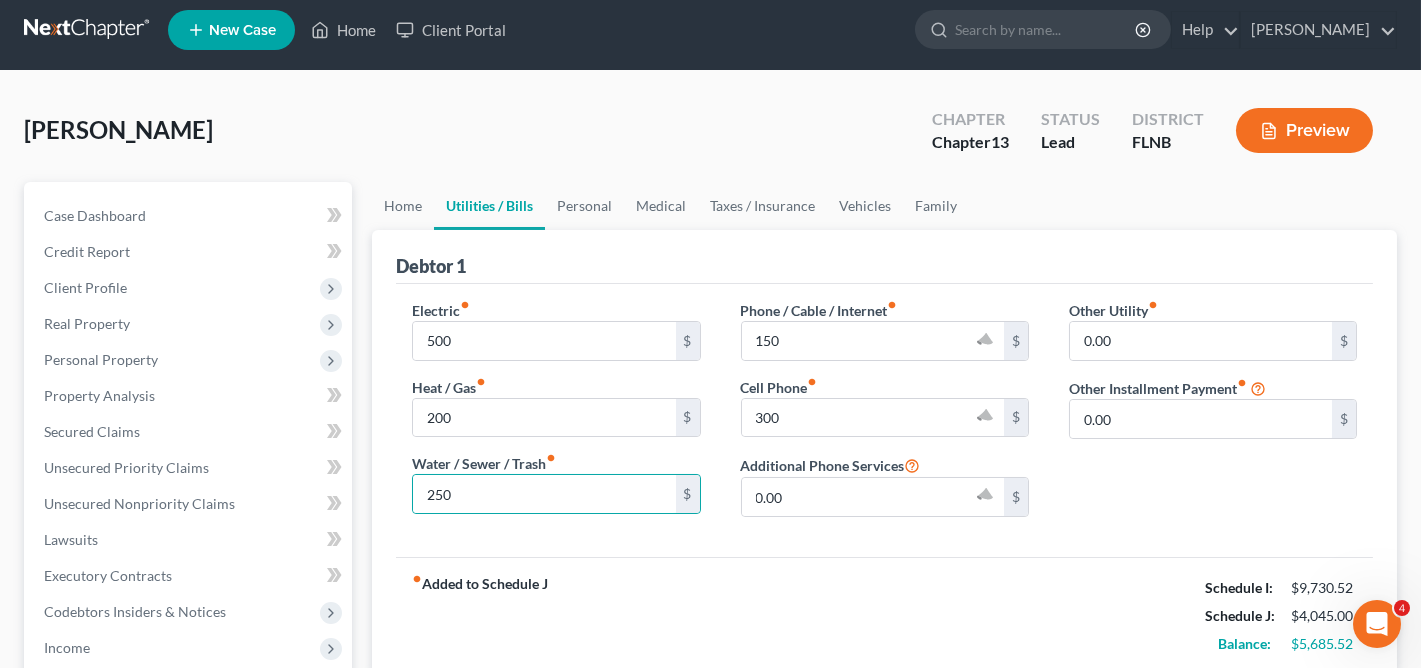 click on "Other Utility  fiber_manual_record 0.00 $ Other Installment Payment  fiber_manual_record   0.00 $" at bounding box center (1213, 416) 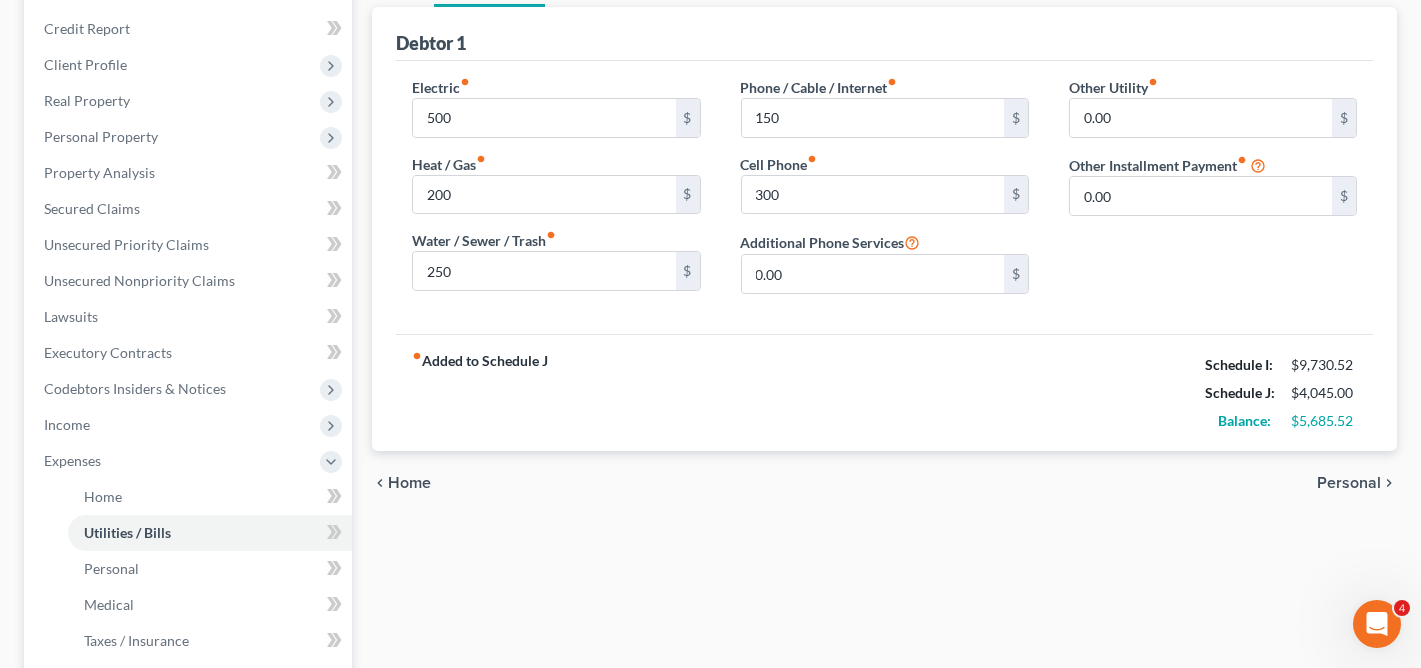 scroll, scrollTop: 42, scrollLeft: 0, axis: vertical 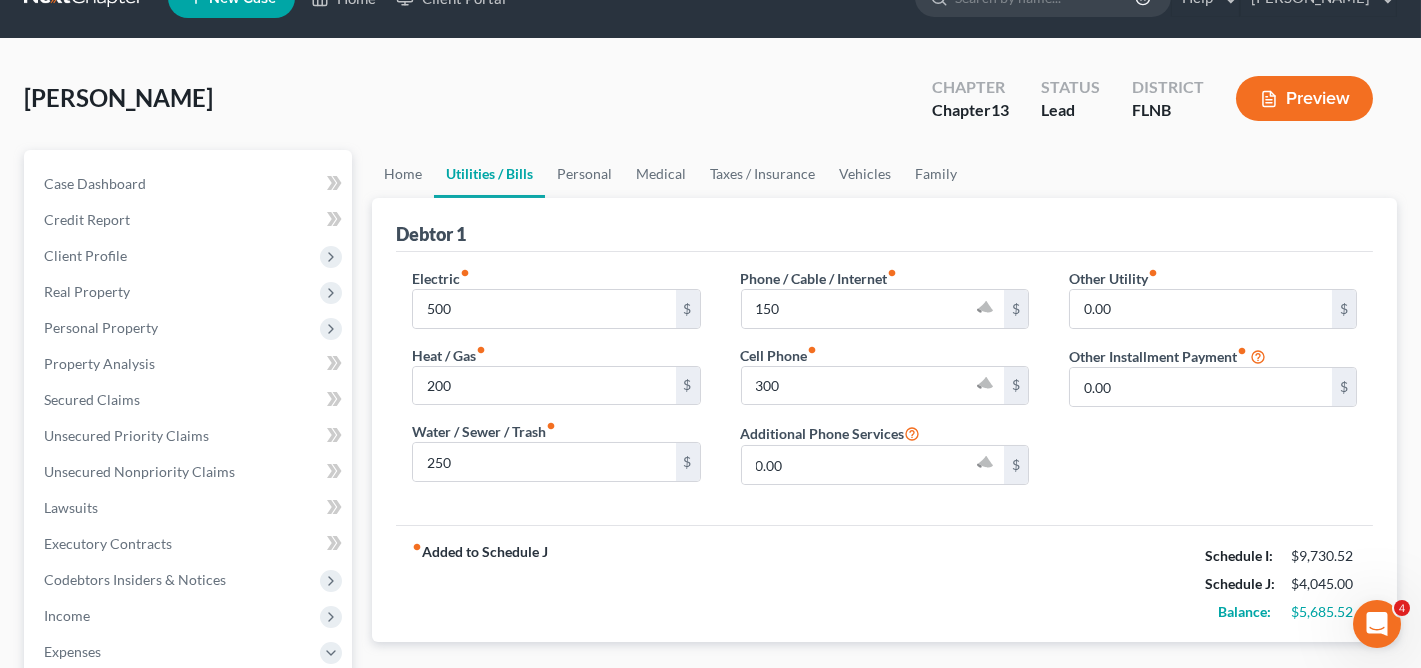 drag, startPoint x: 723, startPoint y: 497, endPoint x: 707, endPoint y: 486, distance: 19.416489 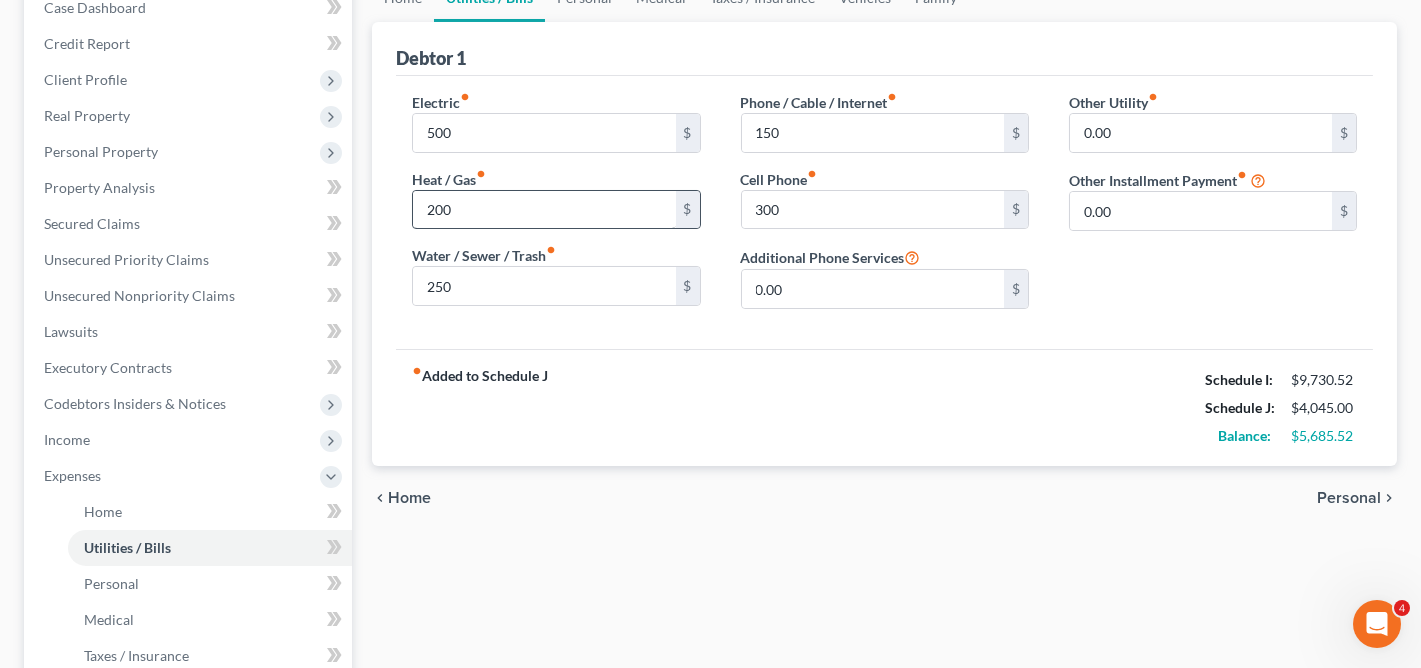 scroll, scrollTop: 9, scrollLeft: 0, axis: vertical 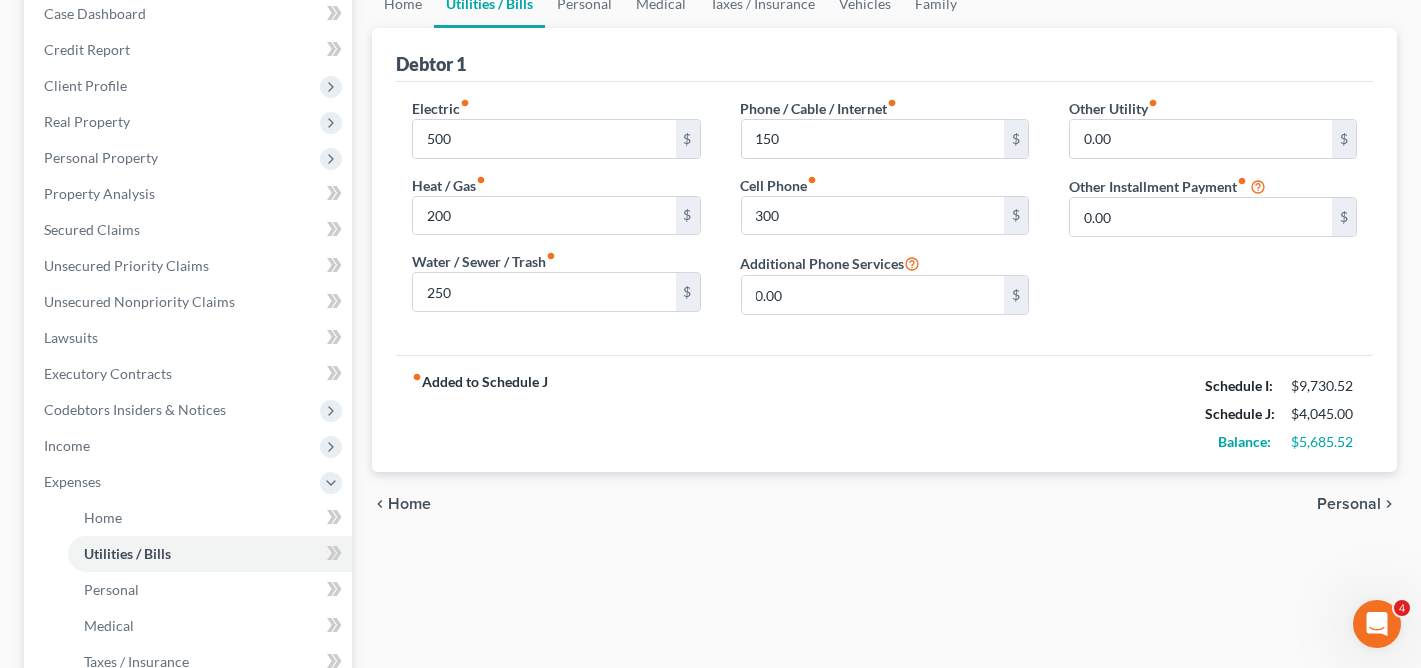 click on "Personal" at bounding box center [1349, 504] 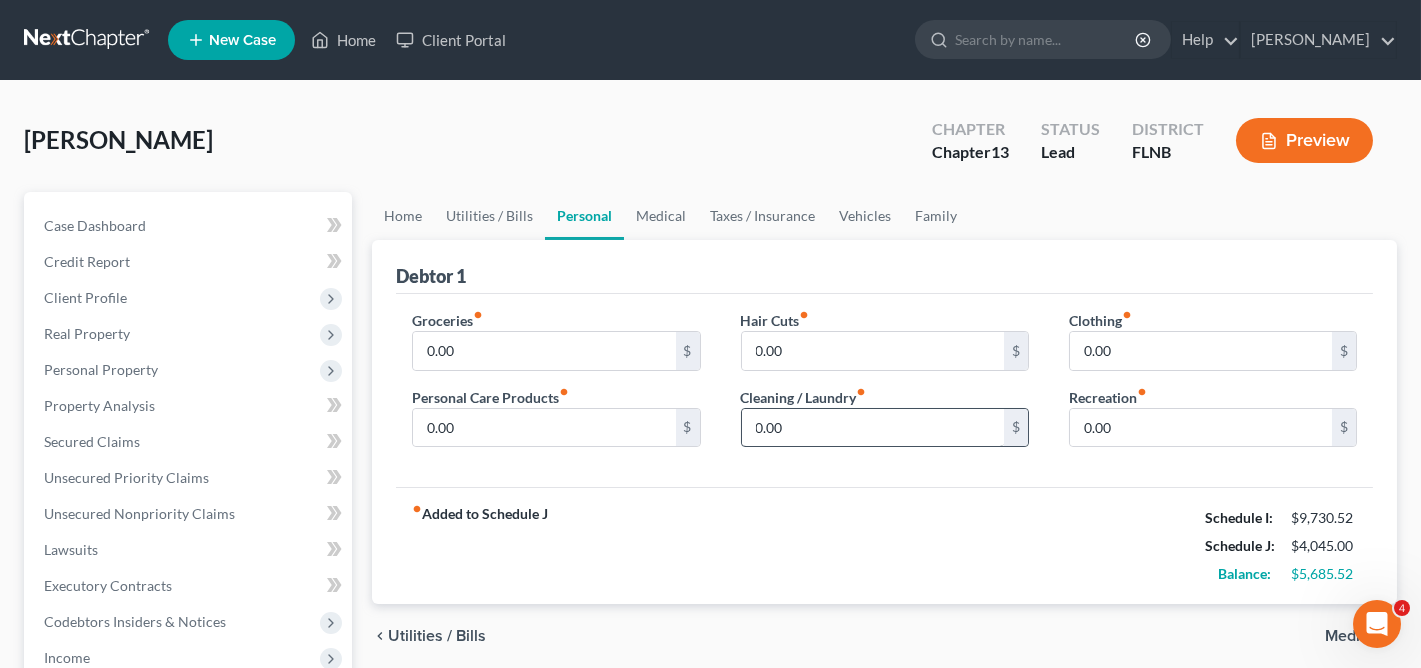 scroll, scrollTop: 0, scrollLeft: 0, axis: both 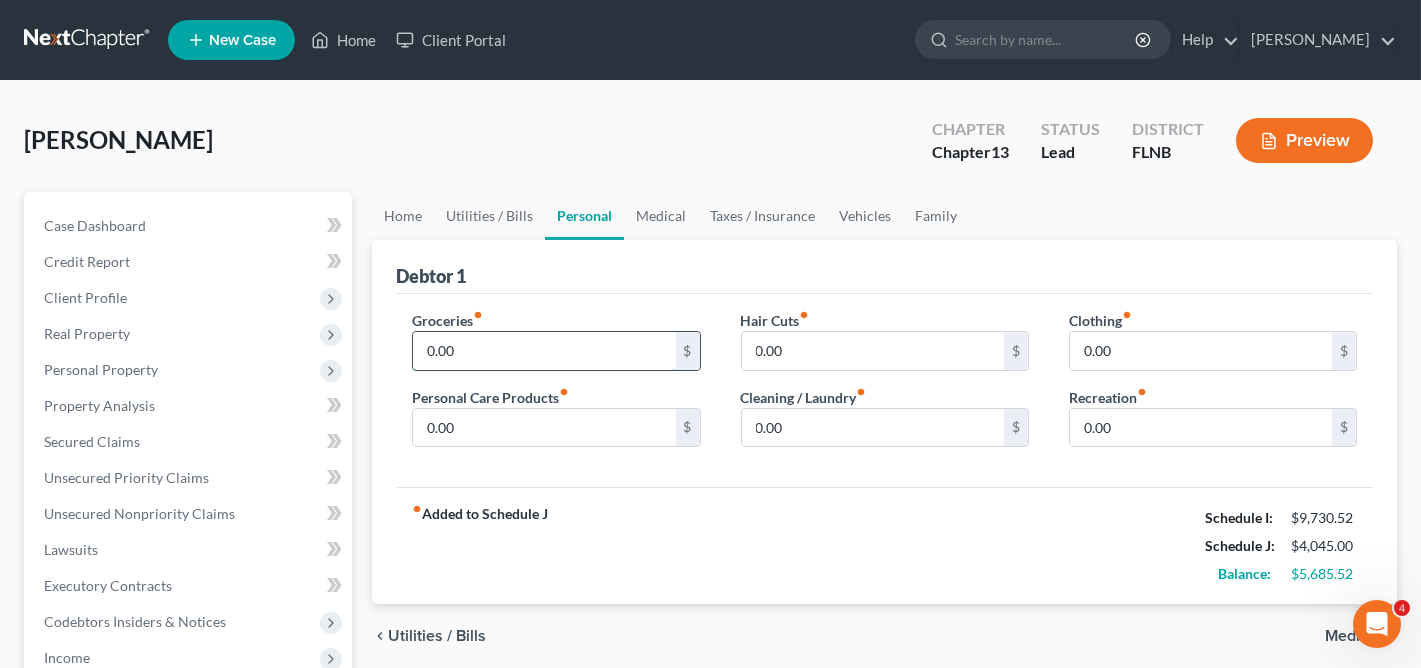 click on "0.00" at bounding box center [544, 351] 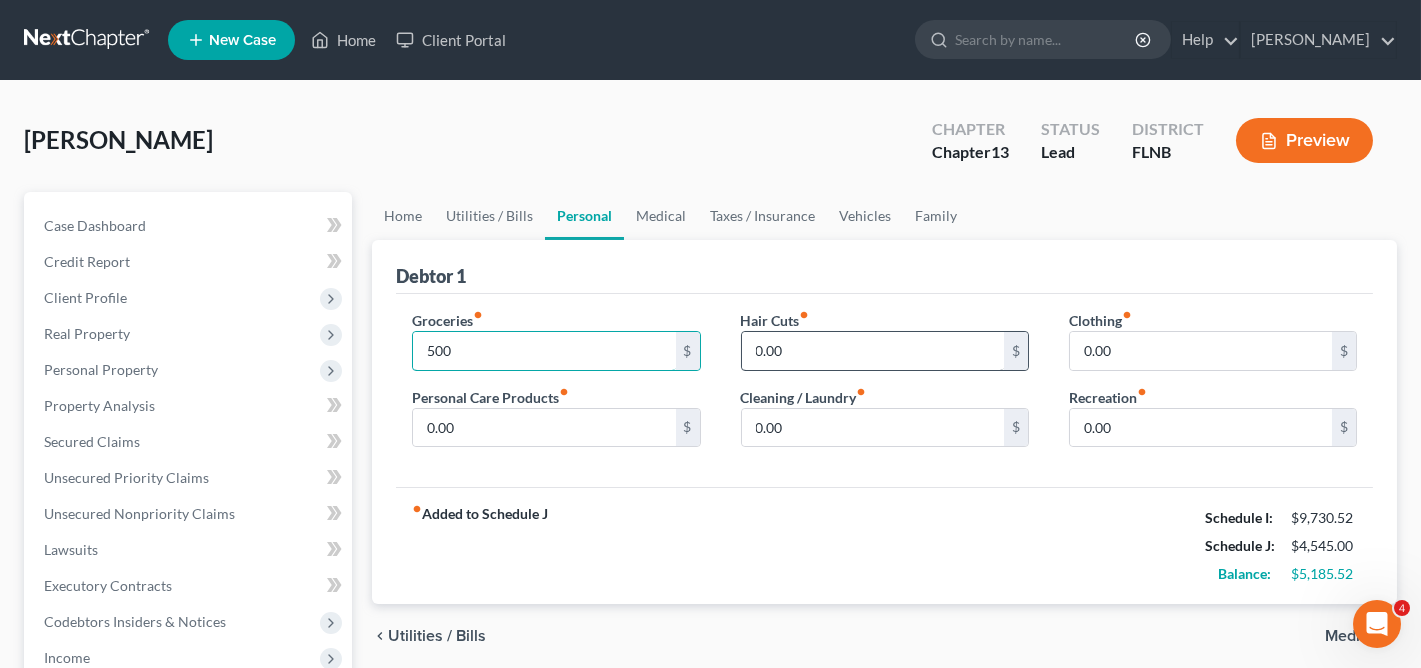 type on "500" 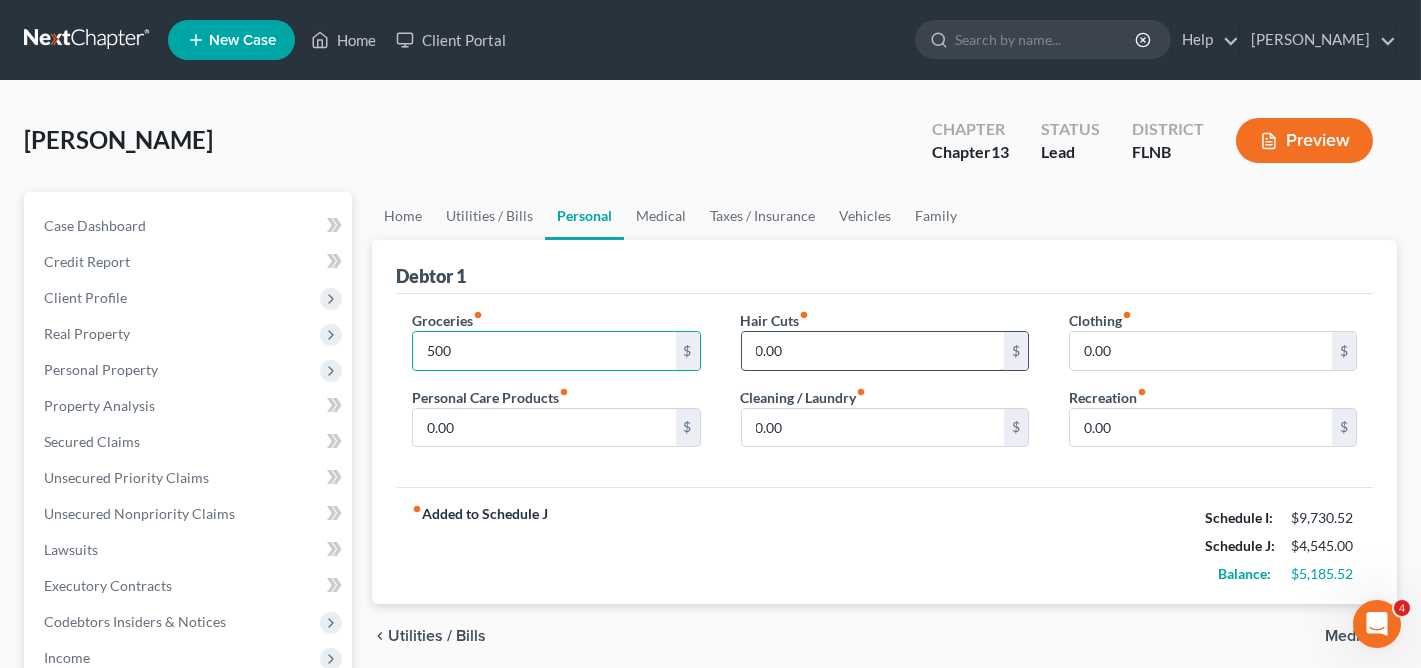 click on "0.00" at bounding box center (873, 351) 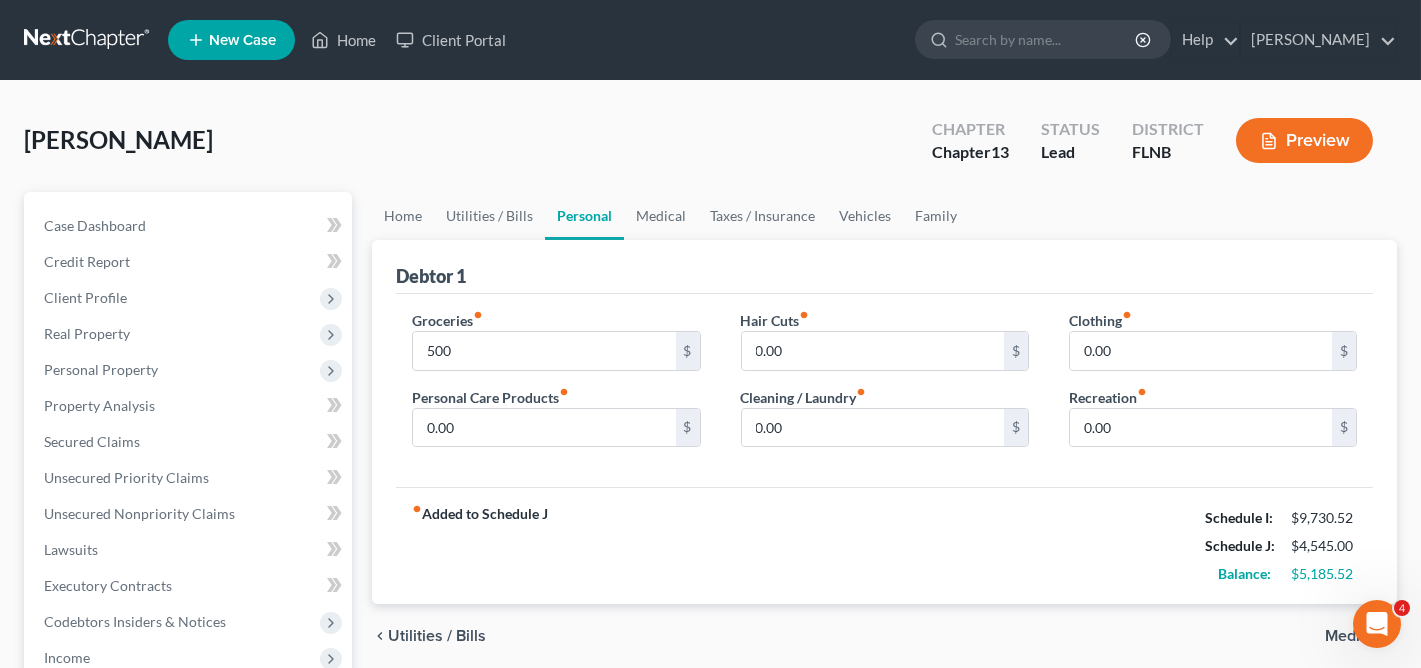 click on "Hair Cuts  fiber_manual_record 0.00 $ Cleaning / Laundry  fiber_manual_record 0.00 $" at bounding box center (885, 387) 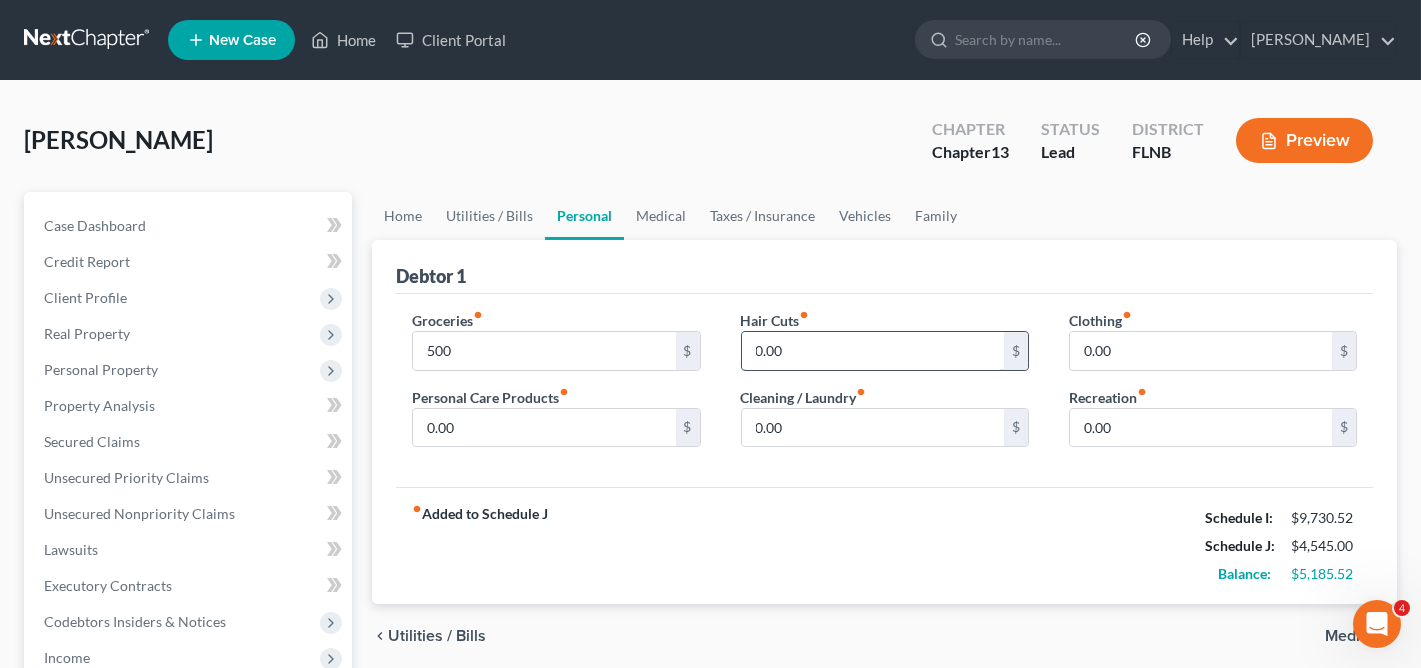 click on "0.00" at bounding box center [873, 351] 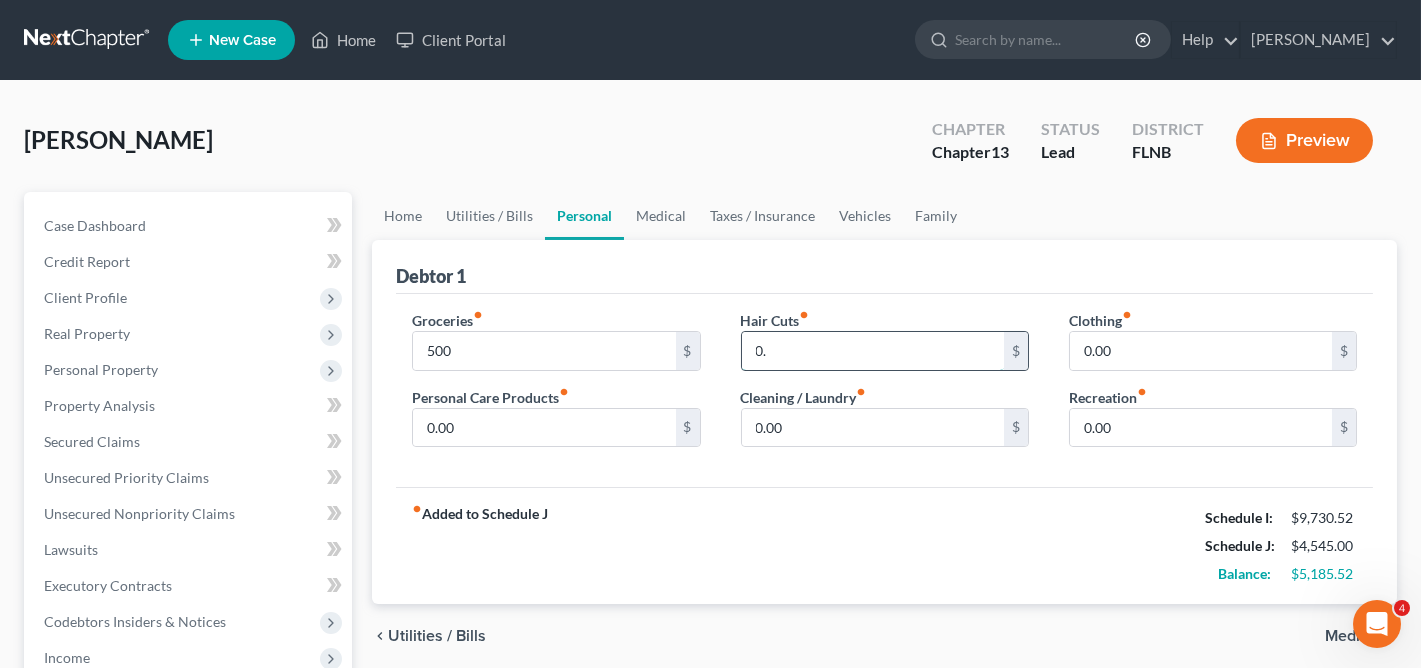 type on "0" 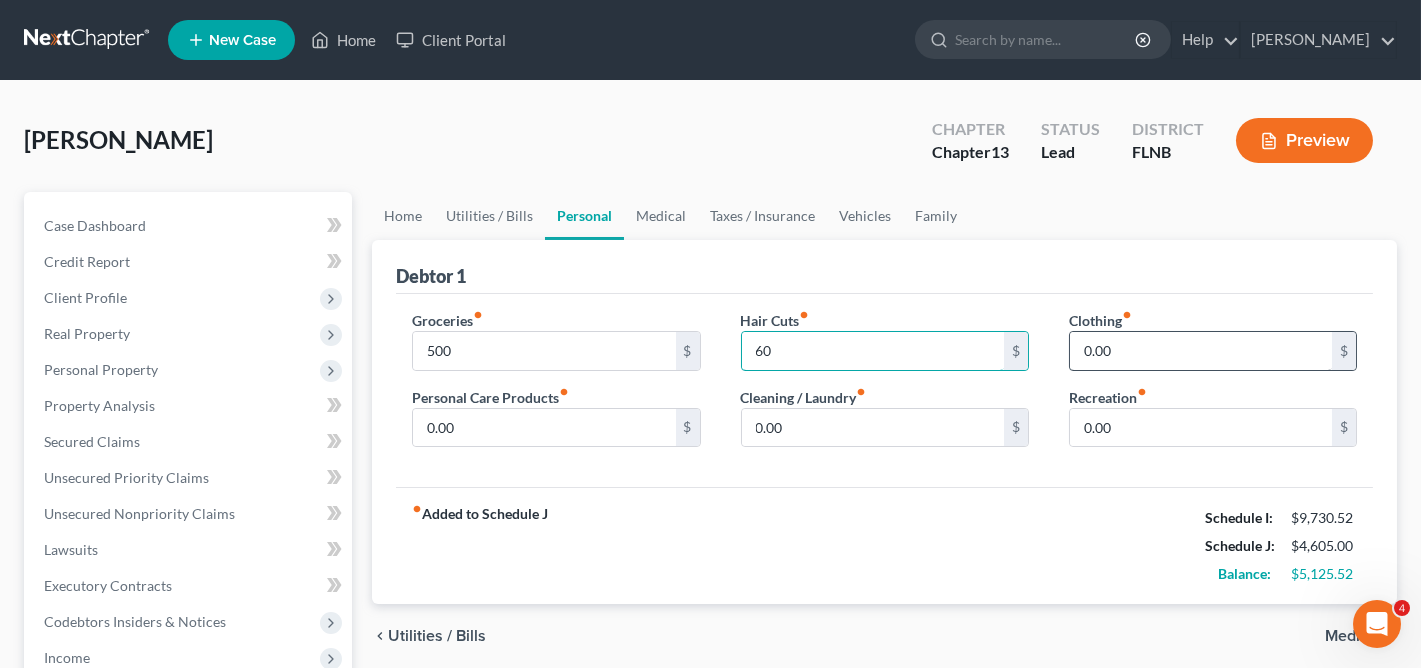 type on "60" 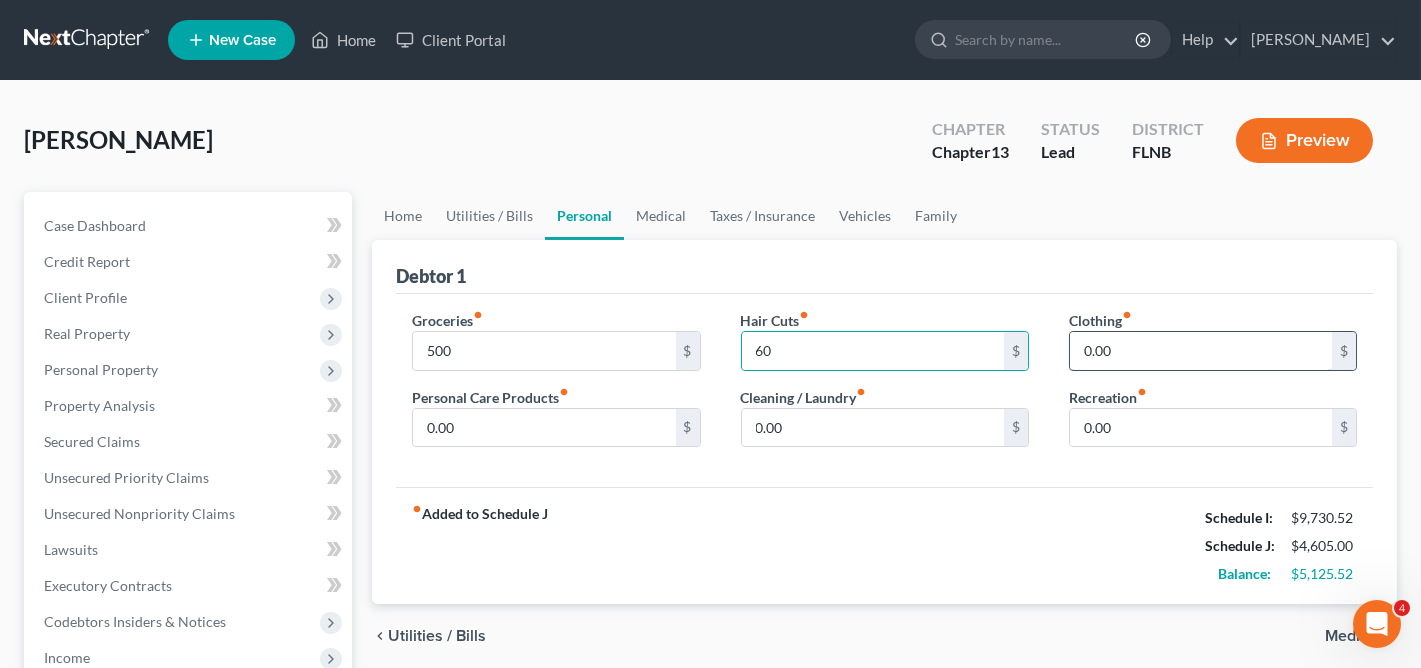 click on "0.00" at bounding box center [1201, 351] 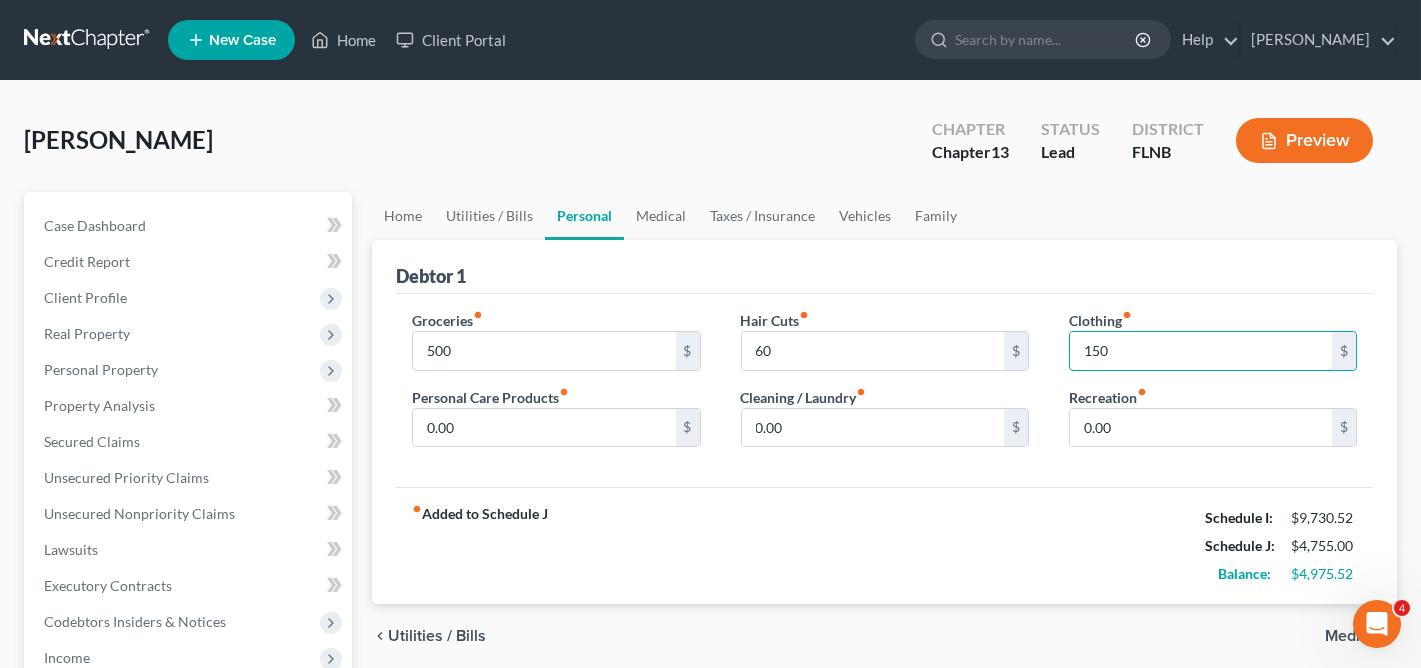 type on "150" 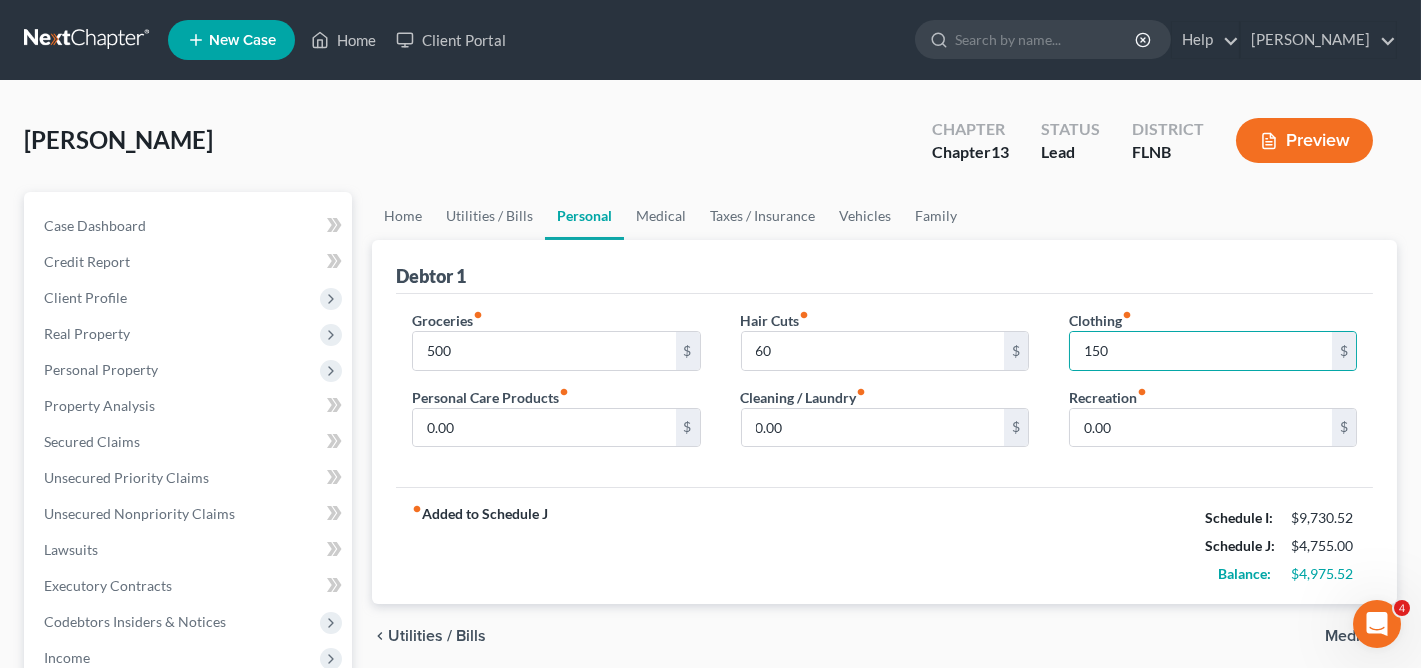 click on "Groceries  fiber_manual_record 500 $ Personal Care Products  fiber_manual_record 0.00 $ Hair Cuts  fiber_manual_record 60 $ Cleaning / Laundry  fiber_manual_record 0.00 $ Clothing  fiber_manual_record 150 $ Recreation  fiber_manual_record 0.00 $" at bounding box center [884, 391] 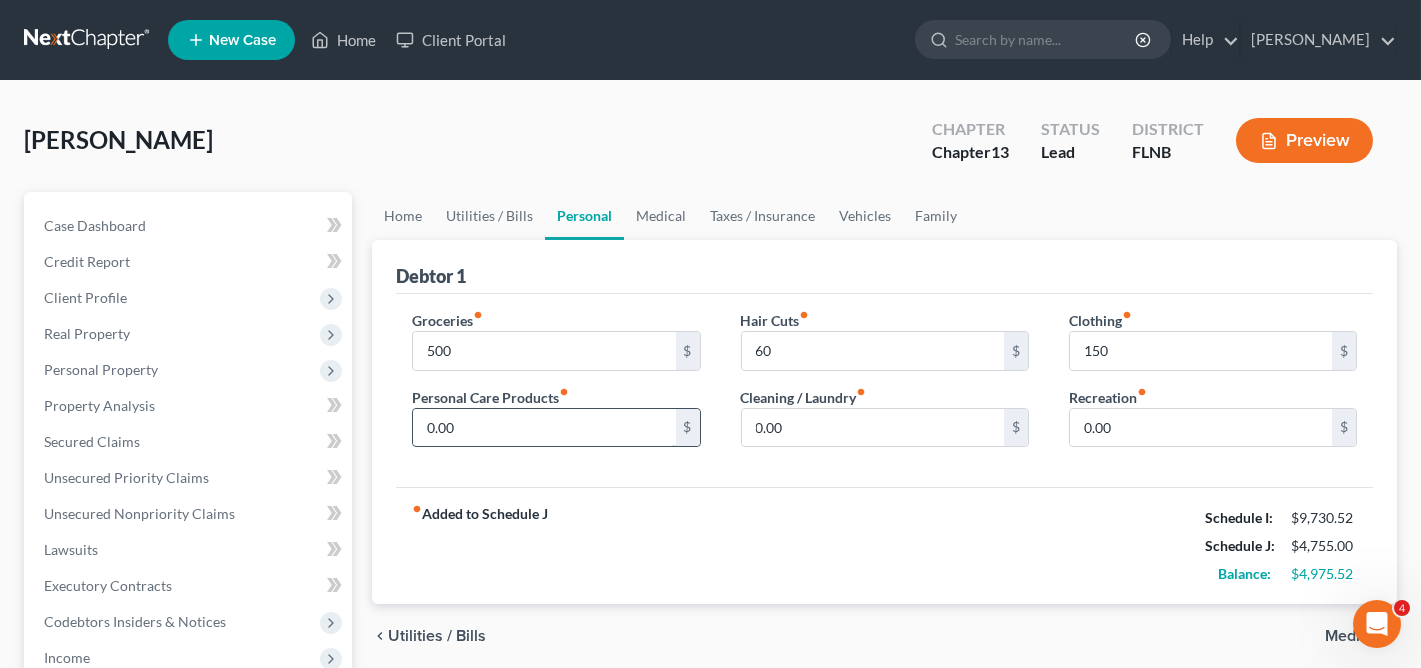 click on "0.00" at bounding box center [544, 428] 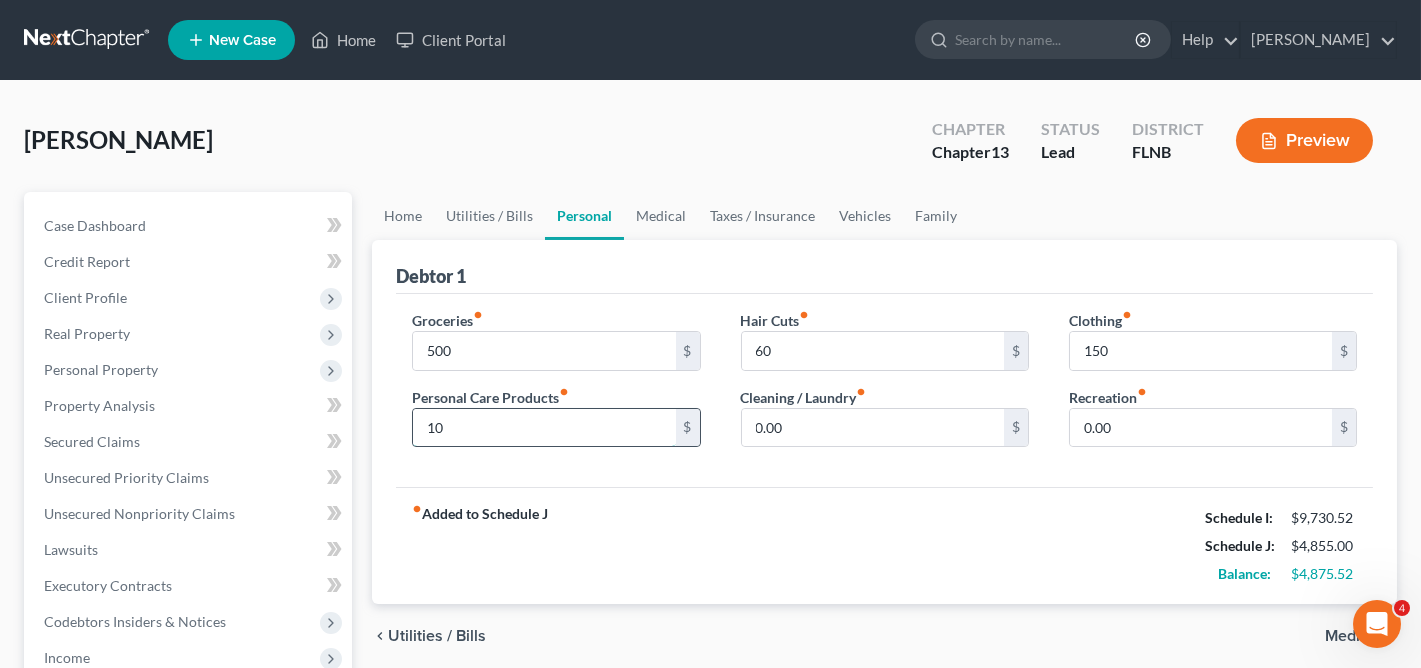 type on "1" 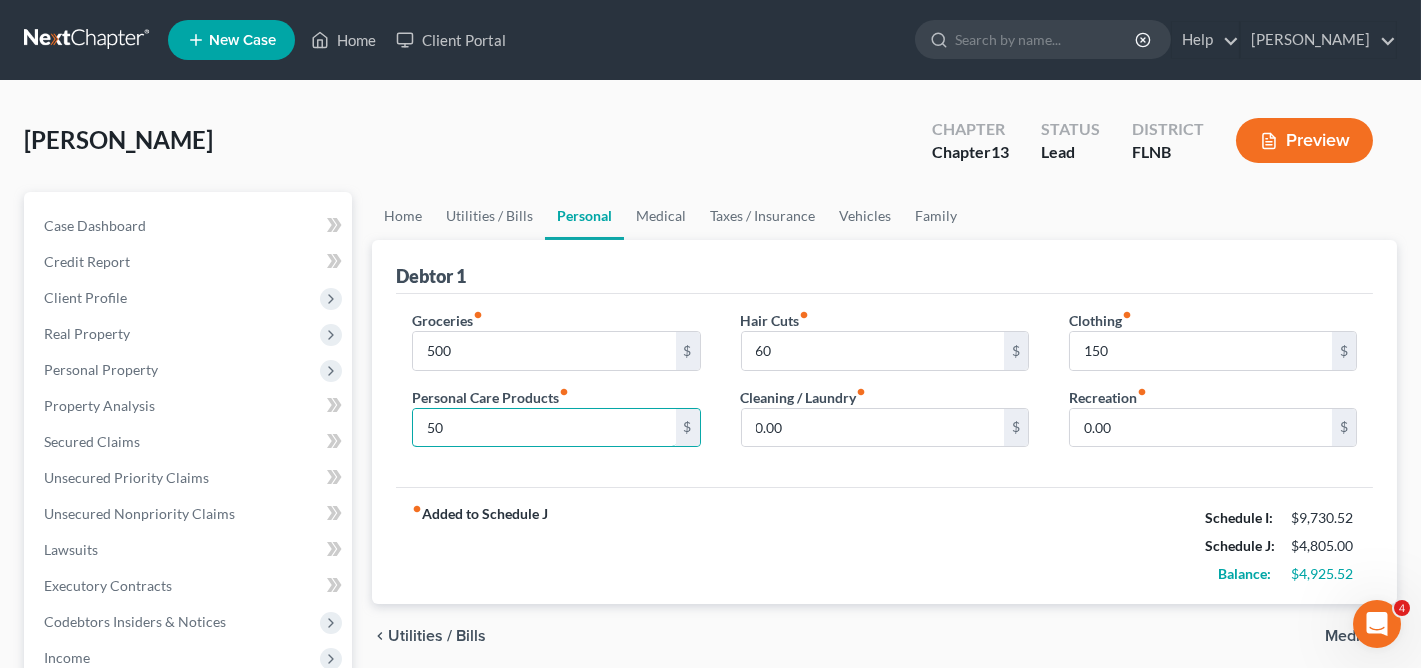 type on "50" 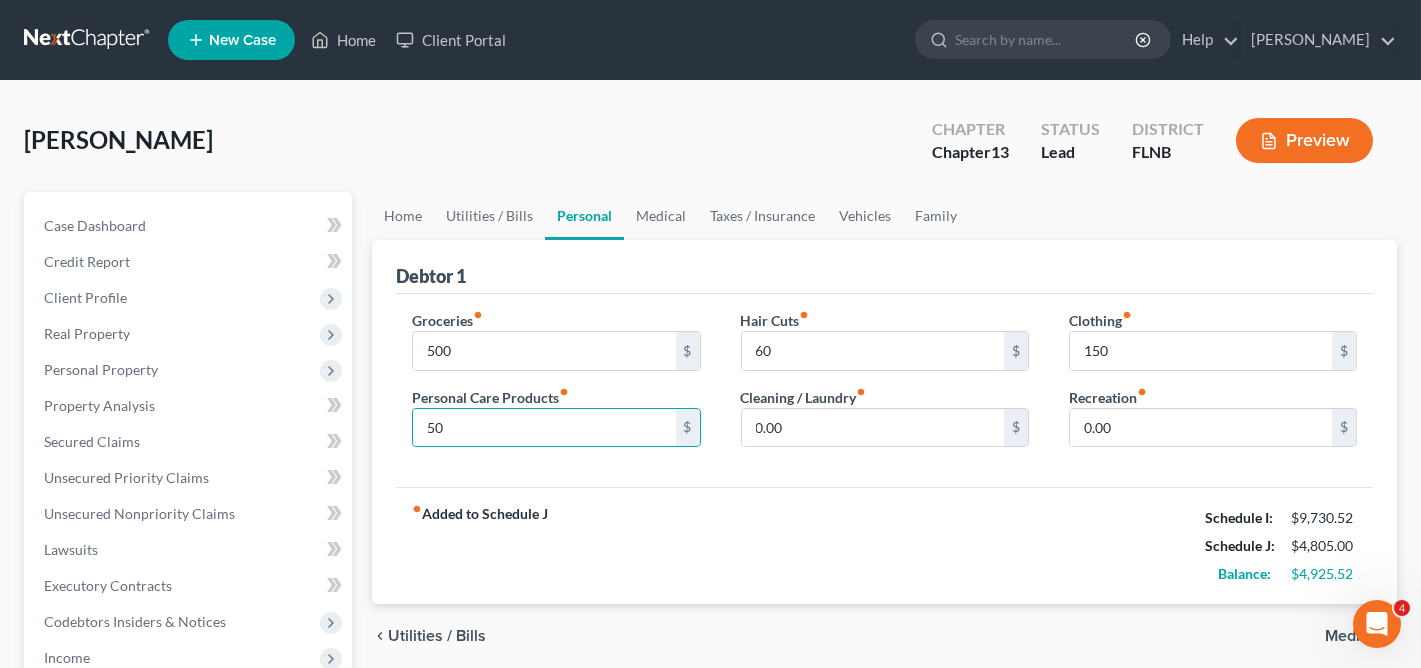 click on "Hair Cuts  fiber_manual_record 60 $ Cleaning / Laundry  fiber_manual_record 0.00 $" at bounding box center (885, 387) 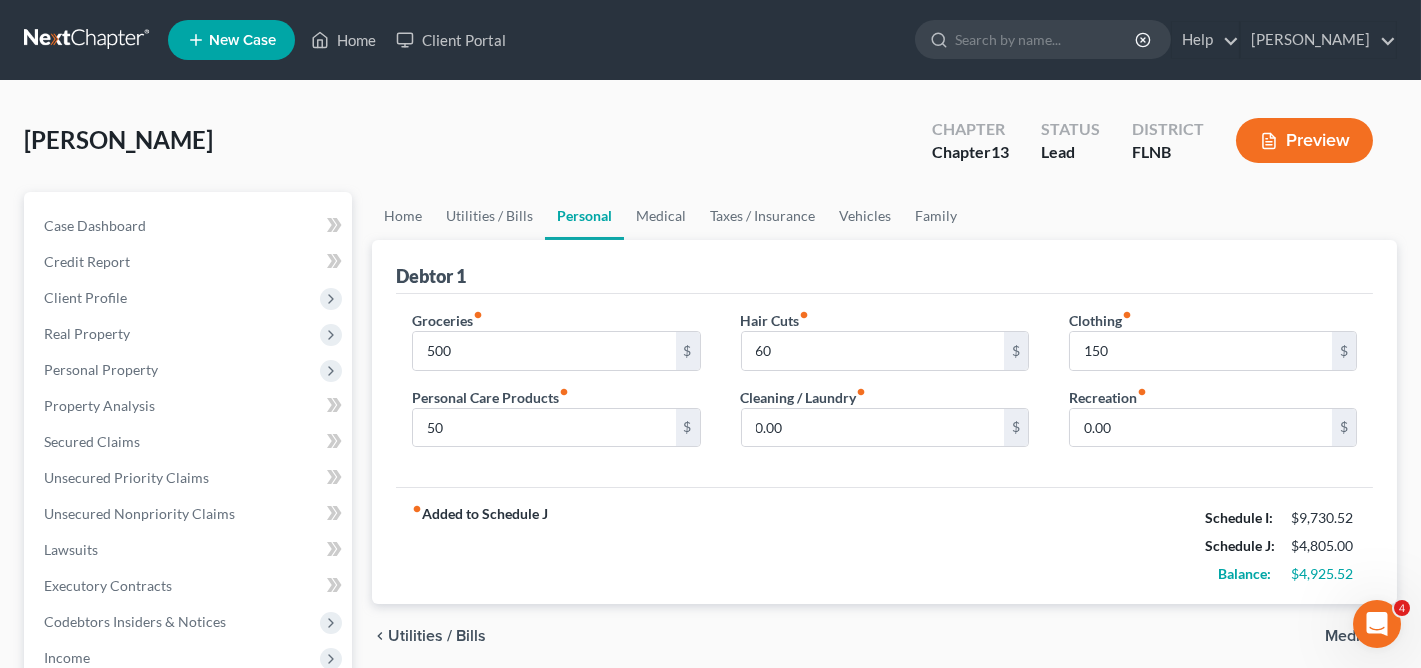 click on "Clothing  fiber_manual_record 150 $ Recreation  fiber_manual_record 0.00 $" at bounding box center (1213, 387) 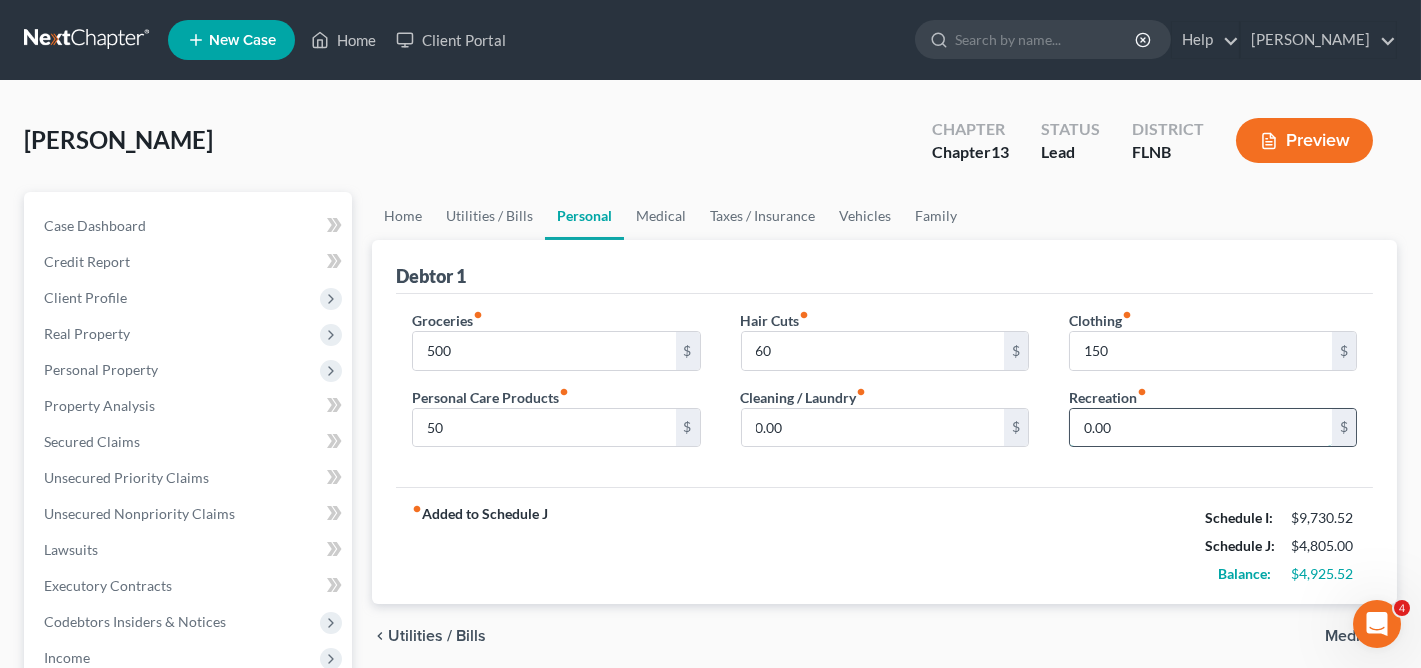 click on "0.00" at bounding box center (1201, 428) 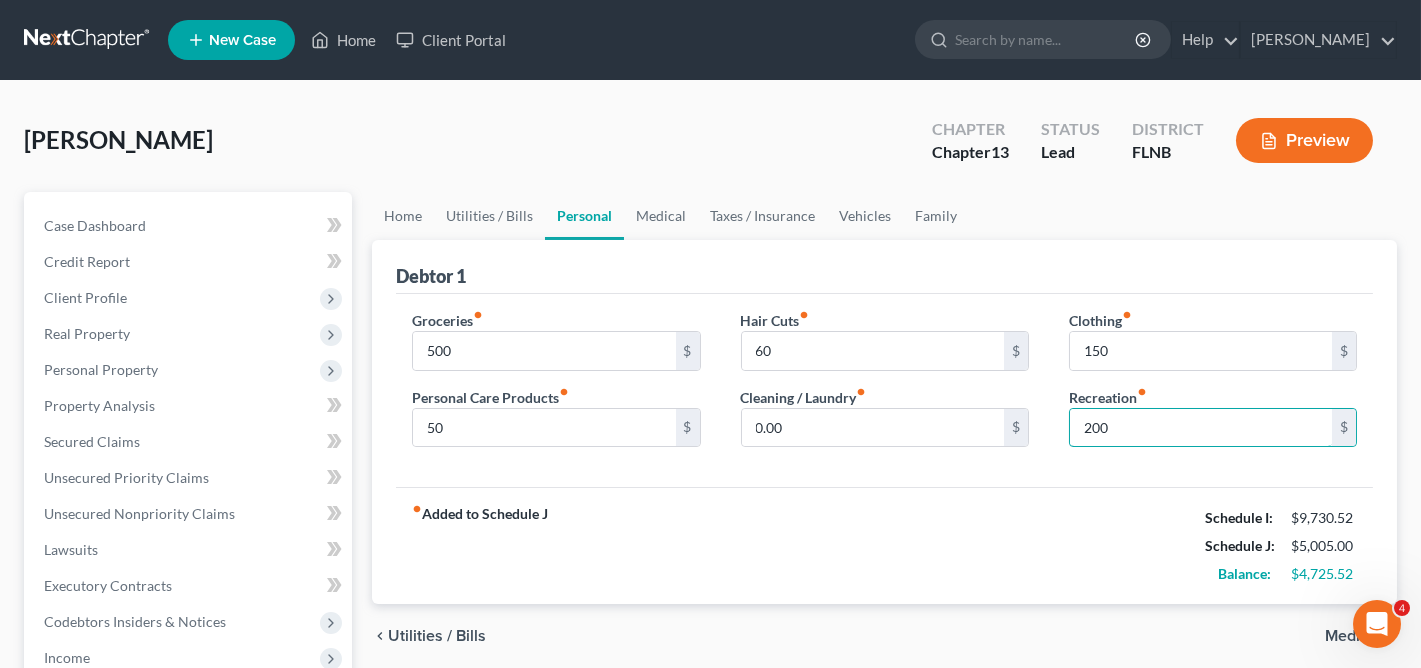 type on "200" 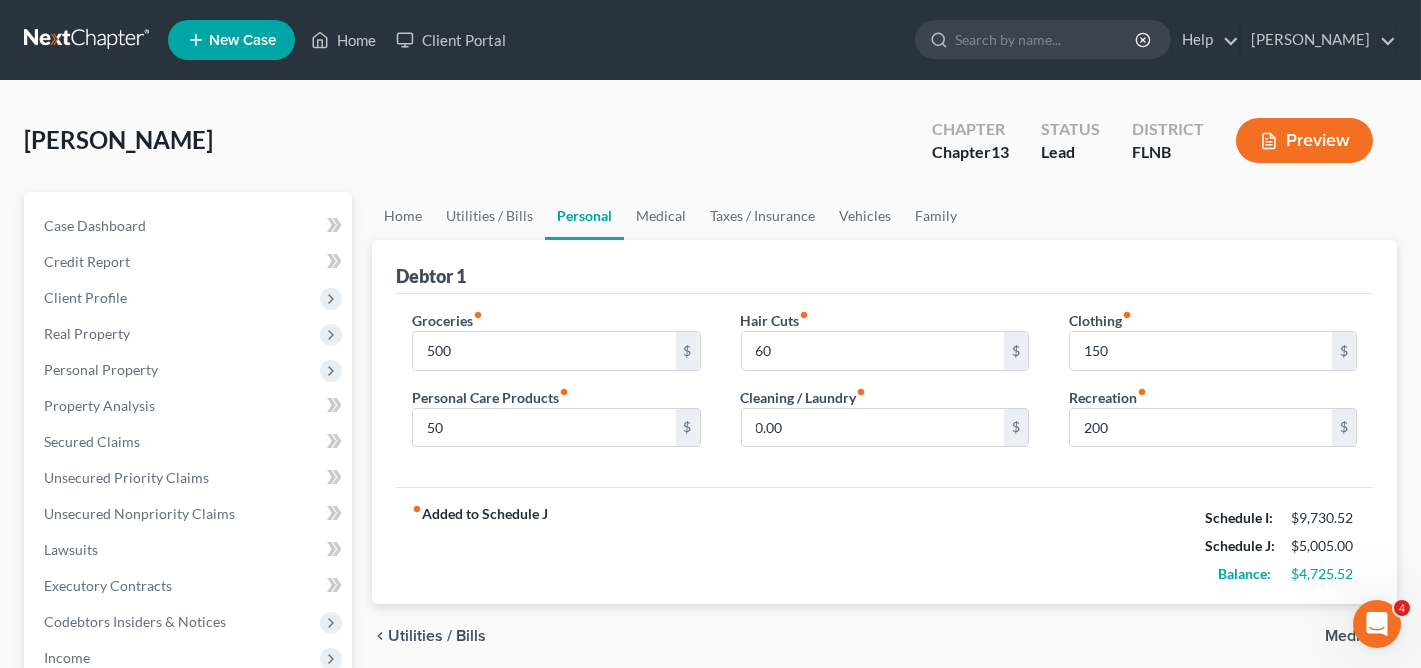 click on "Groceries  fiber_manual_record 500 $ Personal Care Products  fiber_manual_record 50 $ Hair Cuts  fiber_manual_record 60 $ Cleaning / Laundry  fiber_manual_record 0.00 $ Clothing  fiber_manual_record 150 $ Recreation  fiber_manual_record 200 $" at bounding box center (884, 391) 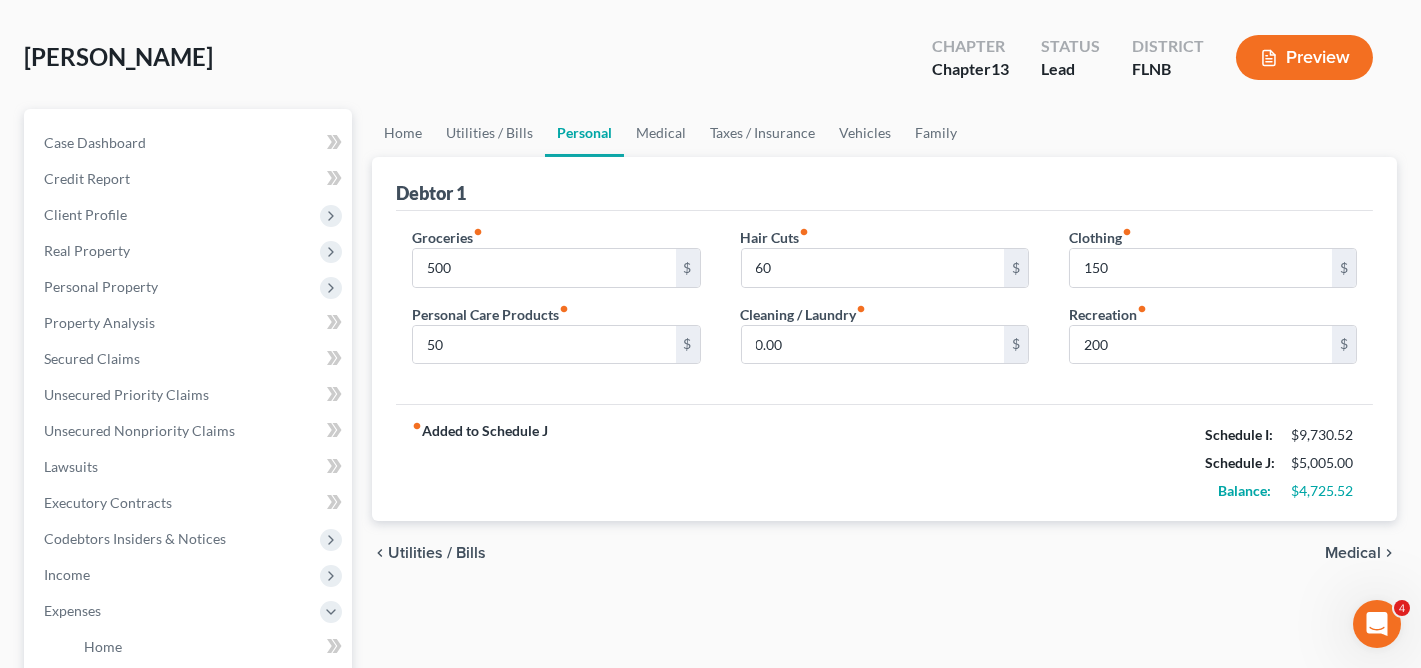 scroll, scrollTop: 86, scrollLeft: 0, axis: vertical 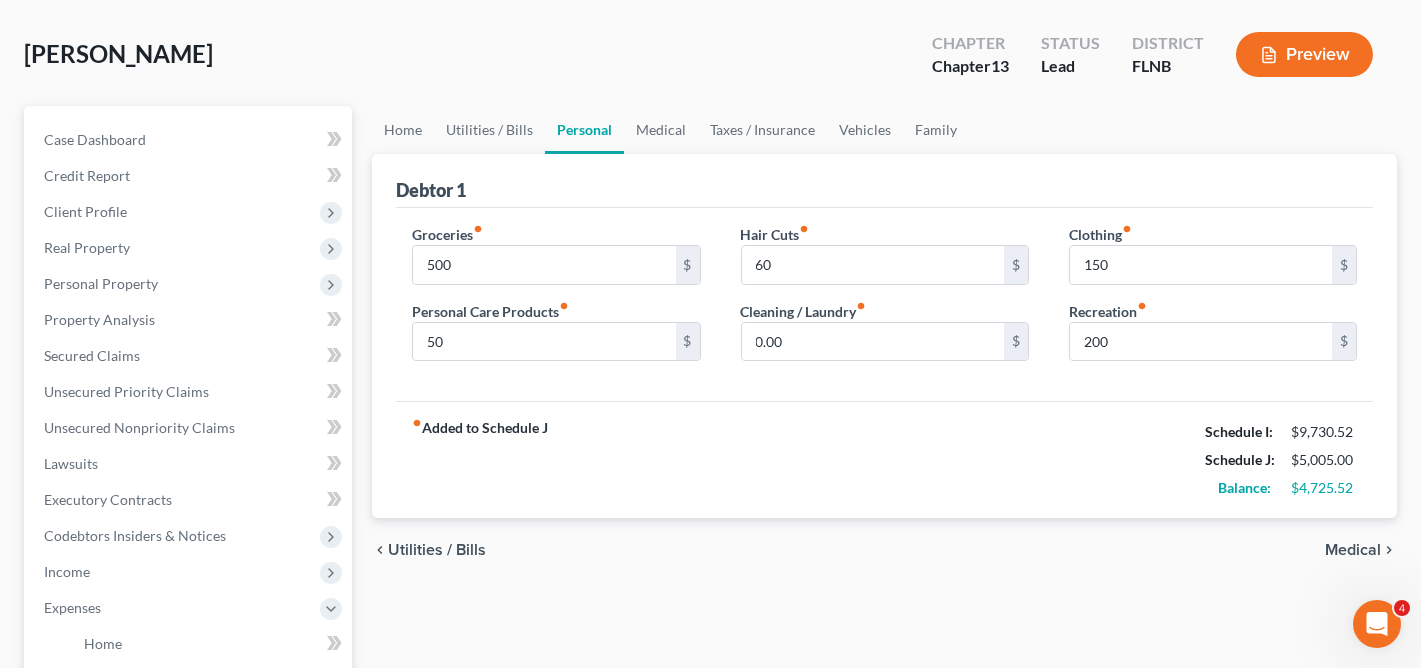 click on "Medical" at bounding box center (1353, 550) 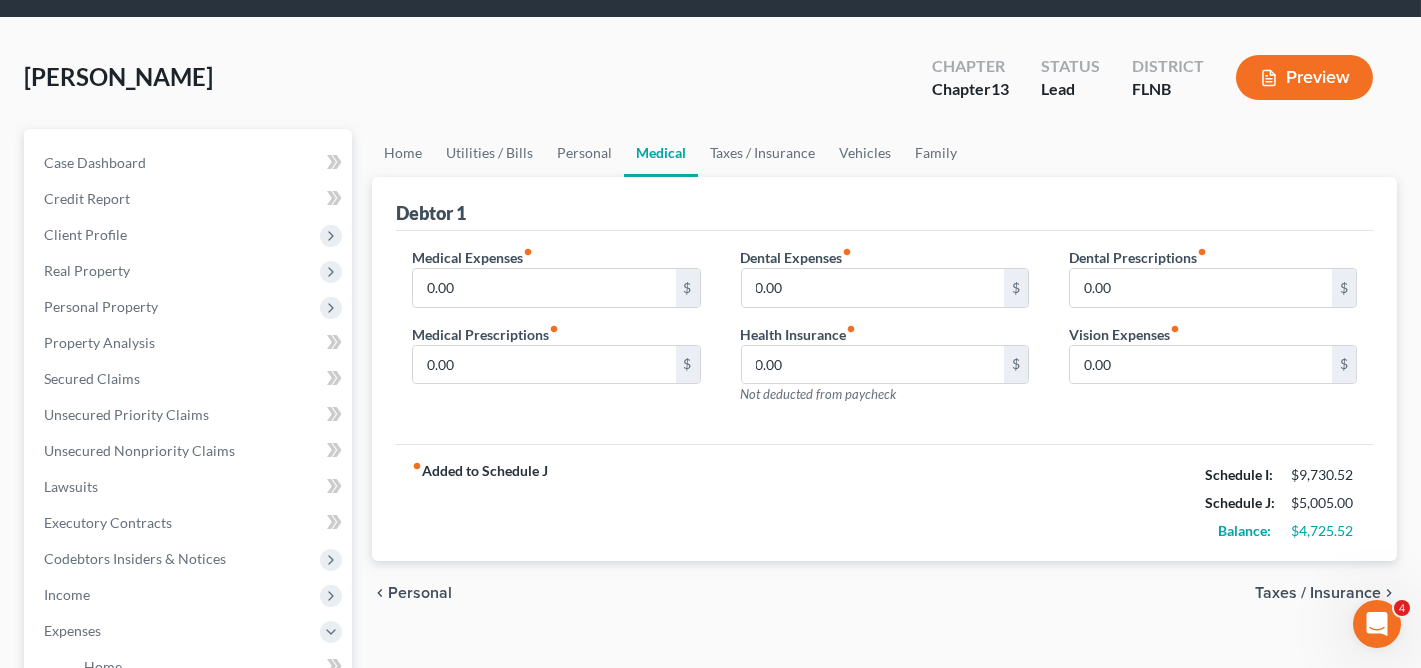 scroll, scrollTop: 60, scrollLeft: 0, axis: vertical 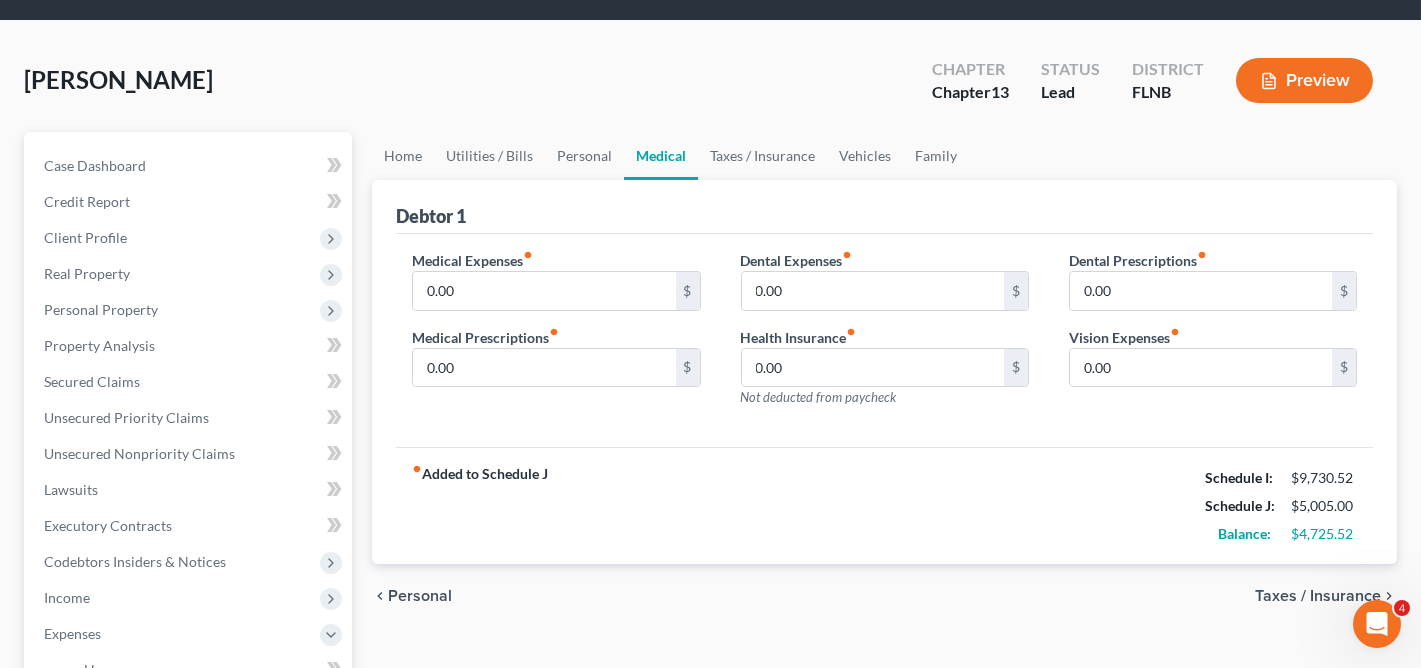click on "Taxes / Insurance" at bounding box center (1318, 596) 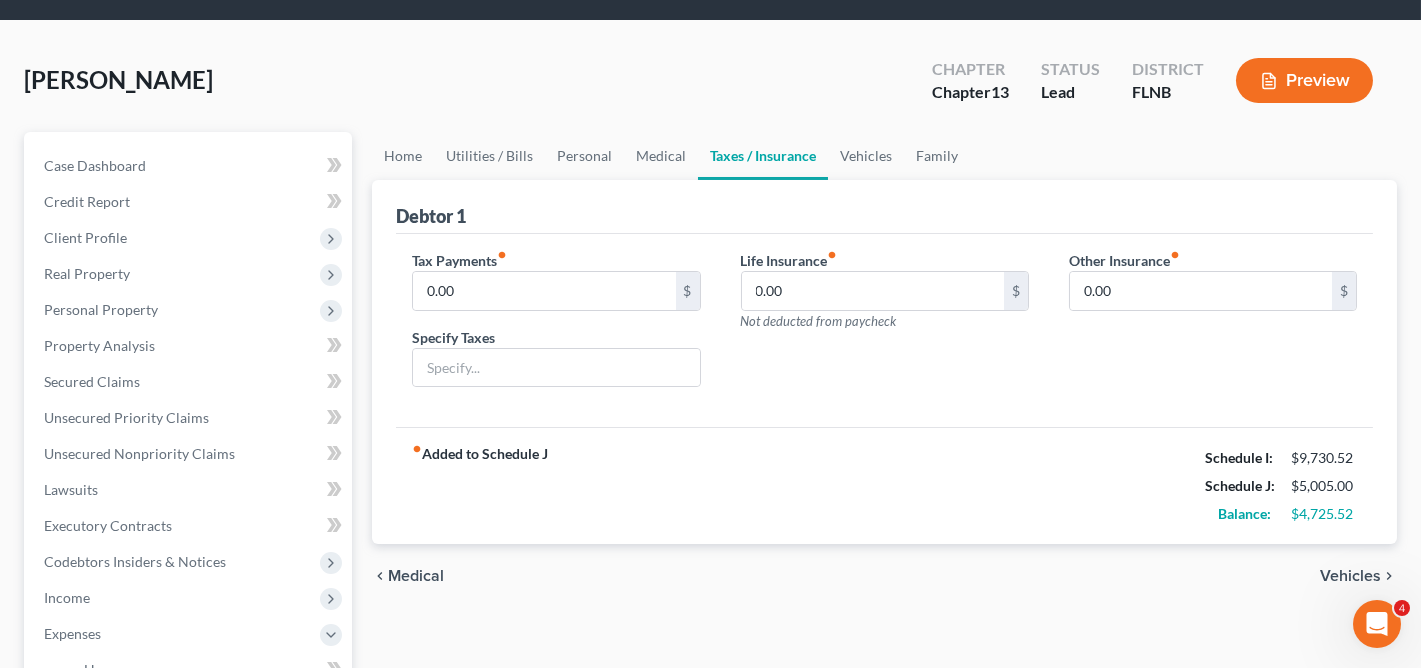 scroll, scrollTop: 0, scrollLeft: 0, axis: both 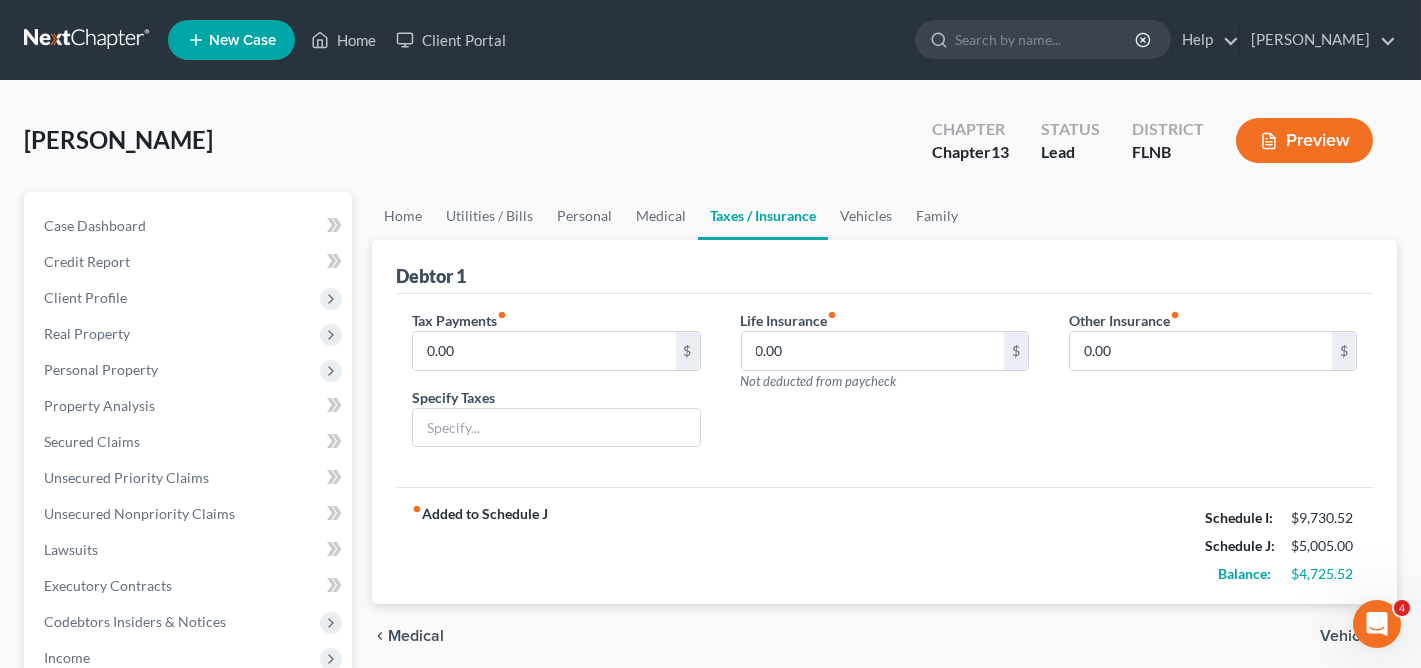 click on "Vehicles" at bounding box center [1350, 636] 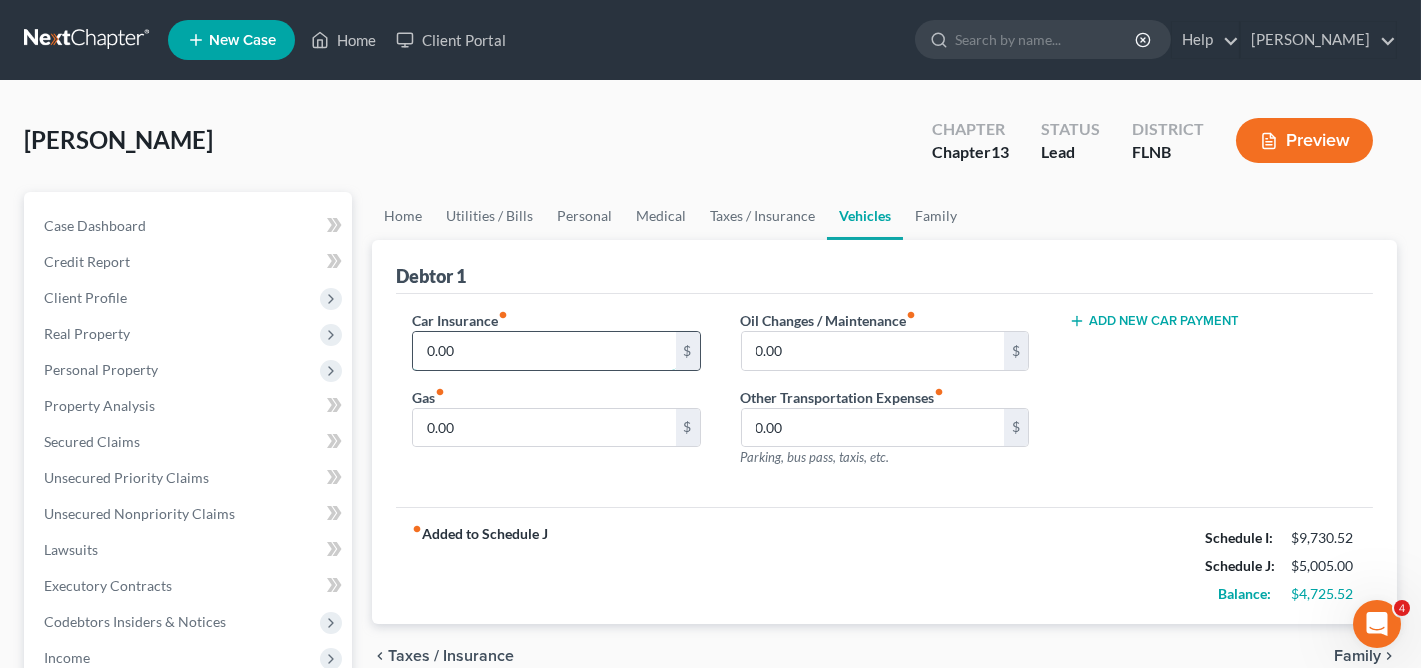 click on "0.00" at bounding box center (544, 351) 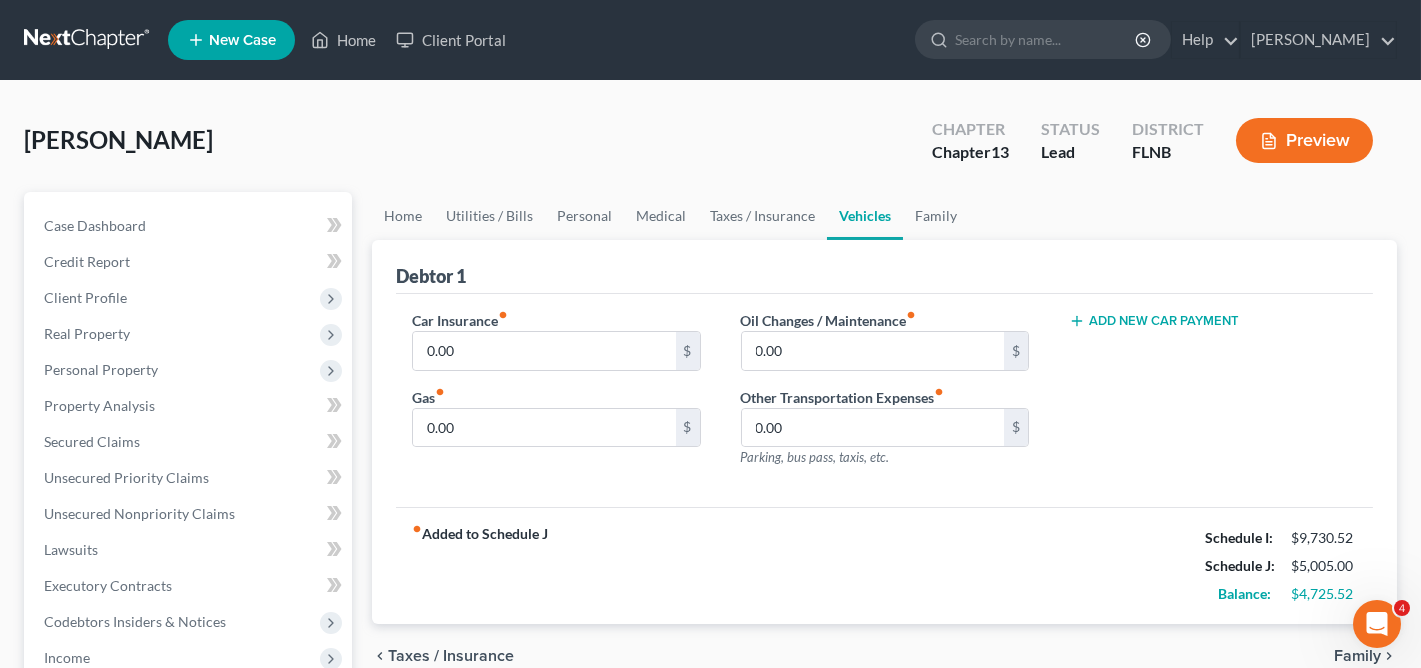 click on "DeBerry, Timothy Upgraded Chapter Chapter  13 Status Lead District FLNB Preview" at bounding box center (710, 148) 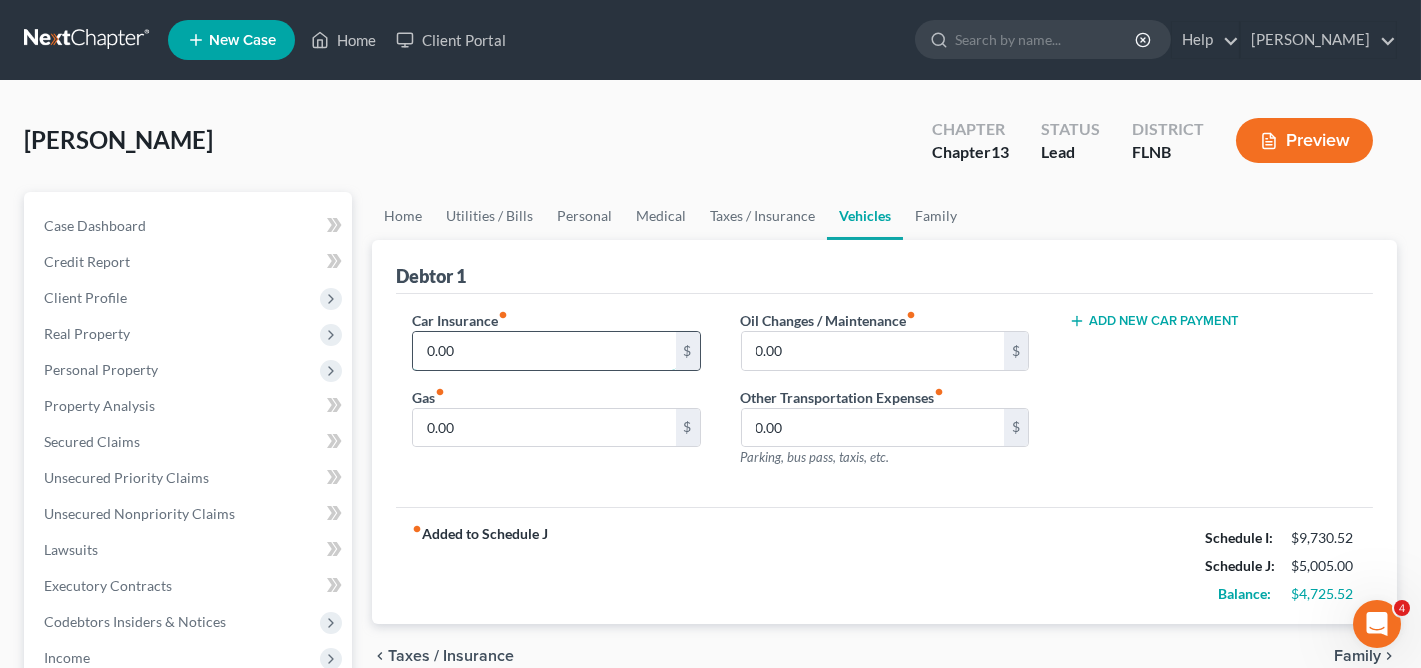 click on "0.00" at bounding box center [544, 351] 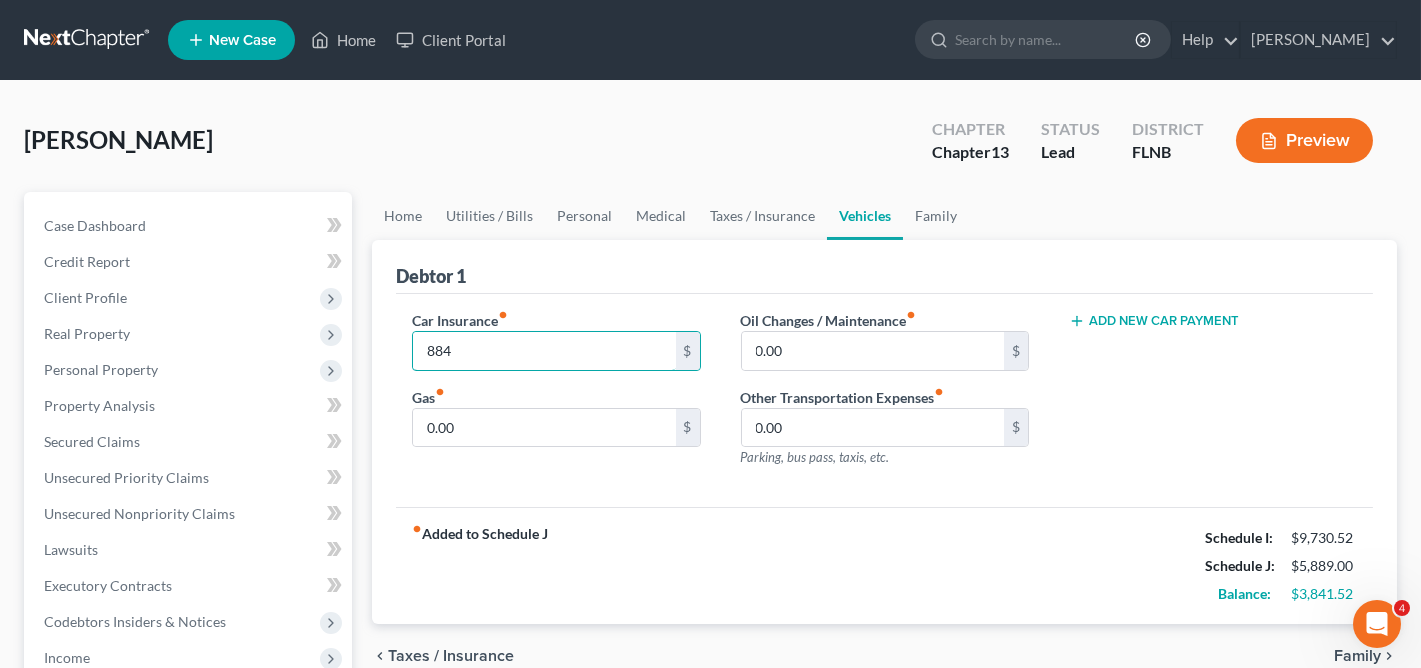 type on "884" 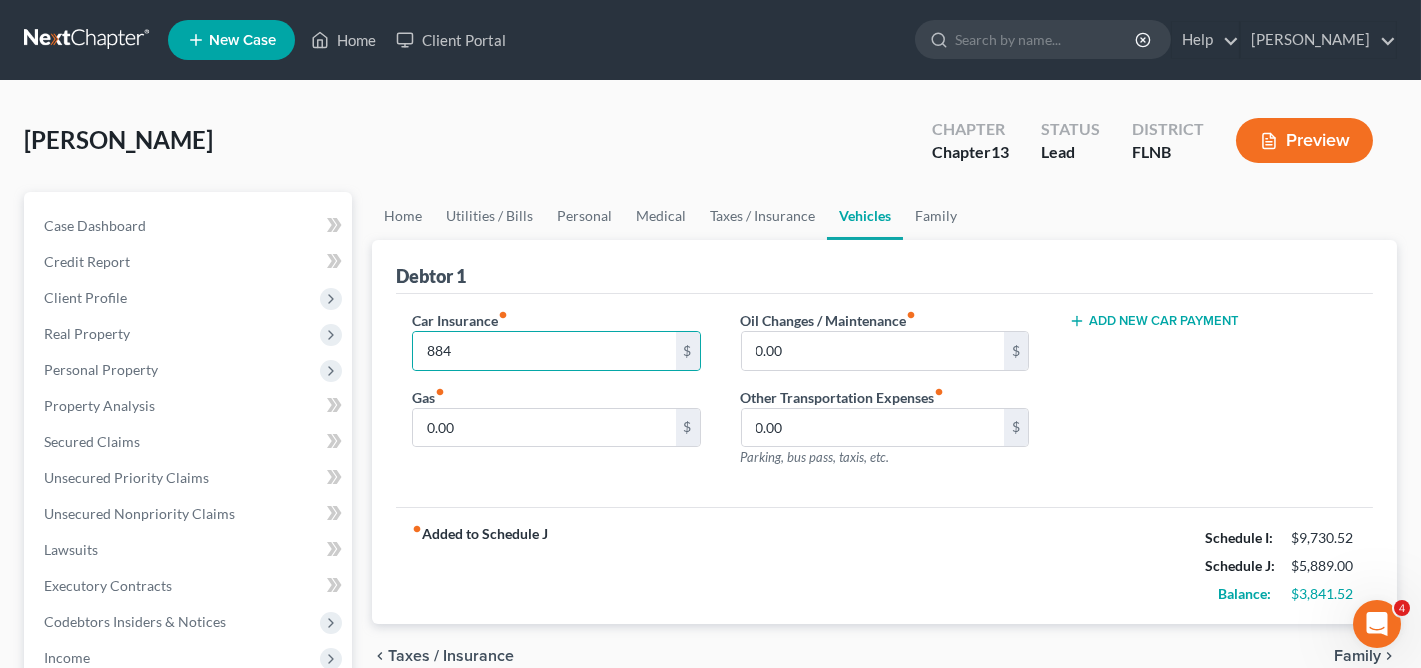 click on "Oil Changes / Maintenance  fiber_manual_record 0.00 $ Other Transportation Expenses  fiber_manual_record 0.00 $ Parking, bus pass, taxis, etc." at bounding box center [885, 397] 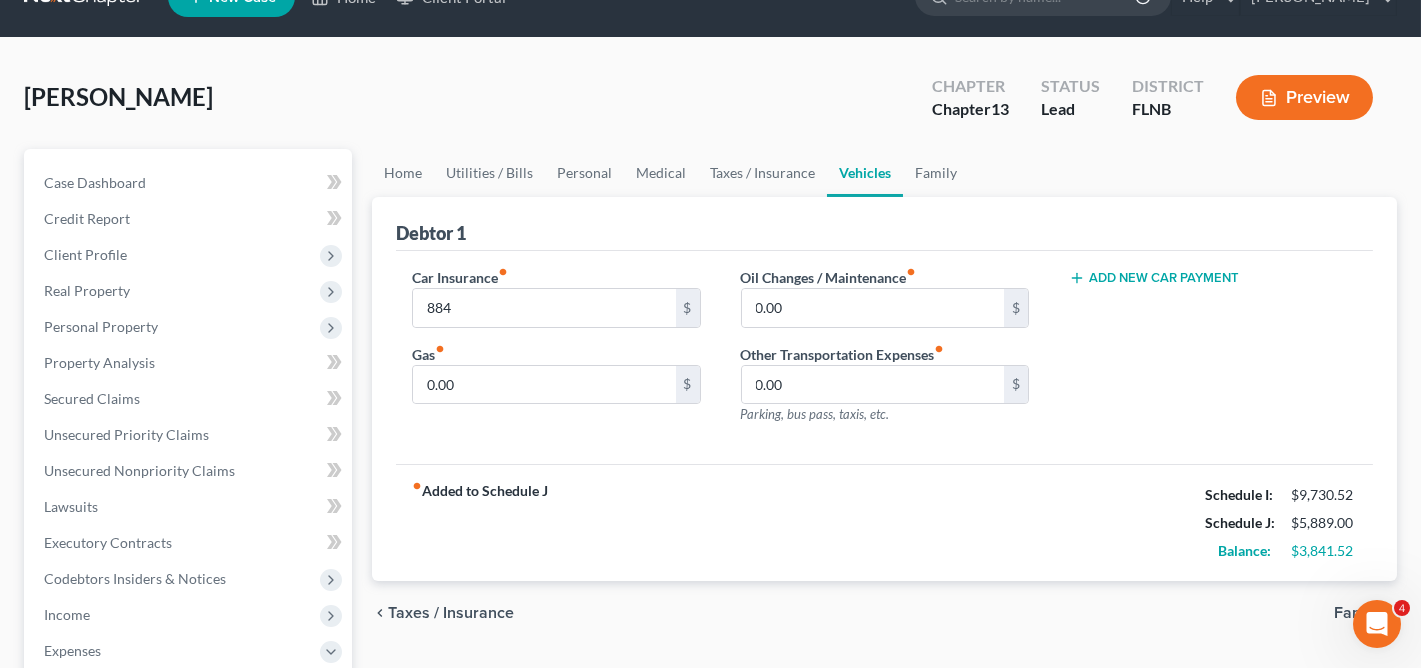 scroll, scrollTop: 19, scrollLeft: 0, axis: vertical 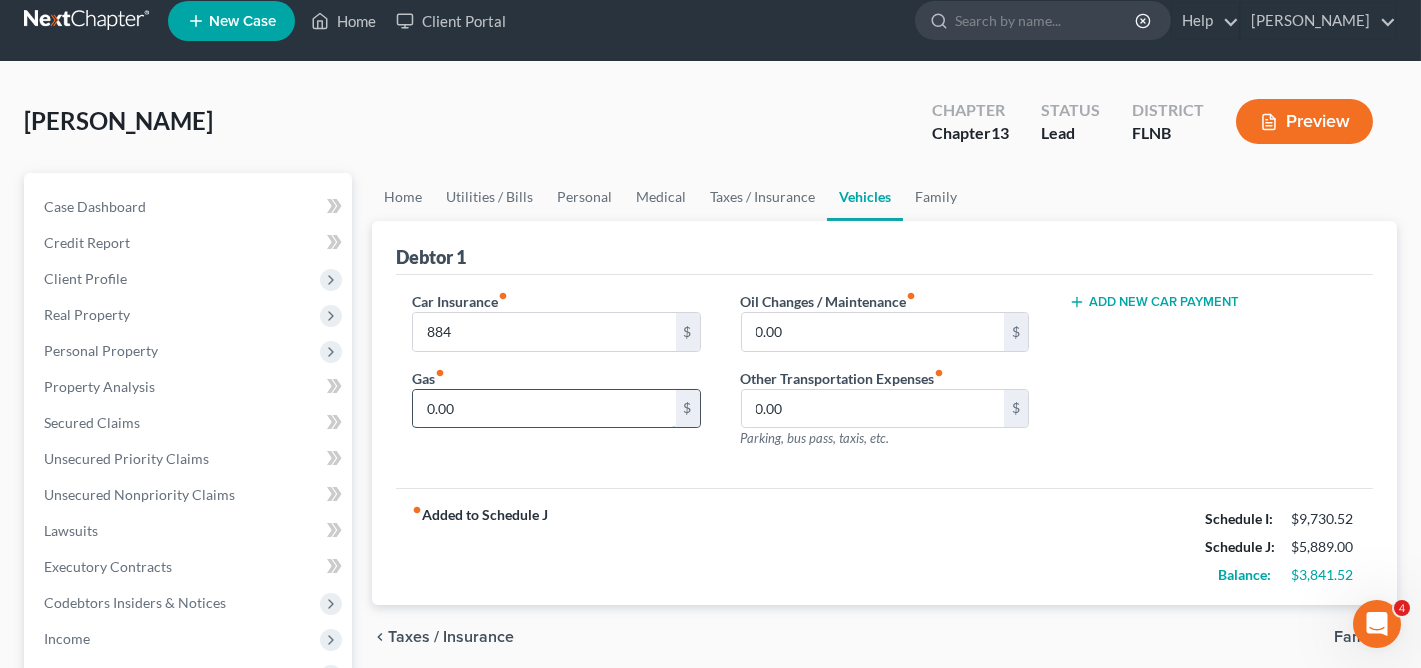 click on "0.00" at bounding box center [544, 409] 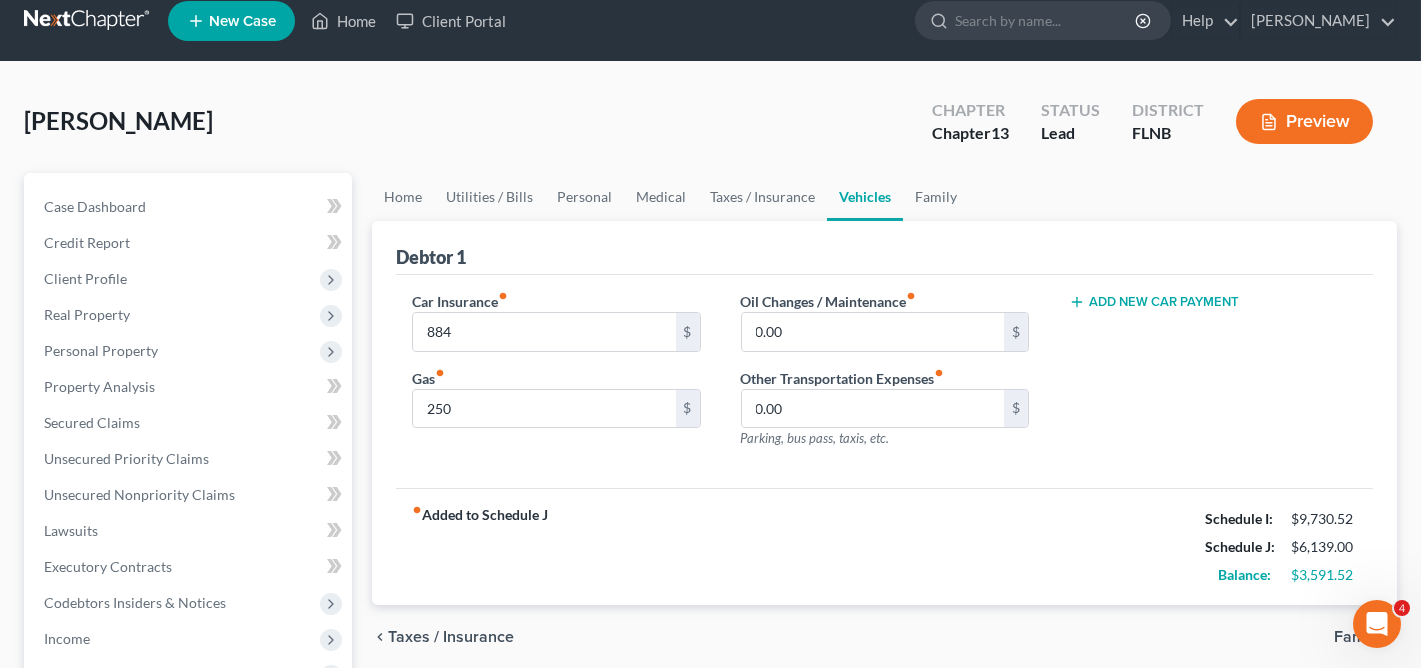 click on "Debtor 1" at bounding box center (884, 248) 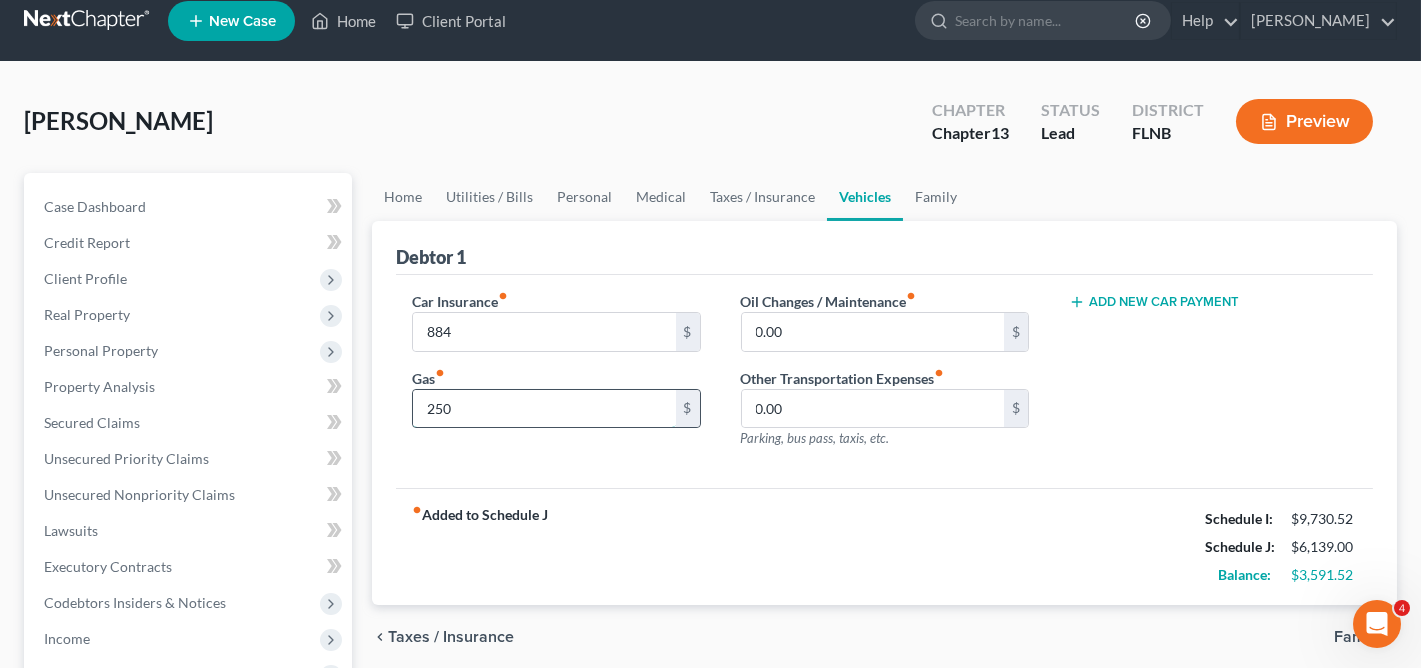 click on "250" at bounding box center (544, 409) 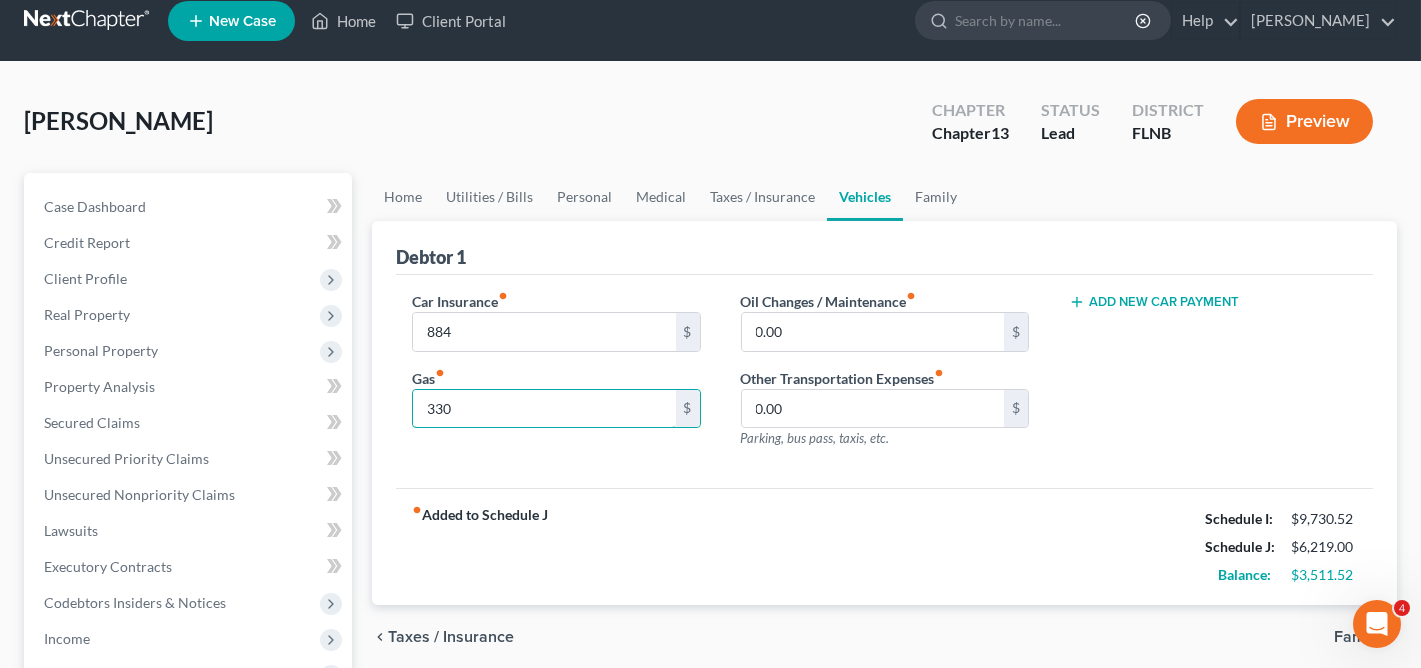 type on "330" 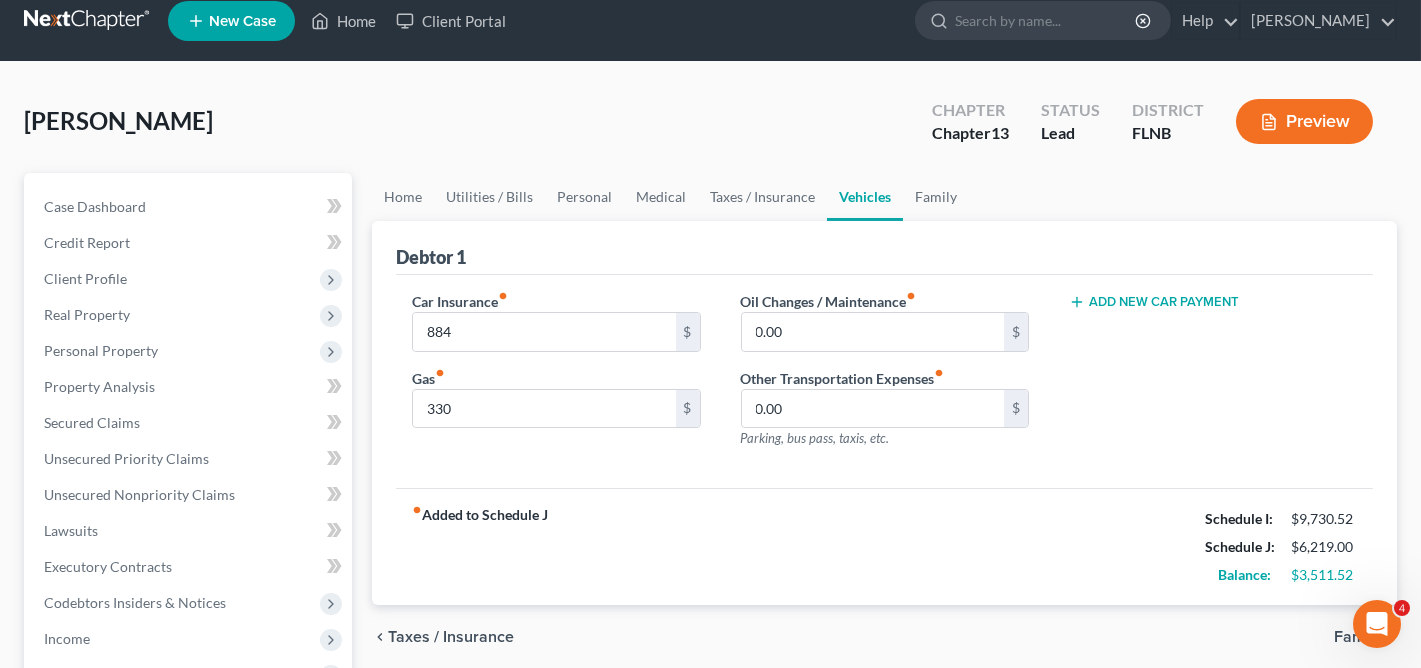 click on "Add New Car Payment" at bounding box center [1213, 378] 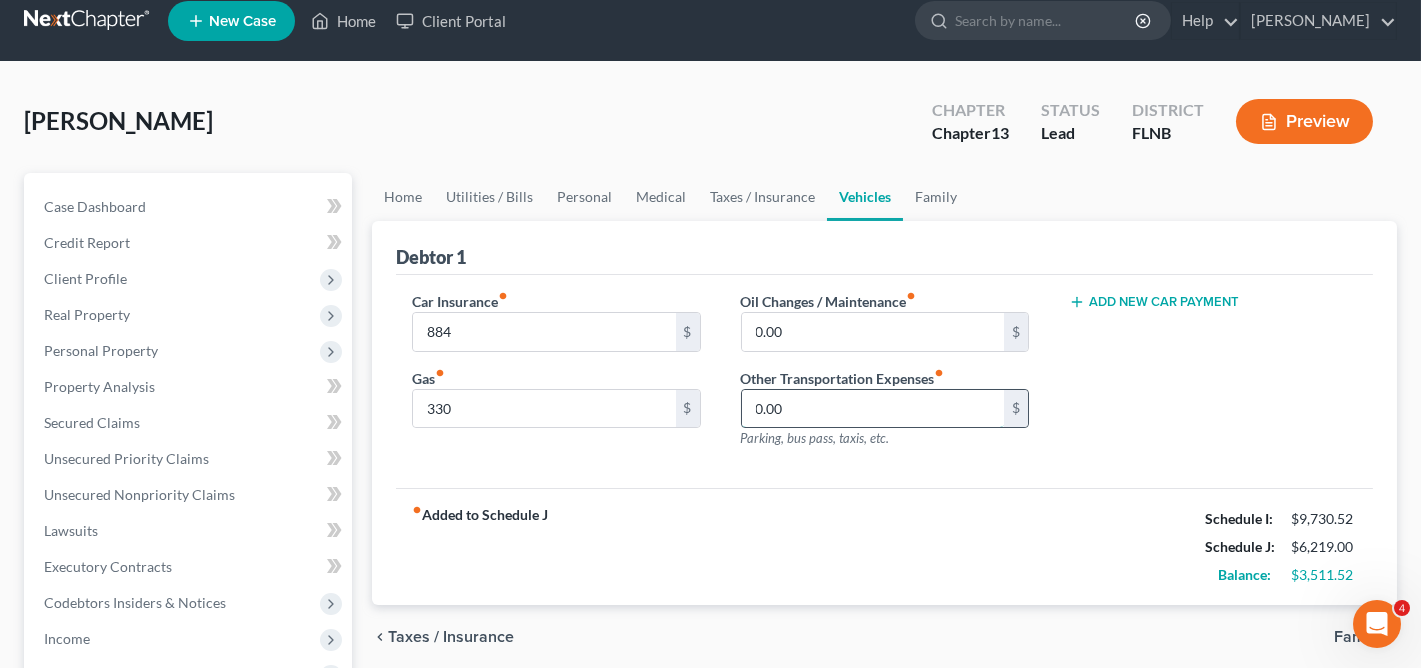 click on "0.00" at bounding box center (873, 409) 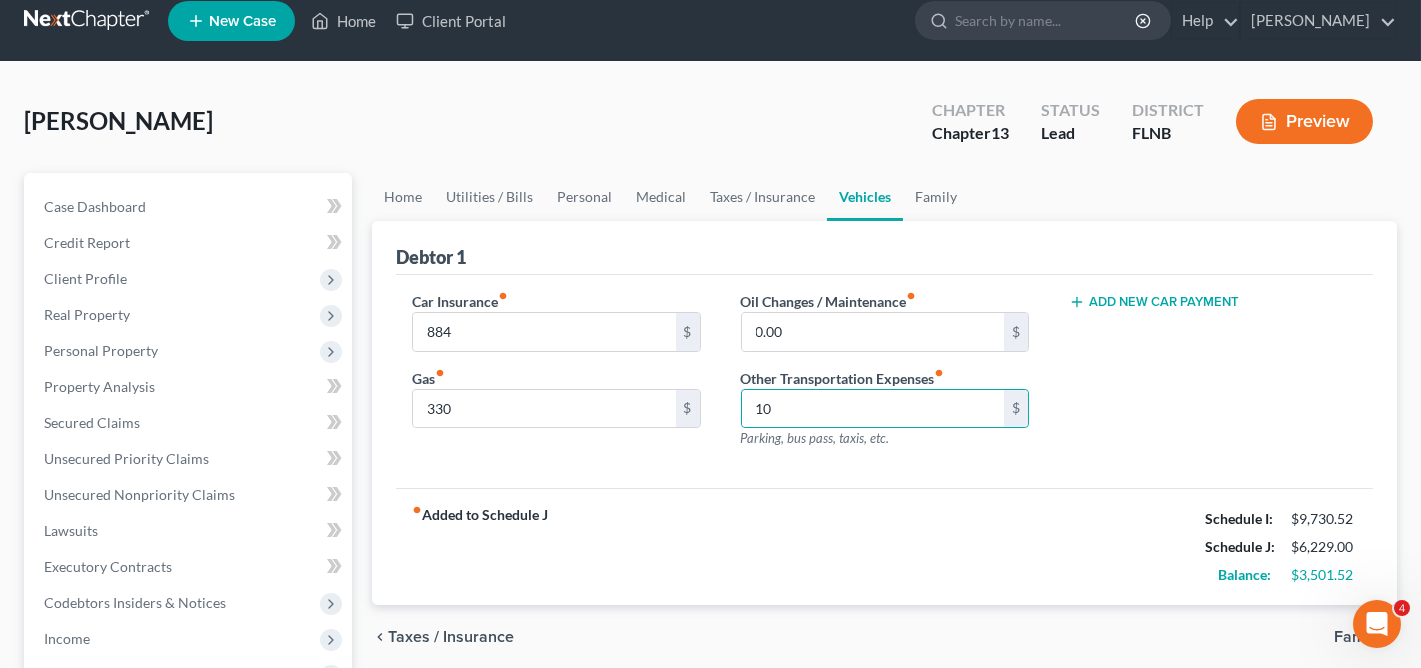 click on "Add New Car Payment" at bounding box center [1213, 378] 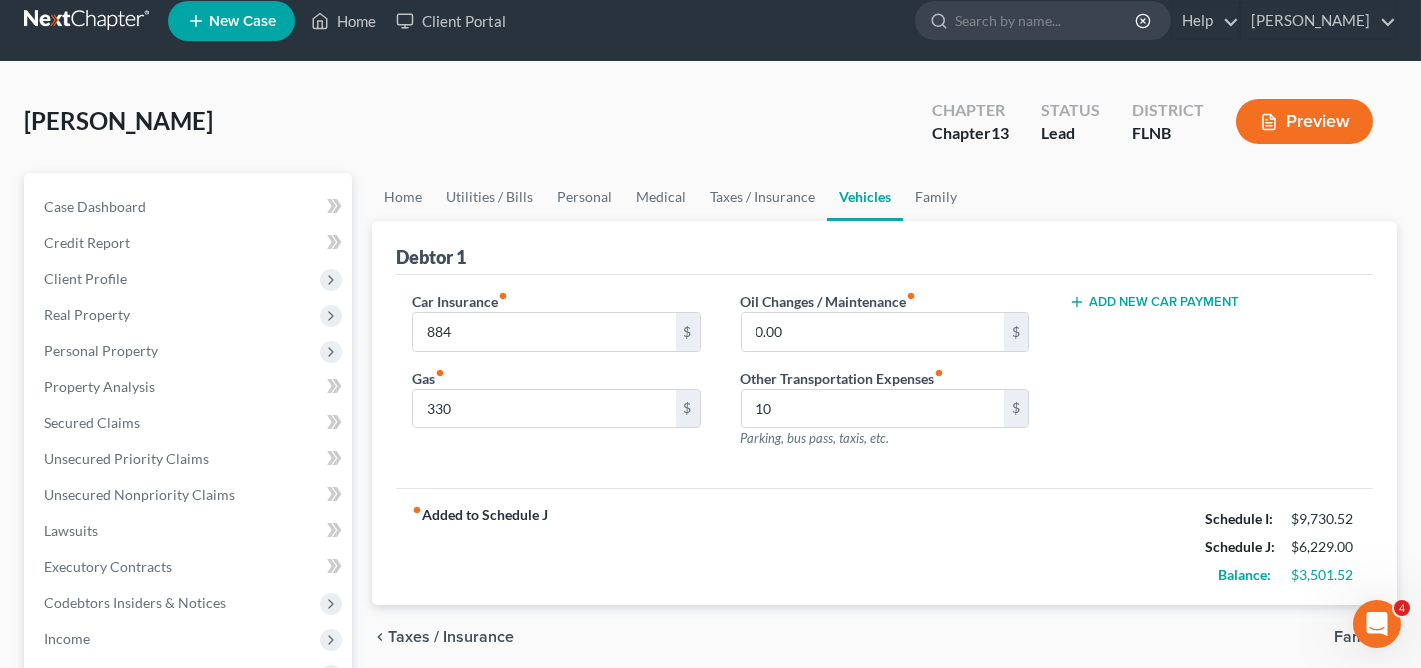scroll, scrollTop: 157, scrollLeft: 0, axis: vertical 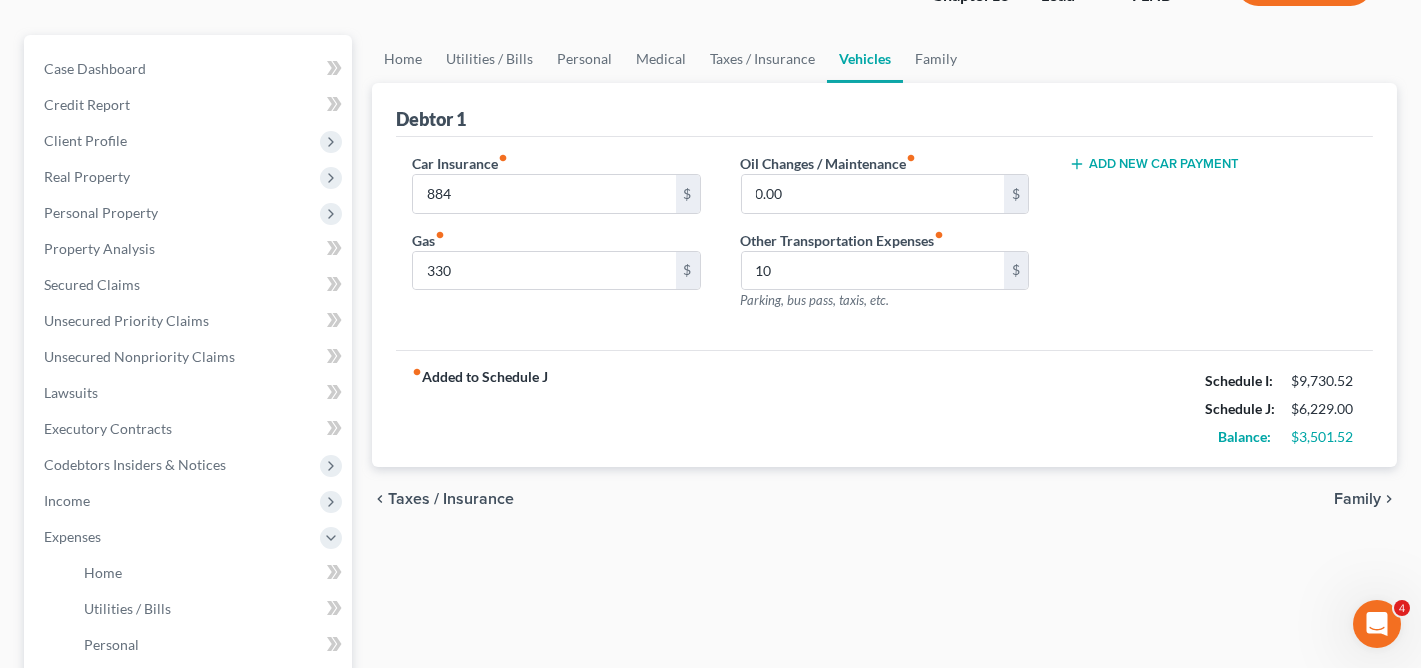 click on "Car Insurance  fiber_manual_record 884 $ Gas  fiber_manual_record 330 $ Oil Changes / Maintenance  fiber_manual_record 0.00 $ Other Transportation Expenses  fiber_manual_record 10 $ Parking, bus pass, taxis, etc. Add New Car Payment" at bounding box center [884, 244] 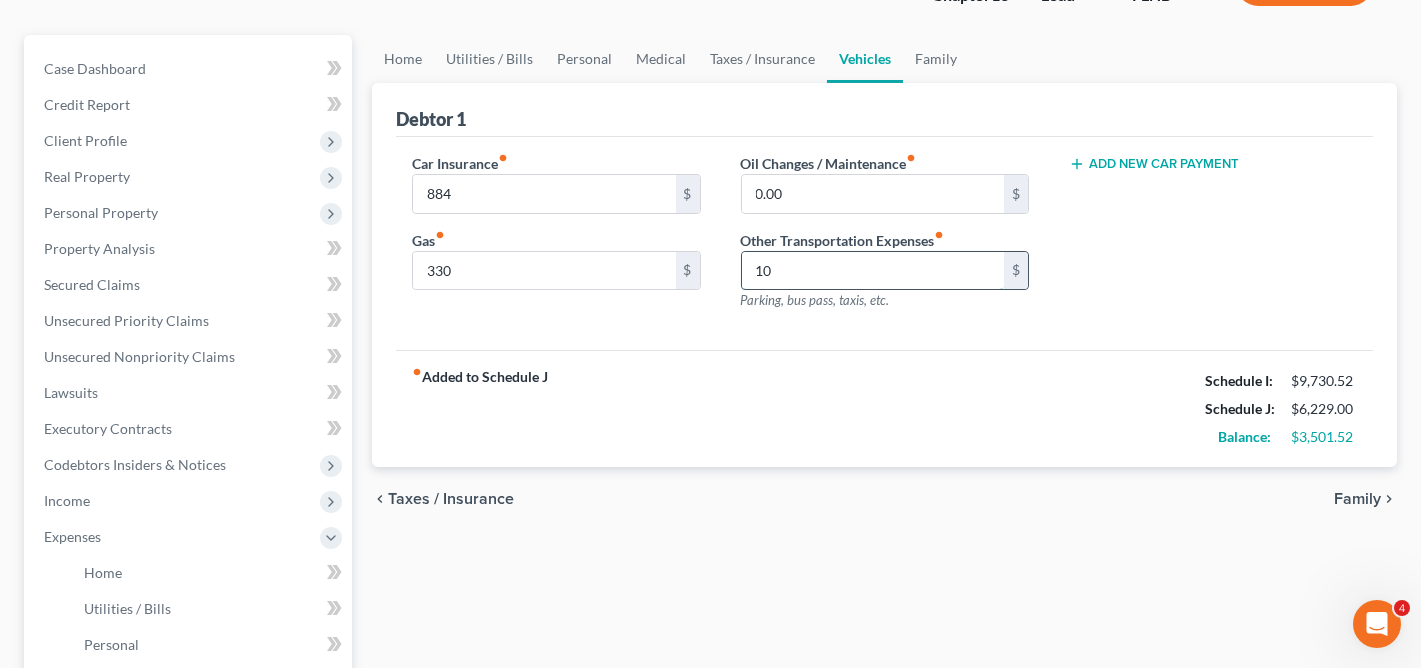 click on "10" at bounding box center (873, 271) 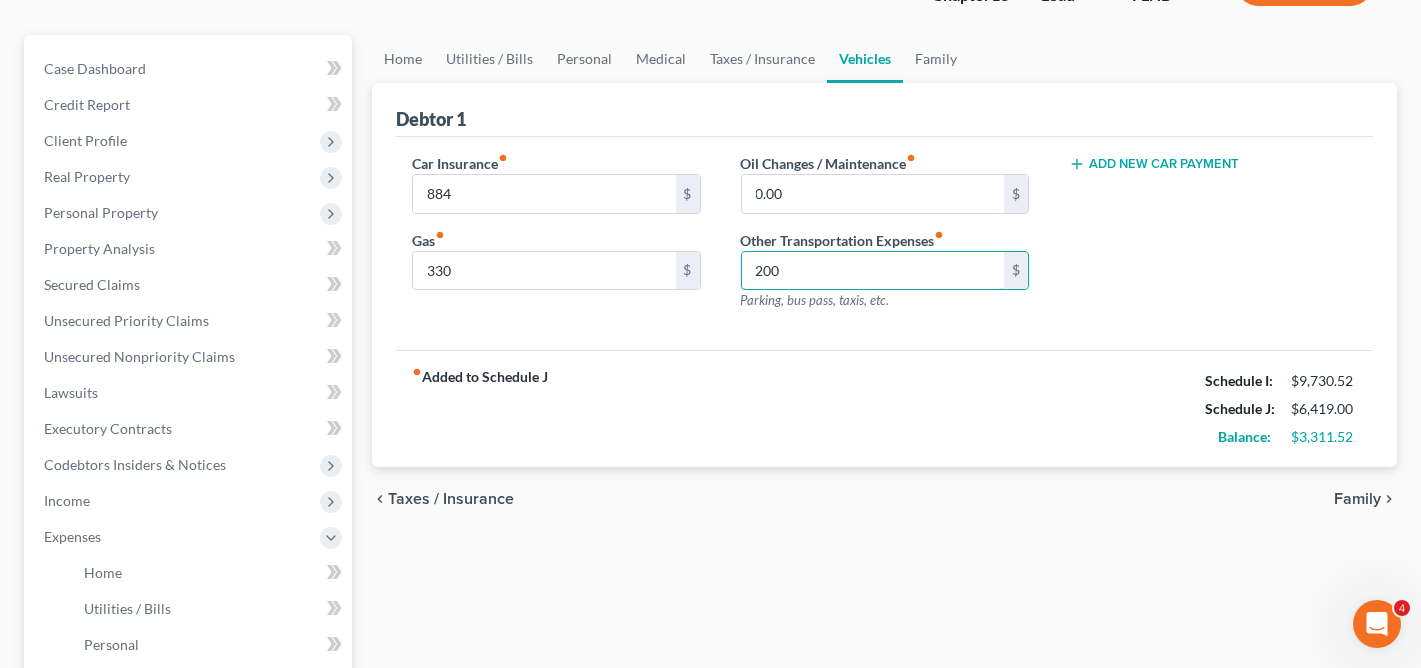 type on "200" 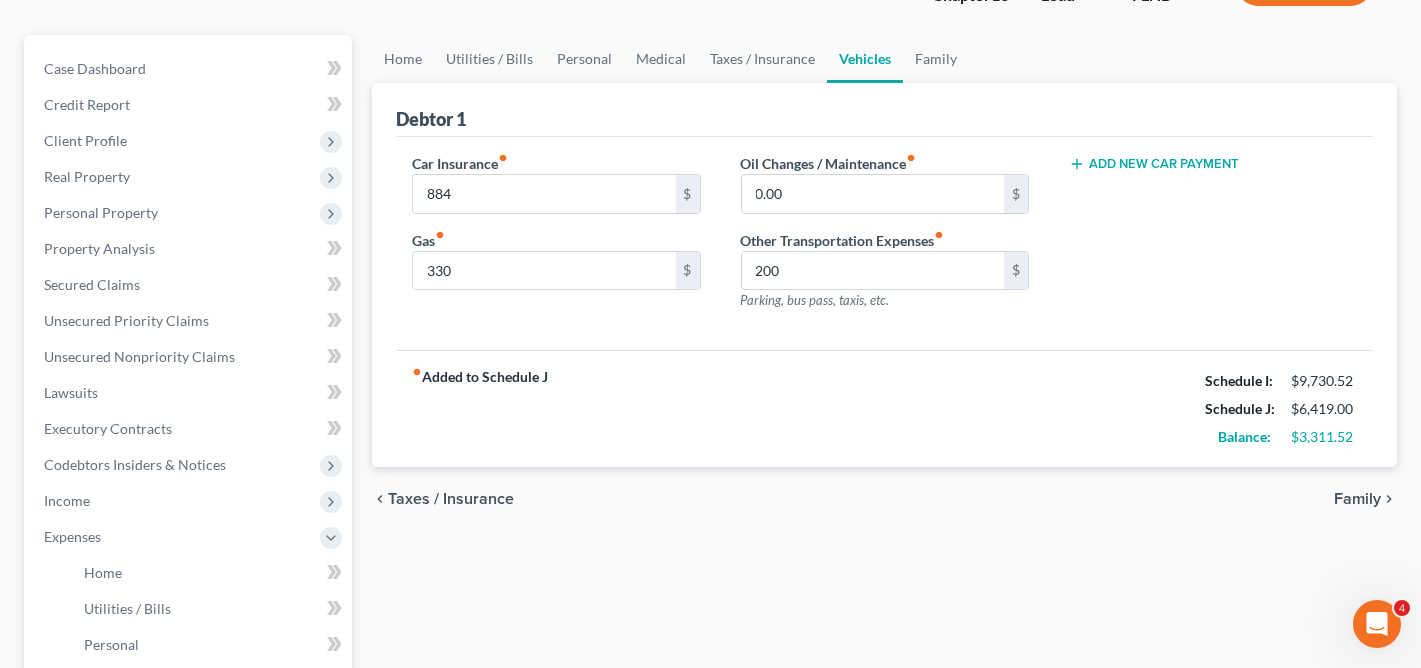 click on "Add New Car Payment" at bounding box center [1213, 240] 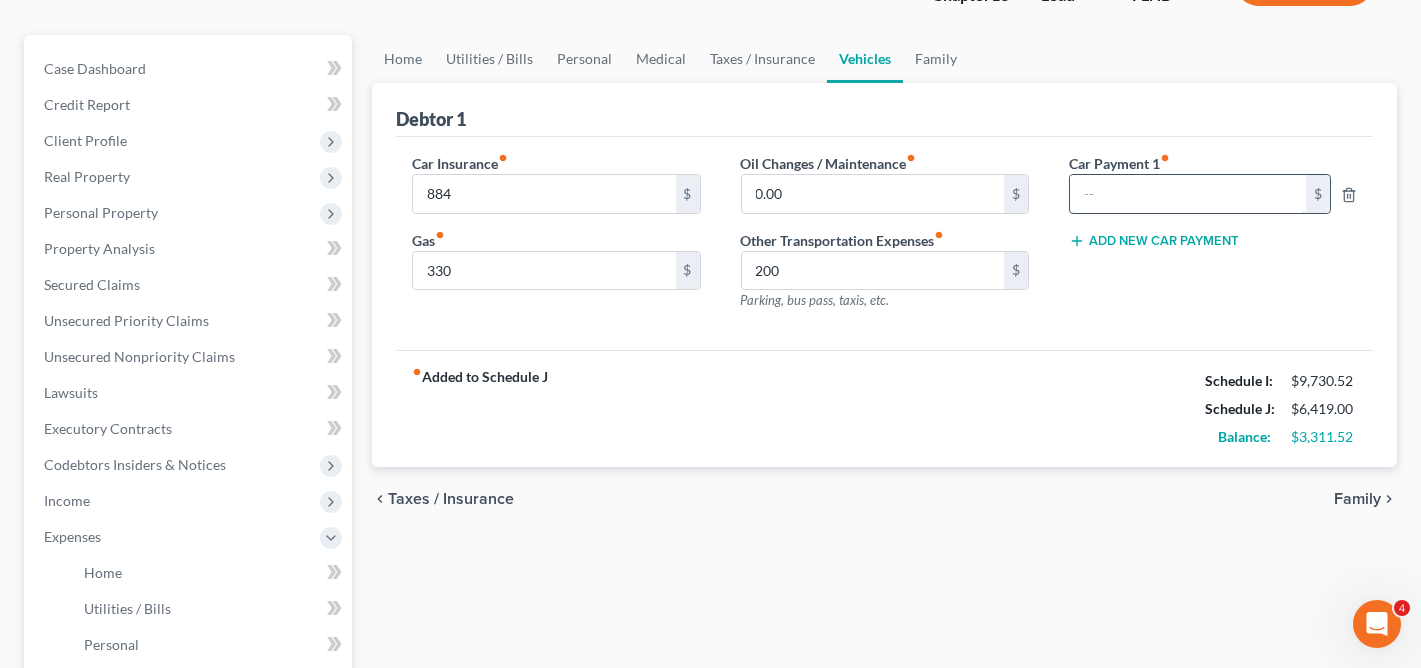 click at bounding box center [1188, 194] 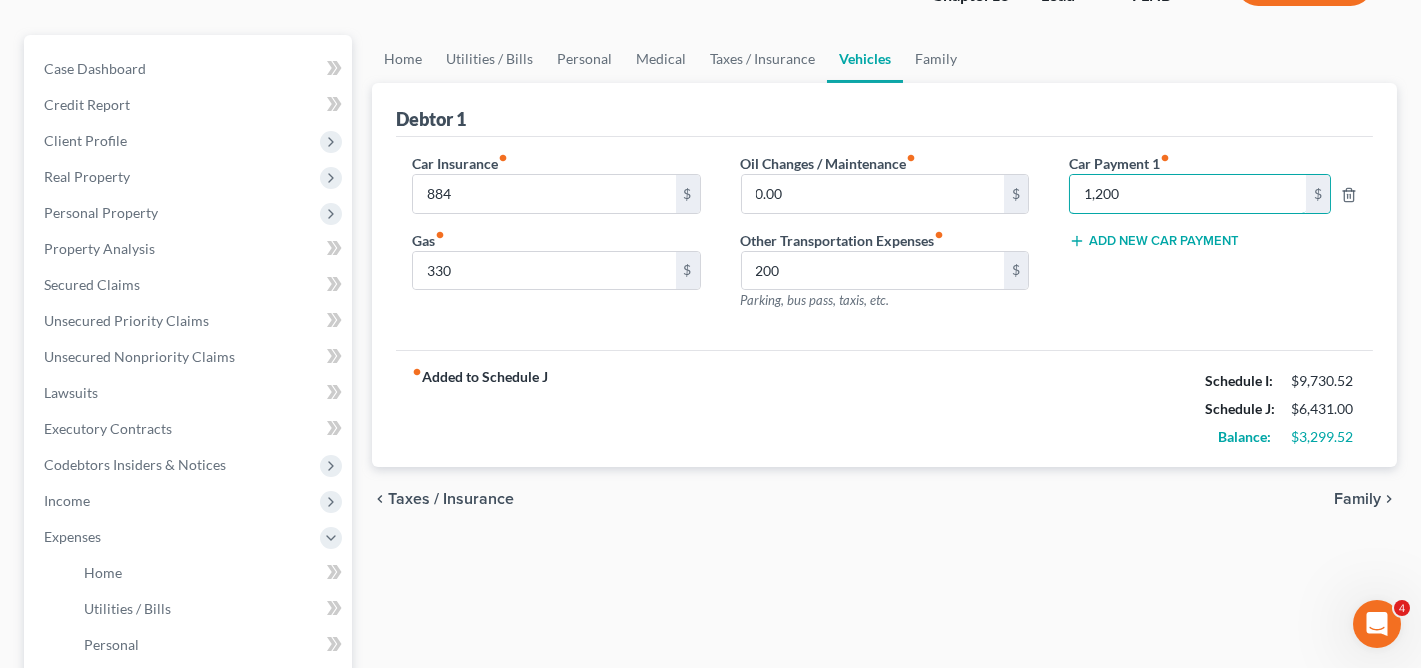 type on "1,200" 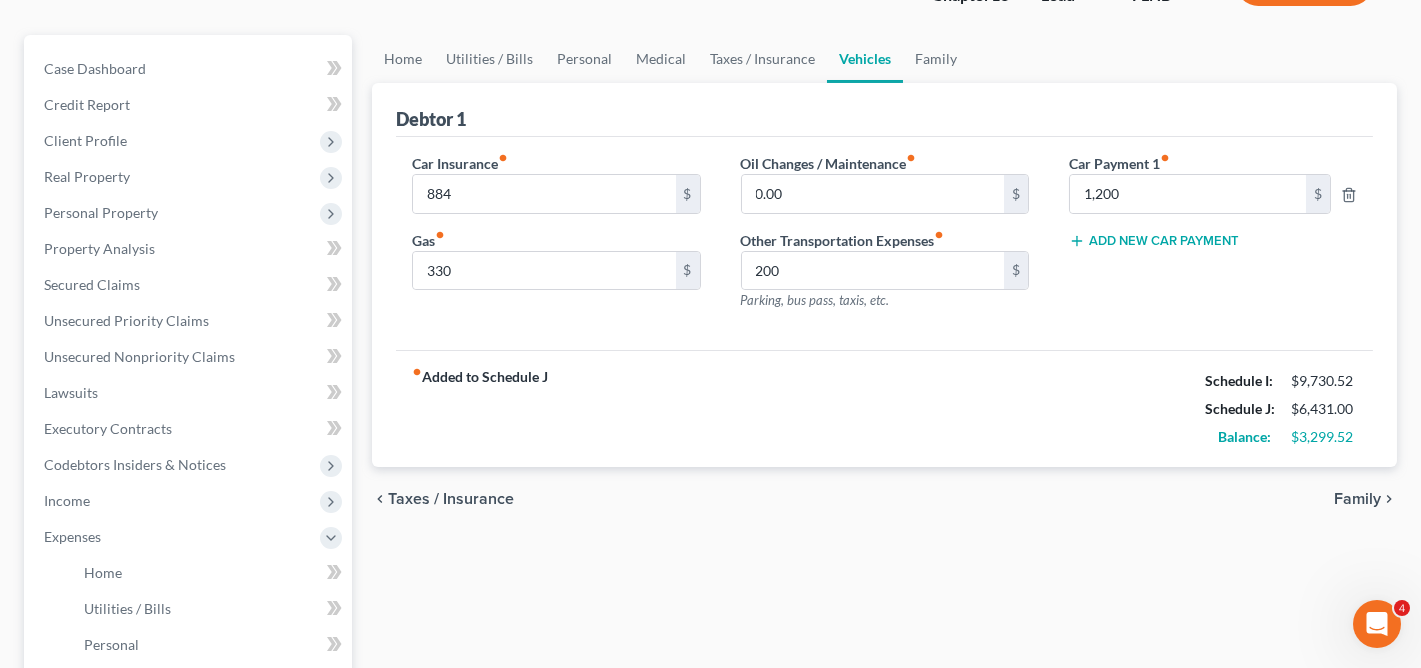 click on "Car Payment 1  fiber_manual_record 1,200 $ Add New Car Payment" at bounding box center [1213, 240] 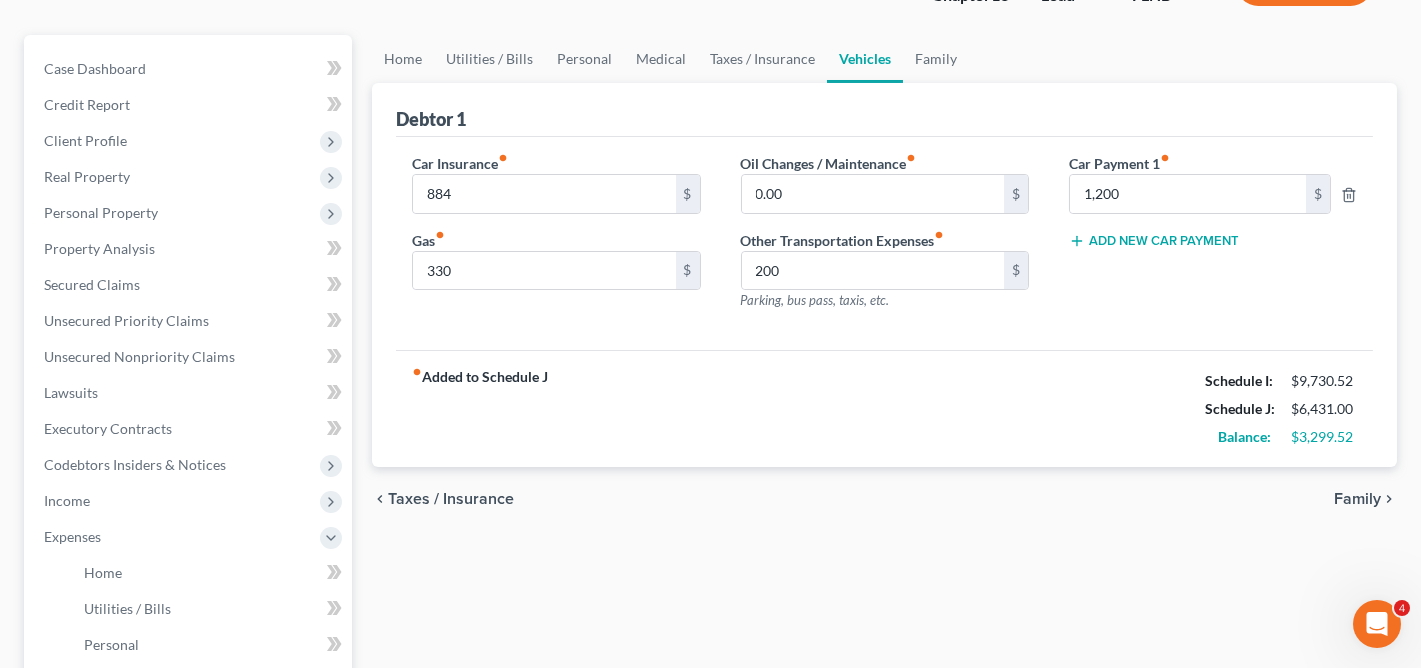 click on "Car Payment 1  fiber_manual_record 1,200 $ Add New Car Payment" at bounding box center (1213, 240) 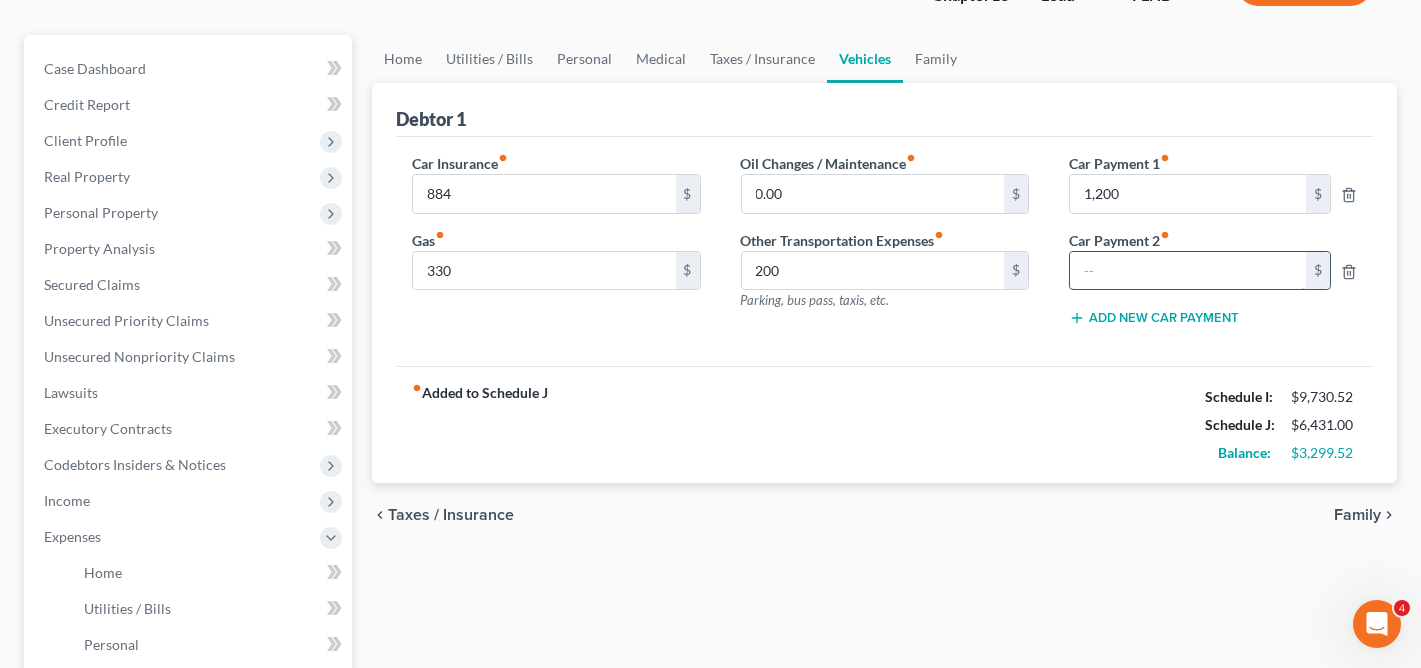 click at bounding box center [1188, 271] 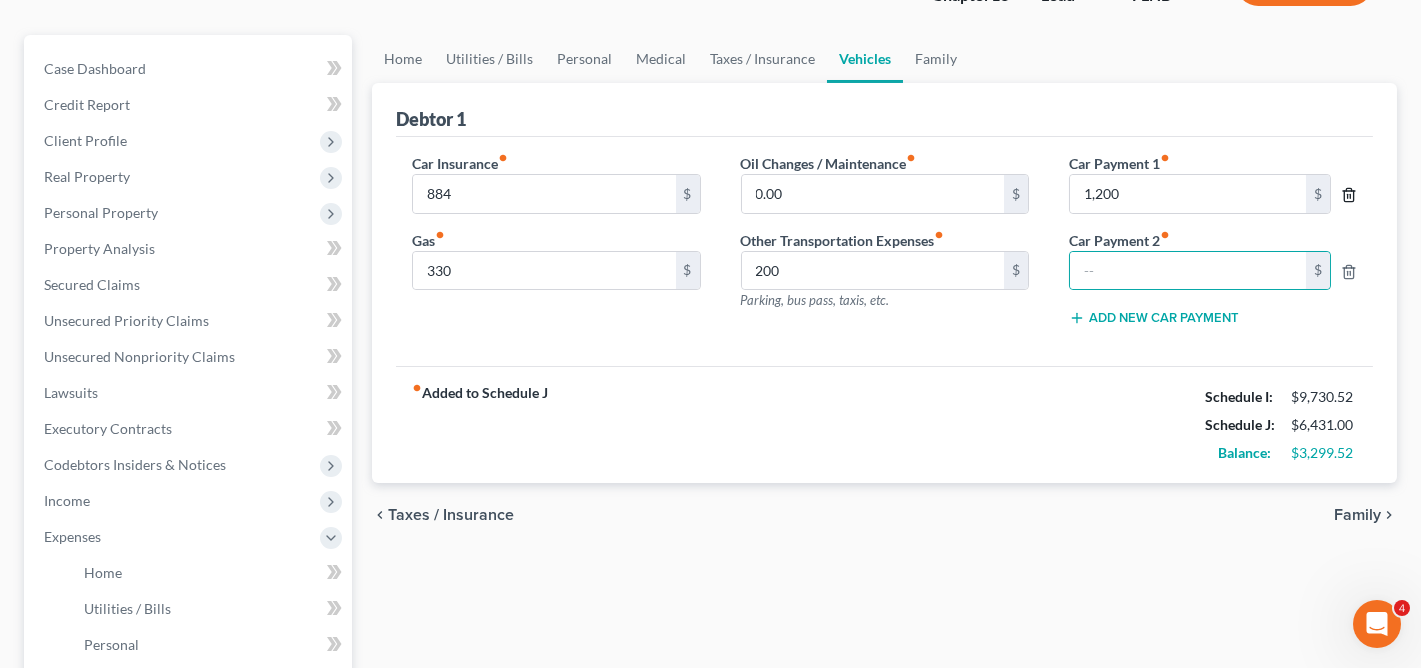 click 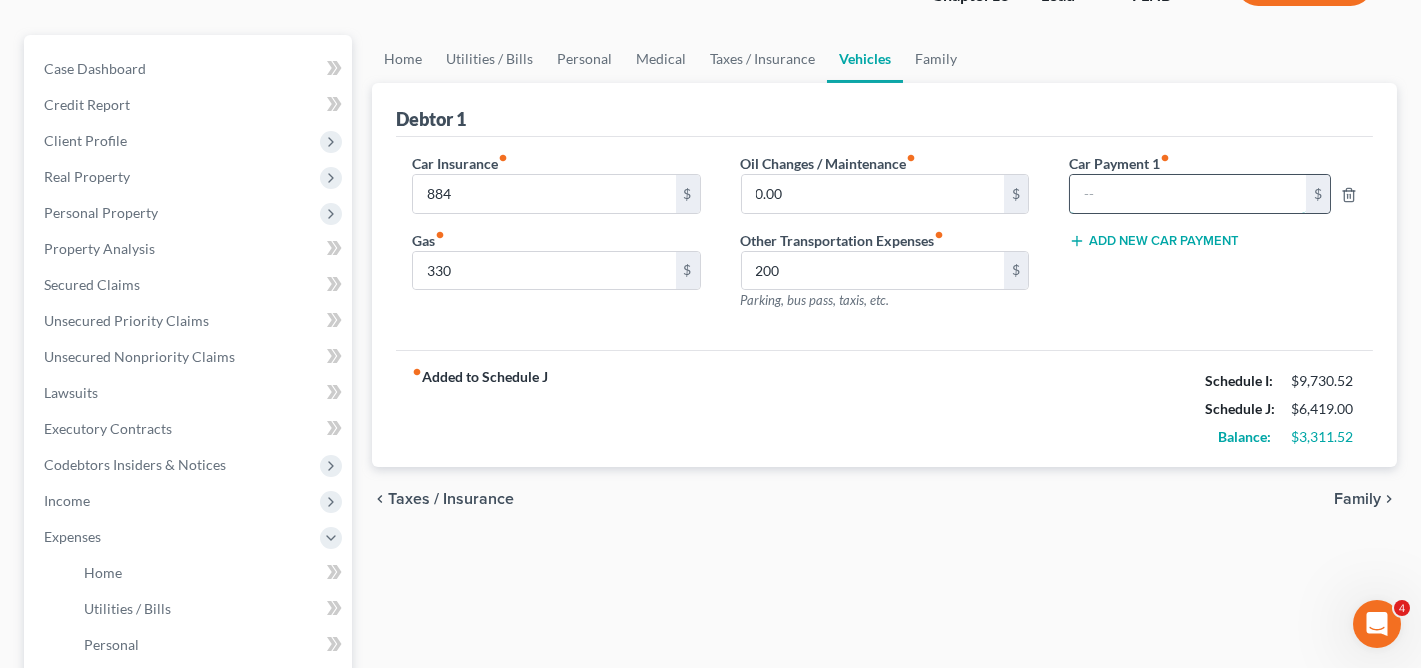 click at bounding box center [1188, 194] 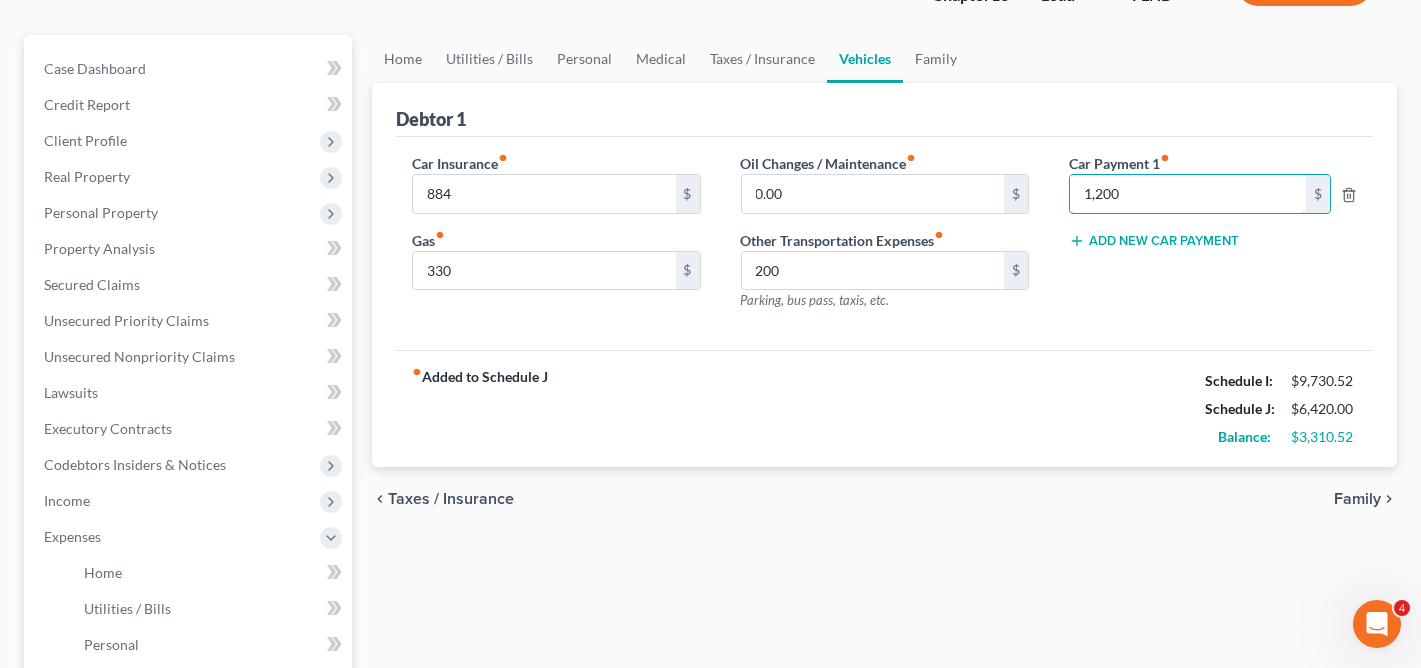 type on "1,200" 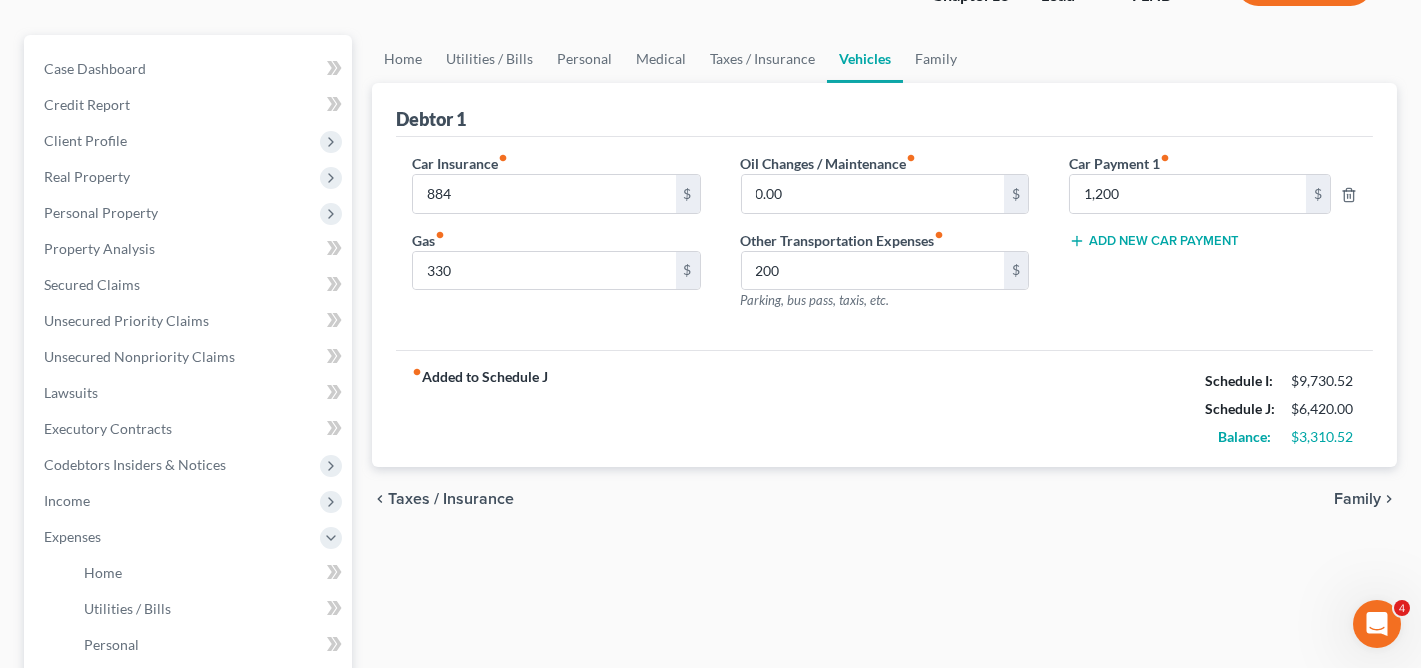 click on "Add New Car Payment" at bounding box center [1154, 241] 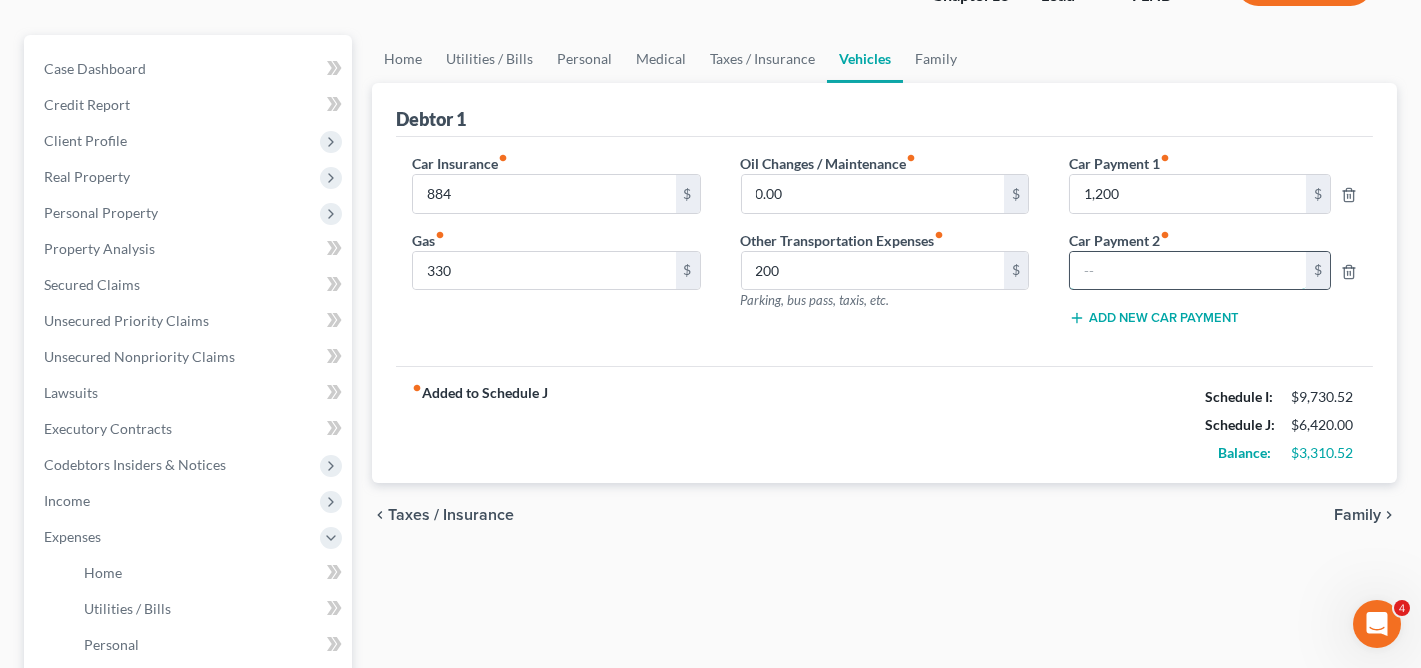 click at bounding box center [1188, 271] 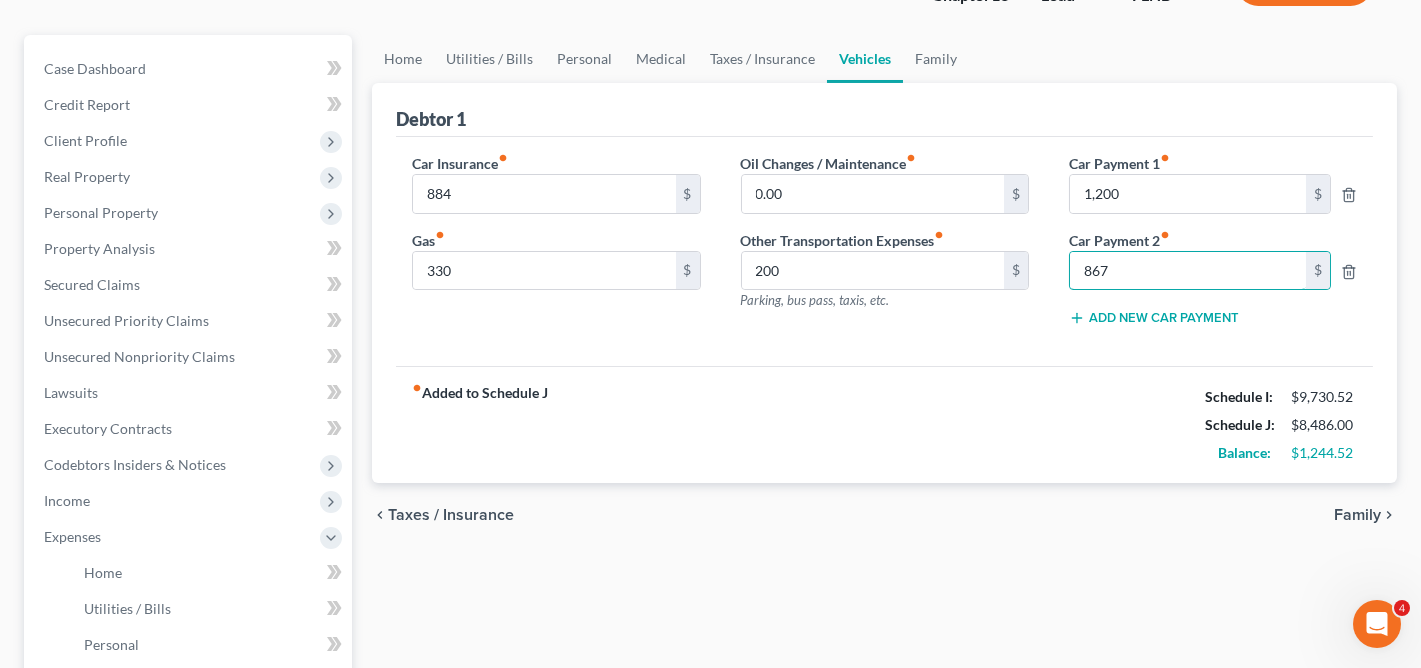 type on "867" 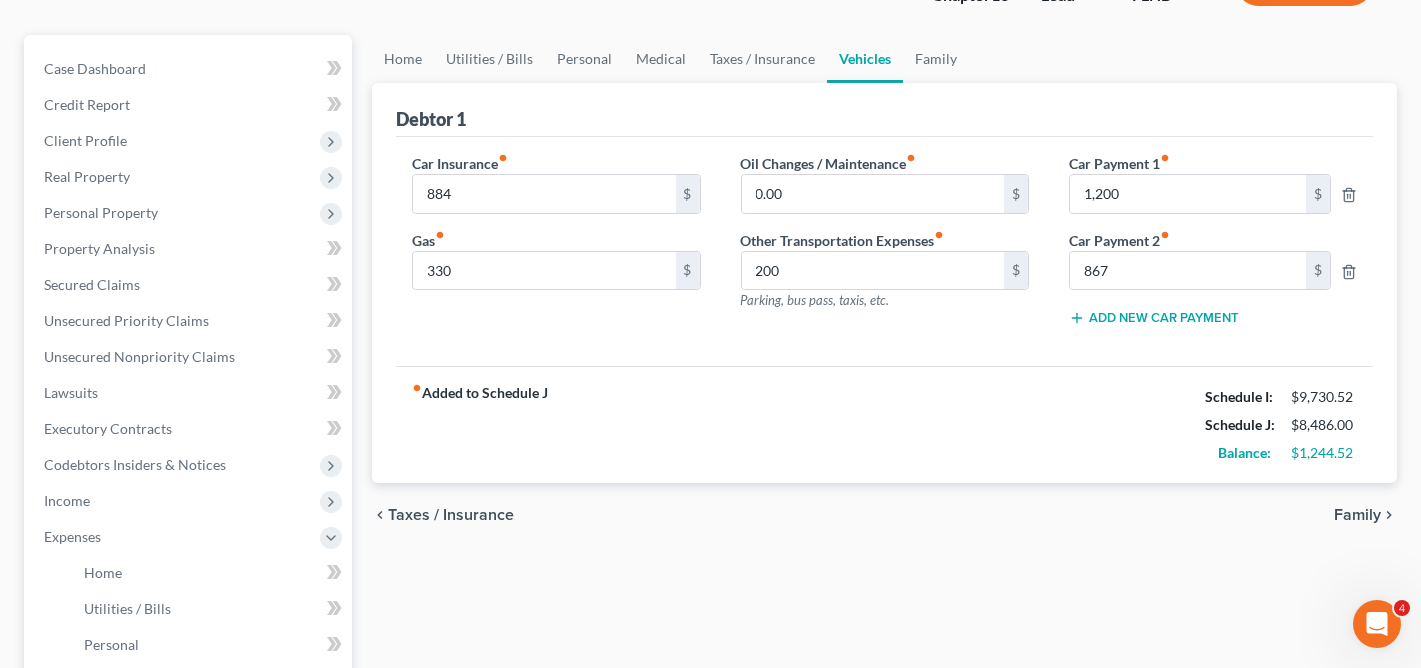 click on "fiber_manual_record  Added to Schedule J Schedule I: $9,730.52 Schedule J: $8,486.00 Balance: $1,244.52" at bounding box center (884, 424) 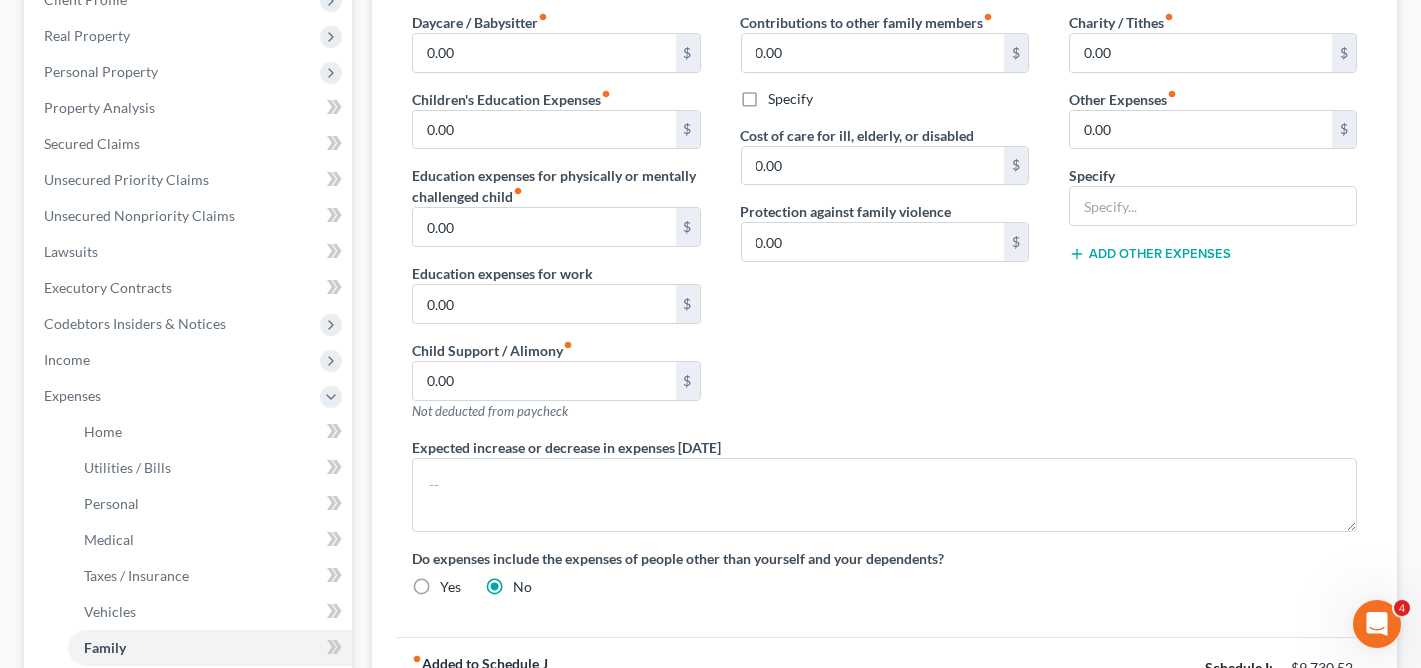 scroll, scrollTop: 300, scrollLeft: 0, axis: vertical 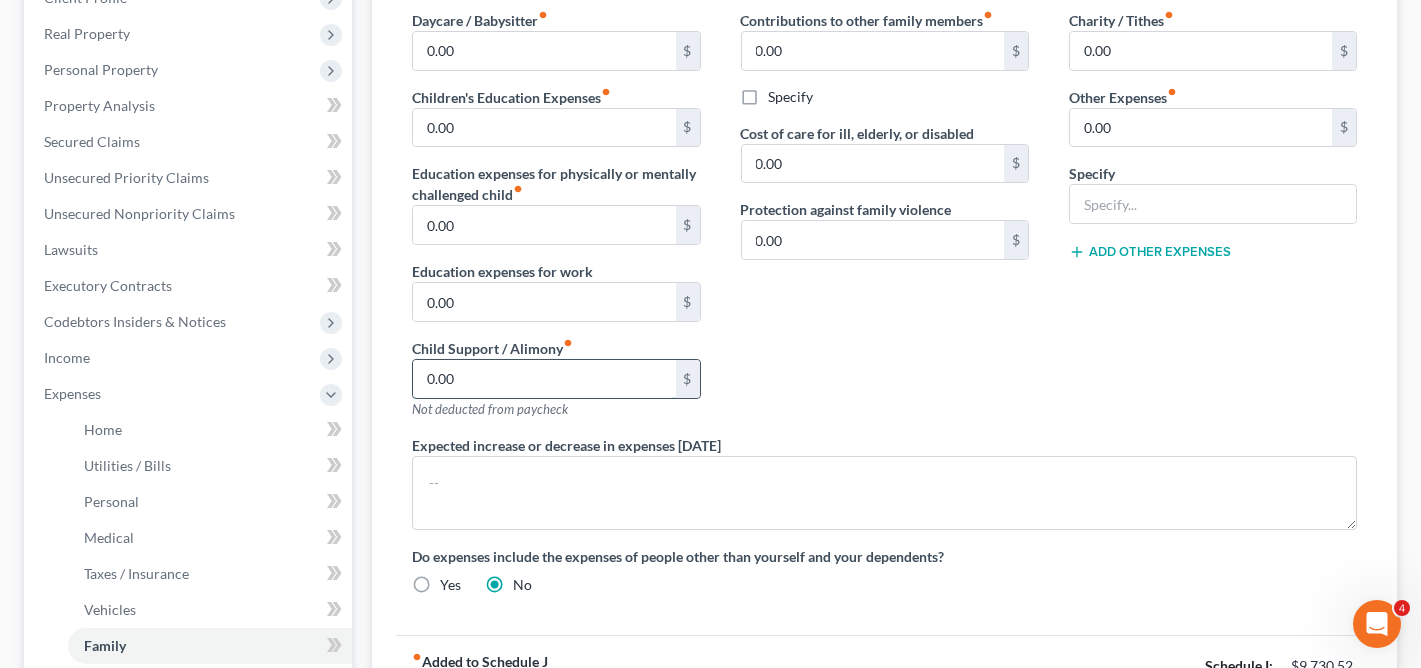 click on "0.00" at bounding box center (544, 379) 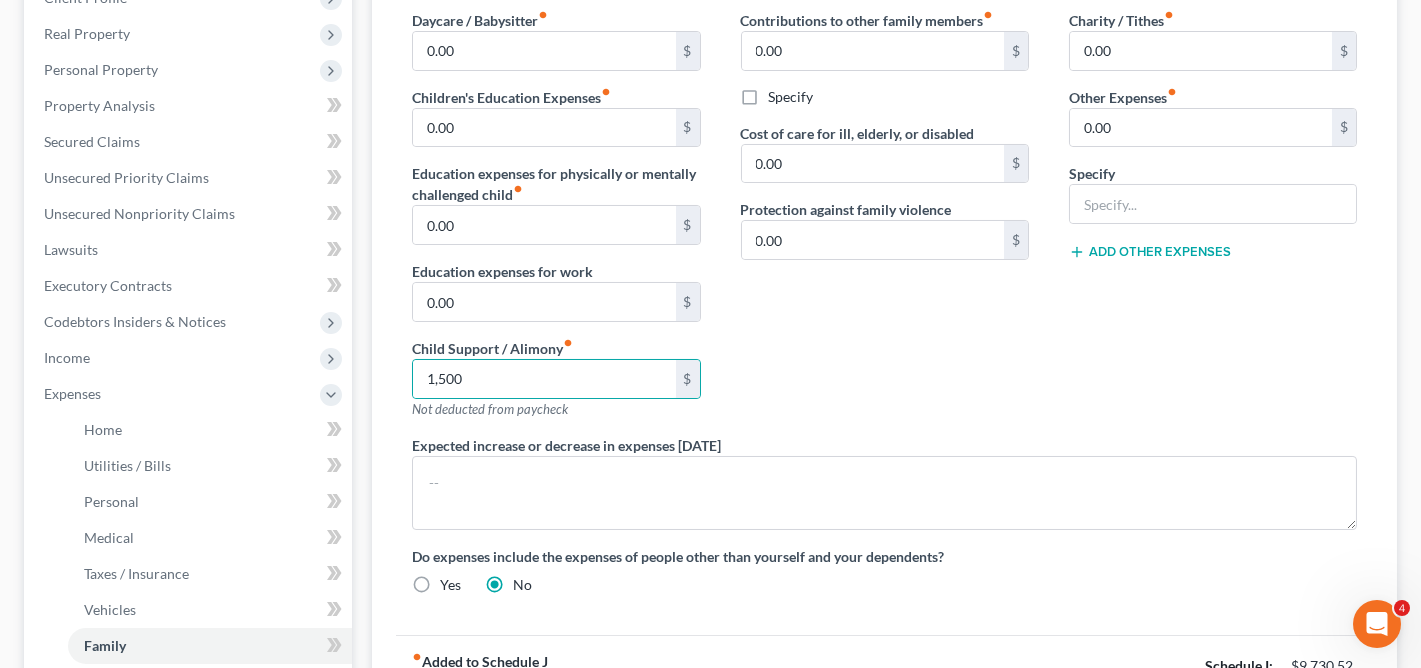 click on "Contributions to other family members  fiber_manual_record 0.00 $ Specify Cost of care for ill, elderly, or disabled 0.00 $ Protection against family violence 0.00 $" at bounding box center [885, 222] 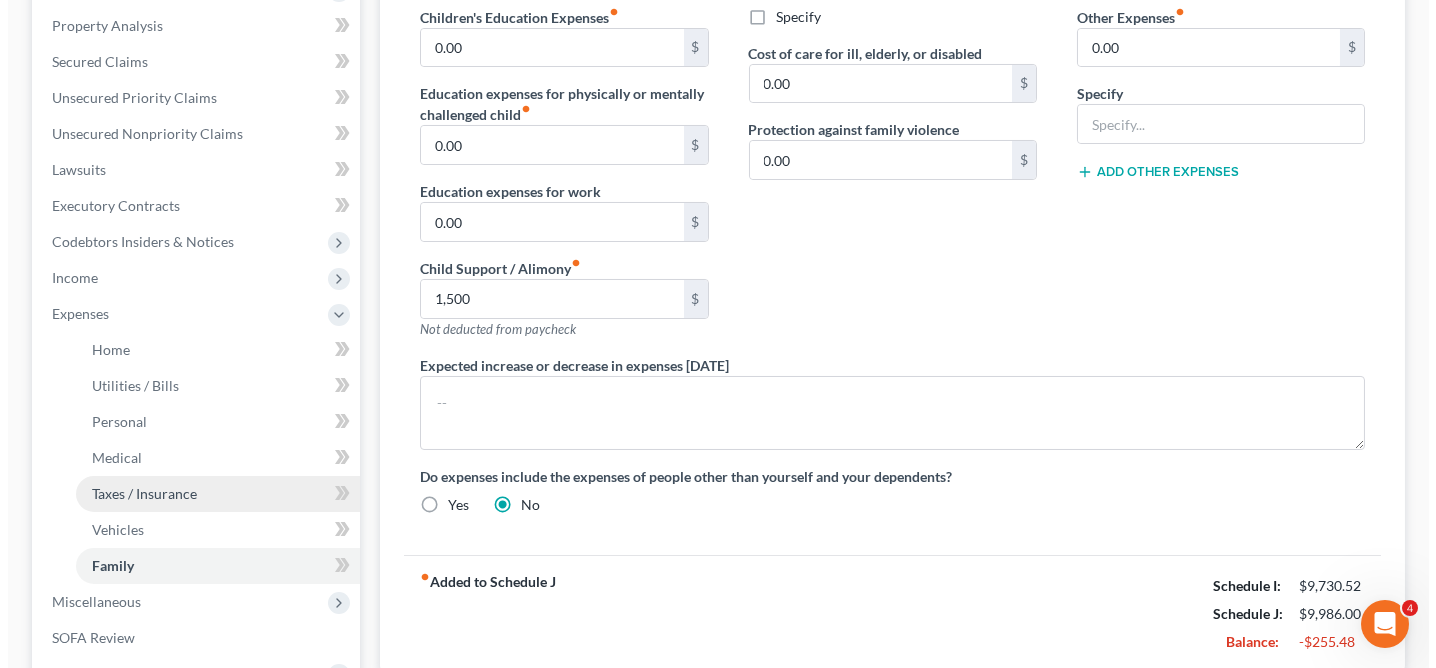 scroll, scrollTop: 517, scrollLeft: 0, axis: vertical 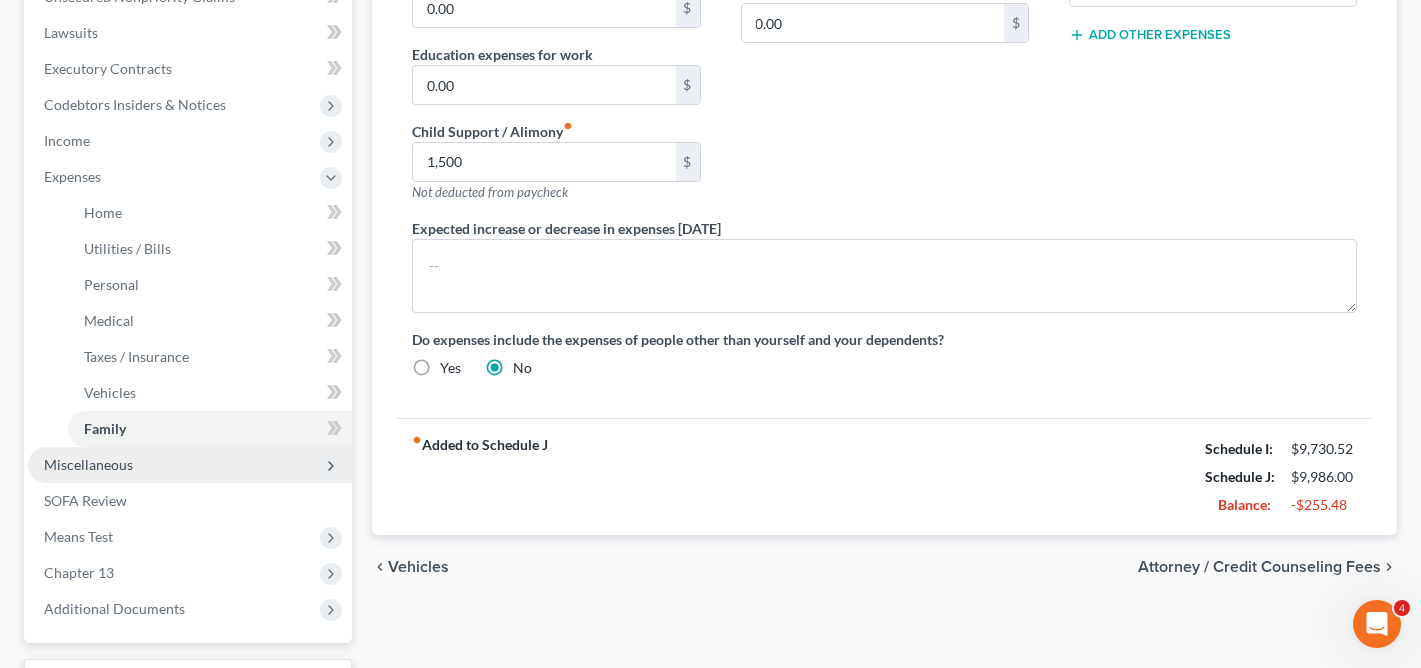 click on "Miscellaneous" at bounding box center (190, 465) 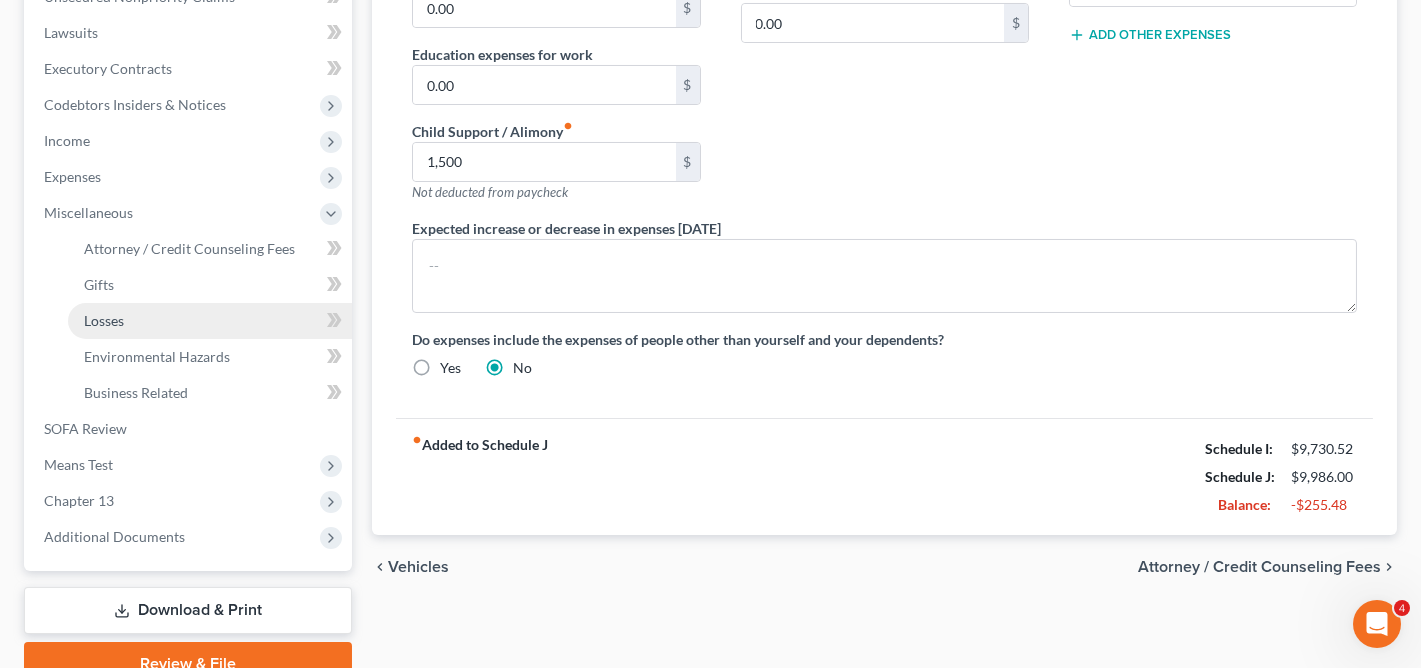click on "Losses" at bounding box center (210, 321) 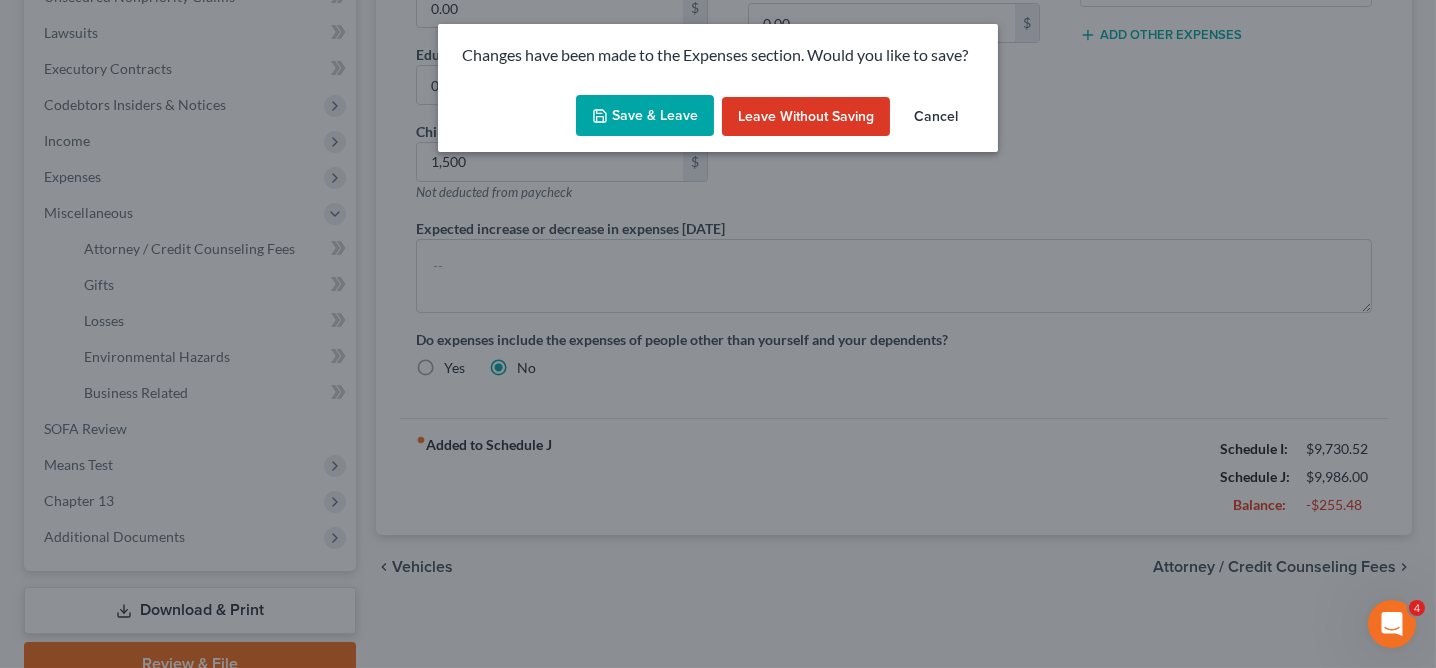click on "Save & Leave" at bounding box center [645, 116] 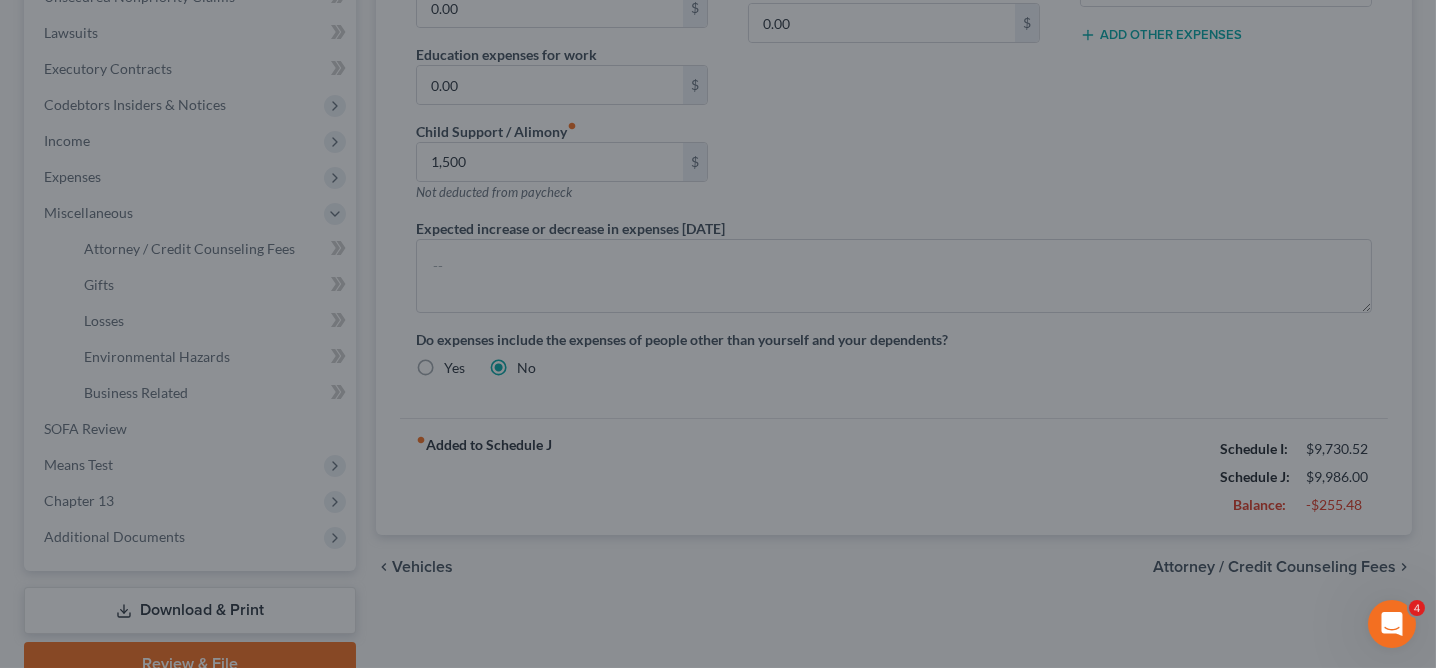 type on "1,500.00" 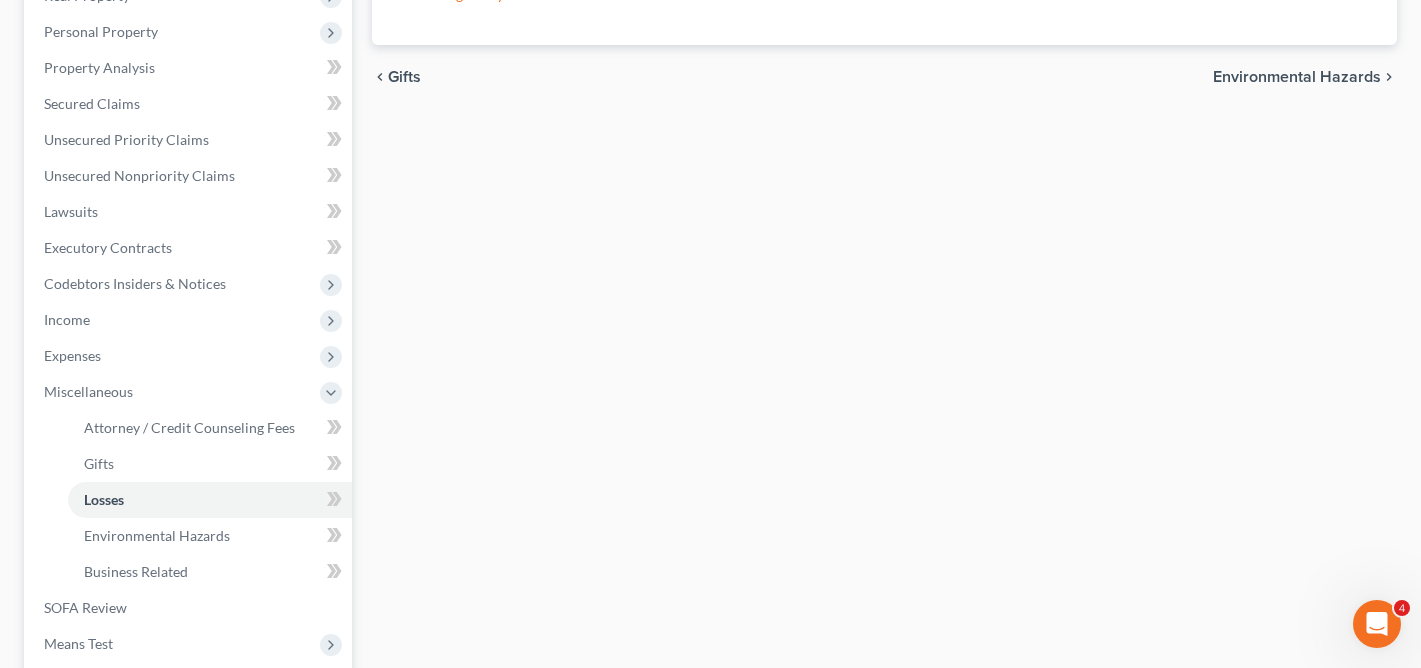 scroll, scrollTop: 341, scrollLeft: 0, axis: vertical 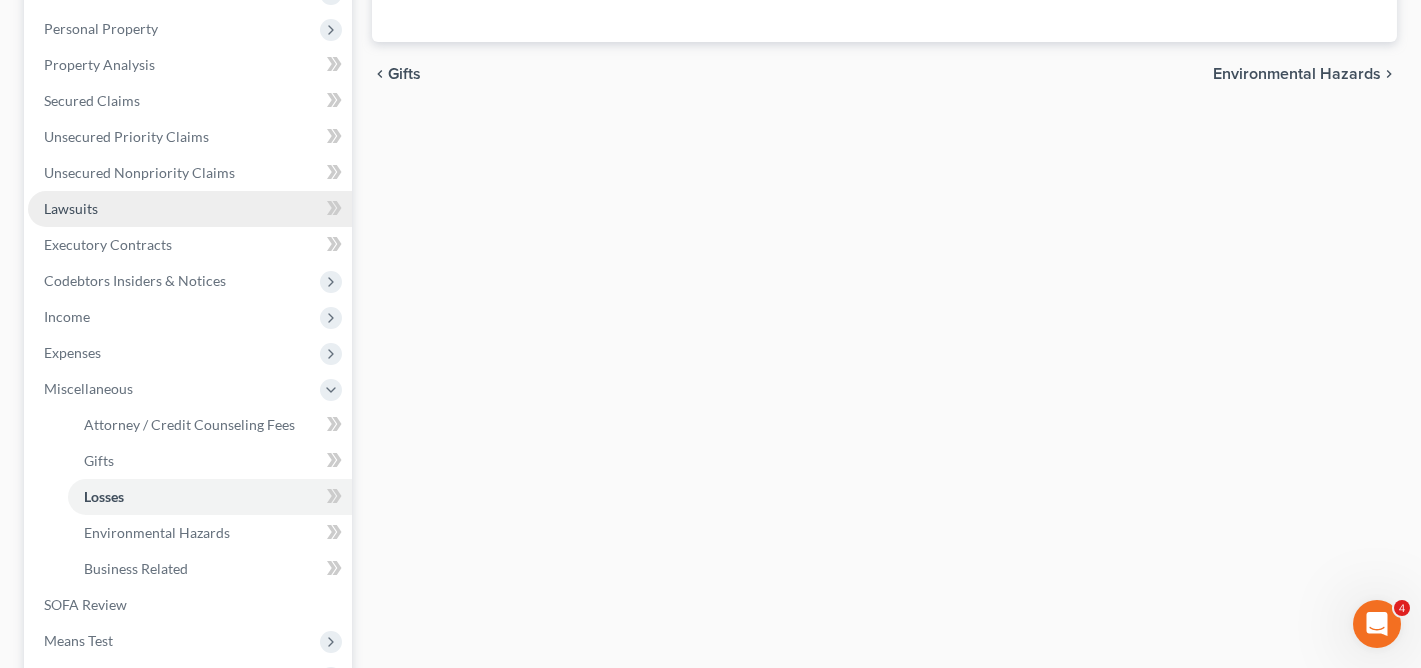 click on "Lawsuits" at bounding box center (190, 209) 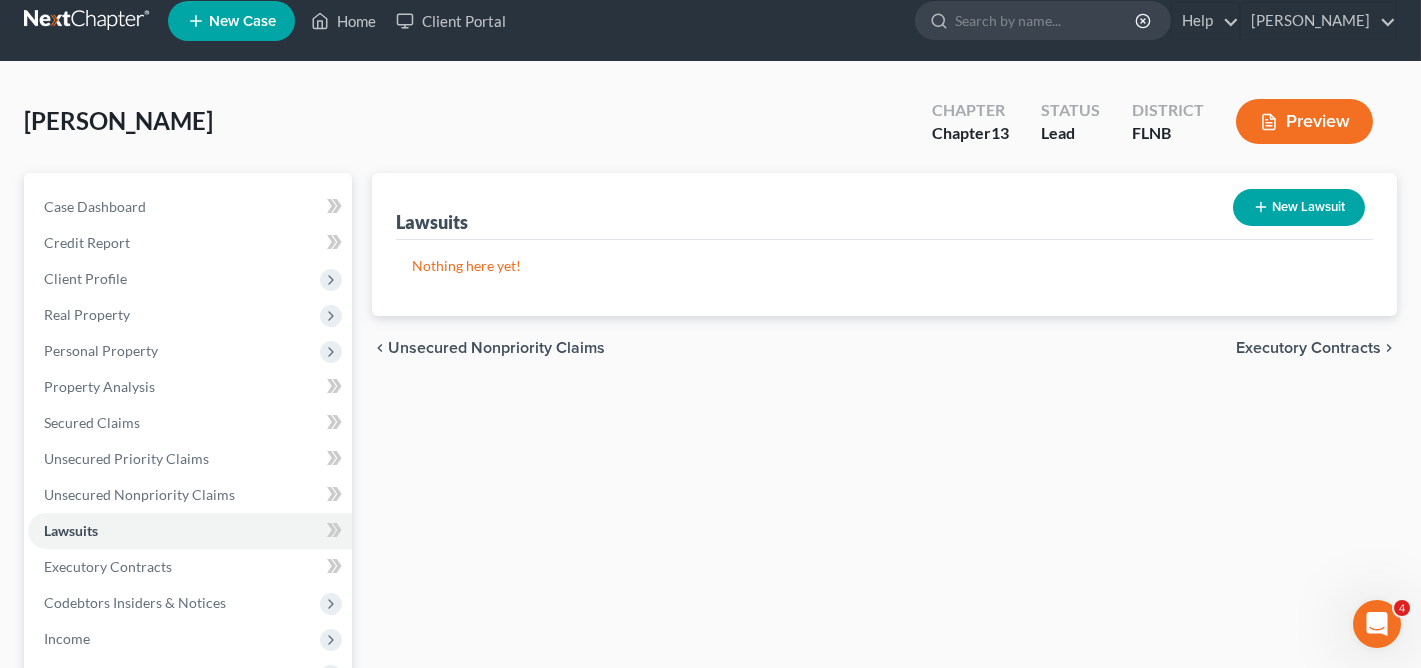 scroll, scrollTop: 0, scrollLeft: 0, axis: both 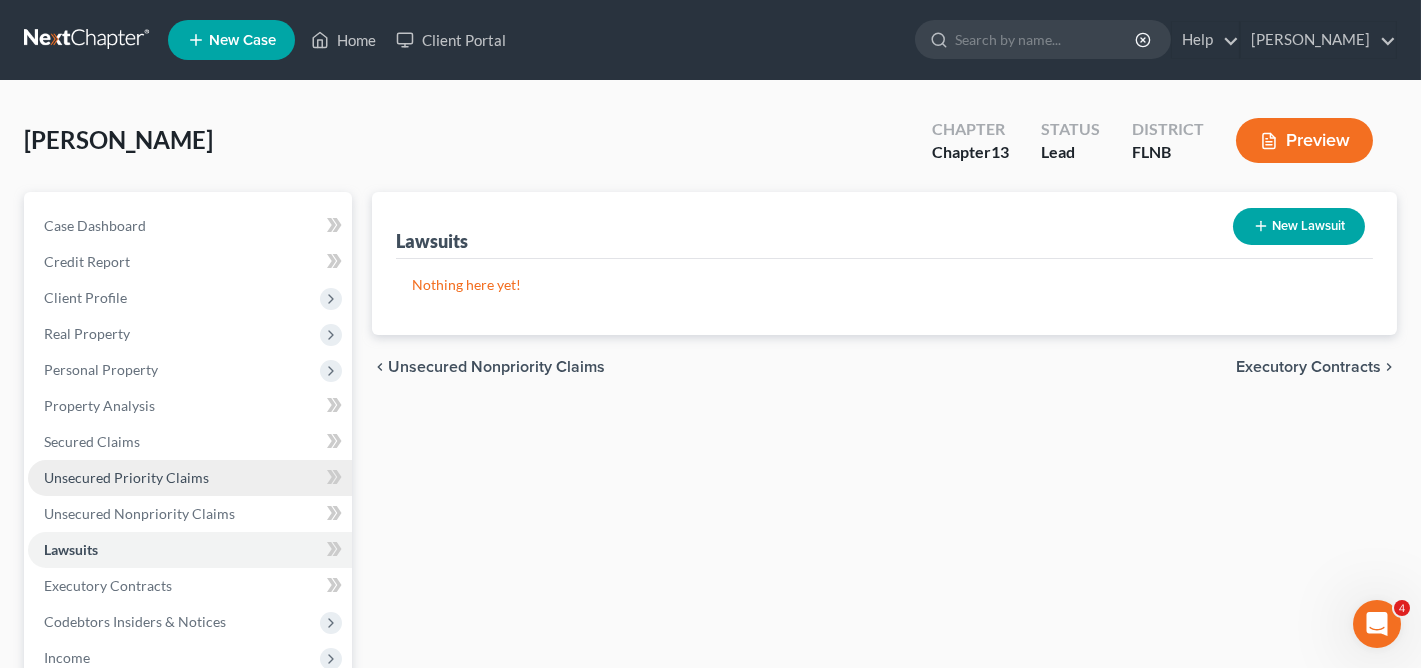 click on "Unsecured Priority Claims" at bounding box center [126, 477] 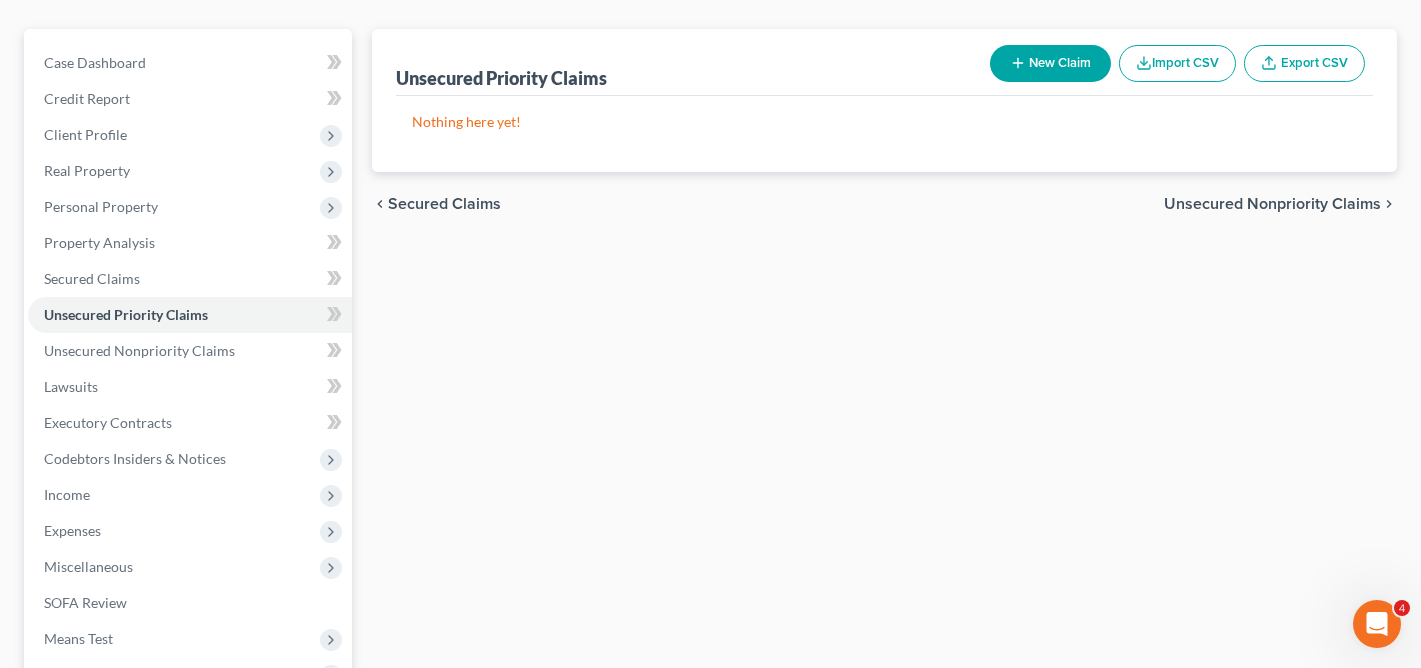 scroll, scrollTop: 156, scrollLeft: 0, axis: vertical 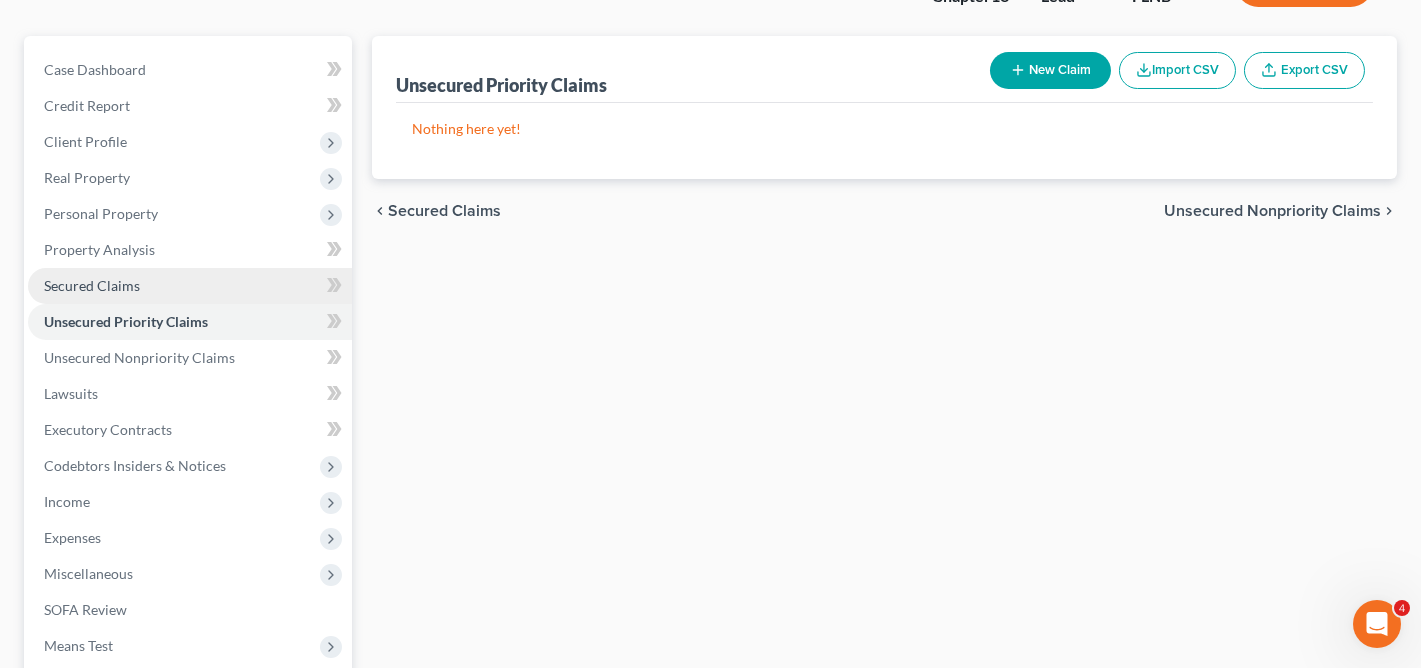 click on "Secured Claims" at bounding box center (190, 286) 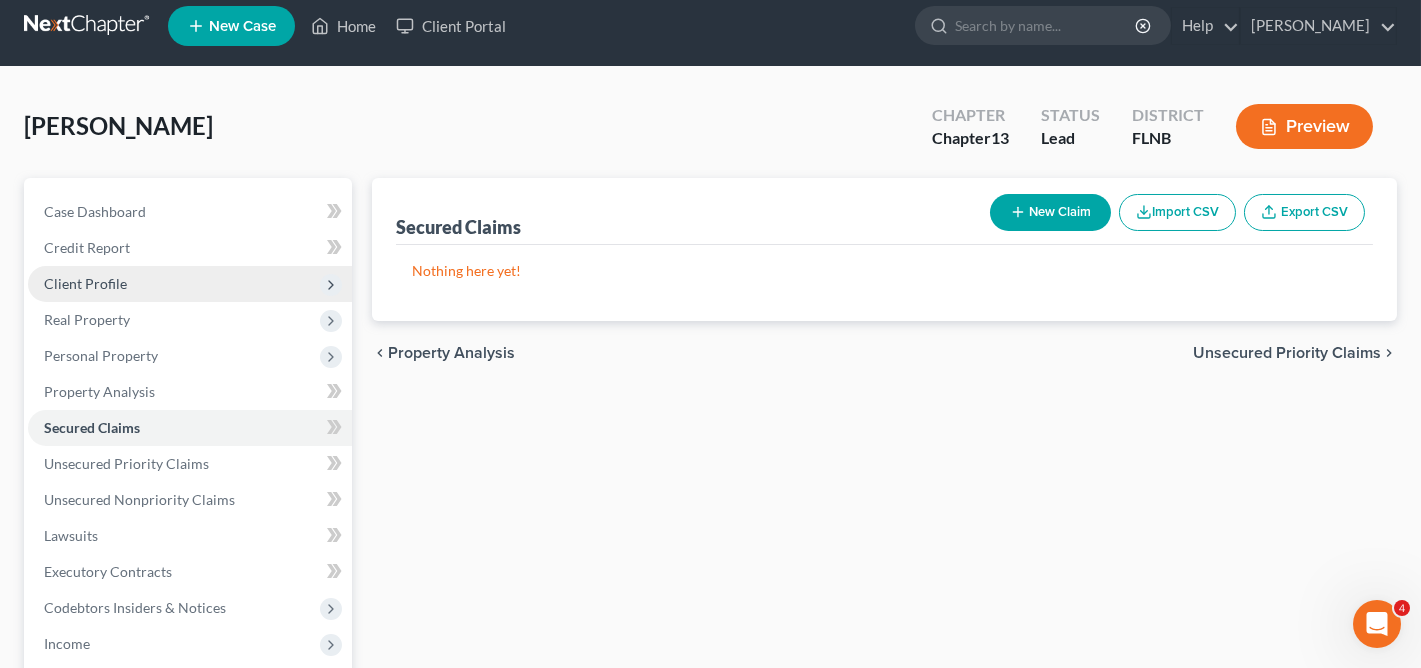 scroll, scrollTop: 0, scrollLeft: 0, axis: both 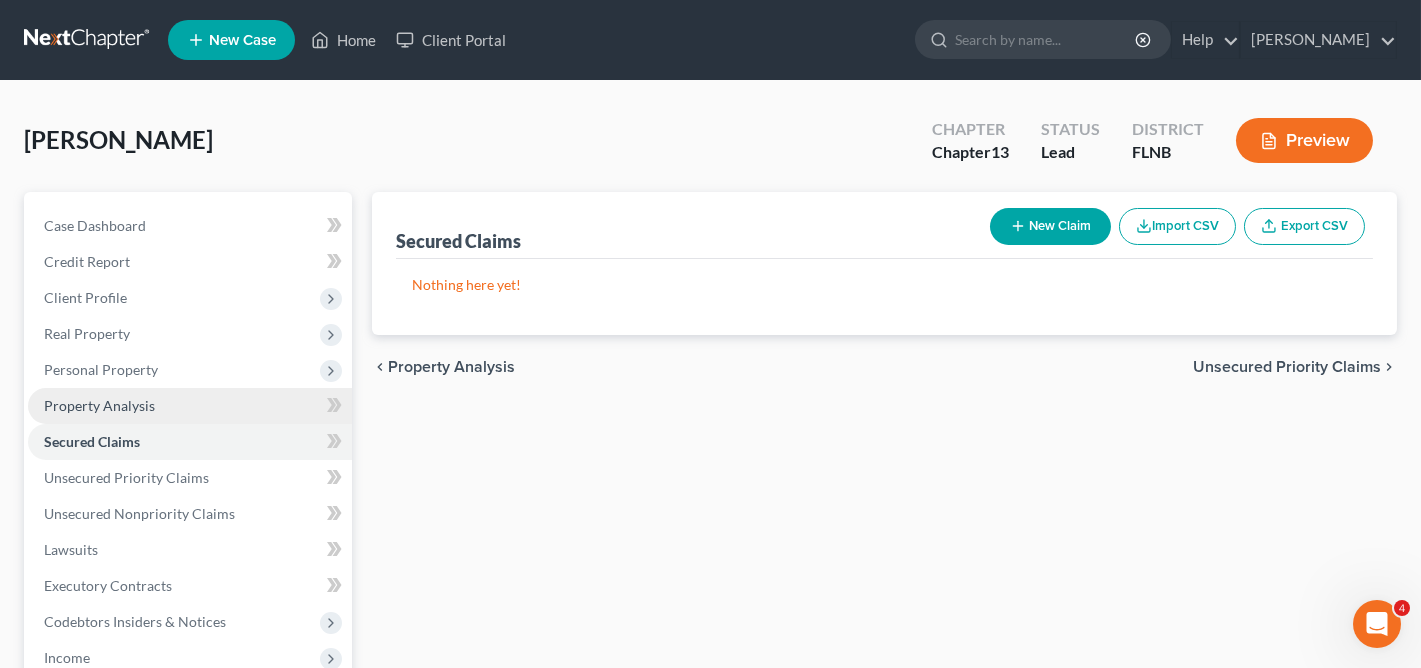 click on "Property Analysis" at bounding box center [99, 405] 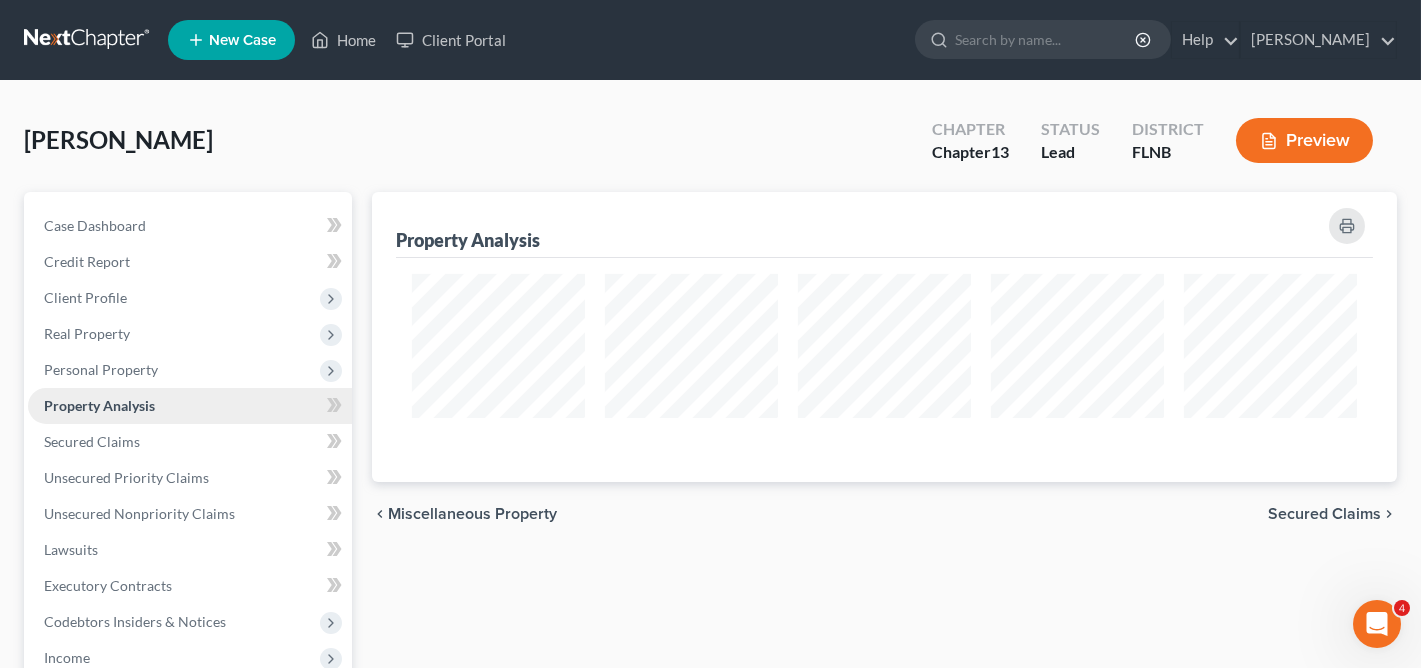 scroll, scrollTop: 999710, scrollLeft: 998975, axis: both 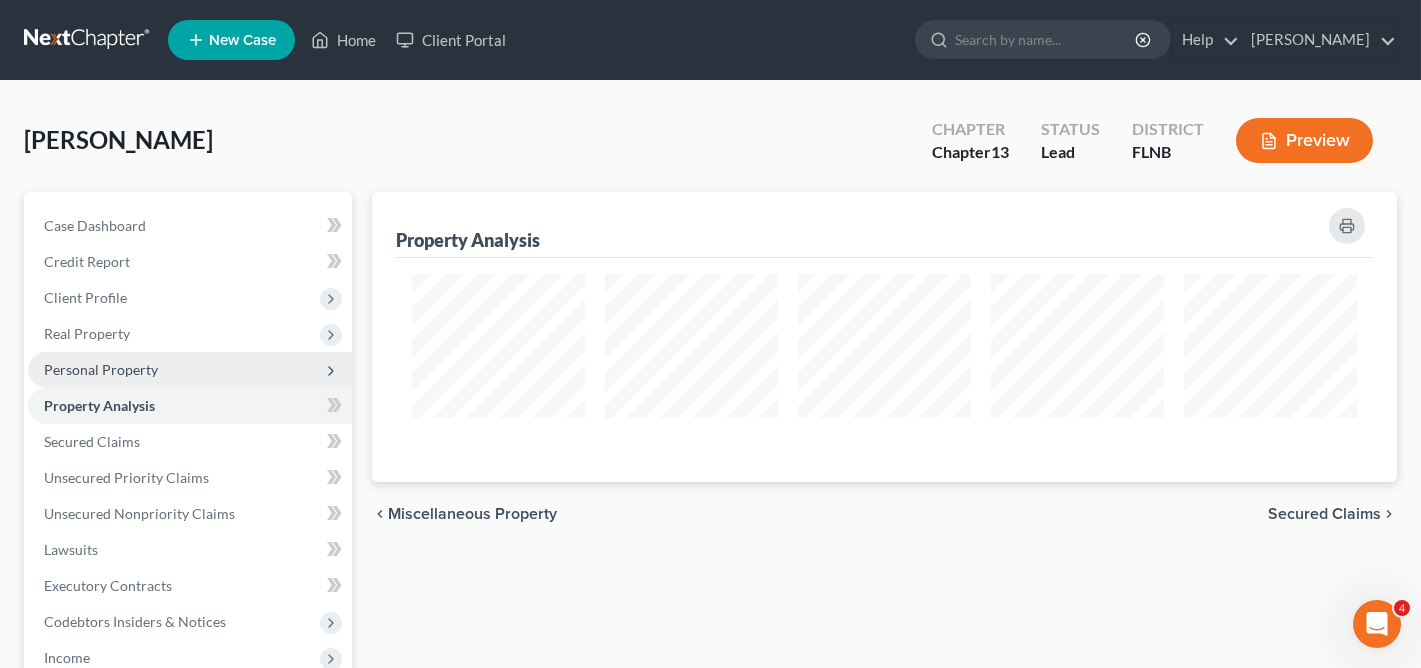 click on "Personal Property" at bounding box center (101, 369) 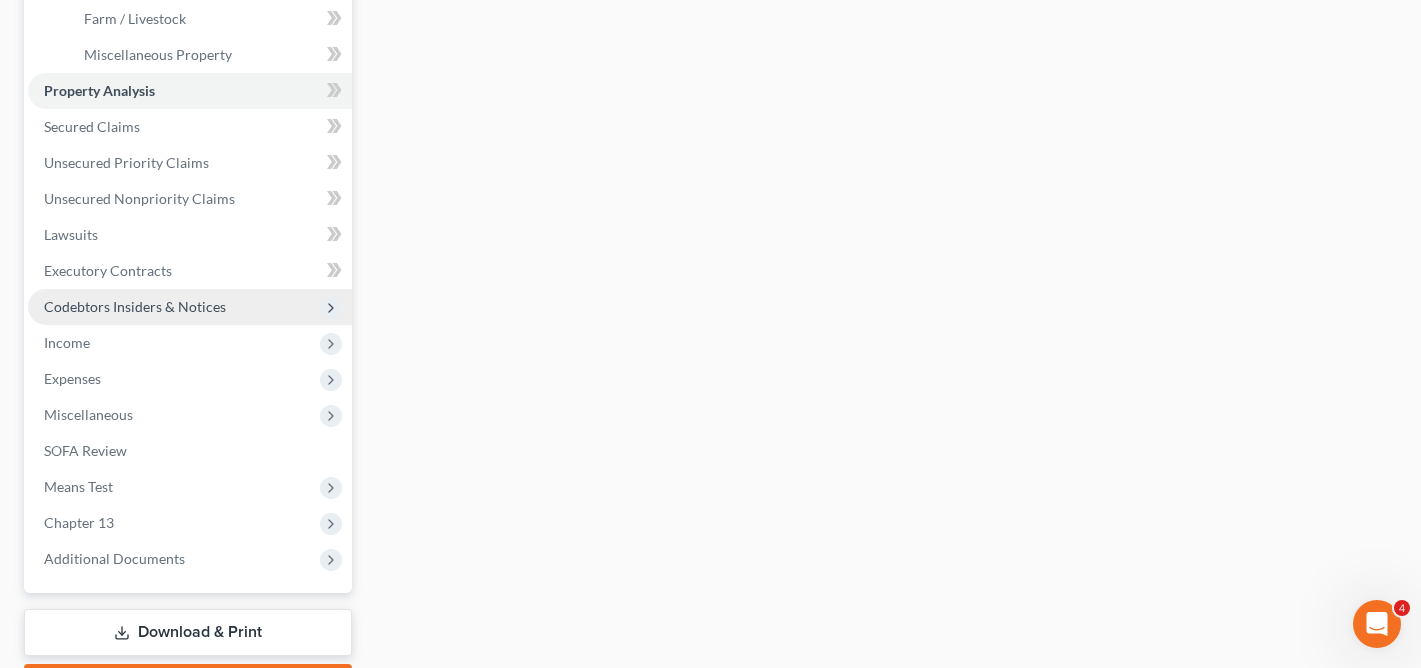 scroll, scrollTop: 678, scrollLeft: 0, axis: vertical 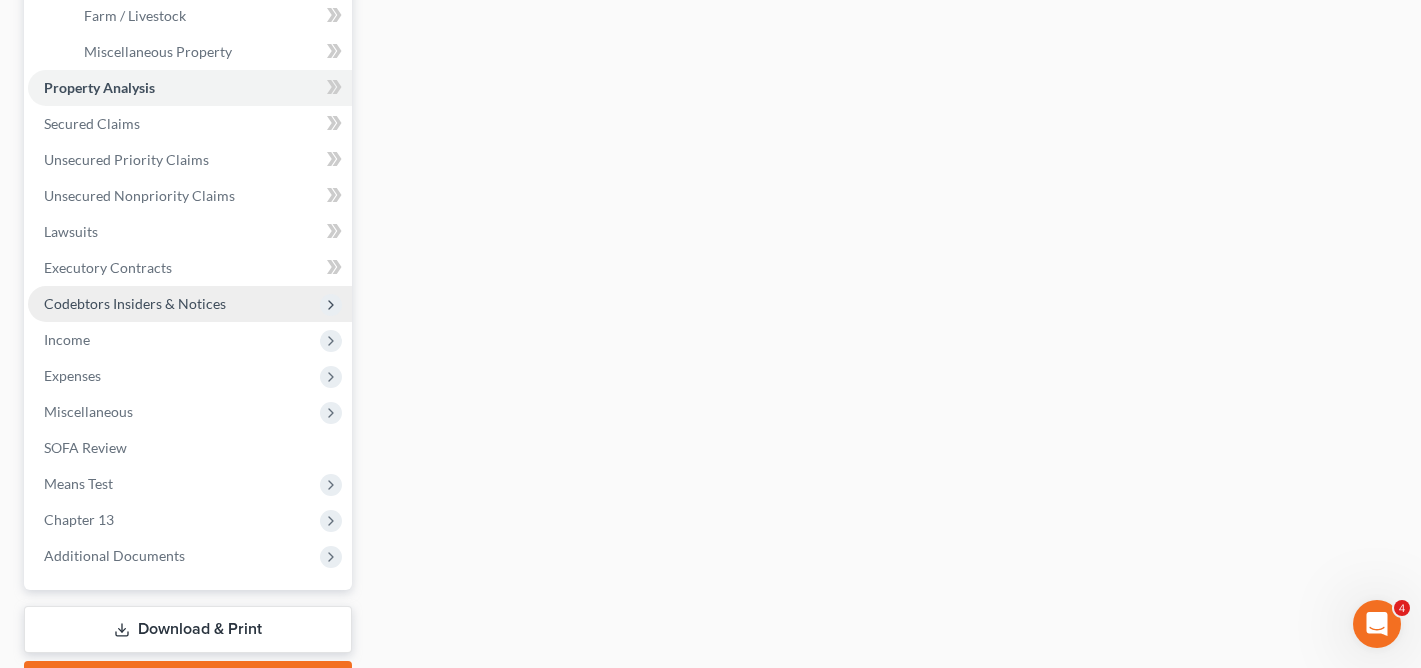 click on "Codebtors Insiders & Notices" at bounding box center [190, 304] 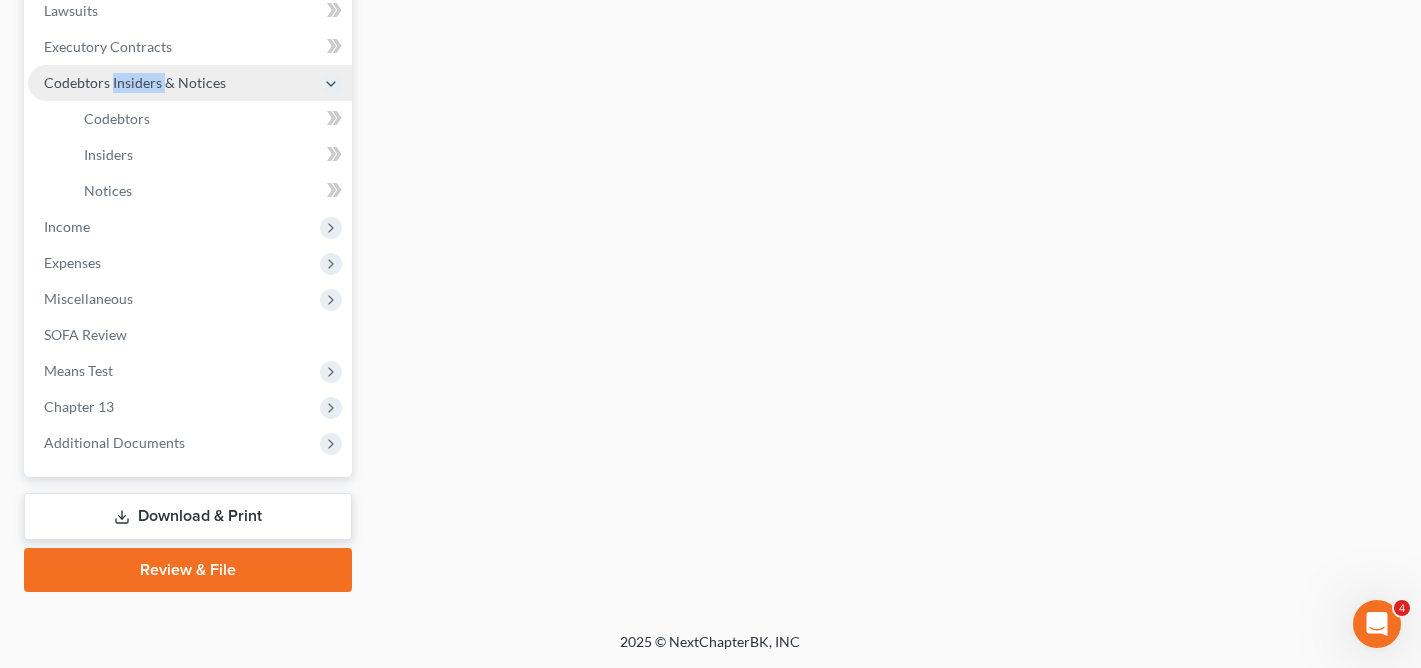 click on "Codebtors Insiders & Notices" at bounding box center [190, 83] 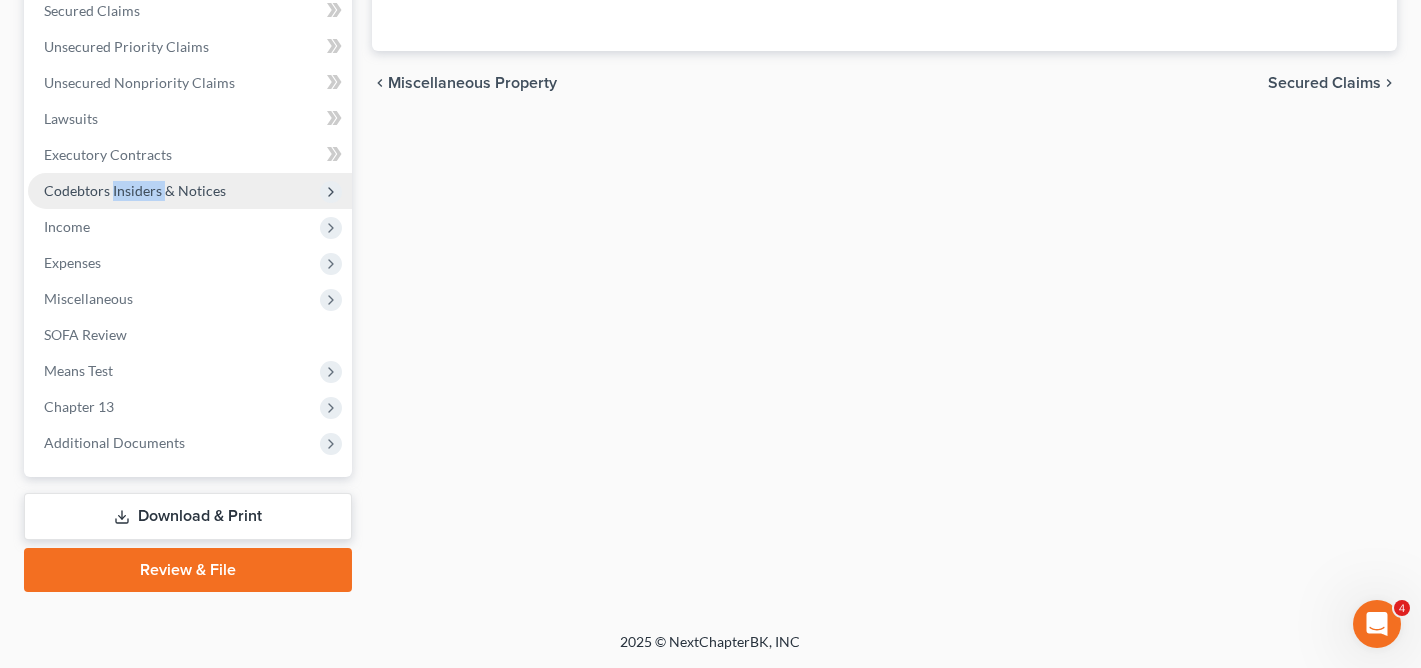 scroll, scrollTop: 427, scrollLeft: 0, axis: vertical 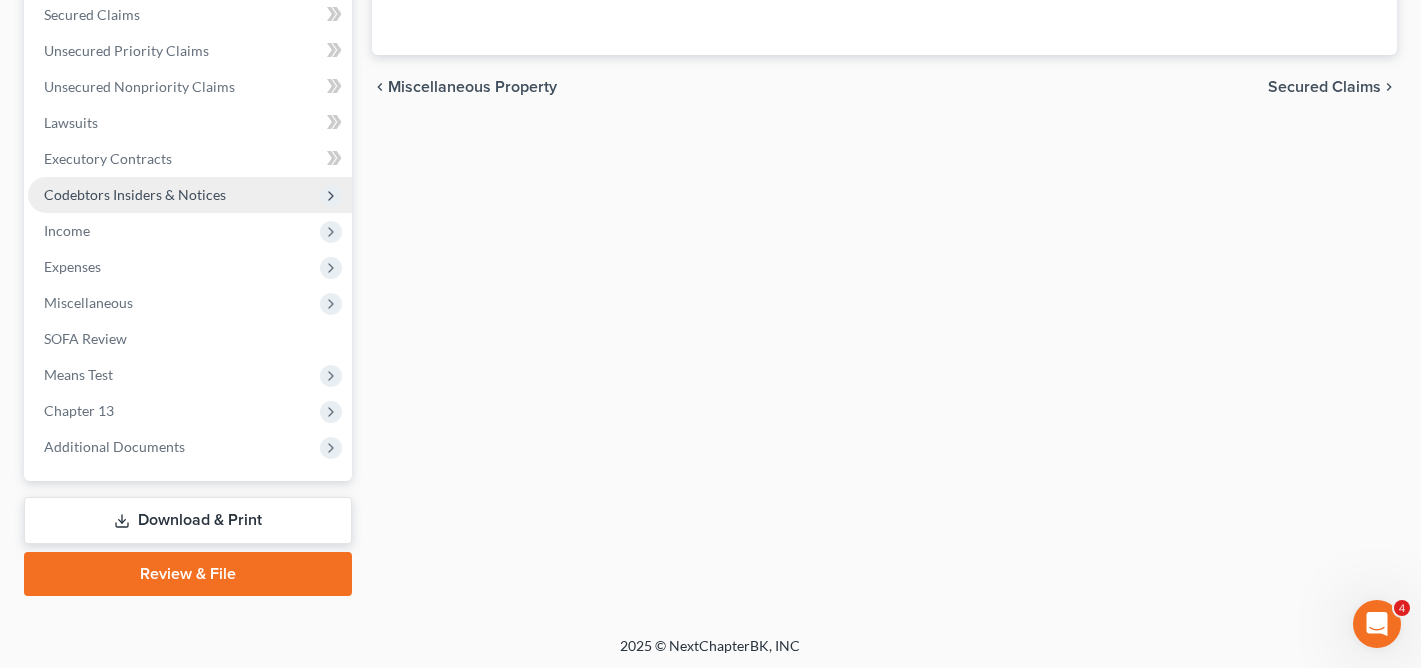 drag, startPoint x: 111, startPoint y: 315, endPoint x: 97, endPoint y: 190, distance: 125.781555 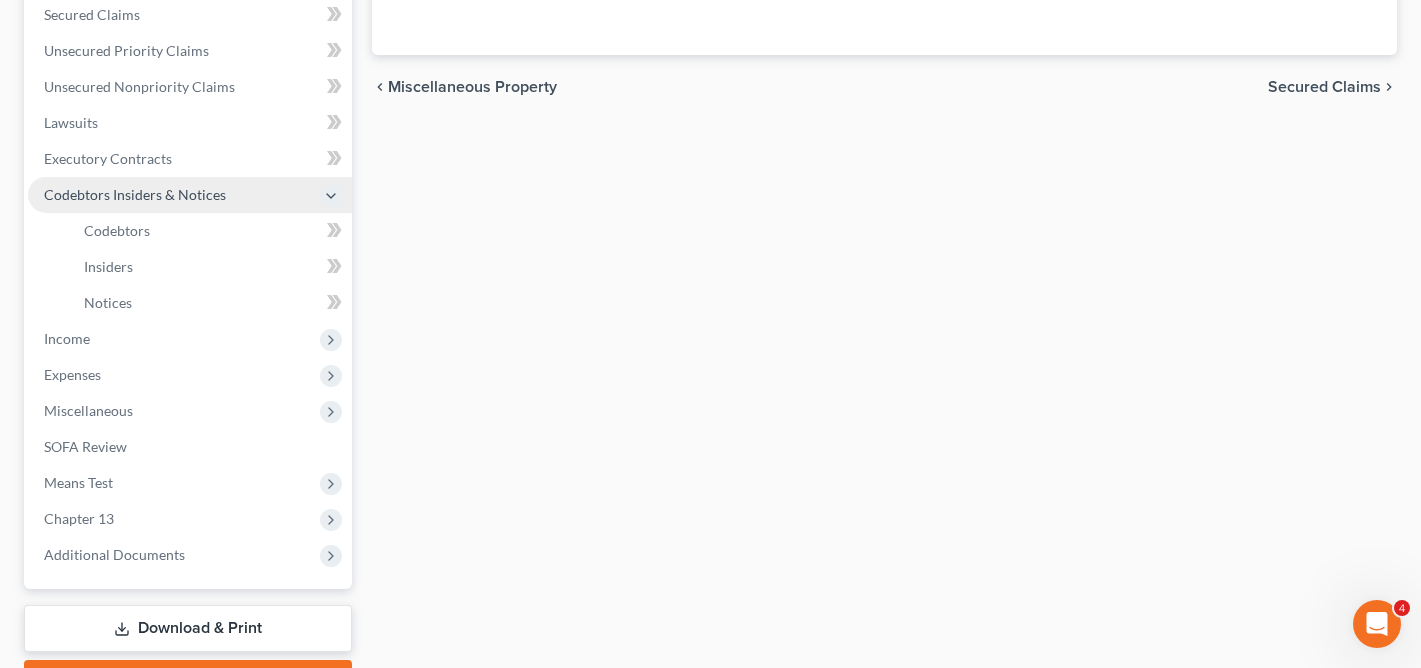 scroll, scrollTop: 450, scrollLeft: 0, axis: vertical 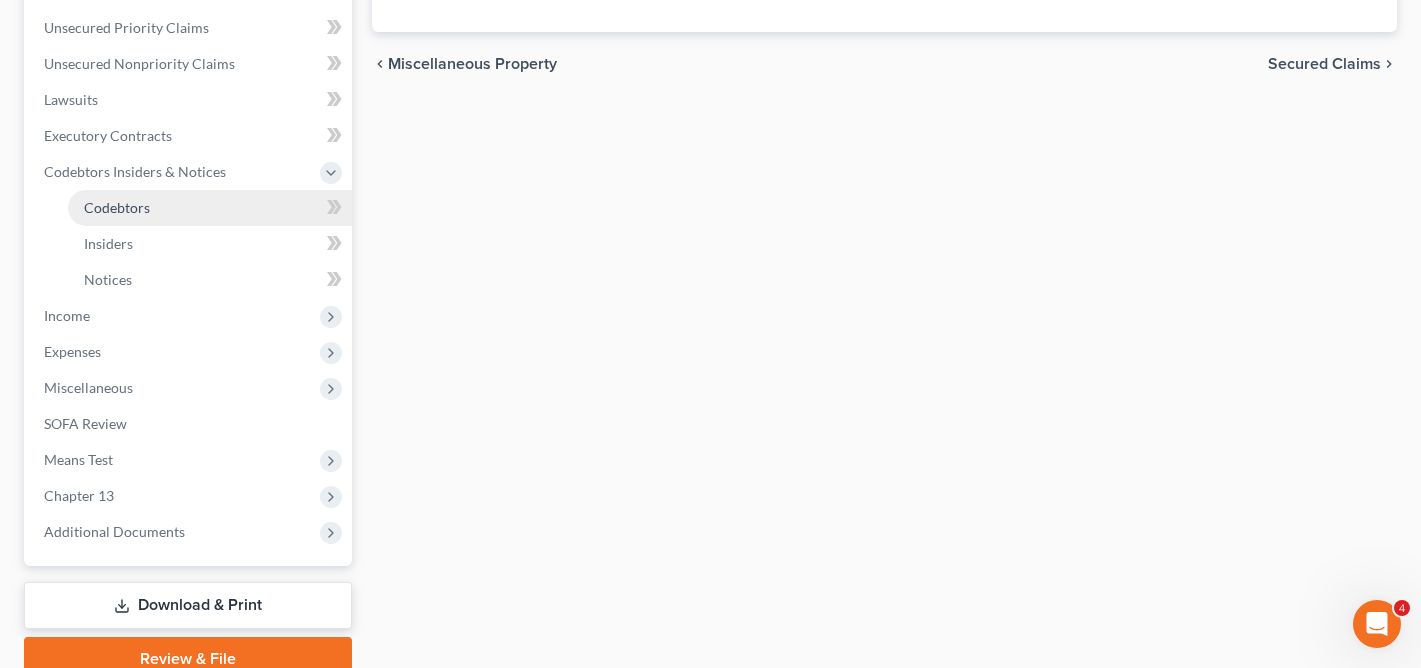 click on "Codebtors" at bounding box center [210, 208] 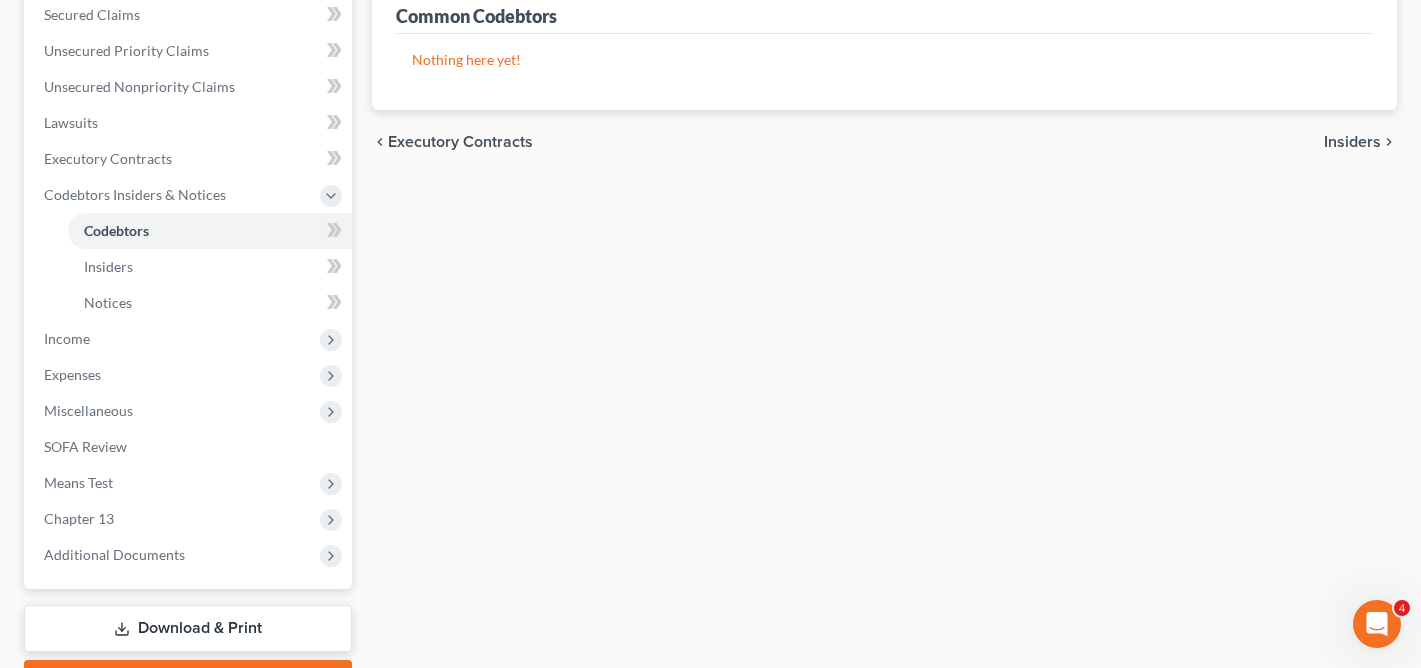 scroll, scrollTop: 428, scrollLeft: 0, axis: vertical 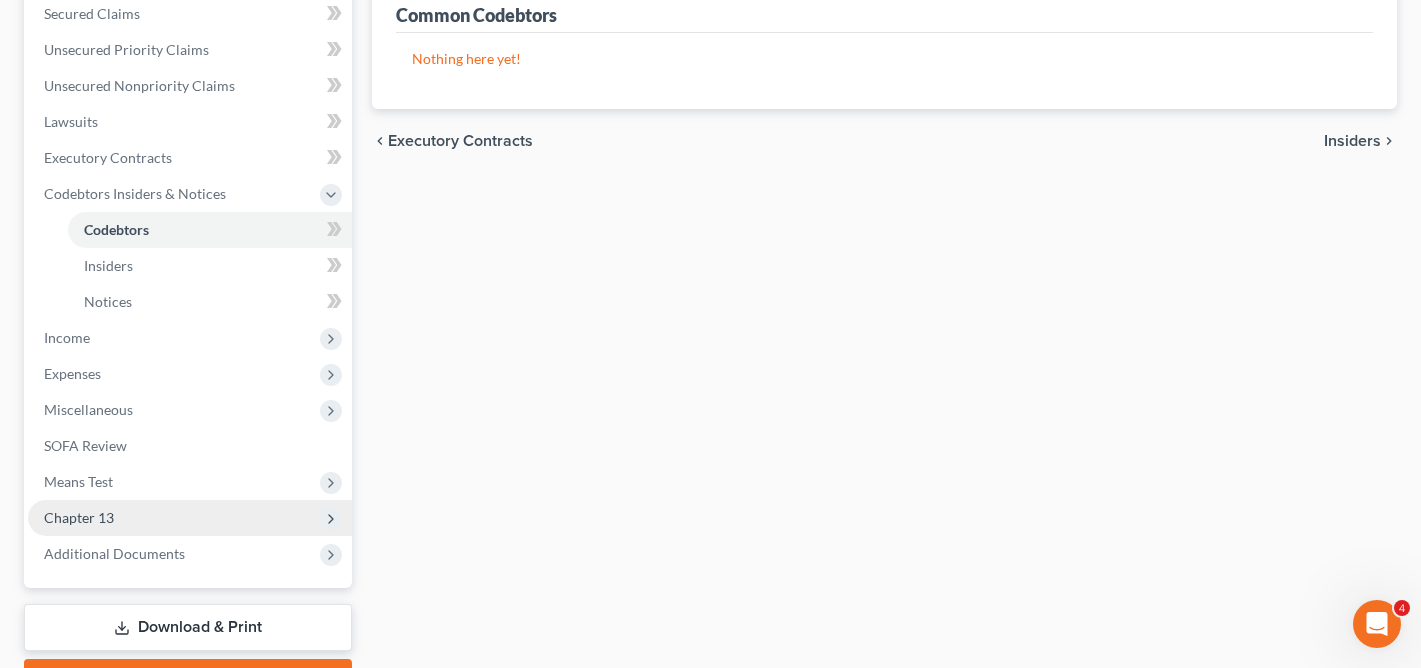 click on "Chapter 13" at bounding box center (190, 518) 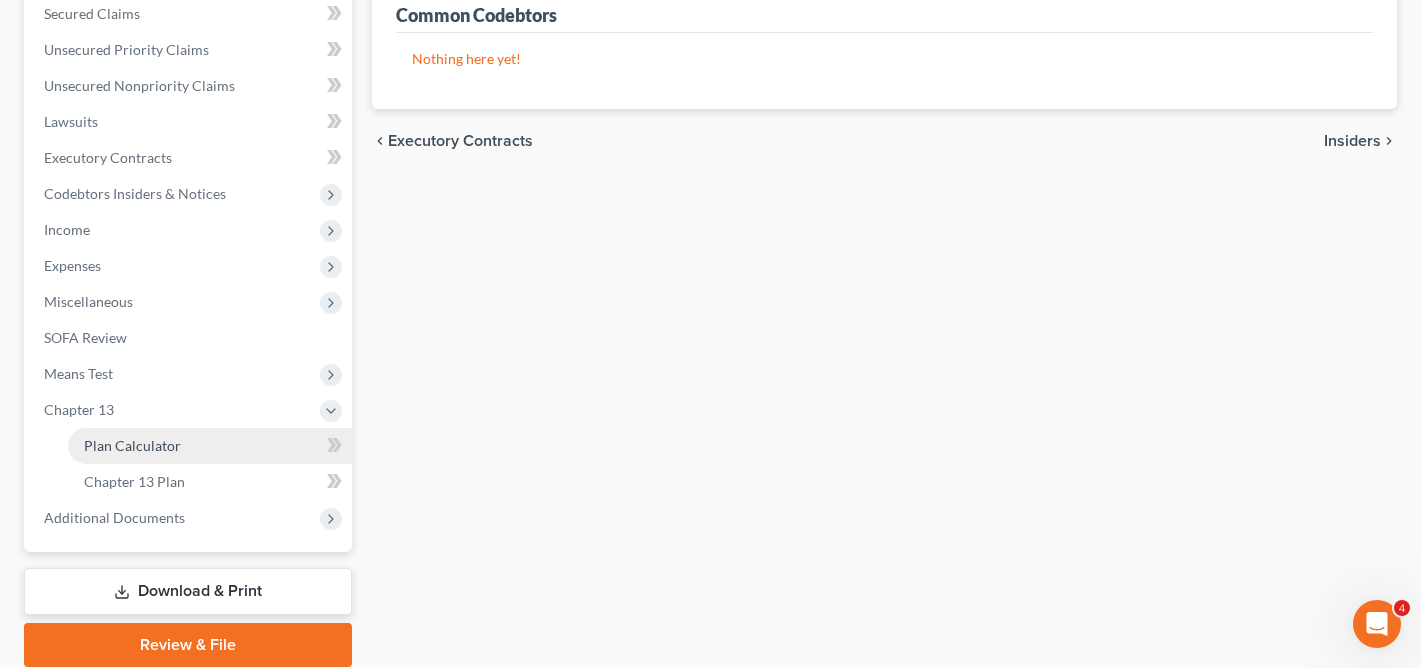 click on "Plan Calculator" at bounding box center (210, 446) 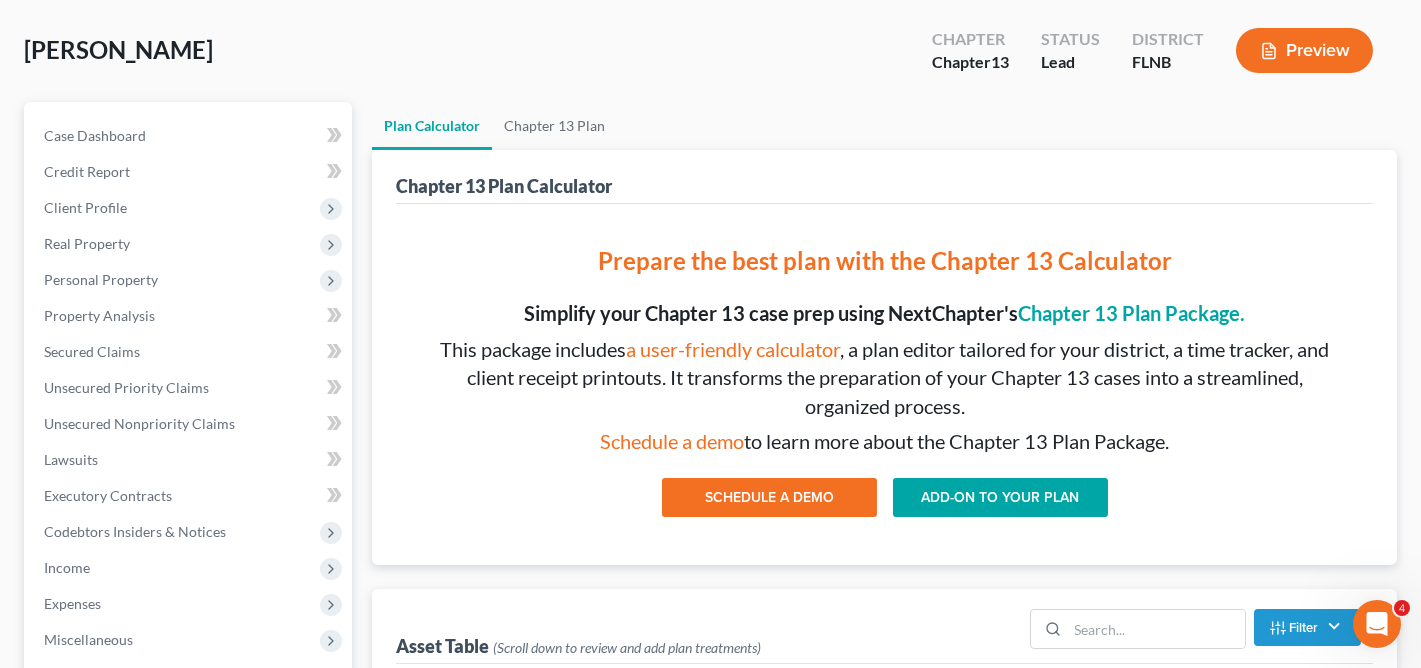 scroll 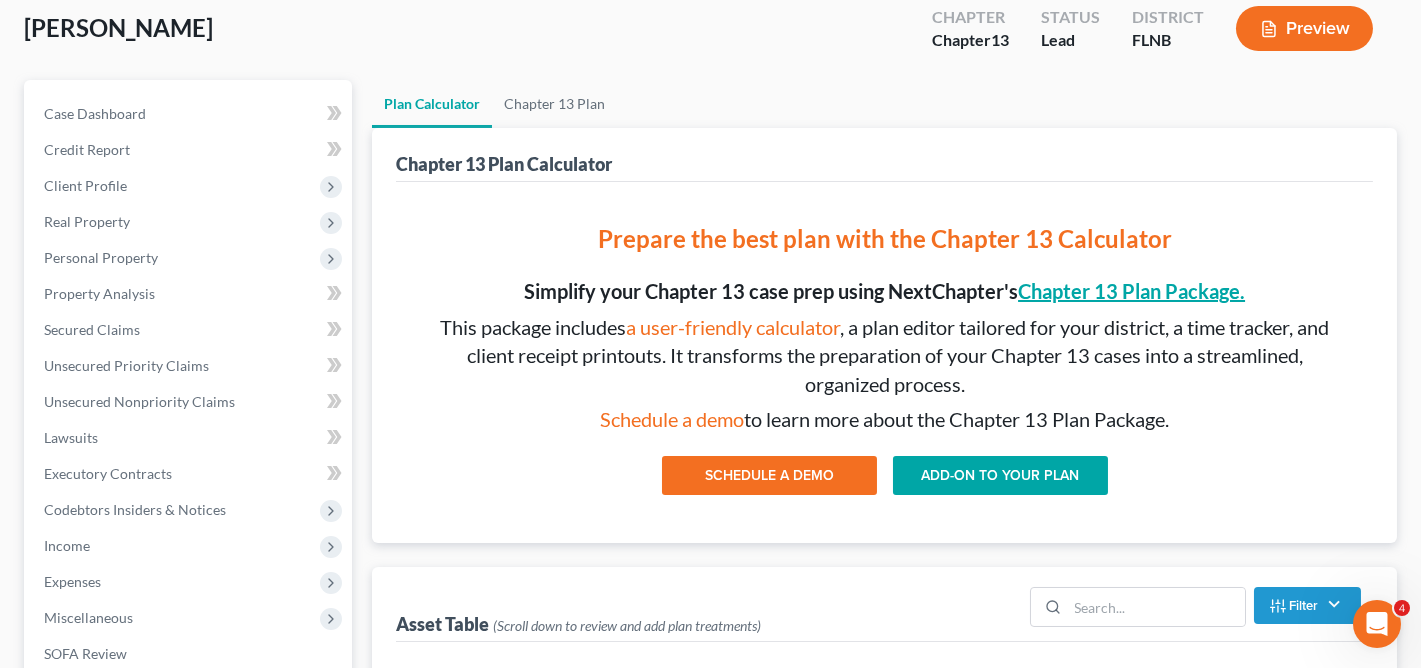 click on "Chapter 13 Plan Package." at bounding box center (1131, 291) 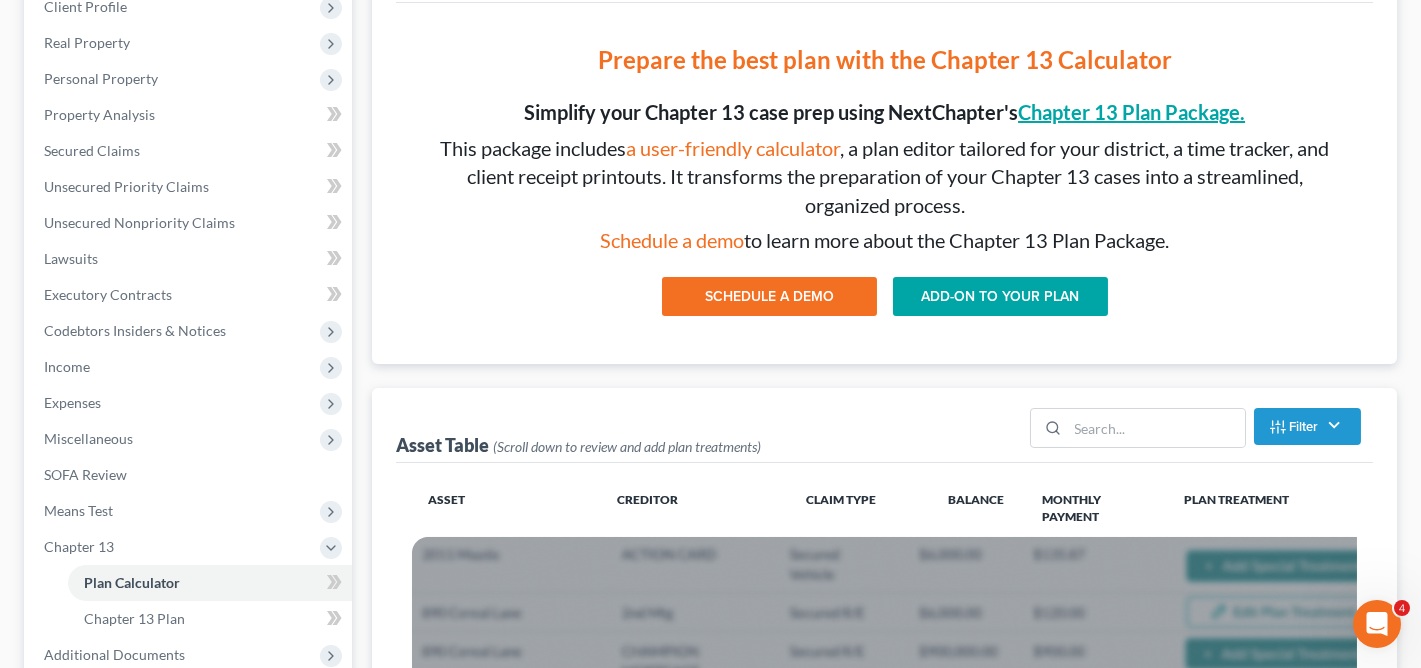 scroll, scrollTop: 276, scrollLeft: 0, axis: vertical 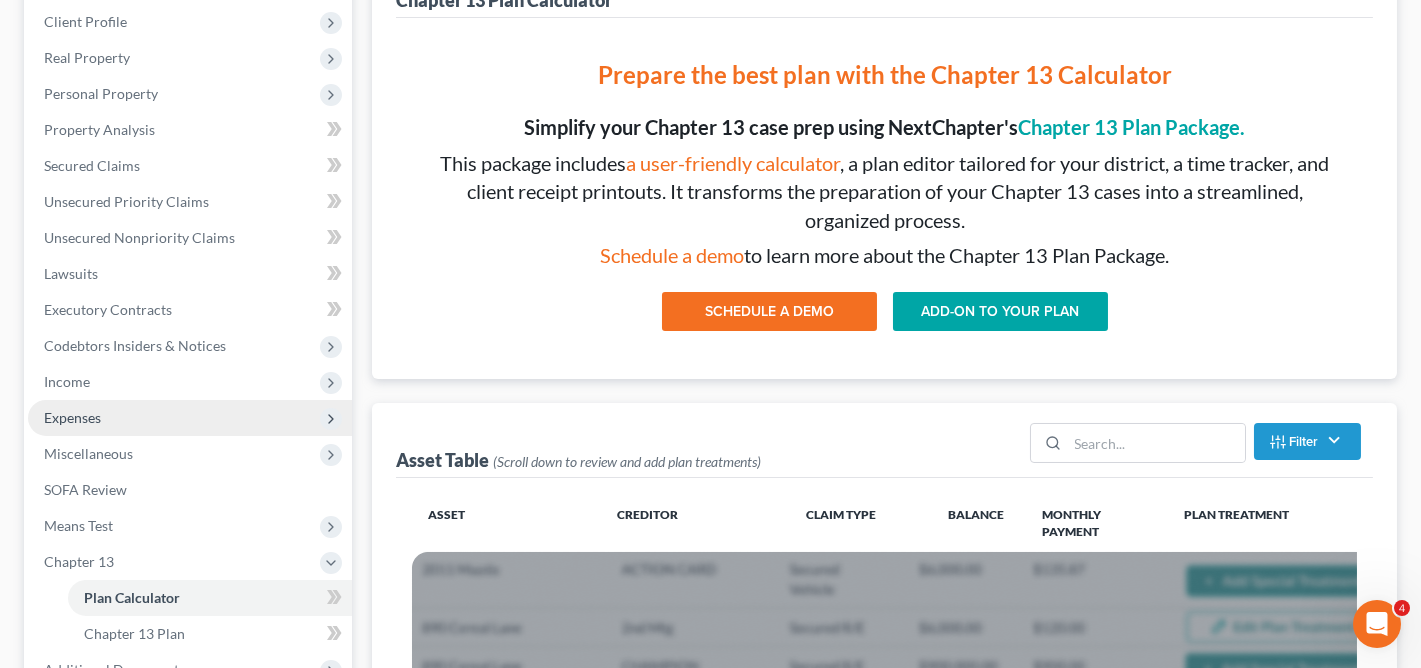 click on "Expenses" at bounding box center (190, 418) 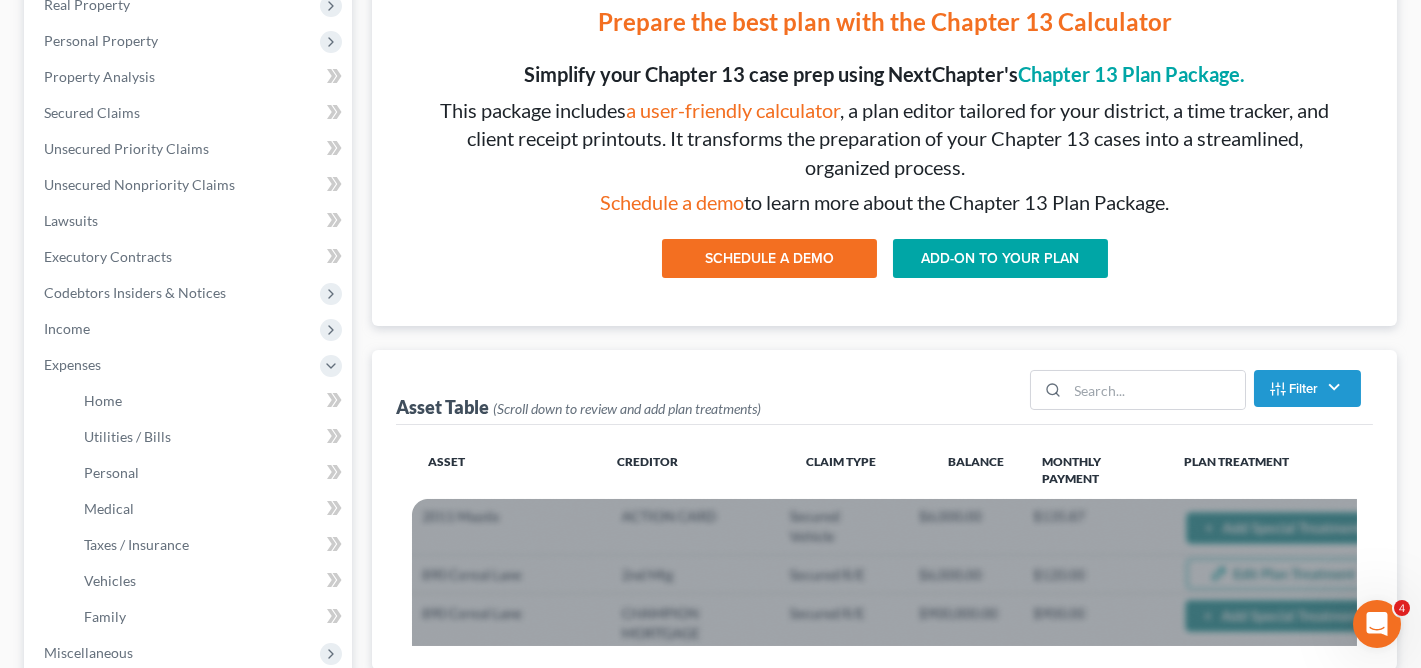 scroll, scrollTop: 0, scrollLeft: 0, axis: both 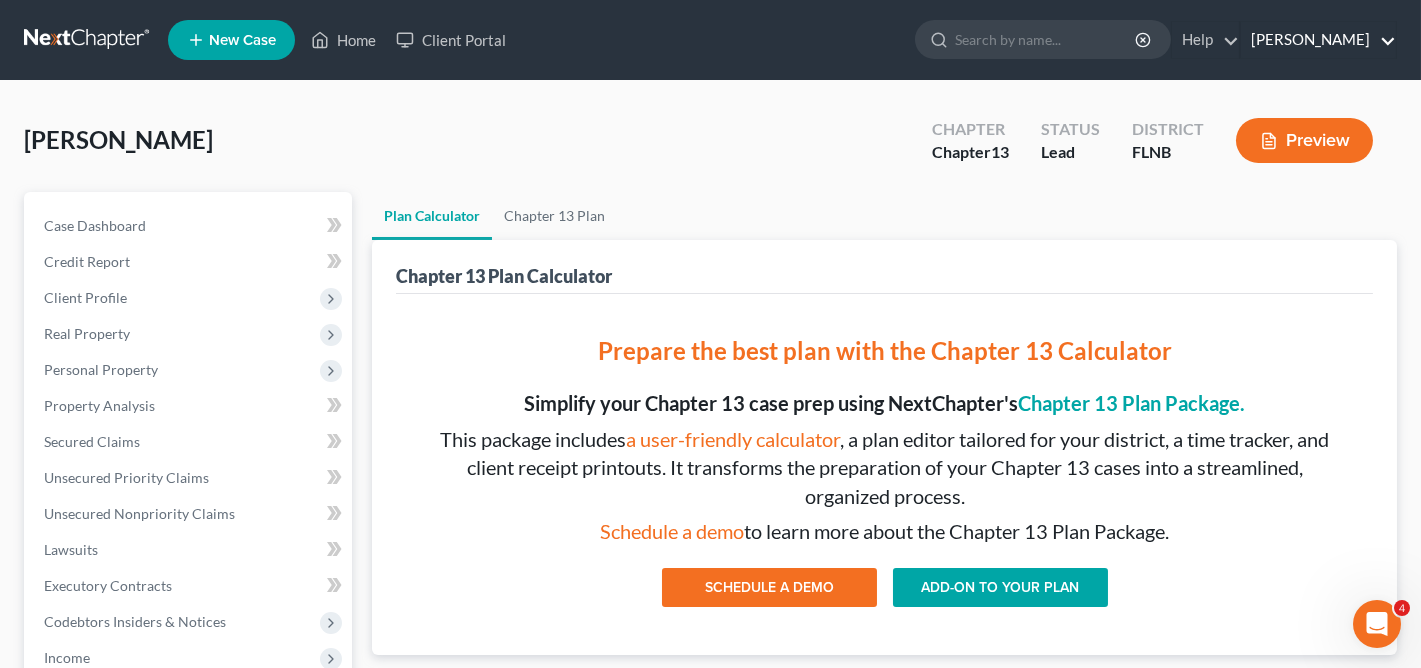 click on "Timothy DeBerry" at bounding box center [1318, 40] 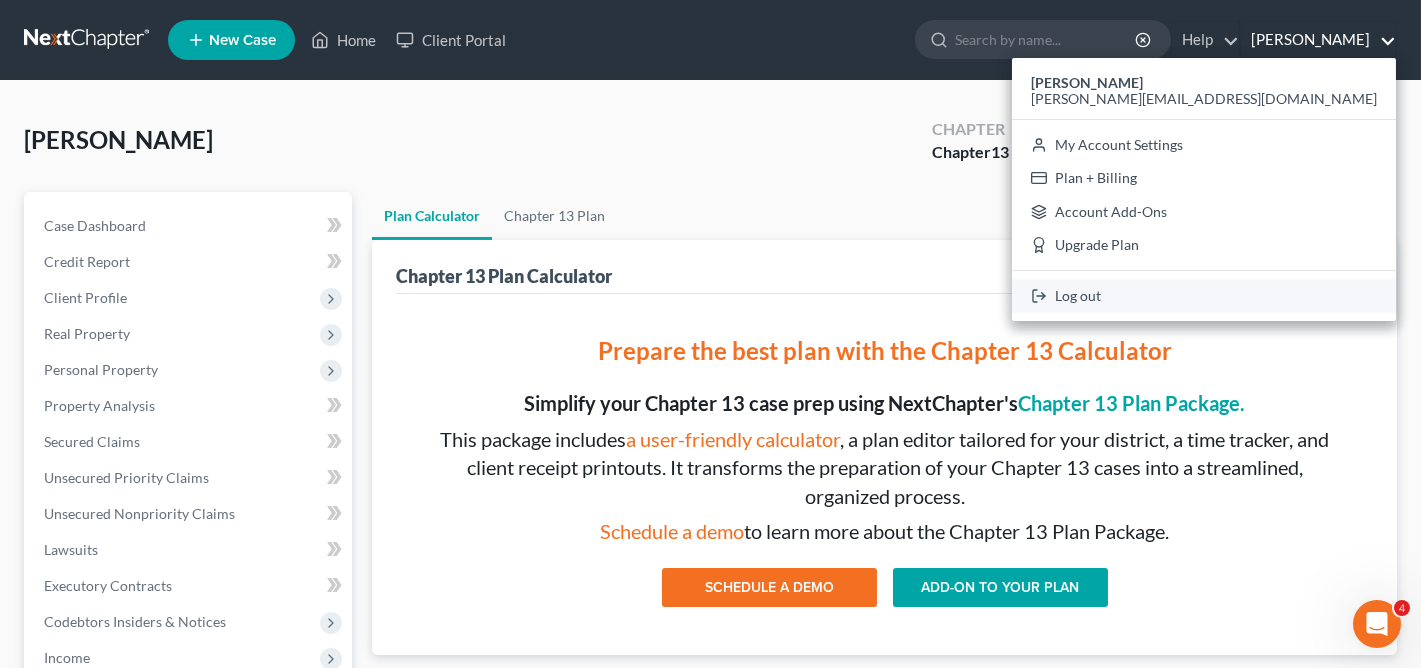 click on "Log out" at bounding box center (1204, 296) 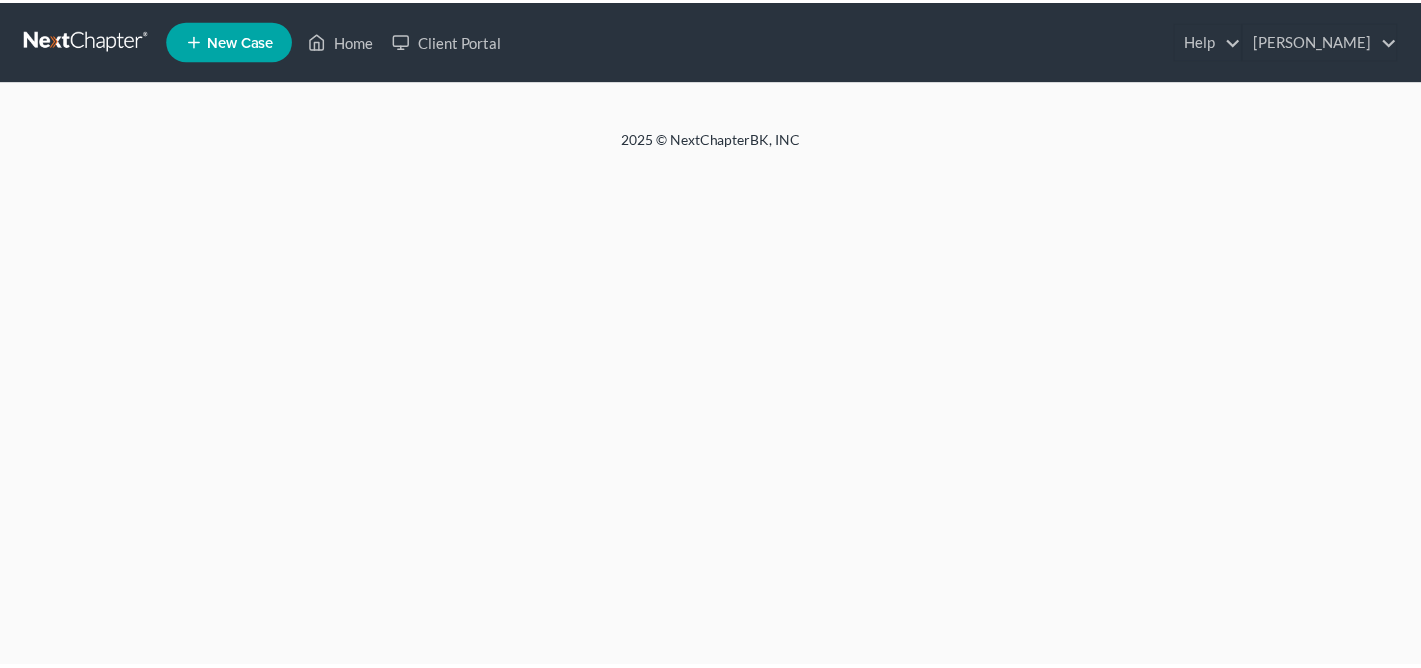 scroll, scrollTop: 0, scrollLeft: 0, axis: both 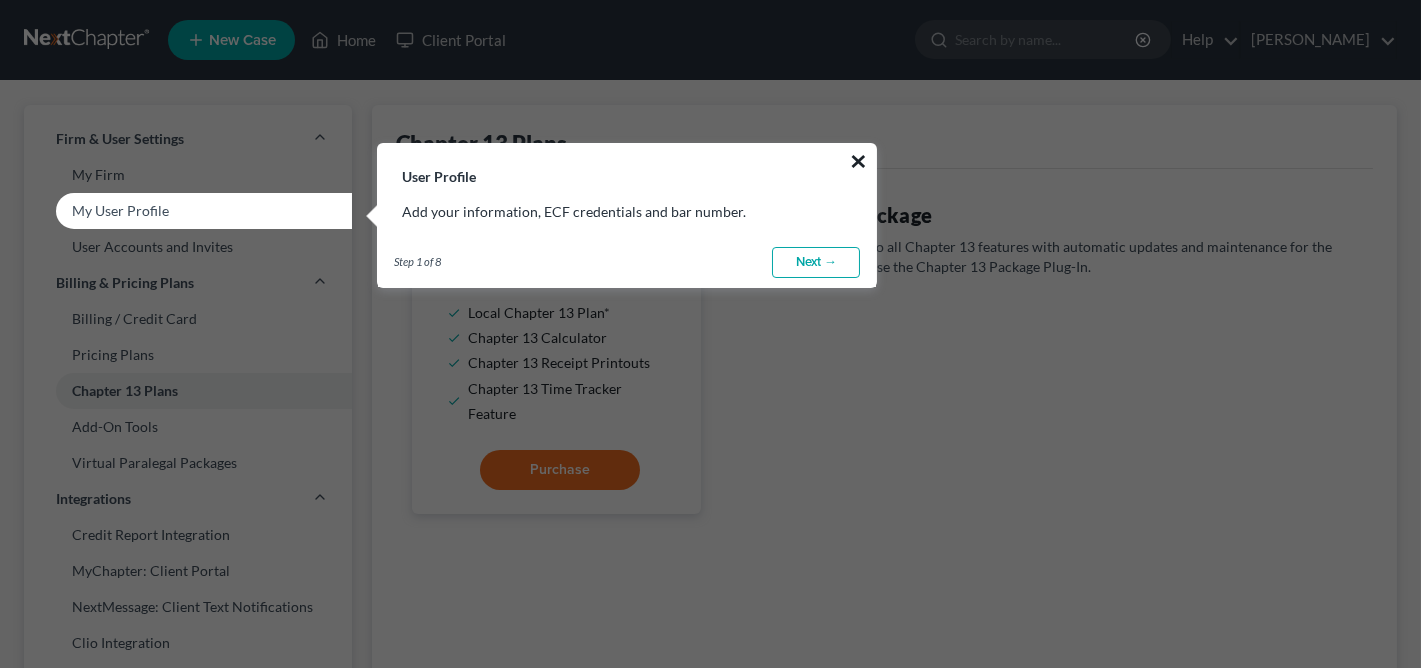 click on "×" at bounding box center (858, 161) 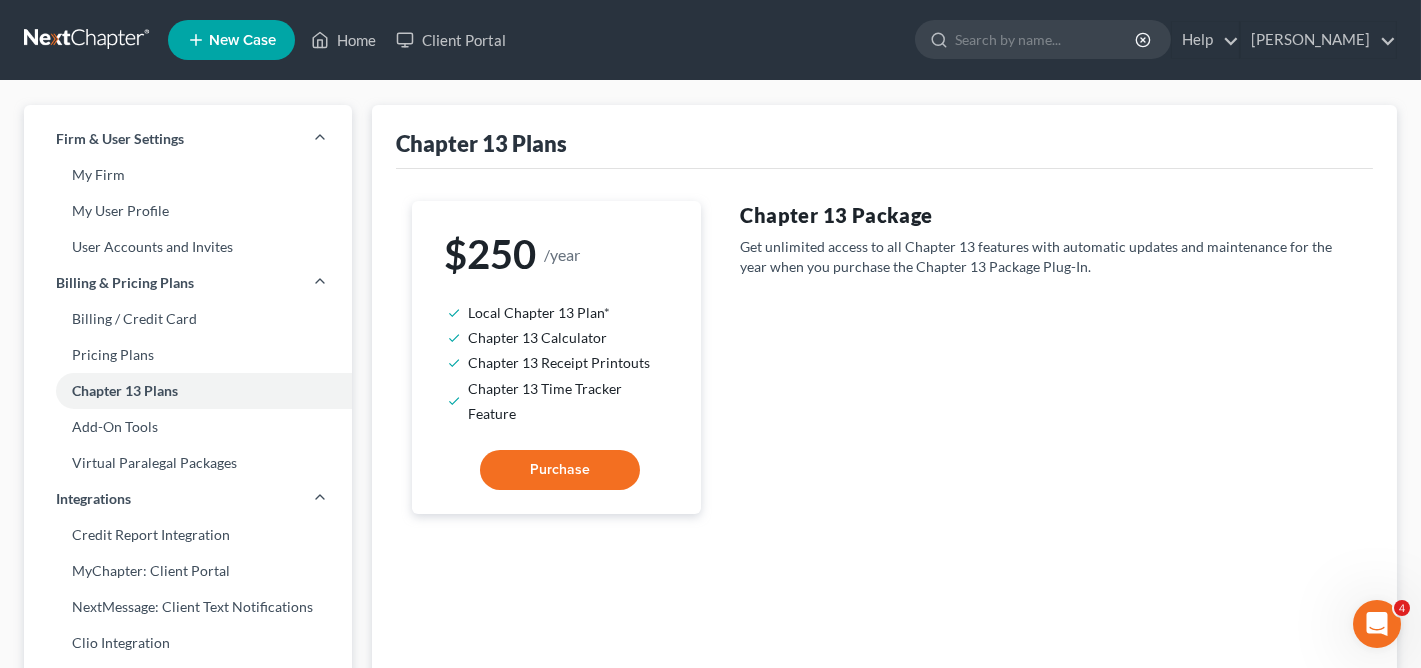 scroll, scrollTop: 0, scrollLeft: 0, axis: both 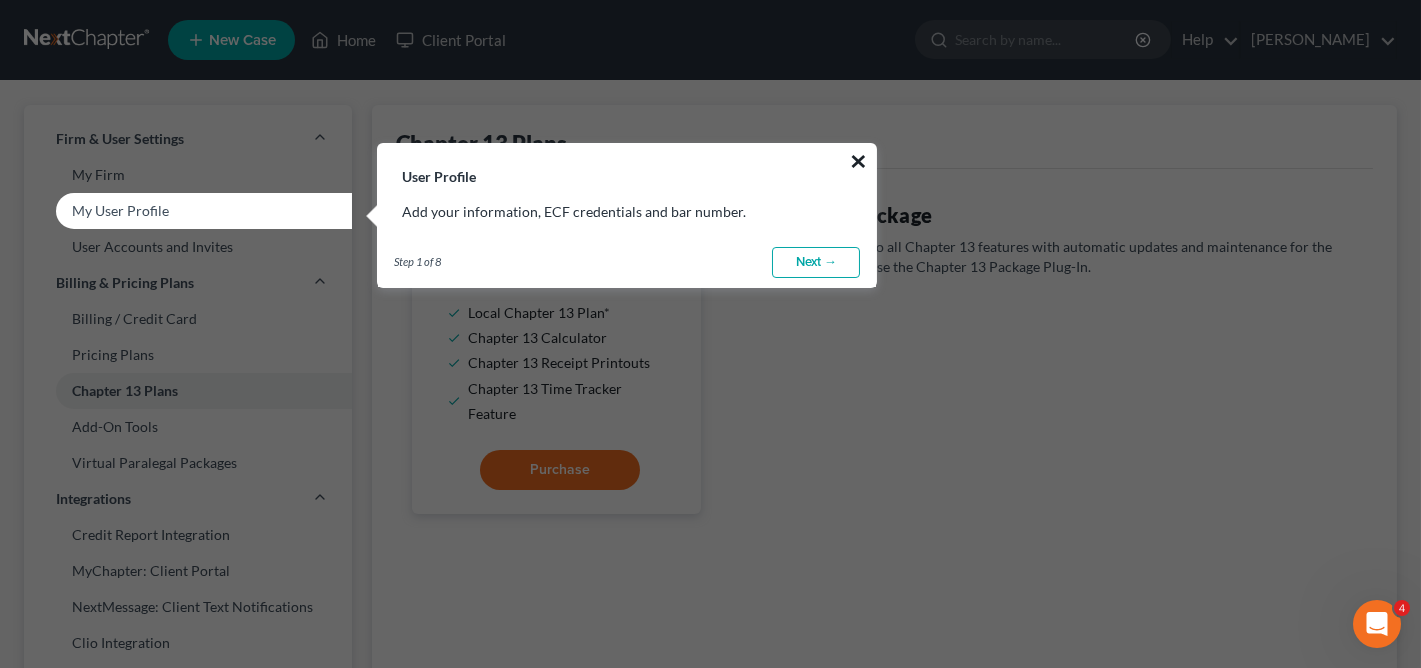 click on "×" at bounding box center (858, 161) 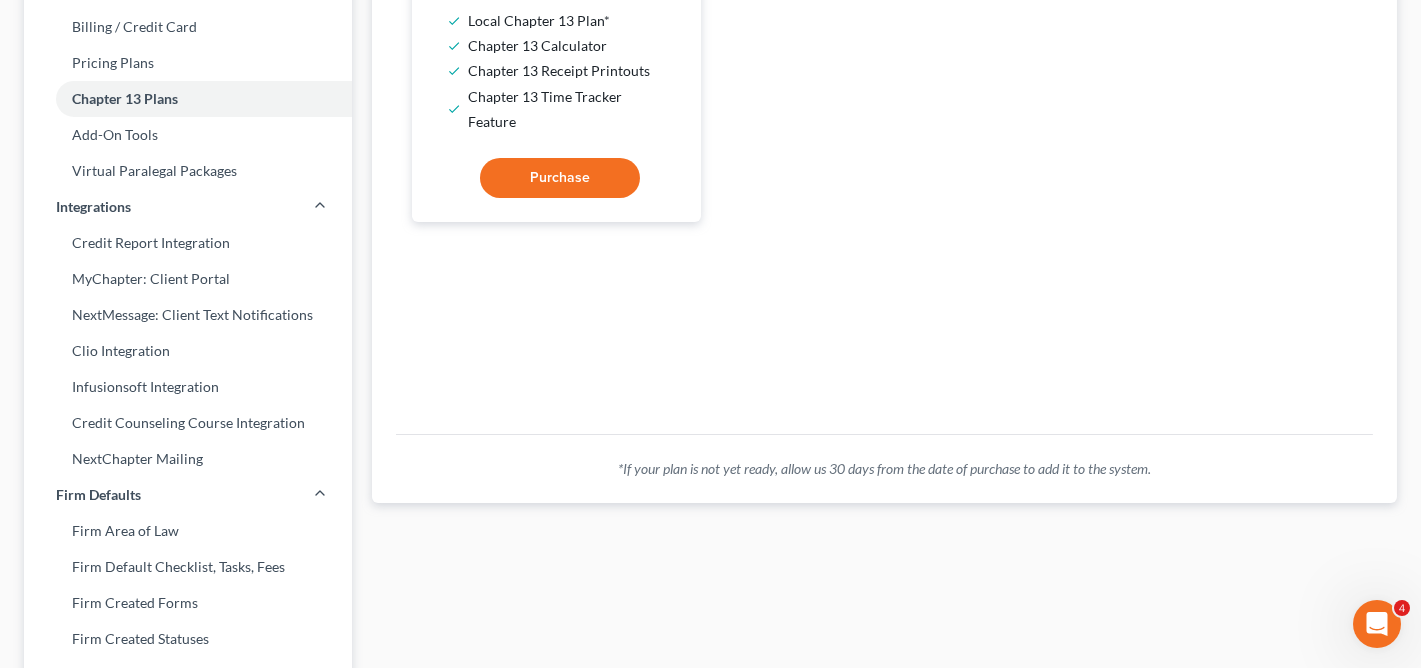 scroll, scrollTop: 0, scrollLeft: 0, axis: both 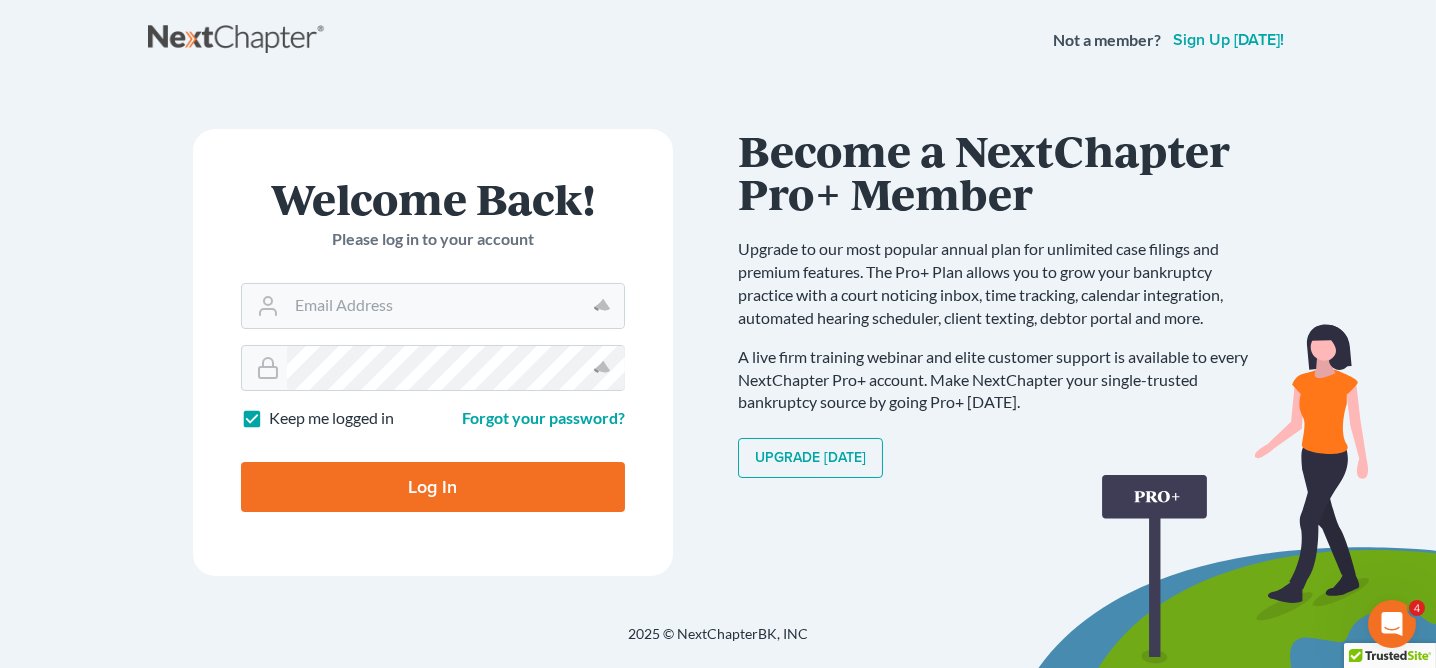 click on "Welcome Back! Please log in to your account Email Address Password Keep me logged in Forgot your password? Log In" at bounding box center [433, 352] 